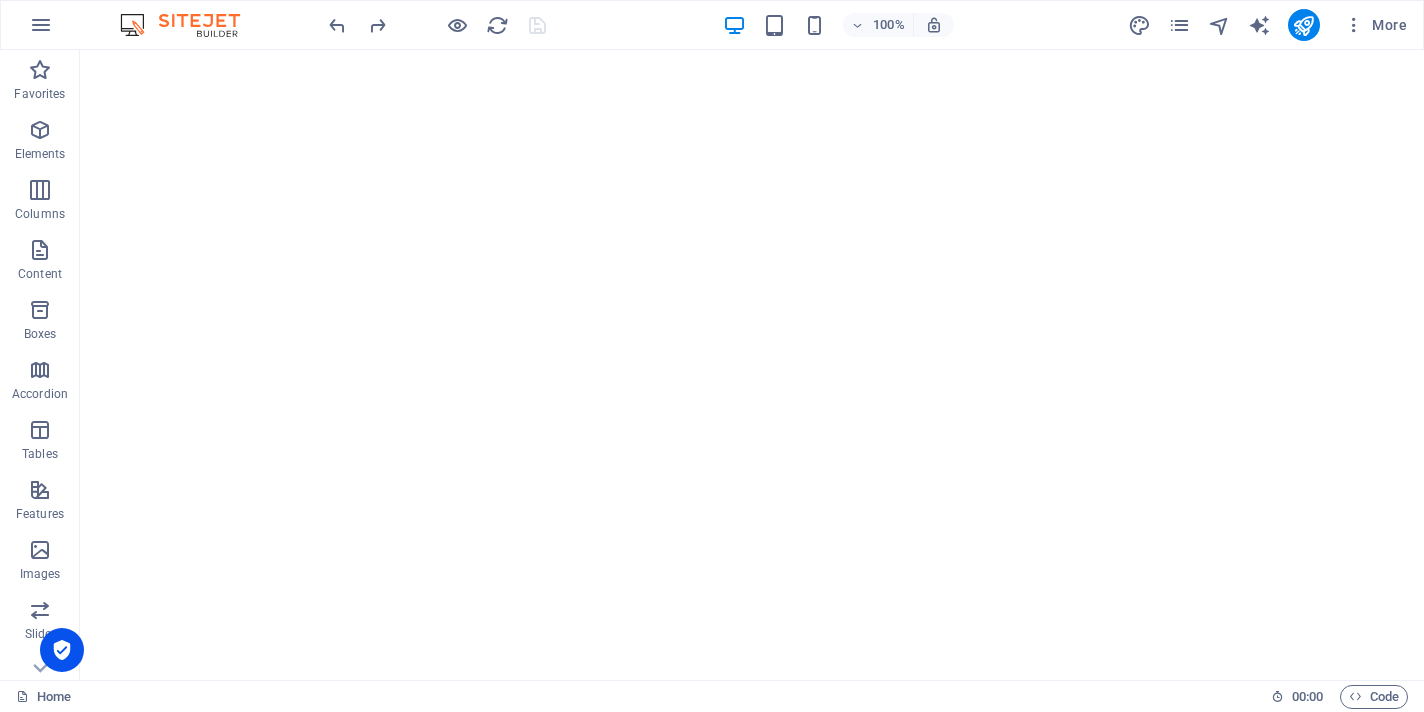 scroll, scrollTop: 0, scrollLeft: 0, axis: both 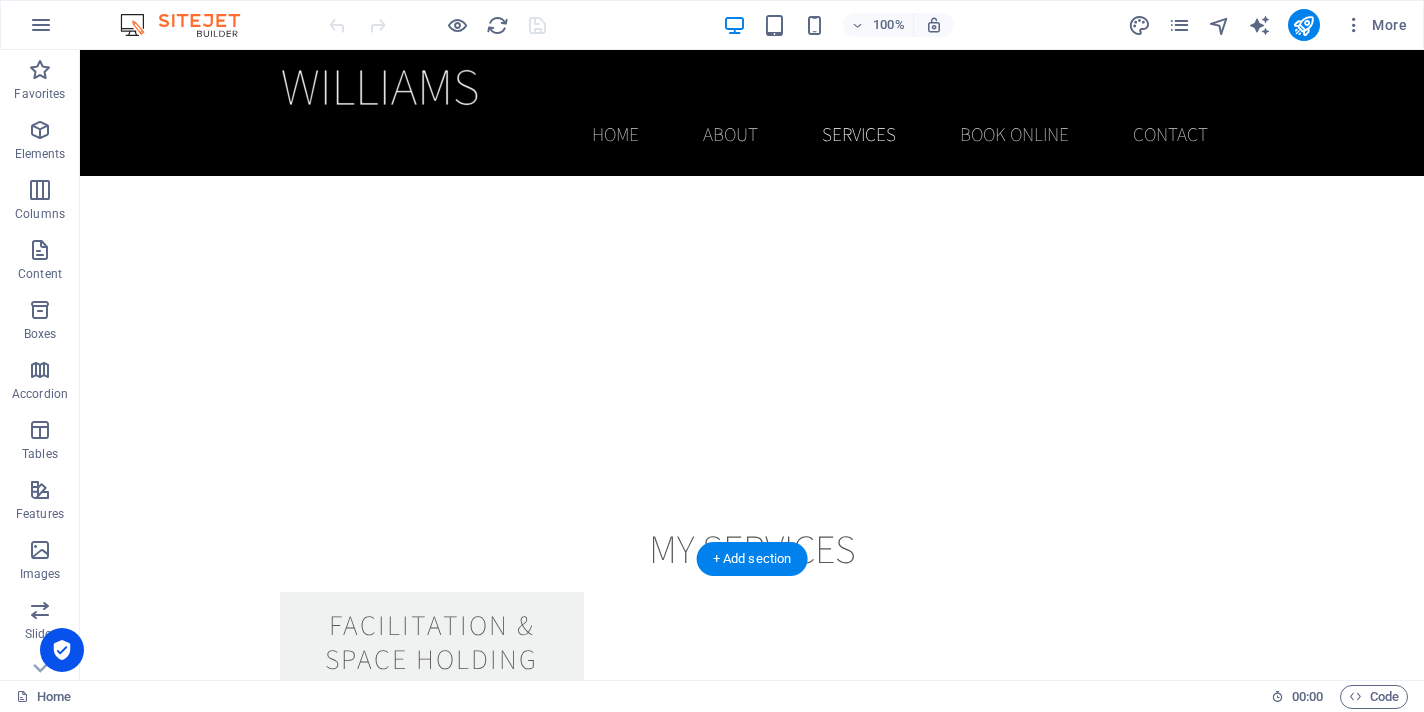 click at bounding box center (752, 1944) 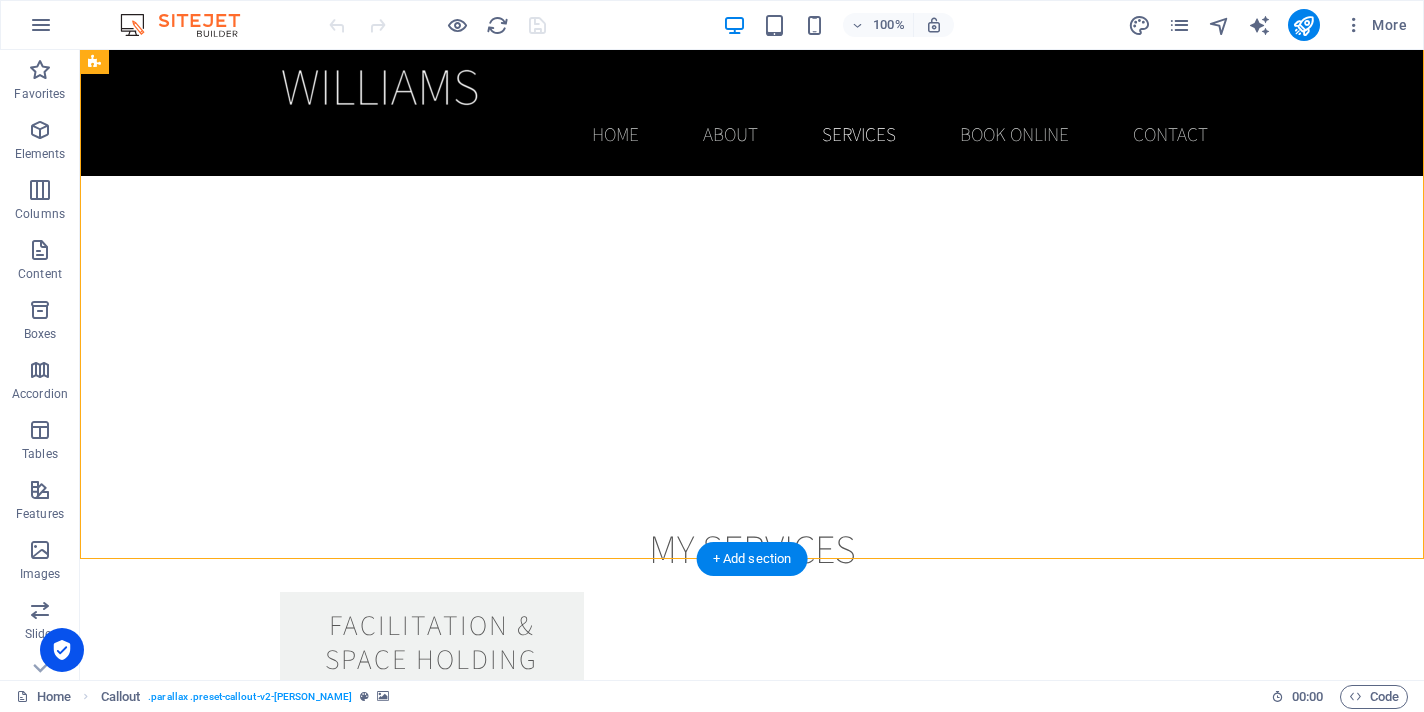 click at bounding box center (752, 1944) 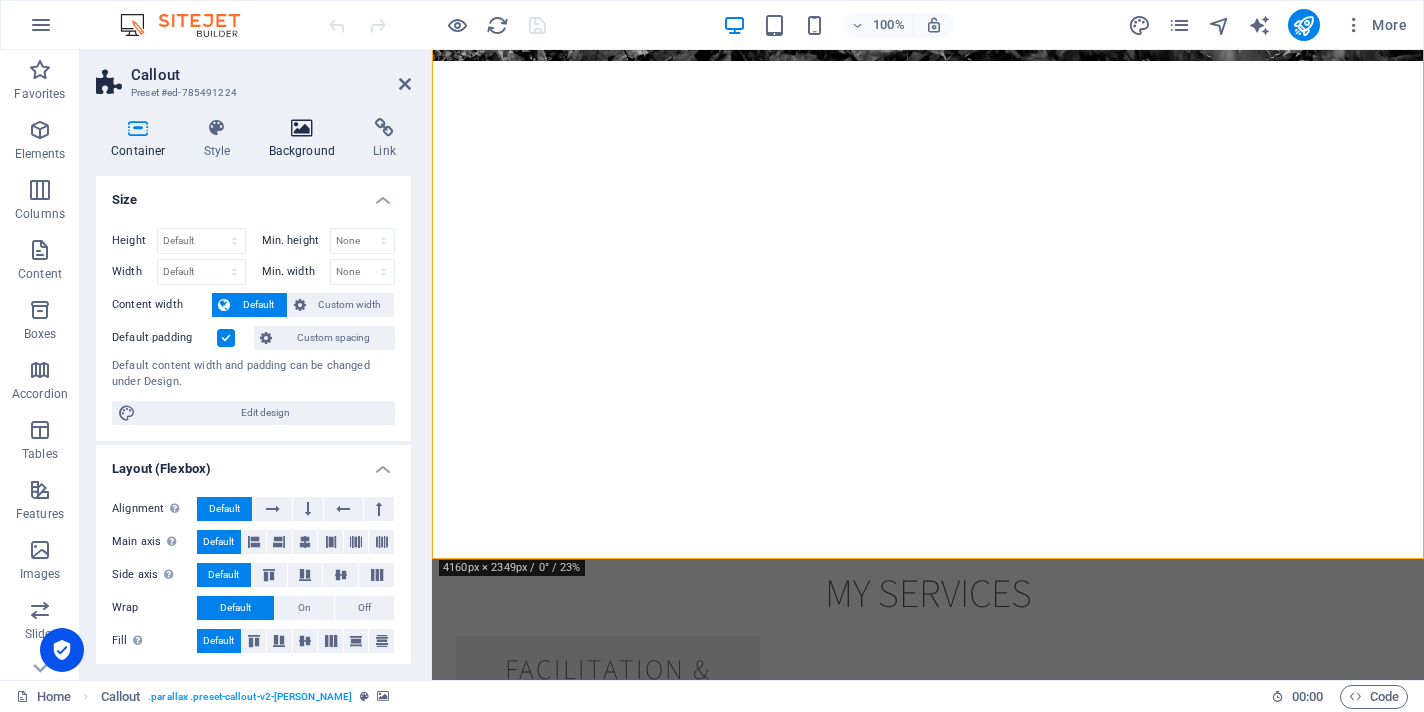 click at bounding box center [302, 128] 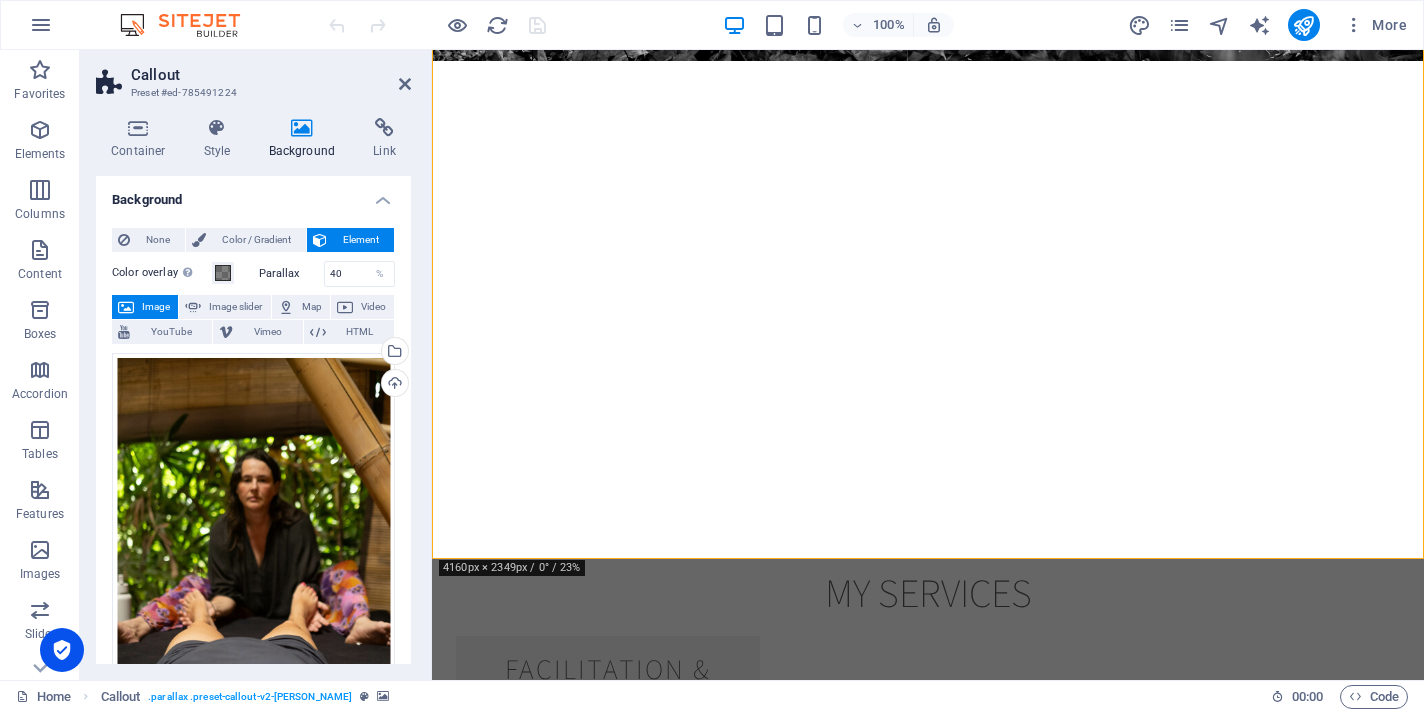 click on "Parallax" at bounding box center [291, 273] 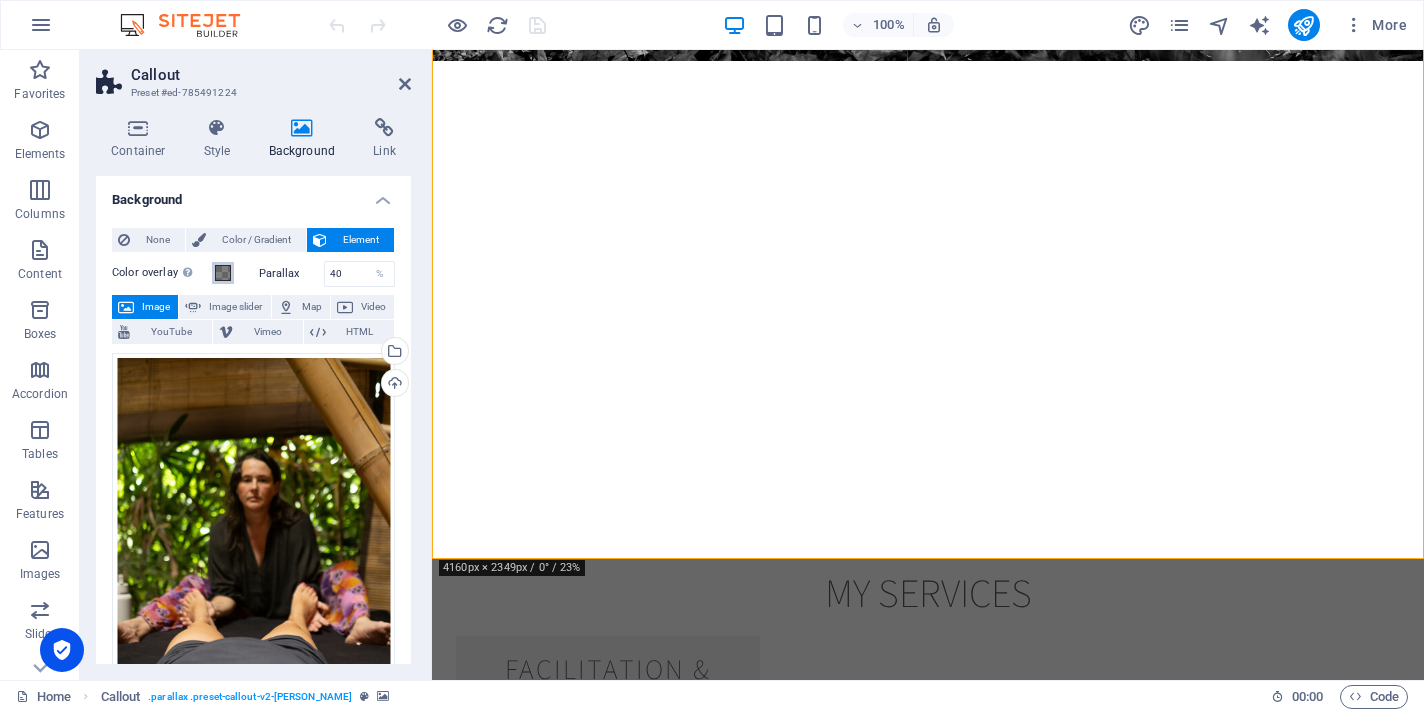 click on "Color overlay Places an overlay over the background to colorize it" at bounding box center (223, 273) 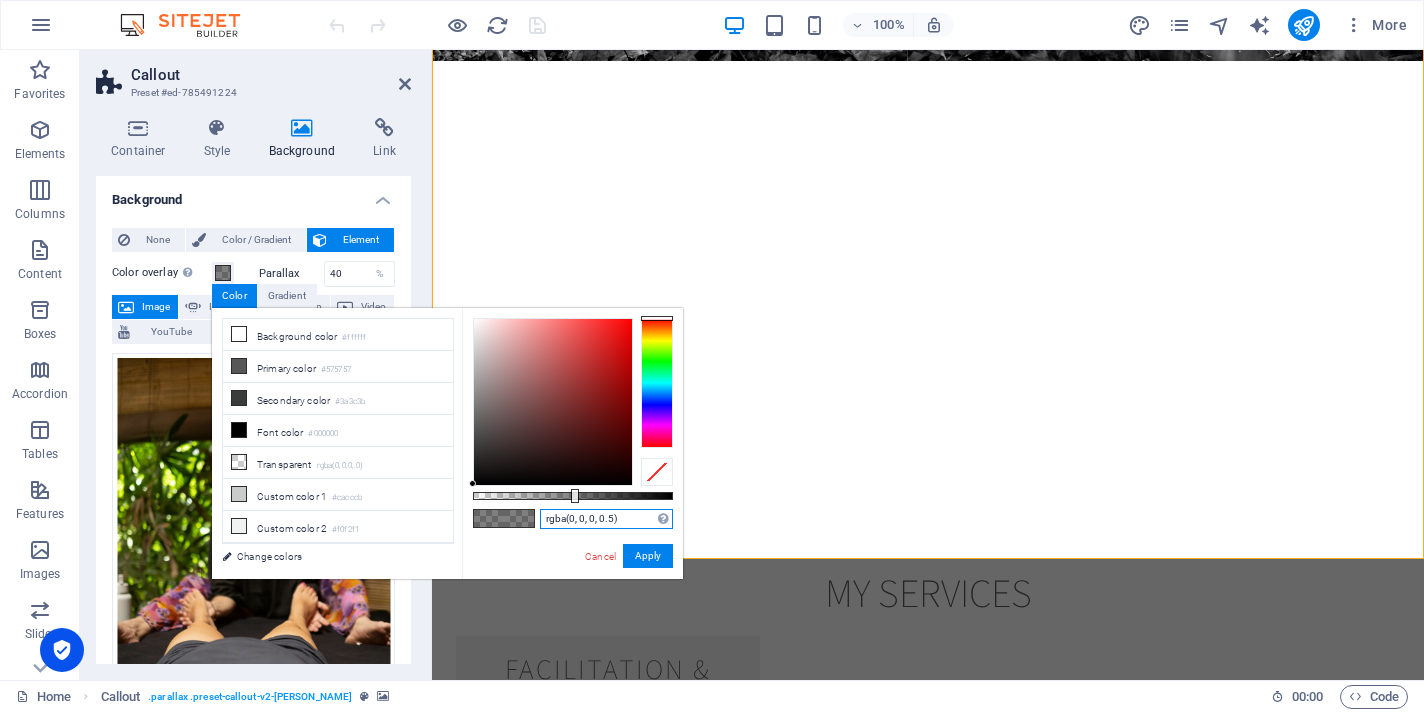 drag, startPoint x: 625, startPoint y: 520, endPoint x: 532, endPoint y: 516, distance: 93.08598 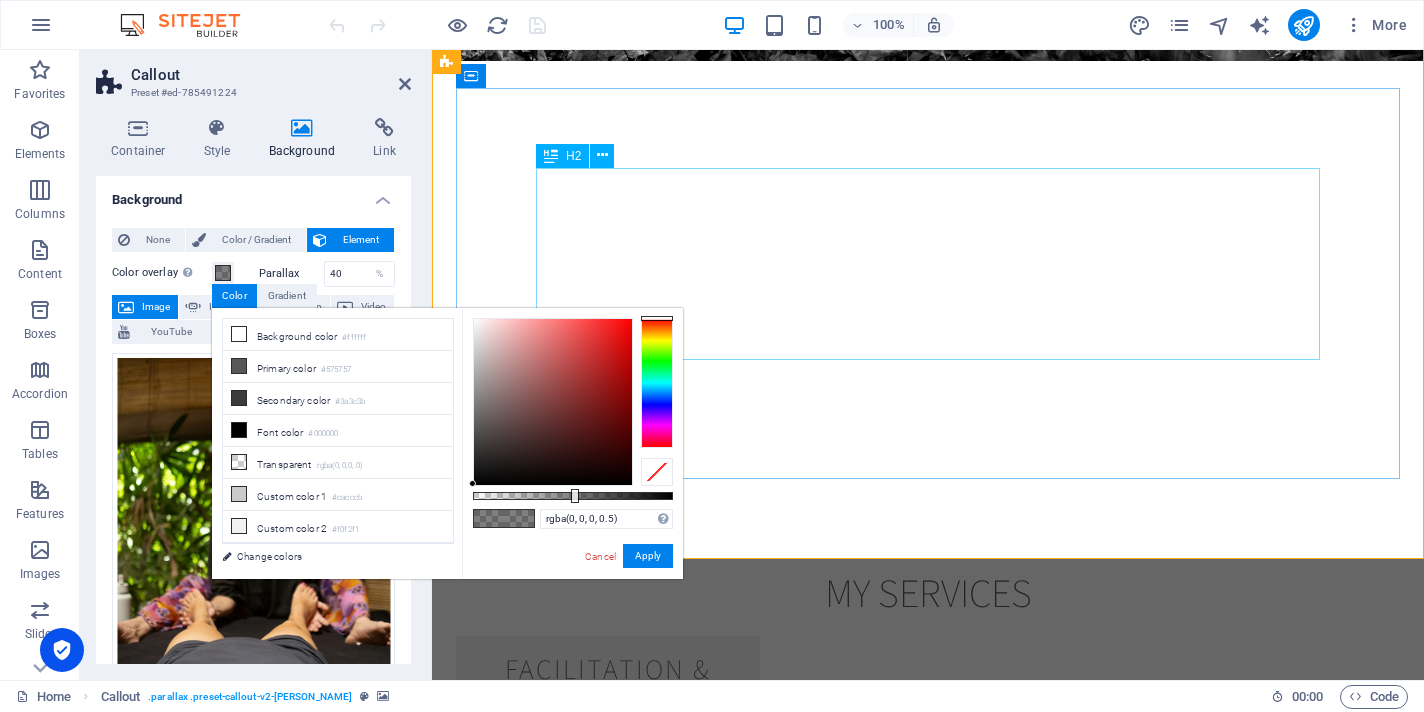 click on ""Breathing in, I feel myself as a mountain. Breathing out, I feel solid. Breathing in, I see myself as water. Breathing out, I reflect..."" at bounding box center [928, 2518] 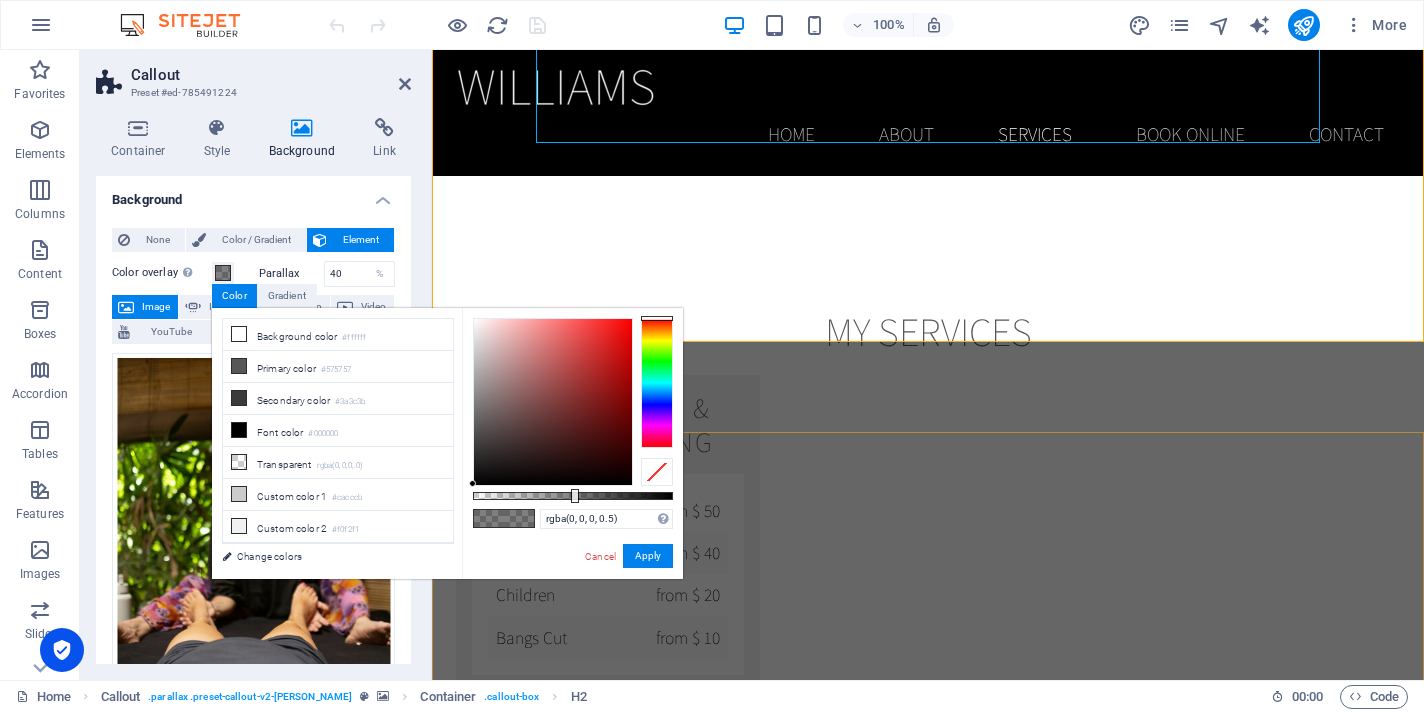 scroll, scrollTop: 2344, scrollLeft: 0, axis: vertical 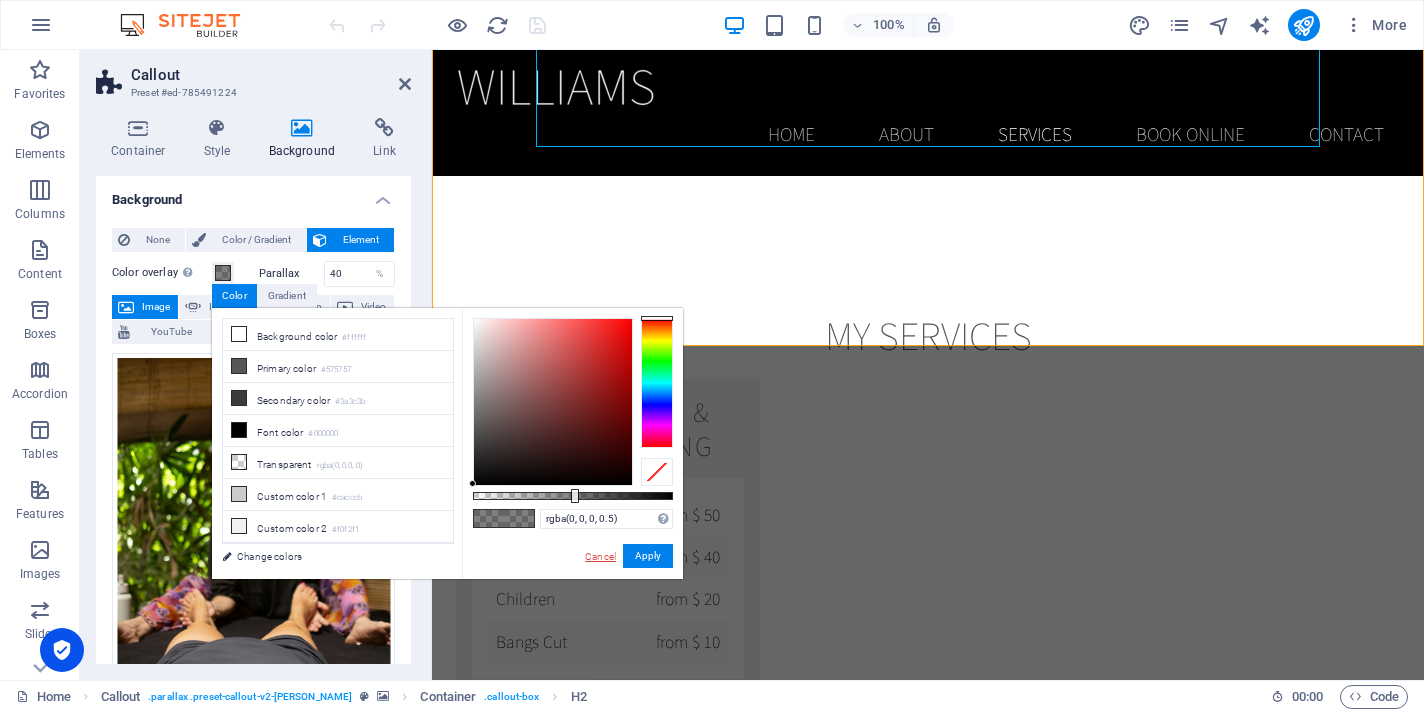 click on "Cancel" at bounding box center [600, 556] 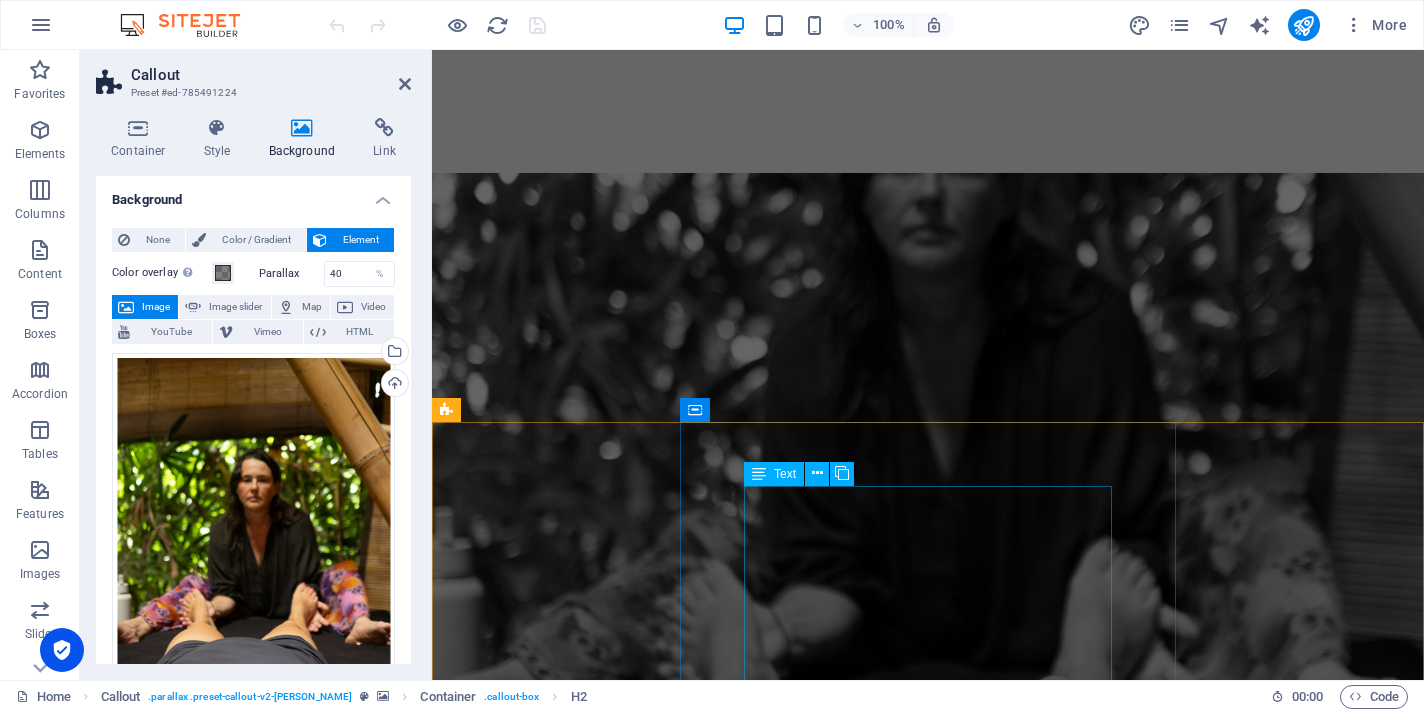 scroll, scrollTop: 3864, scrollLeft: 0, axis: vertical 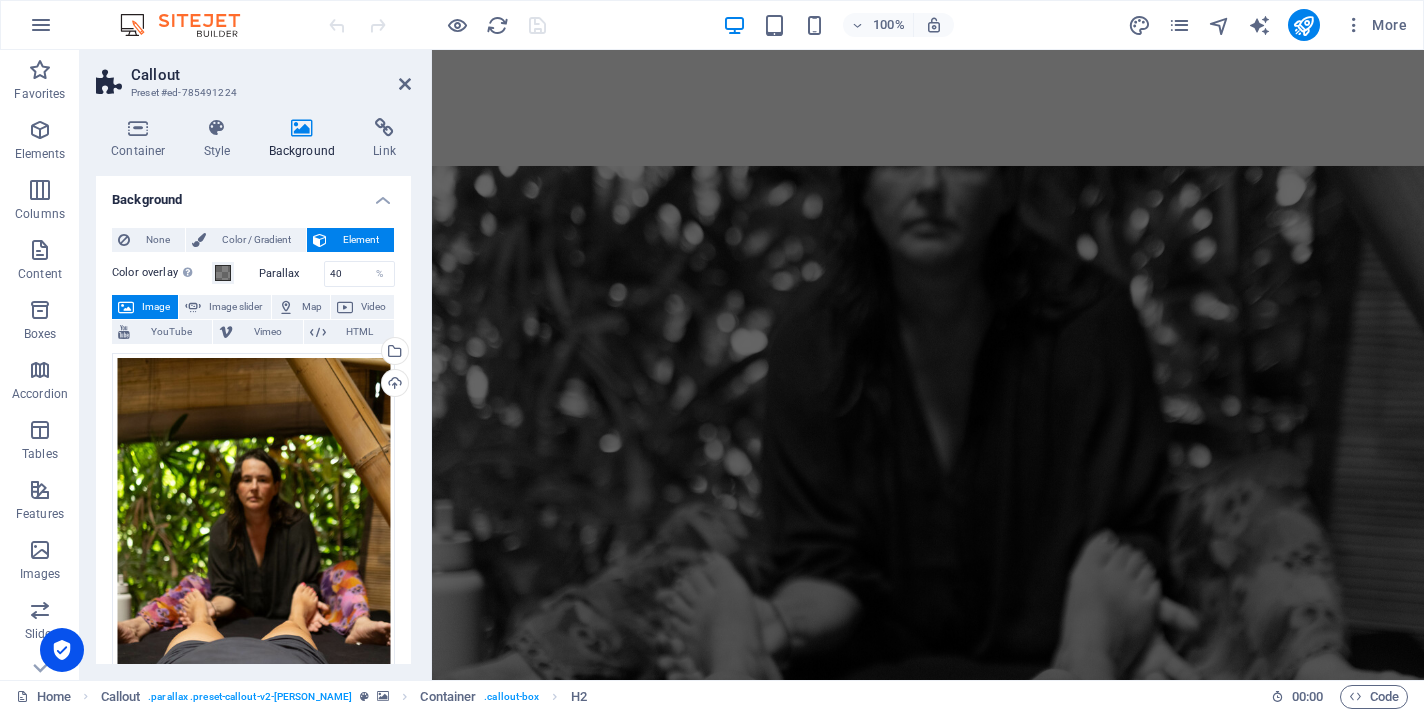 click at bounding box center (928, 3668) 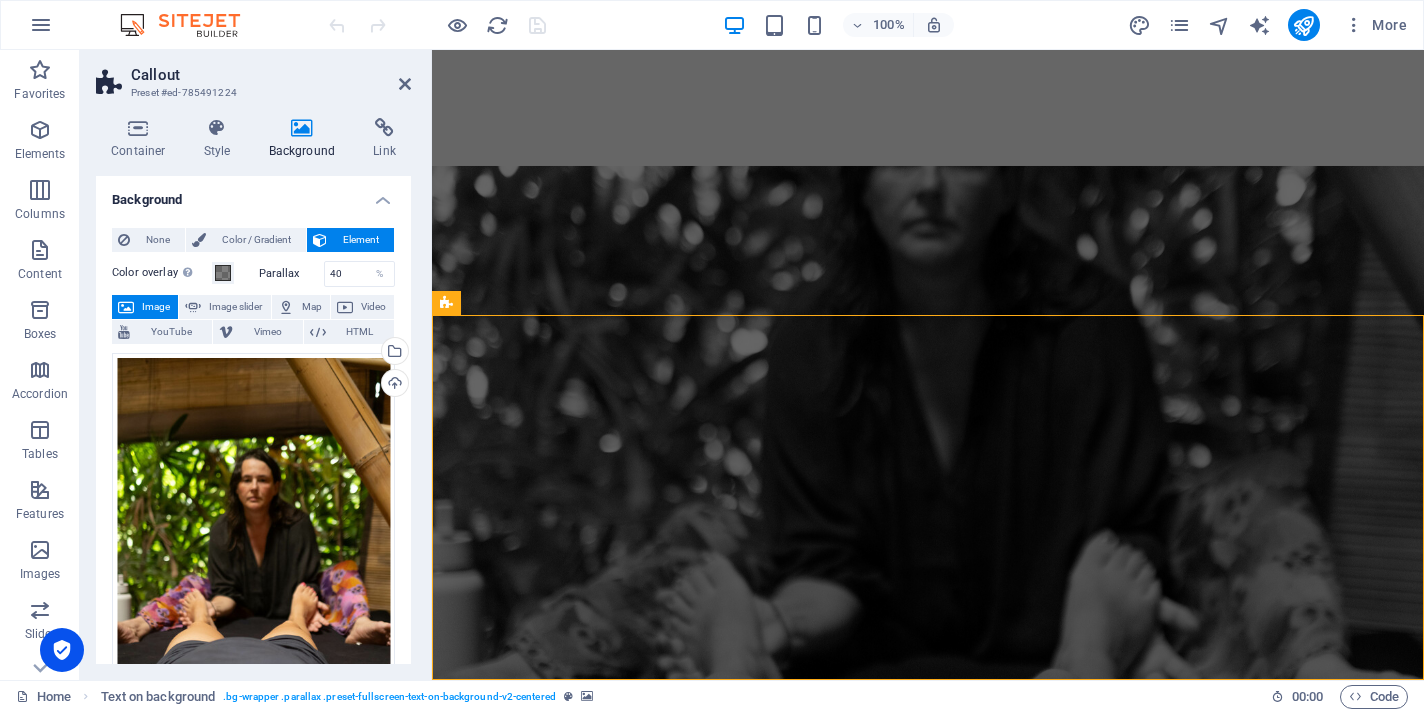 click at bounding box center (928, 3668) 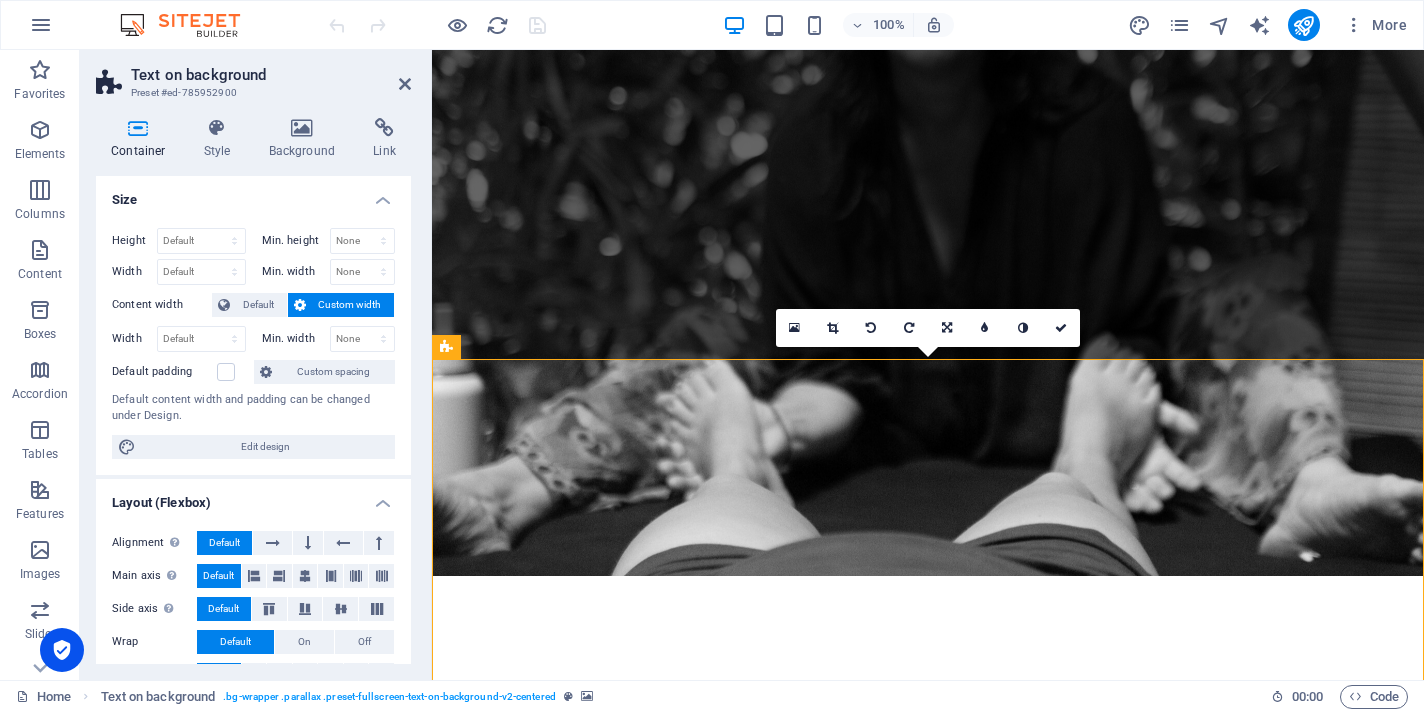 scroll, scrollTop: 3820, scrollLeft: 0, axis: vertical 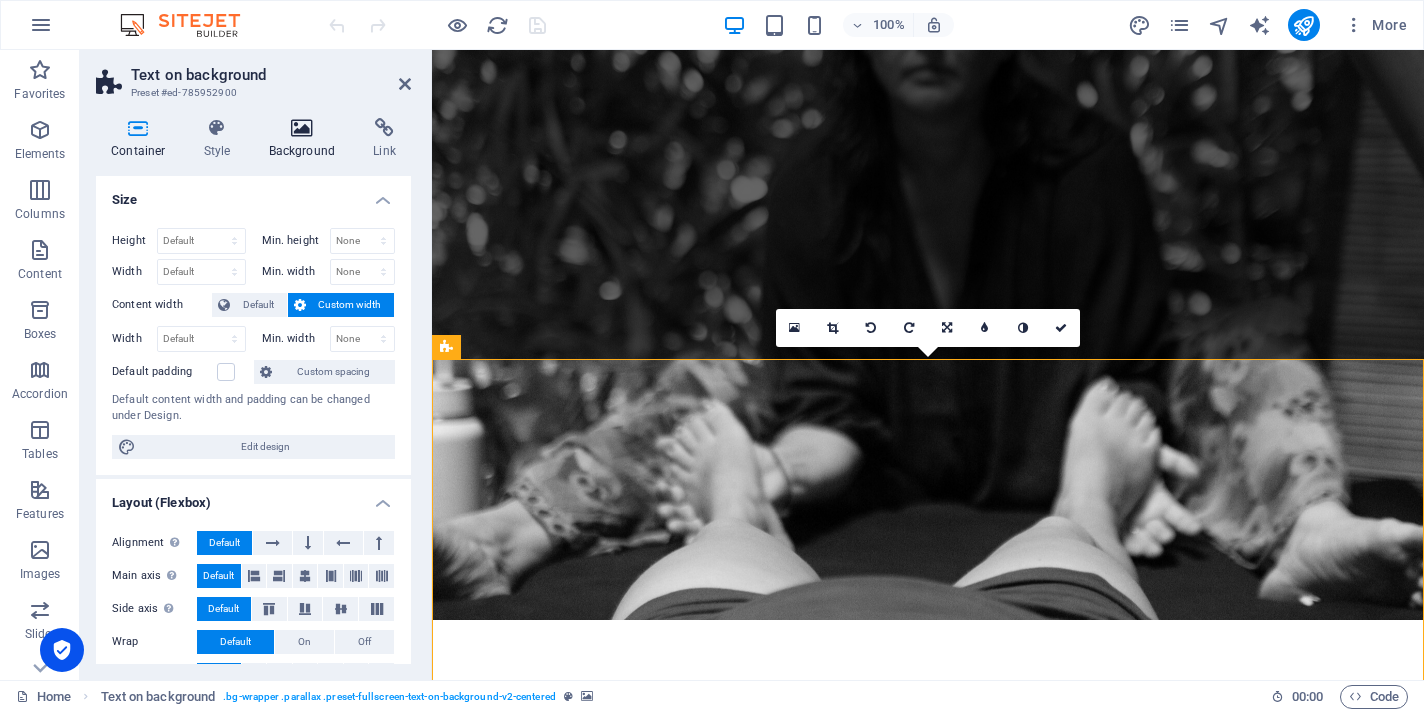 click at bounding box center (302, 128) 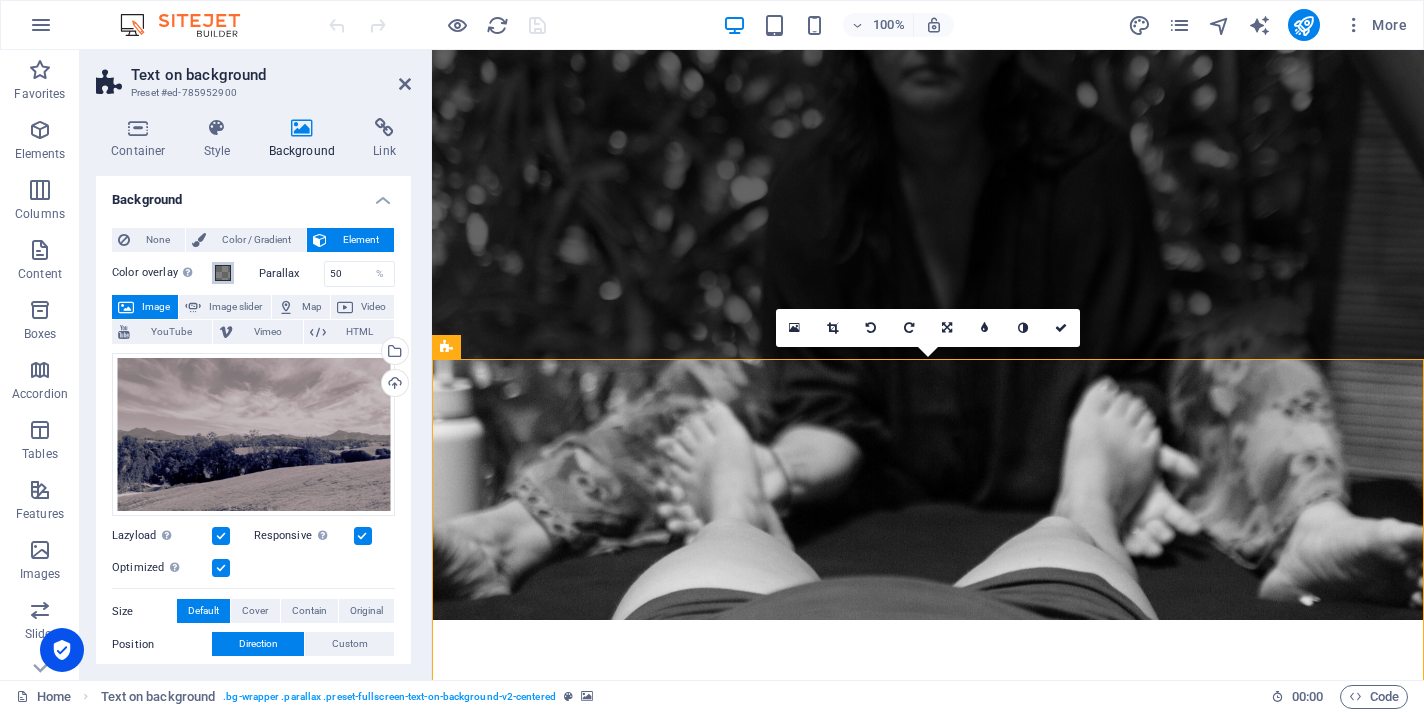 click at bounding box center (223, 273) 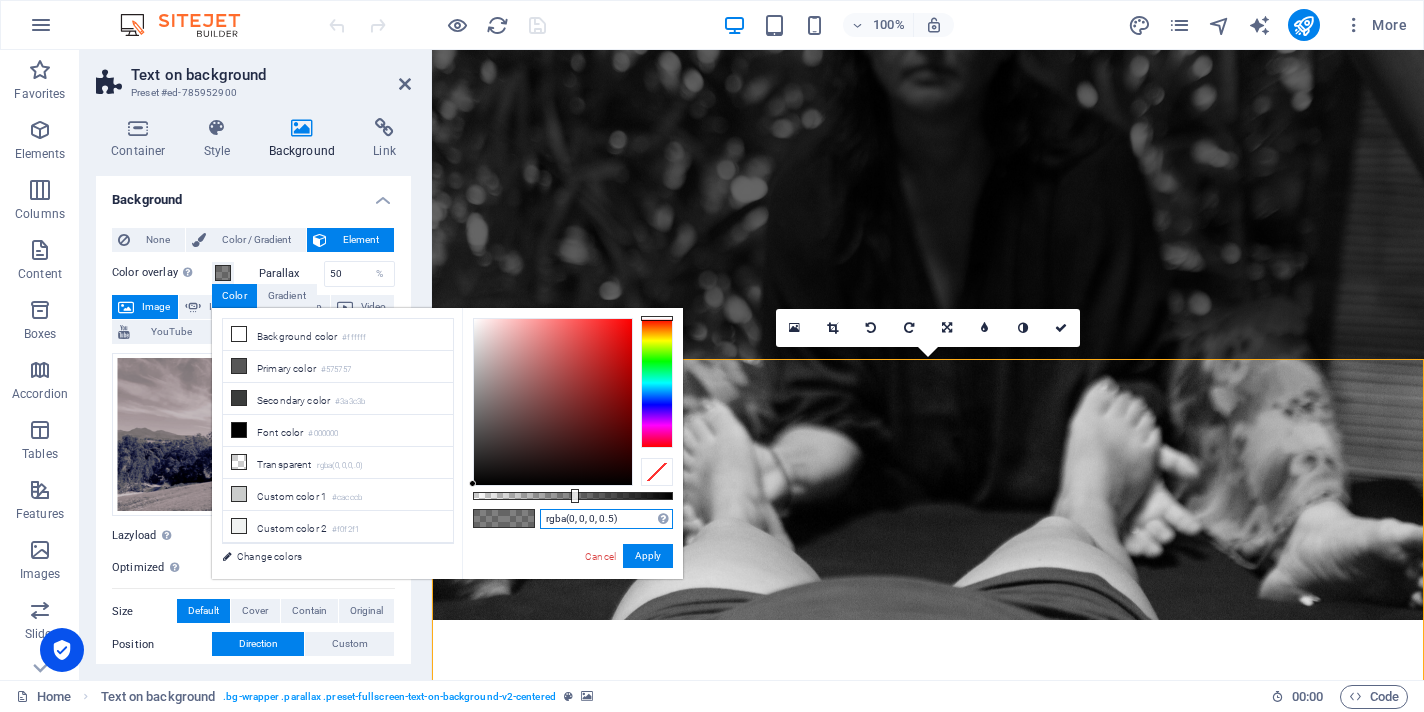 drag, startPoint x: 632, startPoint y: 517, endPoint x: 529, endPoint y: 515, distance: 103.01942 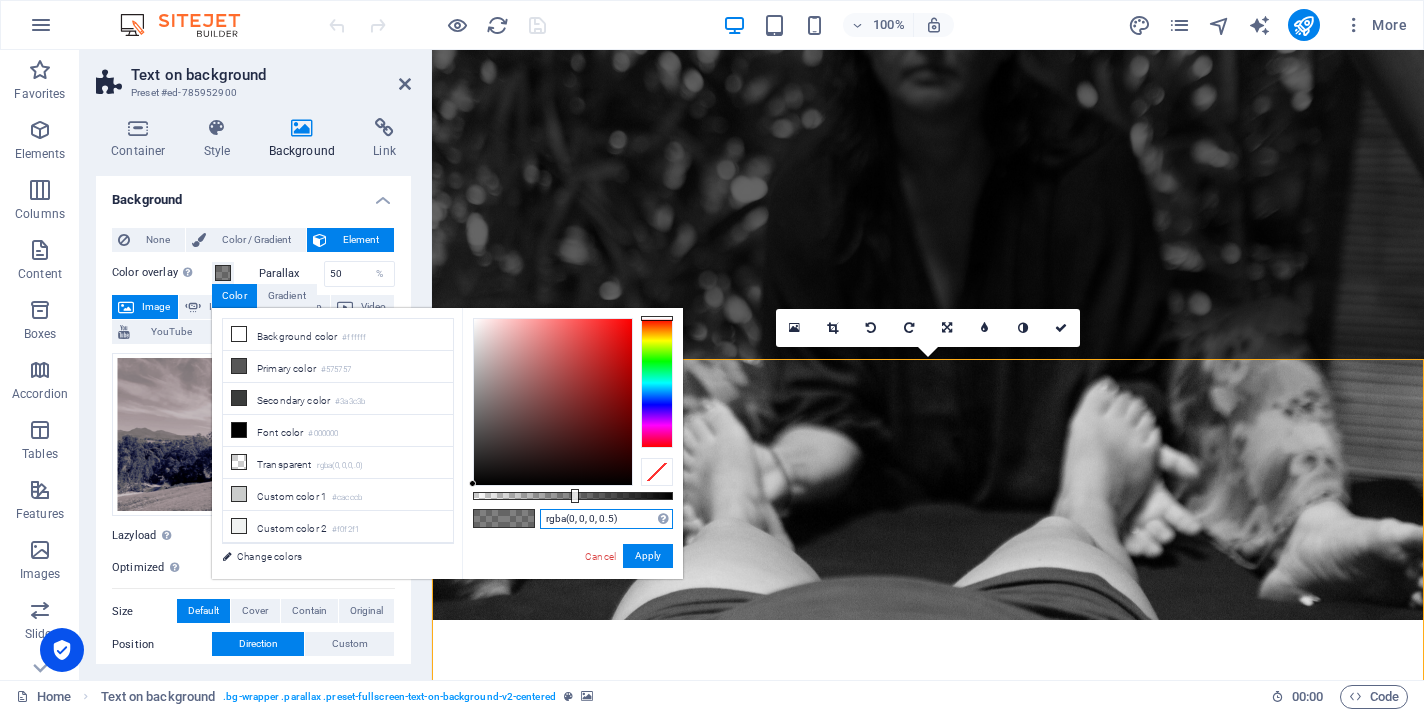 click on "rgba(0, 0, 0, 0.5) Supported formats #0852ed rgb(8, 82, 237) rgba(8, 82, 237, 90%) hsv(221,97,93) hsl(221, 93%, 48%) Cancel Apply" at bounding box center [572, 588] 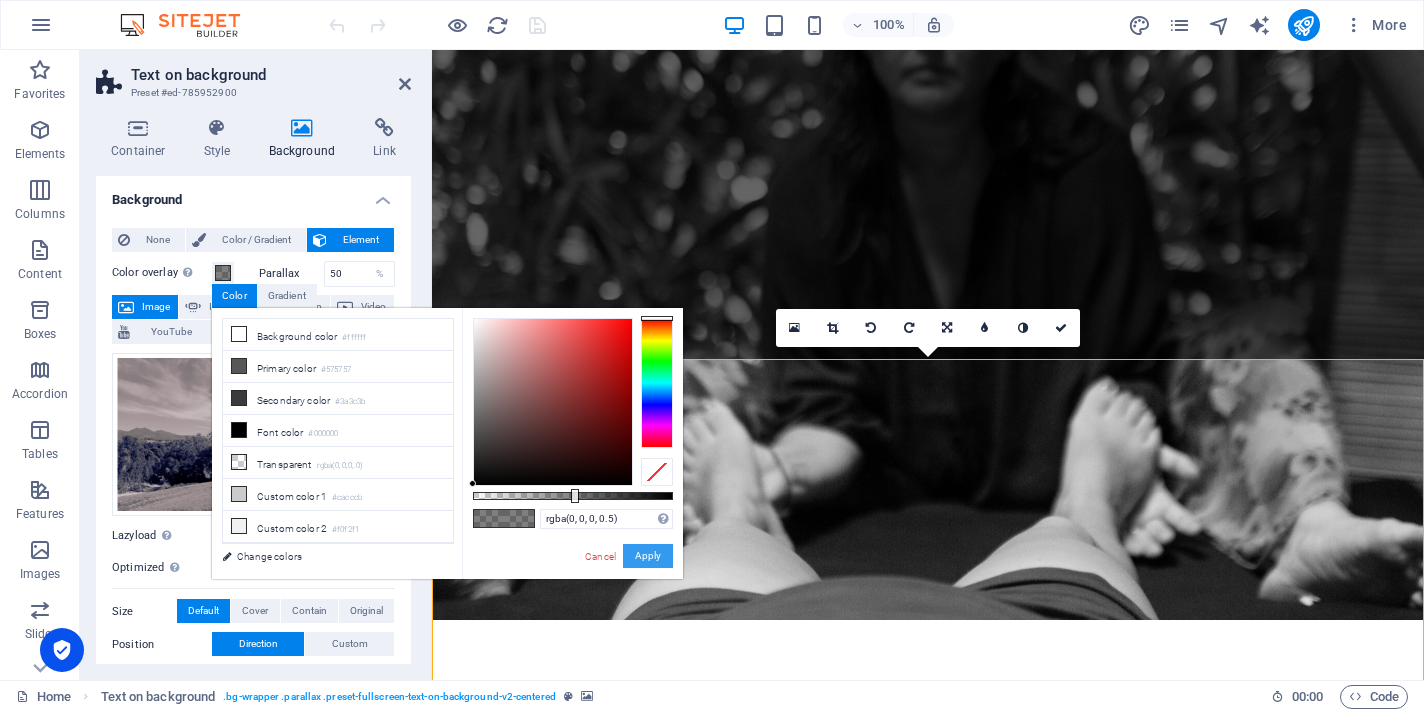 click on "Apply" at bounding box center [648, 556] 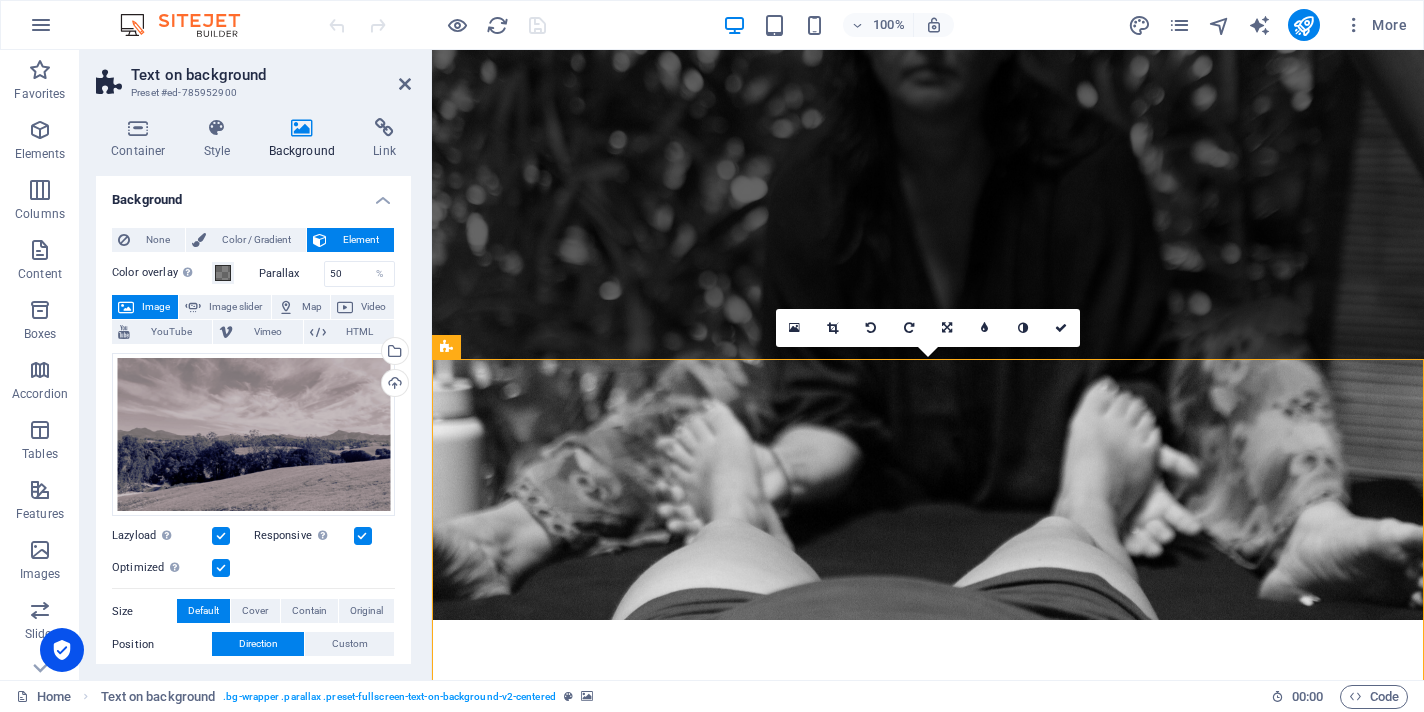 click at bounding box center [928, 3690] 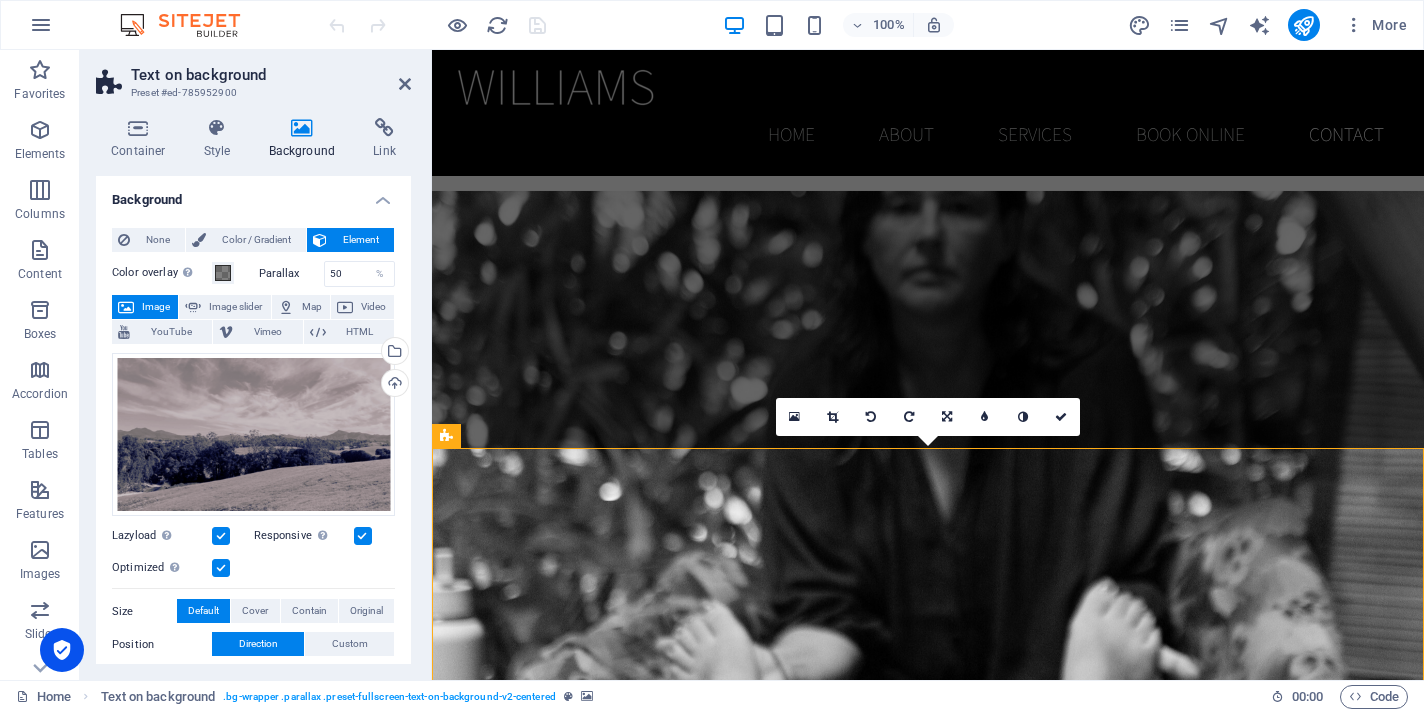 scroll, scrollTop: 3497, scrollLeft: 0, axis: vertical 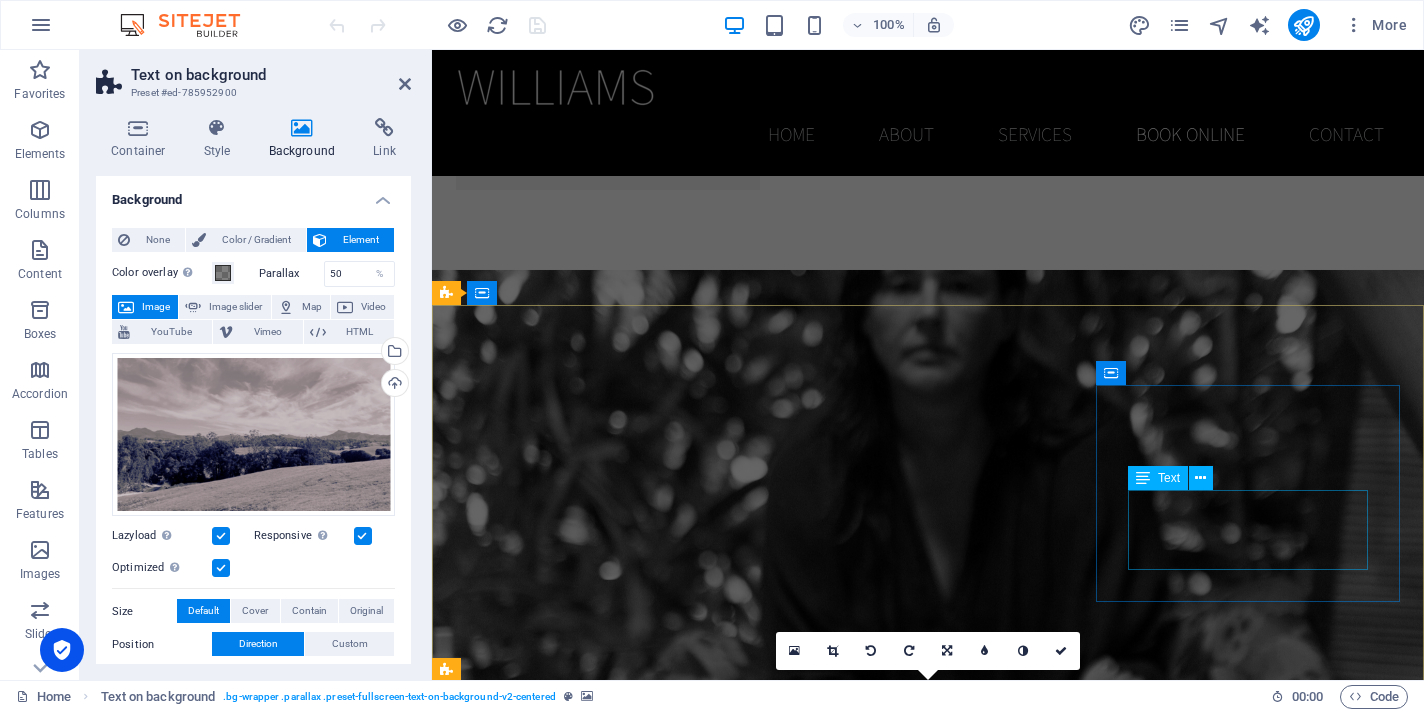 click on "[DATE] - [DATE]  from 10am to 7pm Legal Notice  |  Privacy" at bounding box center [600, 3722] 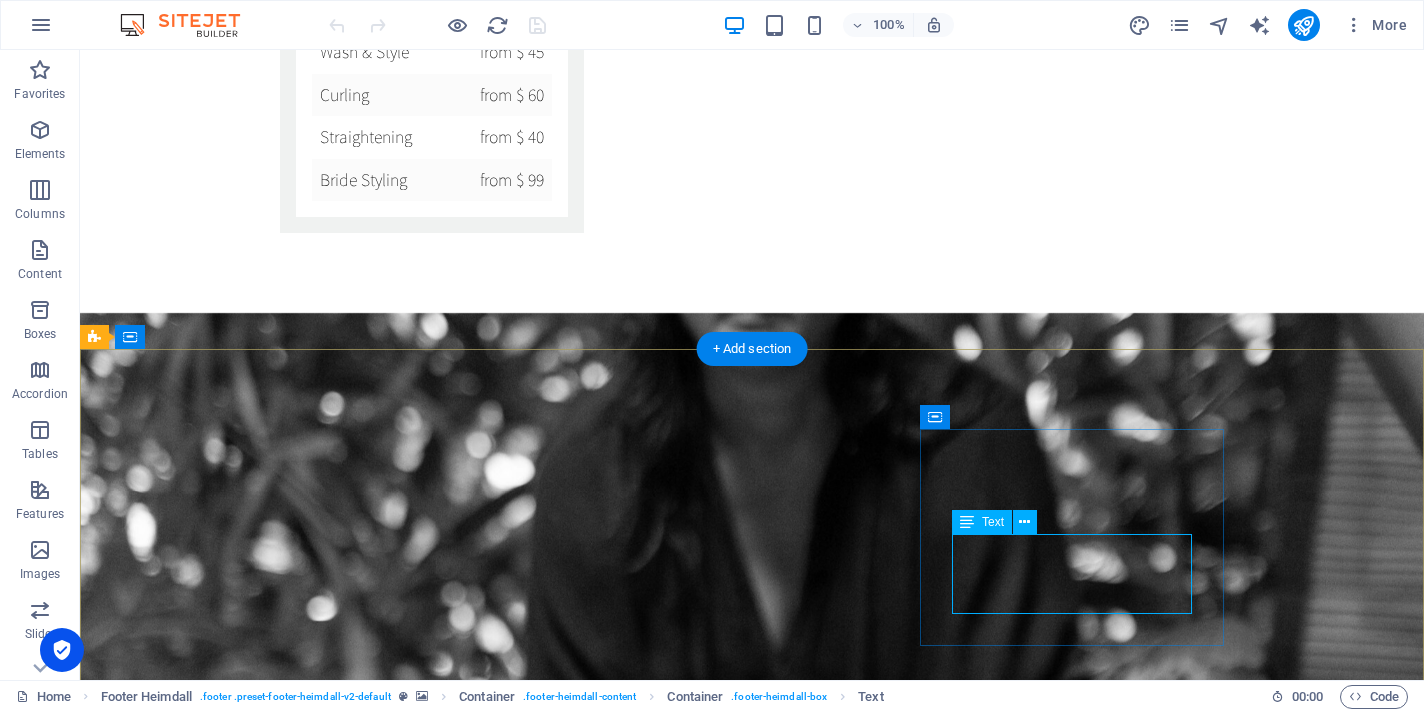 click on "[DATE] - [DATE]  from 10am to 7pm Legal Notice  |  Privacy" at bounding box center [248, 3810] 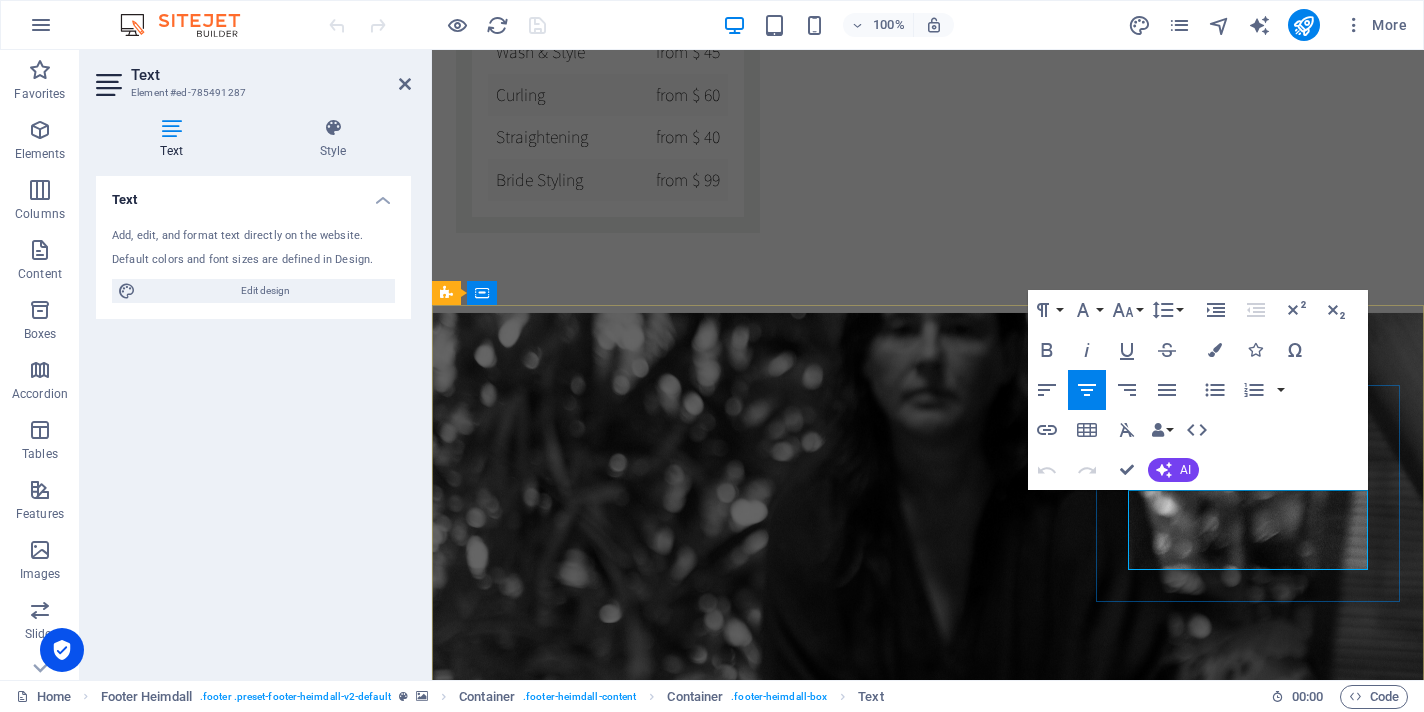 drag, startPoint x: 1323, startPoint y: 502, endPoint x: 1166, endPoint y: 511, distance: 157.25775 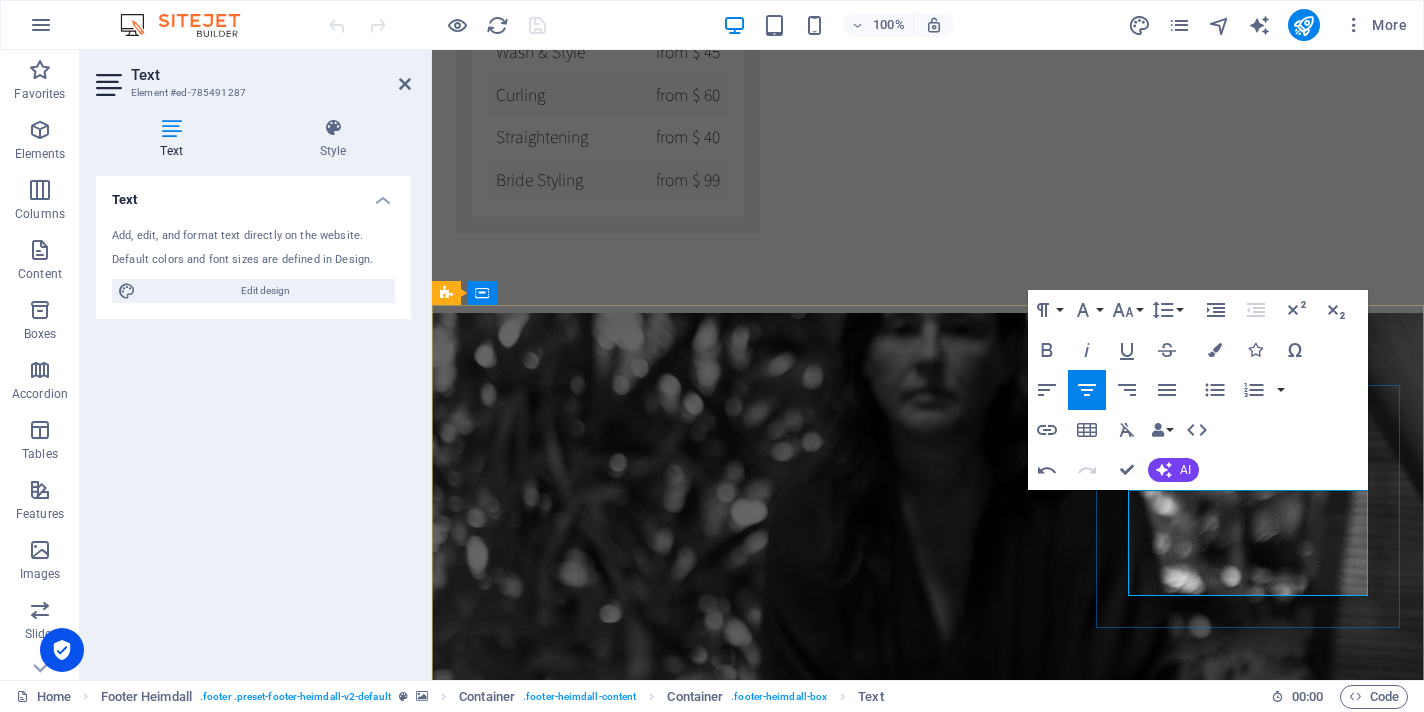 scroll, scrollTop: 281, scrollLeft: 3, axis: both 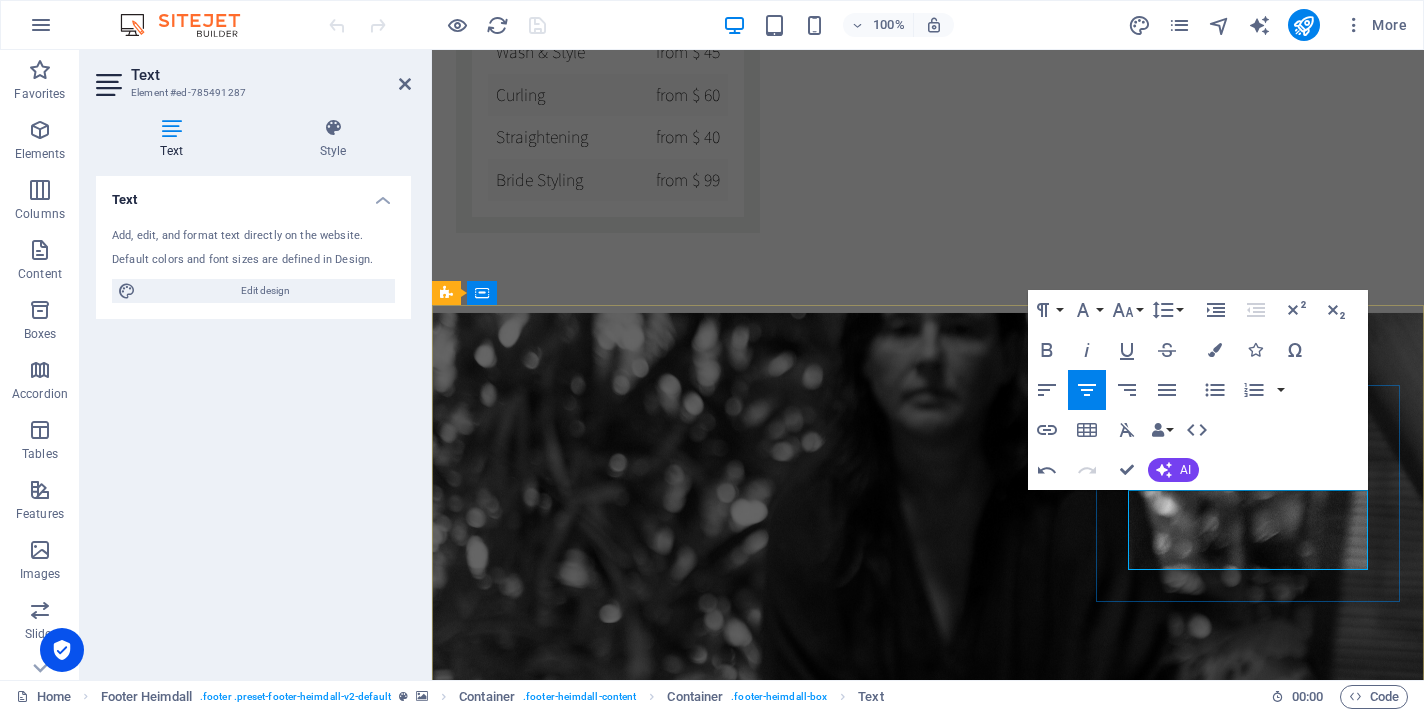 click on "from 10am to 7pm" at bounding box center (600, 3819) 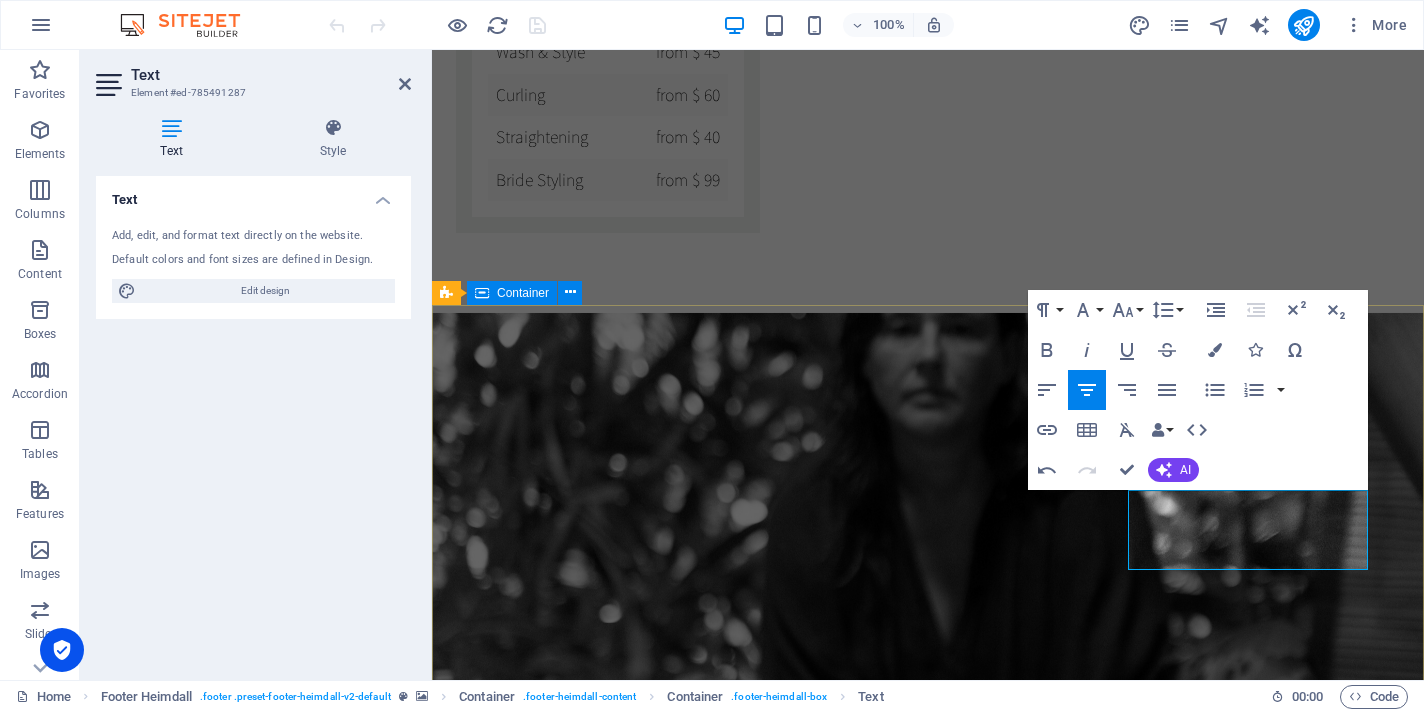click on "Address [GEOGRAPHIC_DATA] Contact P:  [PHONE_NUMBER] E: [PERSON_NAME][EMAIL_ADDRESS][DOMAIN_NAME] COnnect FB:  [DOMAIN_NAME][URL][PERSON_NAME][DOMAIN_NAME][PERSON_NAME] LinkedIn:  Legal Notice  |  Privacy [URL][DOMAIN_NAME][PERSON_NAME][DOMAIN_NAME][PERSON_NAME]" at bounding box center [928, 3517] 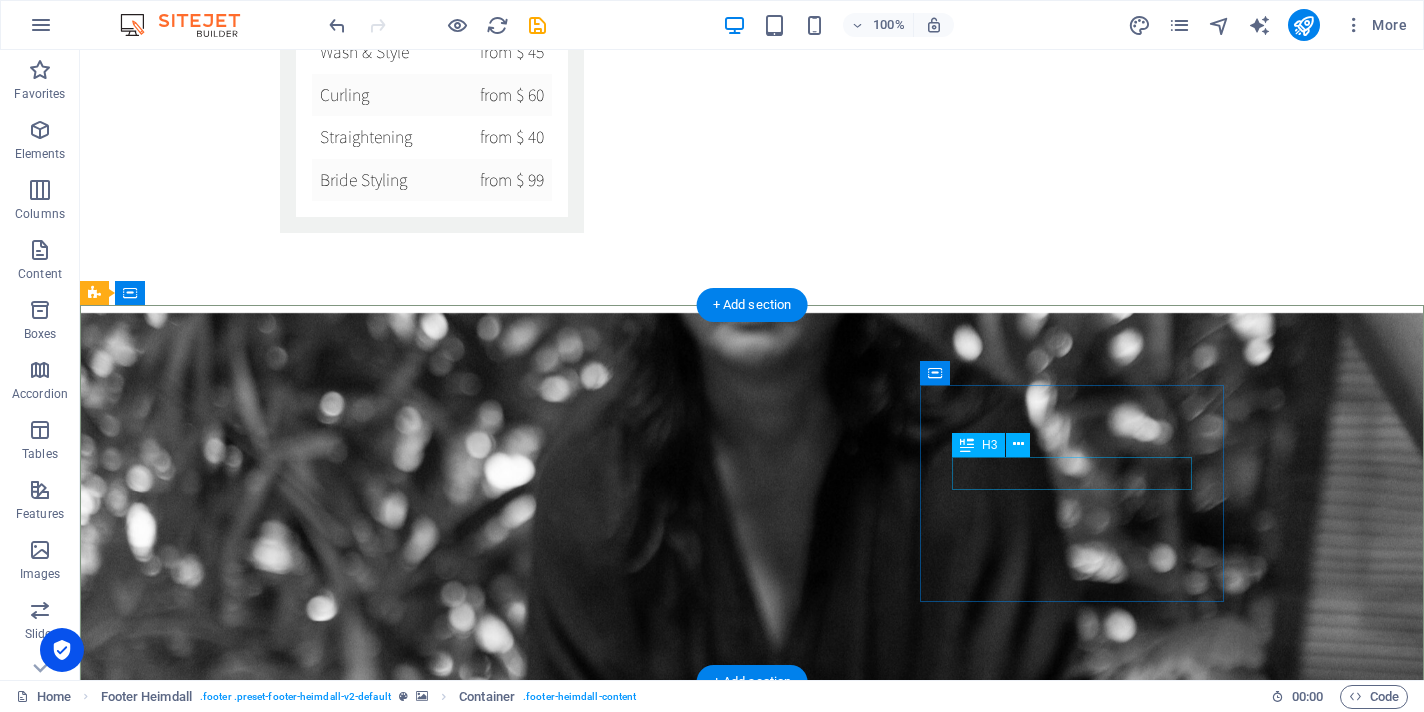 scroll, scrollTop: 3541, scrollLeft: 0, axis: vertical 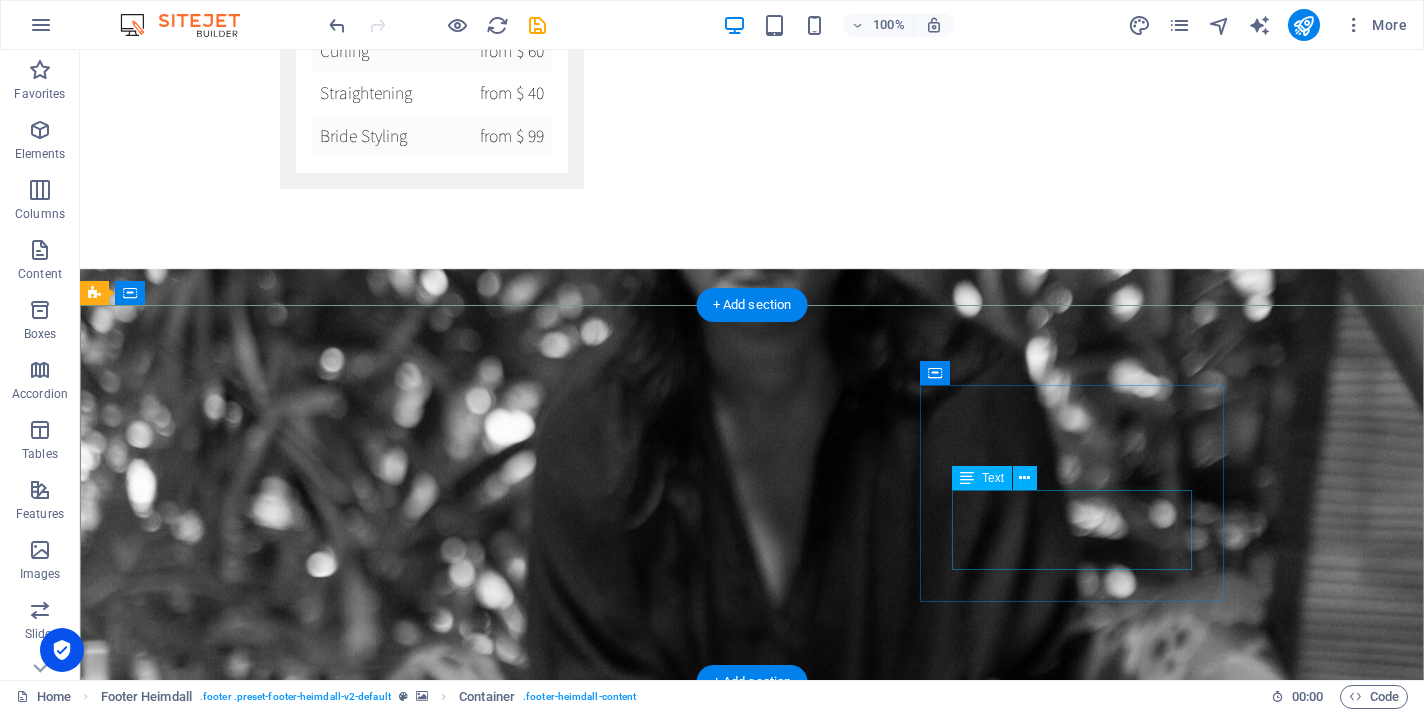 click on "FB:  [DOMAIN_NAME][URL][PERSON_NAME][DOMAIN_NAME][PERSON_NAME] LinkedIn:  Legal Notice  |  Privacy" at bounding box center [248, 3793] 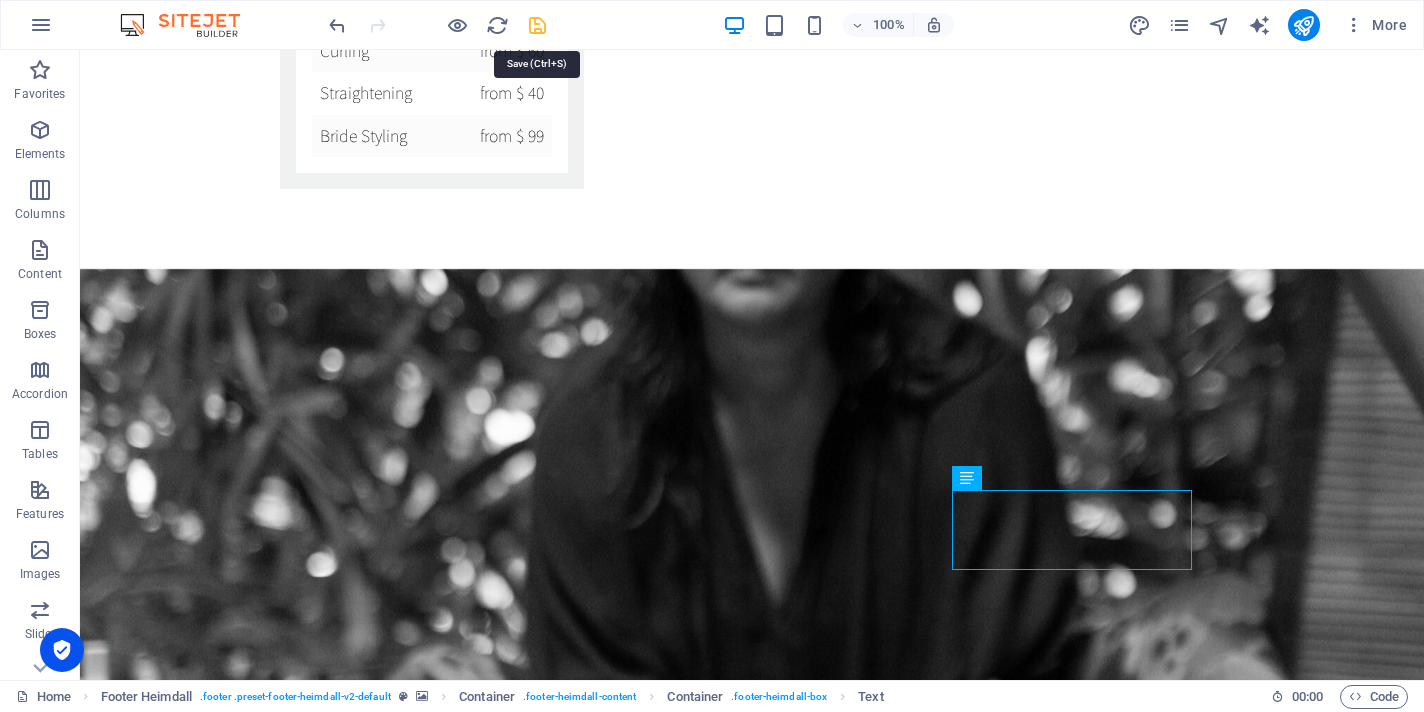 click at bounding box center (537, 25) 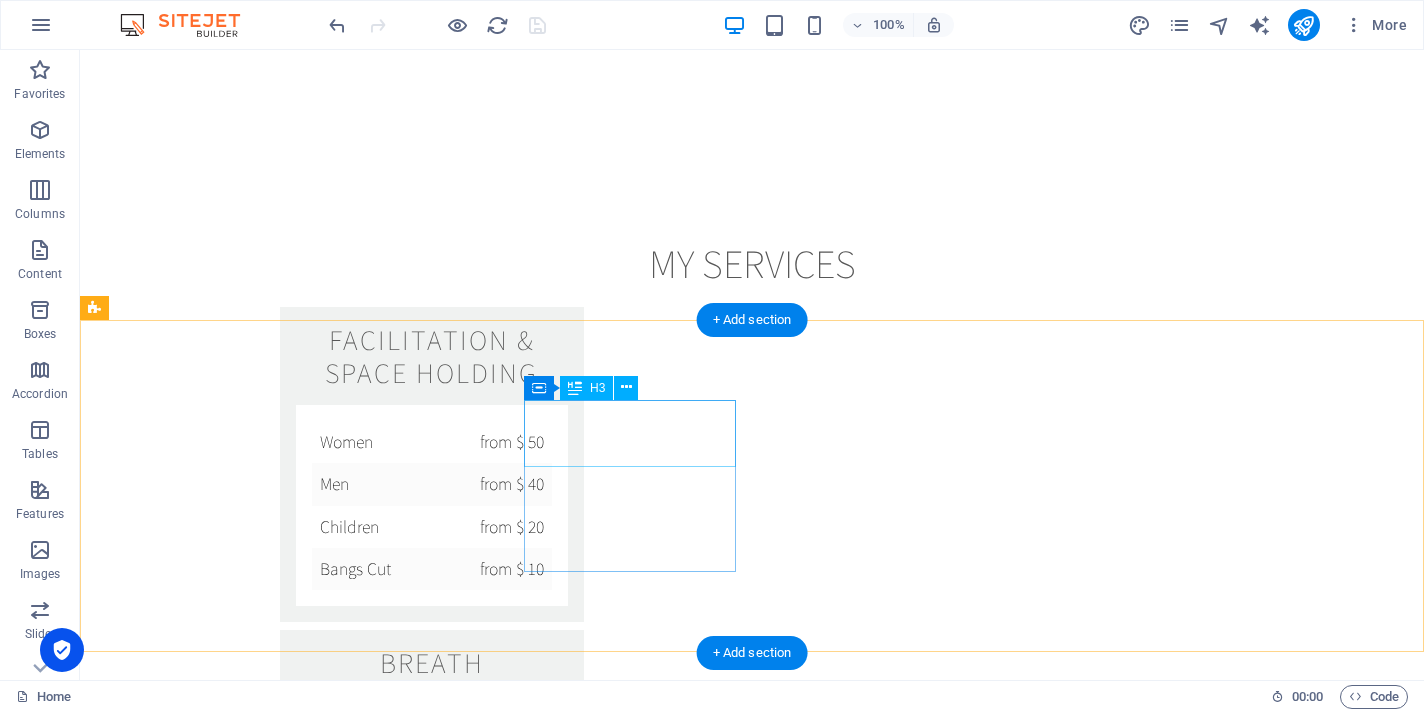 scroll, scrollTop: 2467, scrollLeft: 0, axis: vertical 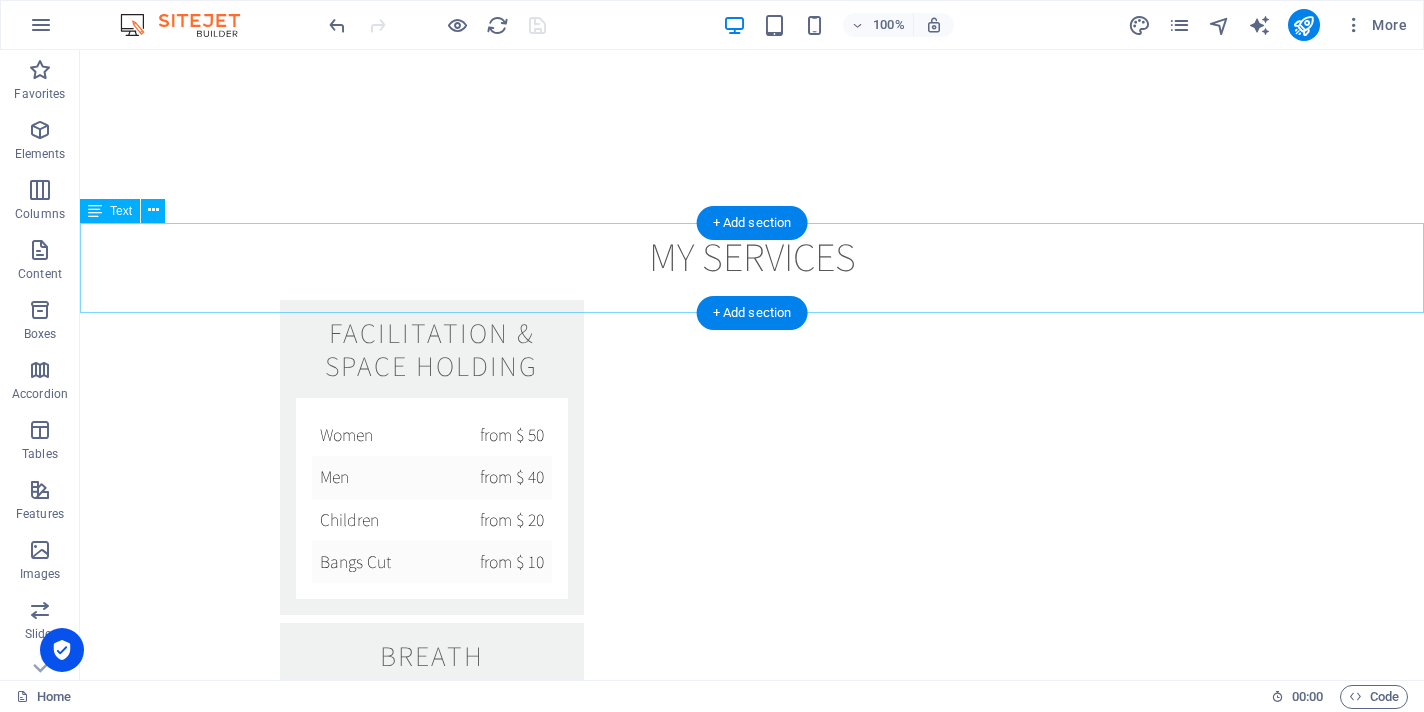 click on "TOUCHPOINTS" at bounding box center (752, 2522) 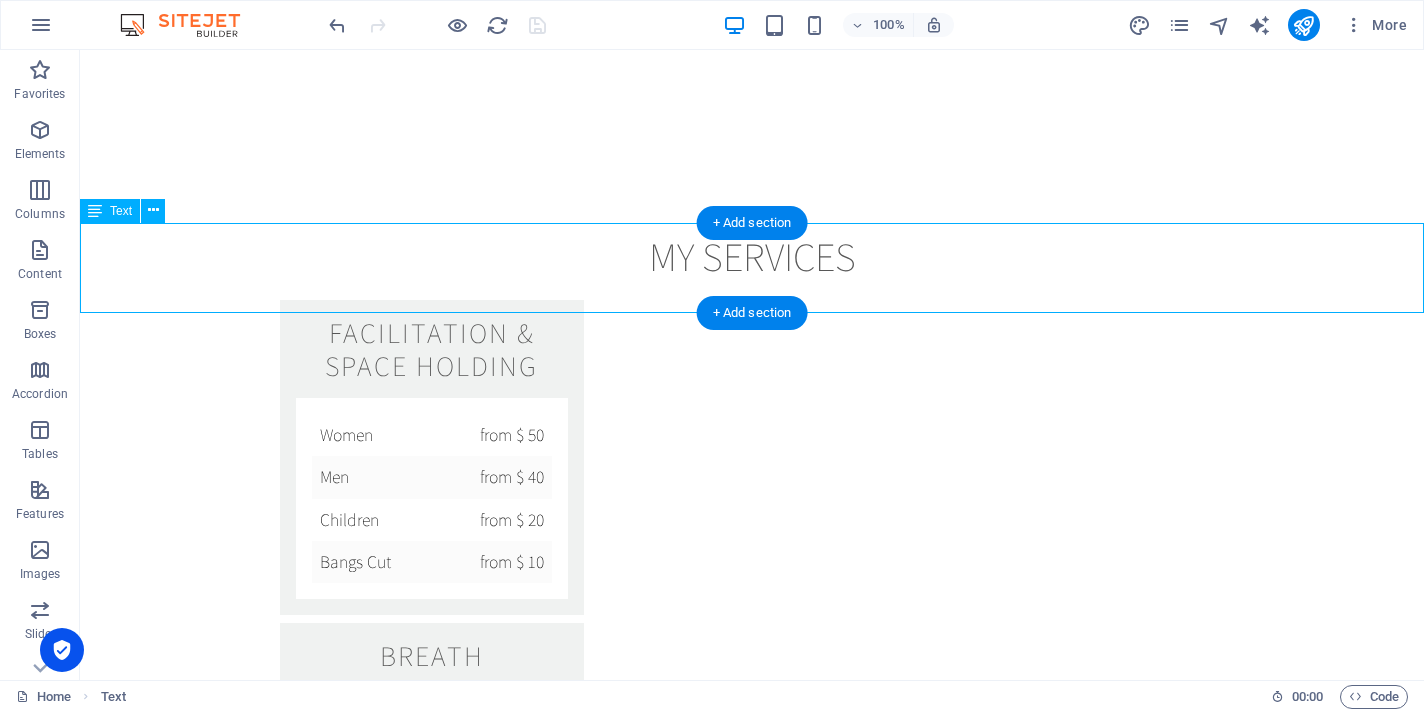 click on "TOUCHPOINTS" at bounding box center (752, 2522) 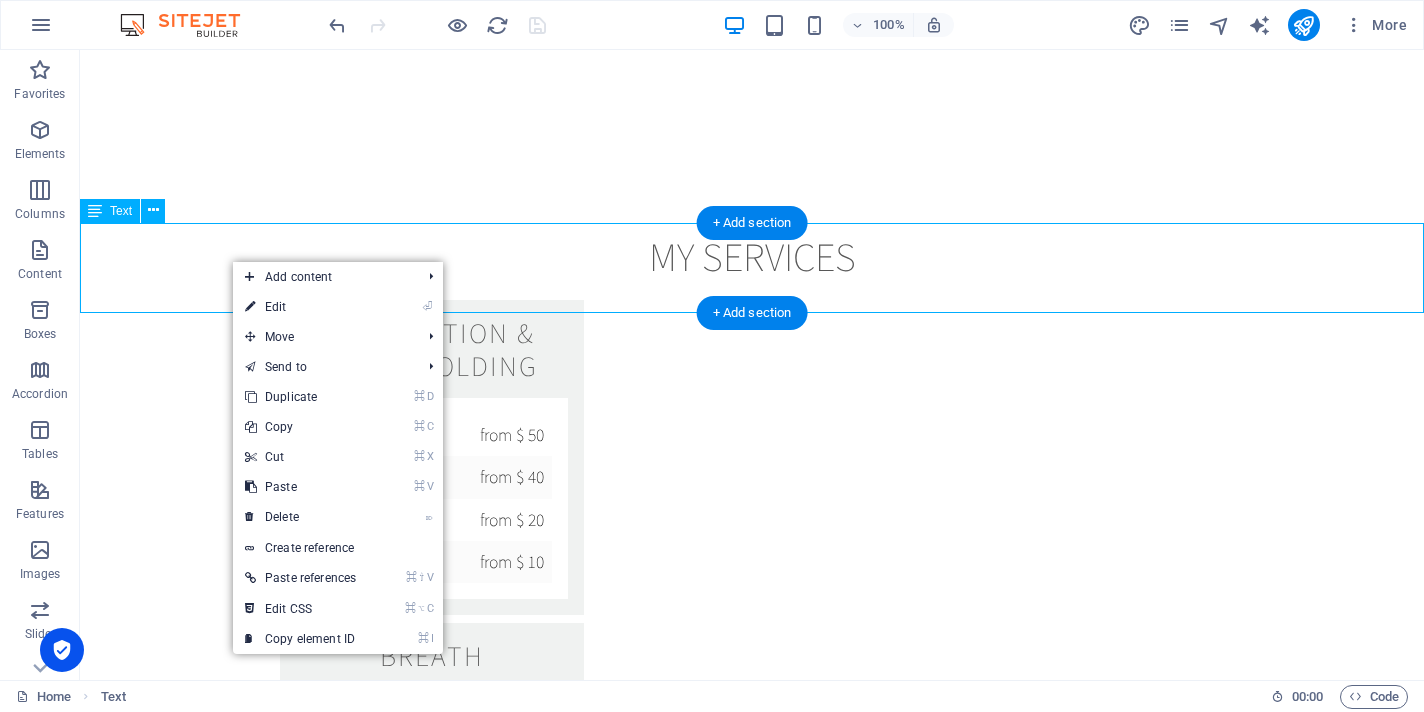 click on "TOUCHPOINTS" at bounding box center [752, 2522] 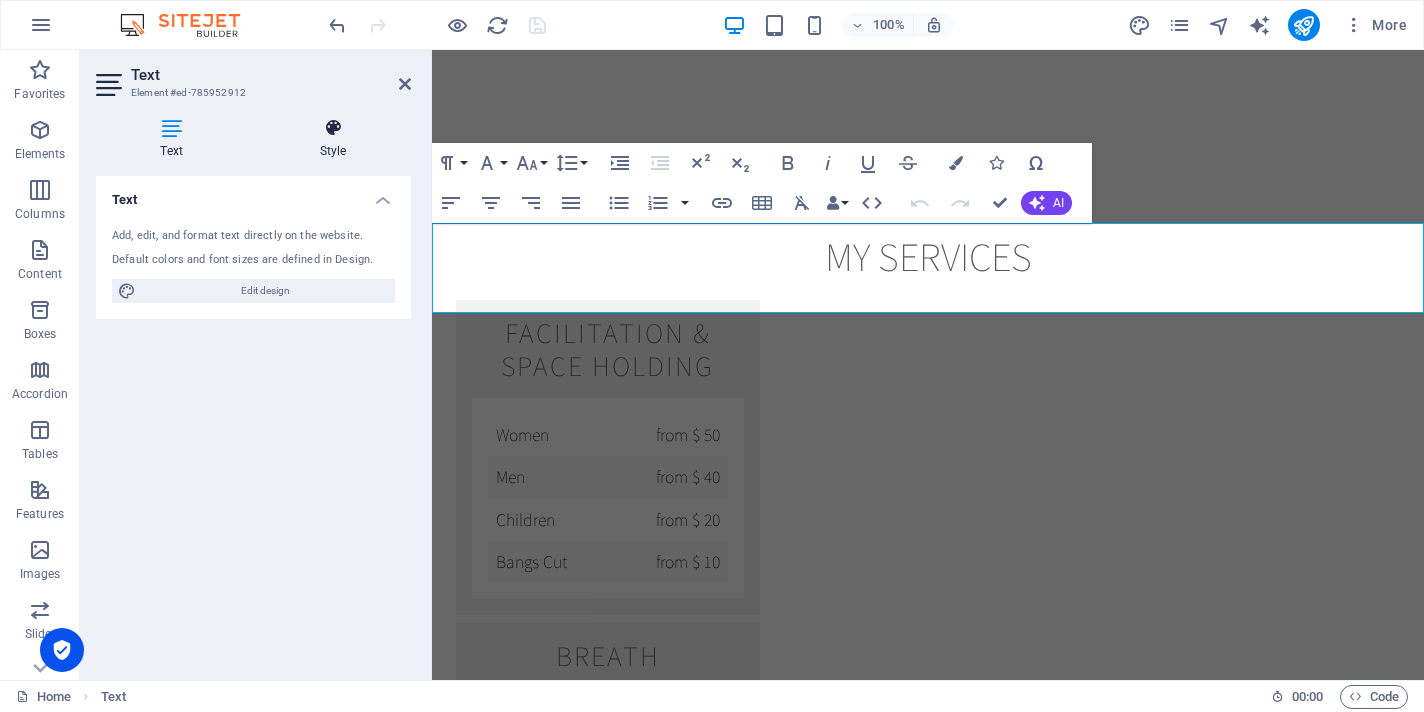 click at bounding box center [333, 128] 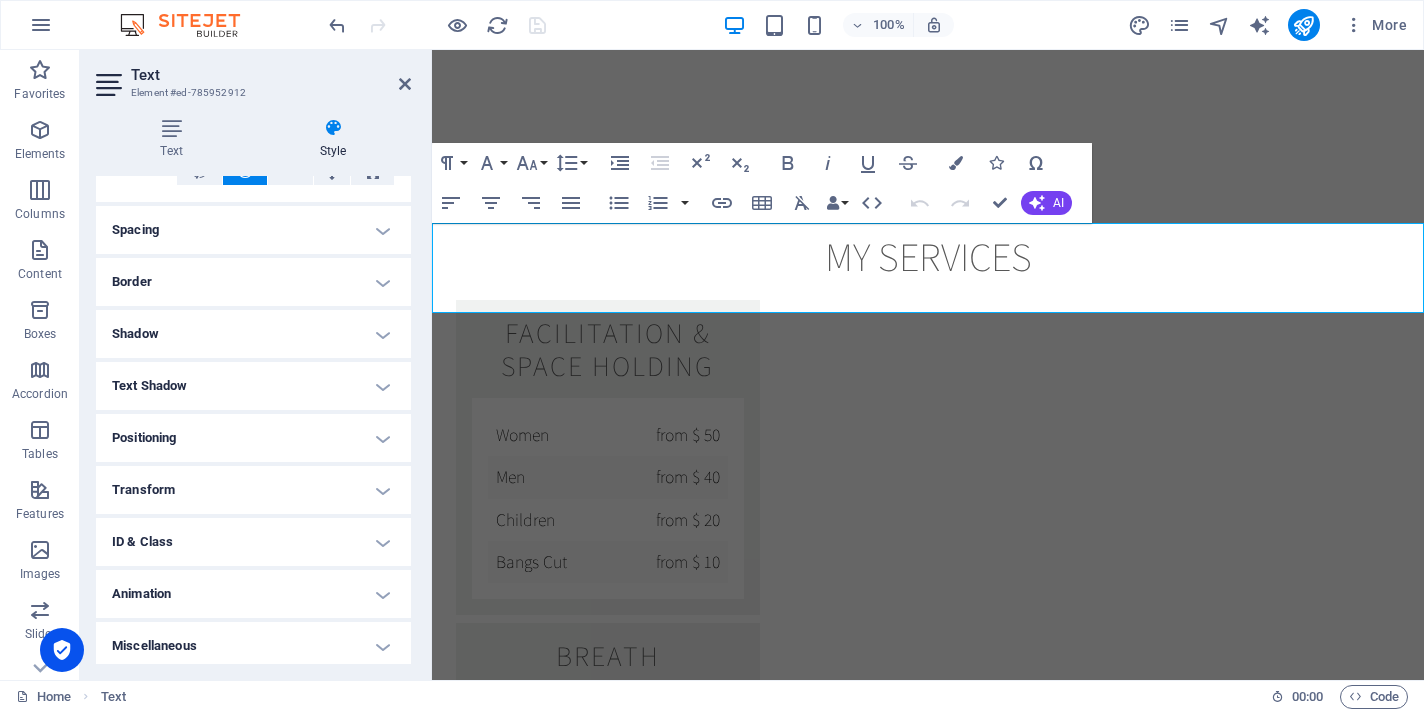 scroll, scrollTop: 146, scrollLeft: 0, axis: vertical 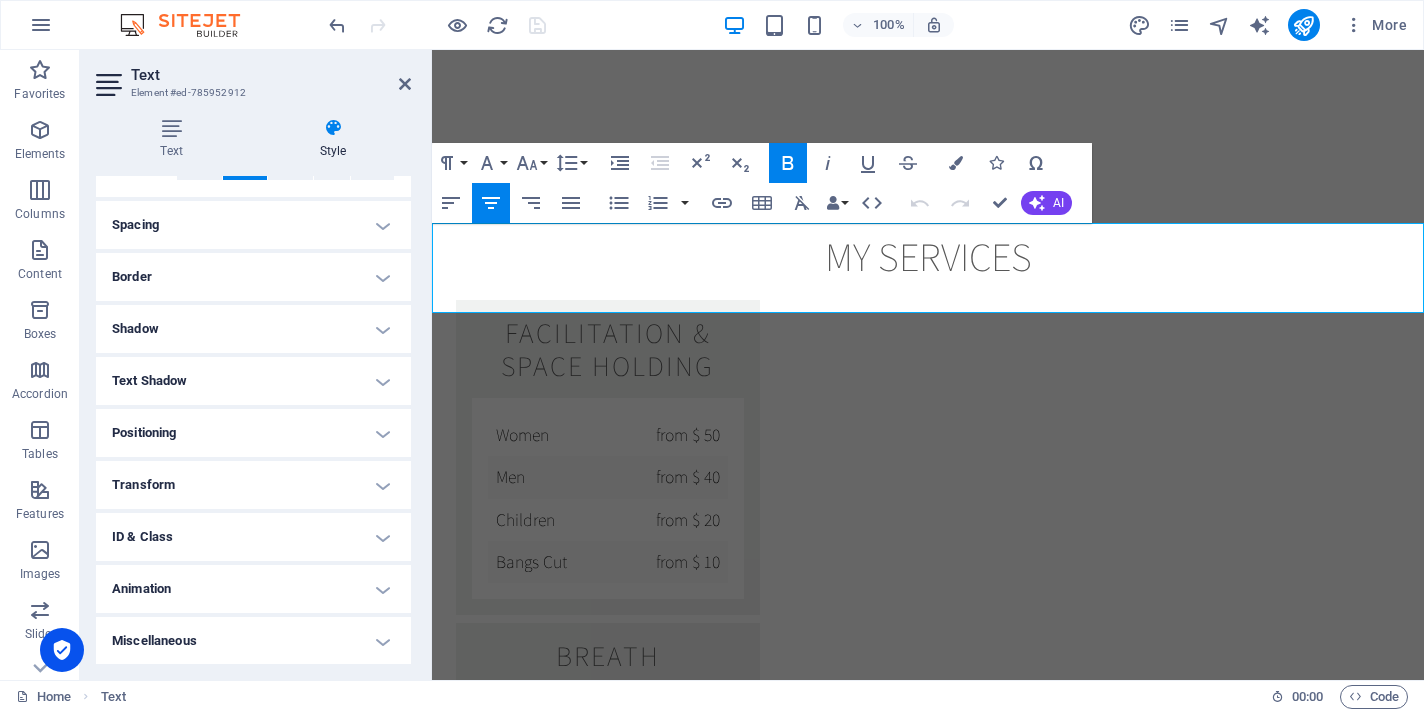 click on "TOUCHPOINTS" at bounding box center (928, 2522) 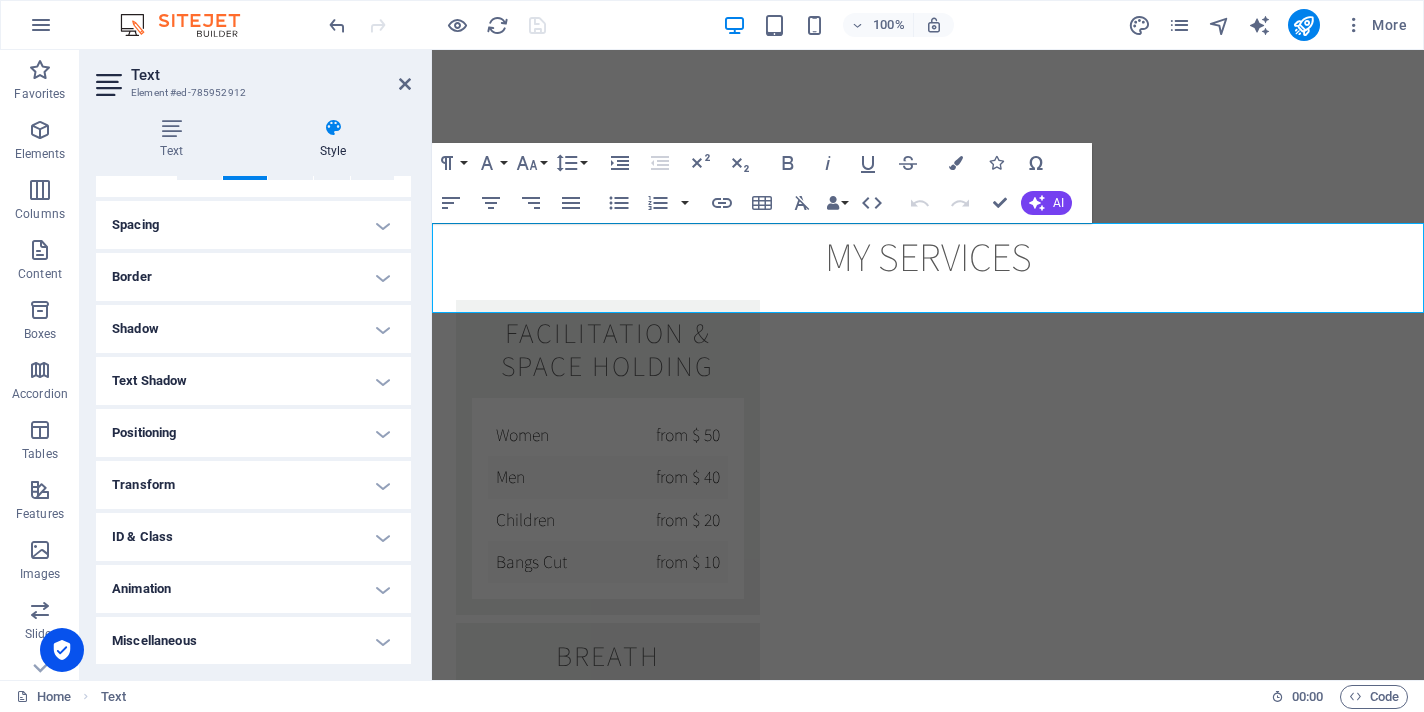 scroll, scrollTop: 0, scrollLeft: 0, axis: both 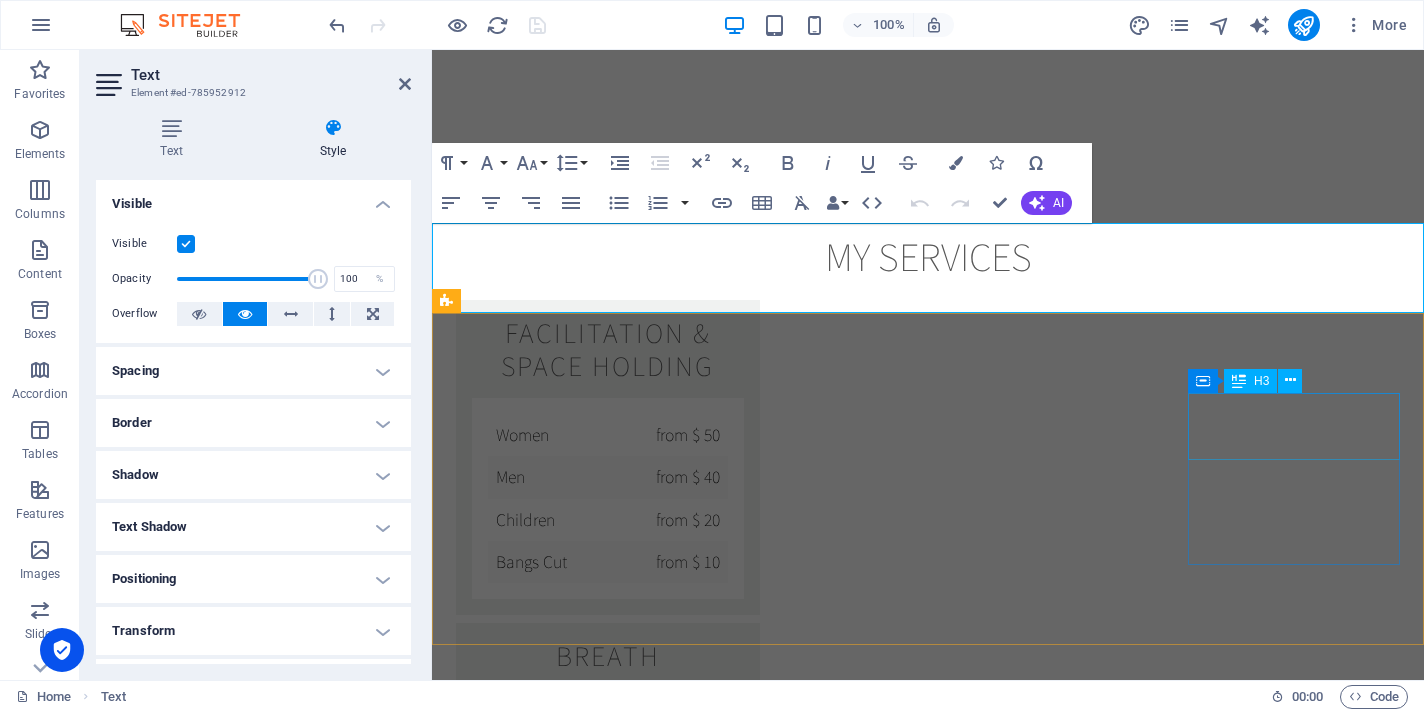 click on "FInding Meaning" at bounding box center [920, 2892] 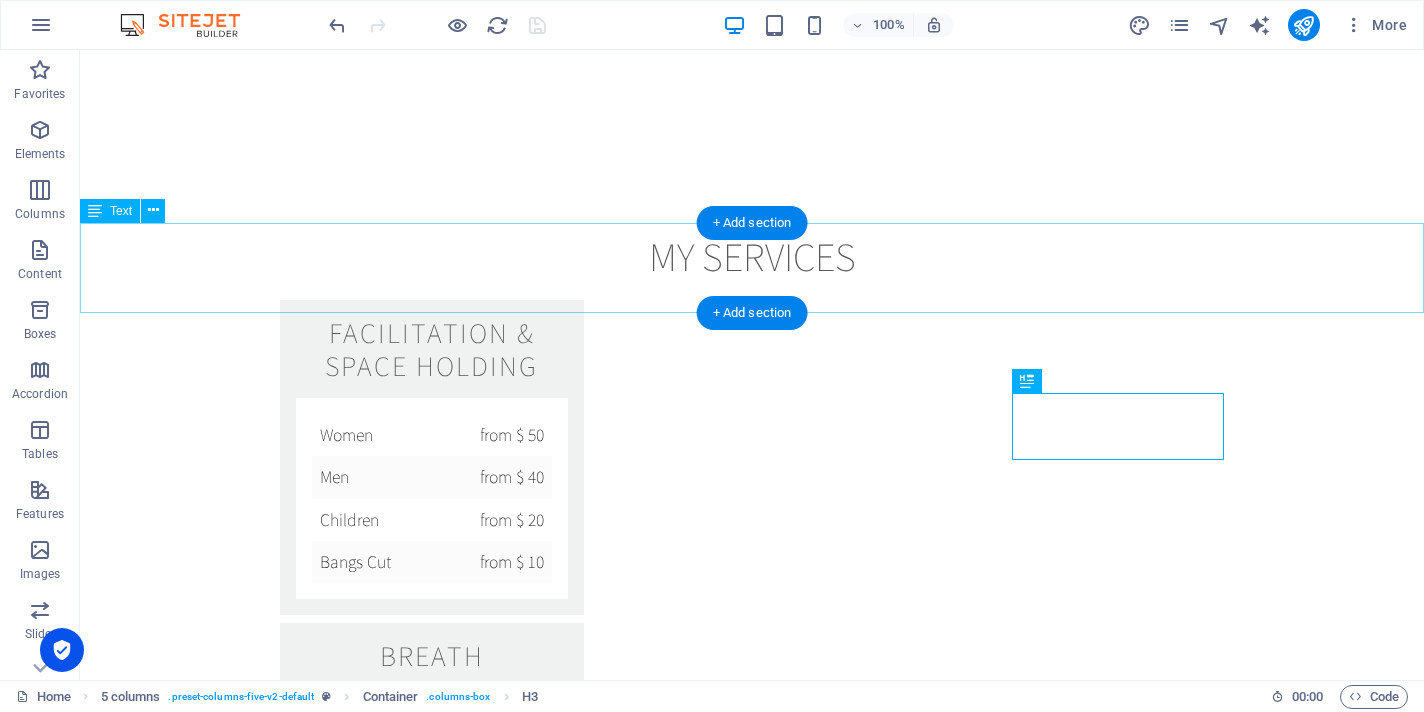 click on "TOUCHPOINTS" at bounding box center [752, 2522] 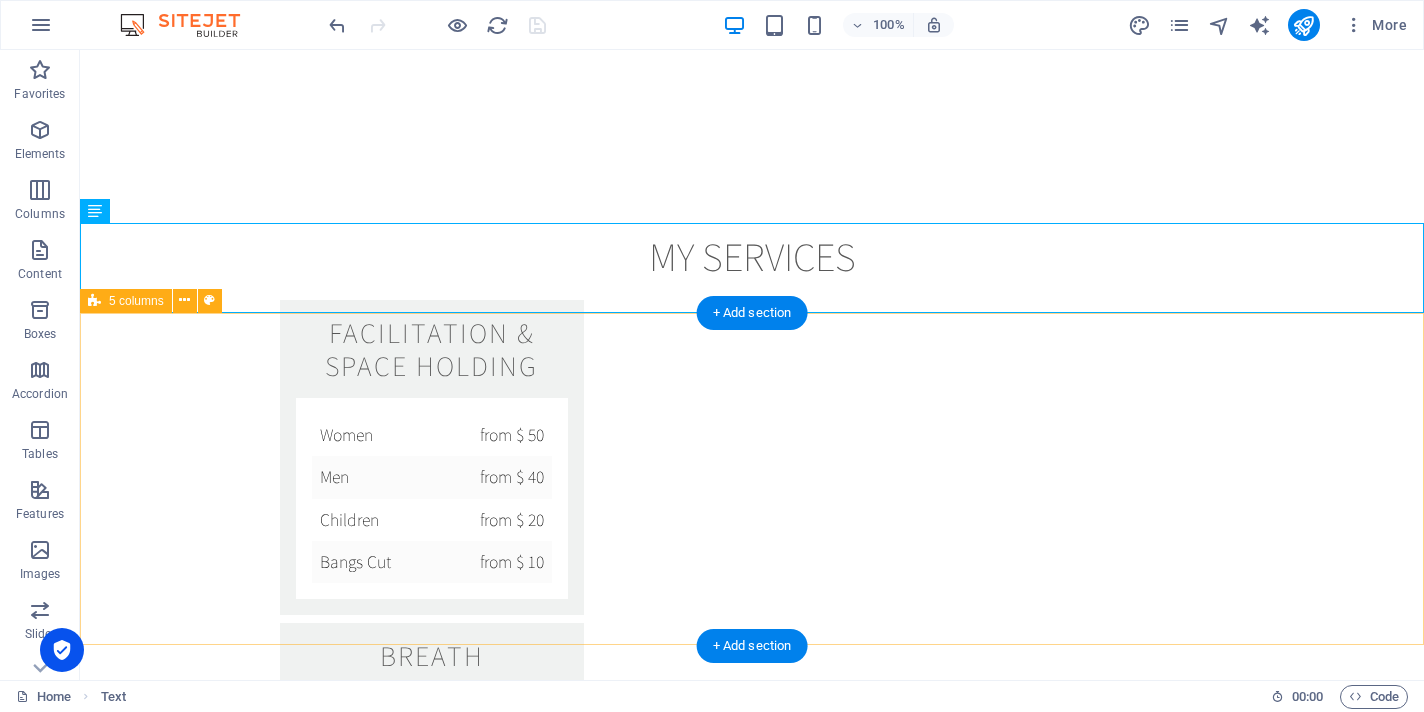 click on "Building Resilience Laying a solid base with strength, discipline and flexibility to support outcomes. Becomning Brave Expanding boundaries and challenging beliefs, resourcing through the process. Igniting Power Allowing power to rise and move - changing/ adapting experiences with awareness. FInding Meaning Discovering what is important, at the centre of the experience and holistically integrating." at bounding box center (752, 2791) 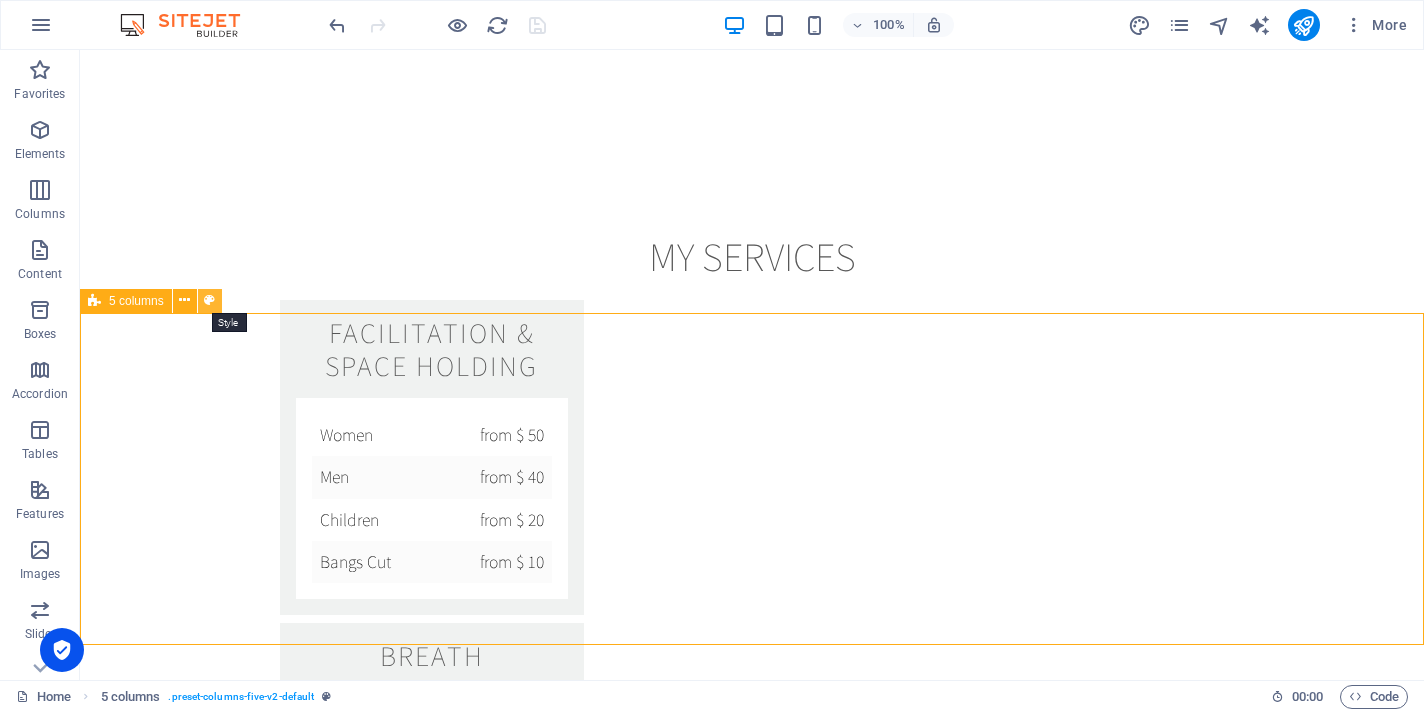 click at bounding box center (209, 300) 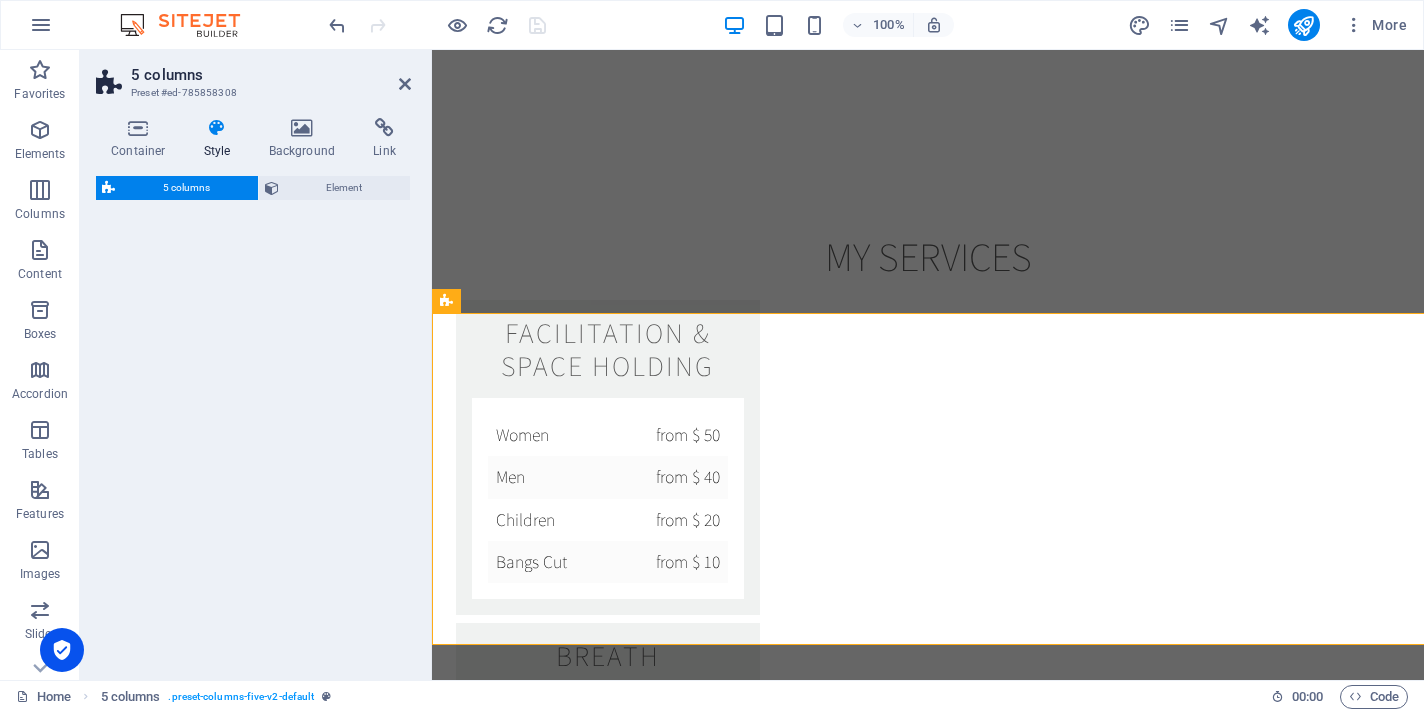 select on "rem" 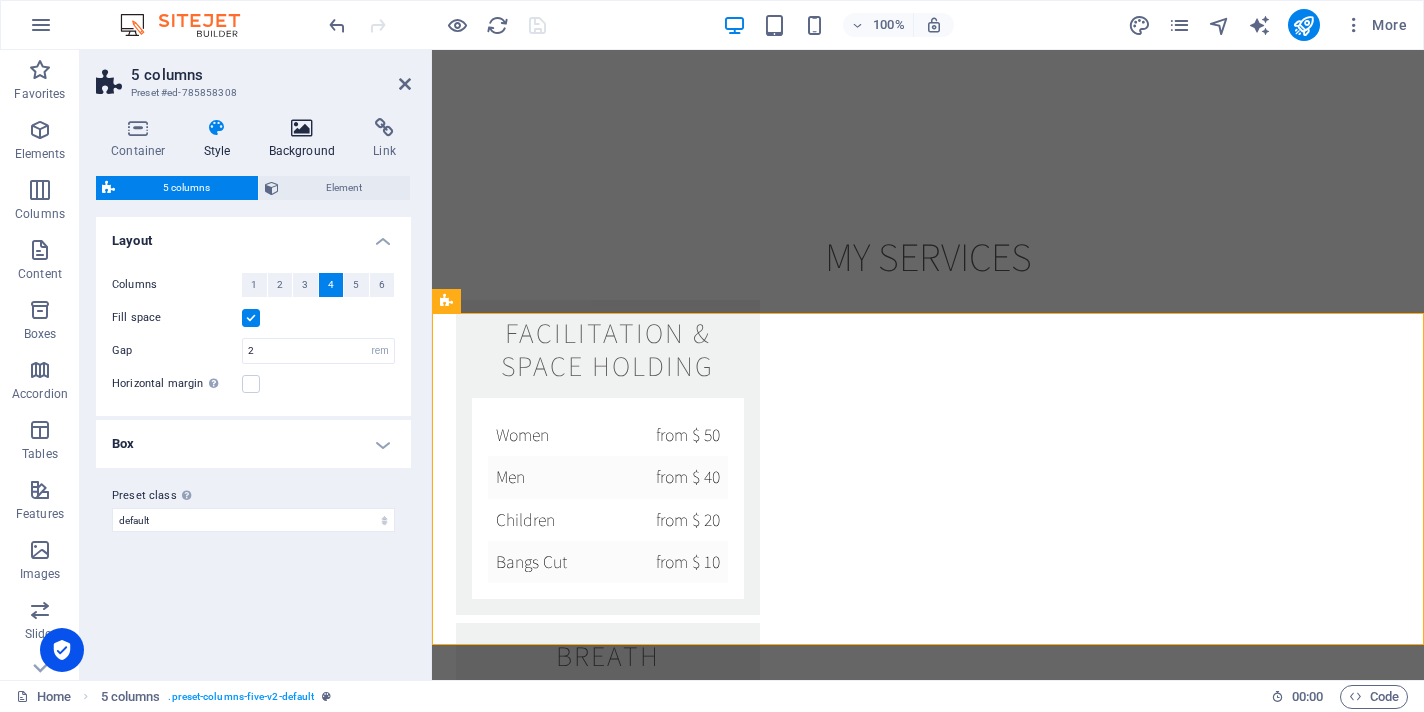 click at bounding box center (302, 128) 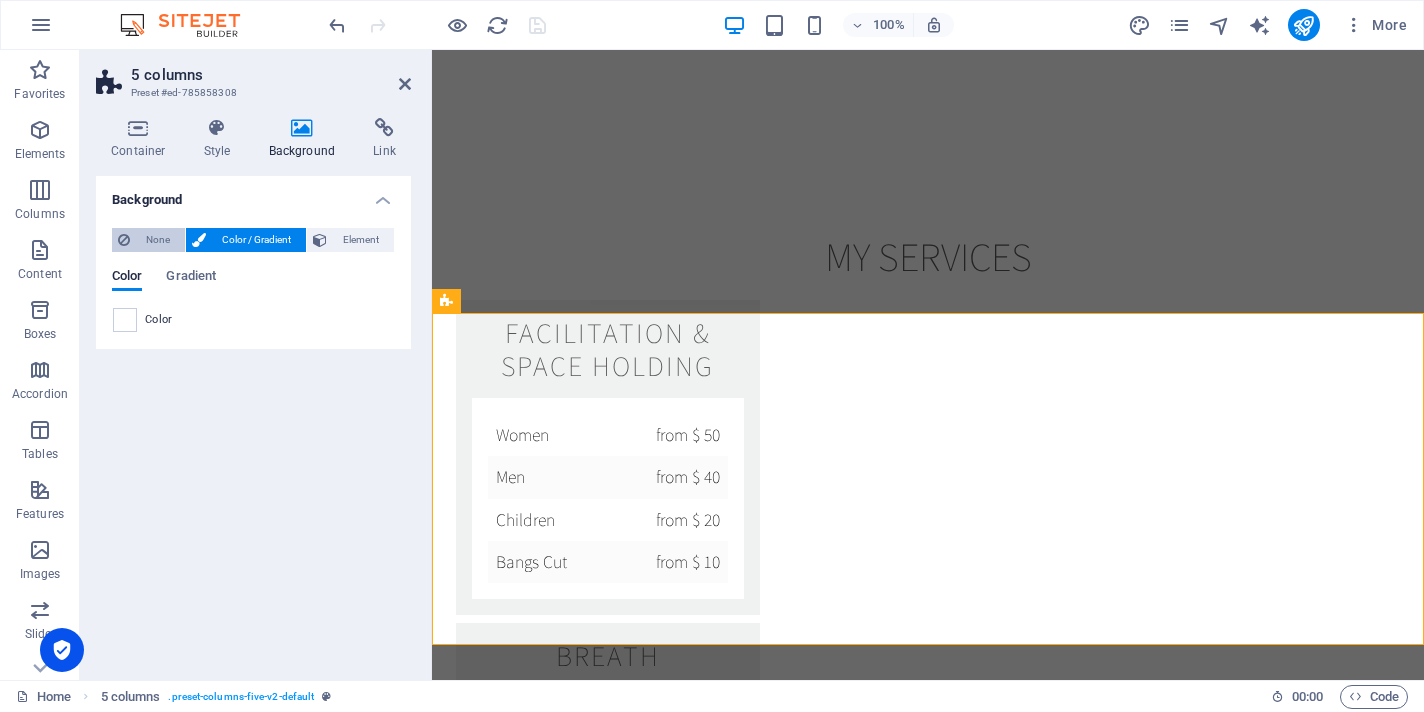 click on "None" at bounding box center (157, 240) 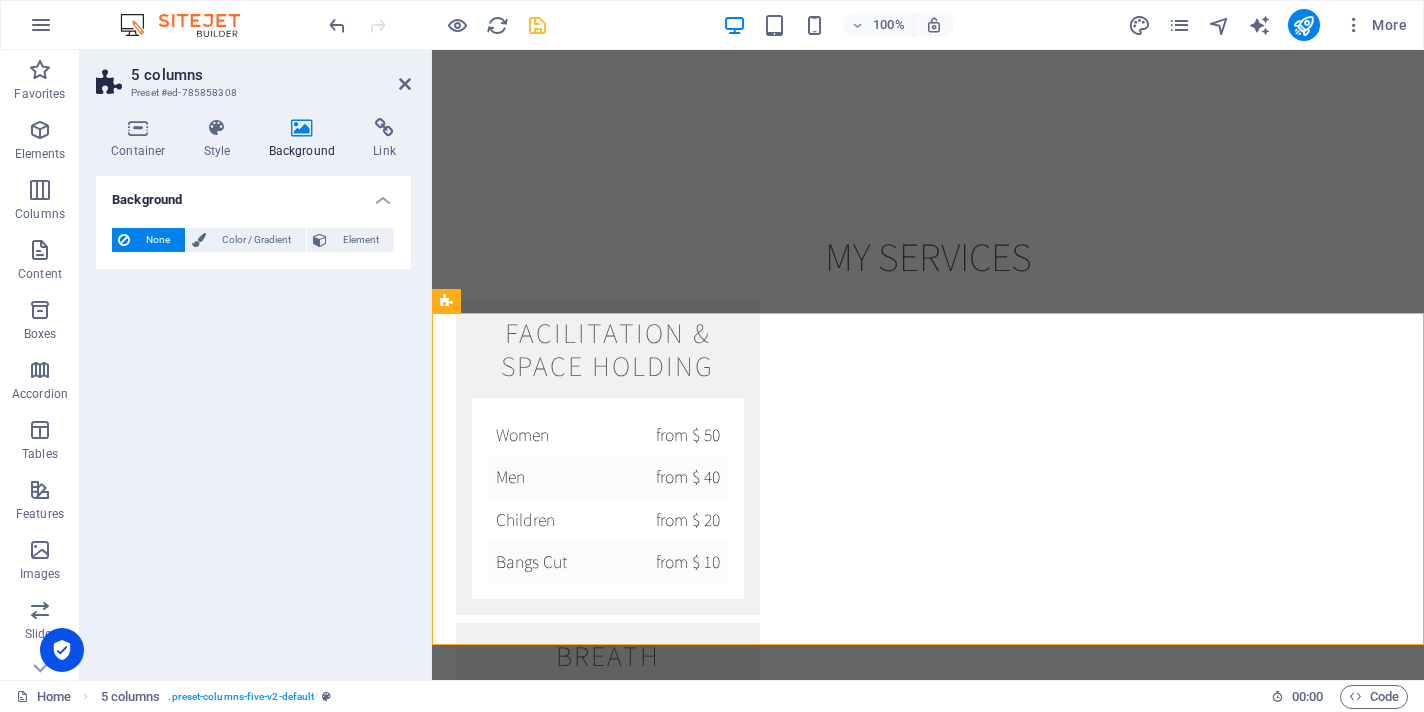 click on "None" at bounding box center [157, 240] 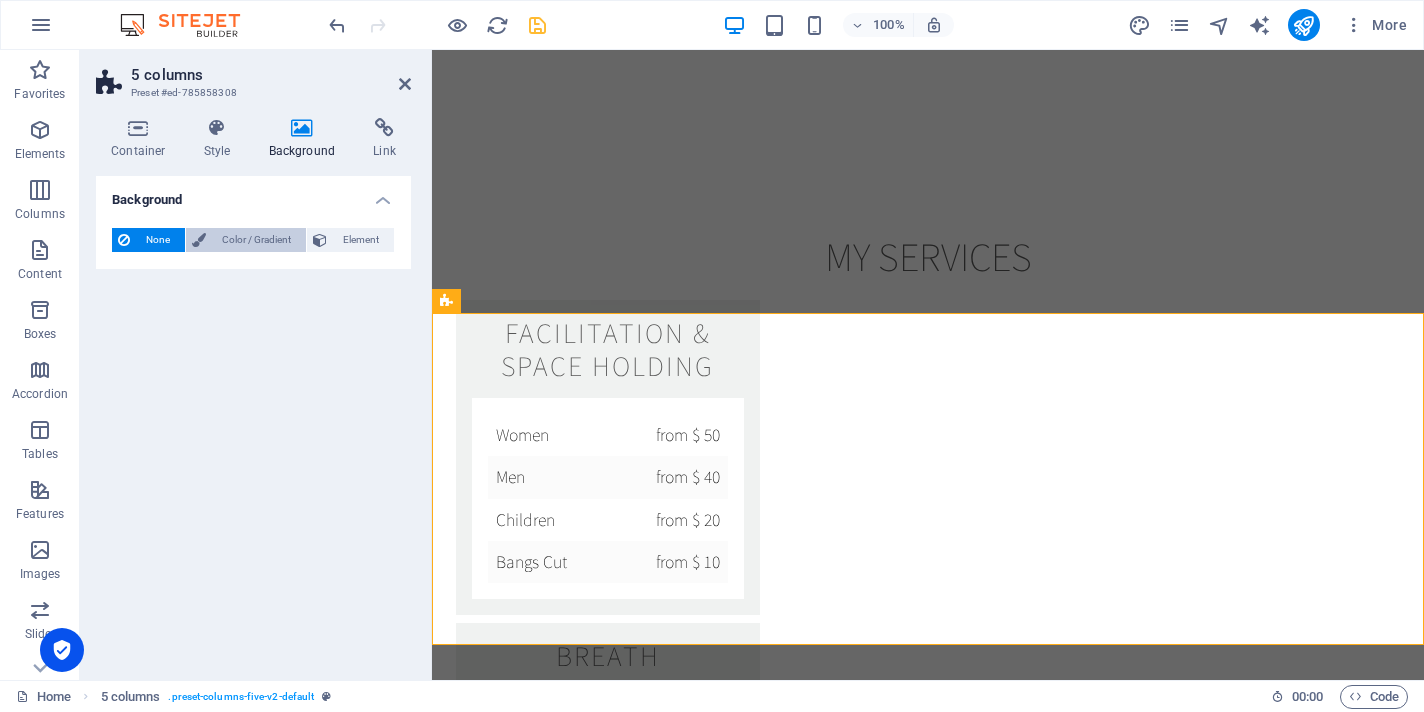 click on "Color / Gradient" at bounding box center [256, 240] 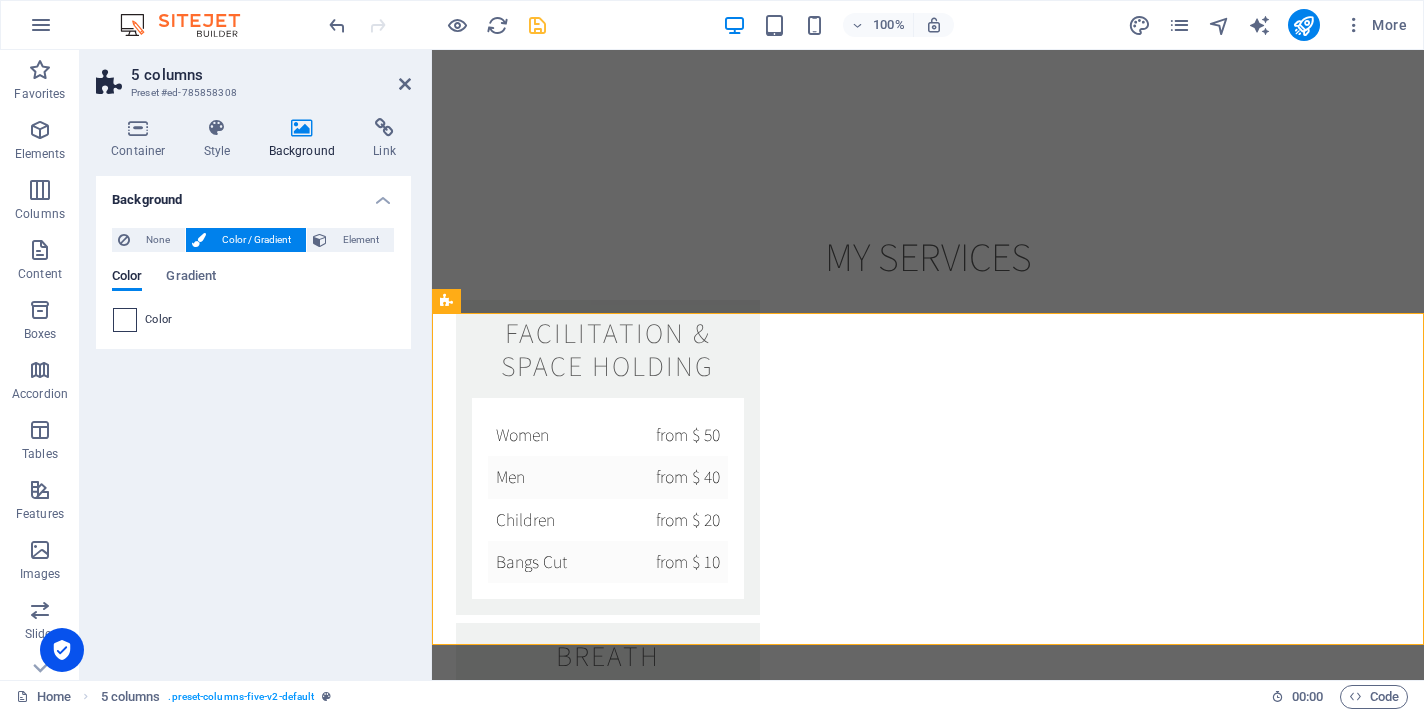 click at bounding box center [125, 320] 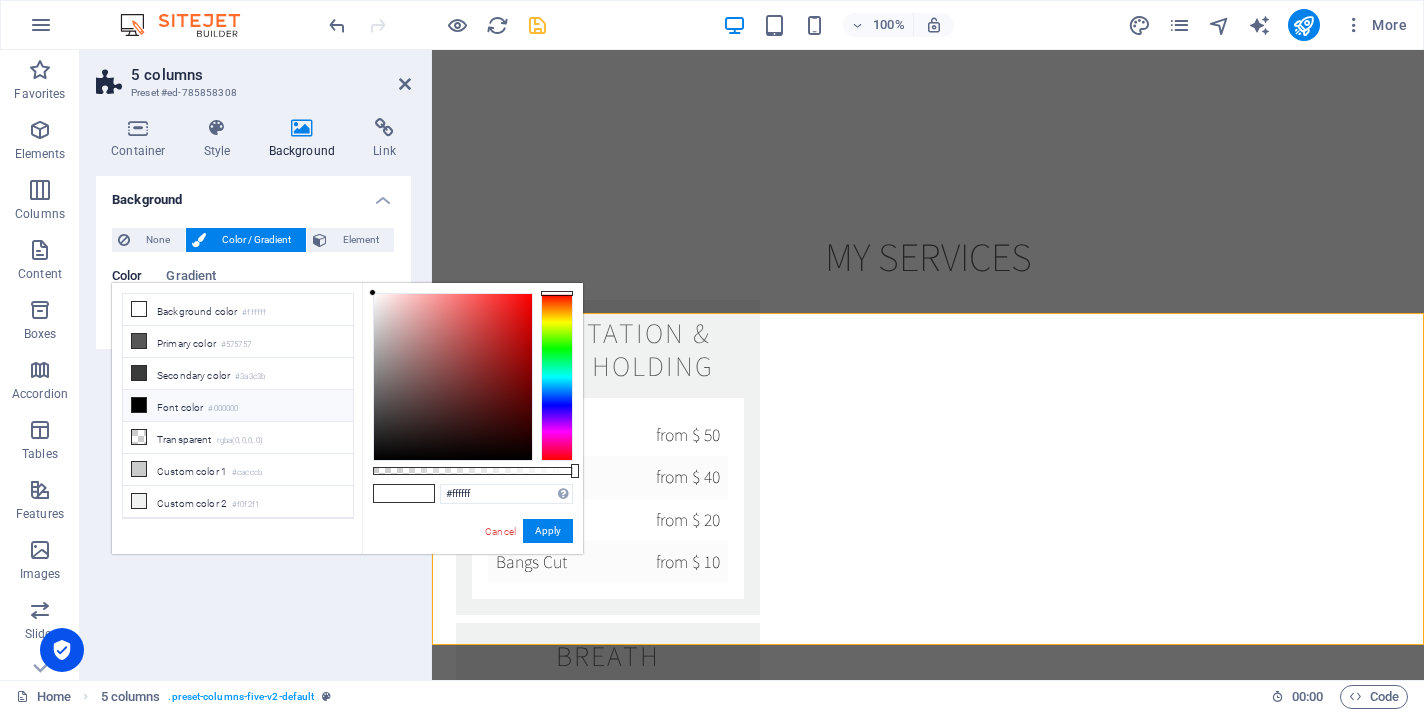 click at bounding box center (557, 377) 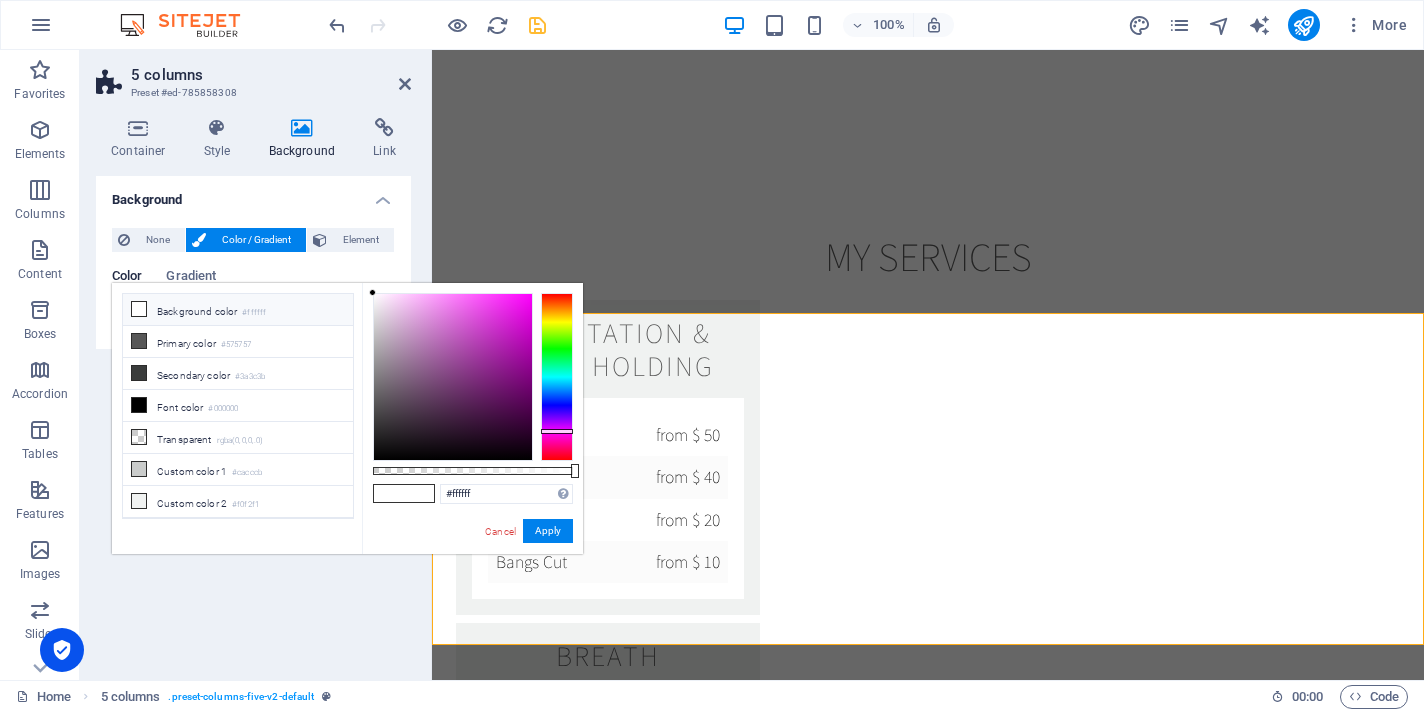 click at bounding box center [557, 377] 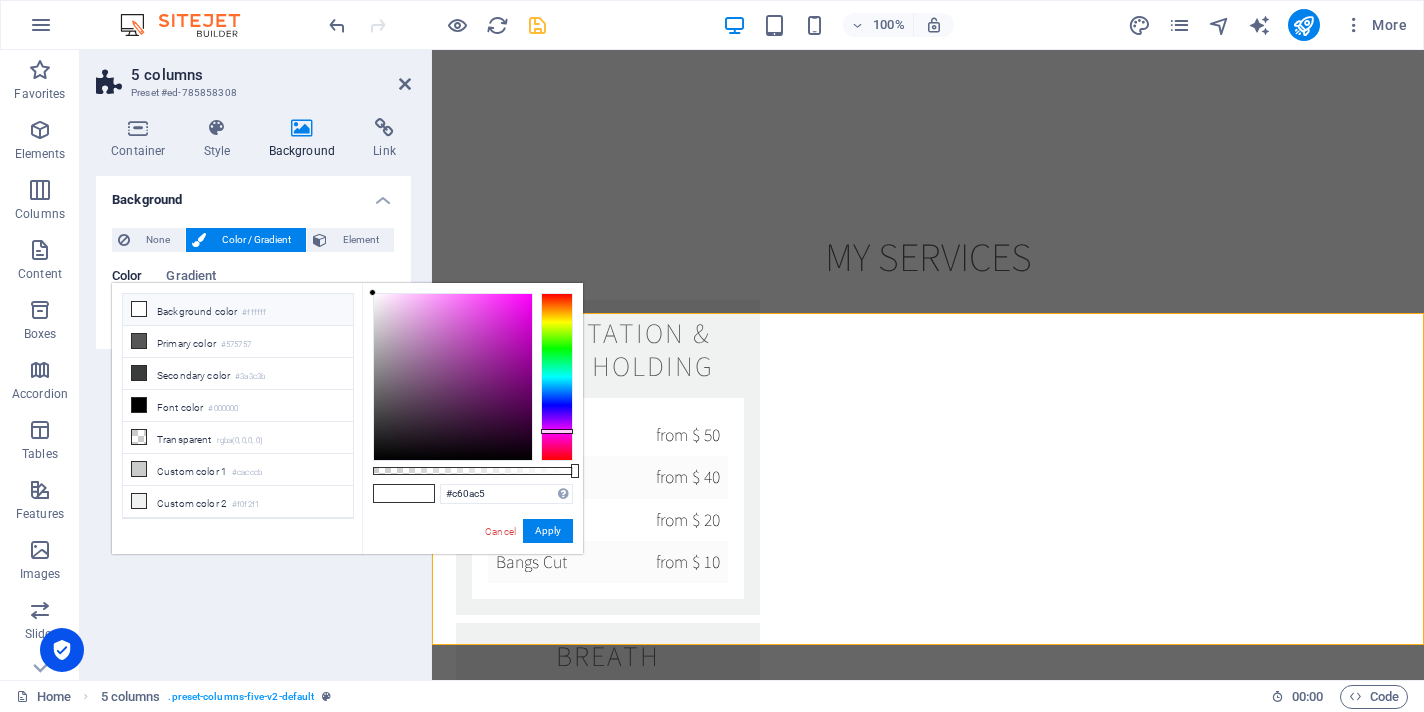click at bounding box center (453, 377) 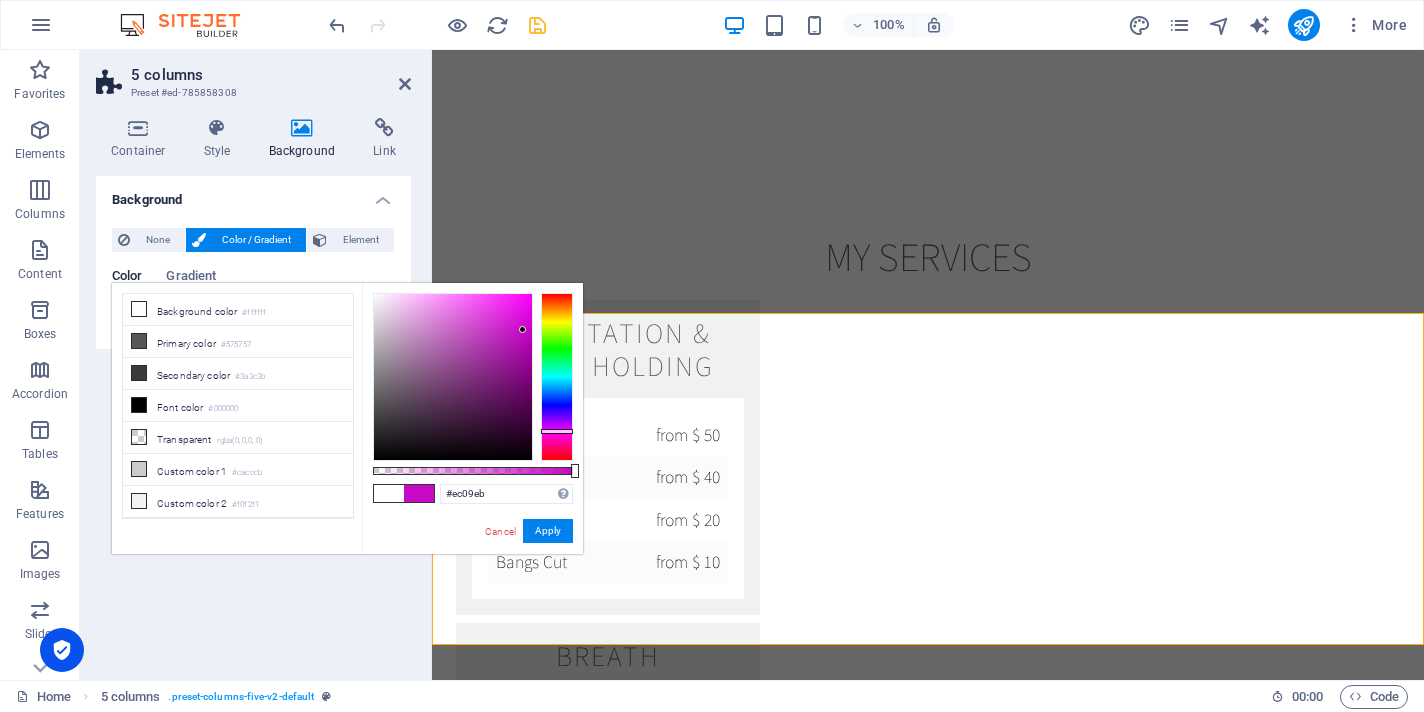 click at bounding box center (453, 377) 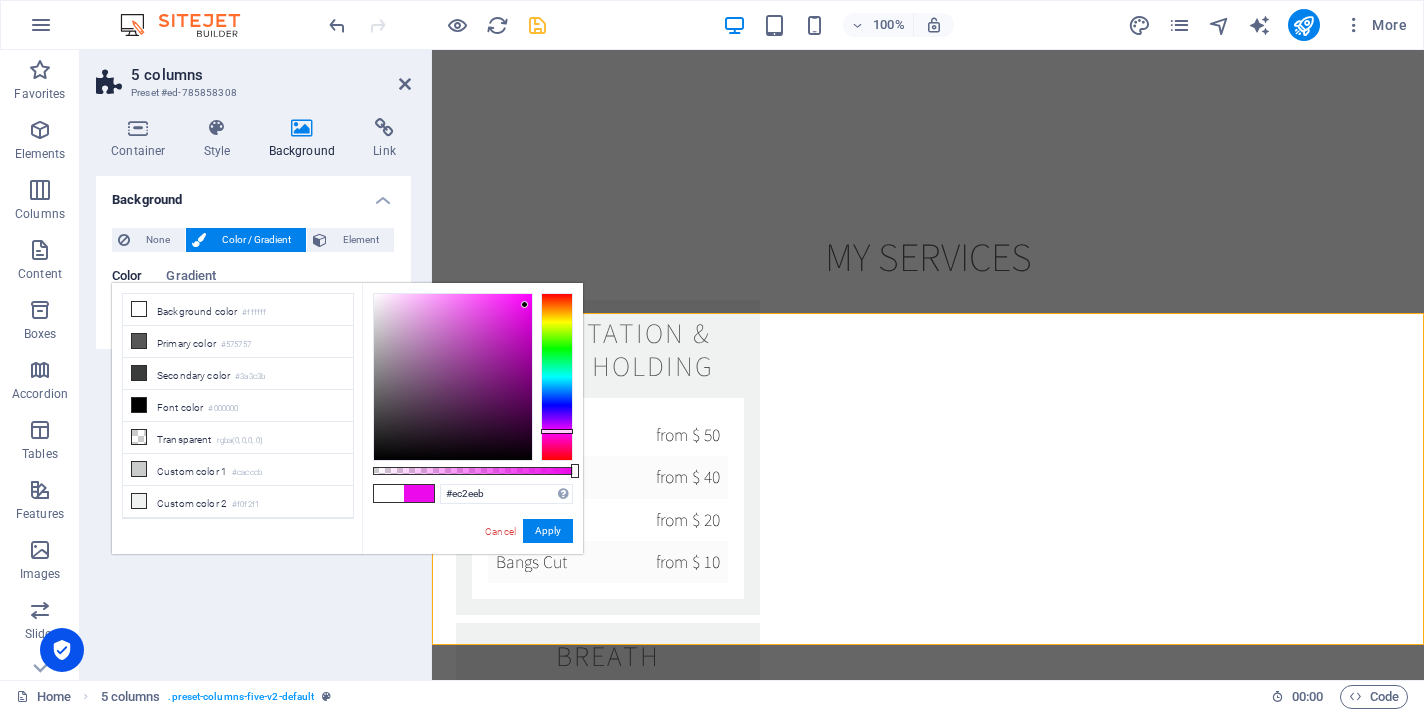 click at bounding box center [453, 377] 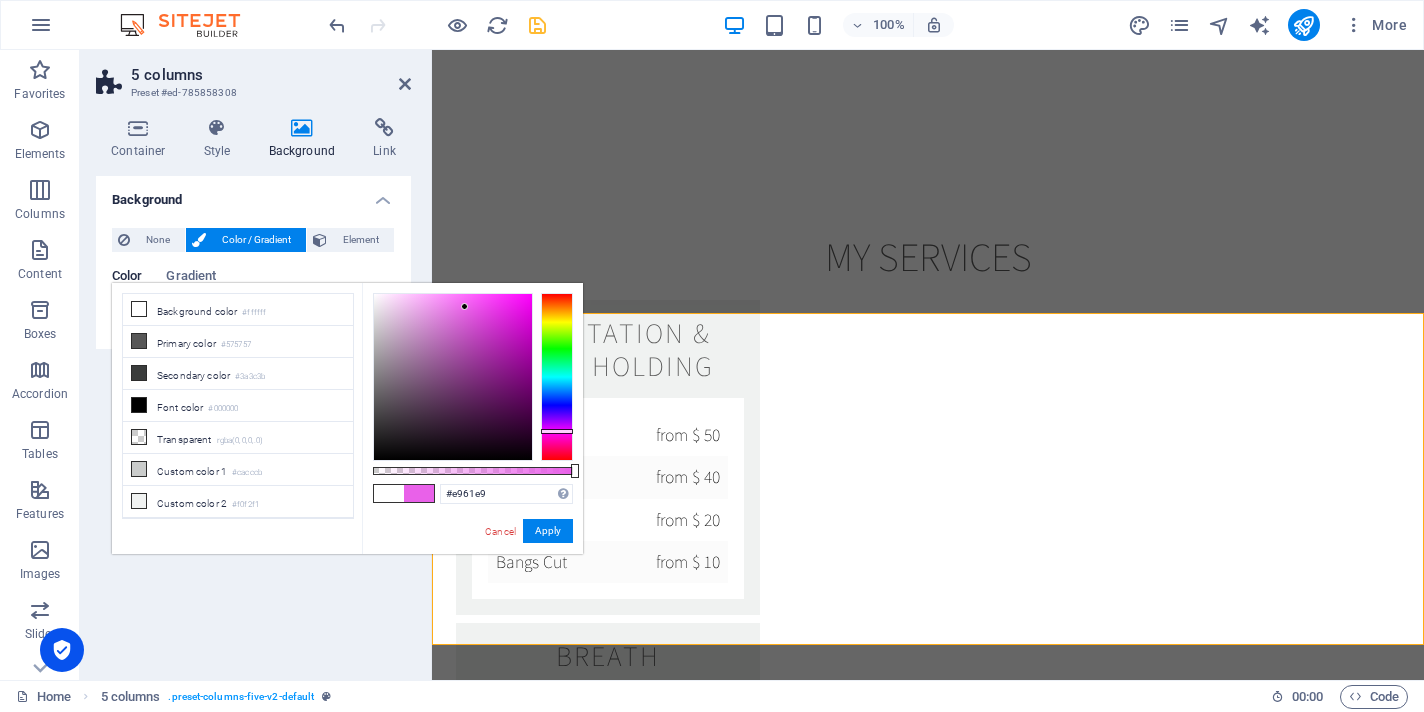 click at bounding box center (453, 377) 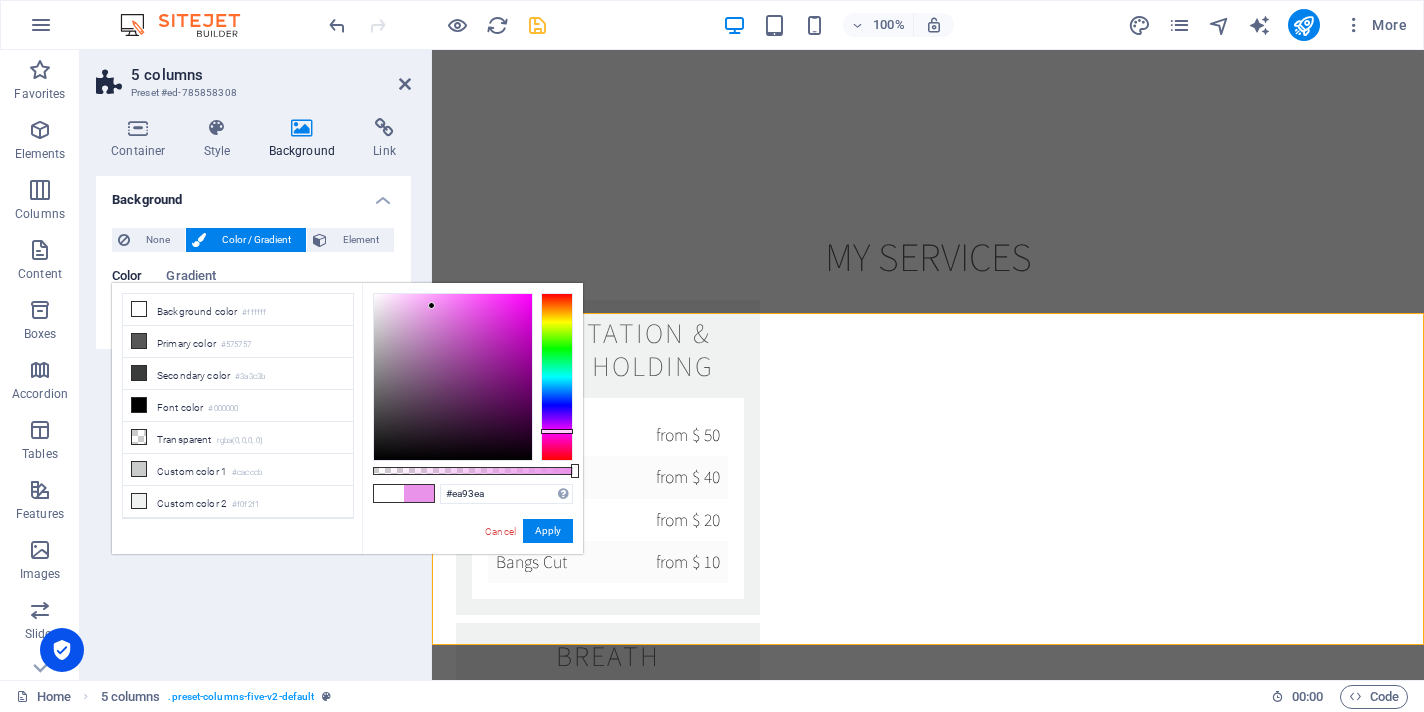 click at bounding box center (453, 377) 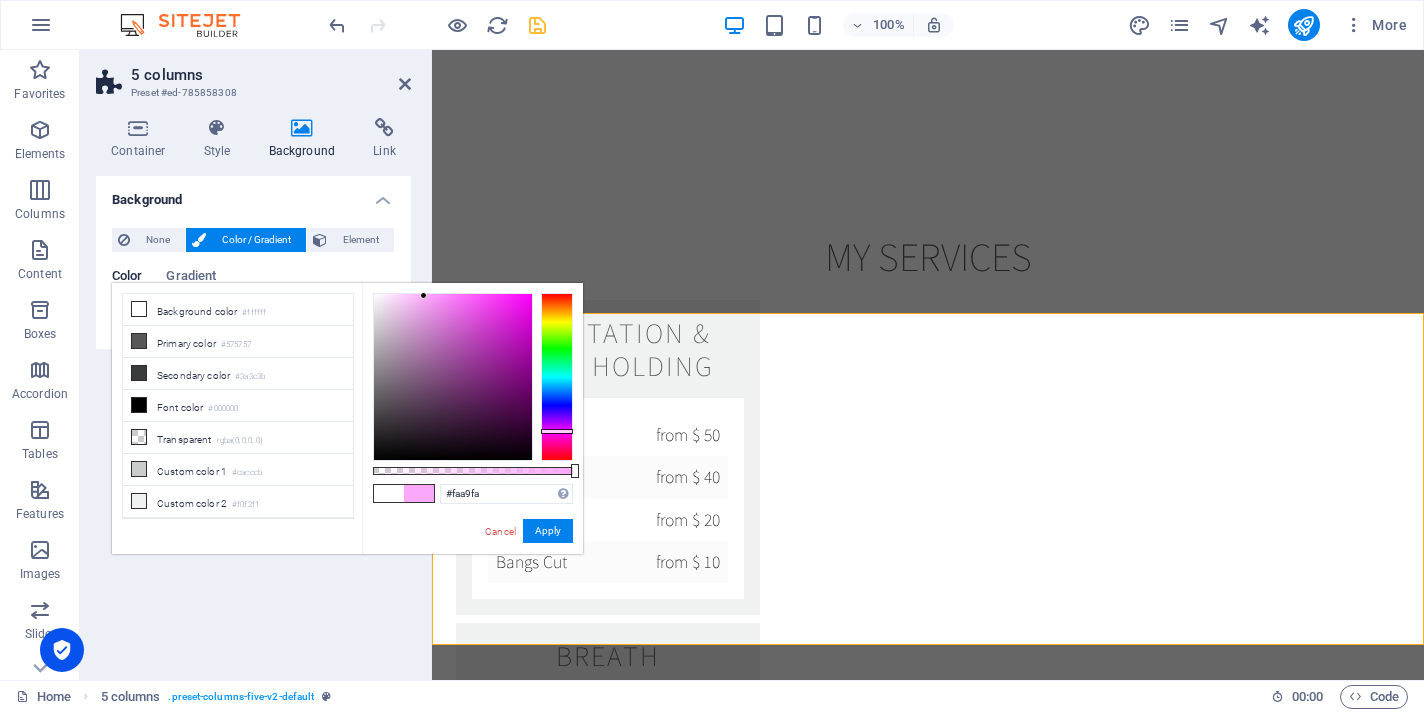 click at bounding box center [453, 377] 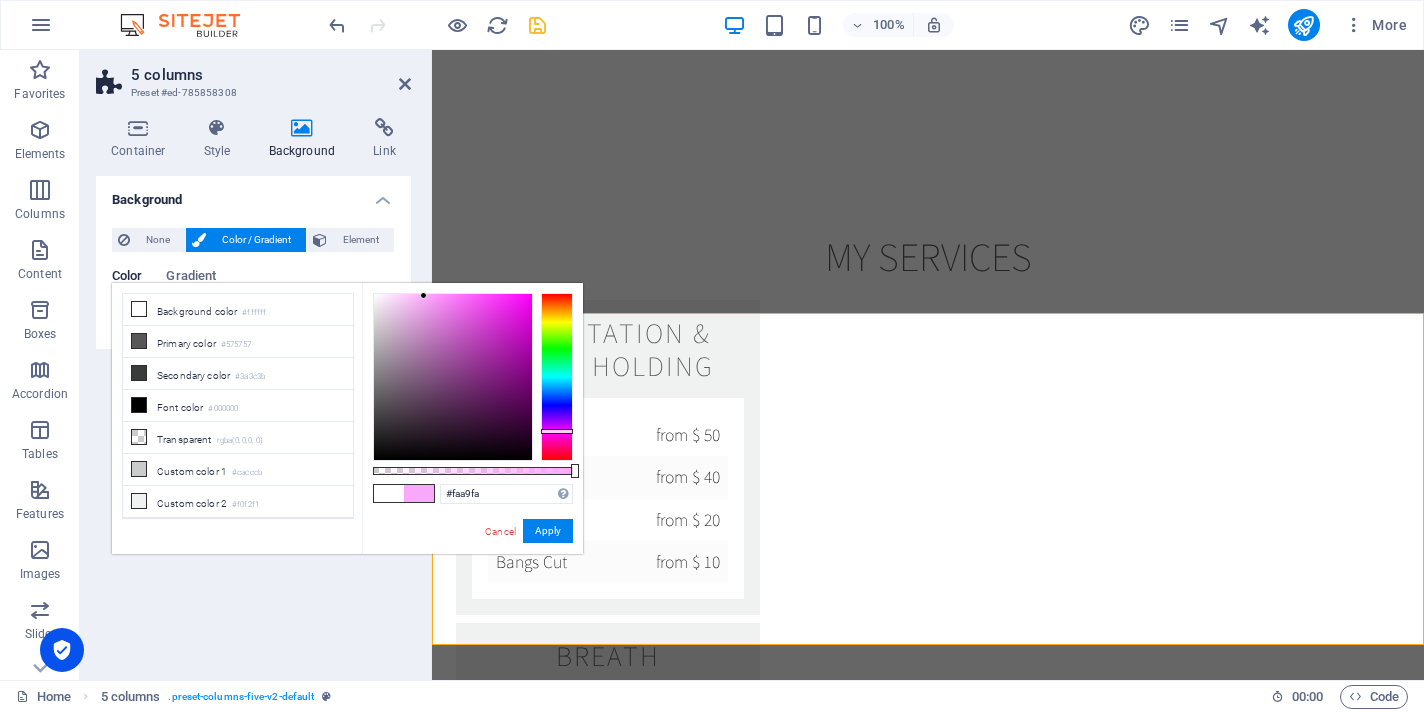 type on "#e7b0e7" 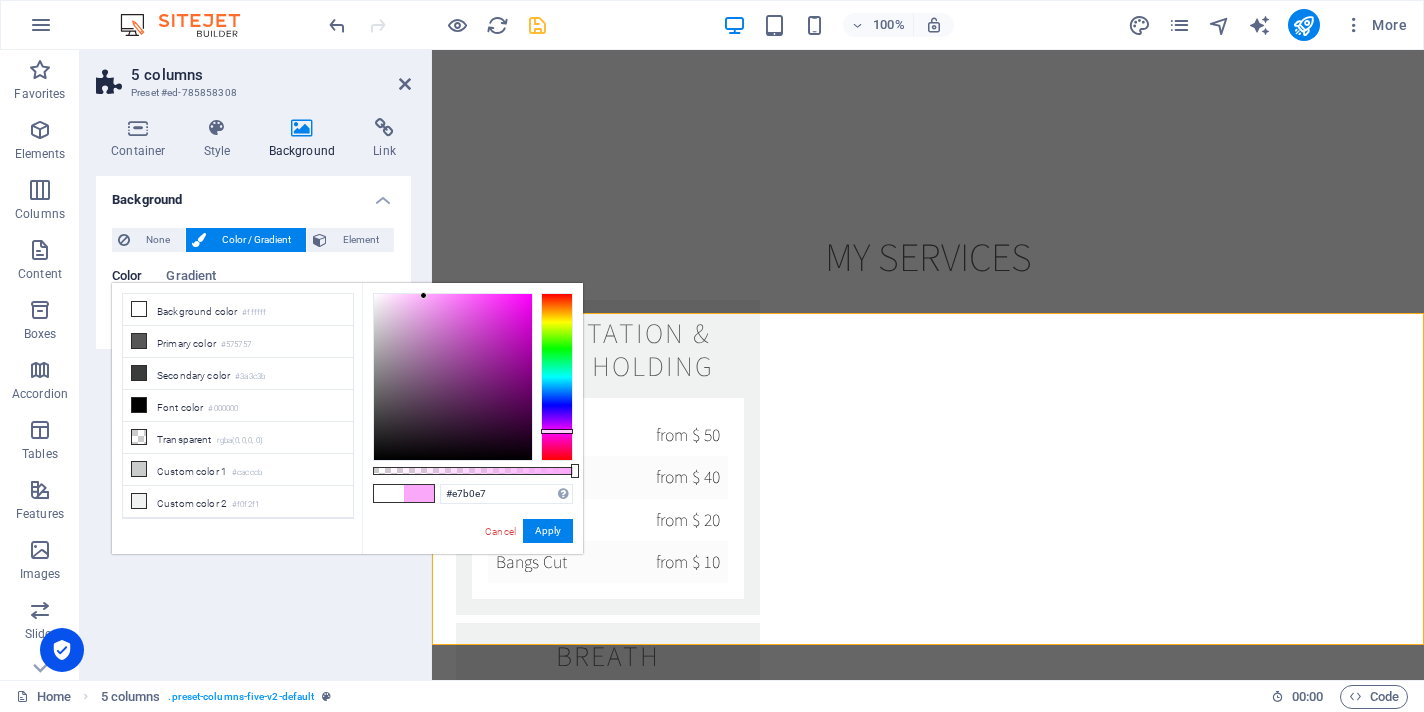 click at bounding box center (453, 377) 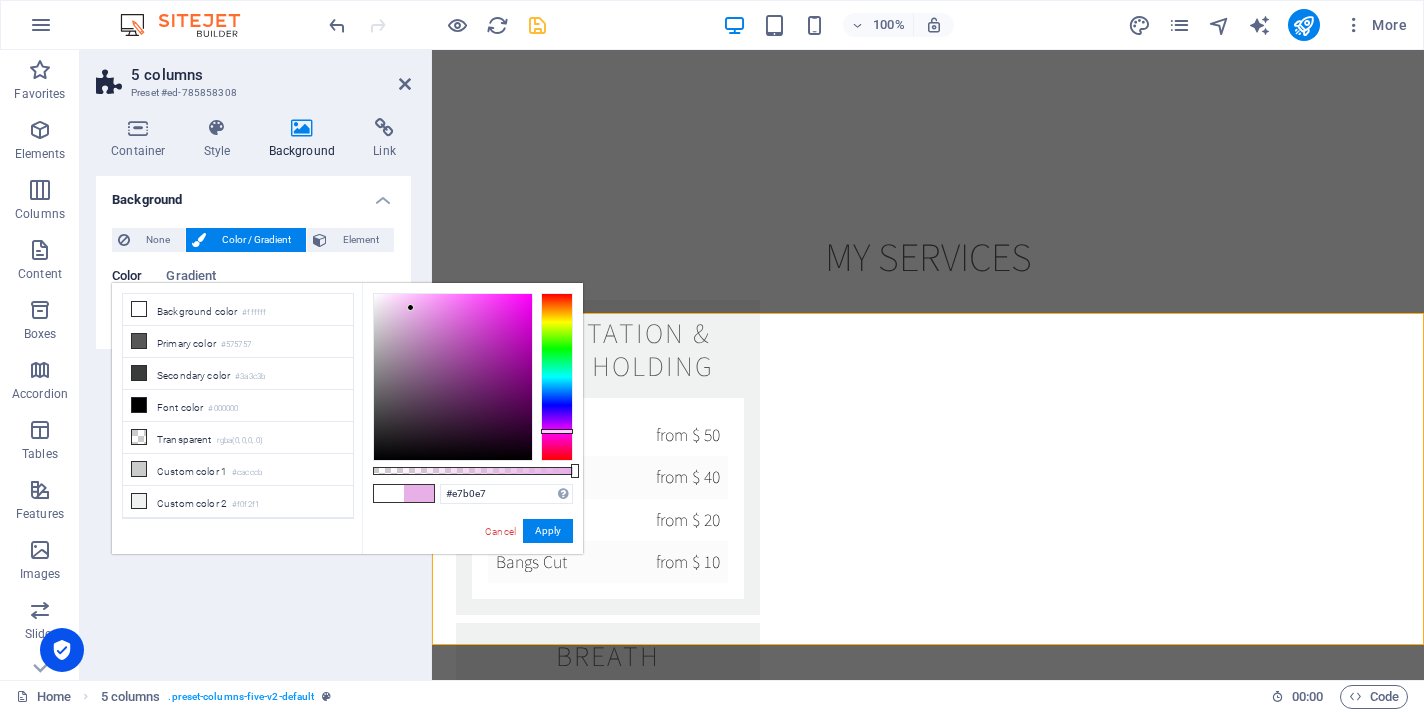 click at bounding box center [410, 307] 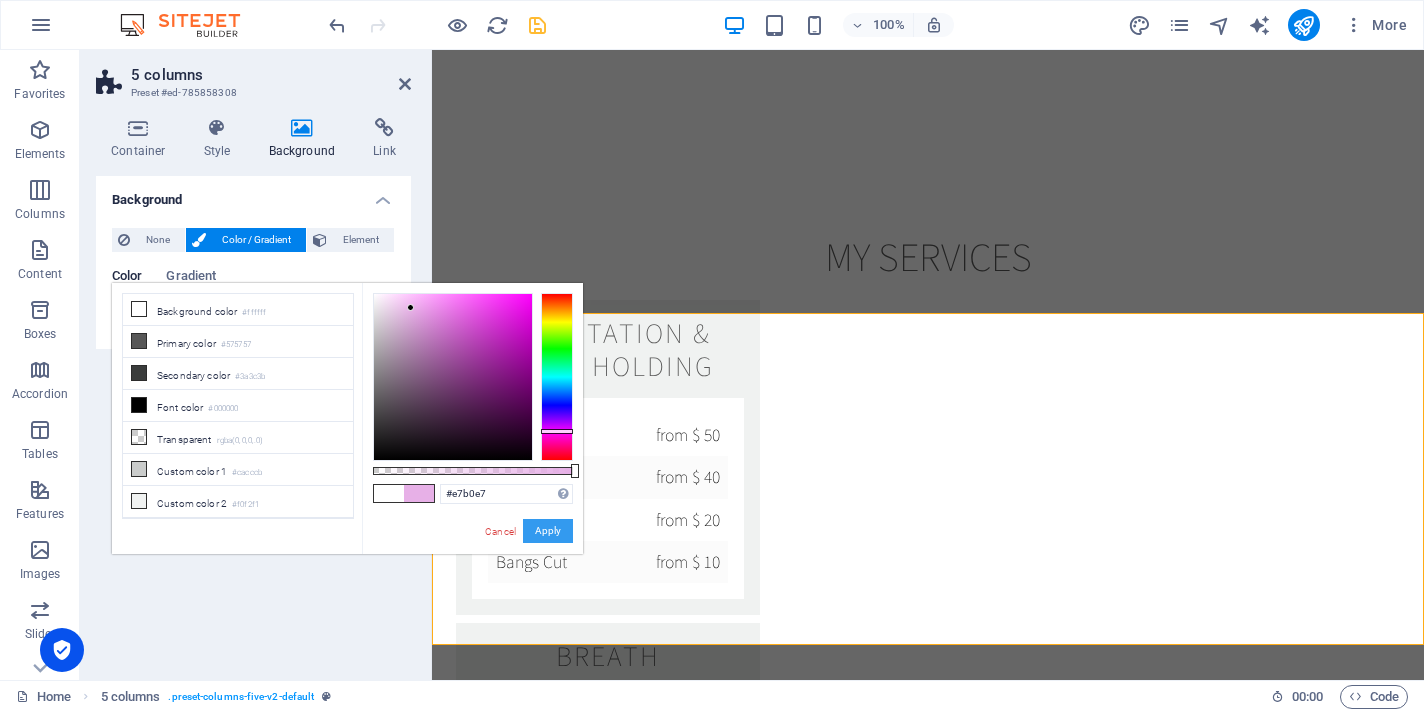 click on "Apply" at bounding box center [548, 531] 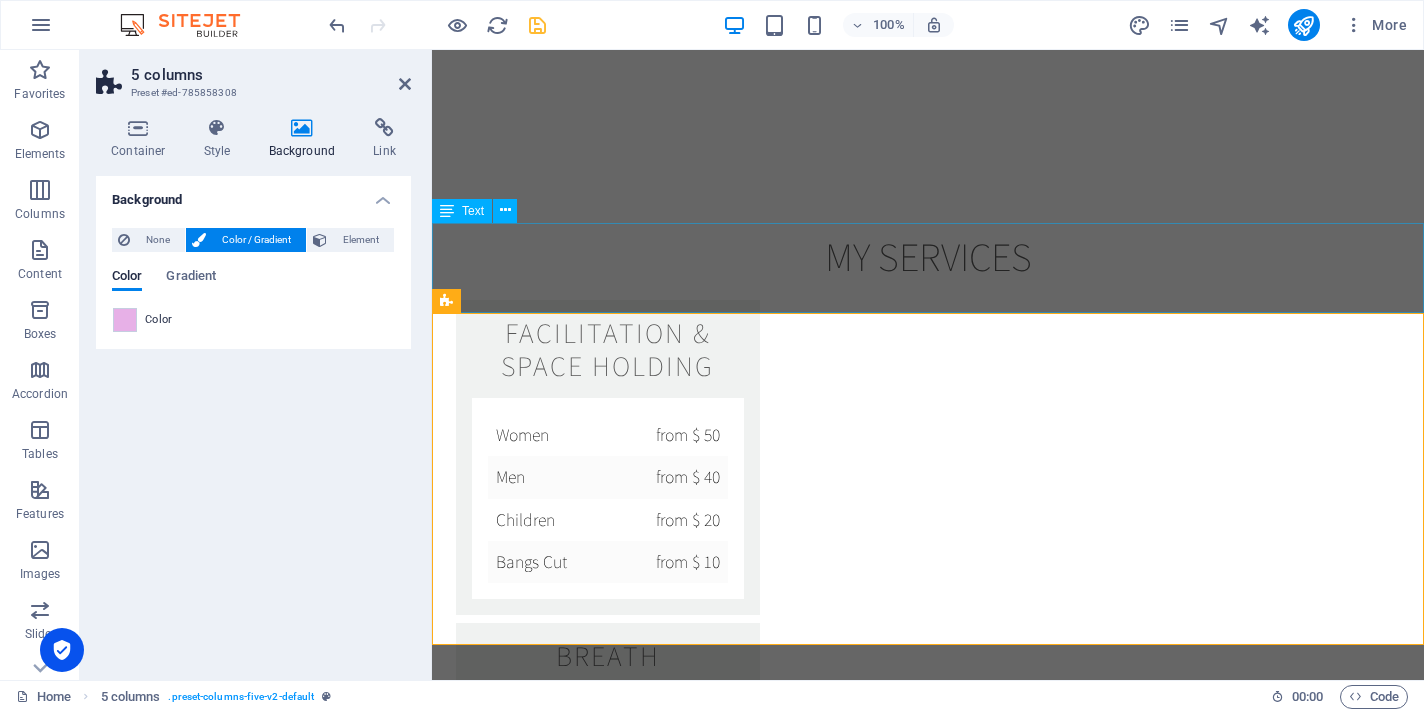 click on "TOUCHPOINTS" at bounding box center [928, 2522] 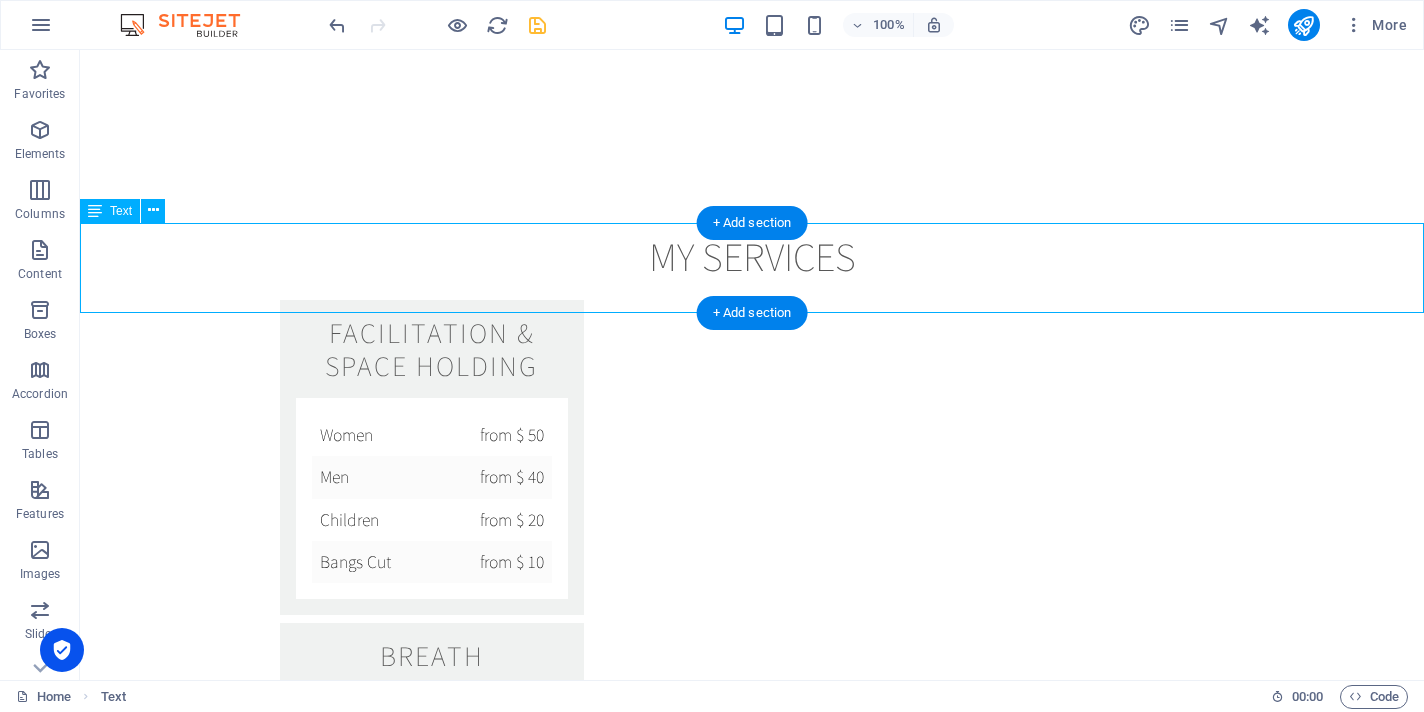 click on "TOUCHPOINTS" at bounding box center (752, 2522) 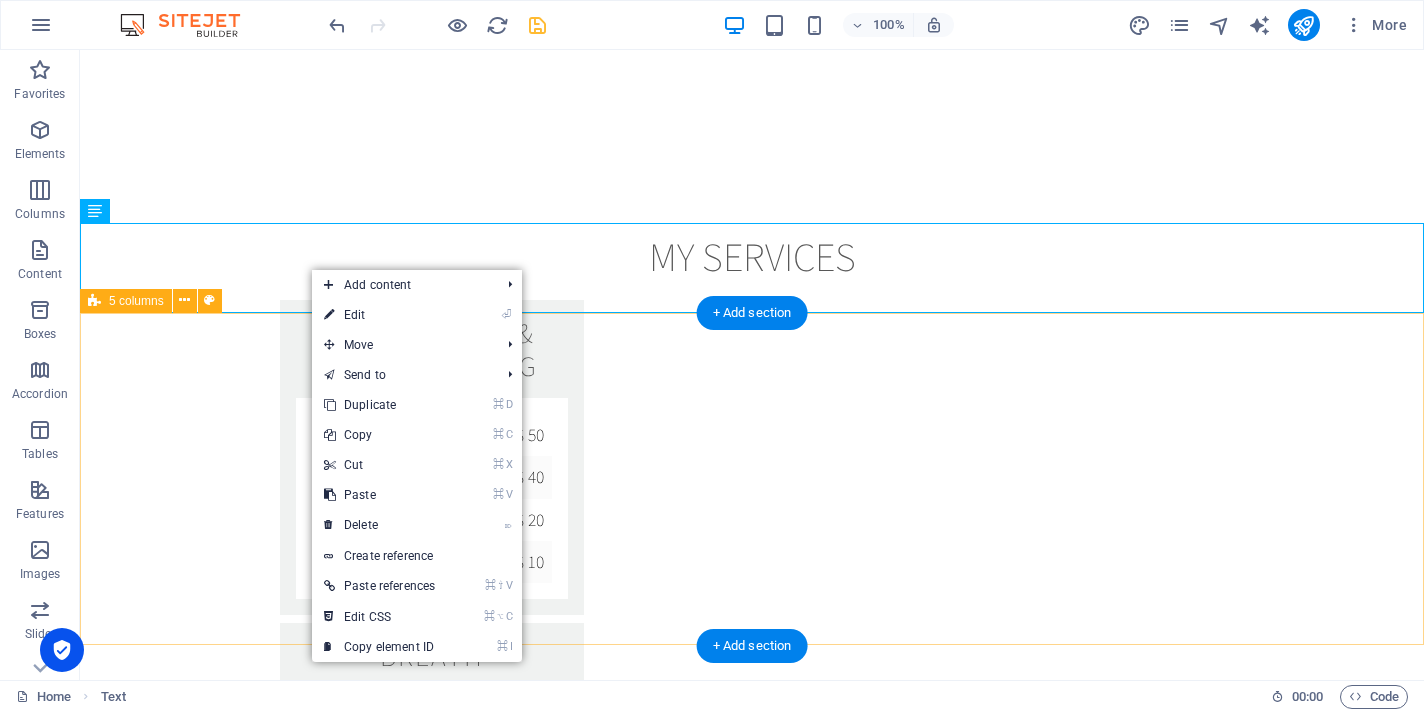 click on "Building Resilience Laying a solid base with strength, discipline and flexibility to support outcomes. Becomning Brave Expanding boundaries and challenging beliefs, resourcing through the process. Igniting Power Allowing power to rise and move - changing/ adapting experiences with awareness. FInding Meaning Discovering what is important, at the centre of the experience and holistically integrating." at bounding box center (752, 2791) 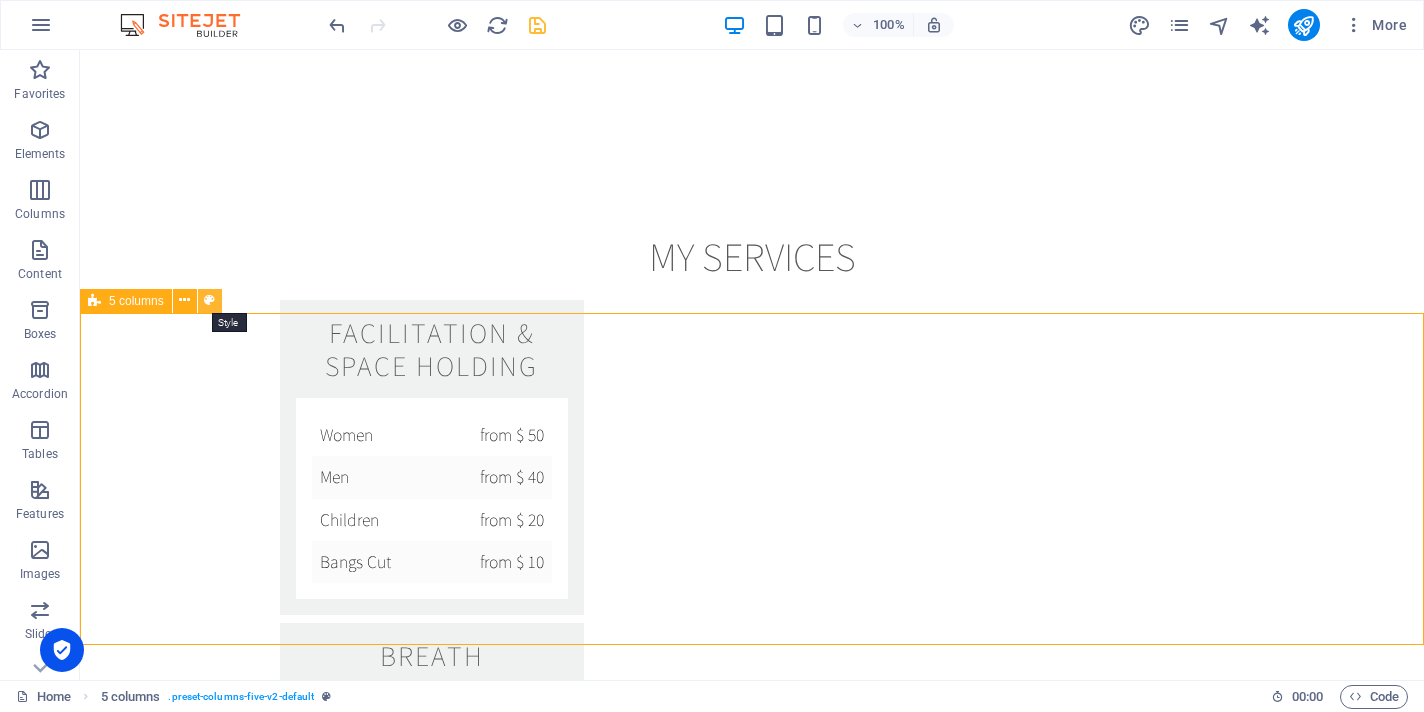 click at bounding box center [209, 300] 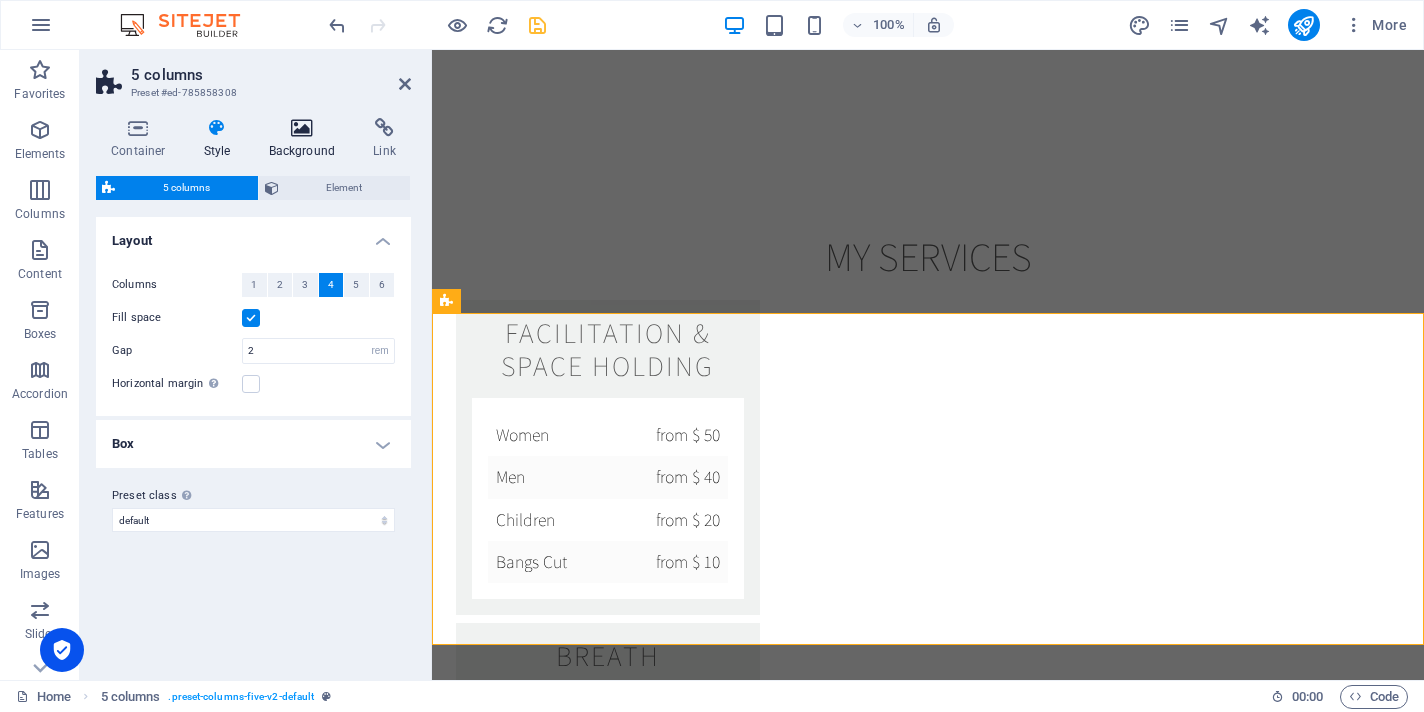 click at bounding box center (302, 128) 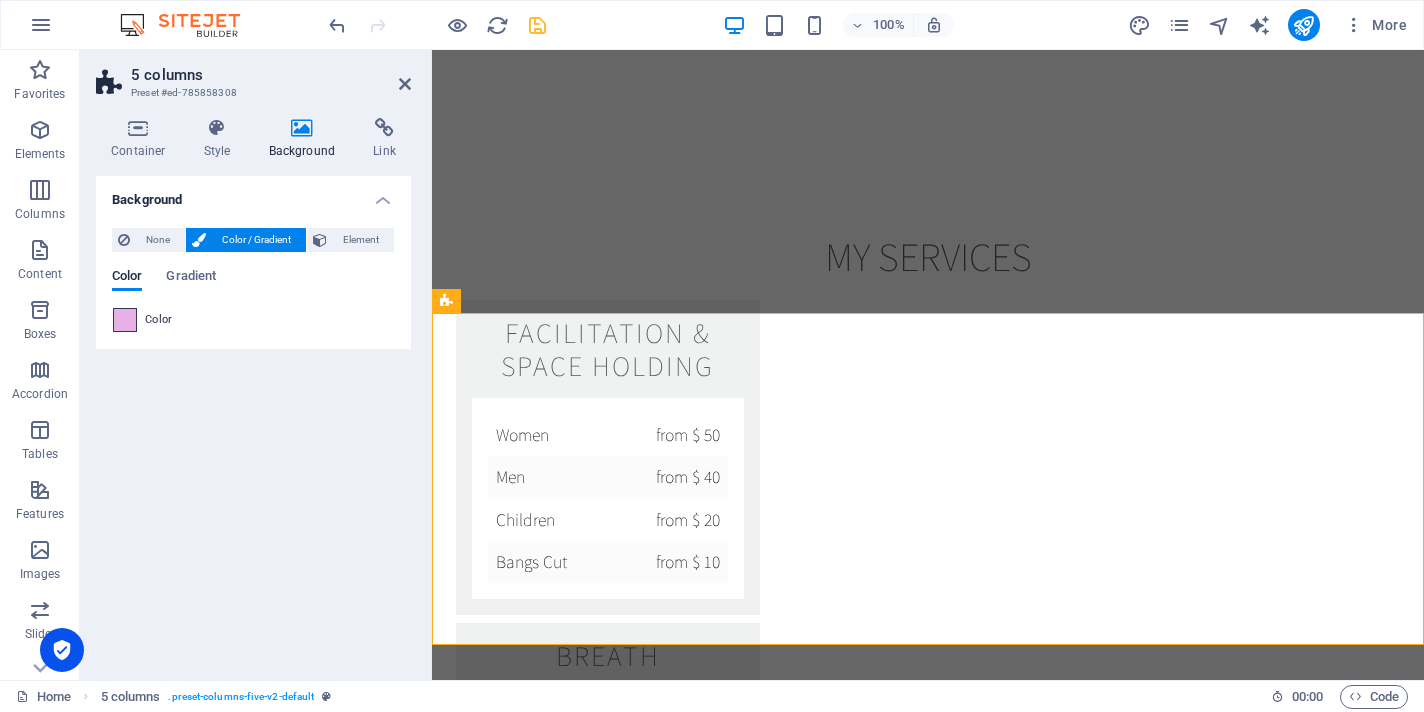 click at bounding box center (125, 320) 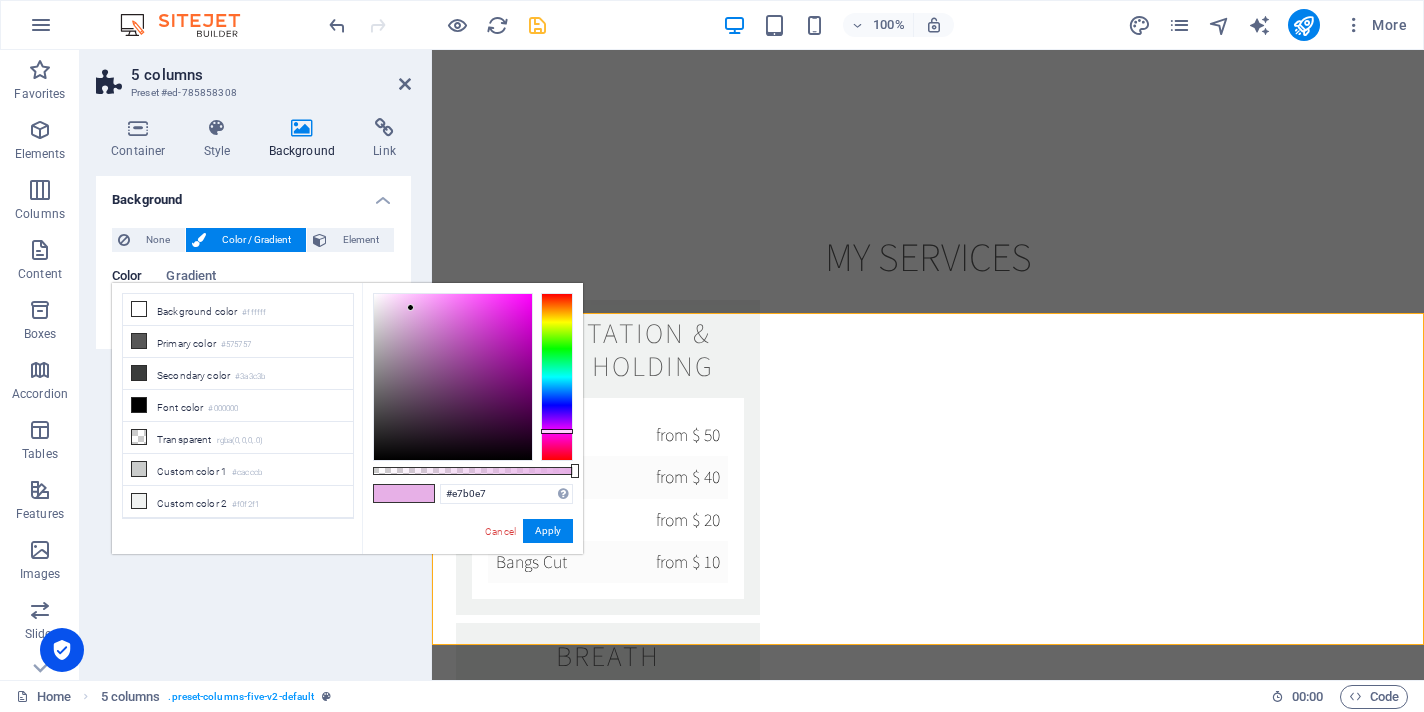 type on "#cc9bcc" 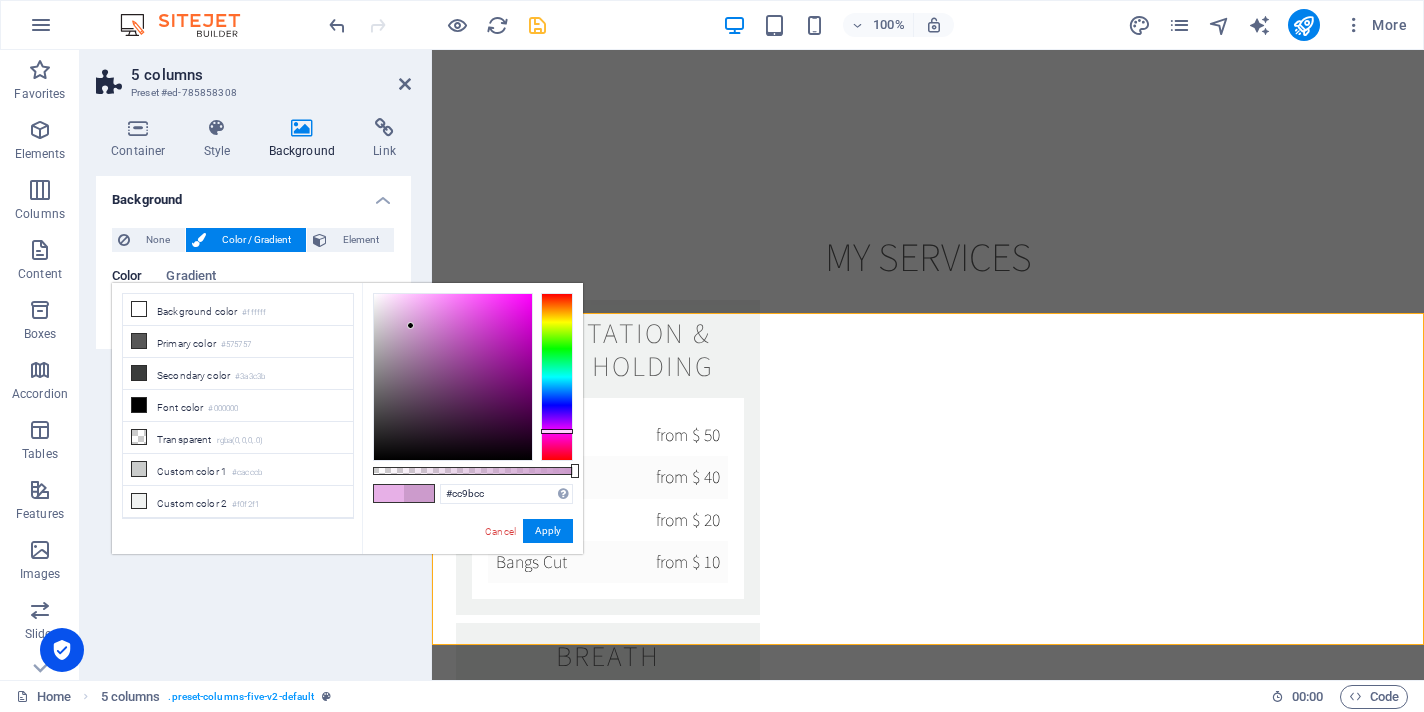 click at bounding box center (453, 377) 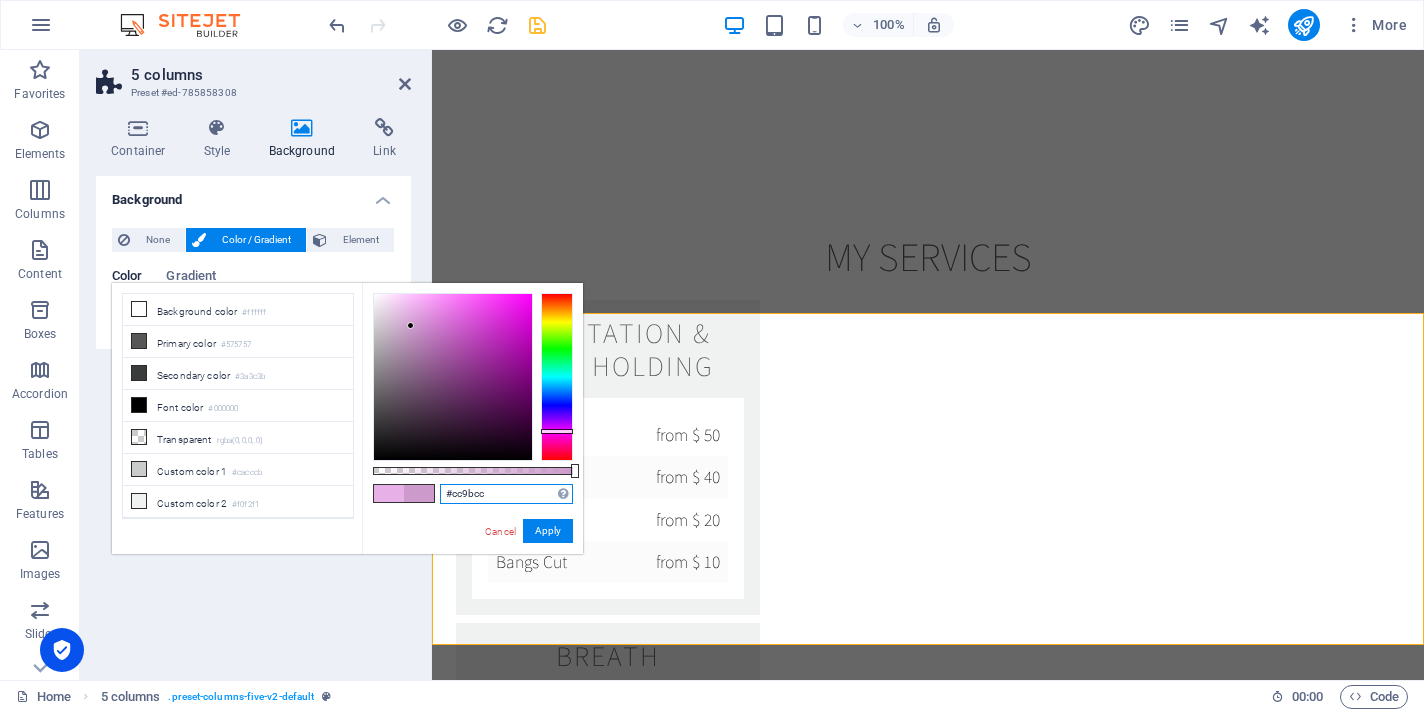 click on "#cc9bcc" at bounding box center [506, 494] 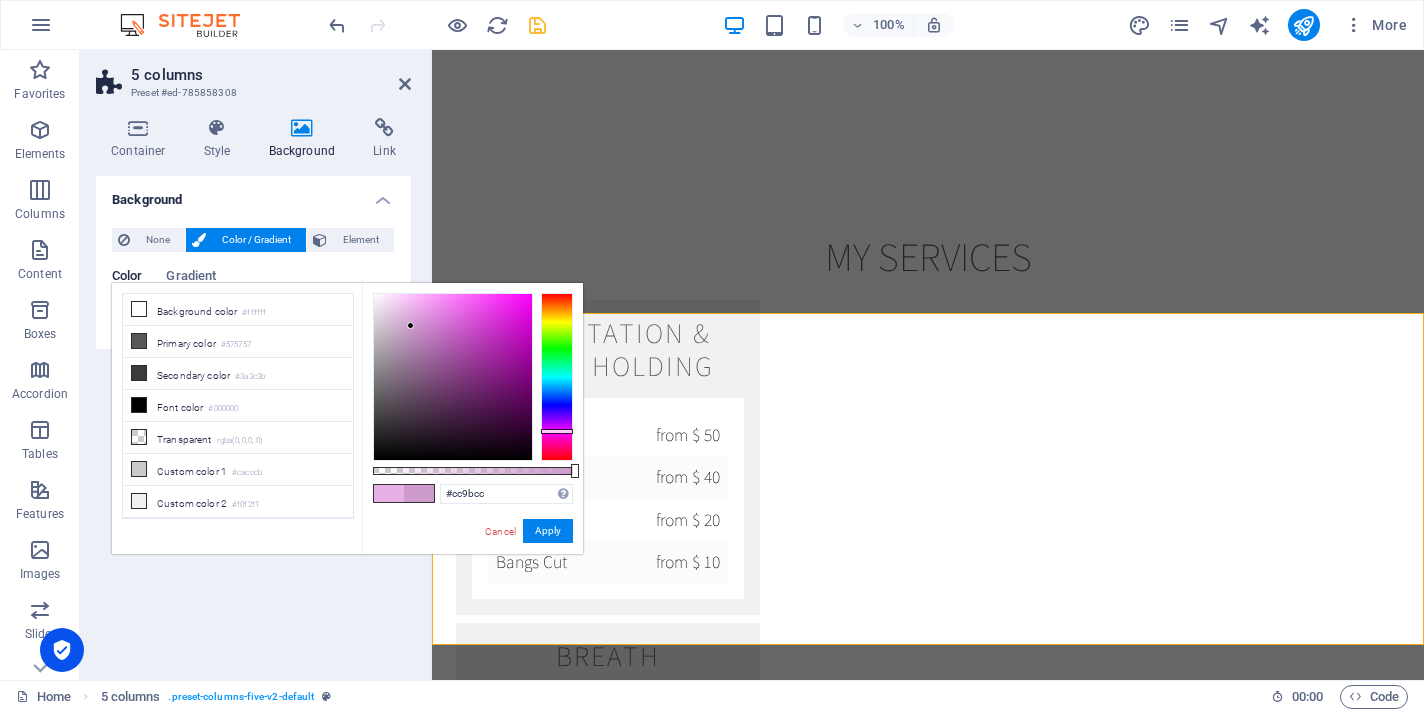 click at bounding box center [419, 493] 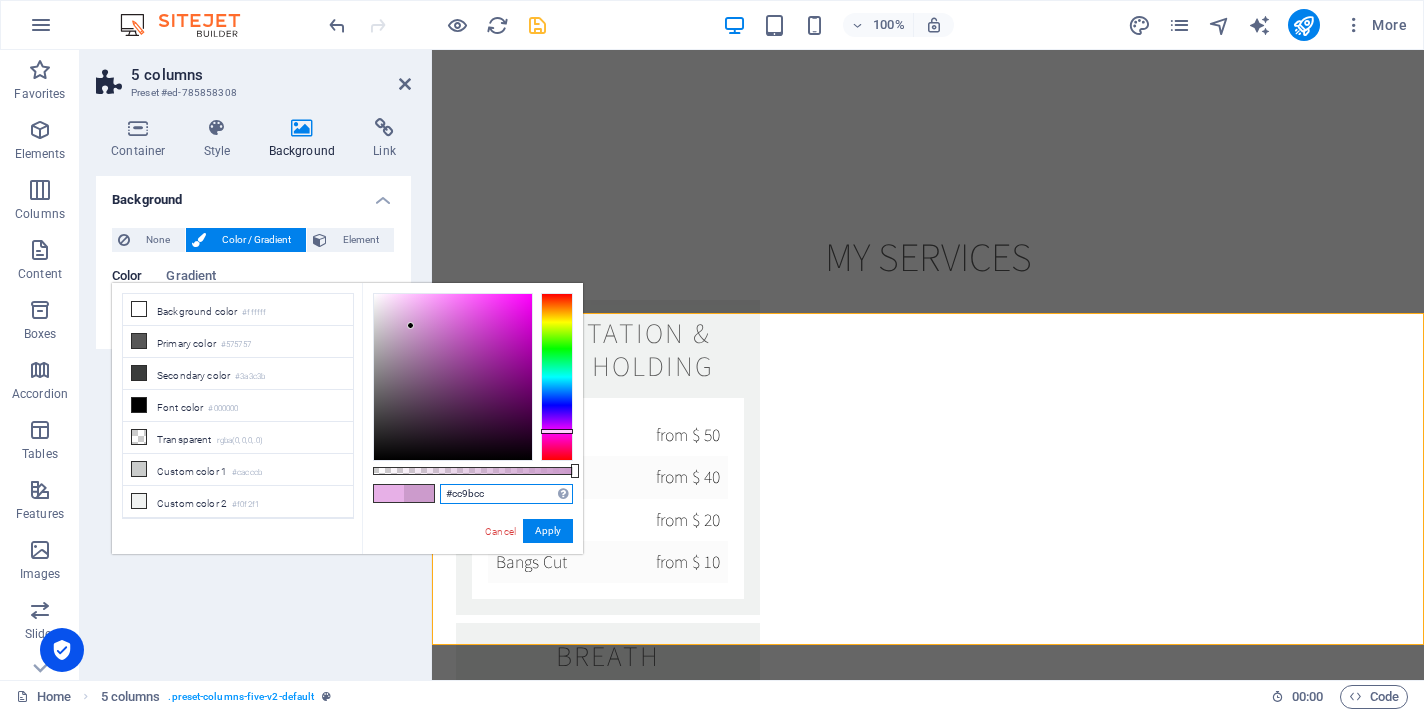 drag, startPoint x: 494, startPoint y: 497, endPoint x: 422, endPoint y: 494, distance: 72.06247 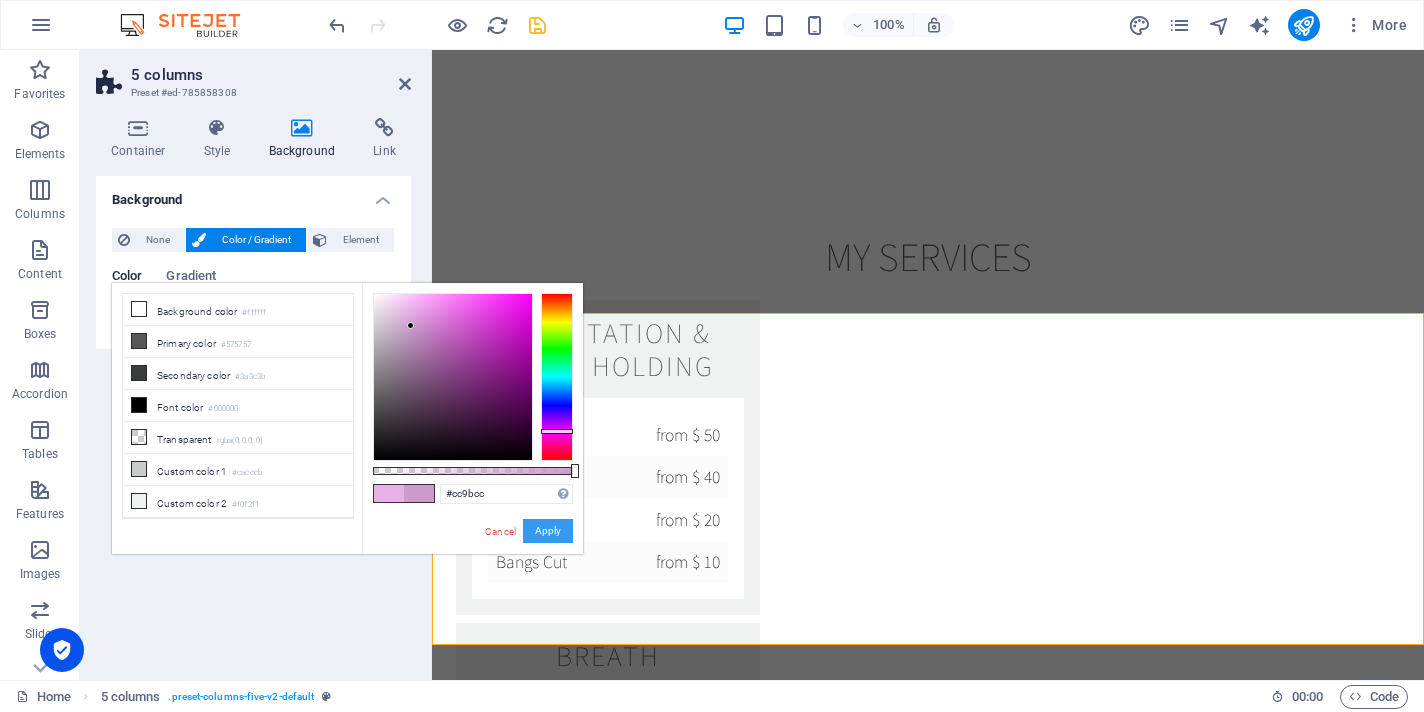 click on "Apply" at bounding box center [548, 531] 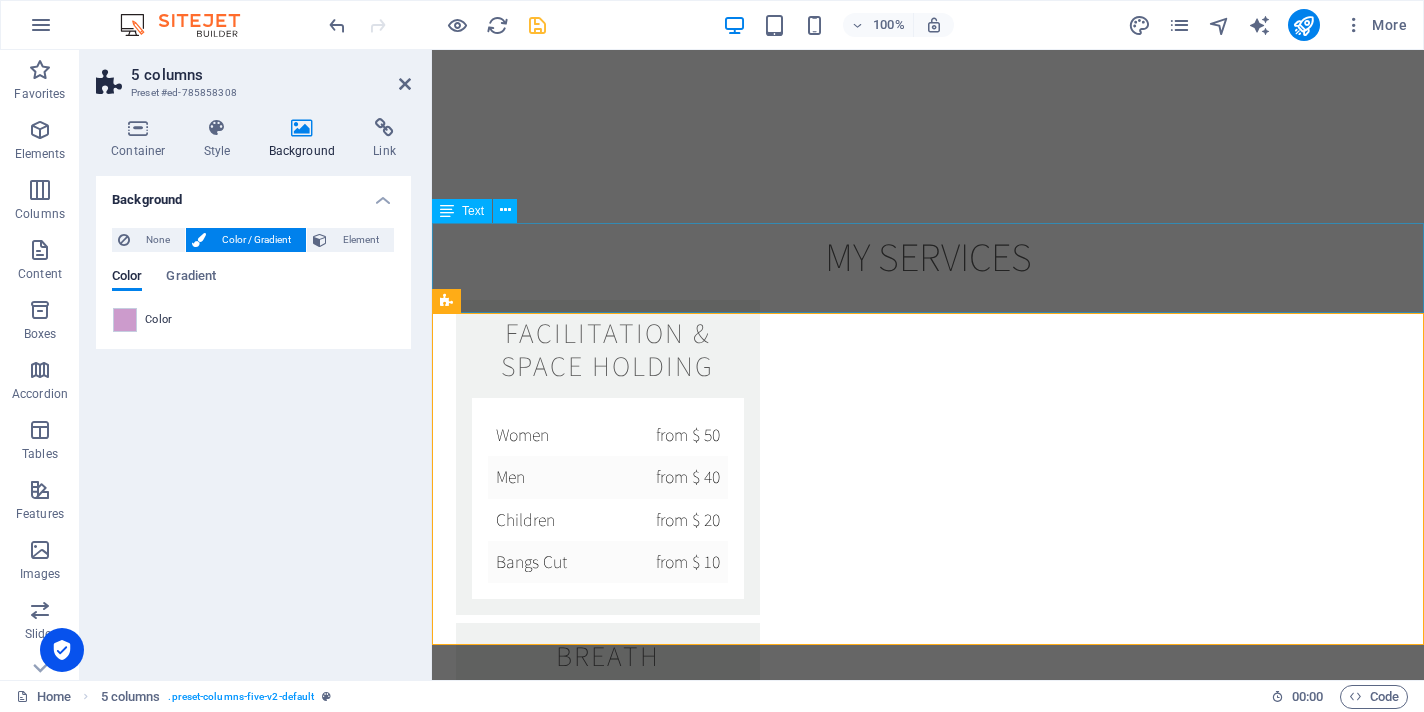 click on "TOUCHPOINTS" at bounding box center [928, 2522] 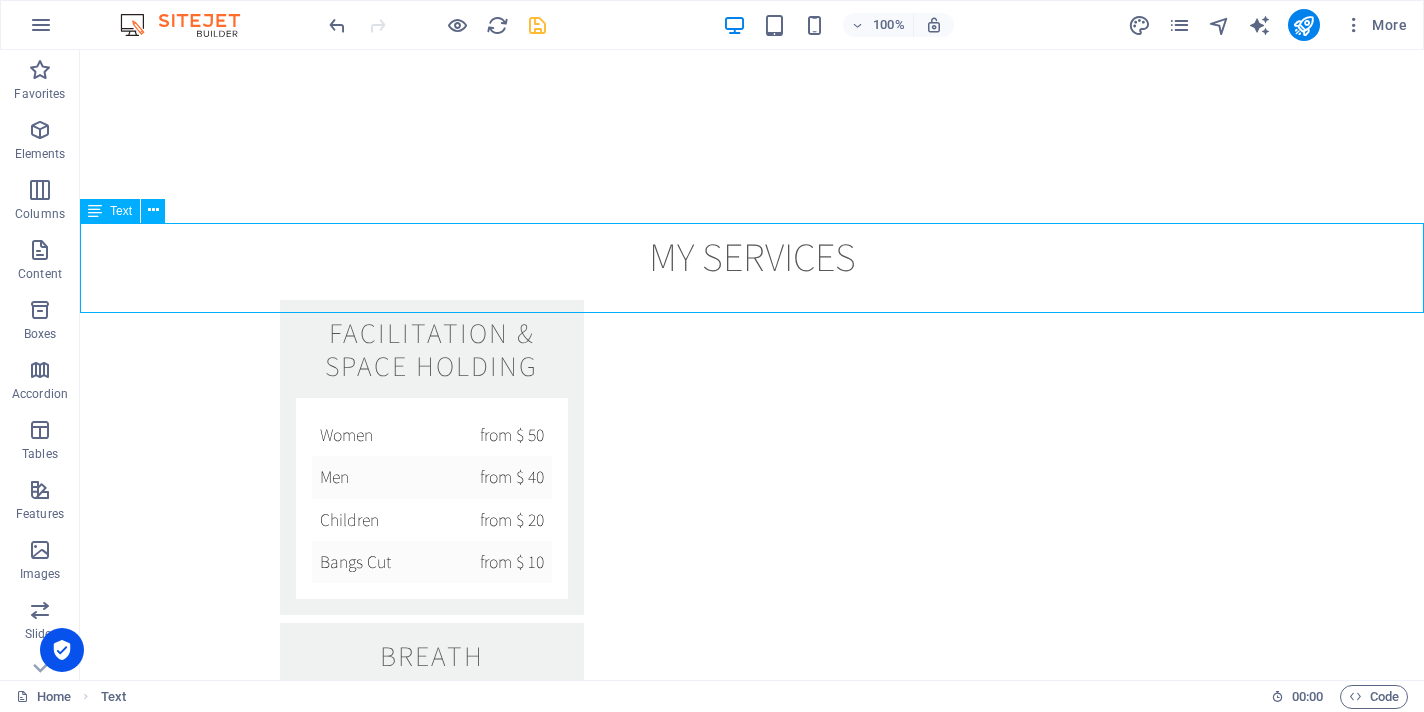 click on "TOUCHPOINTS" at bounding box center (752, 2522) 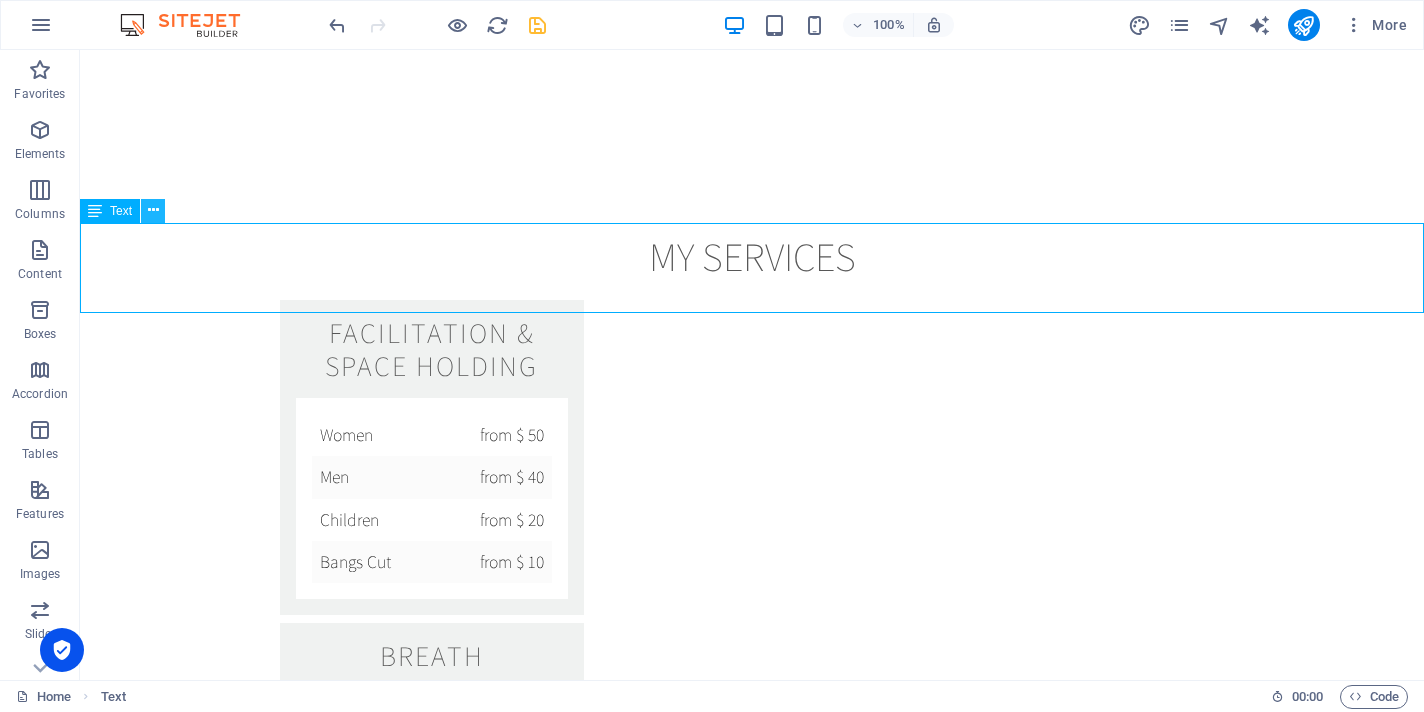 click at bounding box center [153, 210] 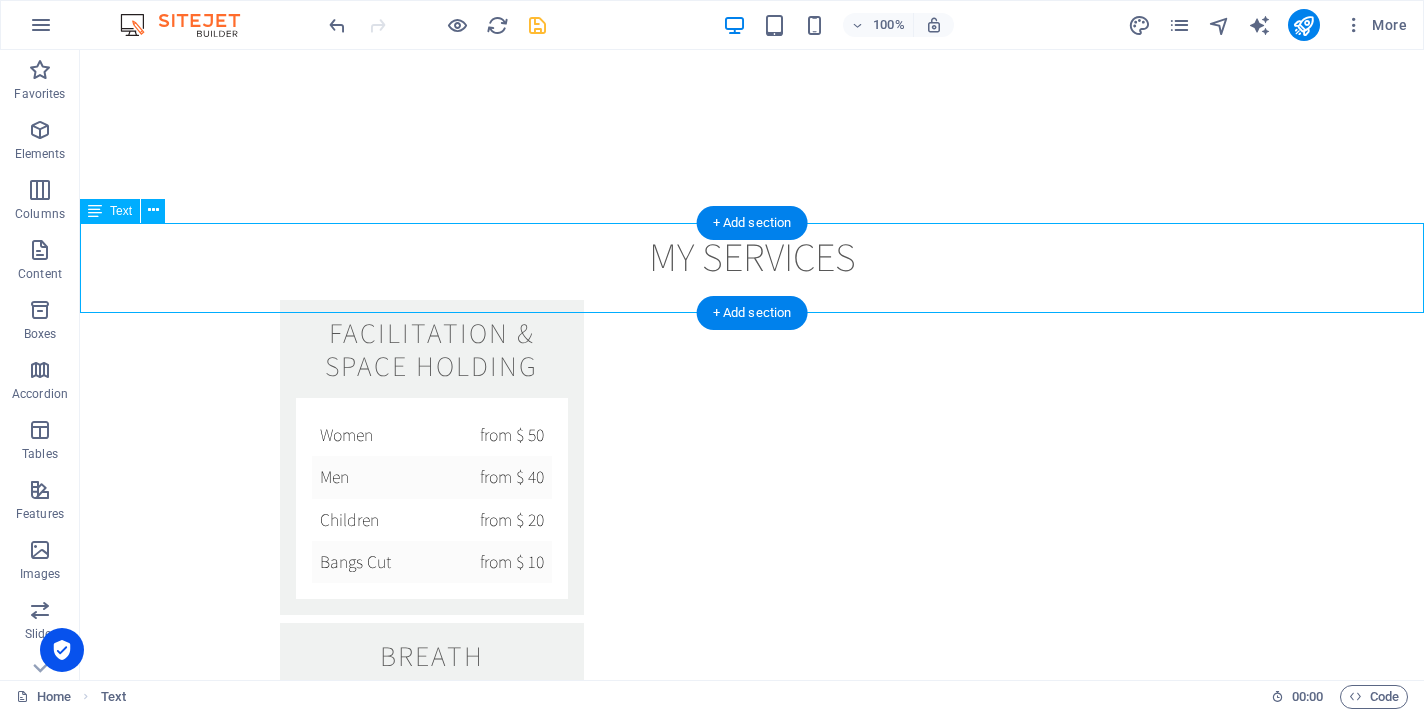 click on "TOUCHPOINTS" at bounding box center [752, 2522] 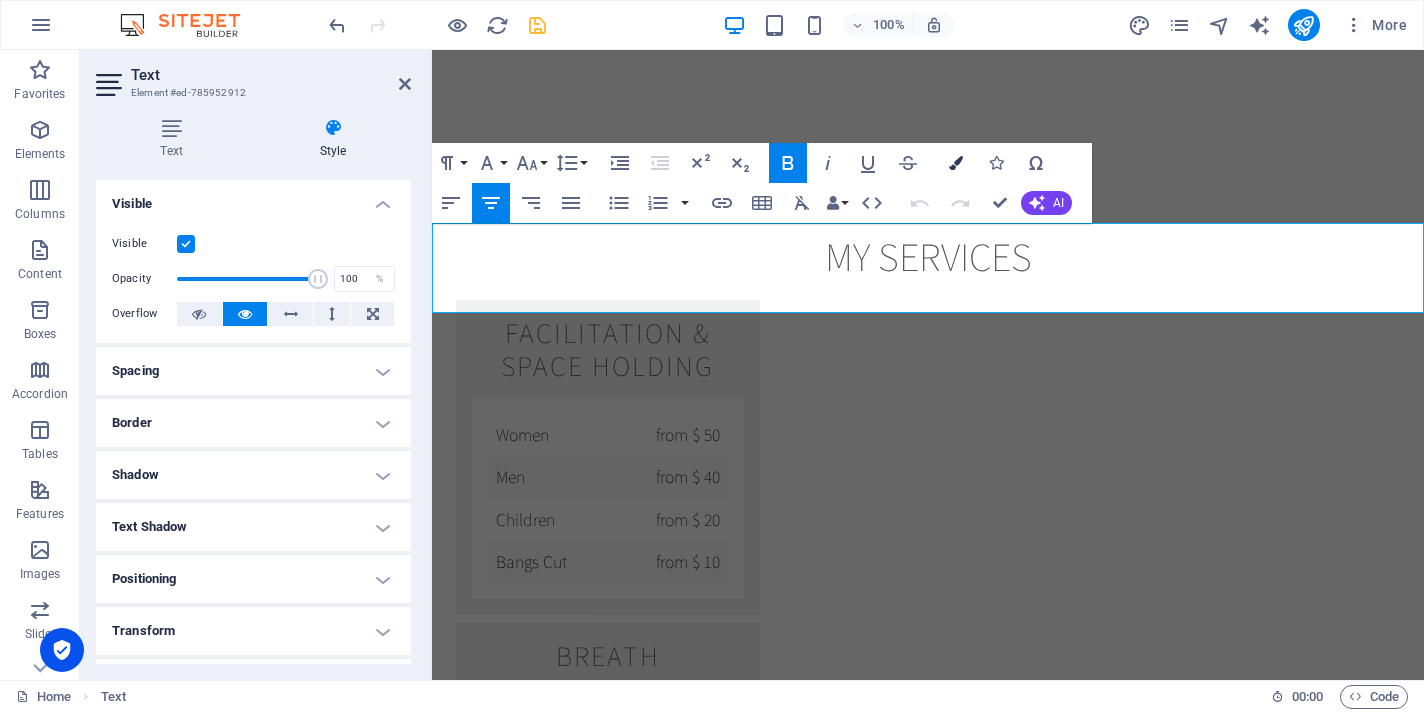 click at bounding box center (956, 163) 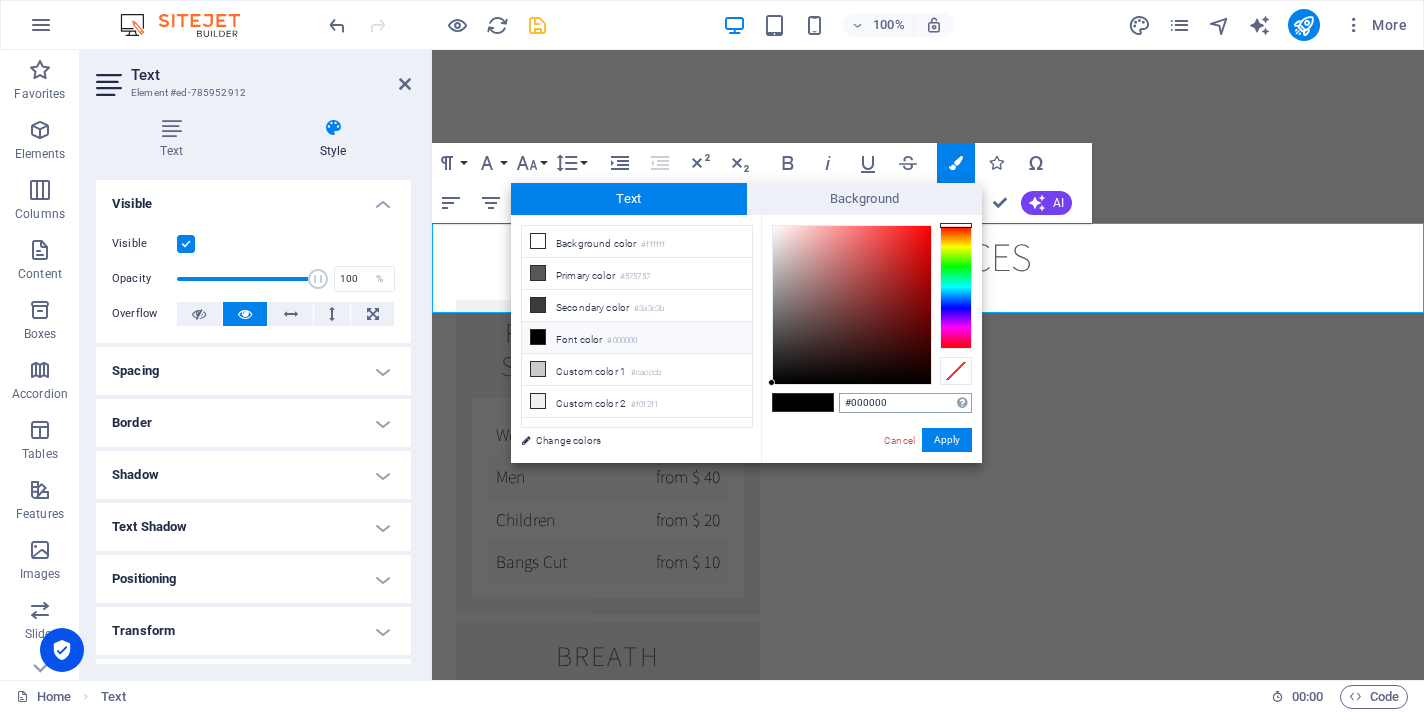 click on "#000000" at bounding box center [905, 403] 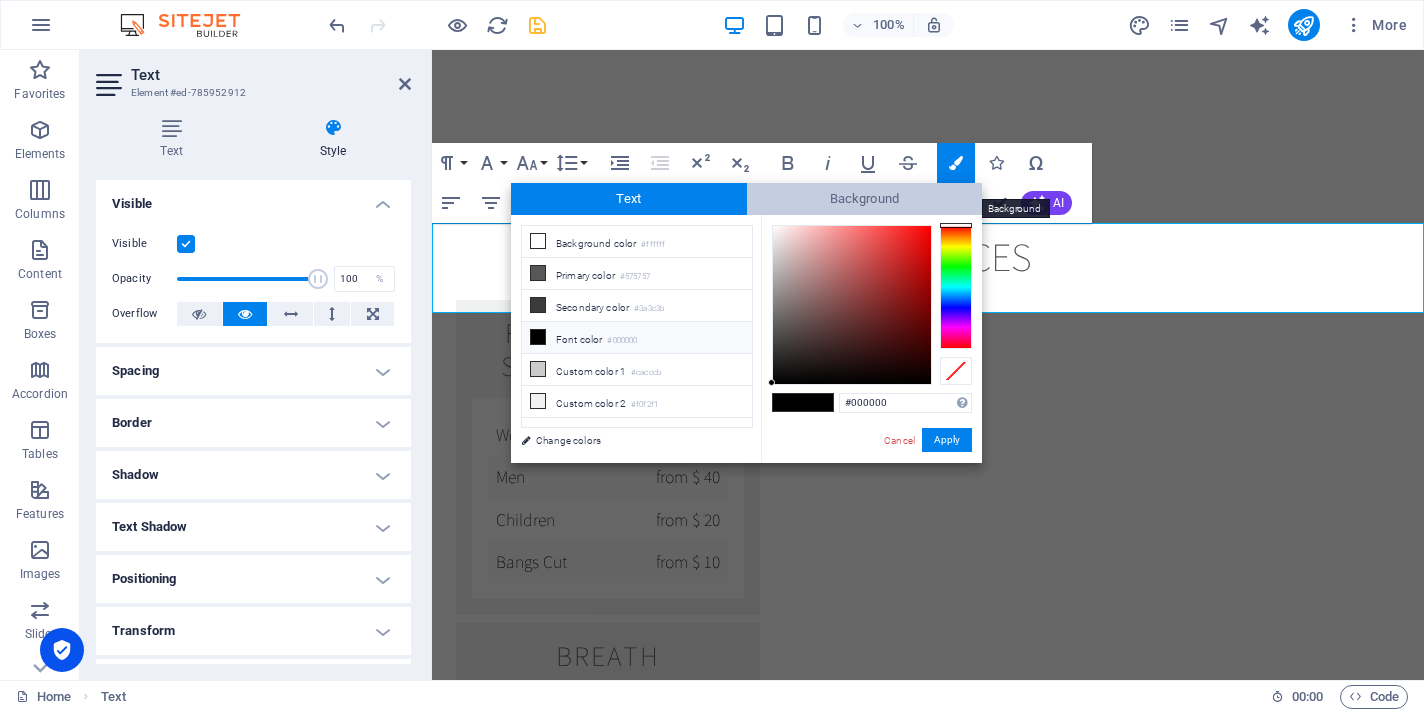 click on "Background" at bounding box center [865, 199] 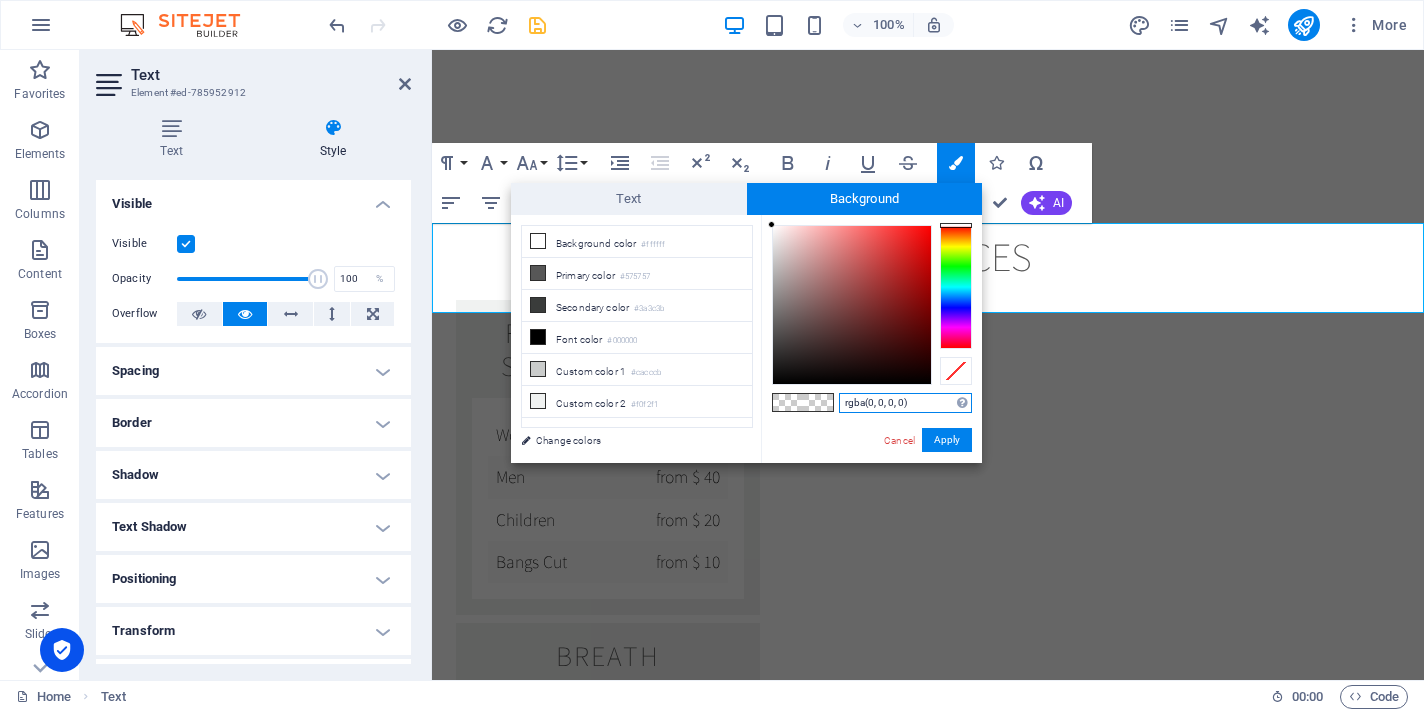 drag, startPoint x: 913, startPoint y: 397, endPoint x: 824, endPoint y: 407, distance: 89.560036 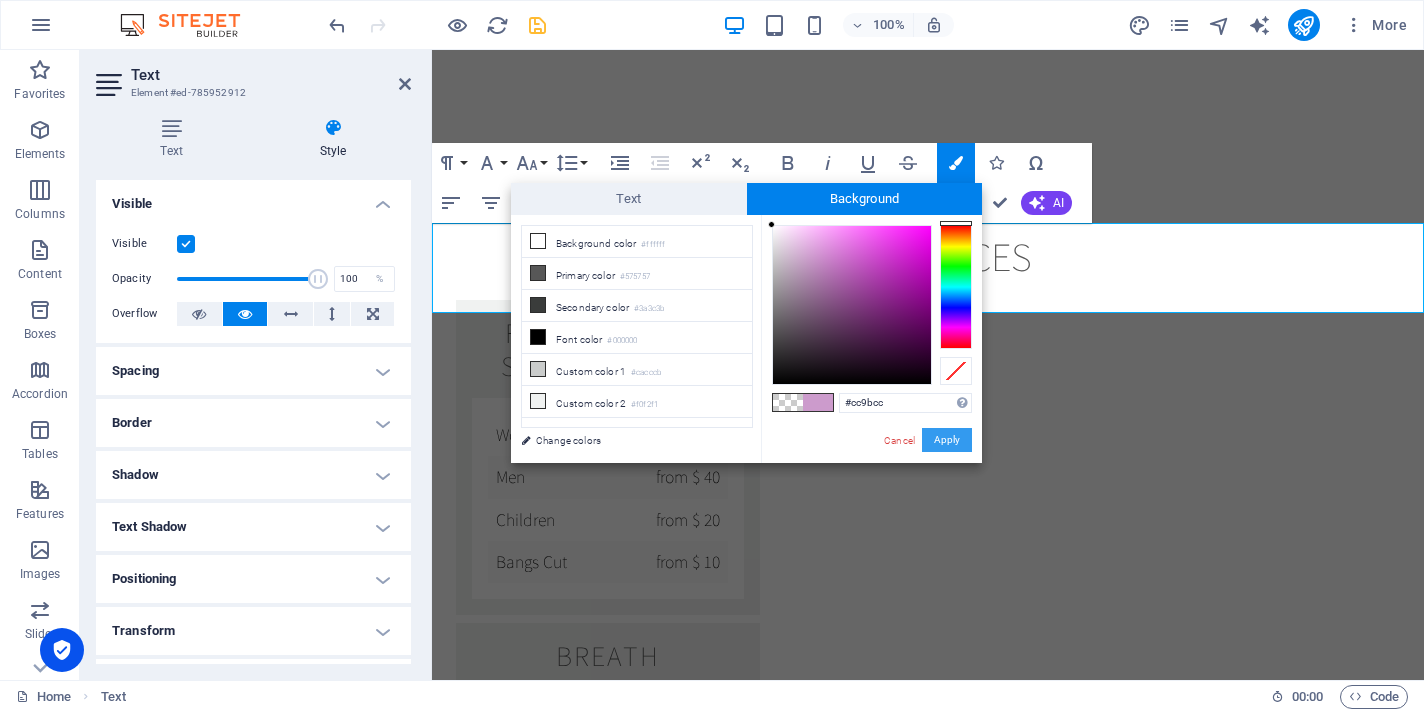 click on "Apply" at bounding box center [947, 440] 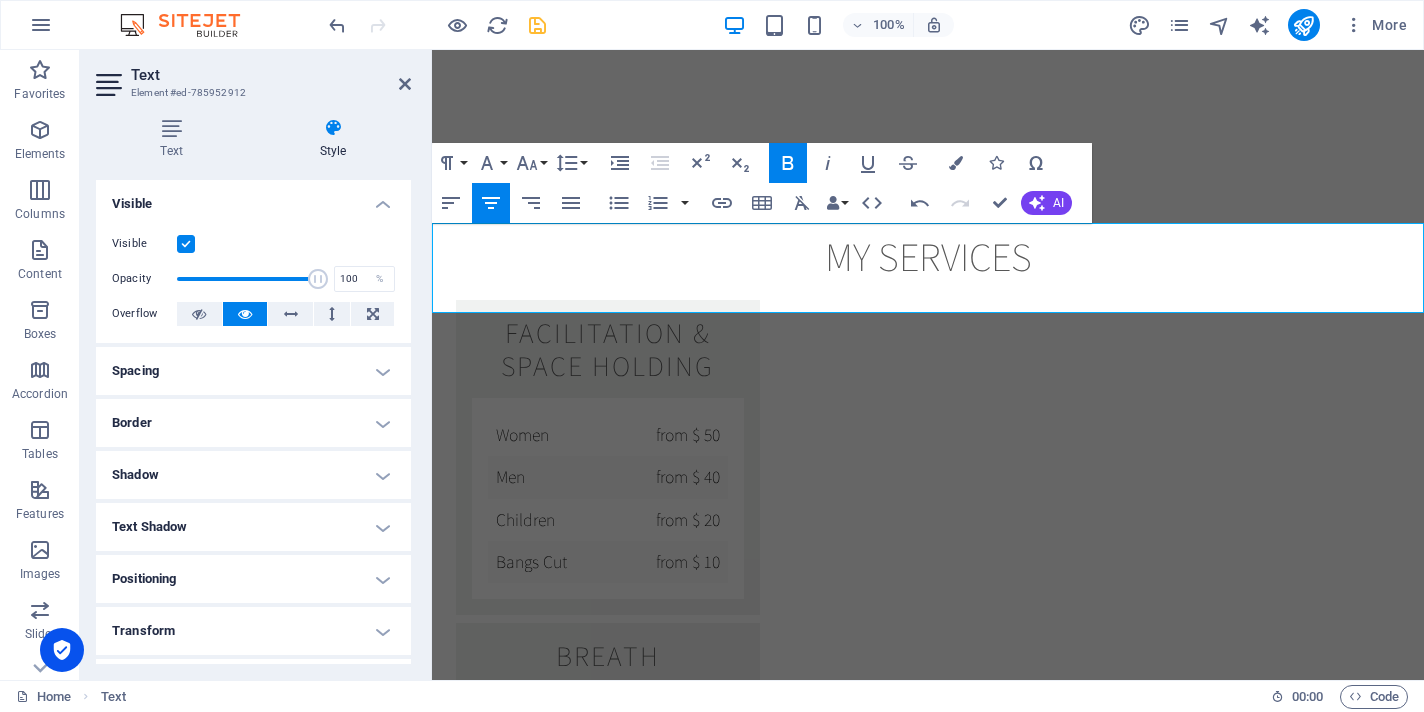click on "​ ​ TOUCHPOINTS" at bounding box center (928, 2522) 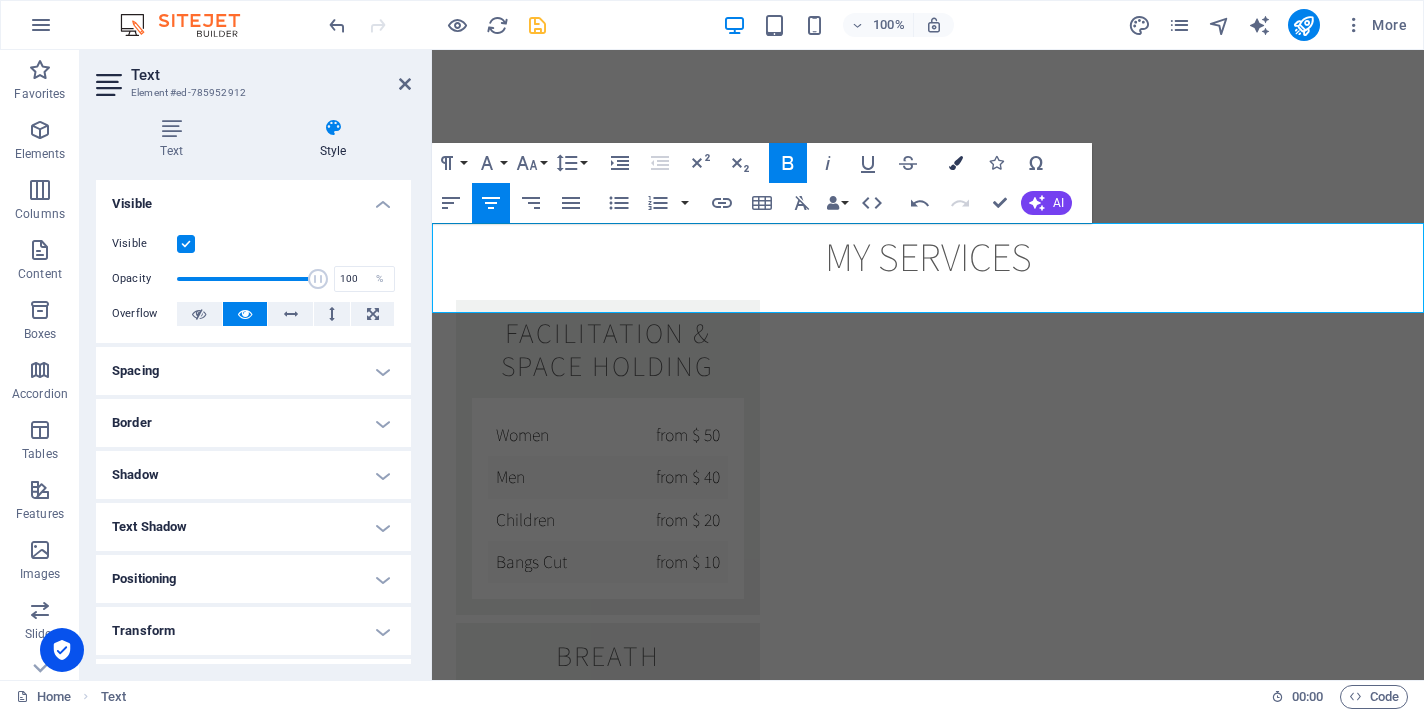 click at bounding box center [956, 163] 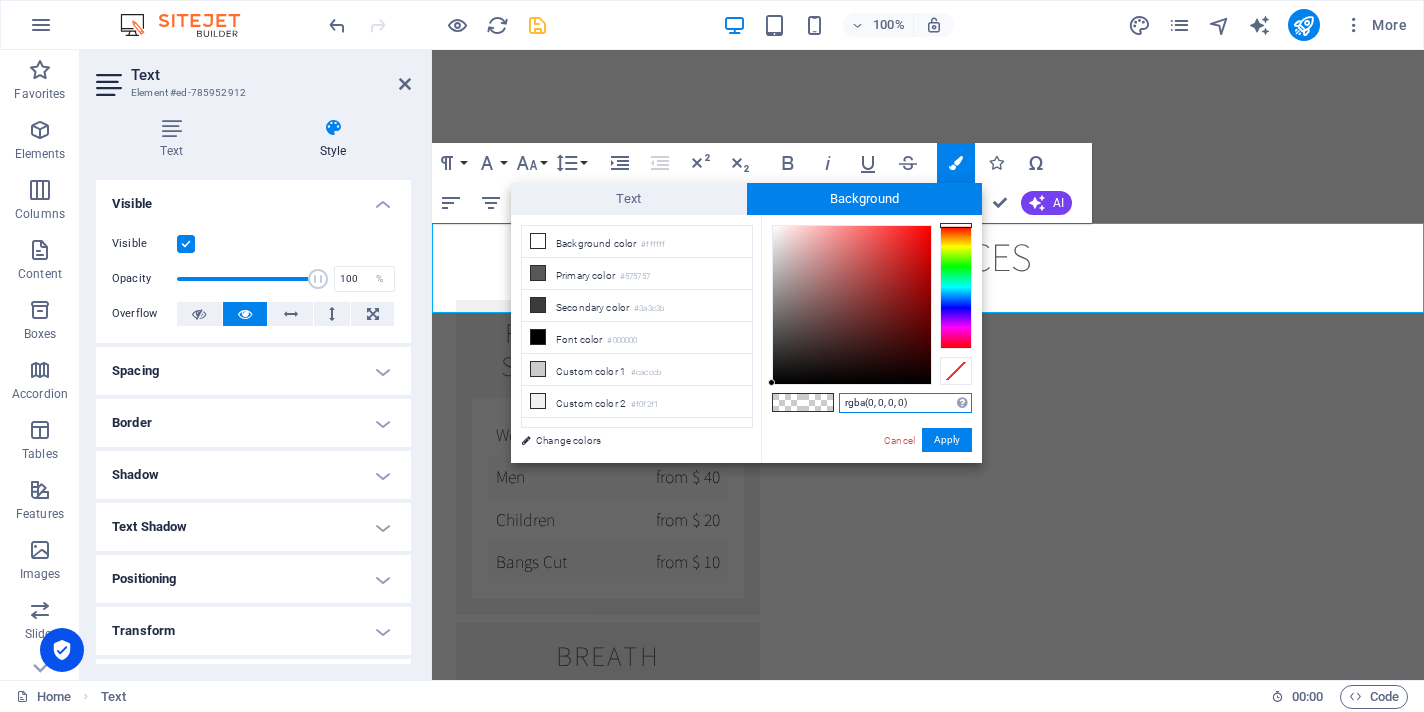 drag, startPoint x: 924, startPoint y: 404, endPoint x: 806, endPoint y: 405, distance: 118.004234 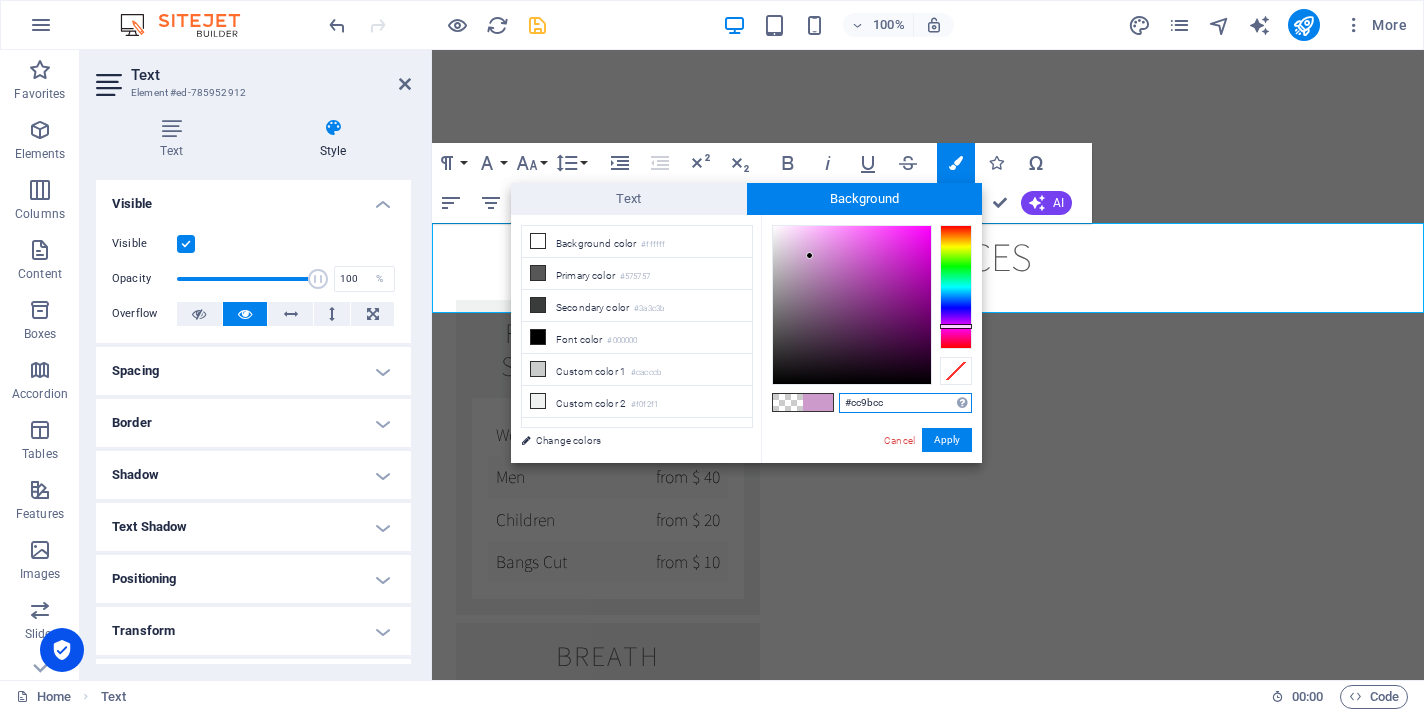 type on "#cc9bcc" 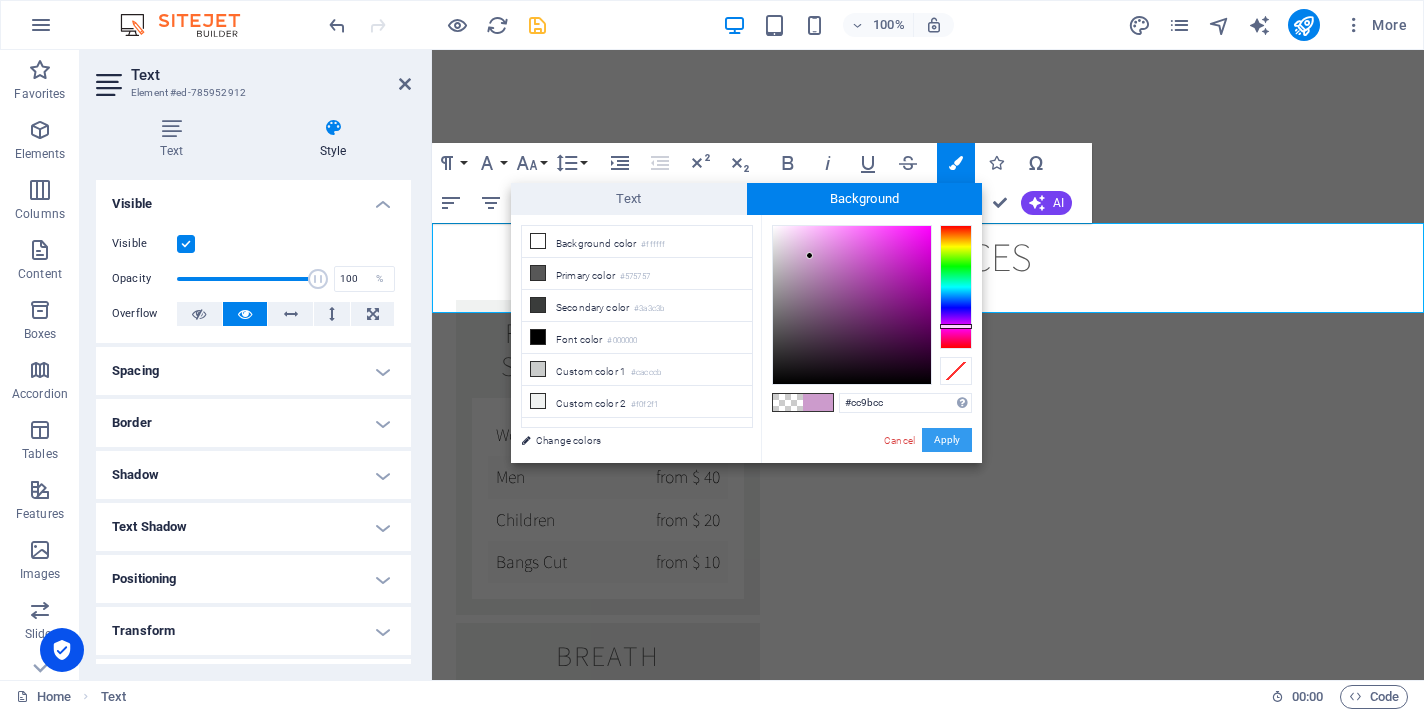 click on "Apply" at bounding box center (947, 440) 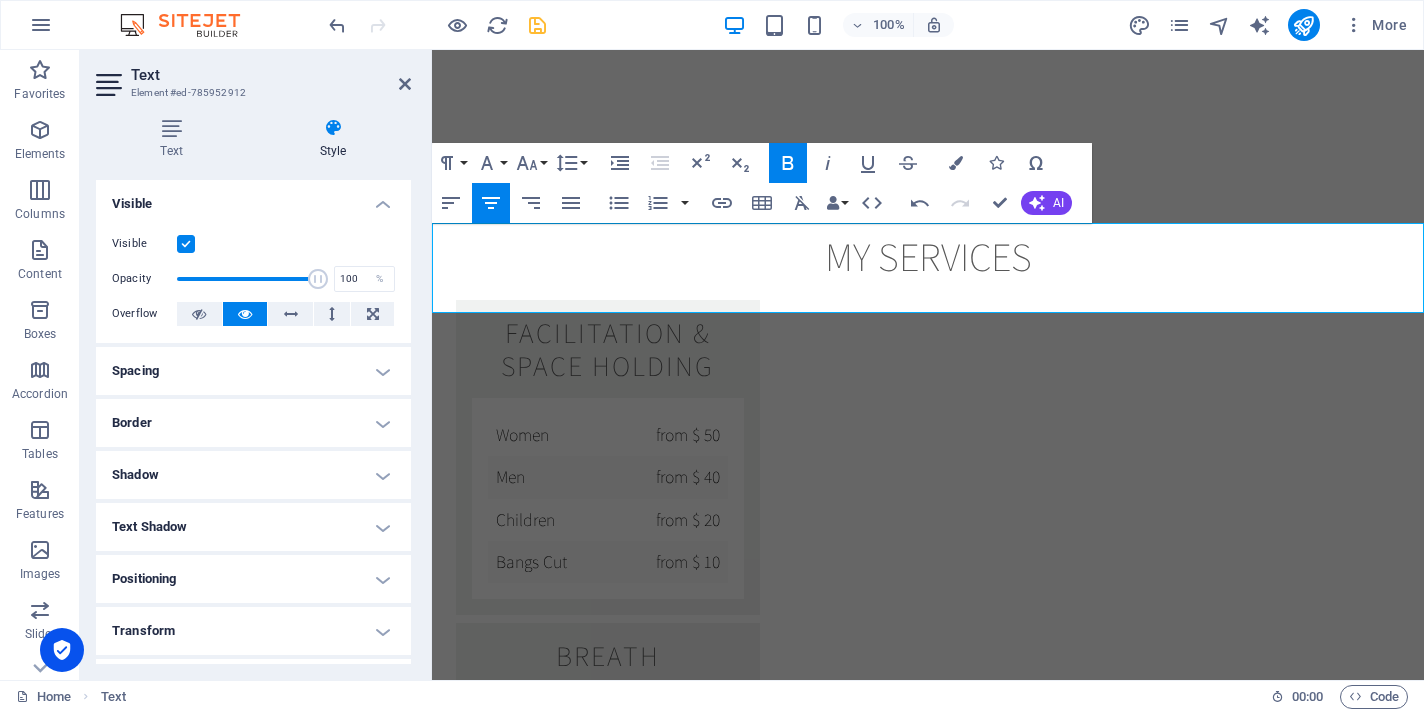 click on "​​ TOUCHPOINTS" at bounding box center (928, 2522) 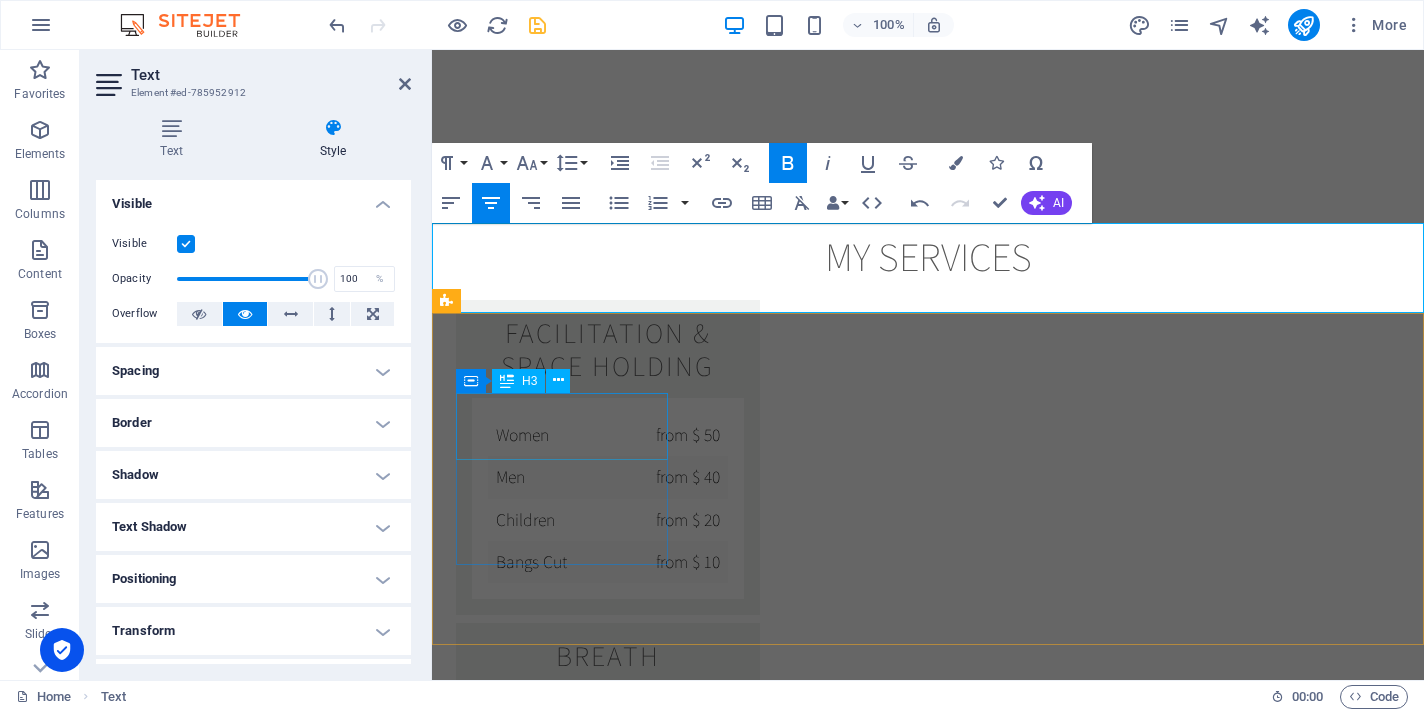 click on "Building Resilience" at bounding box center (920, 2664) 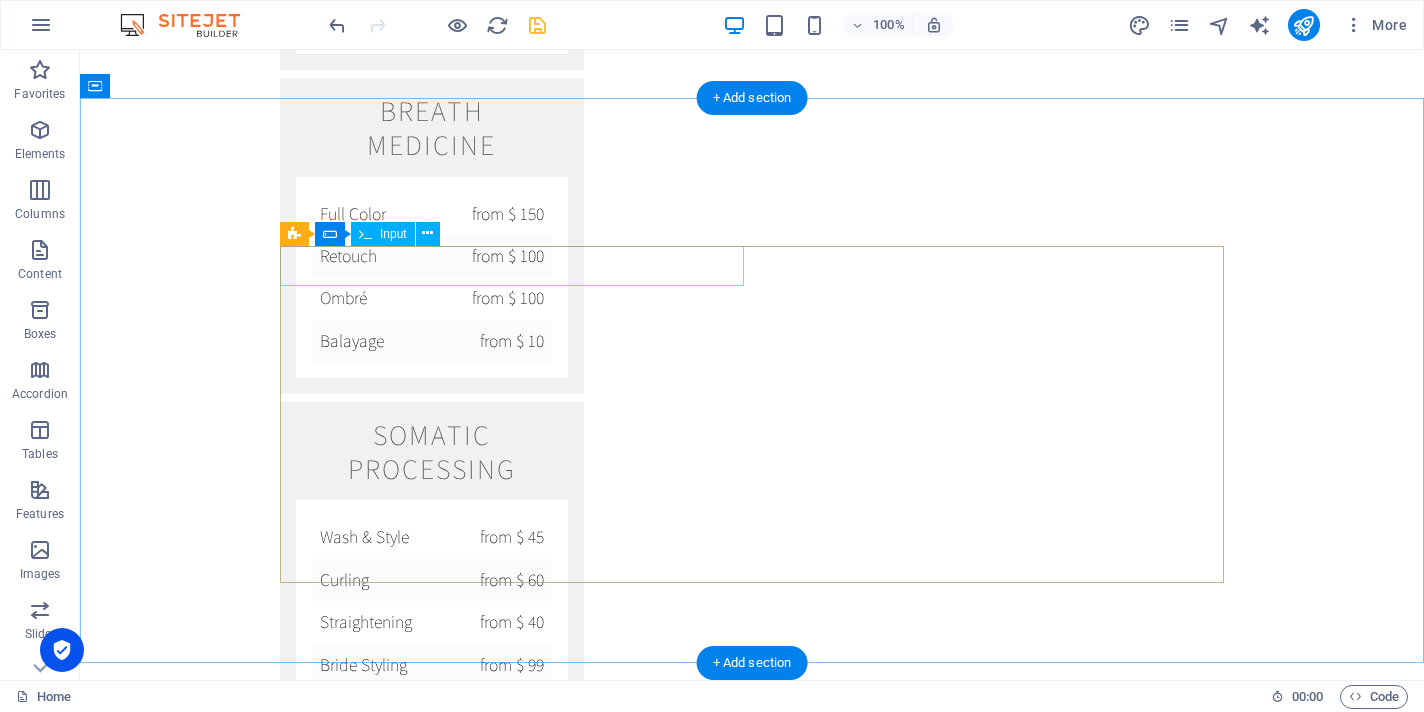 scroll, scrollTop: 3015, scrollLeft: 0, axis: vertical 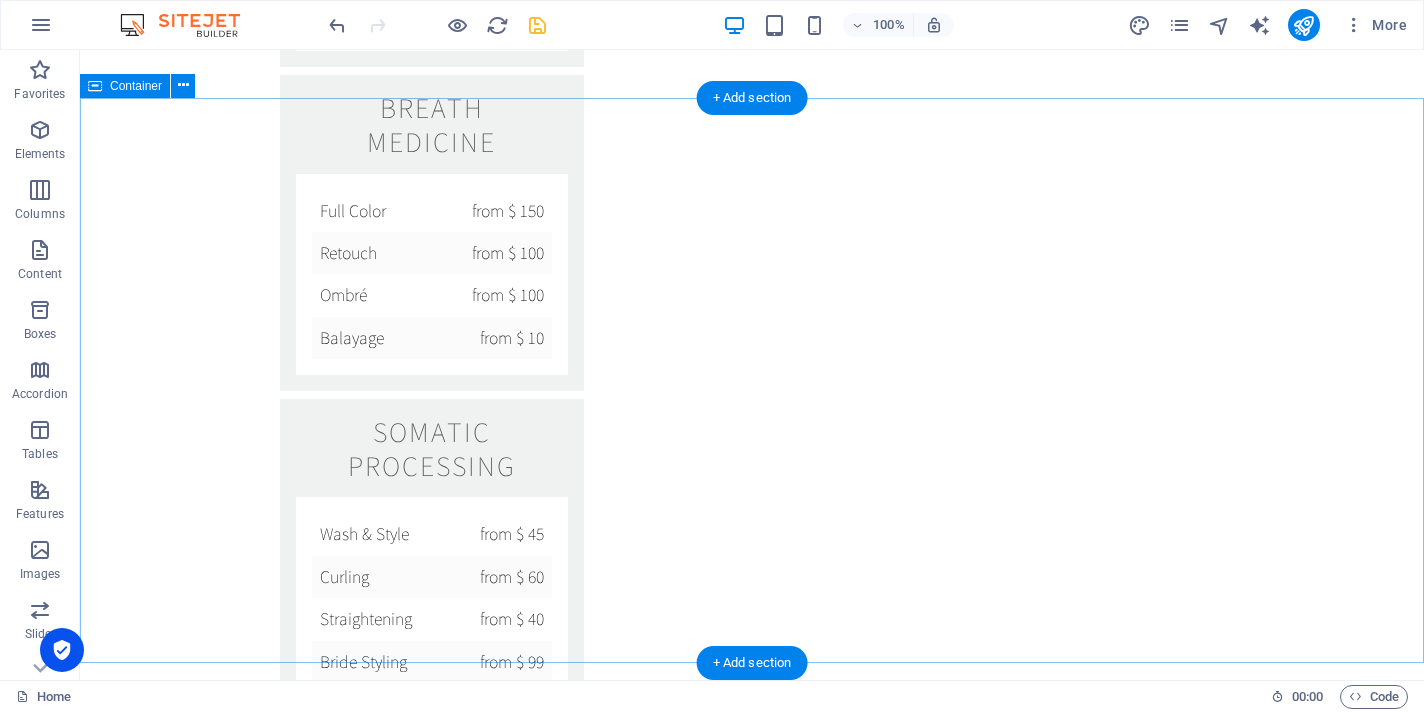 click on "Contact   I have read and understand the privacy policy. Unreadable? Regenerate Send" at bounding box center [752, 2757] 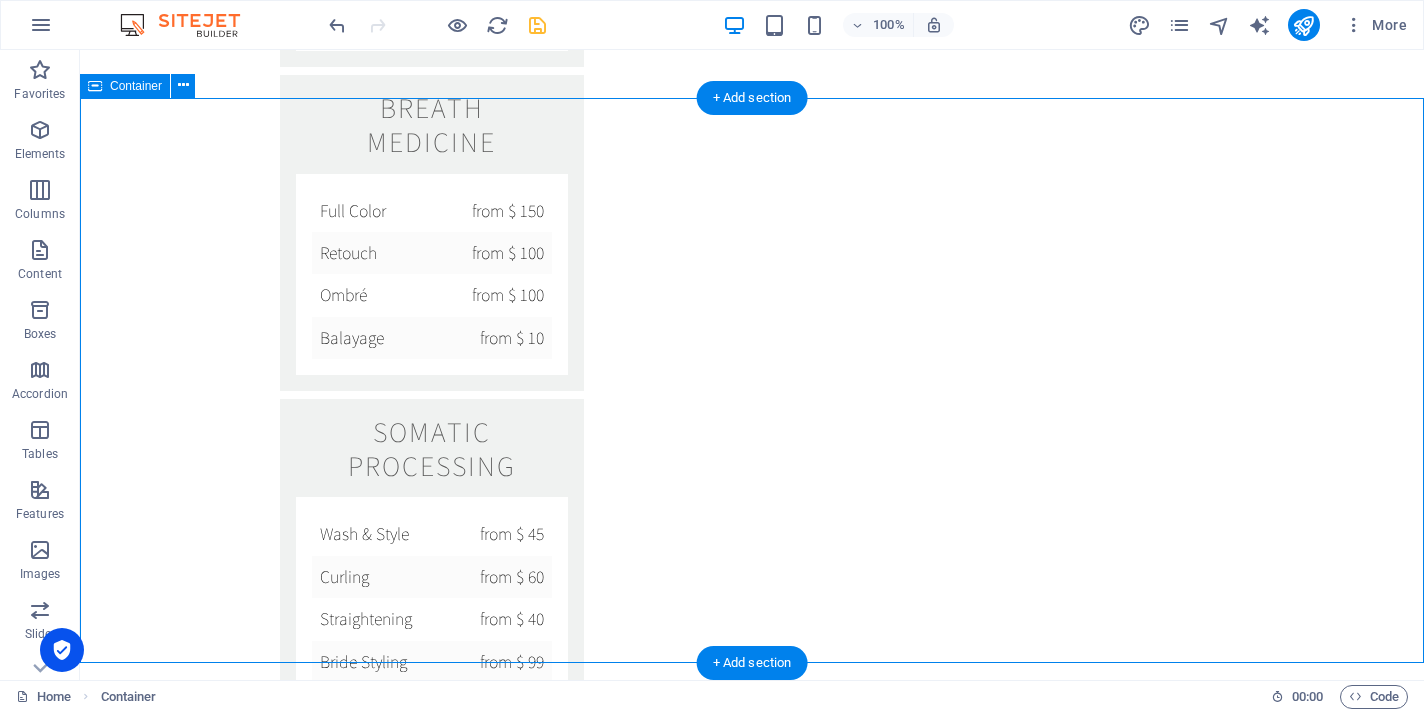 click on "Contact   I have read and understand the privacy policy. Unreadable? Regenerate Send" at bounding box center (752, 2757) 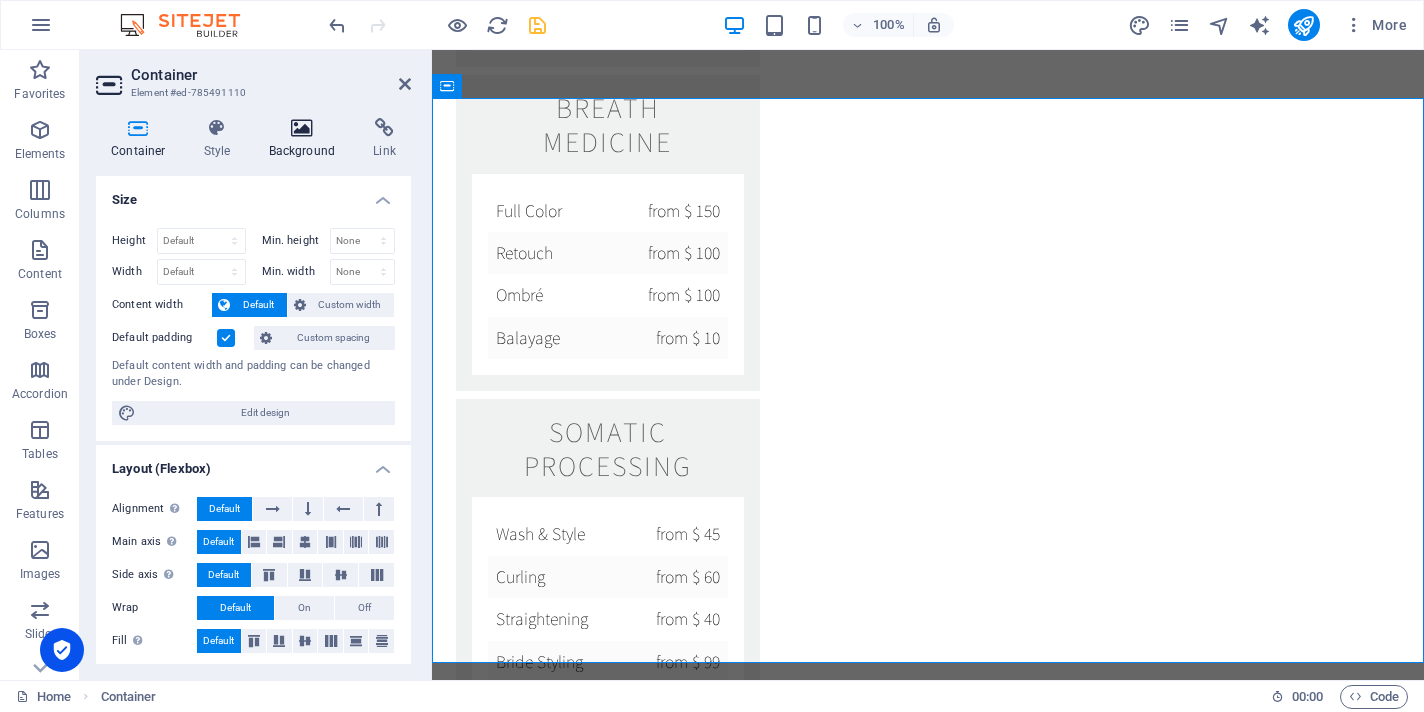 click on "Background" at bounding box center (306, 139) 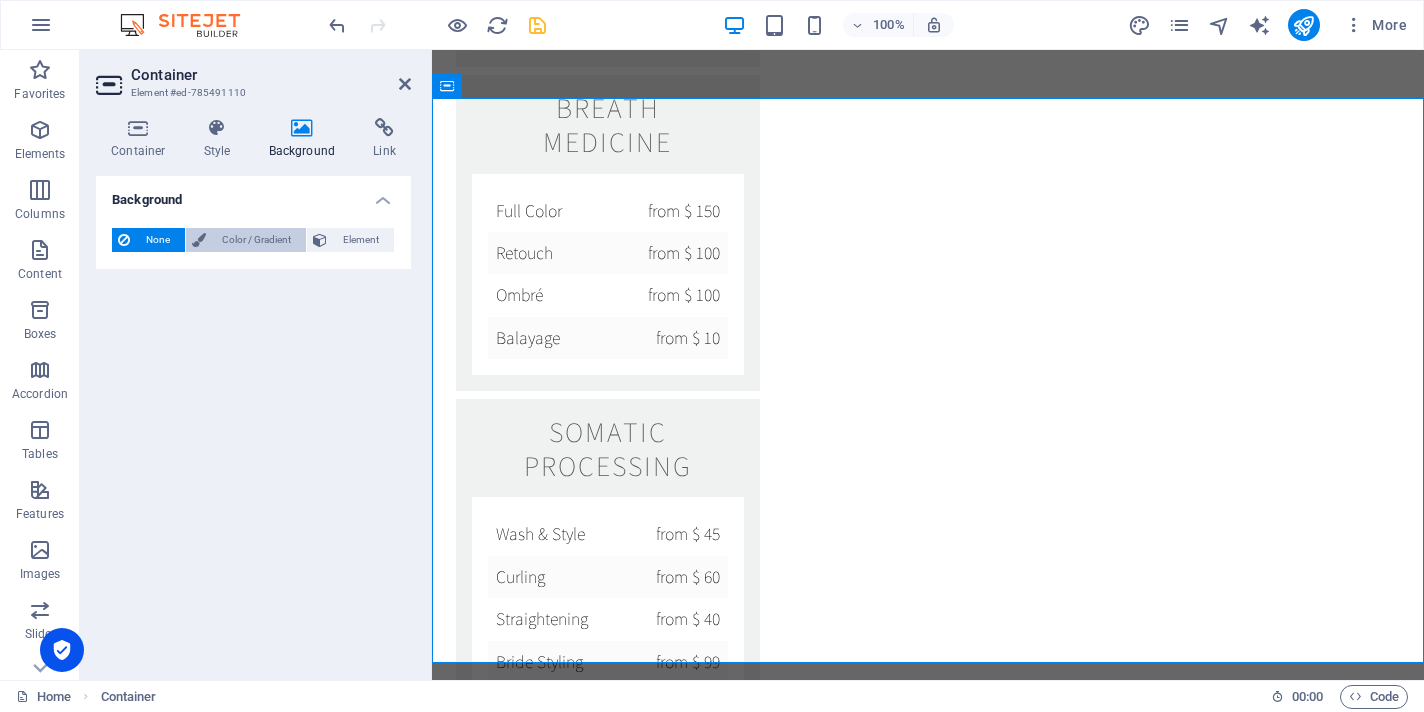 click on "Color / Gradient" at bounding box center [256, 240] 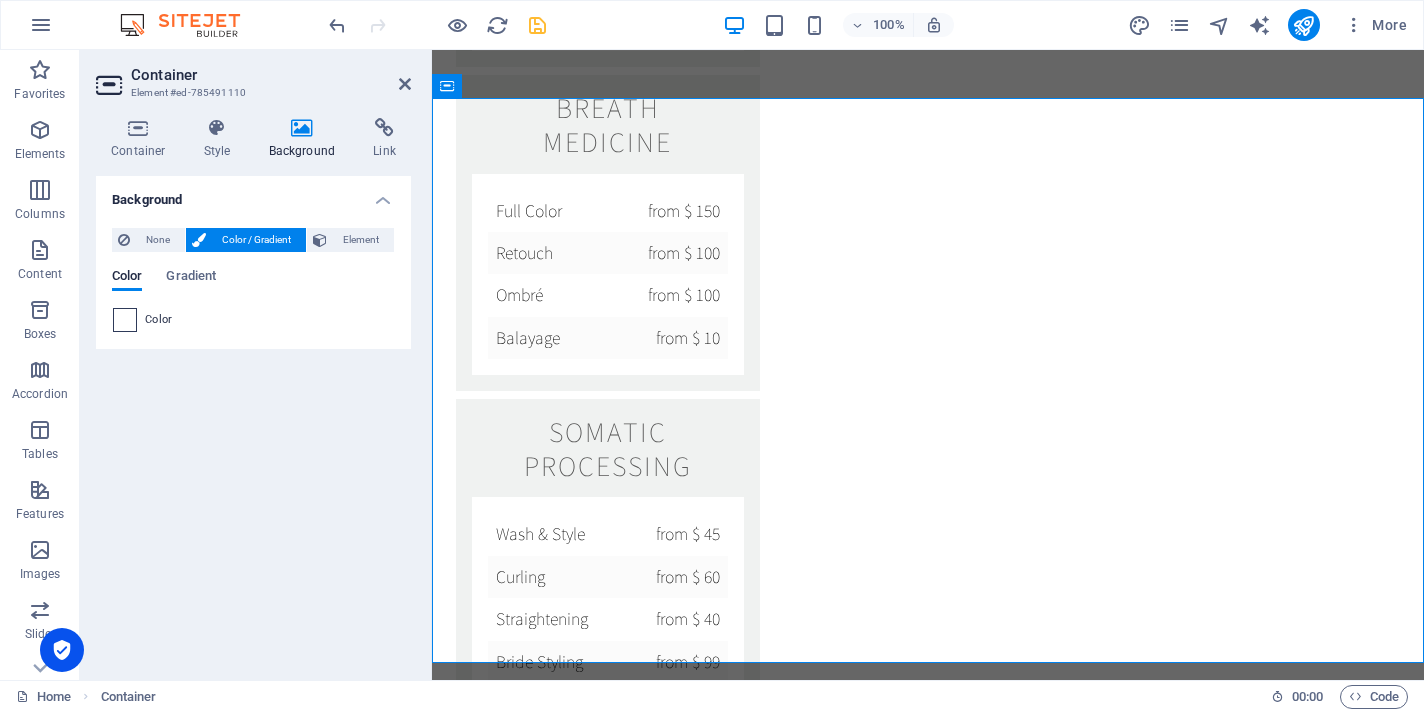 click at bounding box center (125, 320) 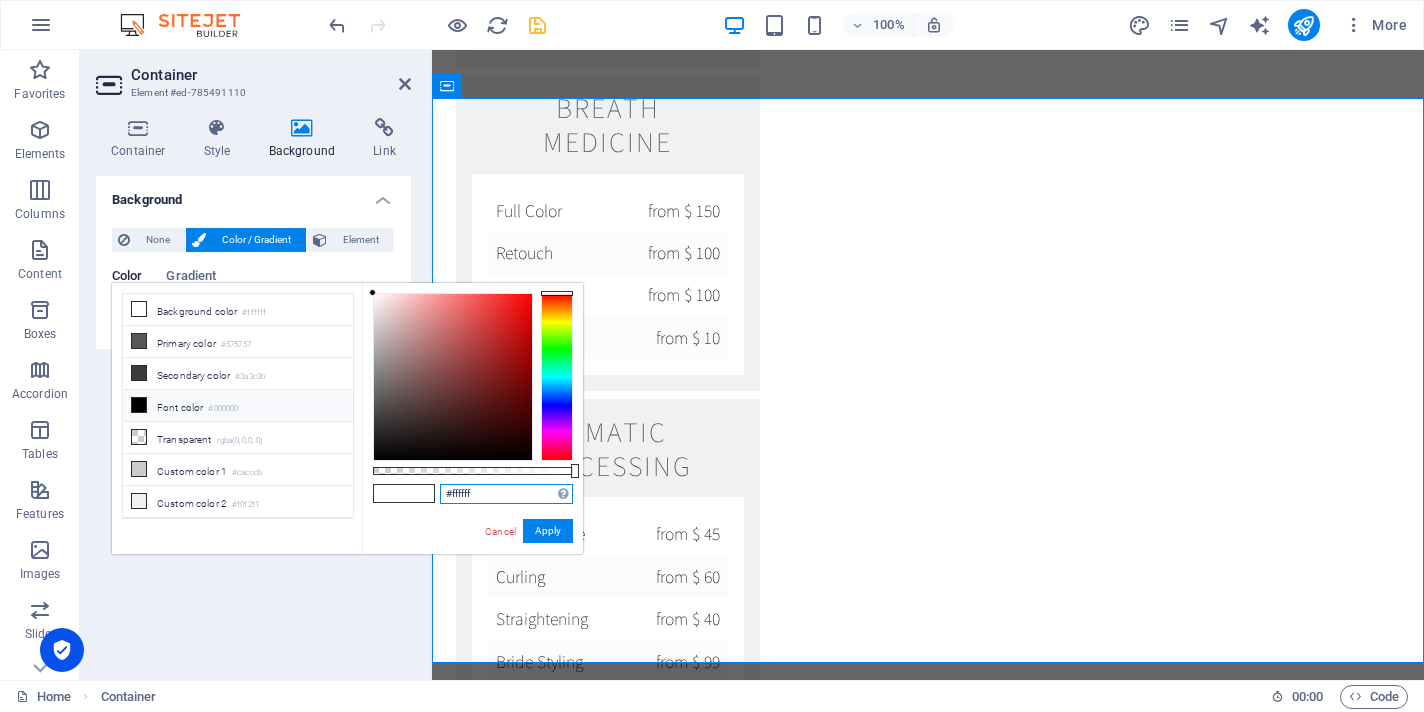 drag, startPoint x: 490, startPoint y: 490, endPoint x: 406, endPoint y: 490, distance: 84 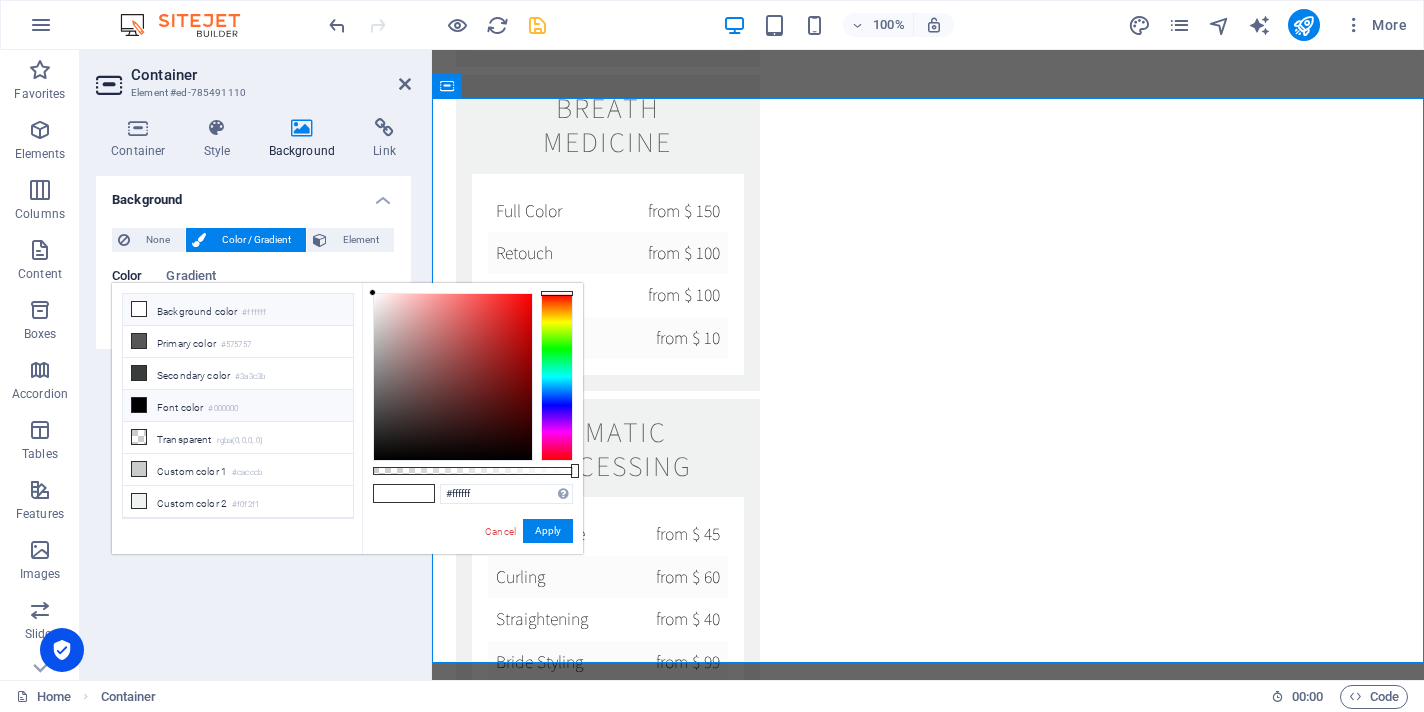 click at bounding box center (139, 309) 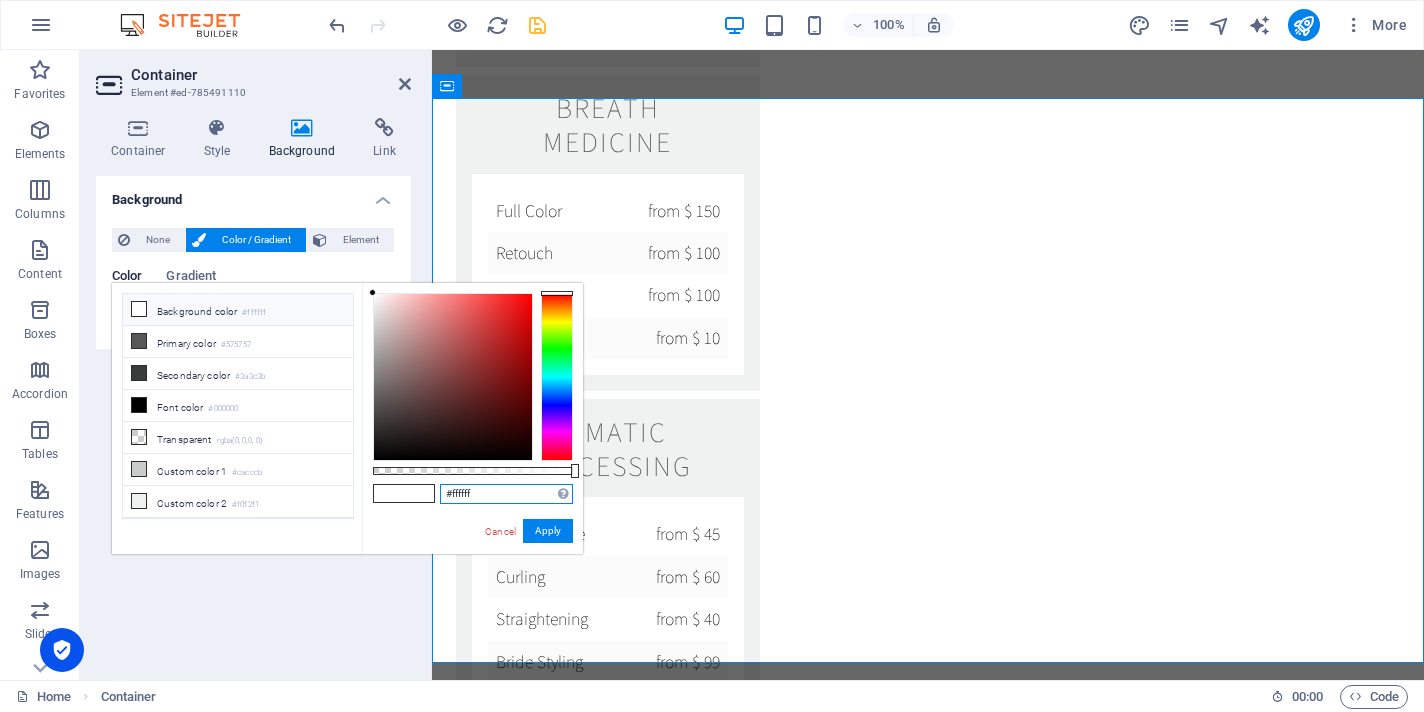 paste on "cc9bcc" 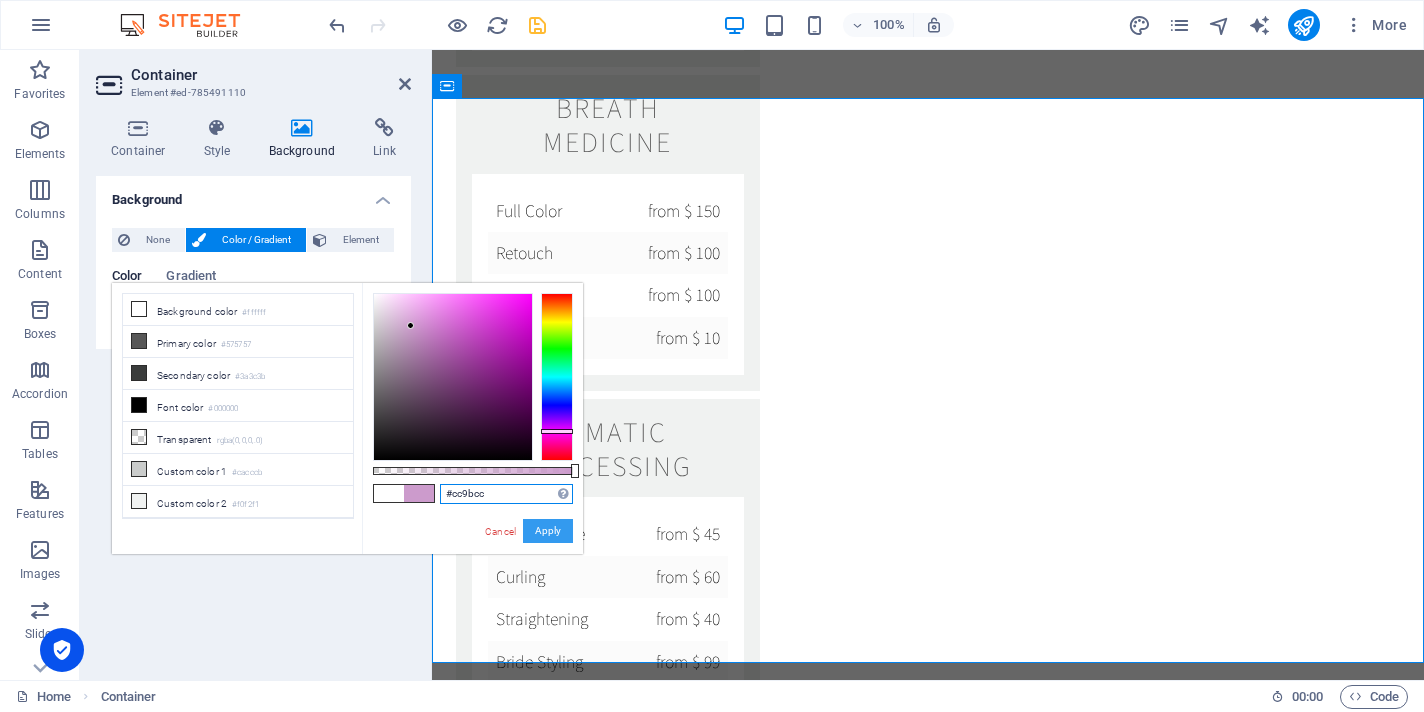 type on "#cc9bcc" 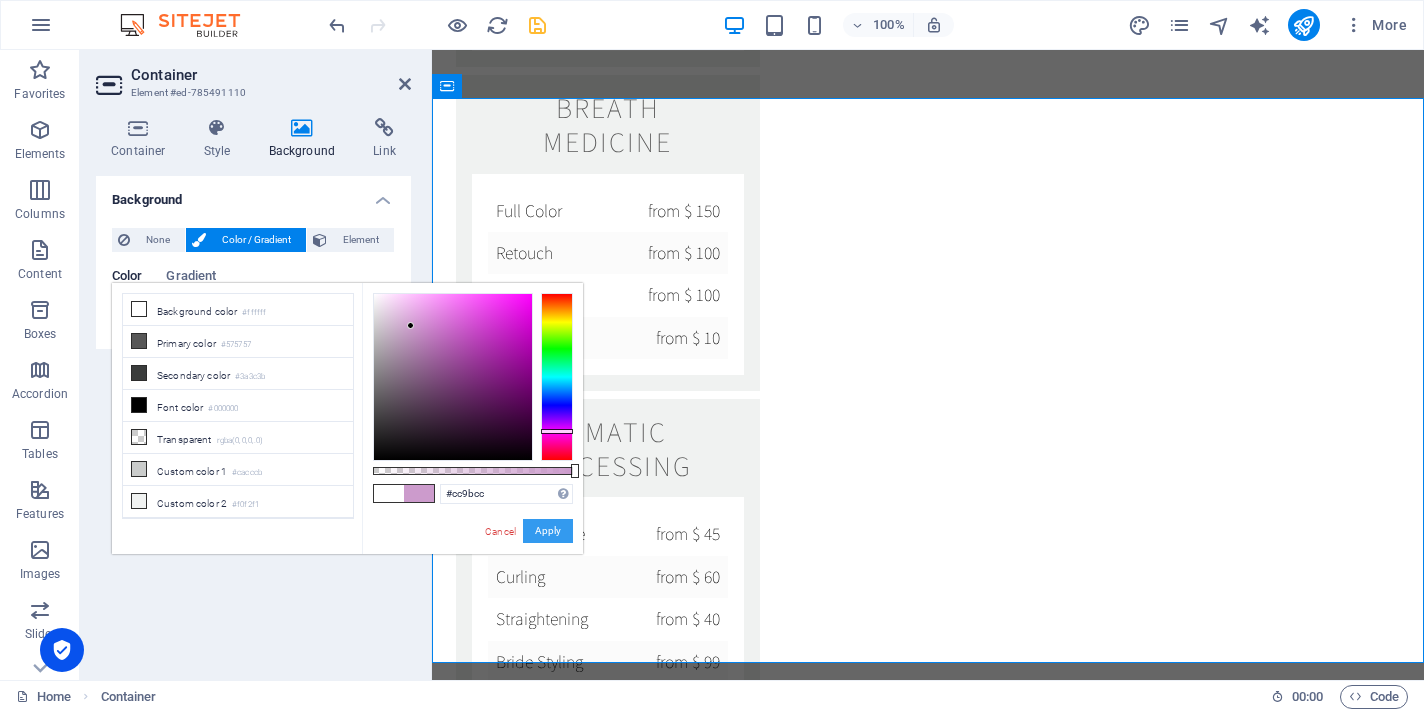 click on "Apply" at bounding box center [548, 531] 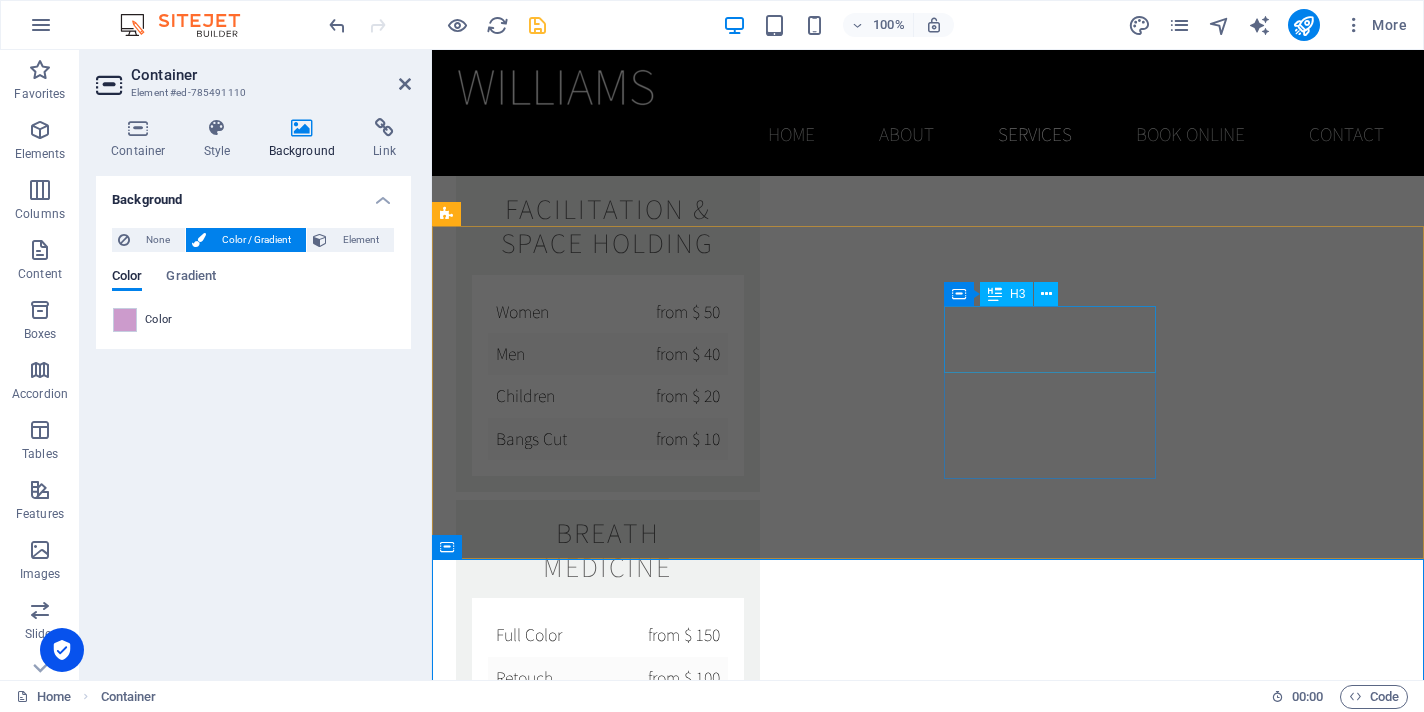 scroll, scrollTop: 2512, scrollLeft: 0, axis: vertical 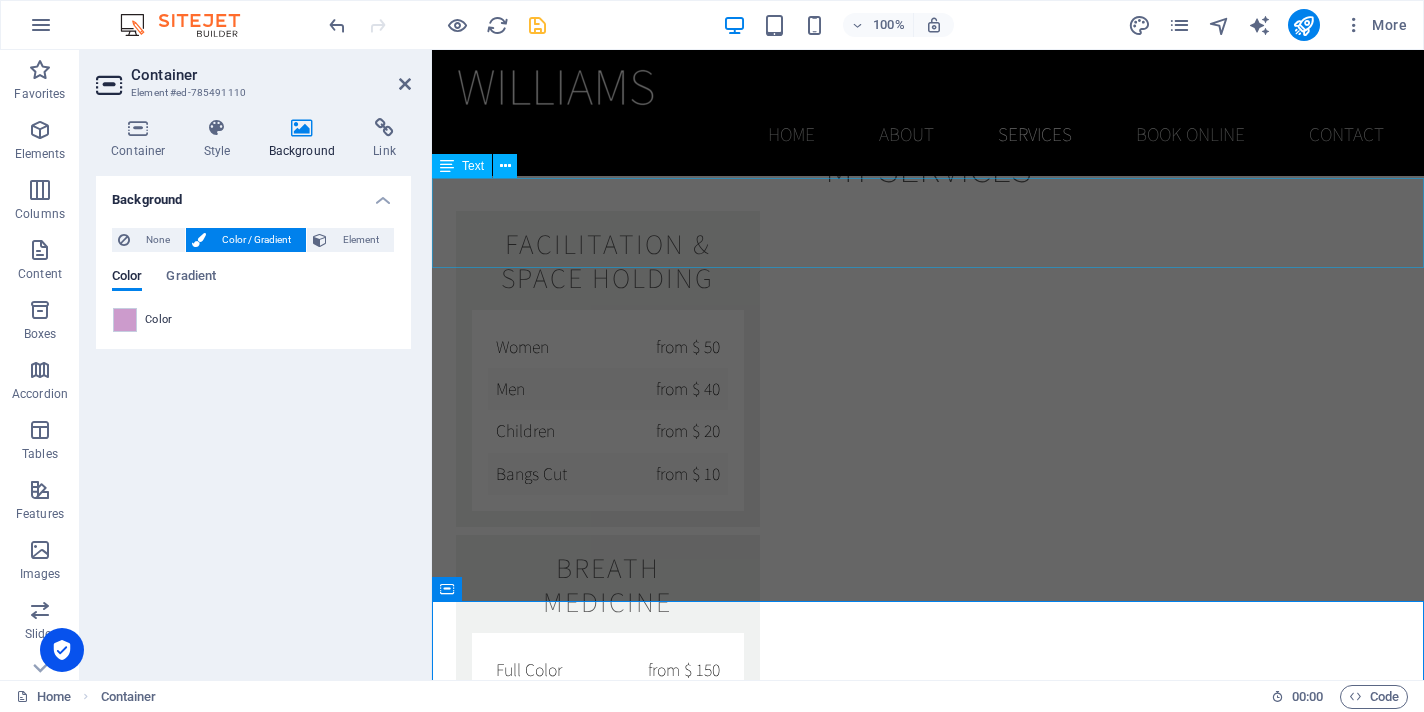 click on "TOUCHPOINTS" at bounding box center (928, 2434) 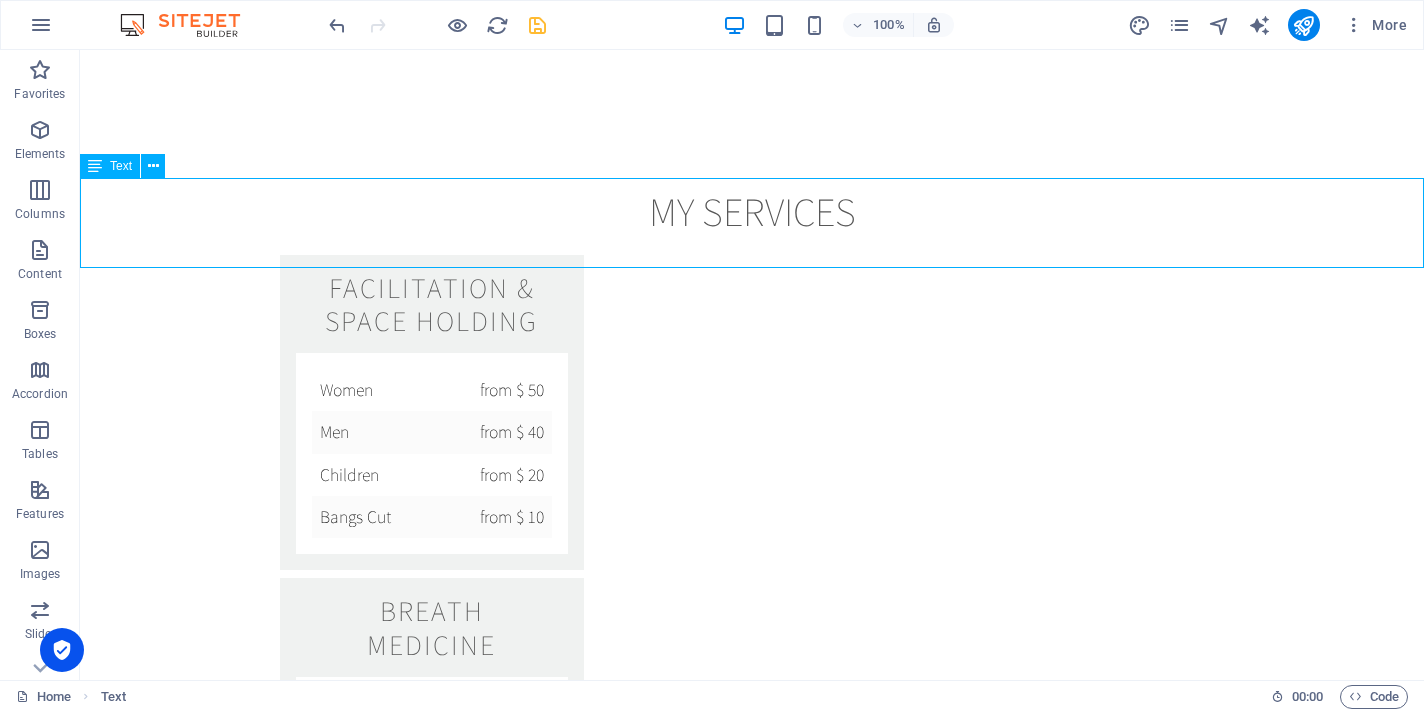click on "TOUCHPOINTS" at bounding box center (752, 2477) 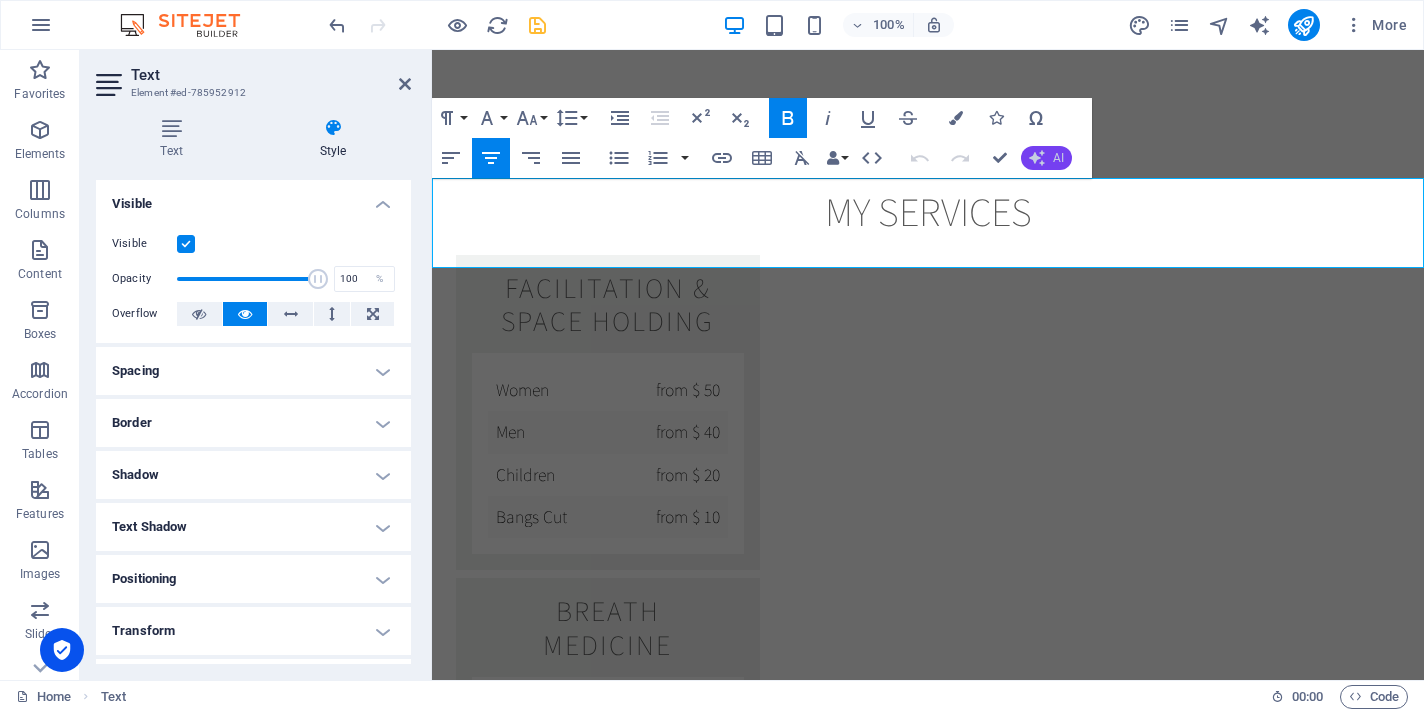 click on "AI" at bounding box center (1046, 158) 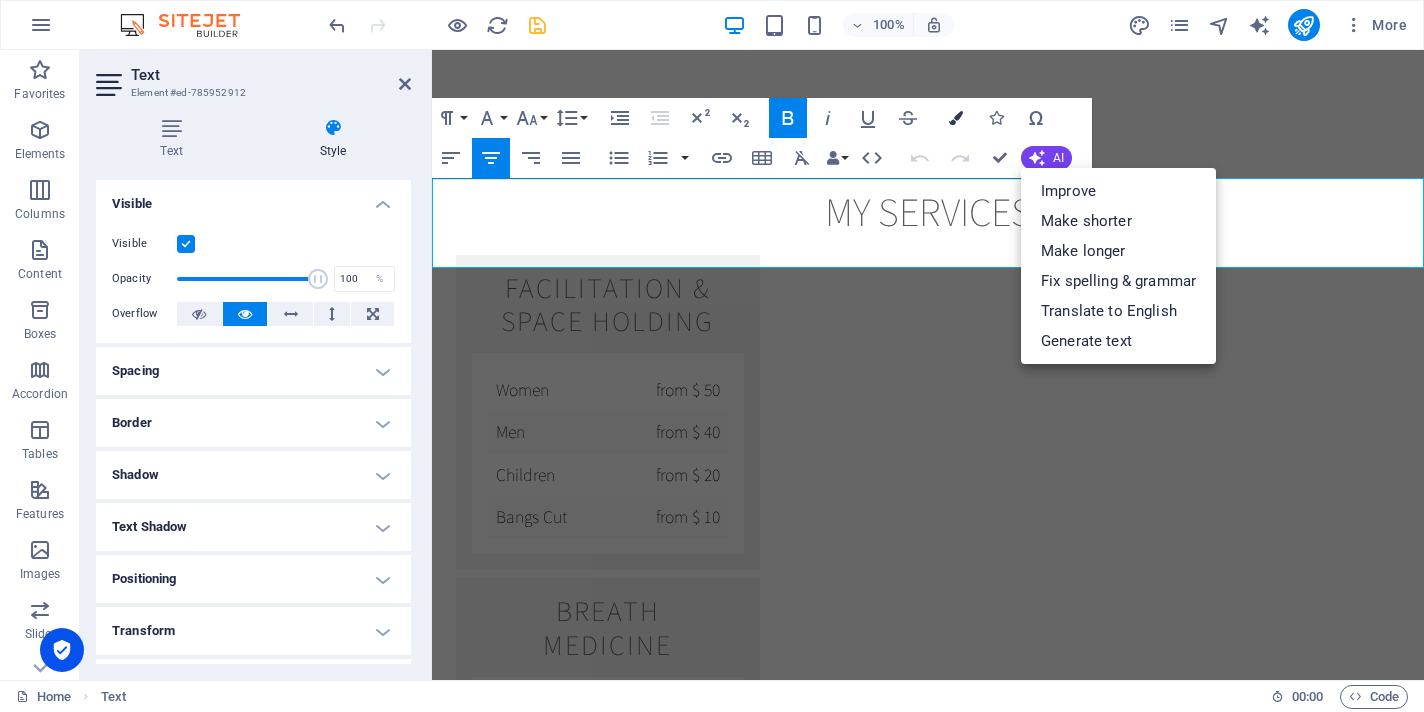 click at bounding box center (956, 118) 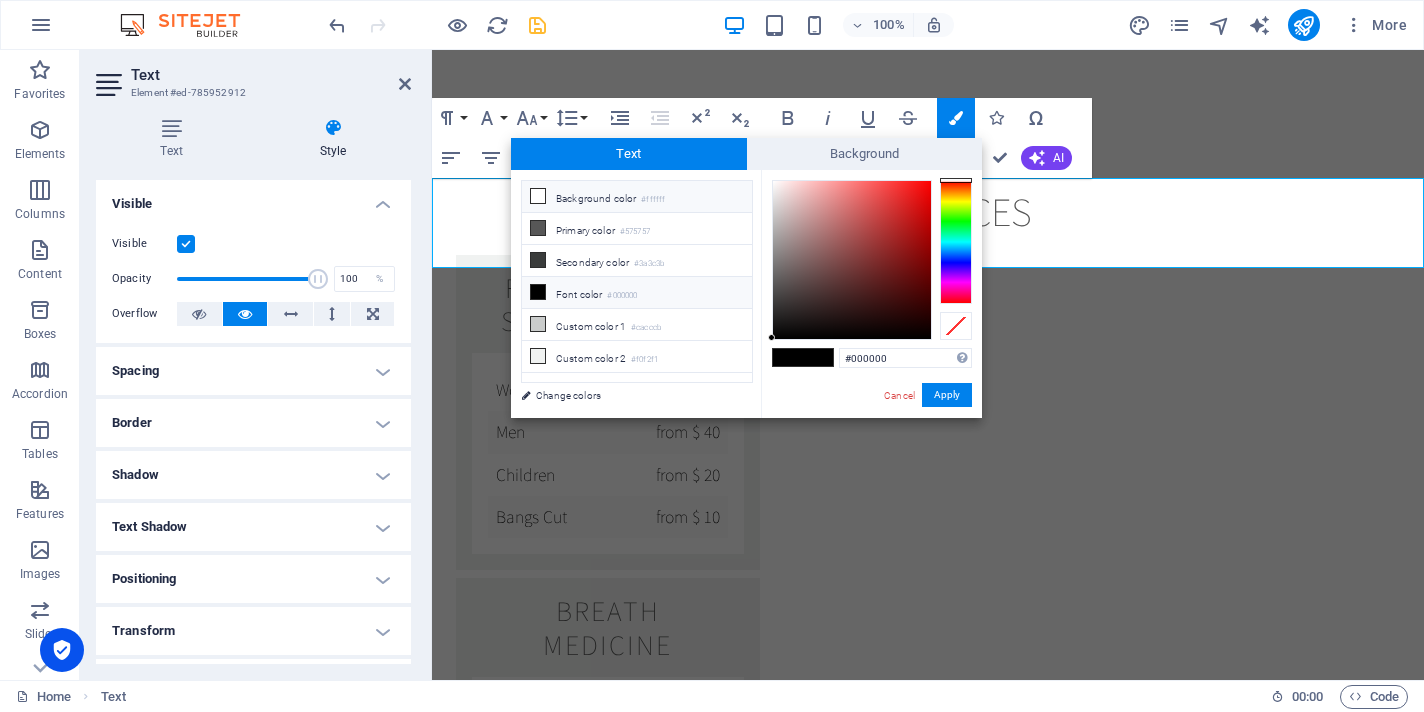 click at bounding box center (538, 196) 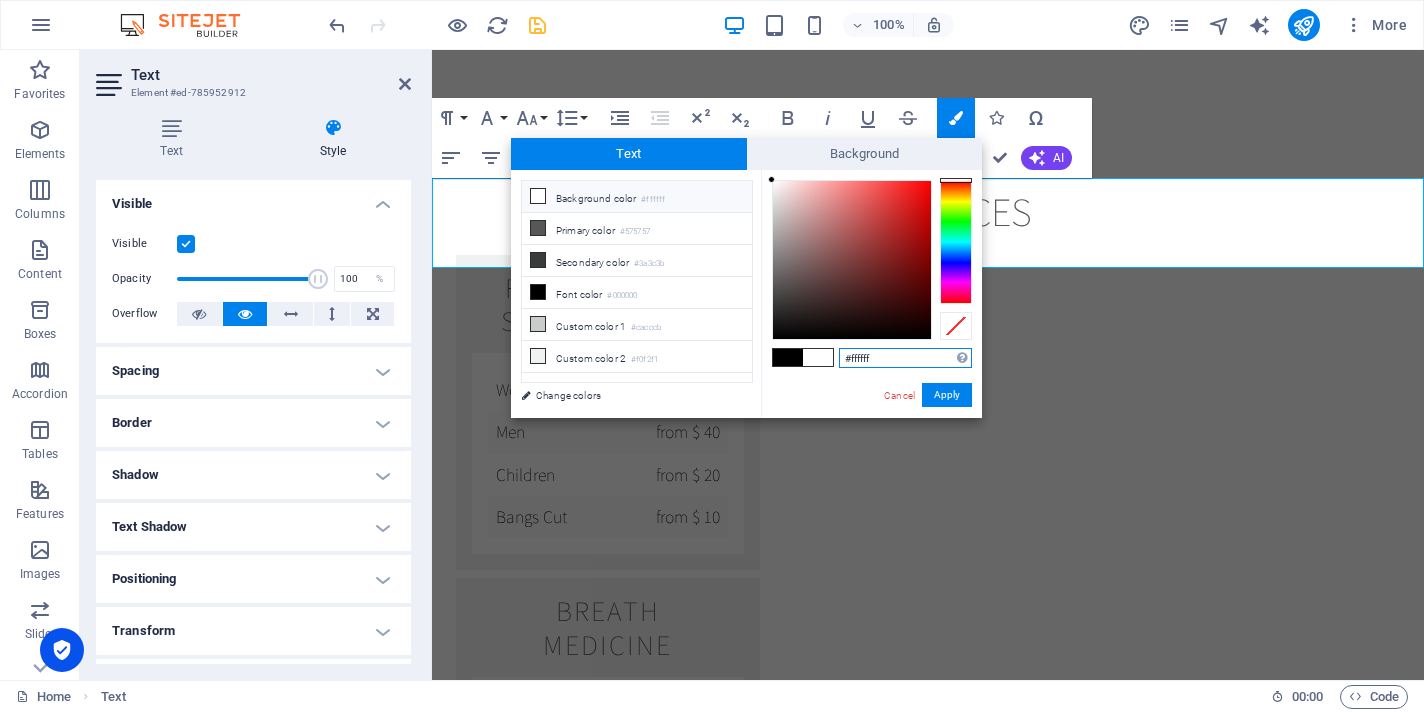 drag, startPoint x: 896, startPoint y: 357, endPoint x: 794, endPoint y: 354, distance: 102.044106 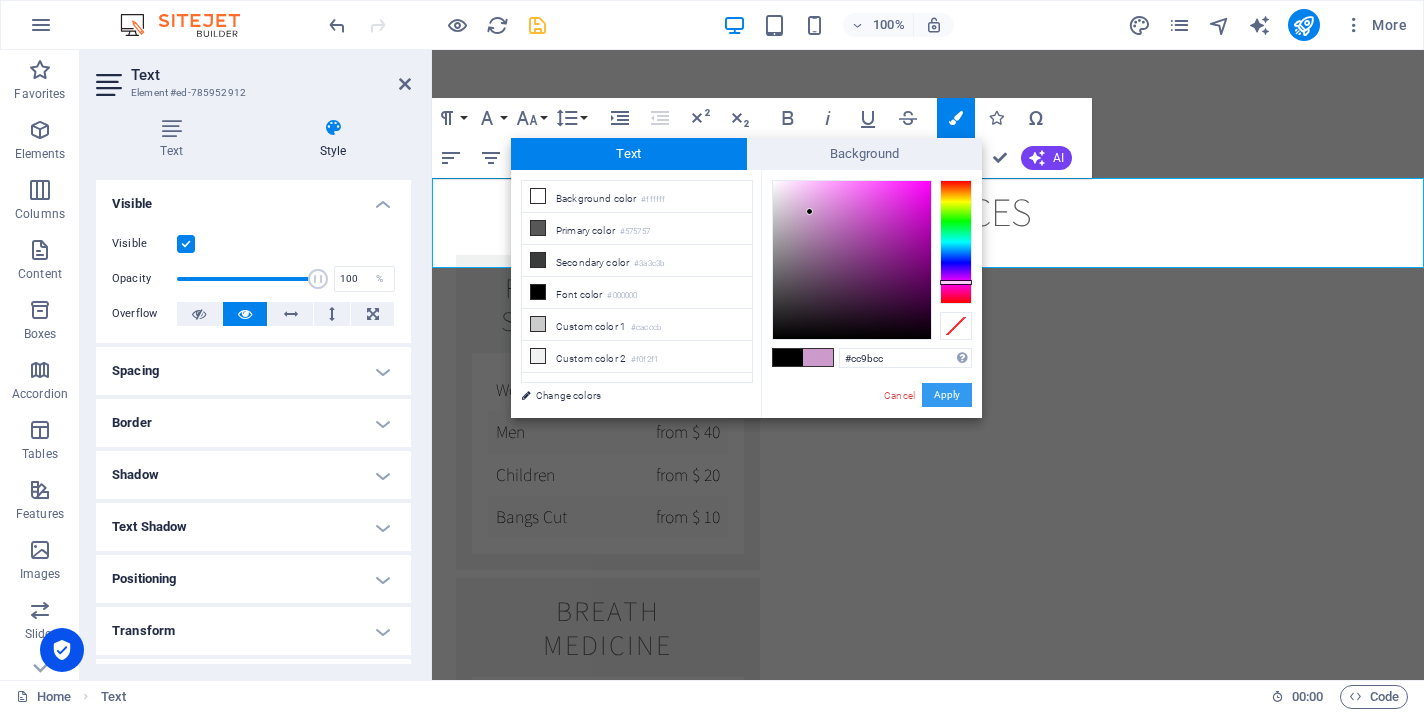 click on "Apply" at bounding box center [947, 395] 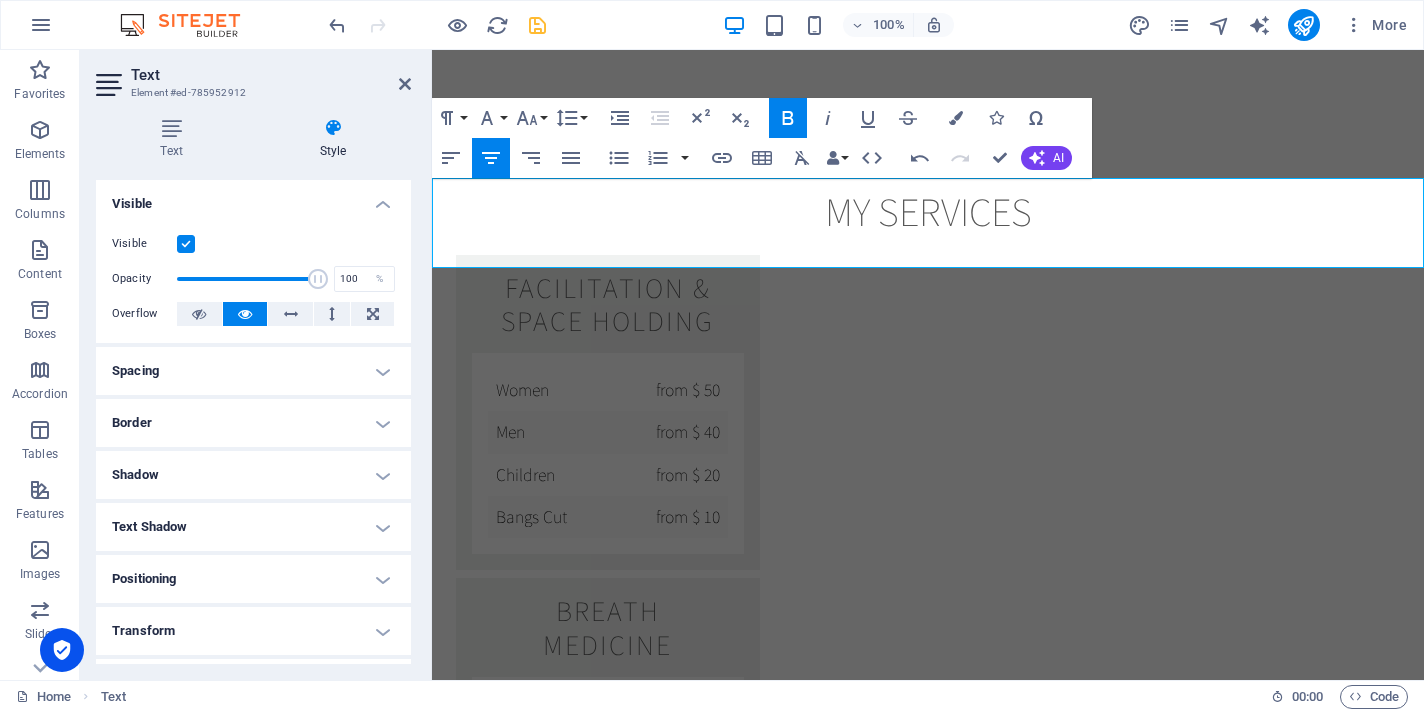 click on "​ ​ TOUCHPOINTS" at bounding box center [928, 2477] 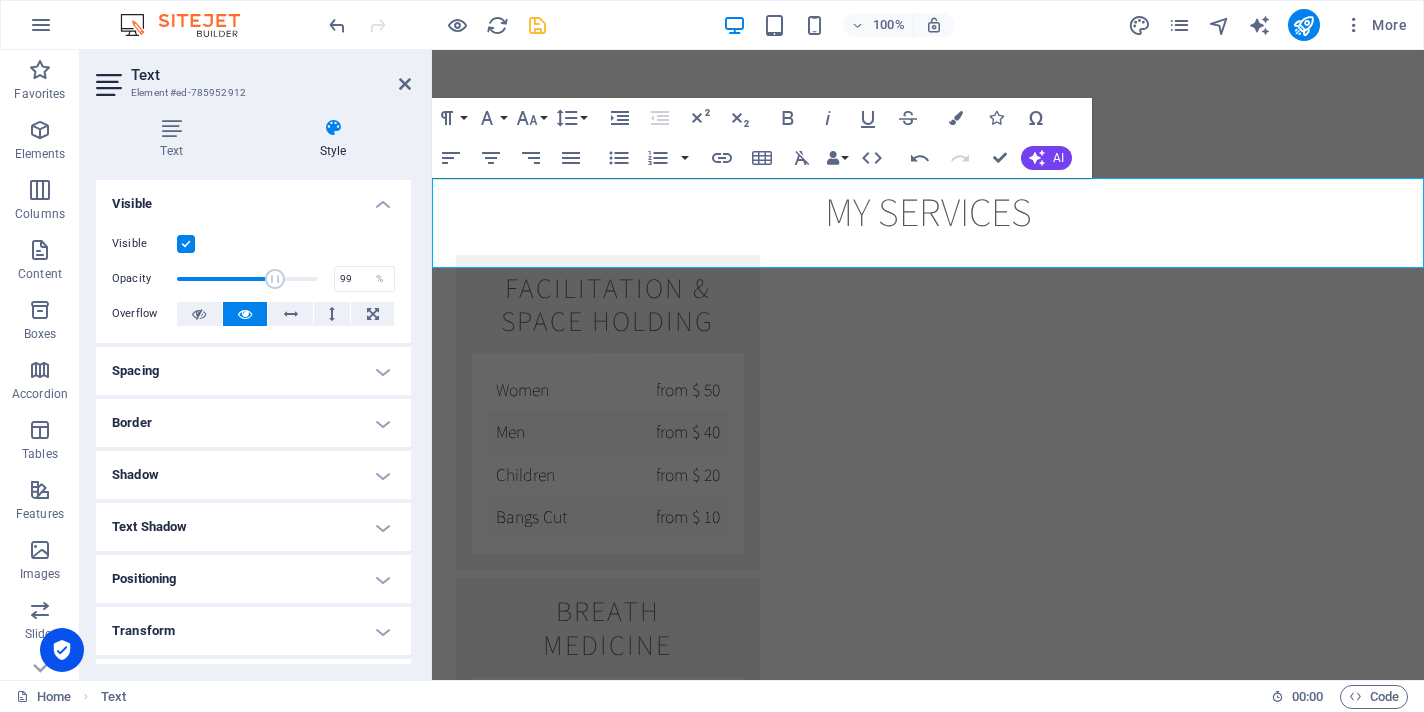 type on "100" 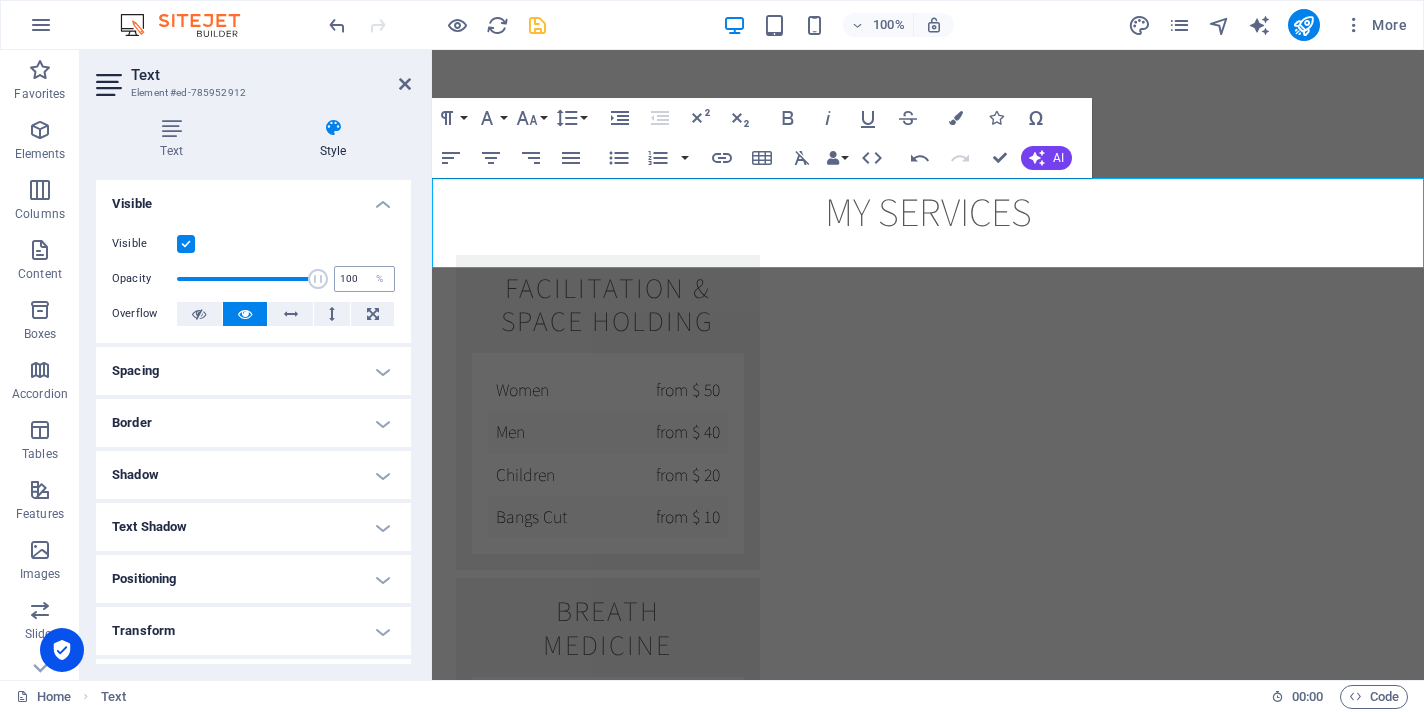 drag, startPoint x: 310, startPoint y: 277, endPoint x: 348, endPoint y: 280, distance: 38.118237 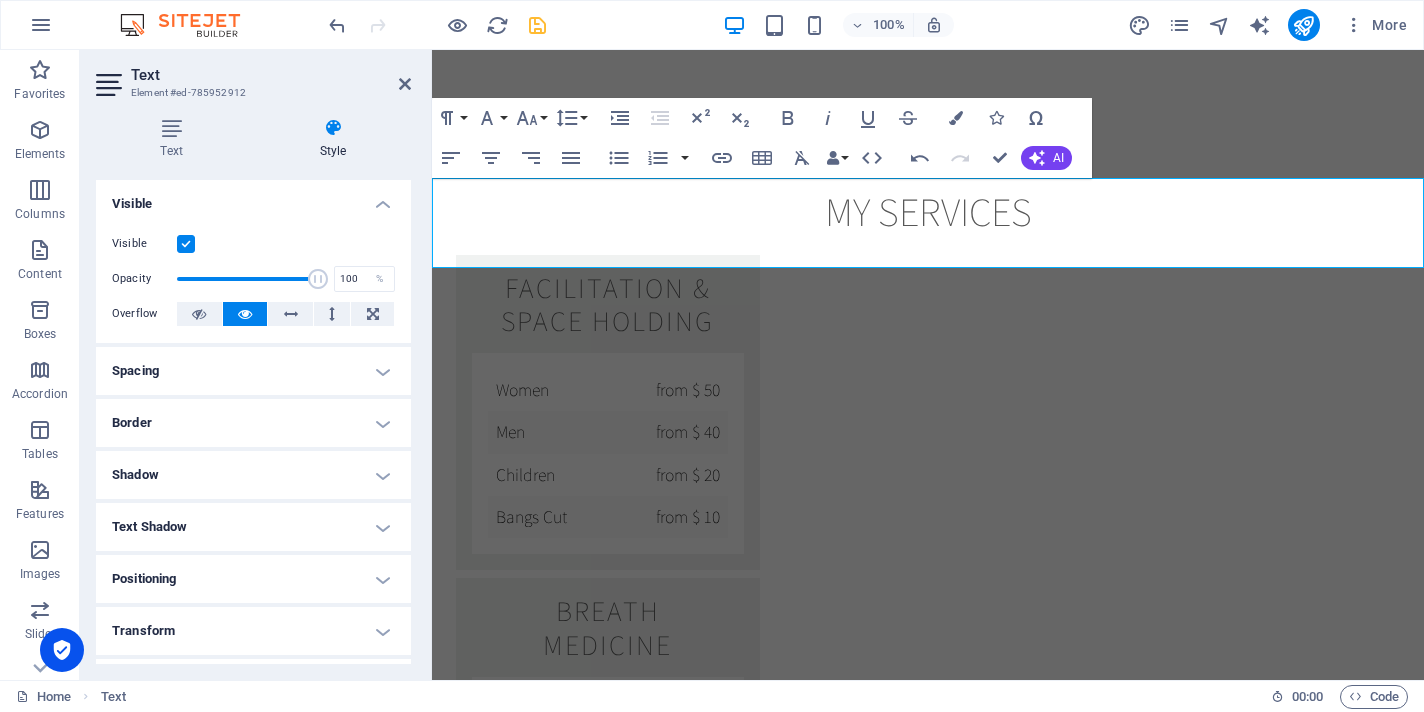 click at bounding box center [333, 128] 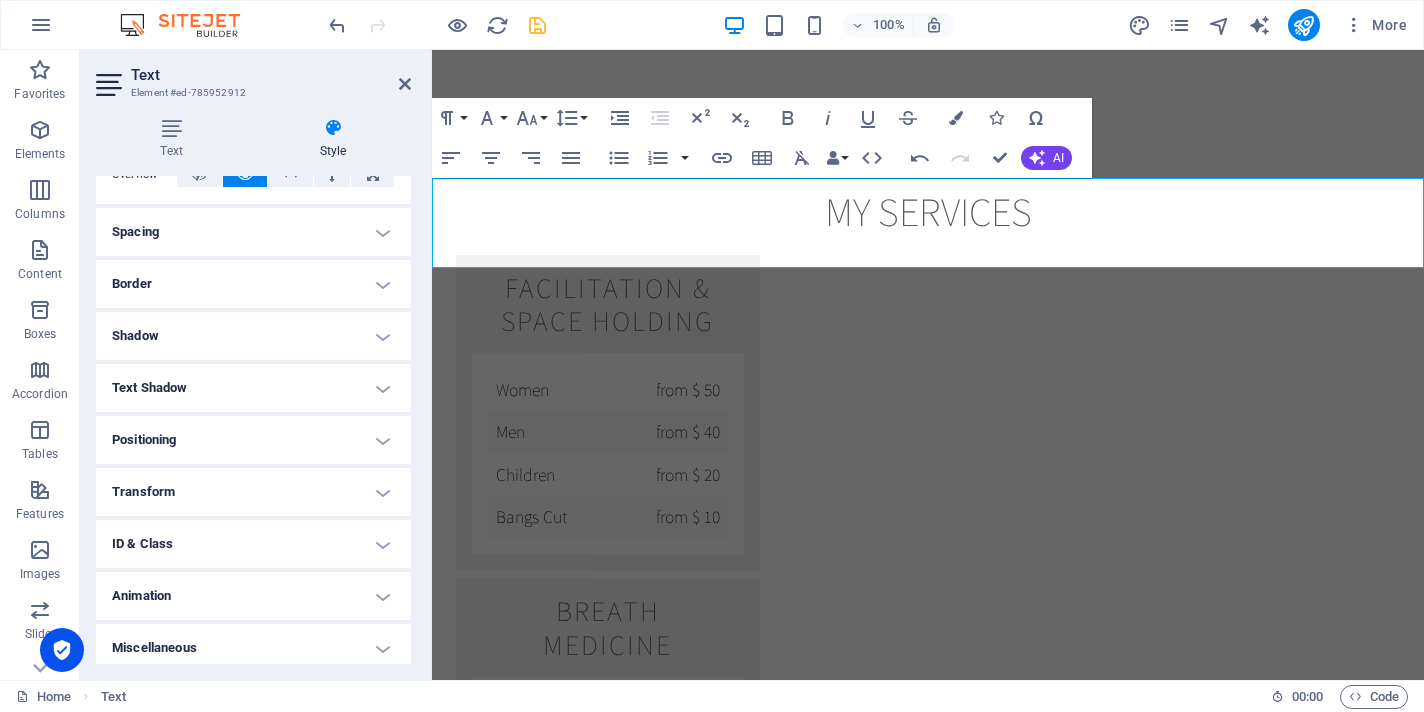 scroll, scrollTop: 146, scrollLeft: 0, axis: vertical 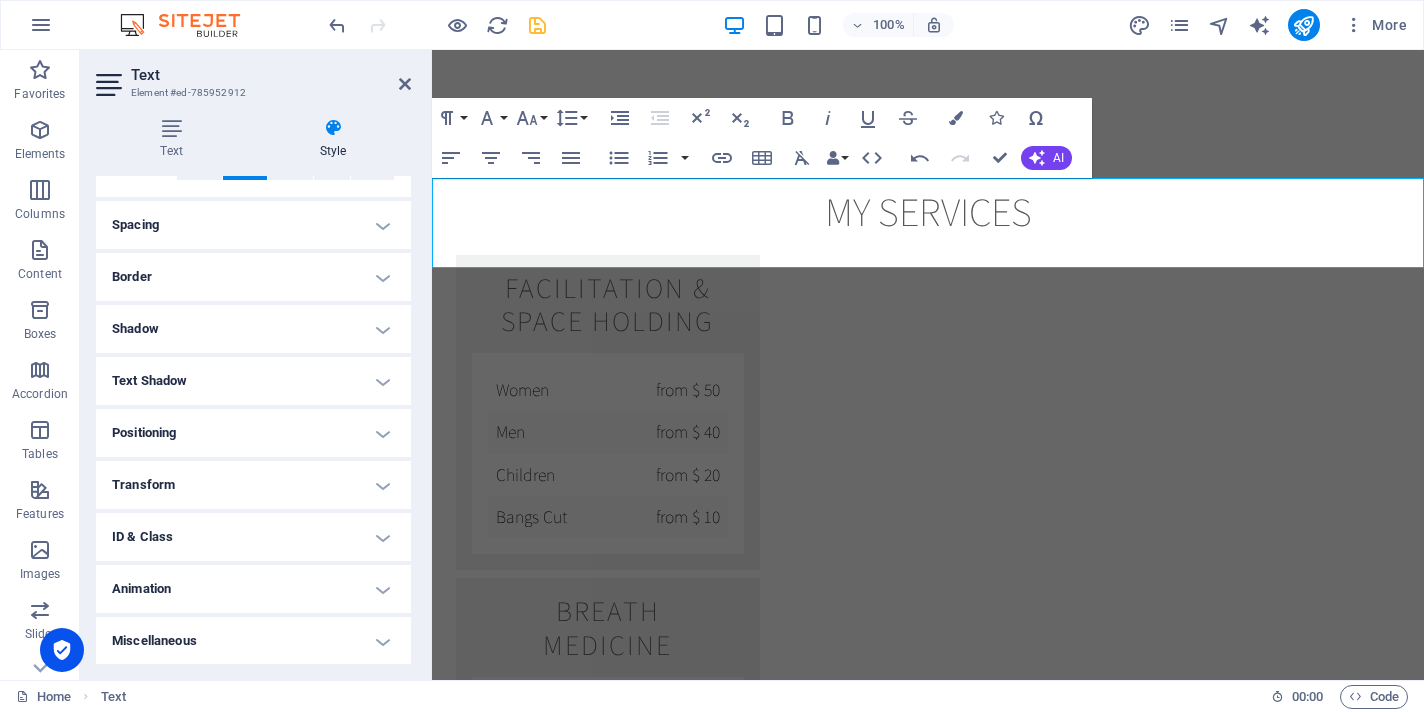 click on "Transform" at bounding box center [253, 485] 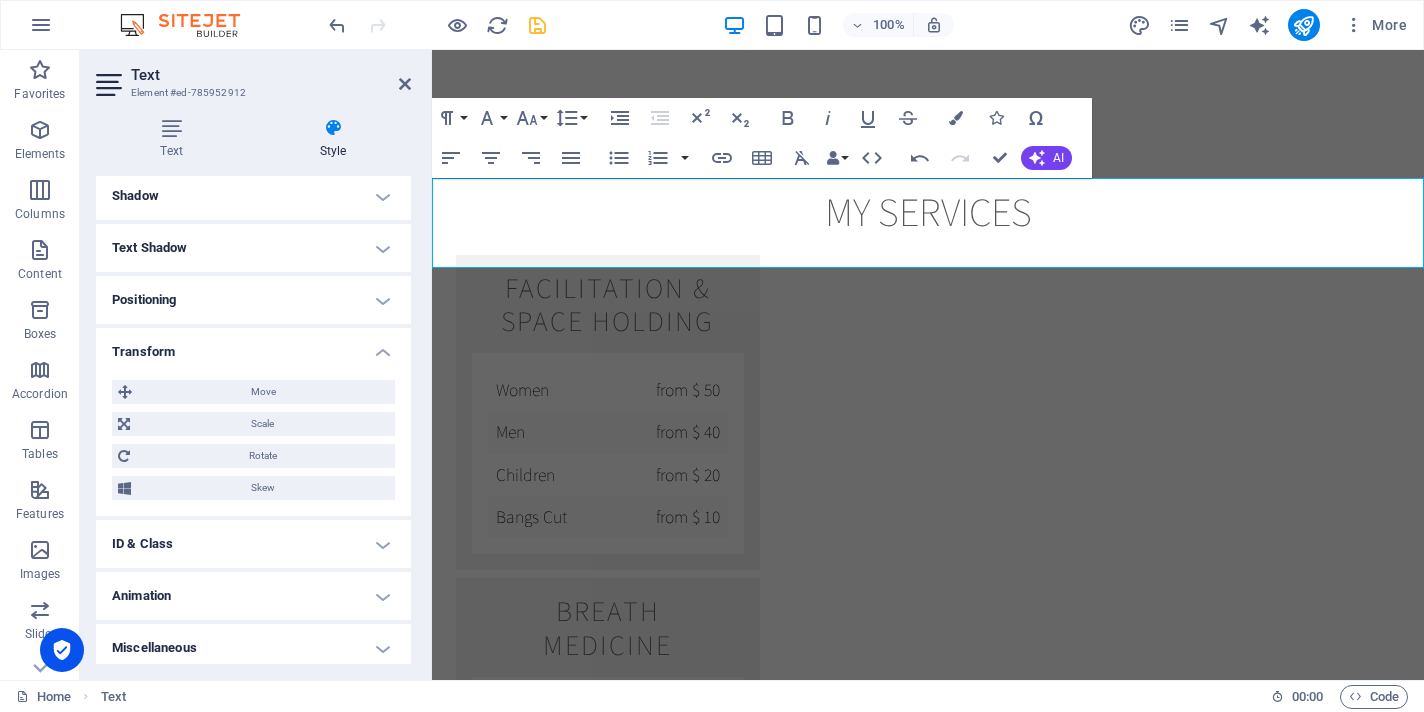 scroll, scrollTop: 286, scrollLeft: 0, axis: vertical 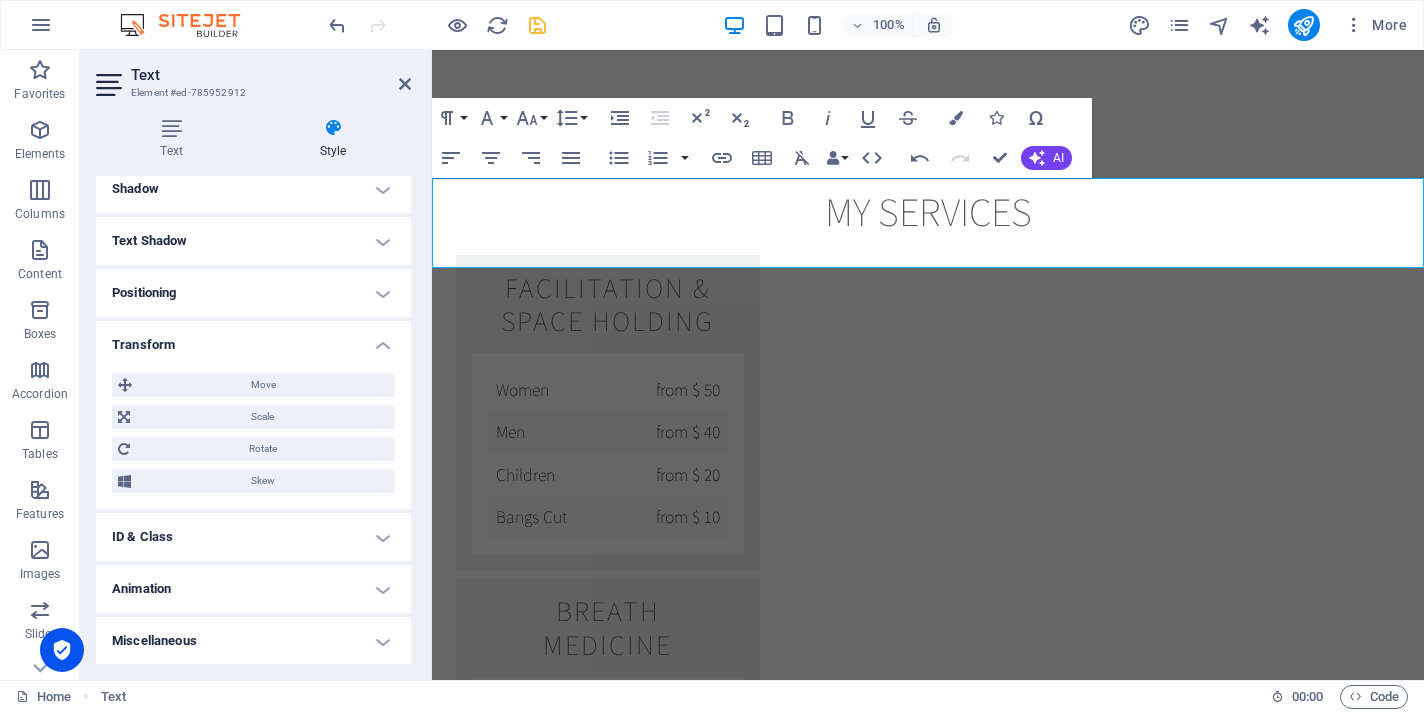 click at bounding box center (333, 128) 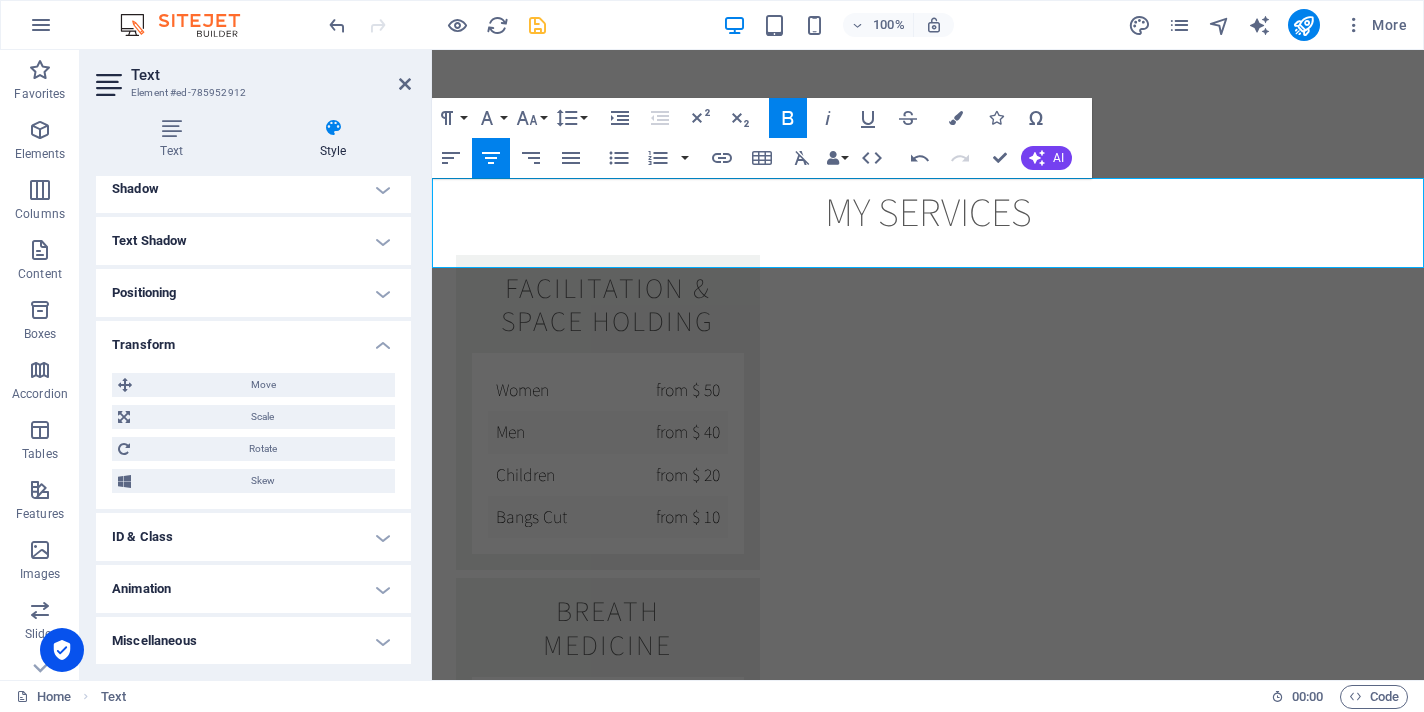 drag, startPoint x: 1119, startPoint y: 219, endPoint x: 641, endPoint y: 241, distance: 478.506 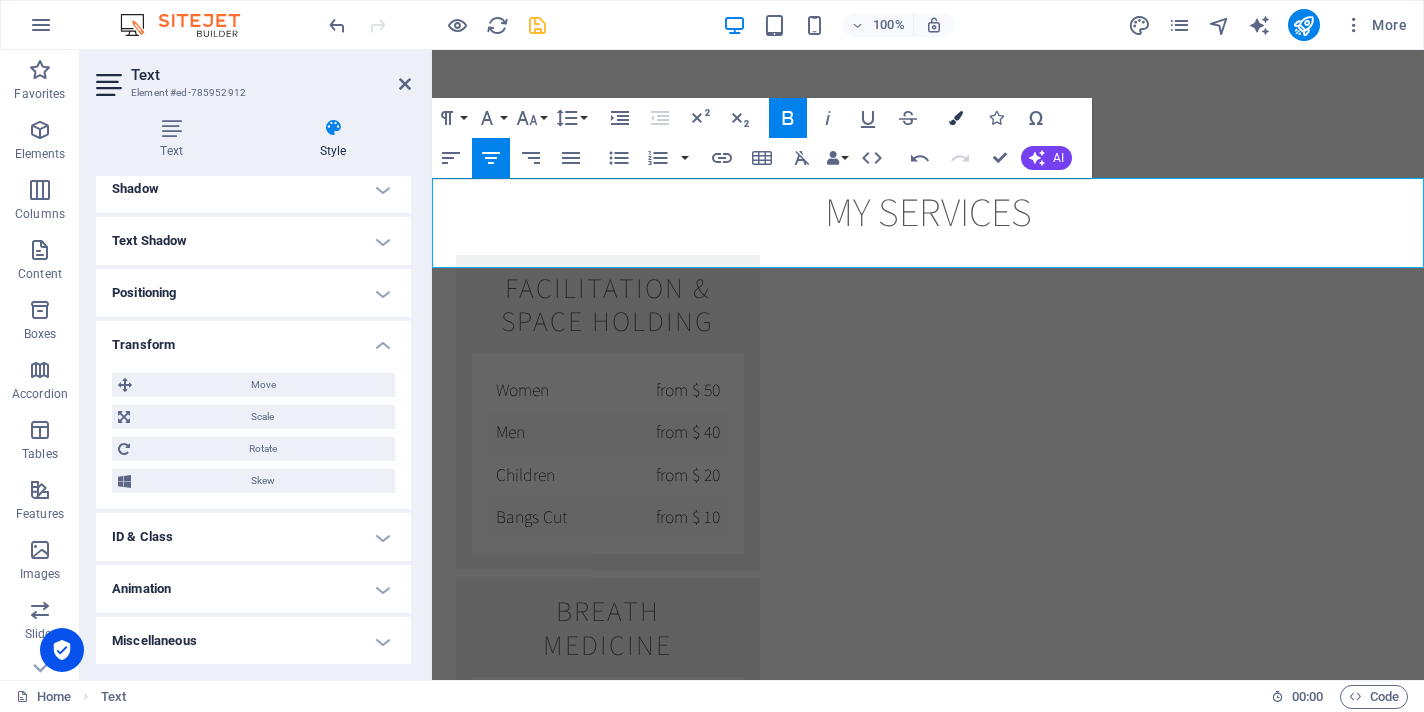 click on "Colors" at bounding box center [956, 118] 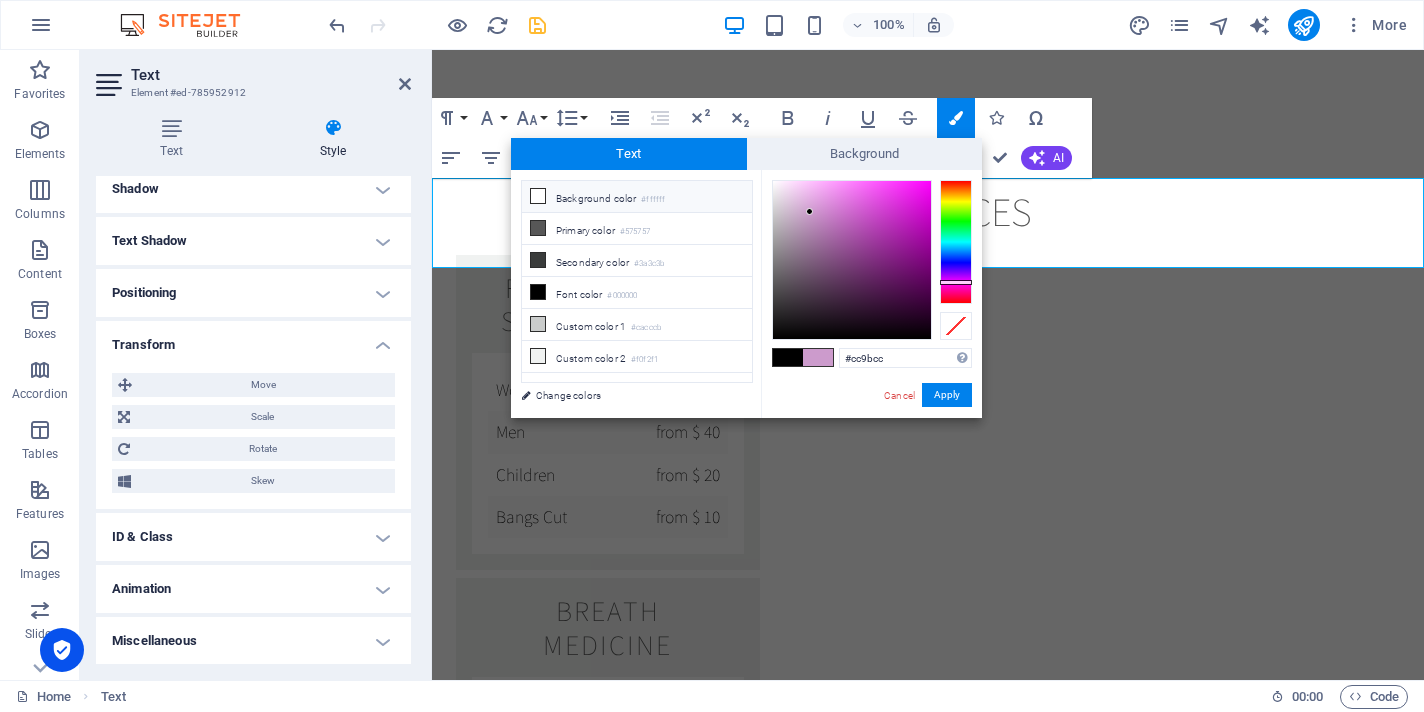 click at bounding box center [538, 196] 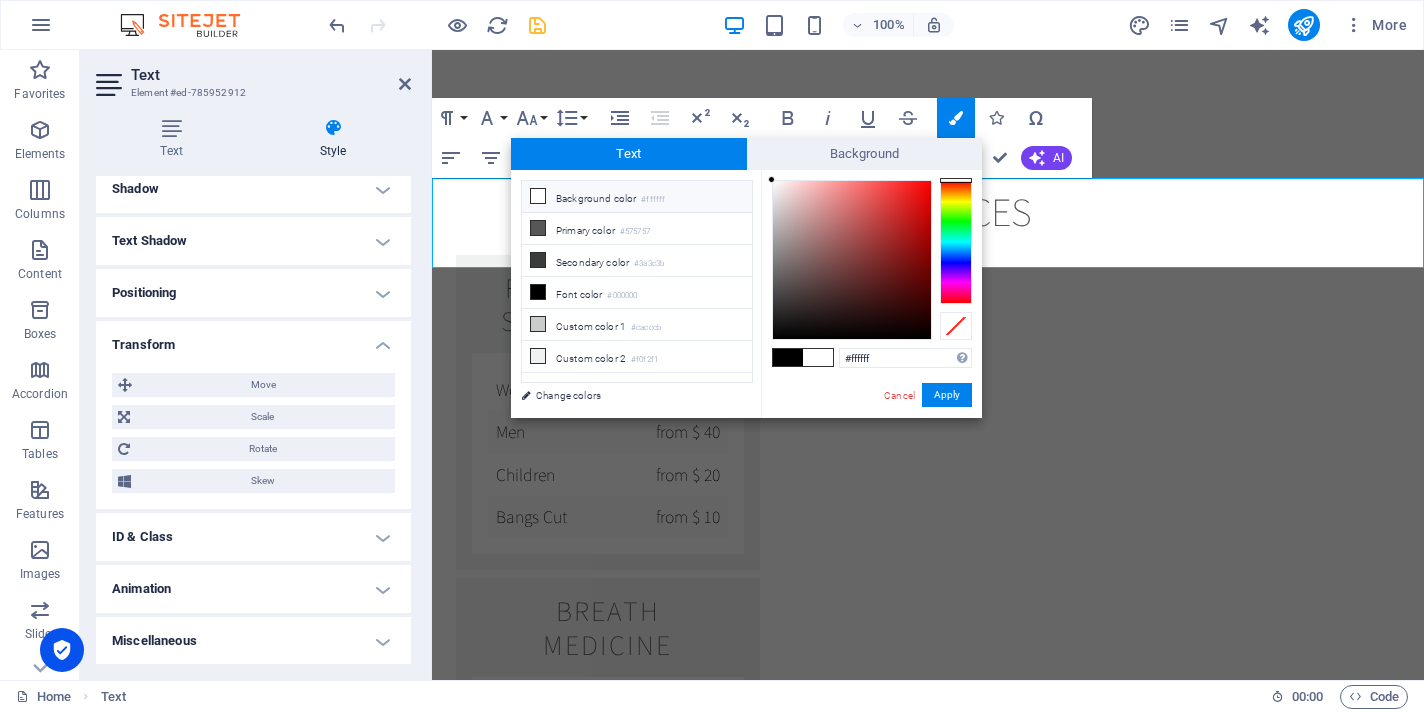 click at bounding box center [538, 196] 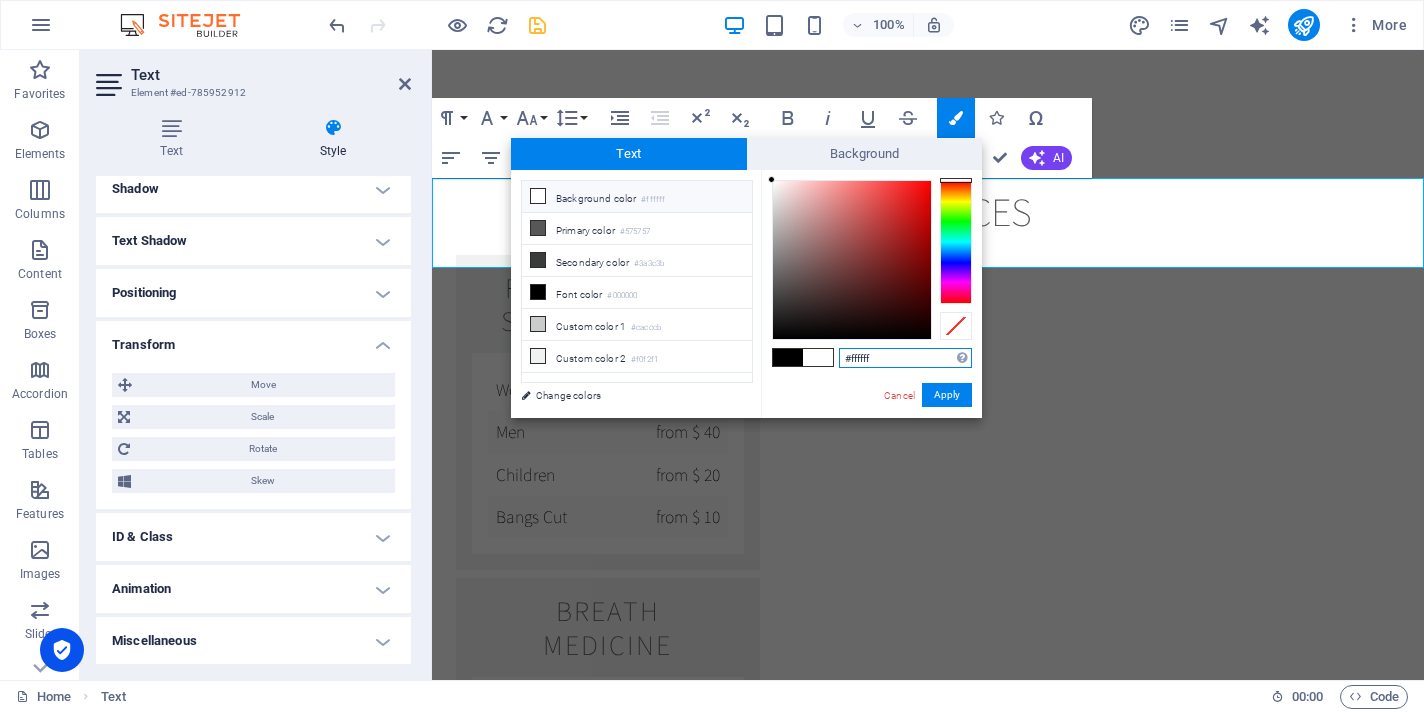 drag, startPoint x: 893, startPoint y: 362, endPoint x: 818, endPoint y: 365, distance: 75.059975 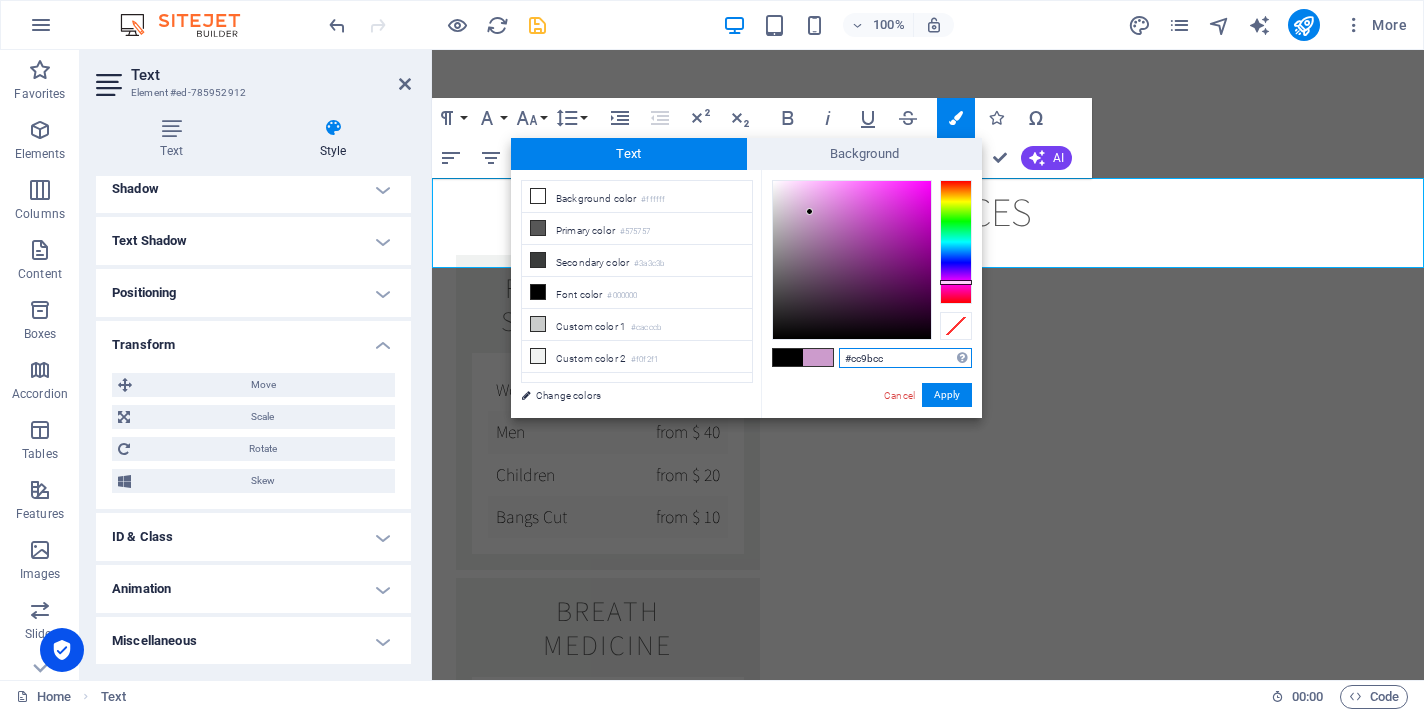 type on "#cc9bcc" 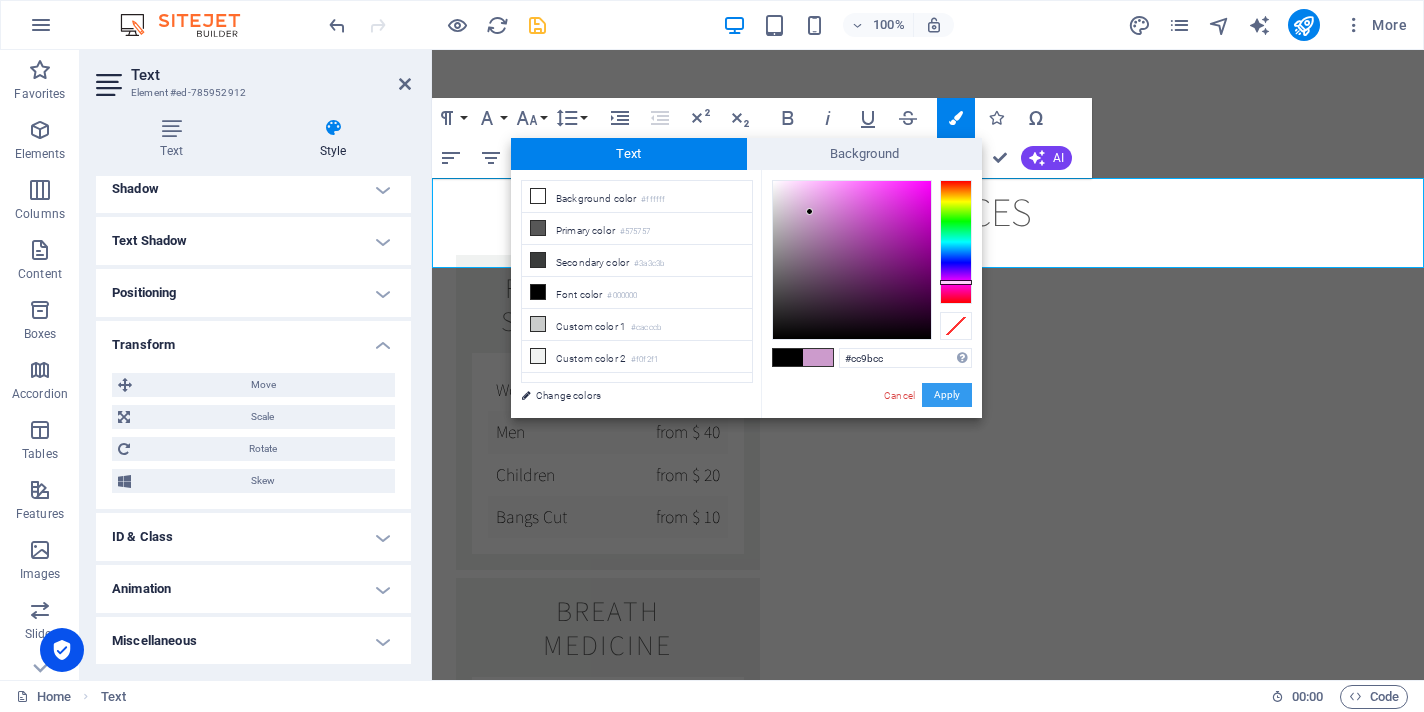 click on "Apply" at bounding box center [947, 395] 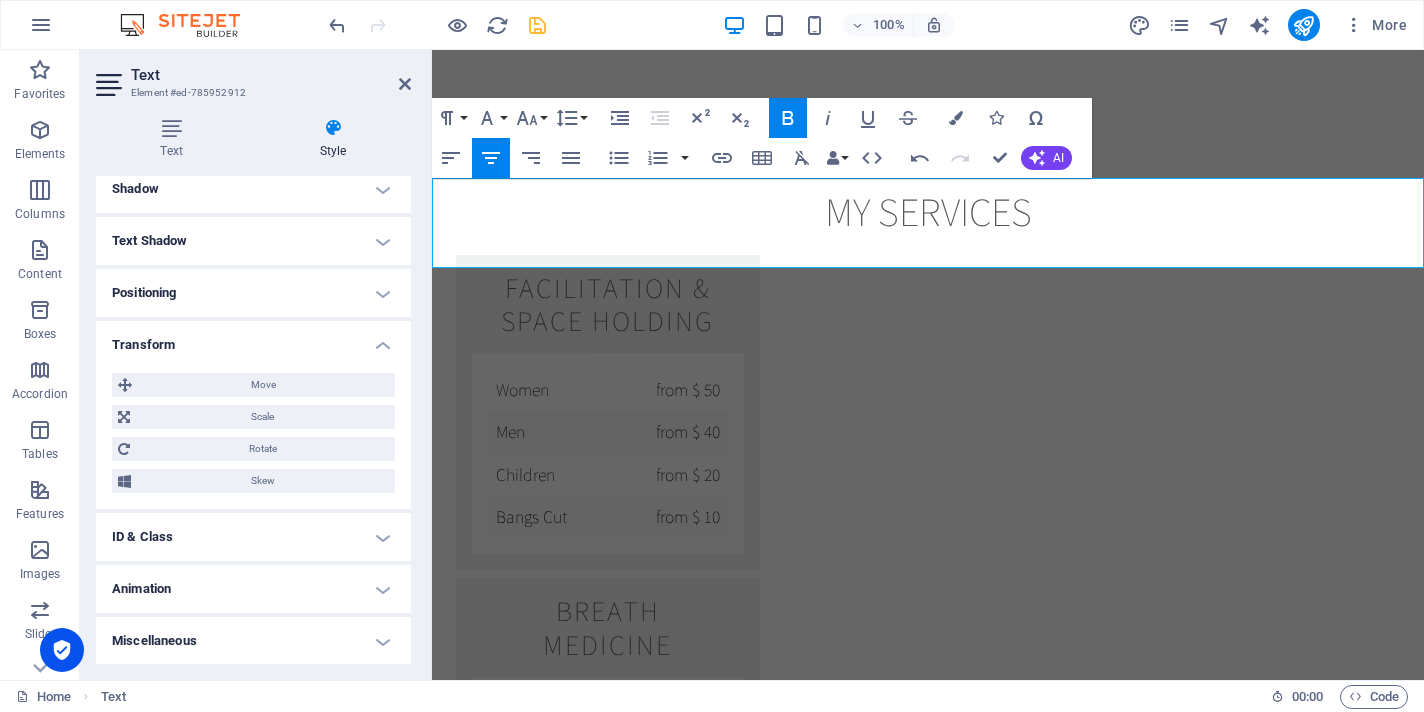 click on "​​TOUCHPOINTS" at bounding box center (928, 2477) 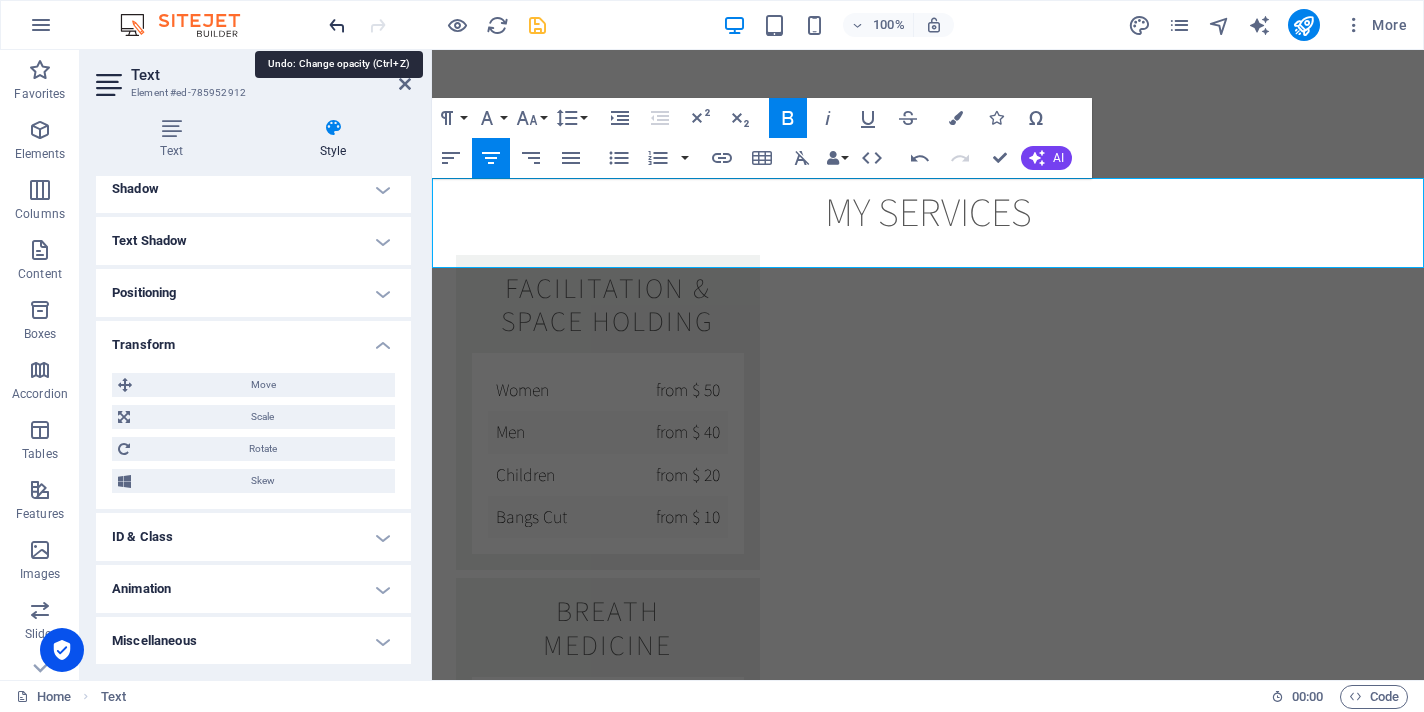 click at bounding box center [337, 25] 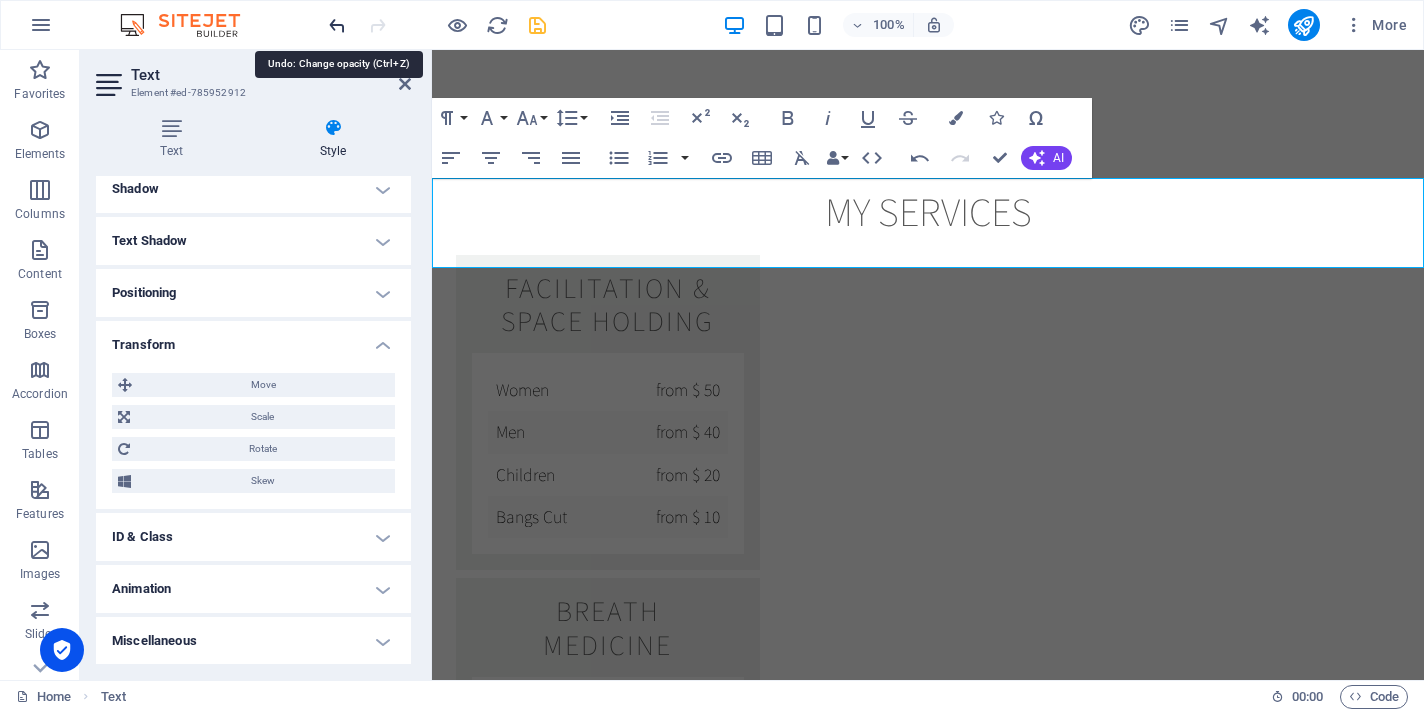 click at bounding box center [337, 25] 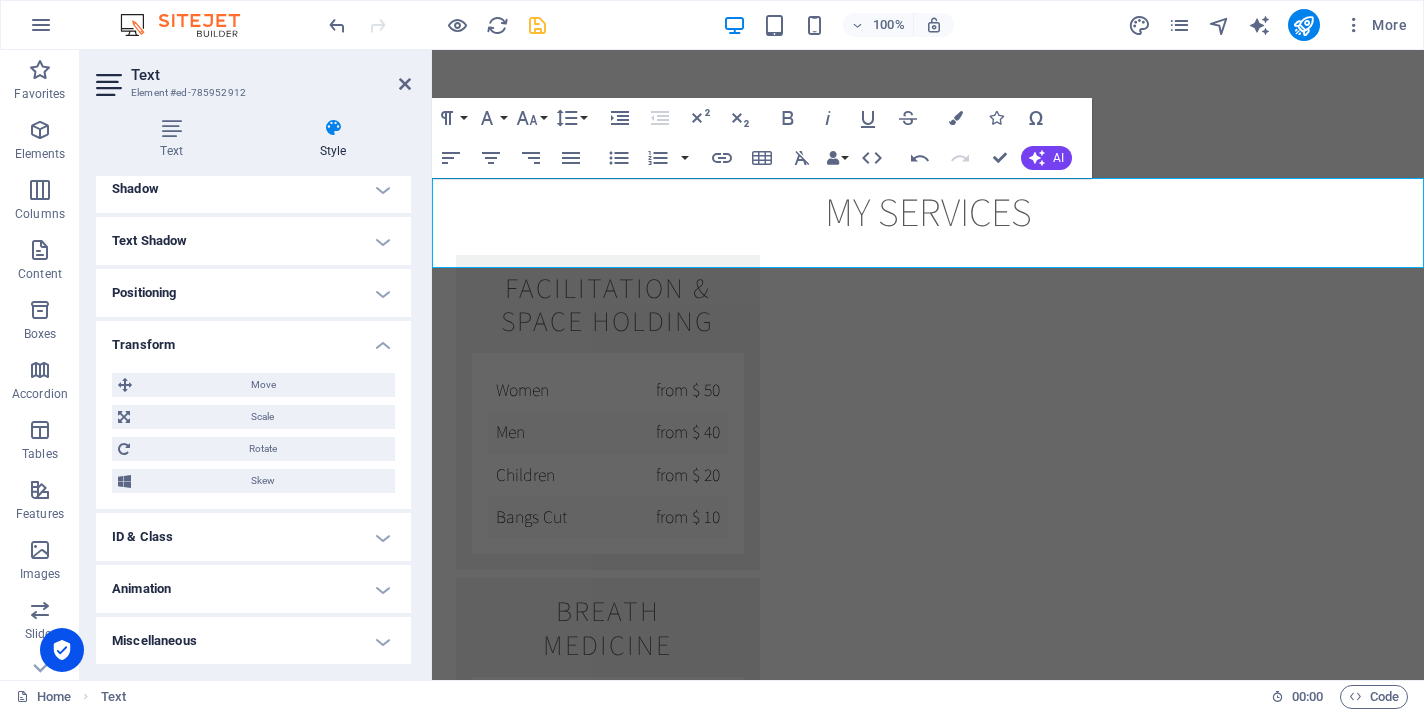 click on "​​TOUCHPOINTS" at bounding box center [928, 2477] 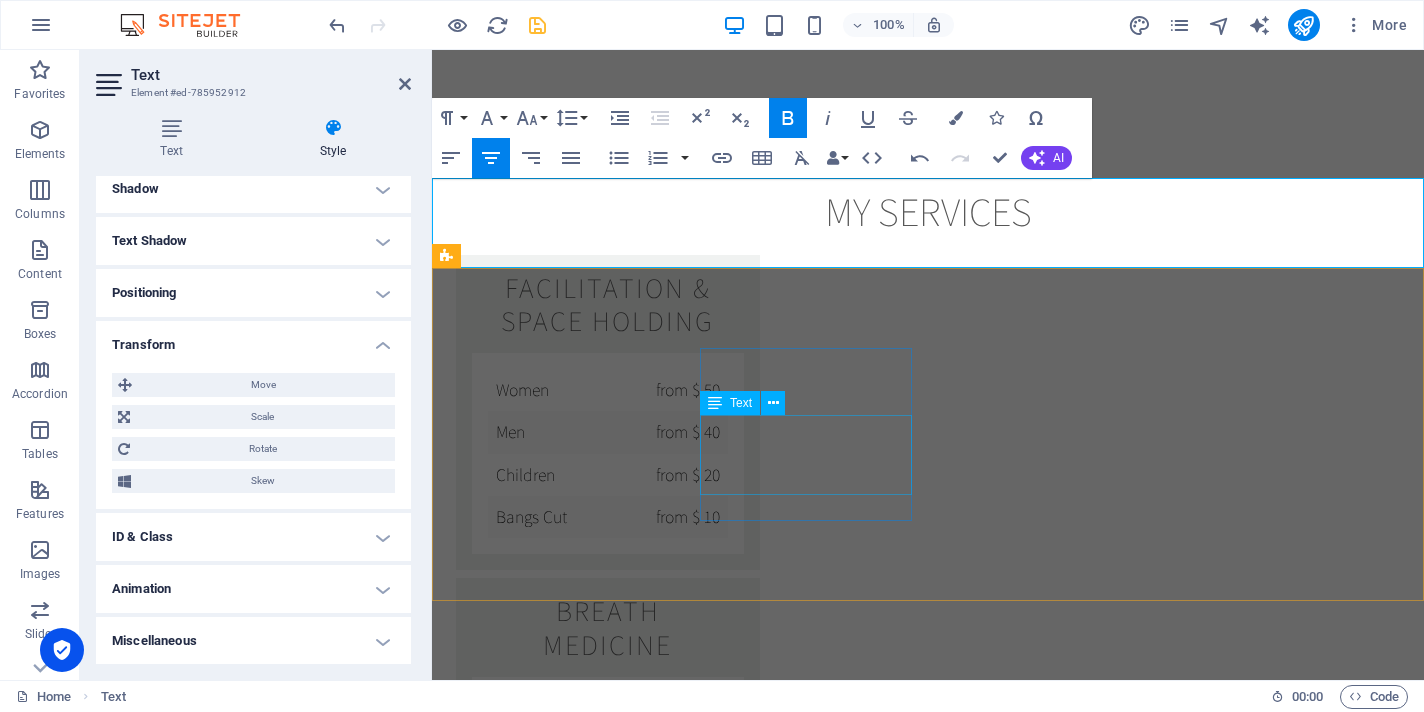 click on "Expanding boundaries and challenging beliefs, resourcing through the process." at bounding box center [920, 2724] 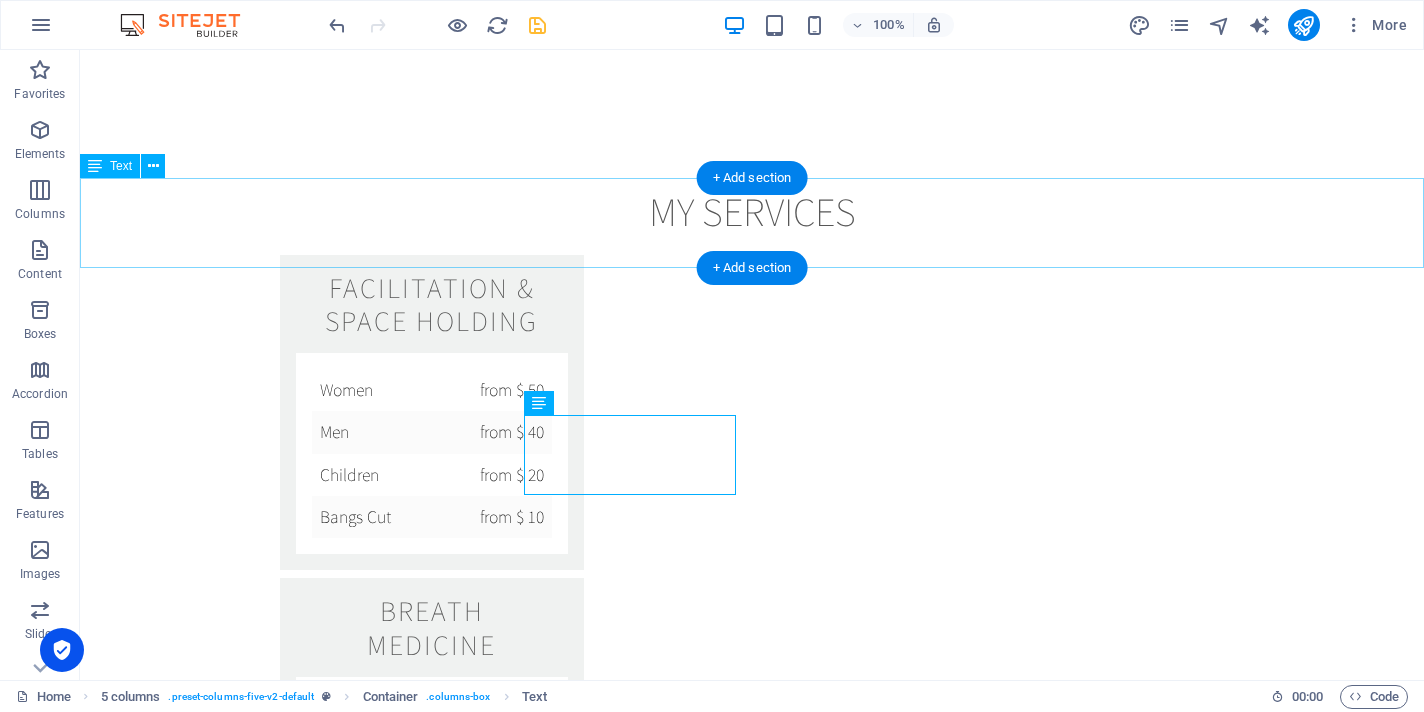 click on "TOUCHPOINTS" at bounding box center (752, 2477) 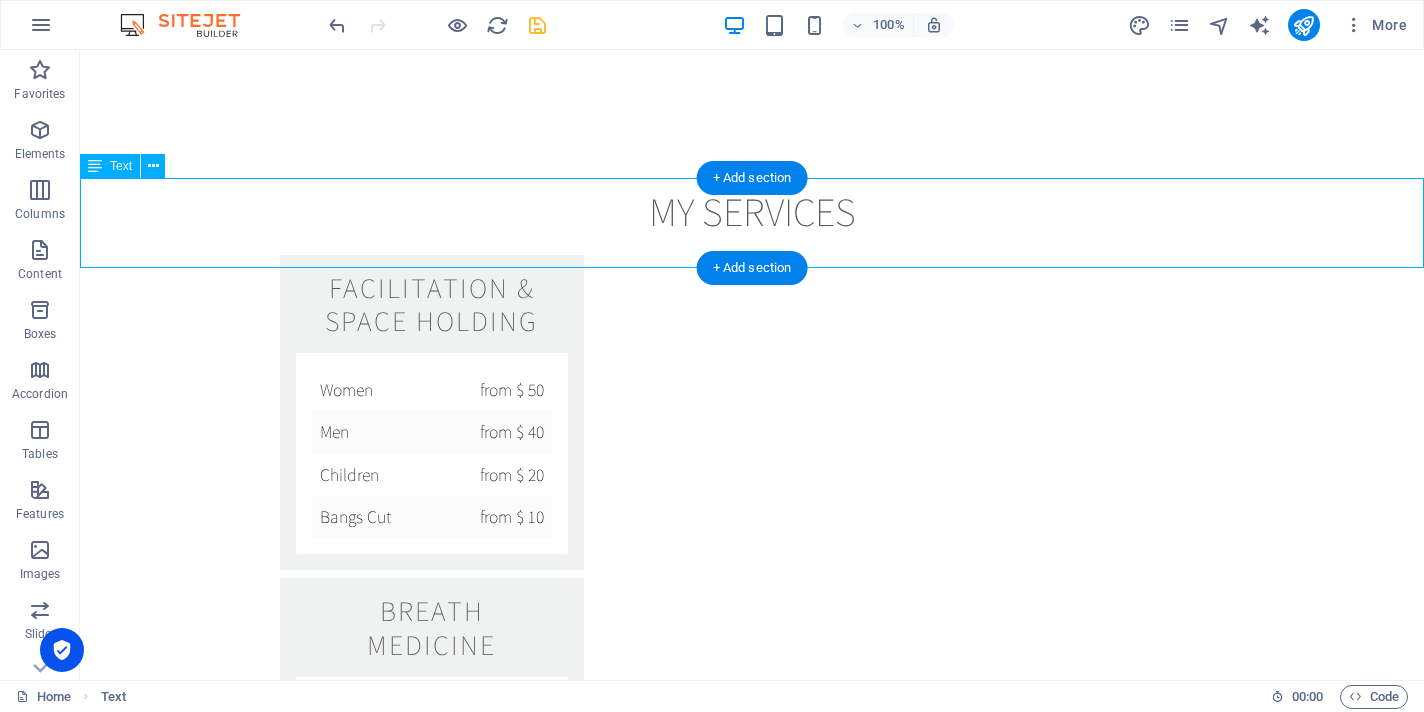 click on "TOUCHPOINTS" at bounding box center (752, 2477) 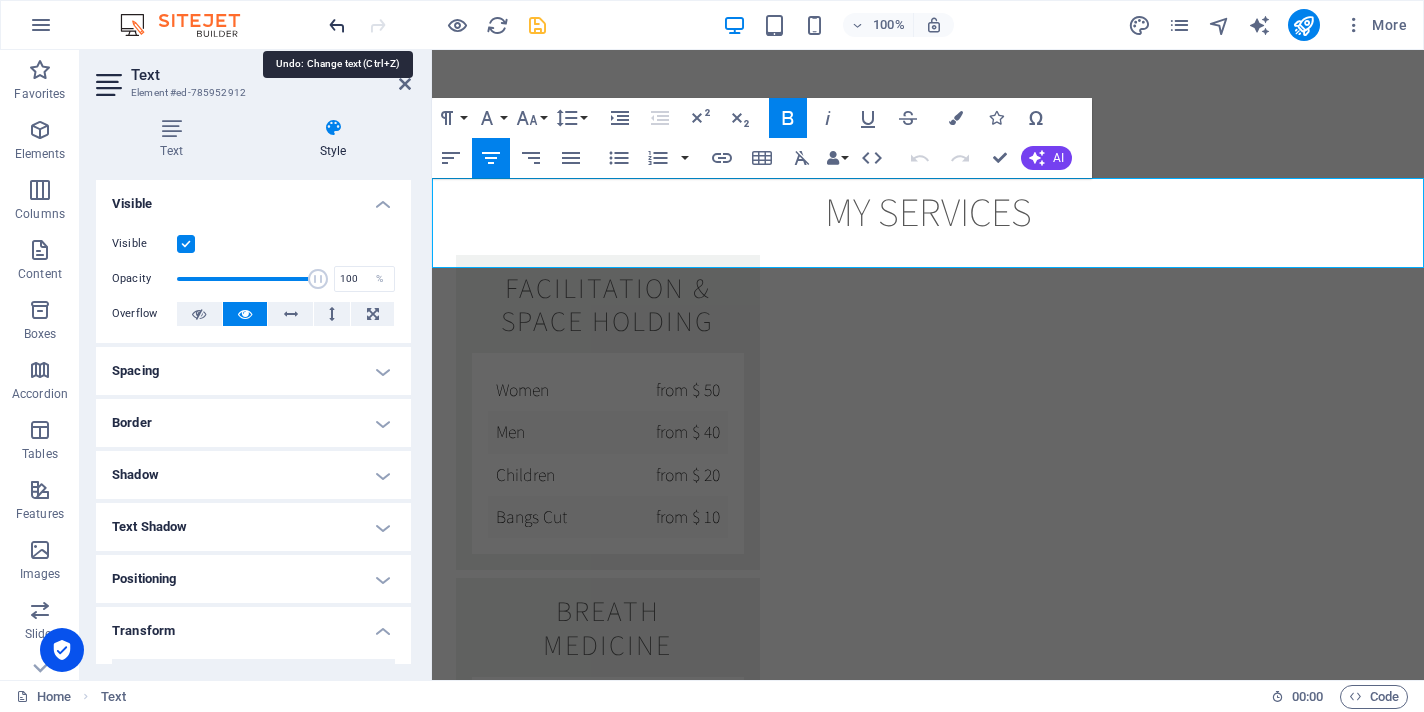 click at bounding box center [337, 25] 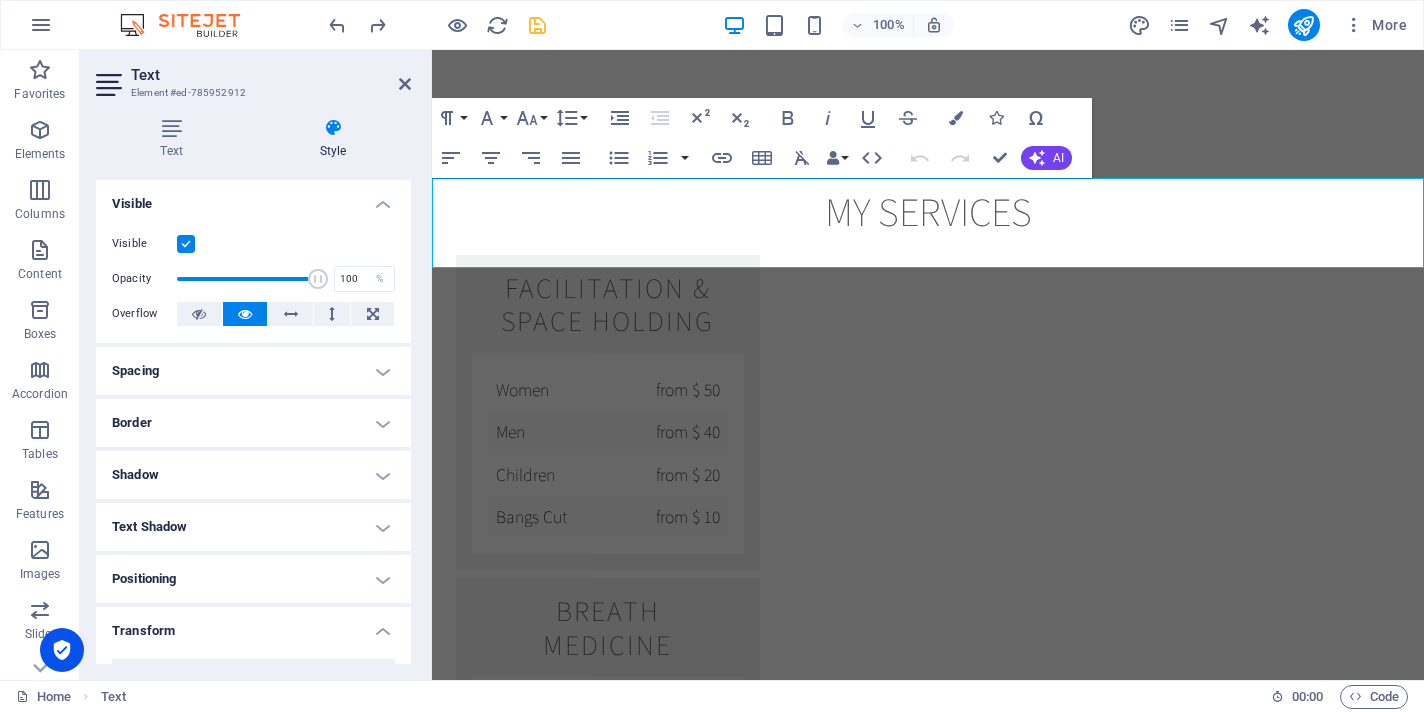 click on "TOUCHPOINTS" at bounding box center (928, 2477) 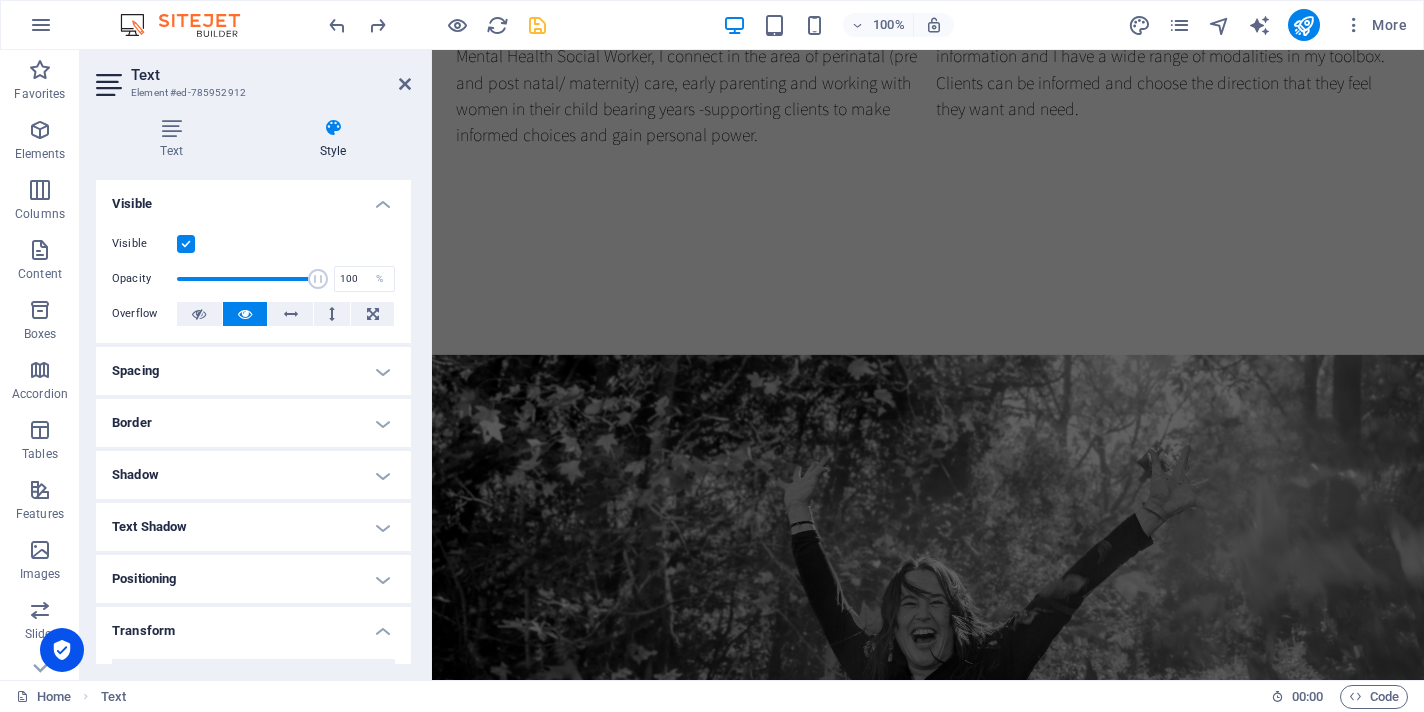 scroll, scrollTop: 1357, scrollLeft: 0, axis: vertical 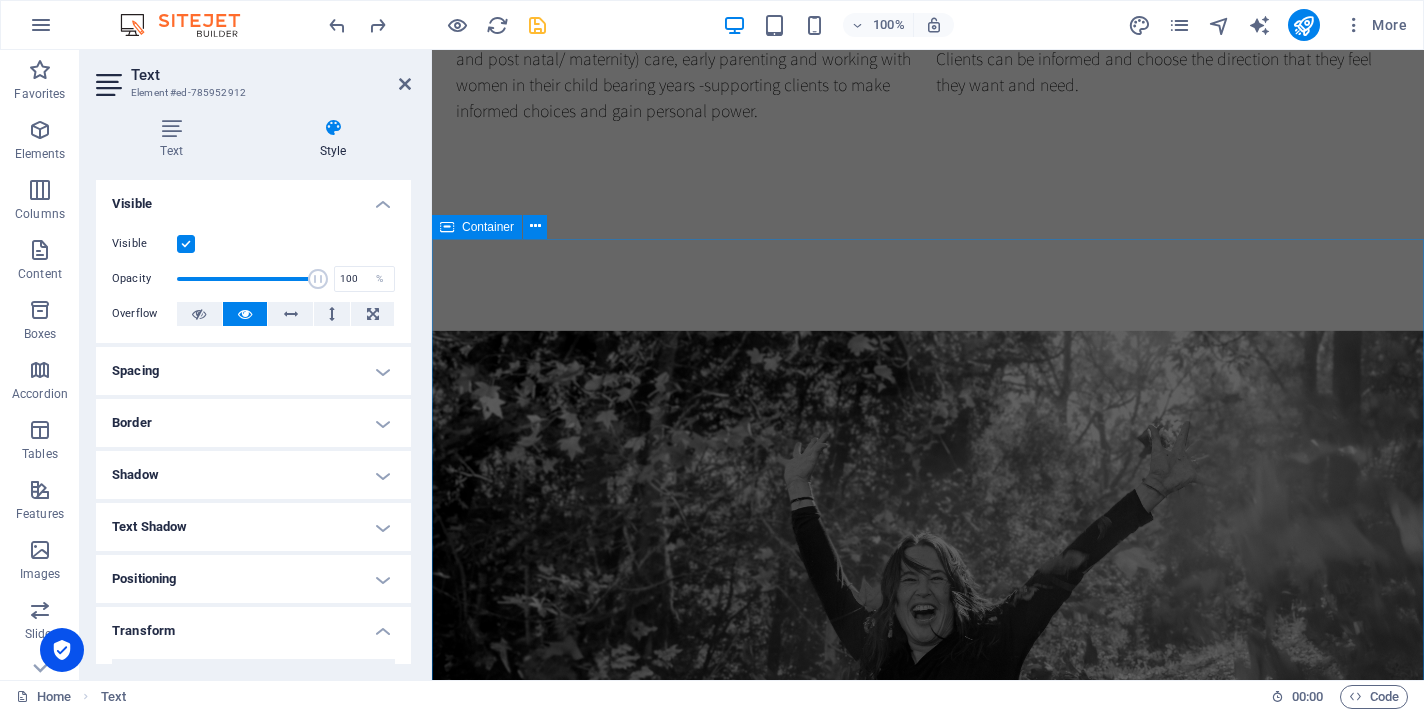 click on "My Services Facilitation & Space Holding Women from $ 50 Men from $ 40 Children from $ 20 Bangs Cut from $ 10 Breath  Medicine Full Color from $ 150 Retouch from $ 100 Ombré from $ 100 Balayage from $ 10 Somatic Processing Wash & Style from $ 45 Curling from $ 60 Straightening from $ 40 Bride Styling from $ 99" at bounding box center (928, 1857) 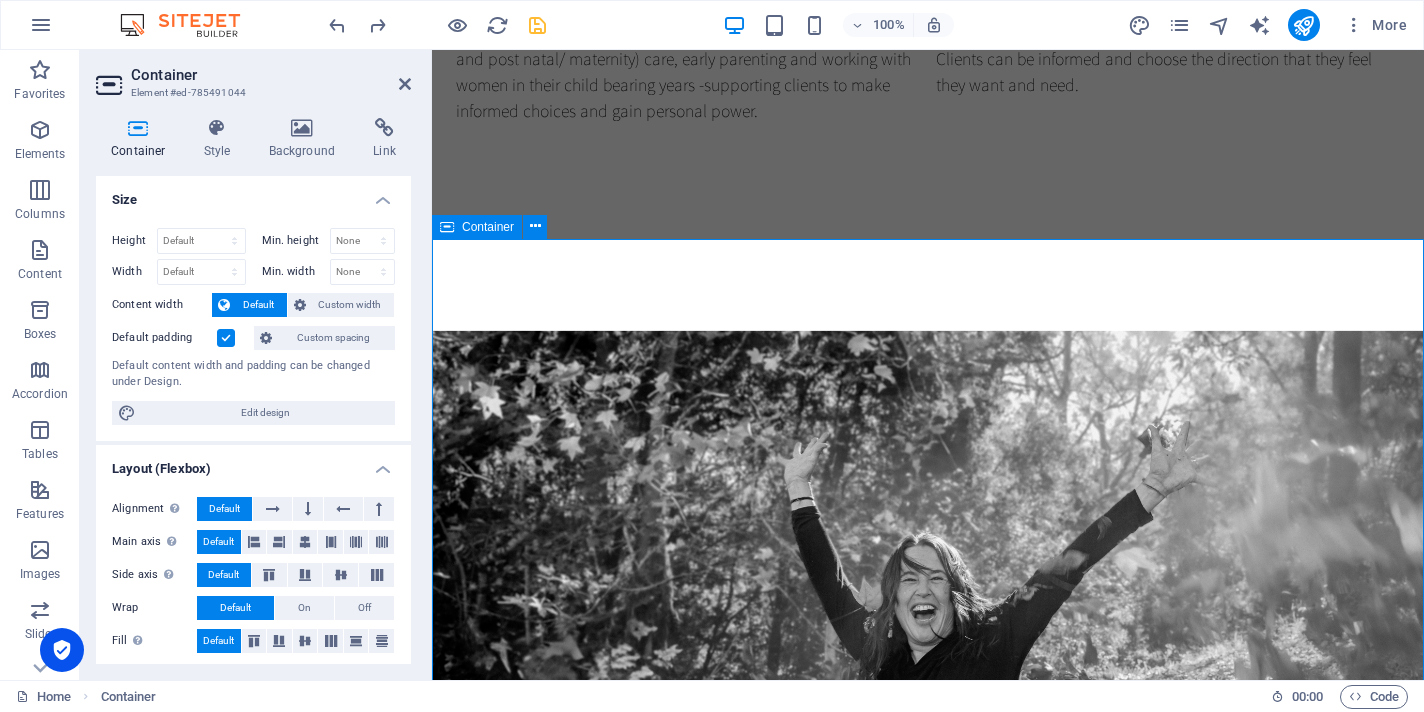 click on "My Services Facilitation & Space Holding Women from $ 50 Men from $ 40 Children from $ 20 Bangs Cut from $ 10 Breath  Medicine Full Color from $ 150 Retouch from $ 100 Ombré from $ 100 Balayage from $ 10 Somatic Processing Wash & Style from $ 45 Curling from $ 60 Straightening from $ 40 Bride Styling from $ 99" at bounding box center (928, 1857) 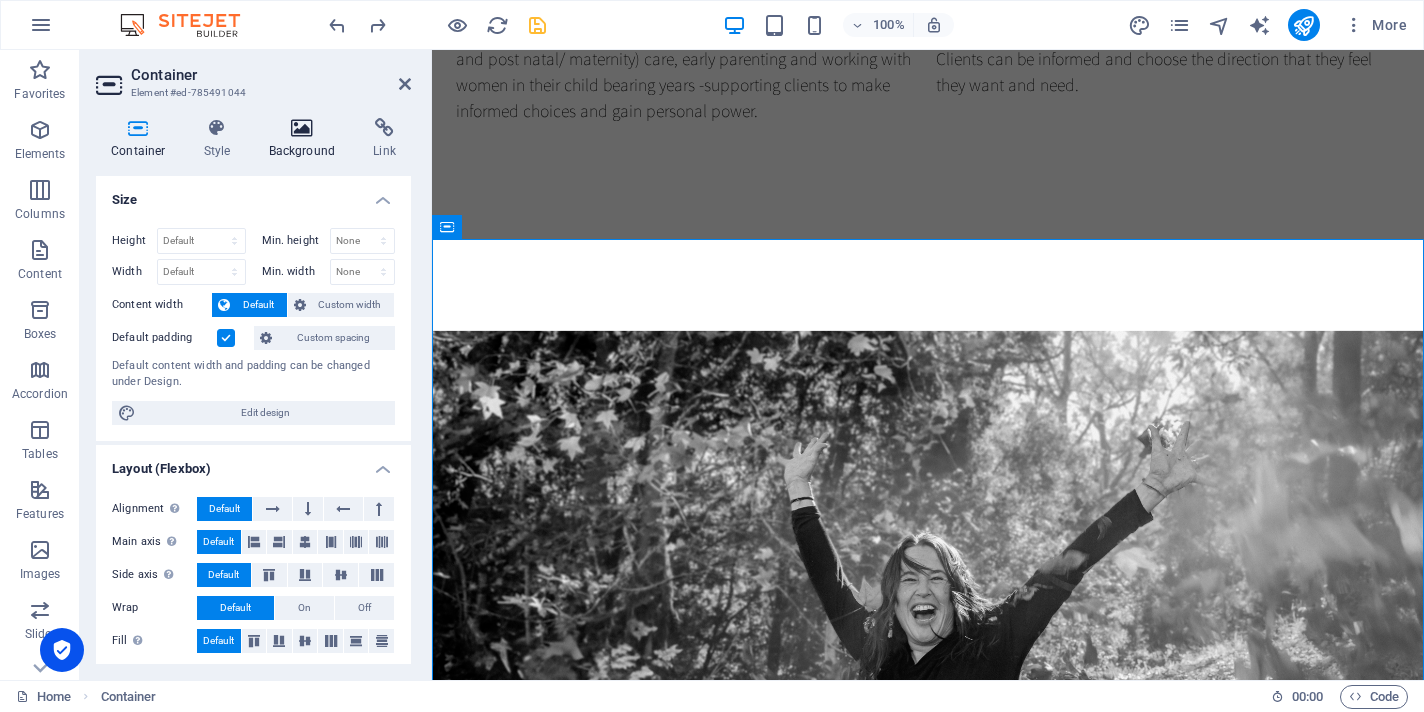 click at bounding box center (302, 128) 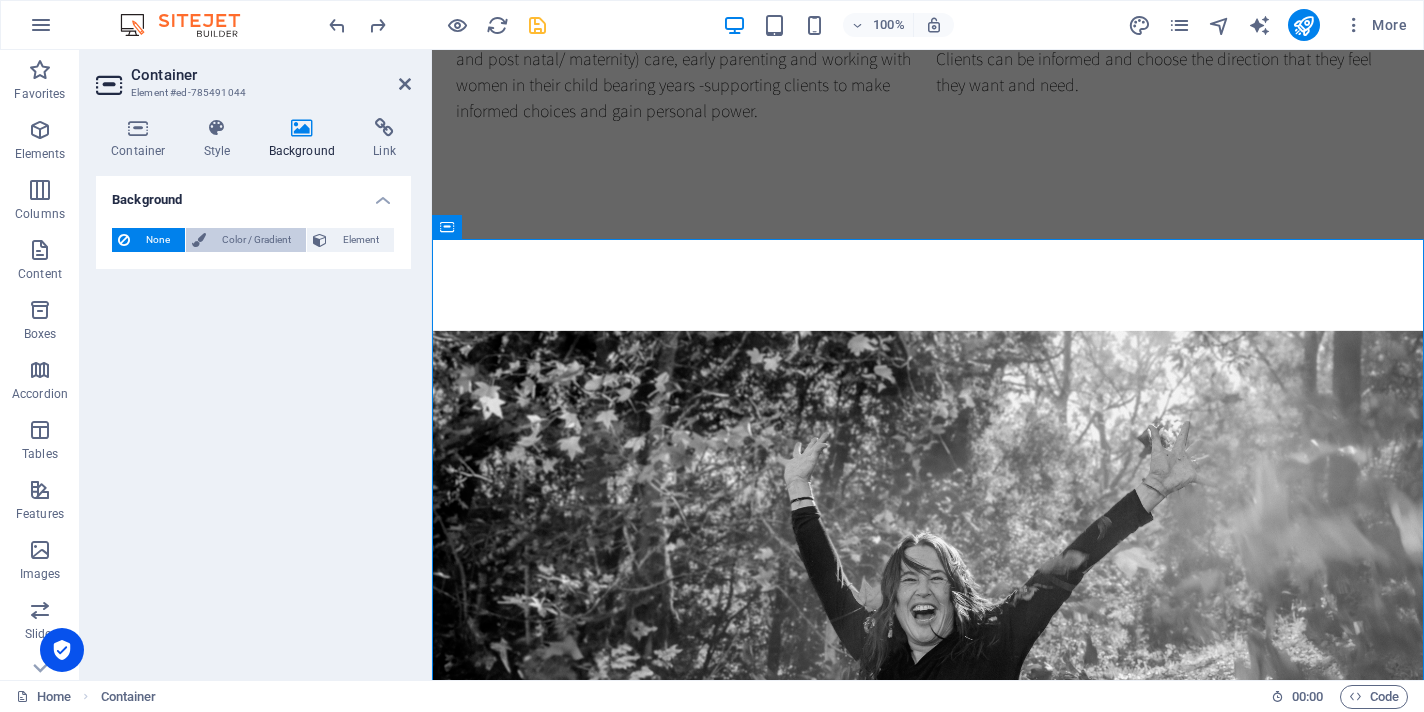 click on "Color / Gradient" at bounding box center (256, 240) 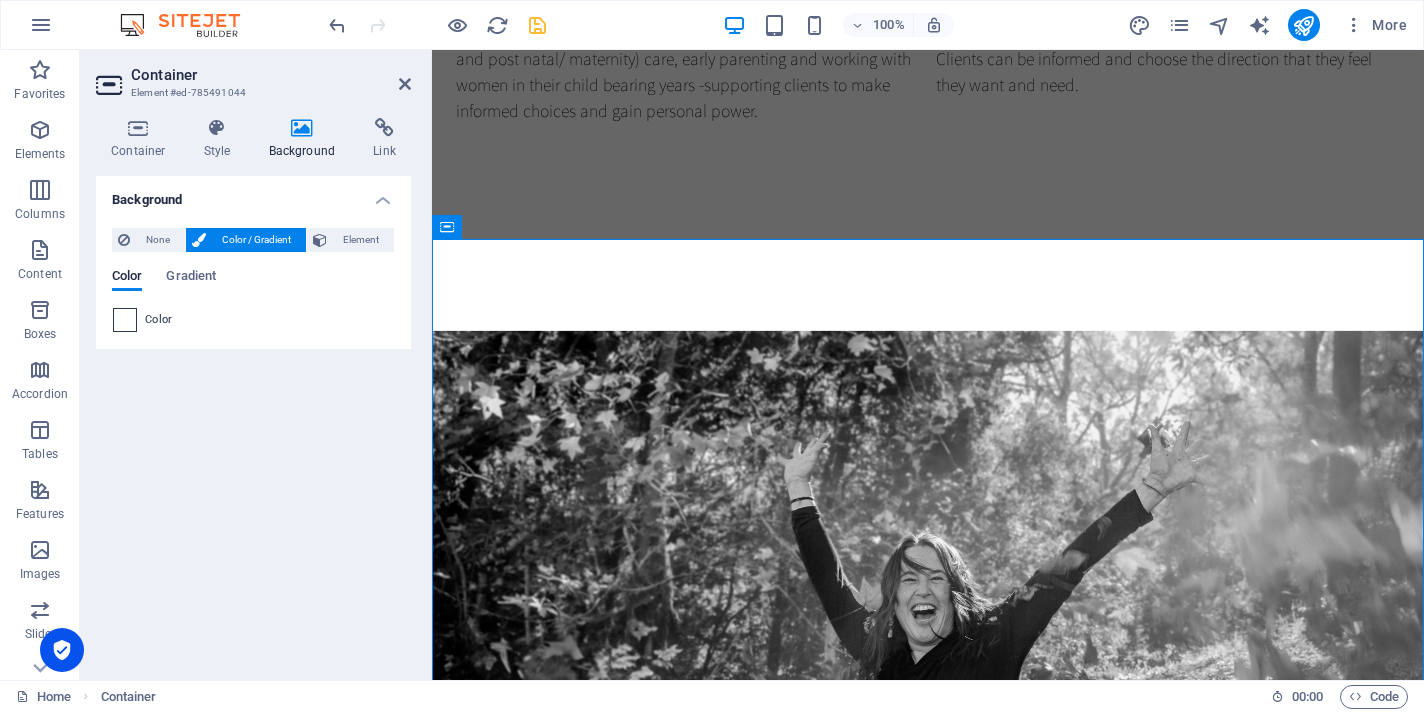click at bounding box center (125, 320) 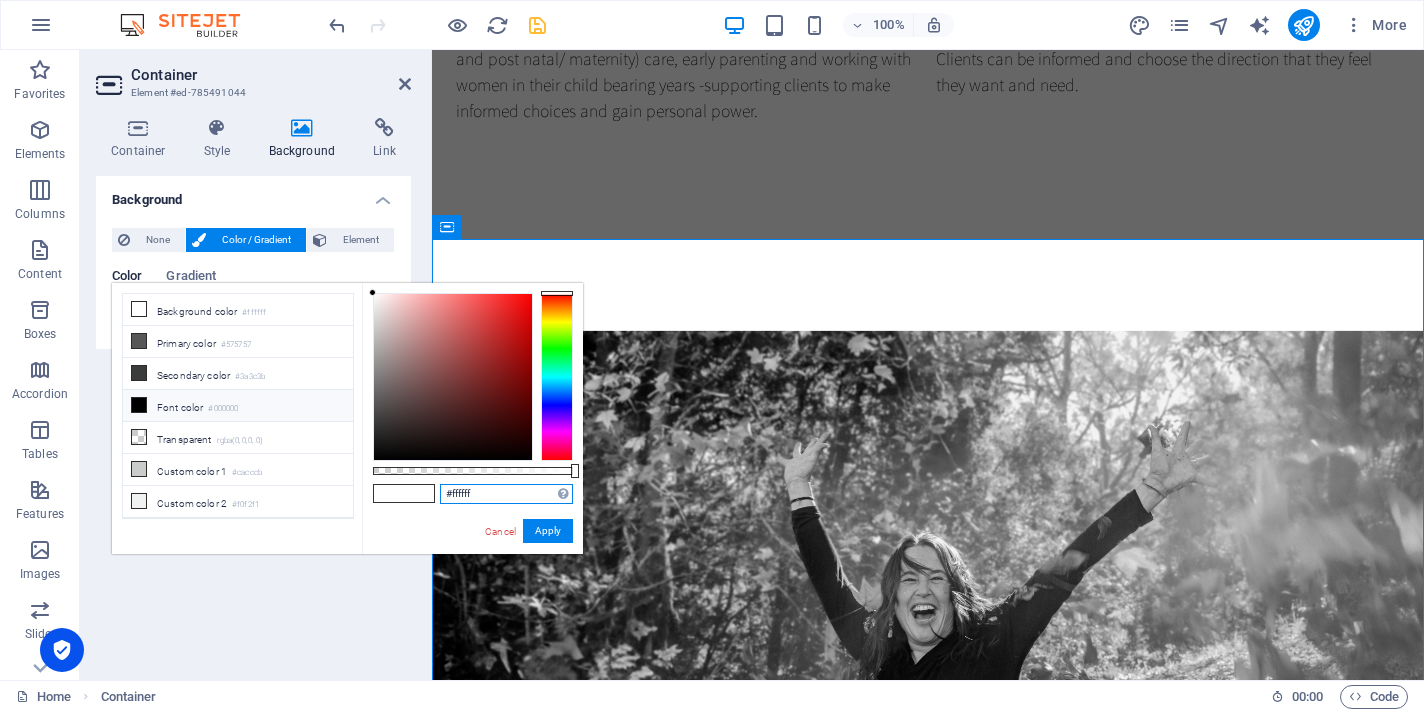 drag, startPoint x: 494, startPoint y: 496, endPoint x: 416, endPoint y: 500, distance: 78.10249 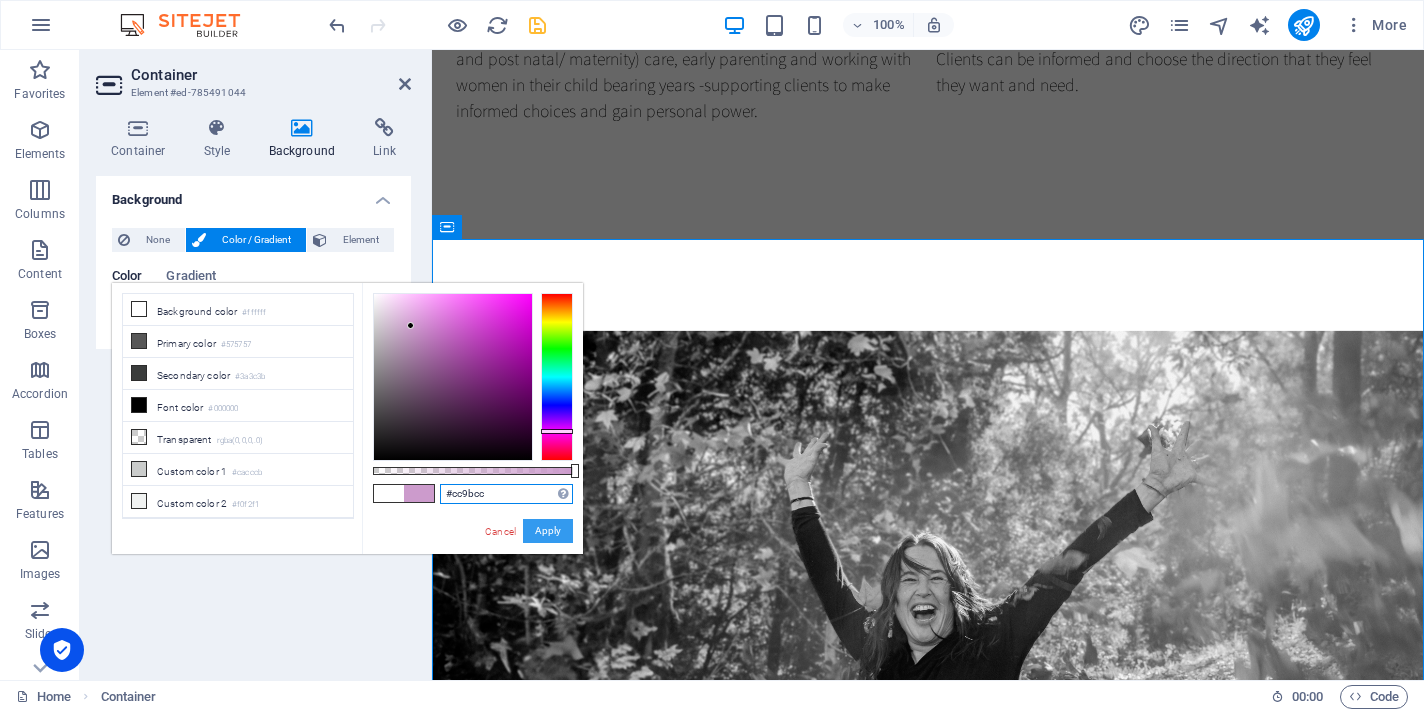 type on "#cc9bcc" 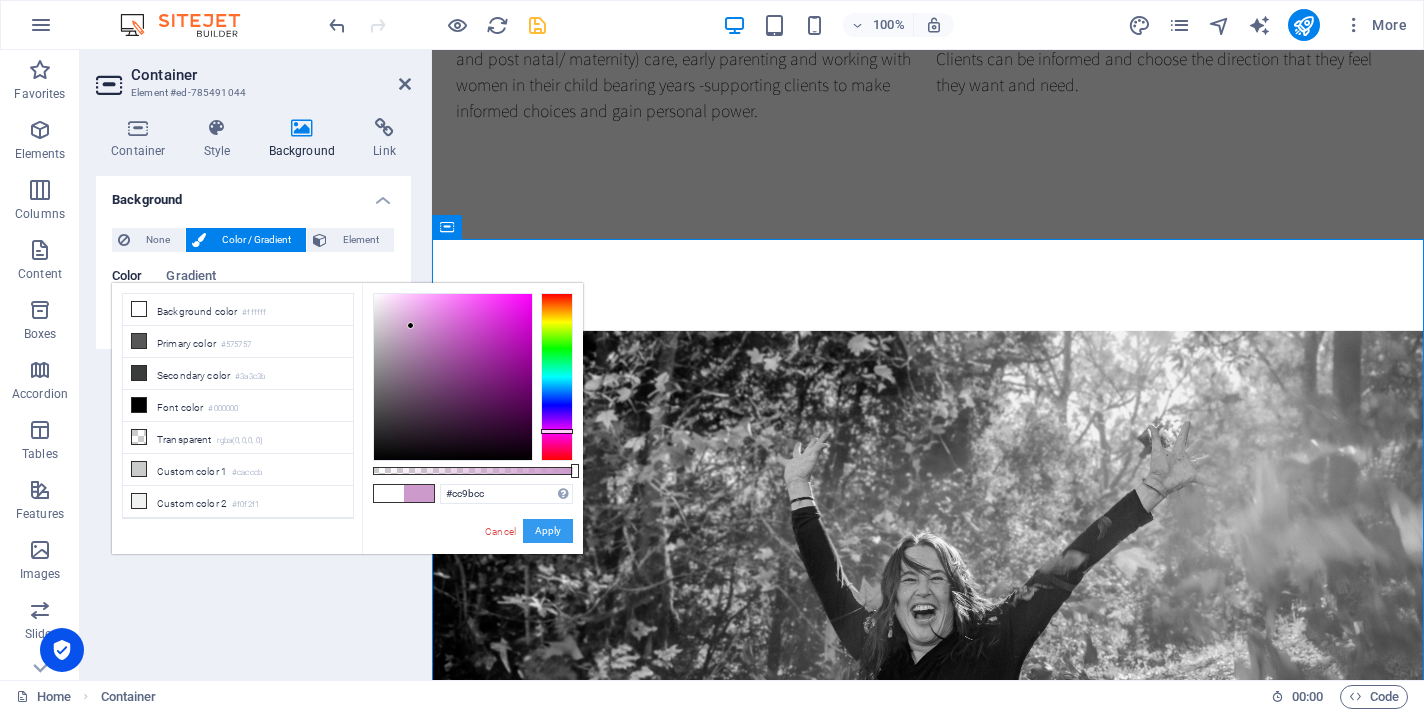 click on "Apply" at bounding box center [548, 531] 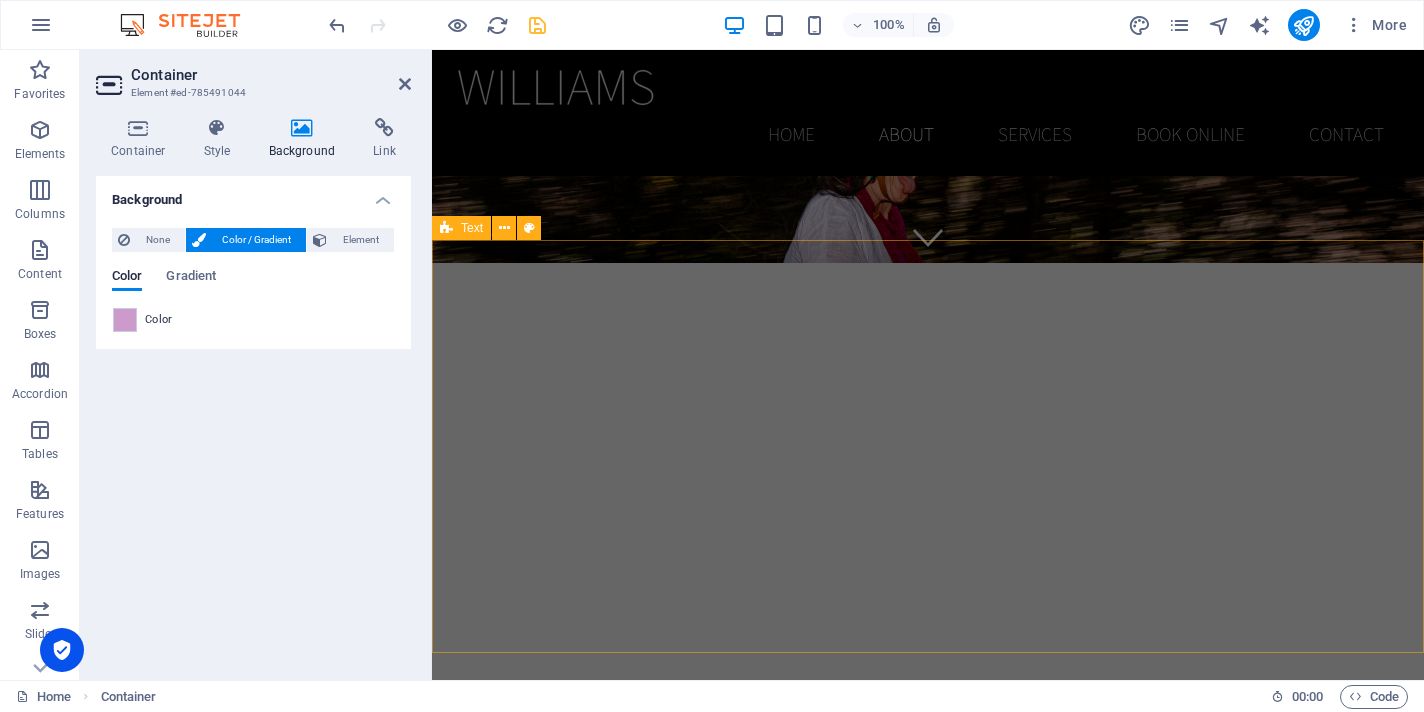 scroll, scrollTop: 394, scrollLeft: 0, axis: vertical 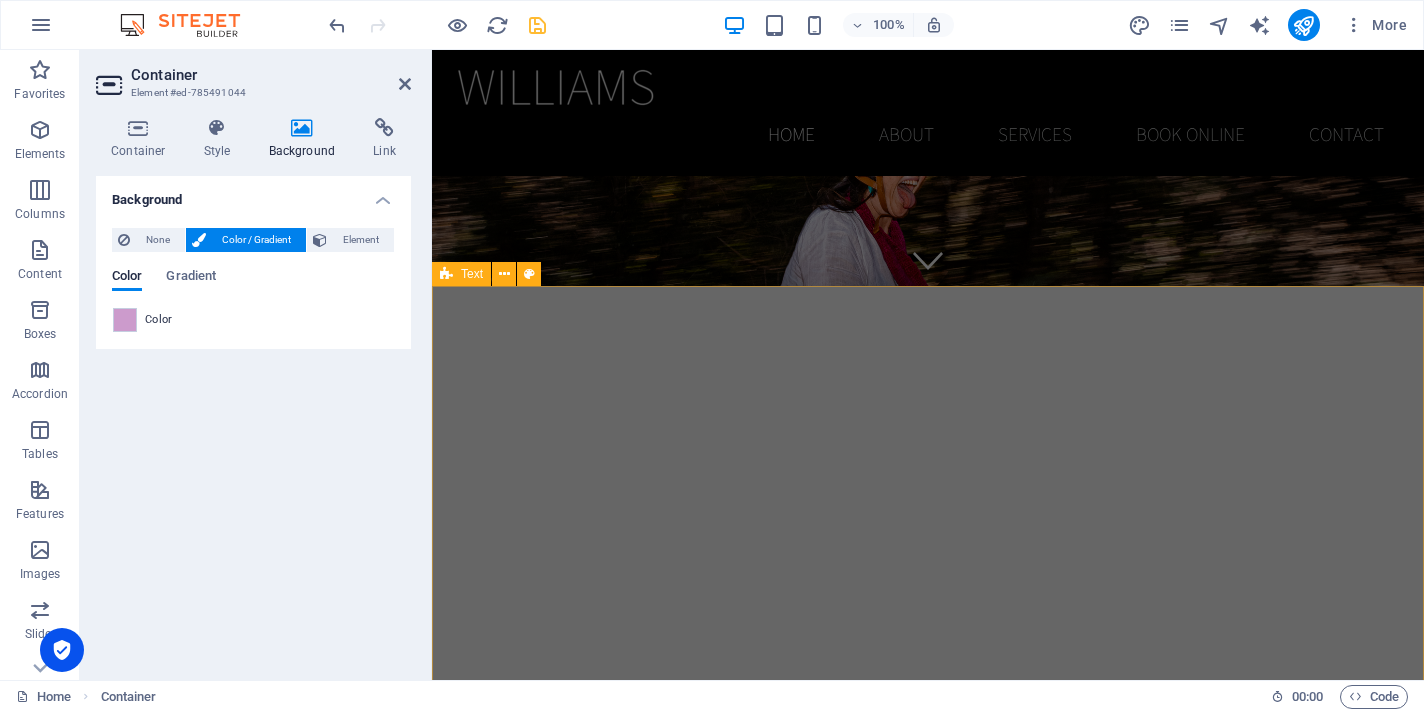 click on "About Me I am a mother, daughter, sister, aunty and partner living on Gumbaynggirr Country in the [GEOGRAPHIC_DATA] of the Mid North Coast of [GEOGRAPHIC_DATA] in [GEOGRAPHIC_DATA]. As a Mental Health Social Worker, I connect in the area of perinatal (pre and post natal/ maternity) care, early parenting and working with women in their child bearing years -supporting clients to make informed choices and gain personal power. I offer counselling and support services through private practice individually and with groups, workshops and retreats. Sessions are designed to provide up-to-date, current and authentic information and I have a wide range of modalities in my toolbox. Clients can be informed and choose the direction that they feel they want and need." at bounding box center (928, 918) 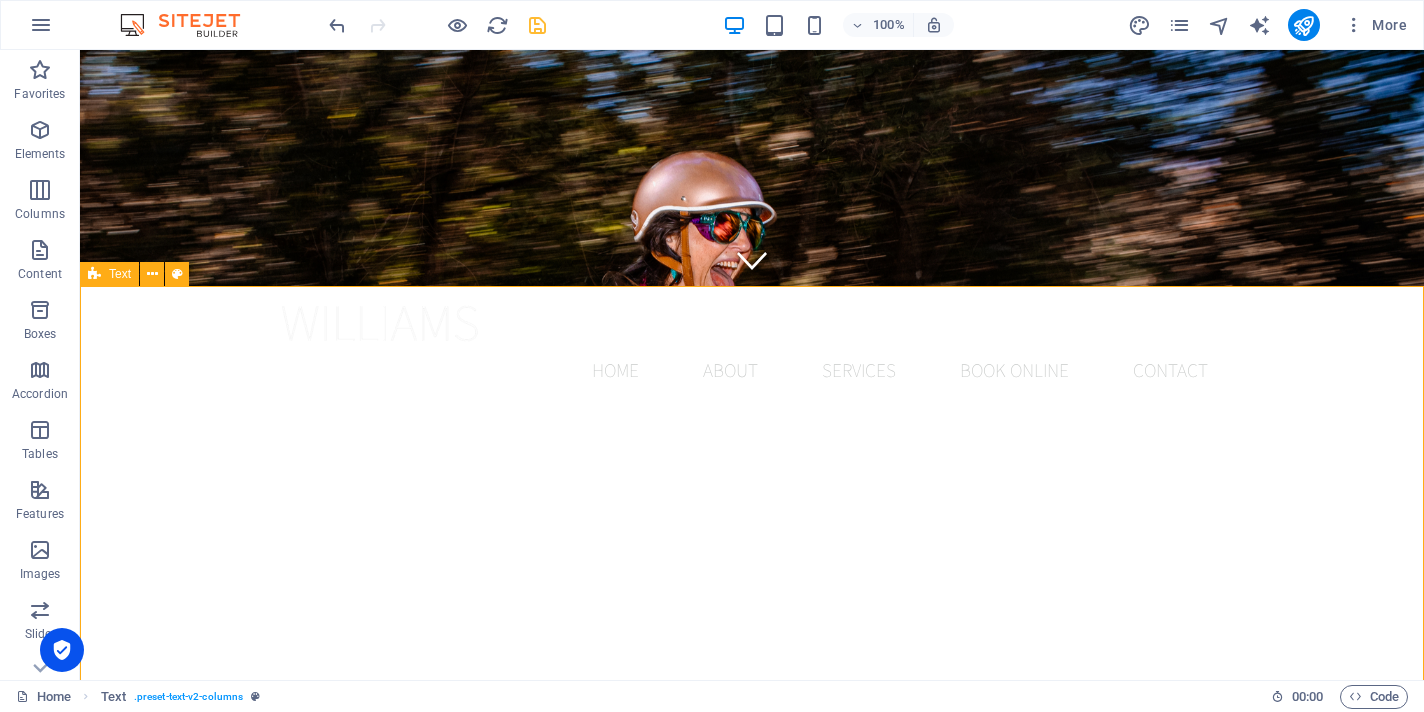 click on "About Me I am a mother, daughter, sister, aunty and partner living on Gumbaynggirr Country in the [GEOGRAPHIC_DATA] of the Mid North Coast of [GEOGRAPHIC_DATA] in [GEOGRAPHIC_DATA]. As a Mental Health Social Worker, I connect in the area of perinatal (pre and post natal/ maternity) care, early parenting and working with women in their child bearing years -supporting clients to make informed choices and gain personal power. I offer counselling and support services through private practice individually and with groups, workshops and retreats. Sessions are designed to provide up-to-date, current and authentic information and I have a wide range of modalities in my toolbox. Clients can be informed and choose the direction that they feel they want and need." at bounding box center (752, 961) 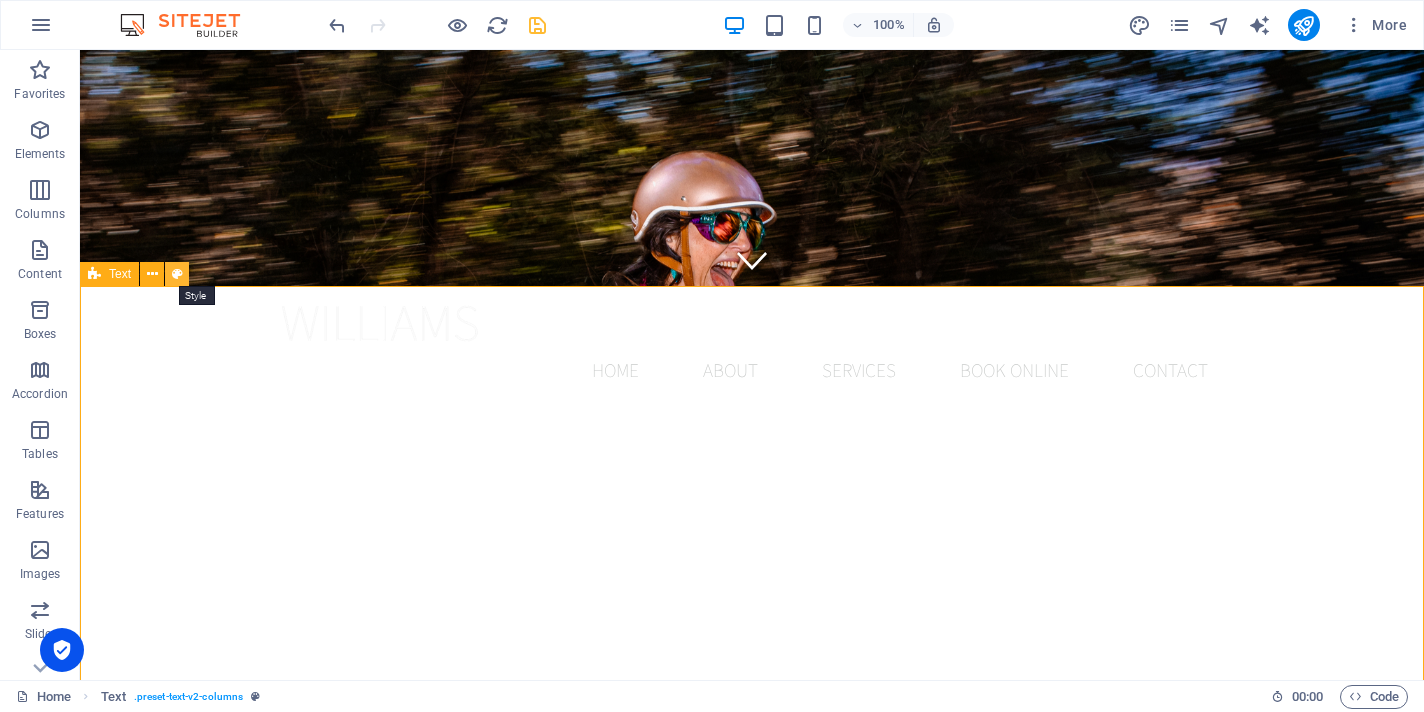 click at bounding box center (177, 274) 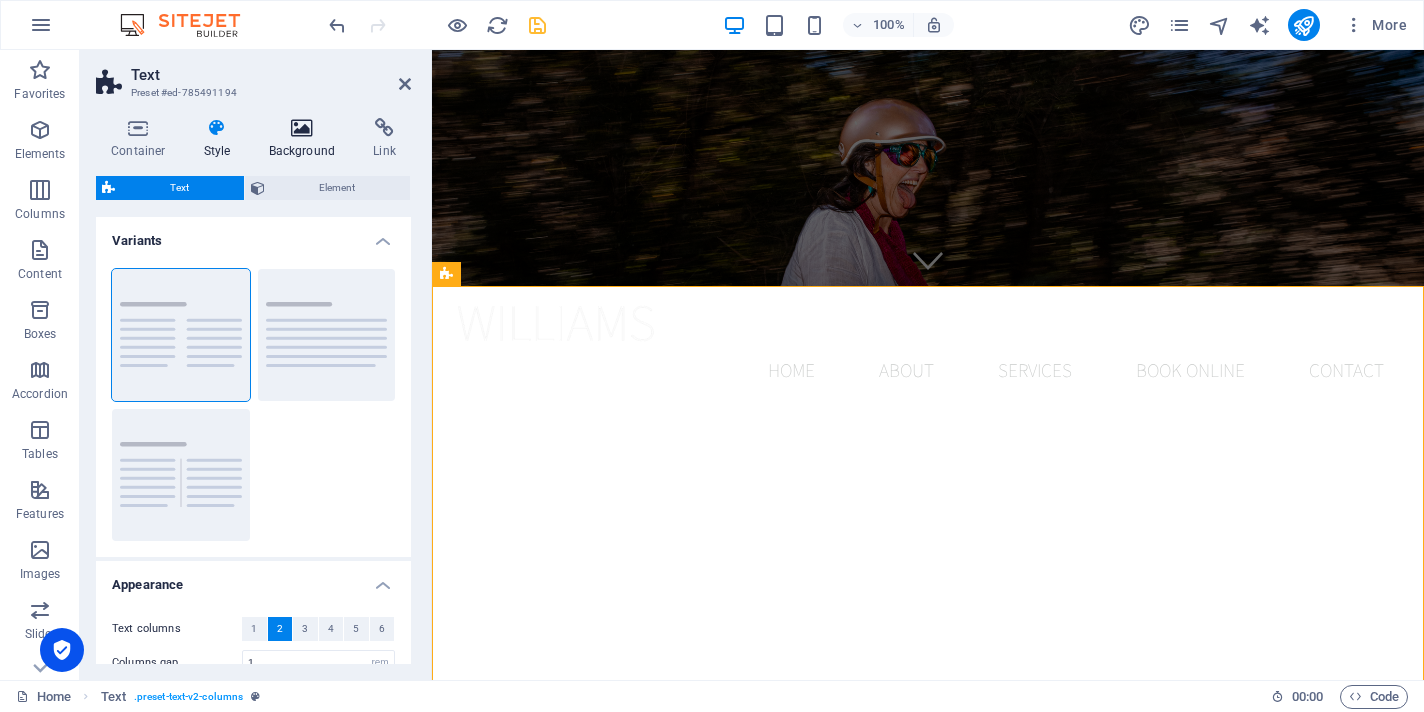 click at bounding box center (302, 128) 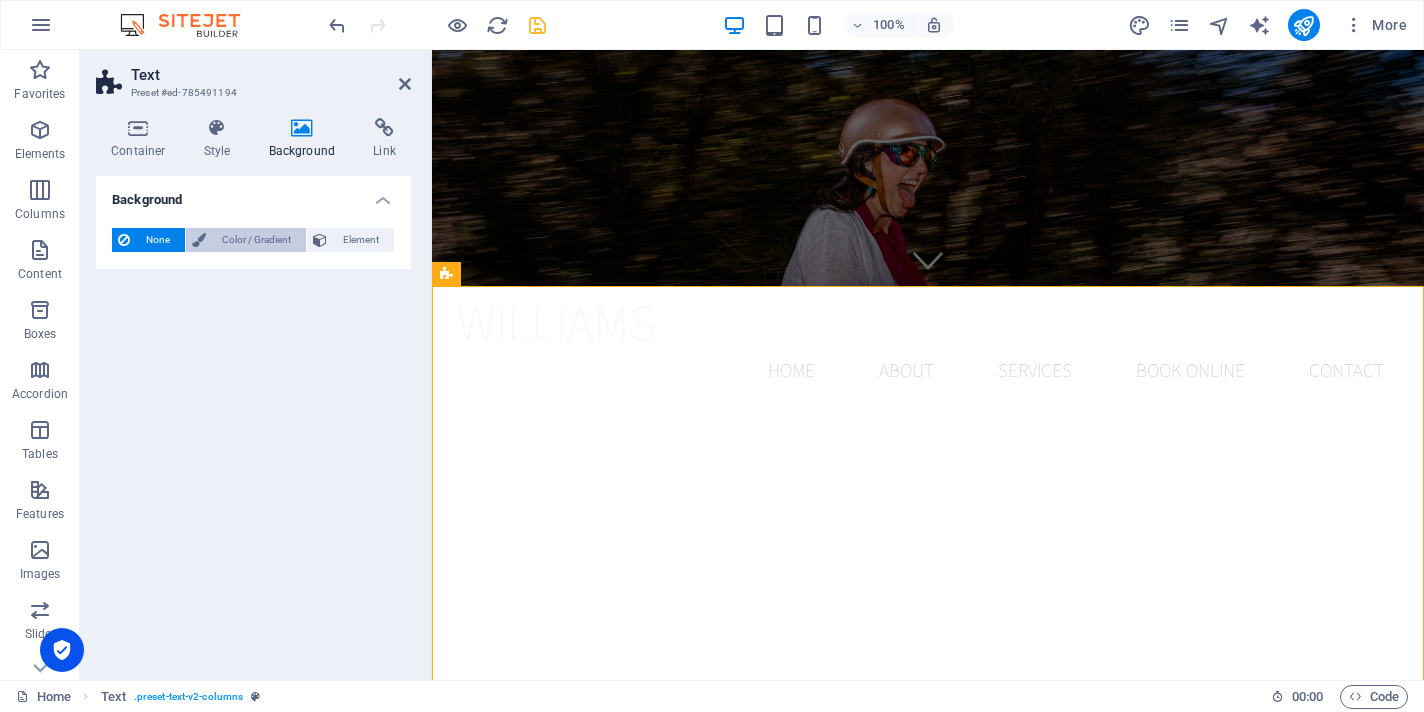 click on "Color / Gradient" at bounding box center (256, 240) 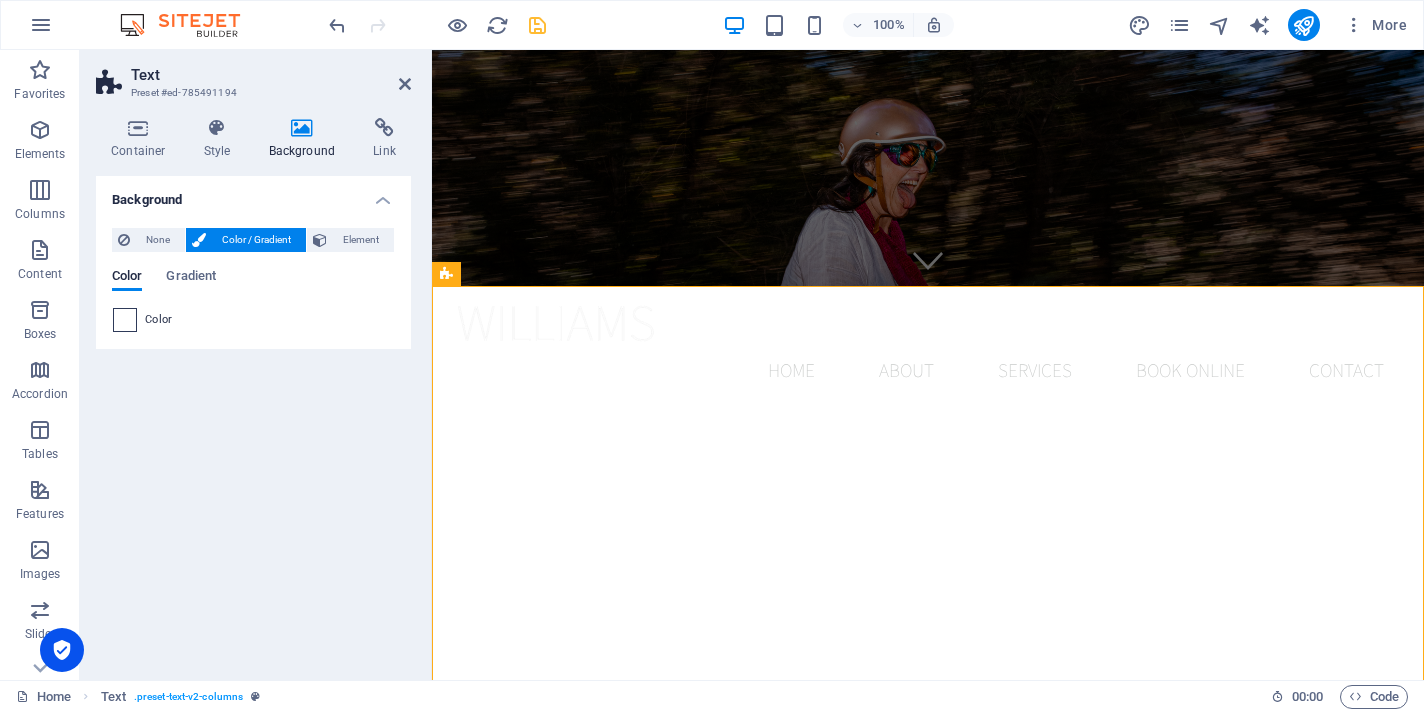 click at bounding box center [125, 320] 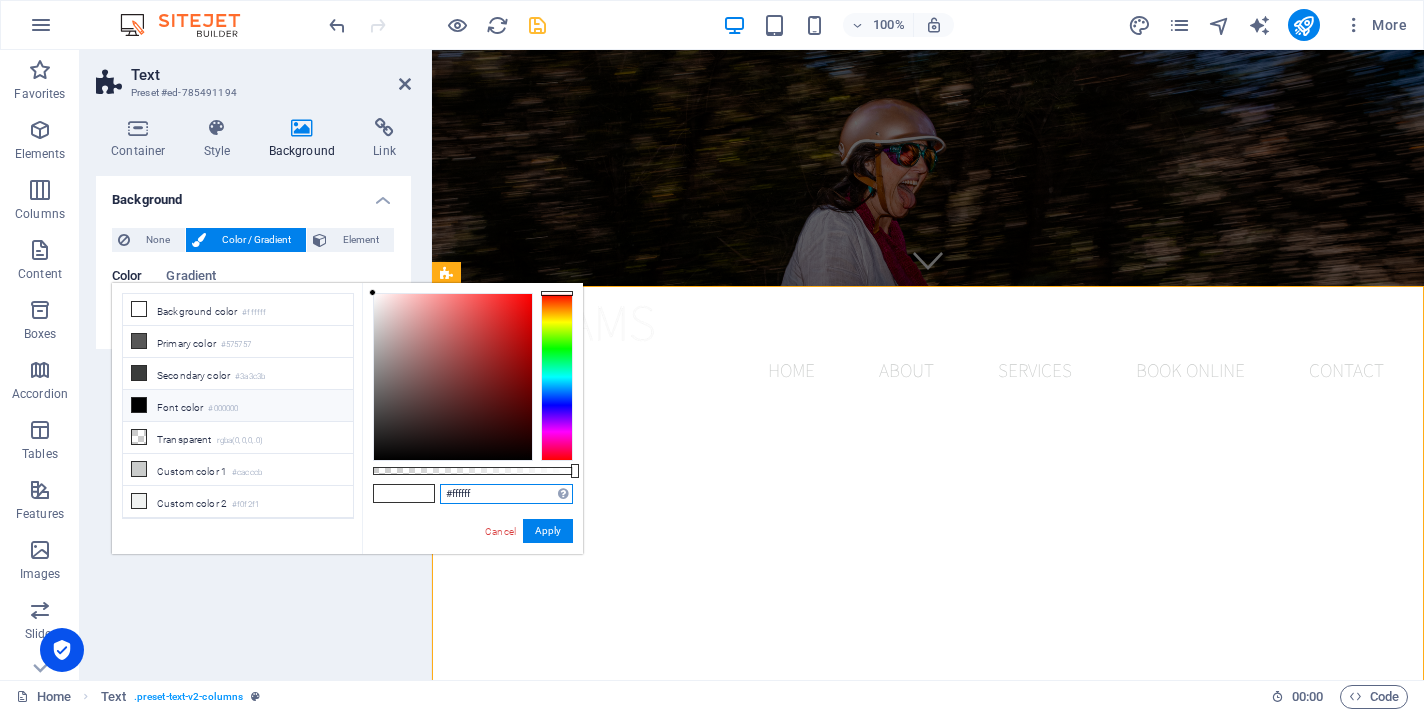 click on "#ffffff" at bounding box center (506, 494) 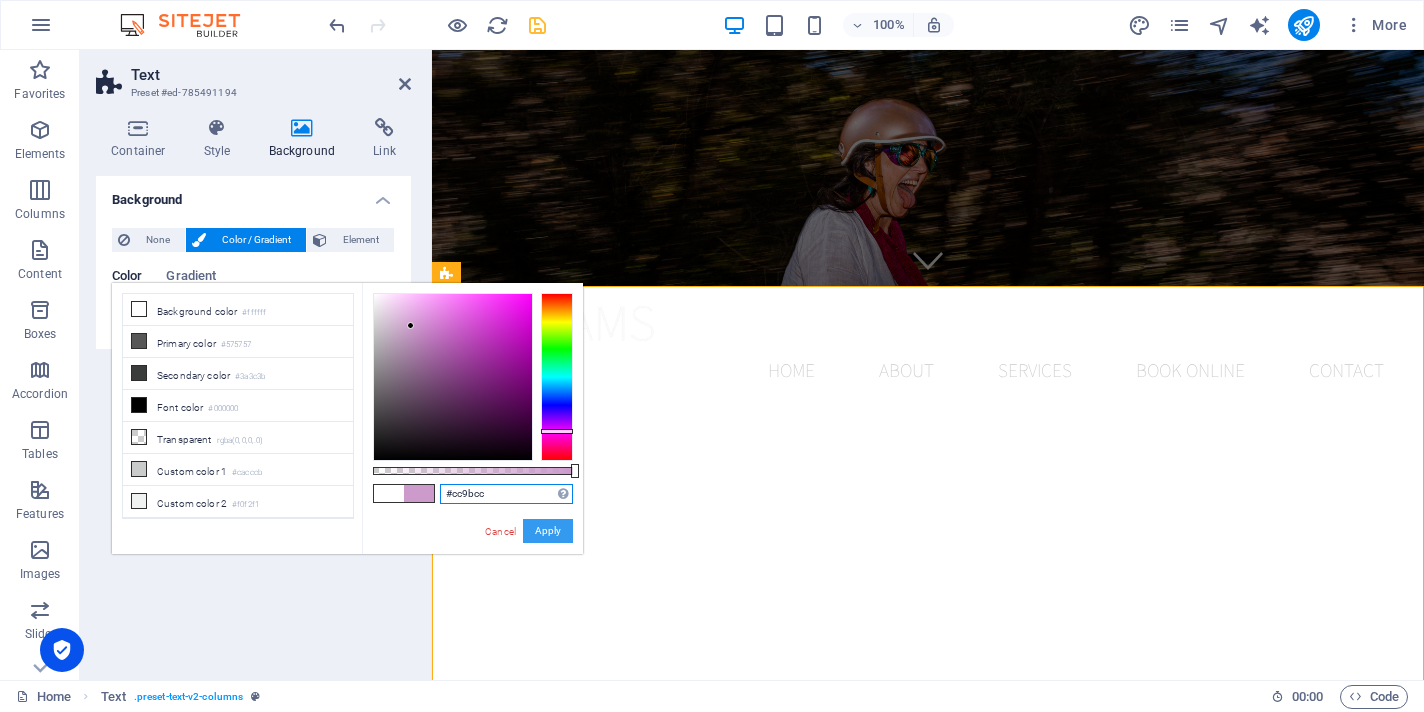 type on "#cc9bcc" 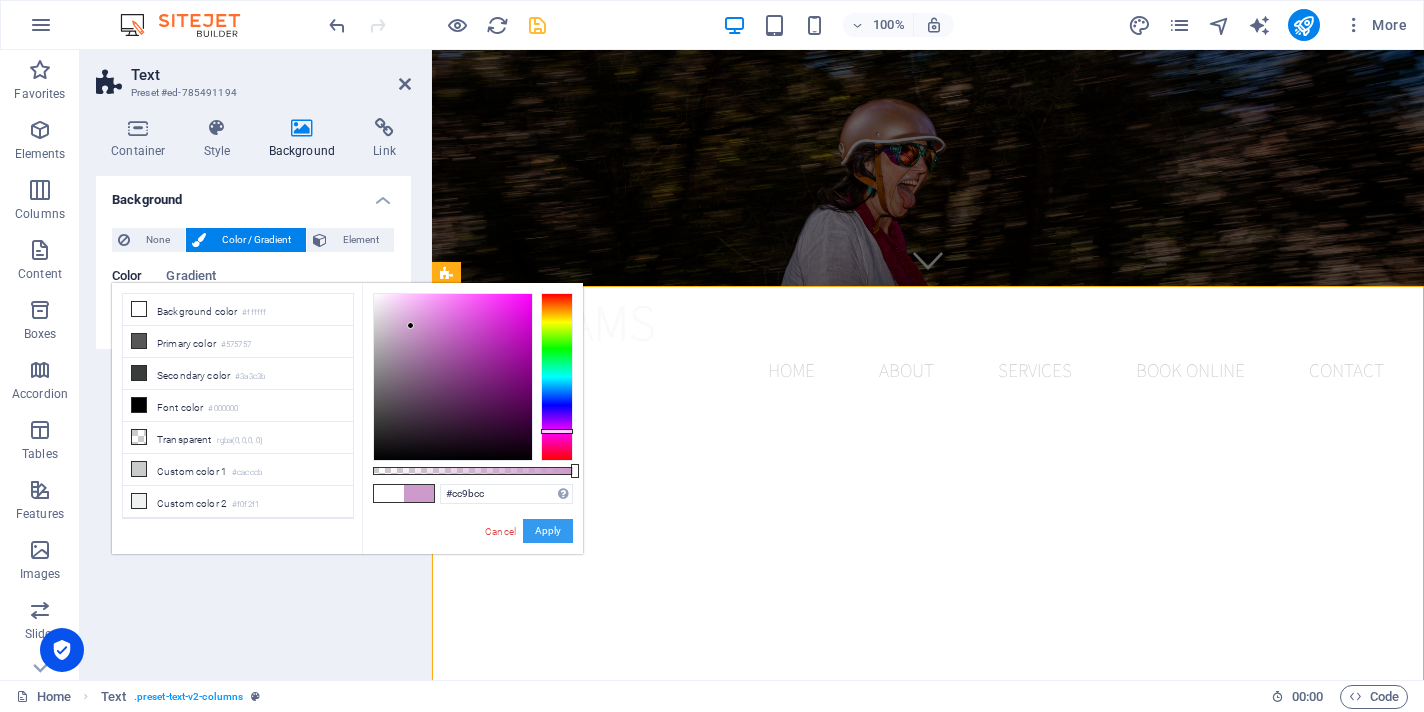 click on "Apply" at bounding box center [548, 531] 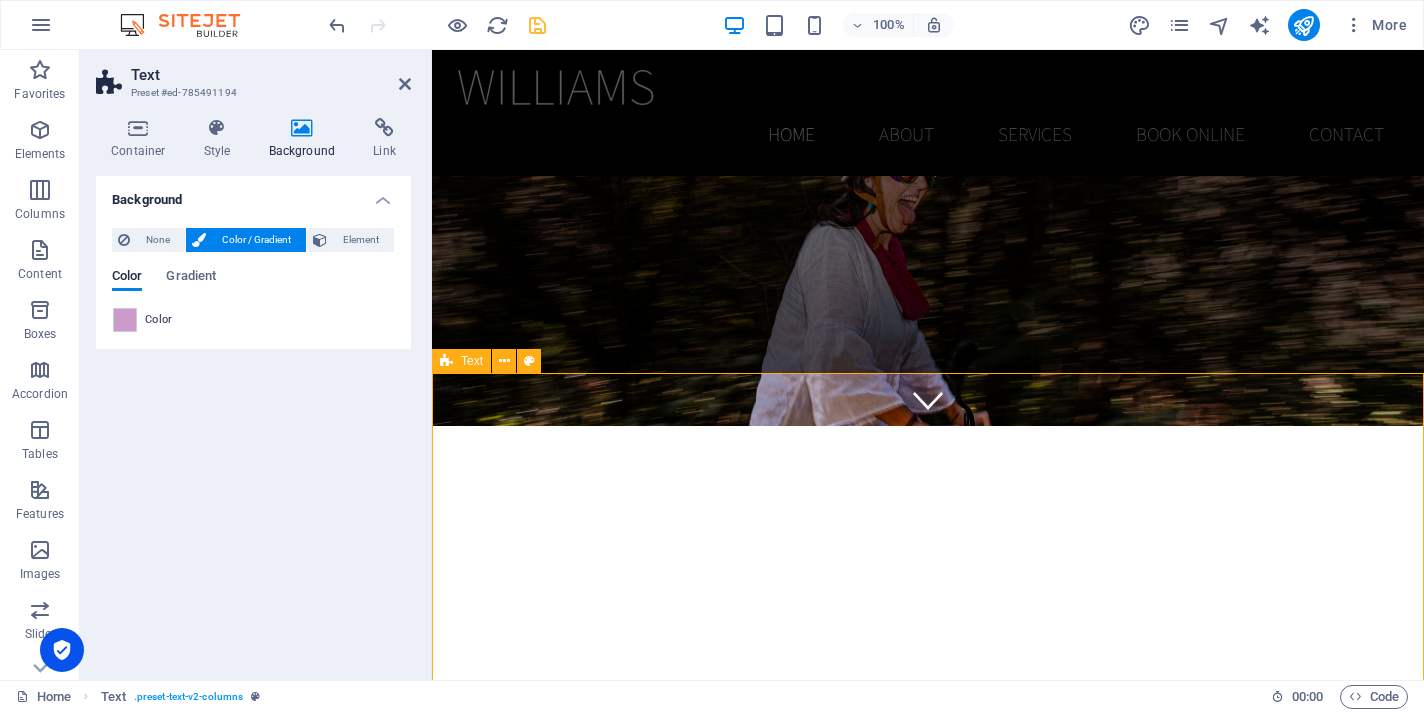scroll, scrollTop: 0, scrollLeft: 0, axis: both 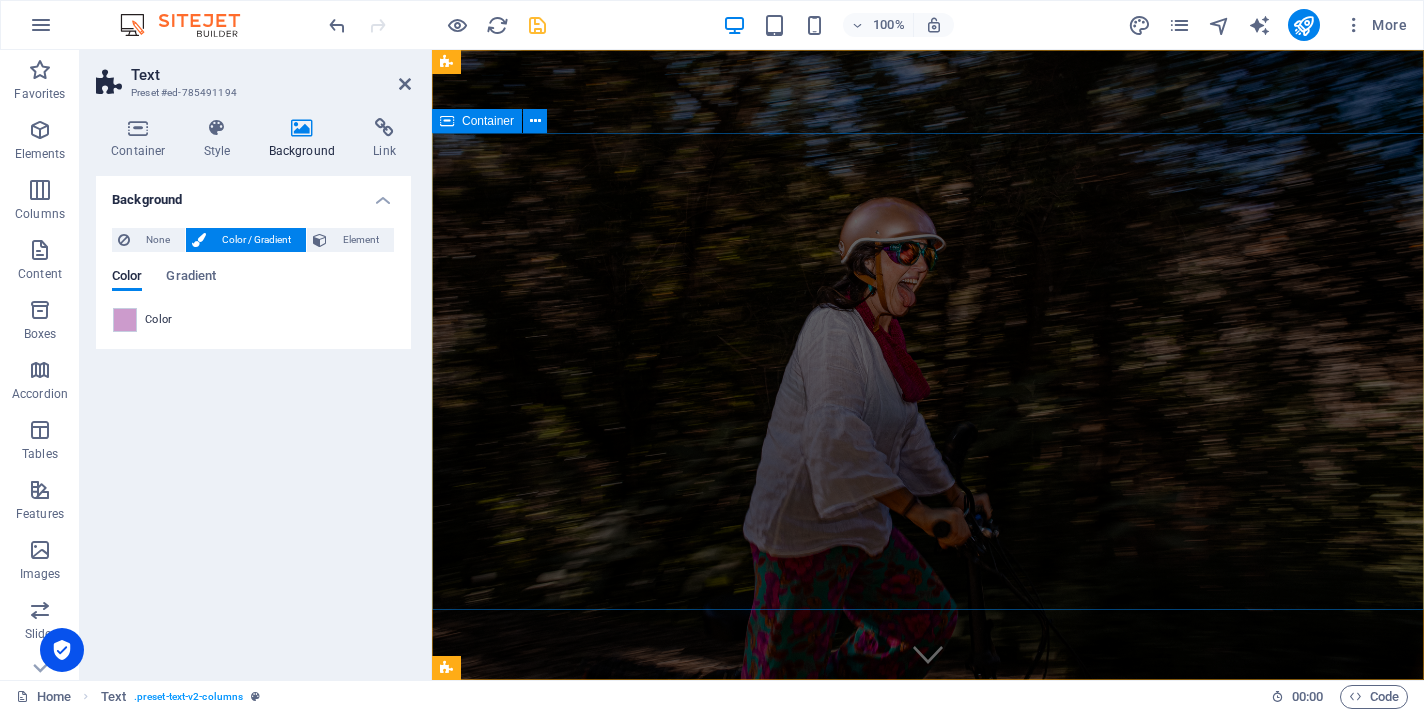 click on "[PERSON_NAME] Facilitator I Space Holder I CLinician I Rock Star" at bounding box center (928, 942) 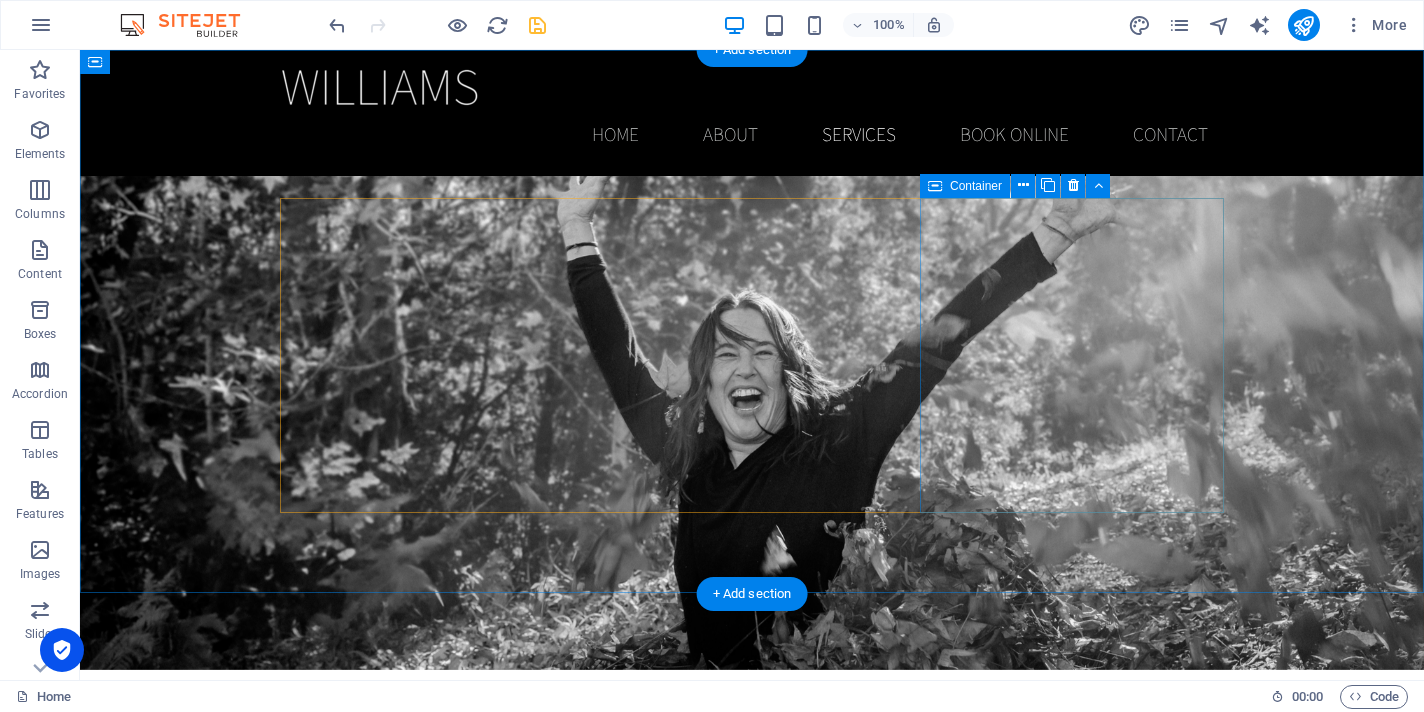 scroll, scrollTop: 1546, scrollLeft: 0, axis: vertical 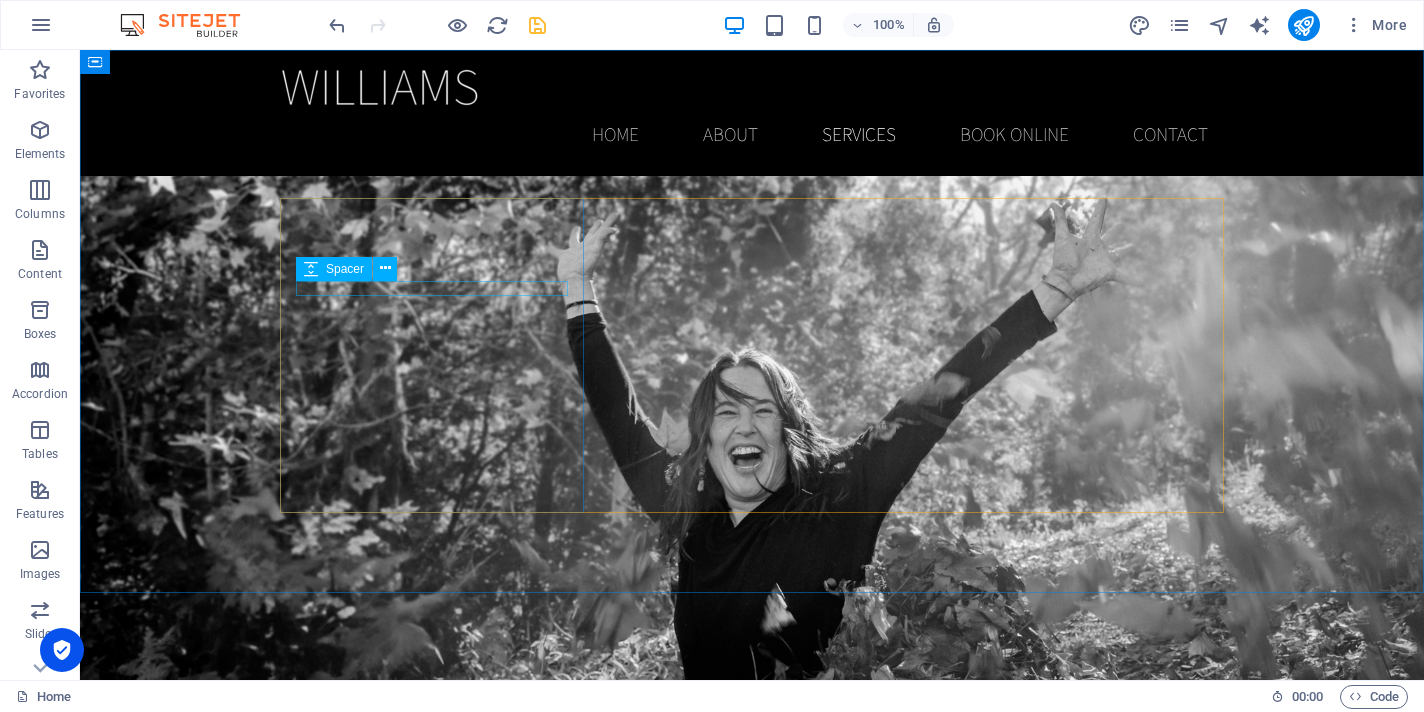 click at bounding box center (311, 269) 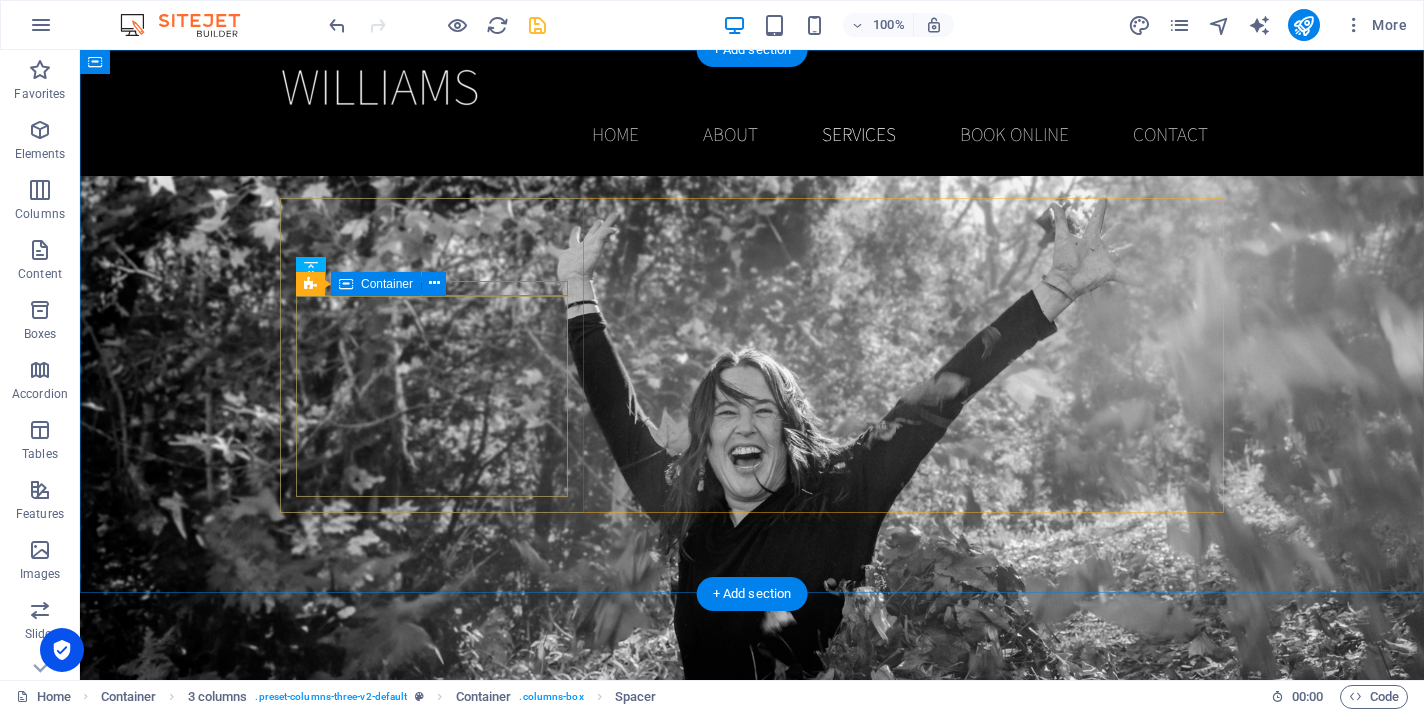 click on "Women from $ 50 Men from $ 40 Children from $ 20 Bangs Cut from $ 10" at bounding box center (432, 1377) 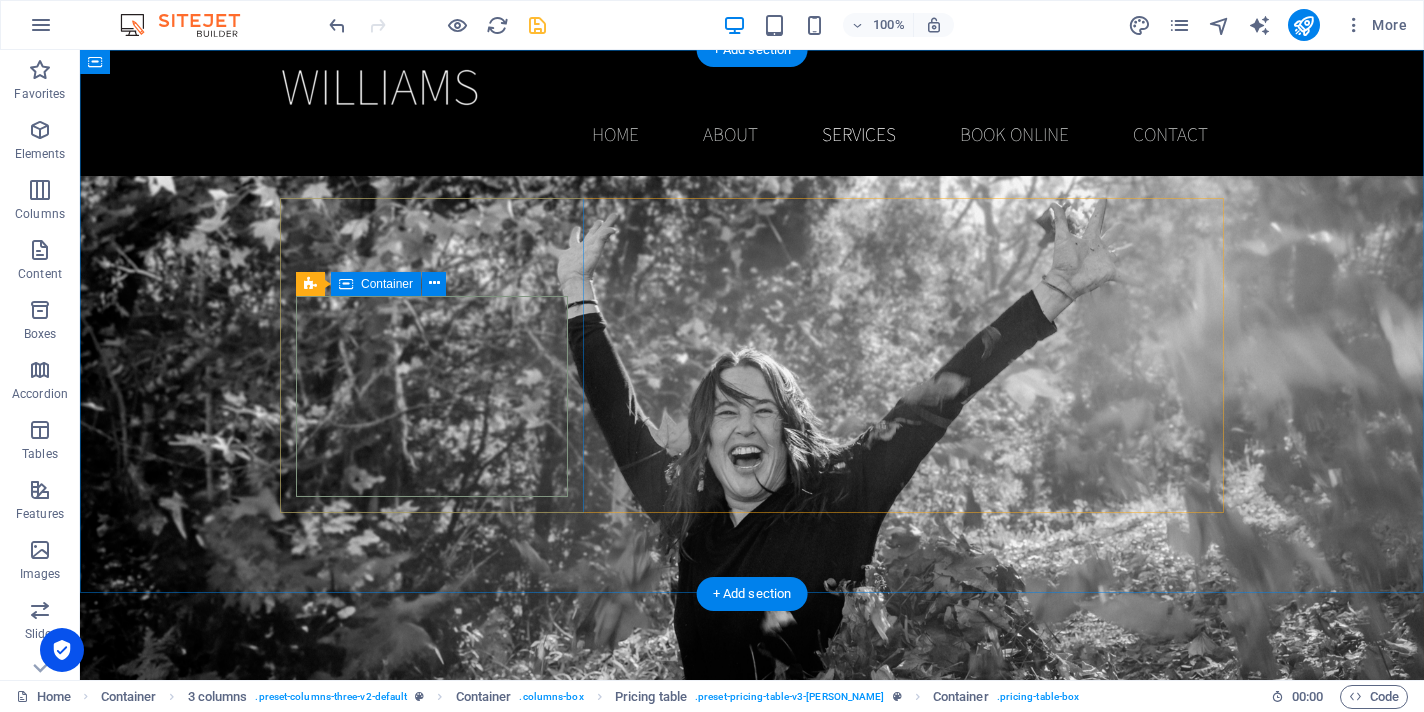 click on "Women from $ 50 Men from $ 40 Children from $ 20 Bangs Cut from $ 10" at bounding box center [432, 1377] 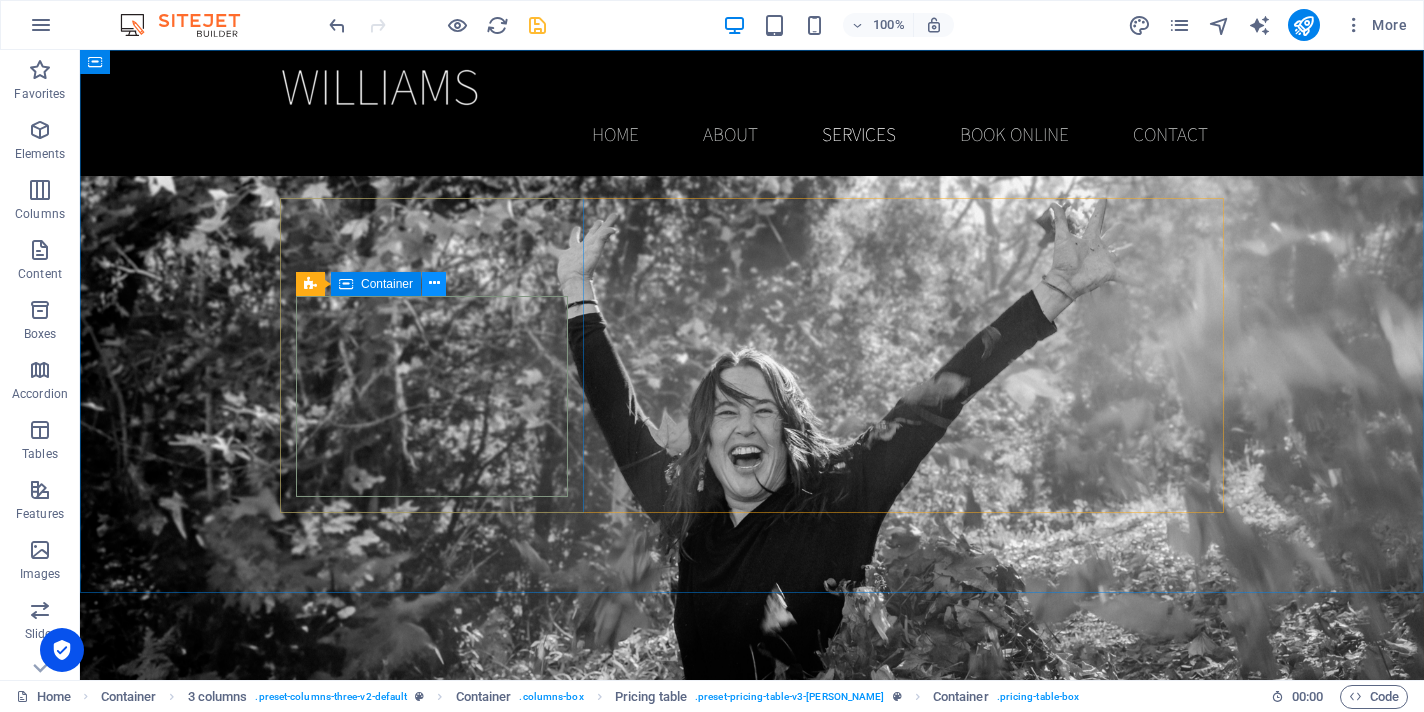 click at bounding box center (434, 283) 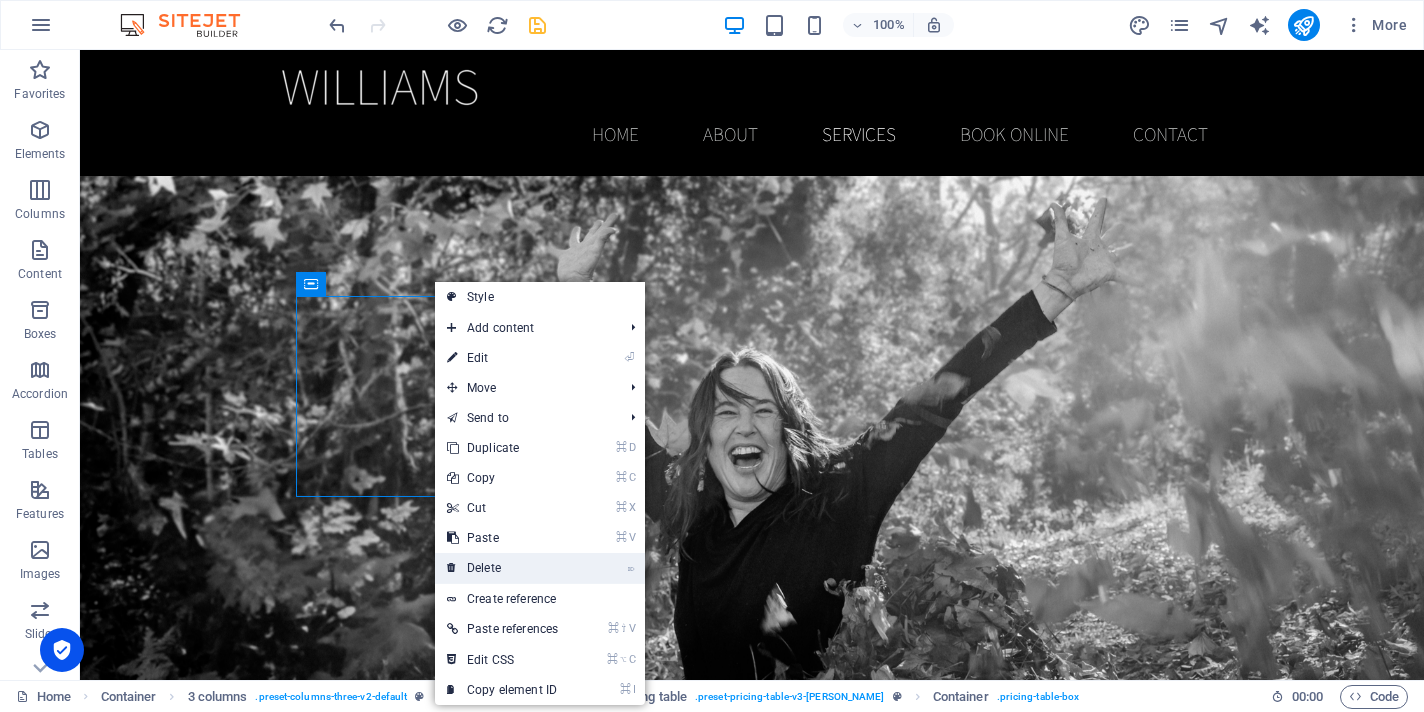 click on "⌦  Delete" at bounding box center [502, 568] 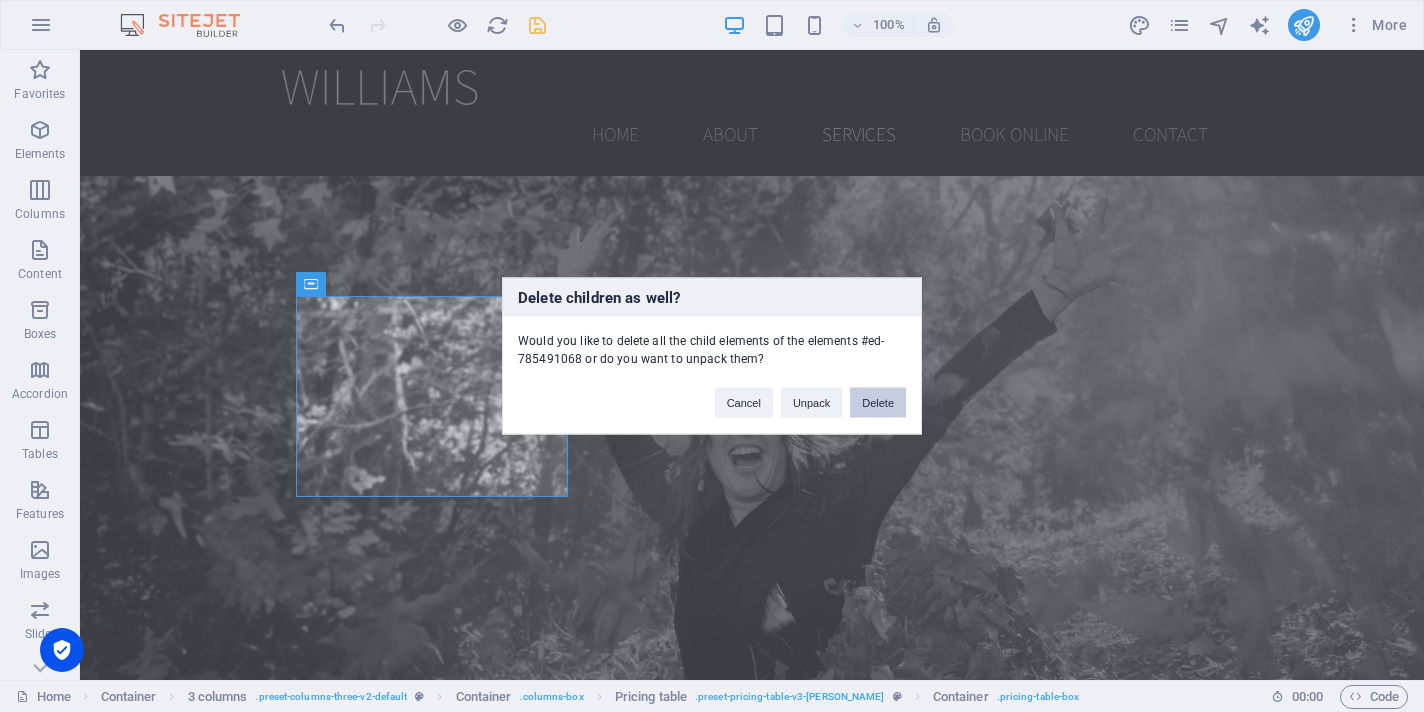 click on "Delete" at bounding box center [878, 403] 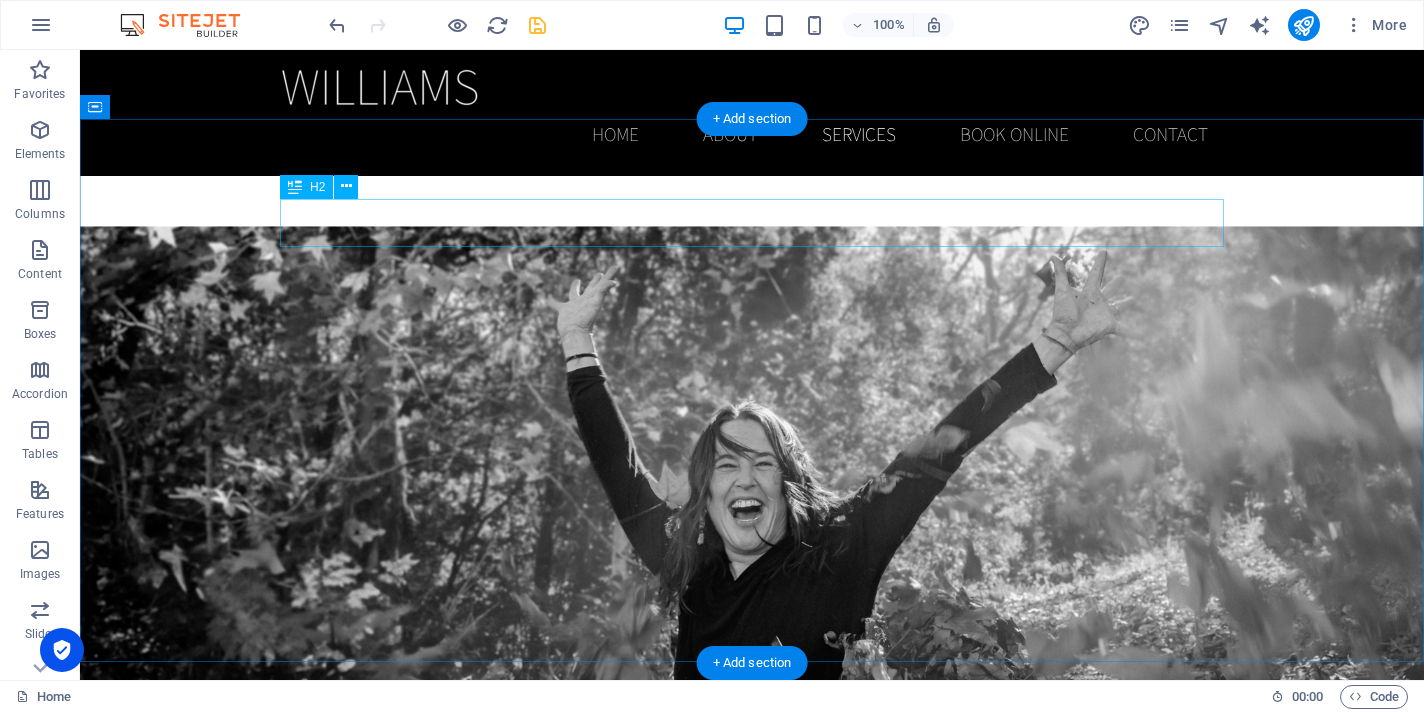 scroll, scrollTop: 1465, scrollLeft: 0, axis: vertical 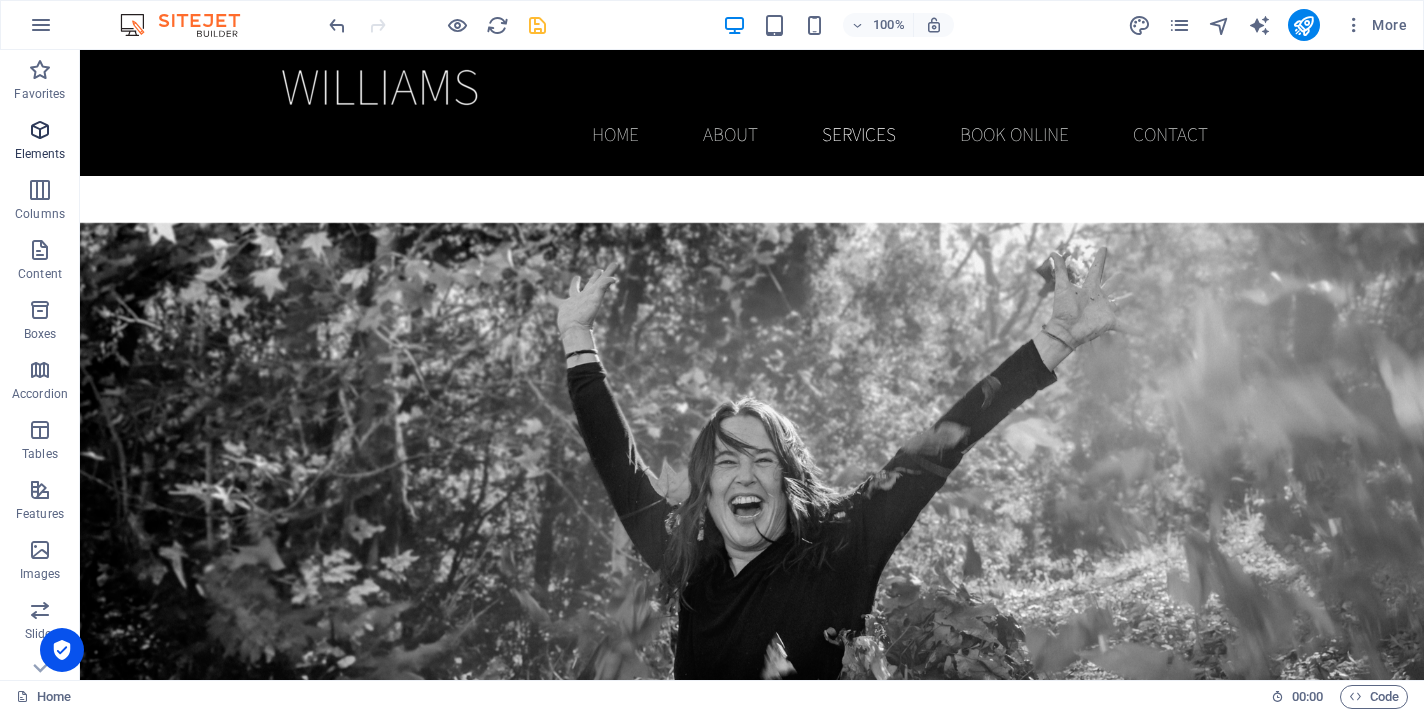 click at bounding box center (40, 130) 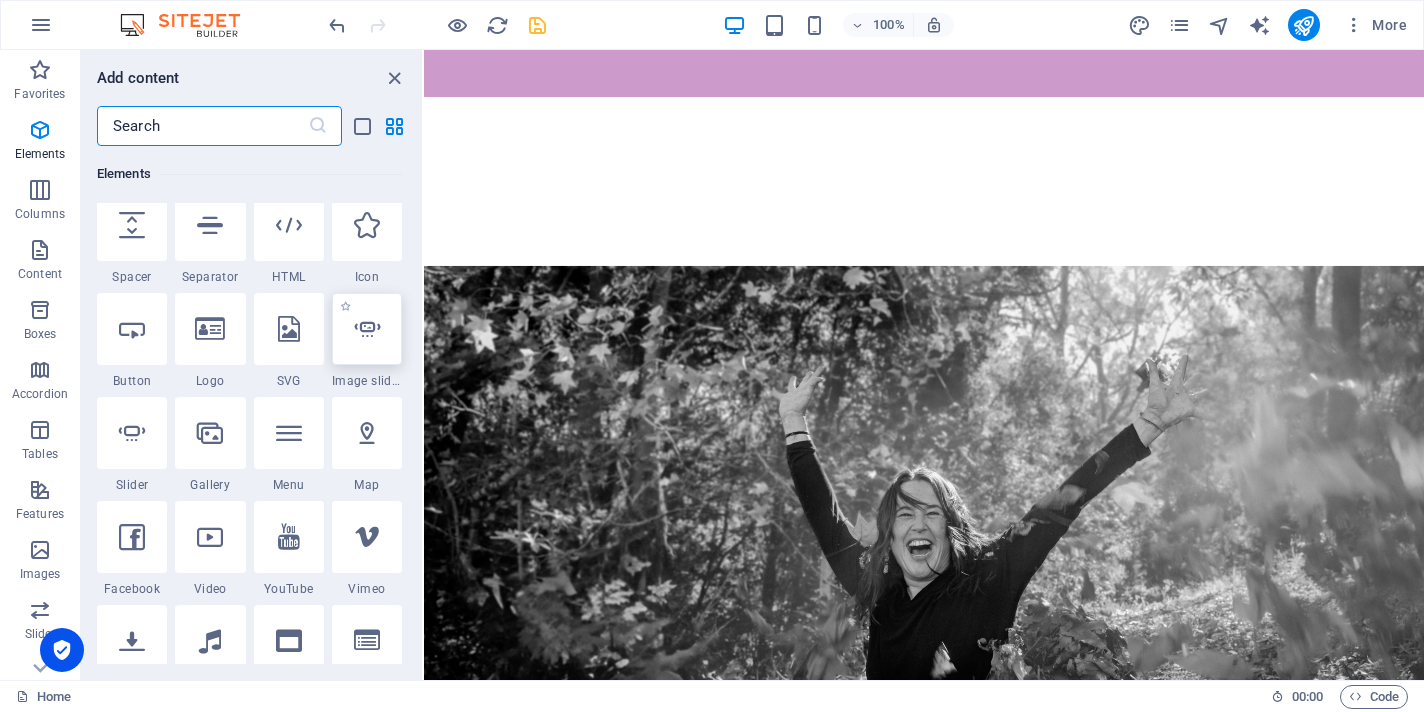 scroll, scrollTop: 333, scrollLeft: 0, axis: vertical 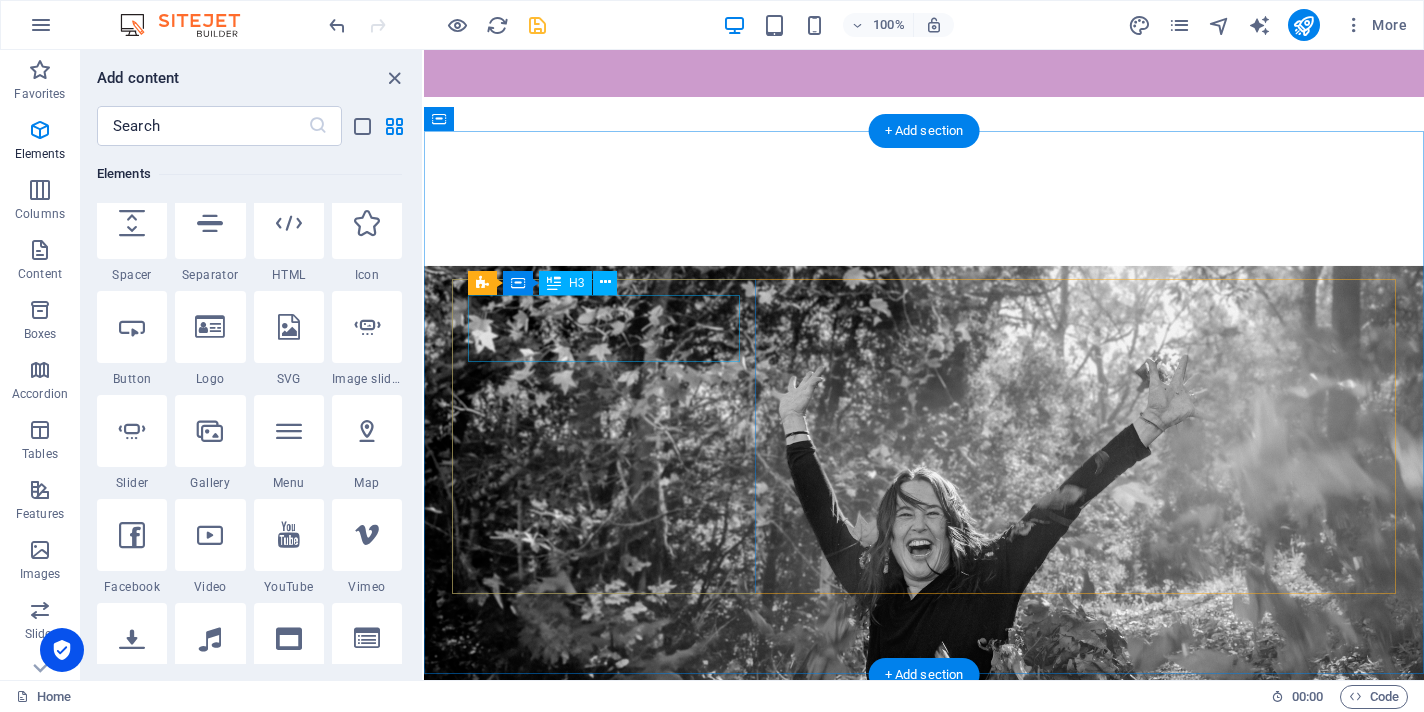 click on "Facilitation & Space Holding" at bounding box center (604, 1351) 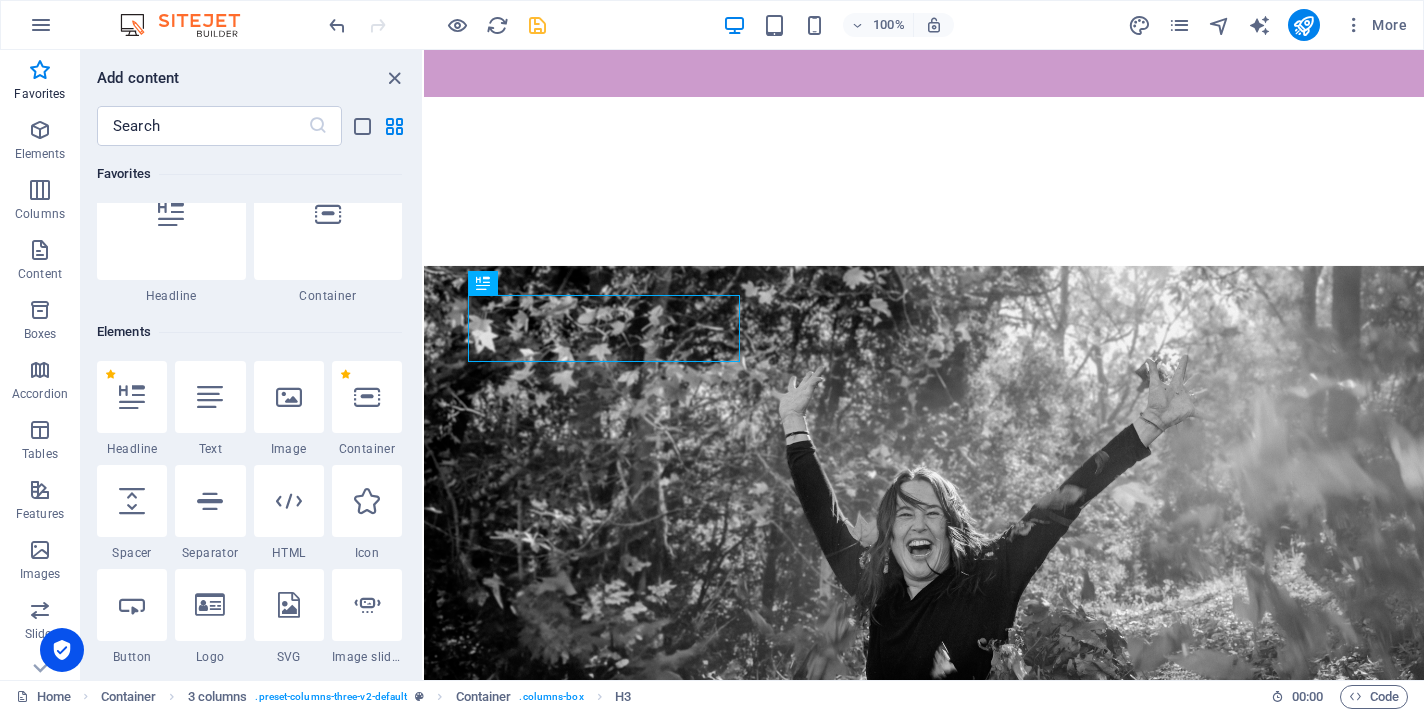 scroll, scrollTop: 0, scrollLeft: 0, axis: both 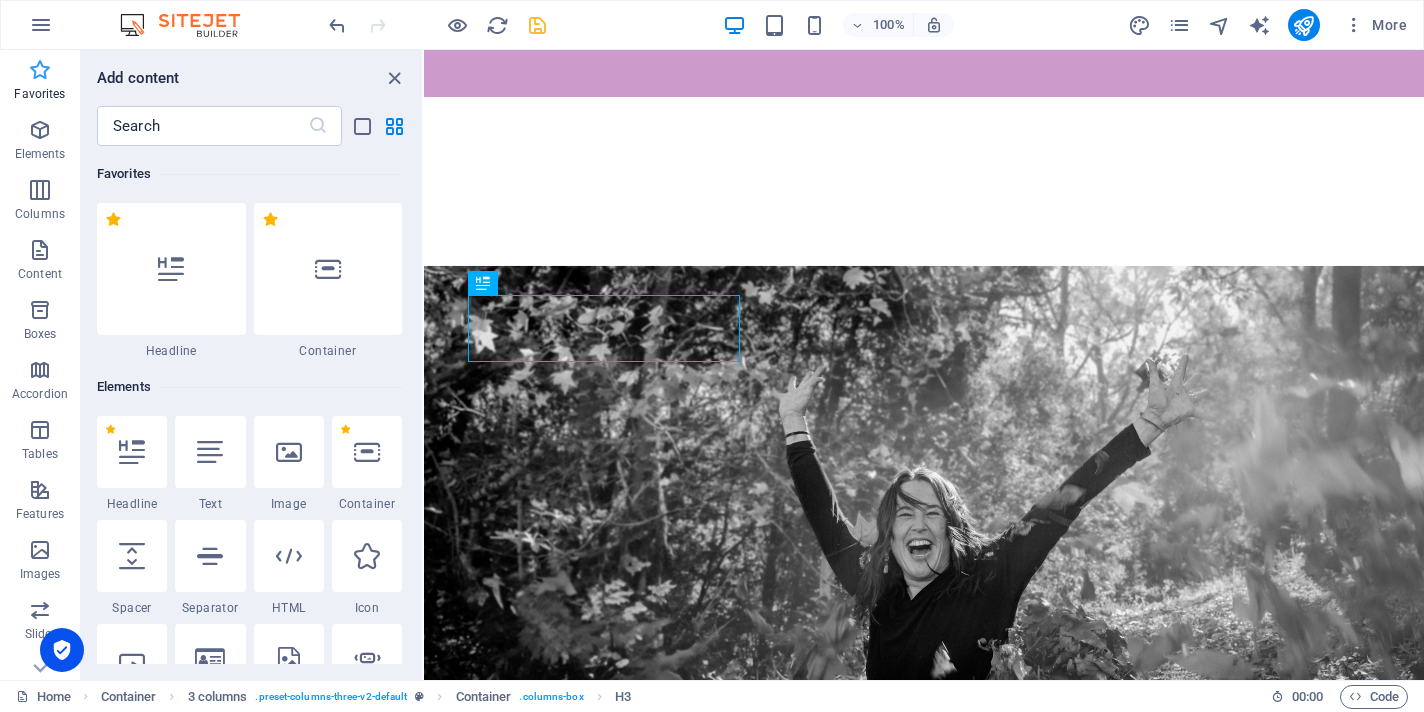 click at bounding box center (40, 70) 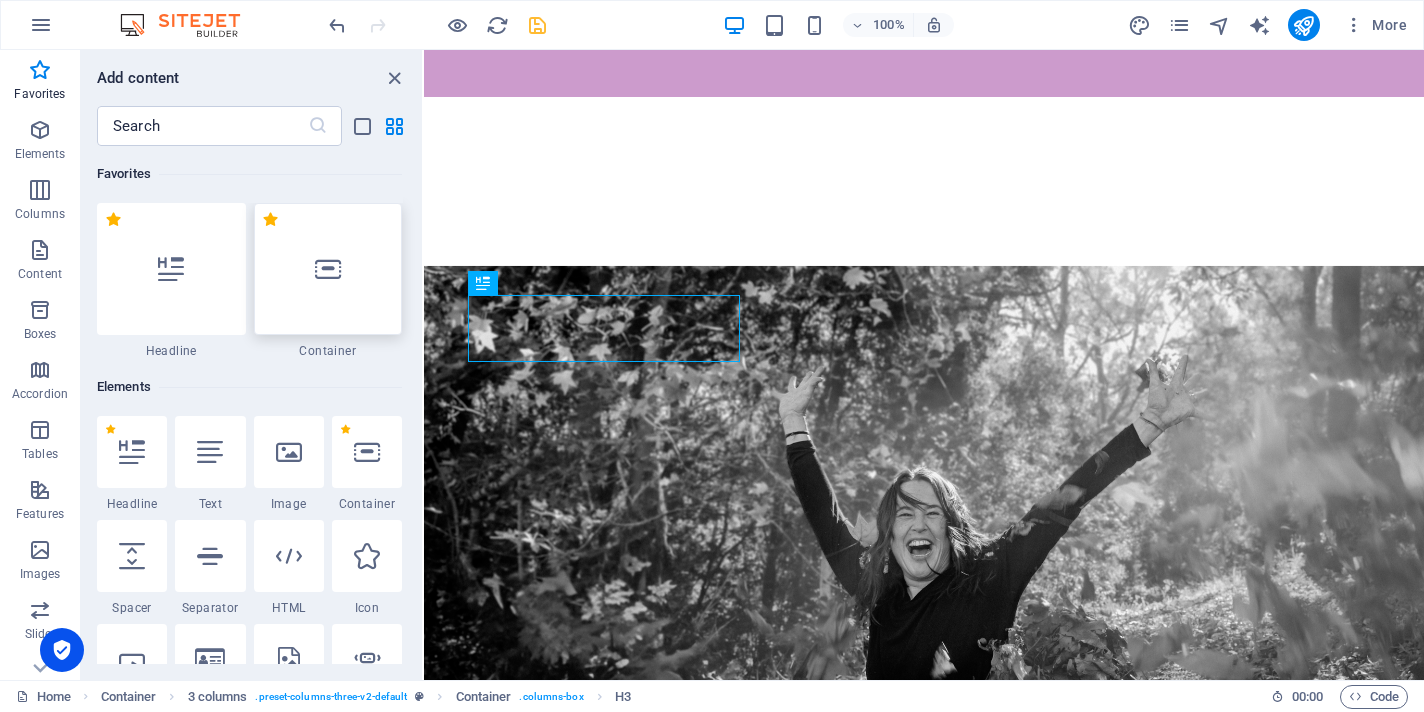 click at bounding box center (328, 269) 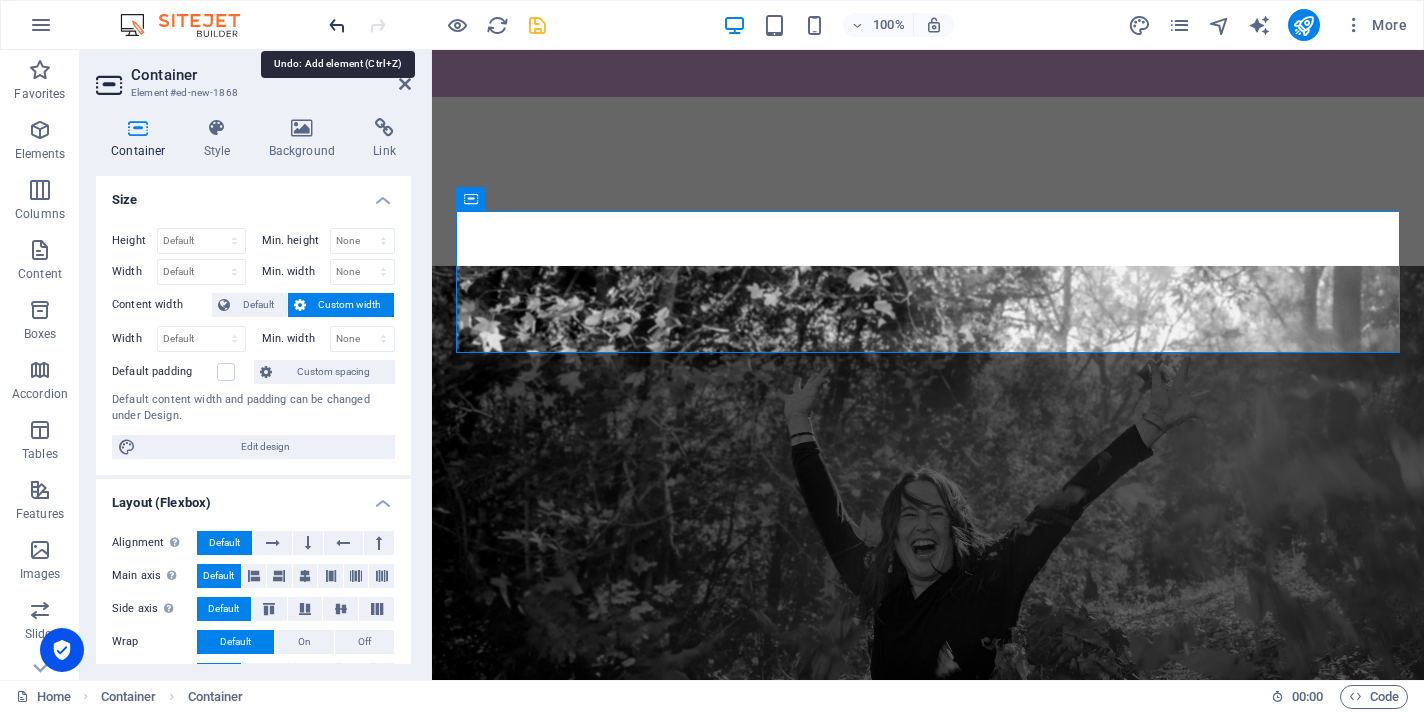 click at bounding box center [337, 25] 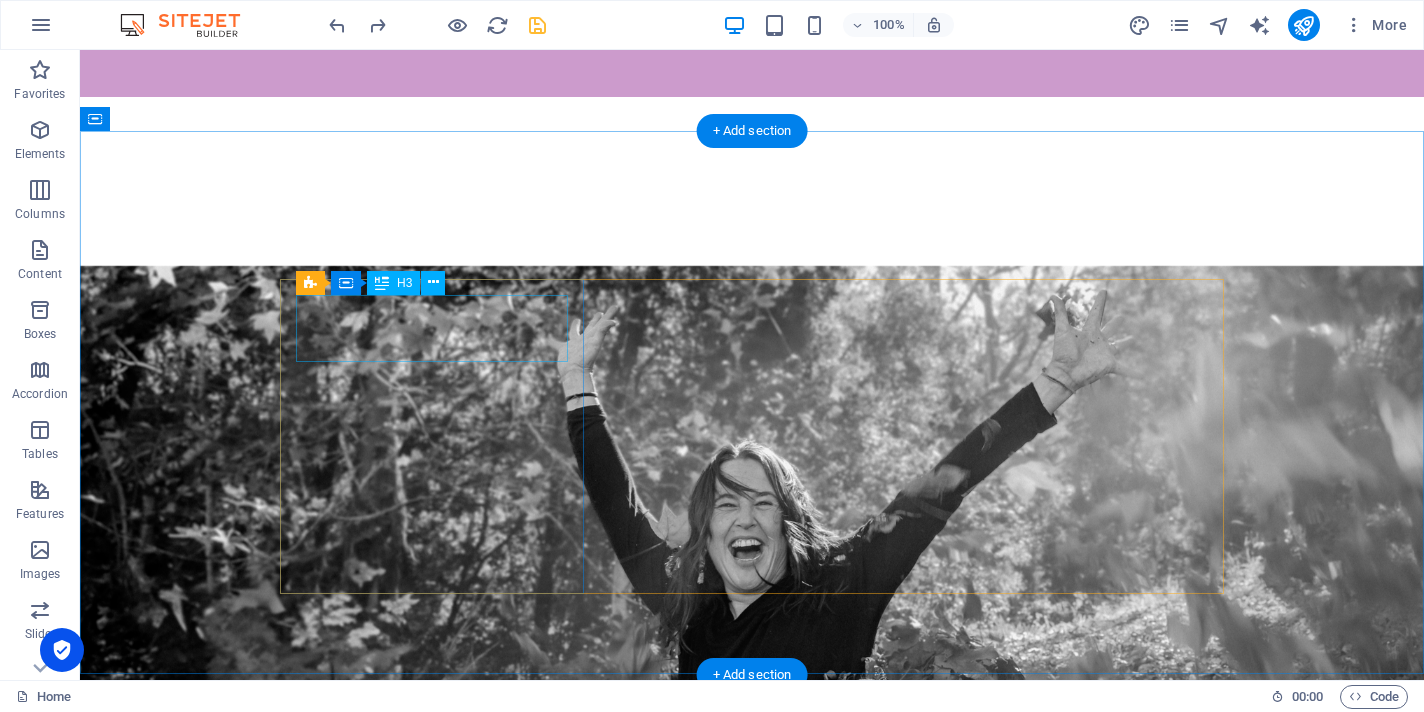click on "Facilitation & Space Holding" at bounding box center (432, 1351) 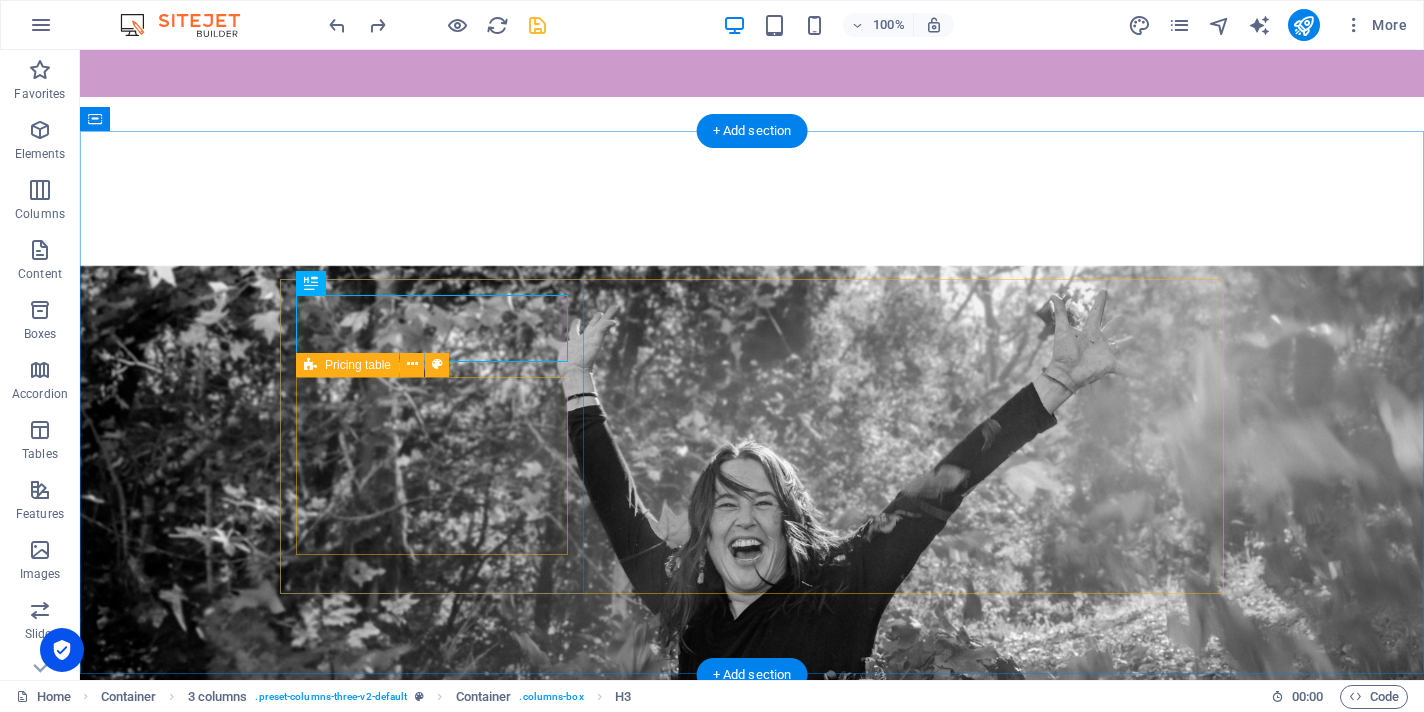 click on "Drop content here or  Add elements  Paste clipboard" at bounding box center [432, 1489] 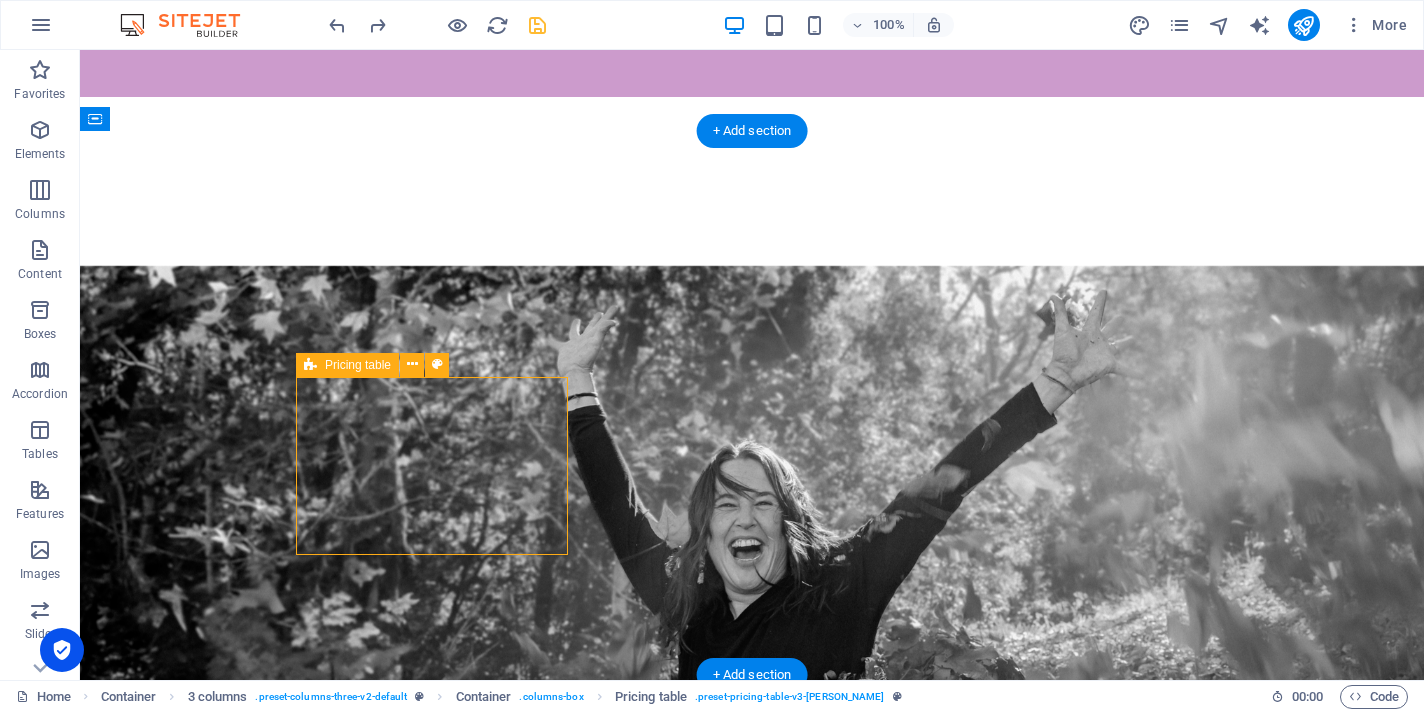 click on "Drop content here or  Add elements  Paste clipboard" at bounding box center [432, 1489] 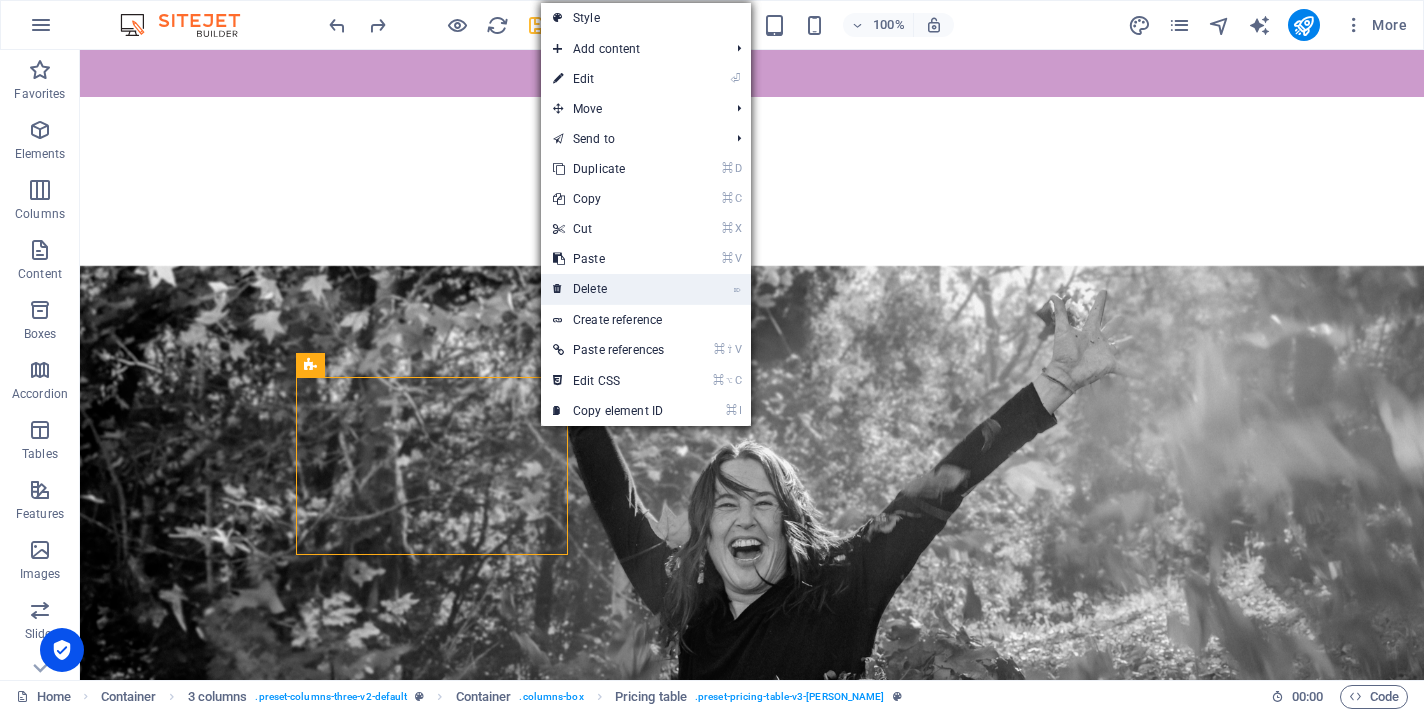 click on "⌦  Delete" at bounding box center [608, 289] 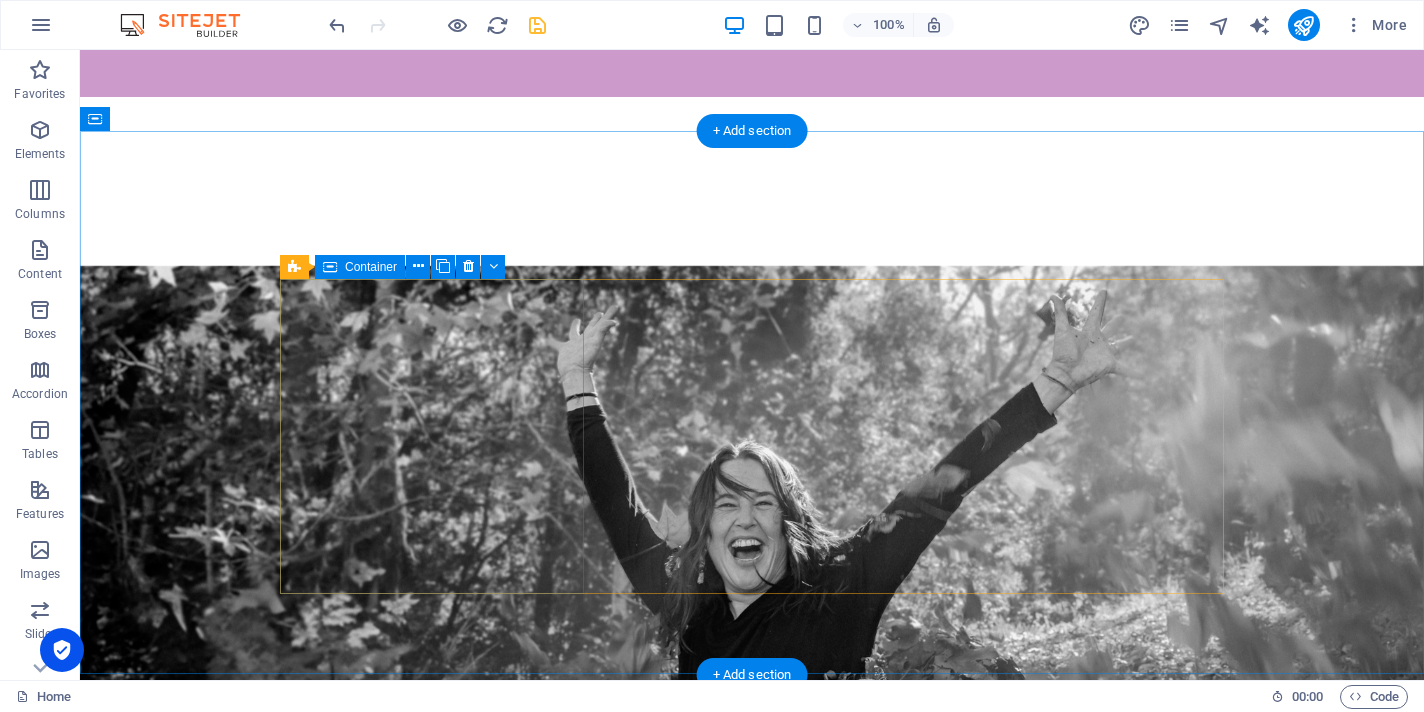 click on "Facilitation & Space Holding" at bounding box center [432, 1359] 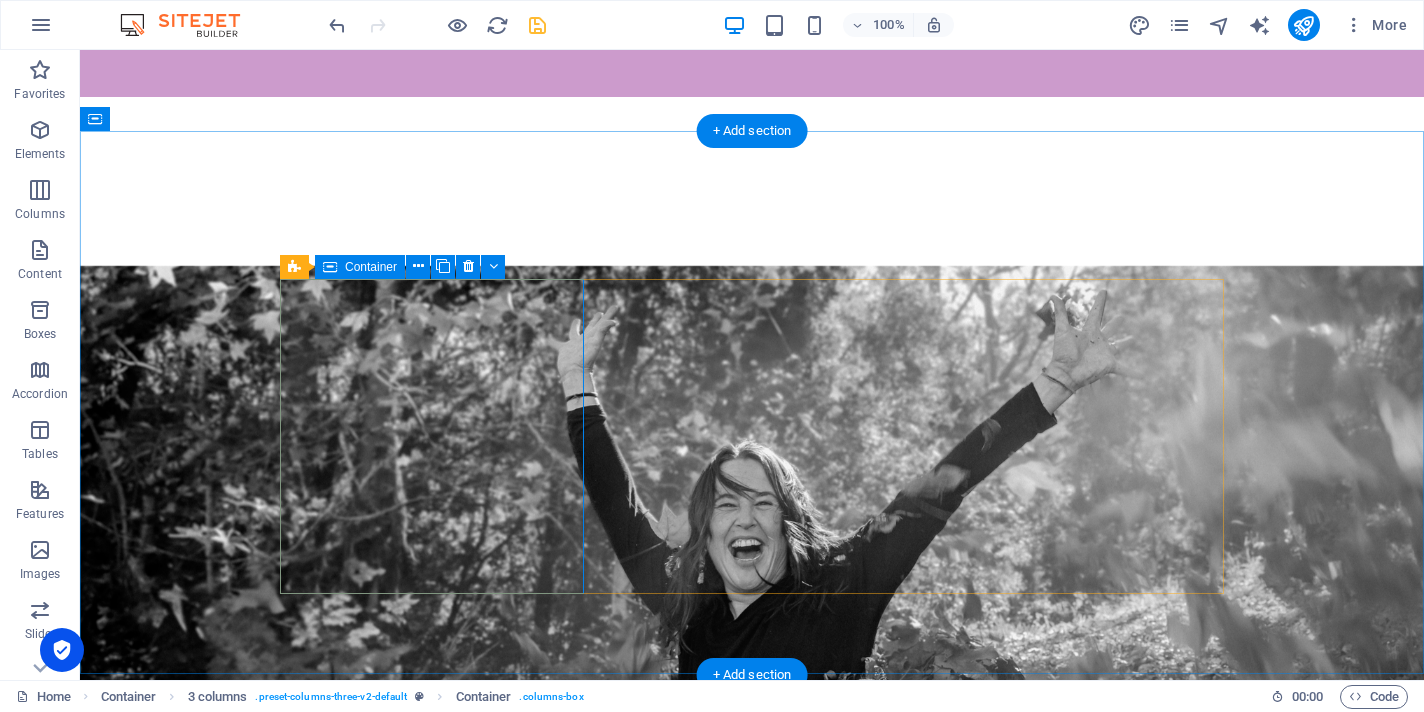 click on "Facilitation & Space Holding" at bounding box center (432, 1359) 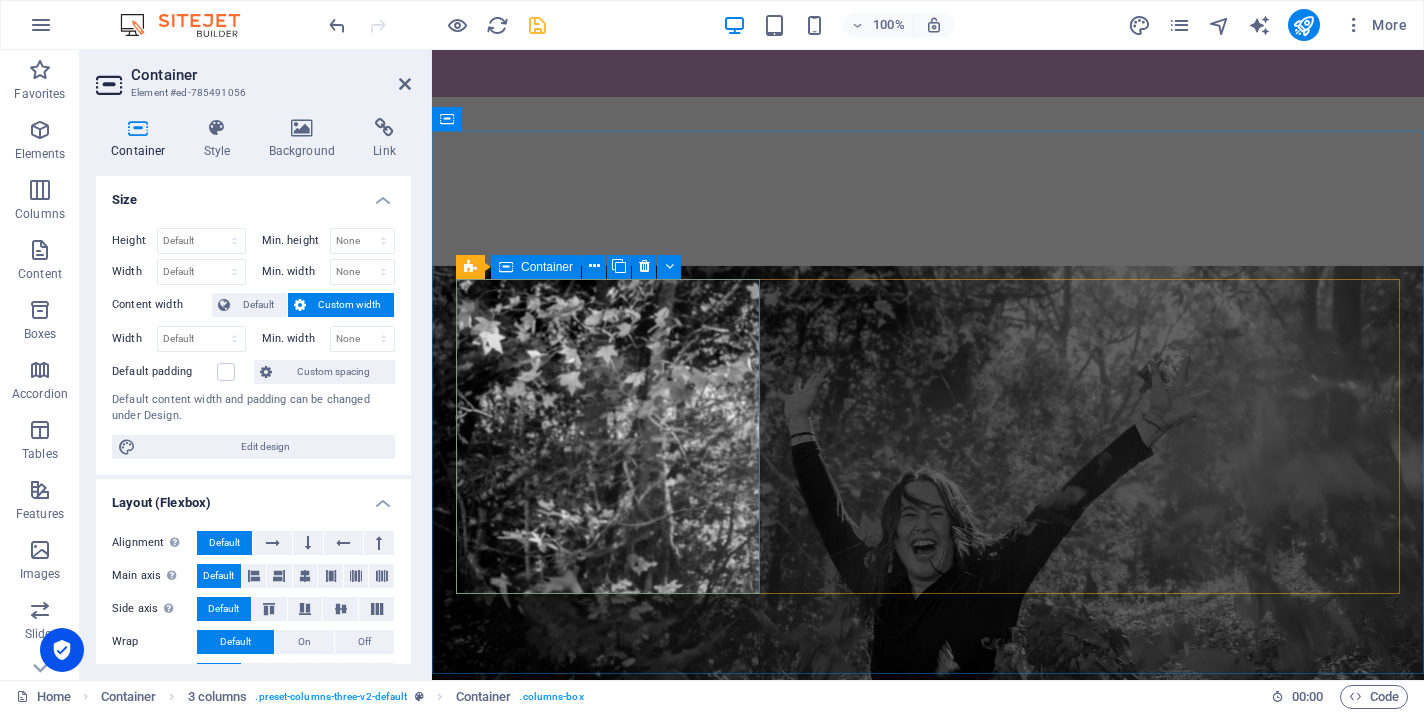 click on "Container" at bounding box center [536, 267] 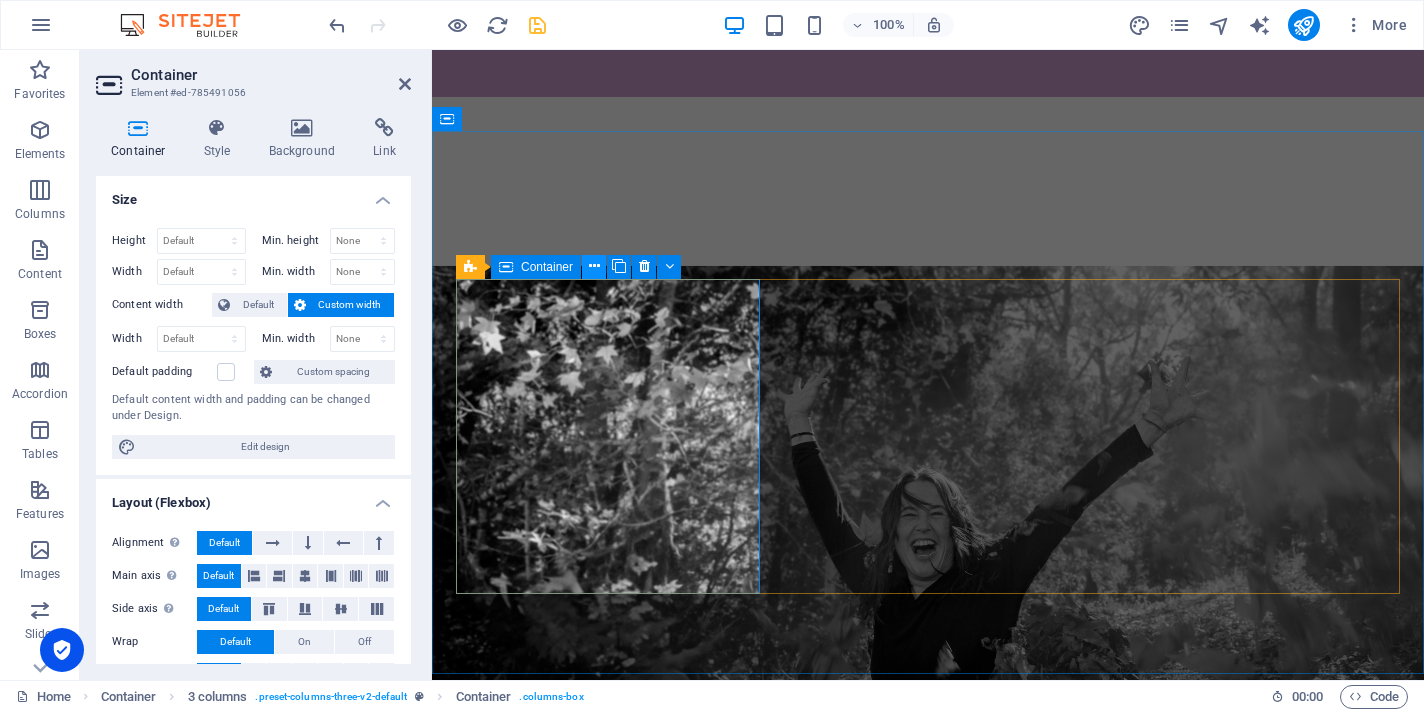 click at bounding box center (594, 266) 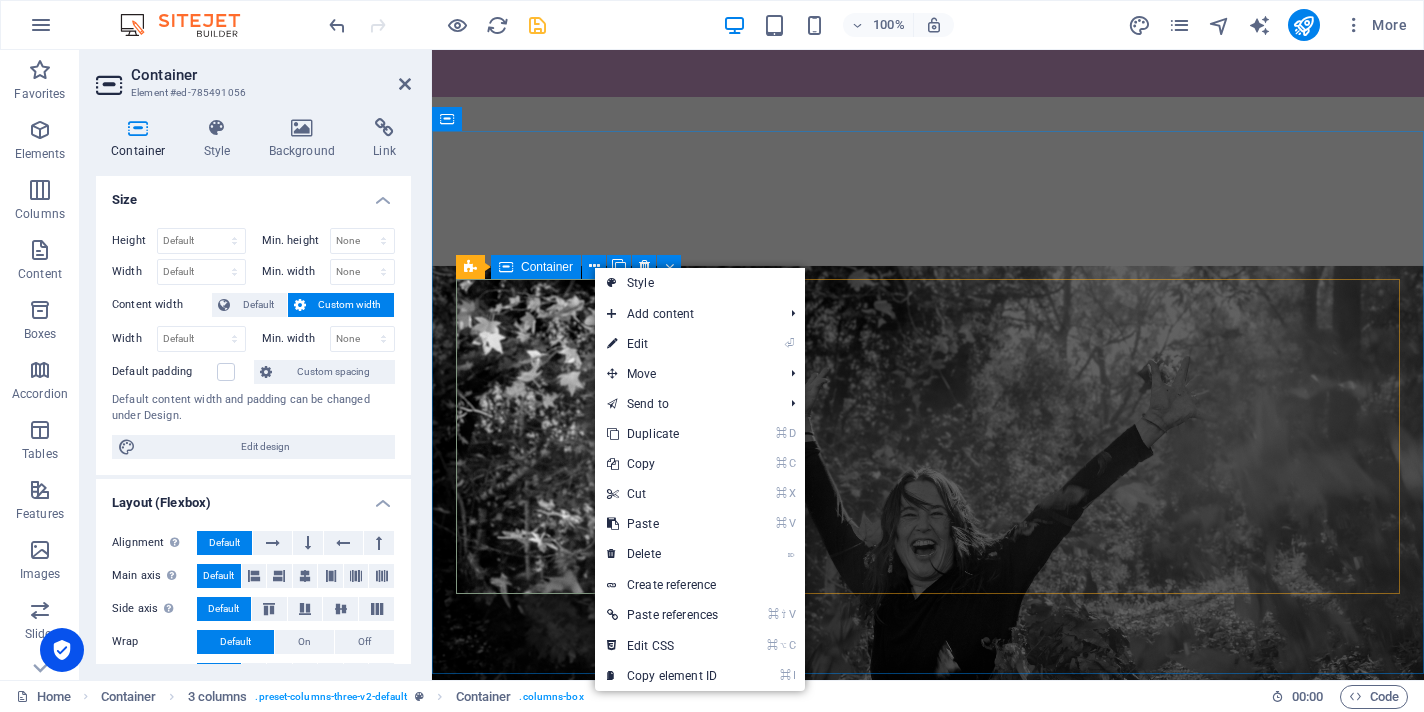 click on "Facilitation & Space Holding" at bounding box center [608, 1359] 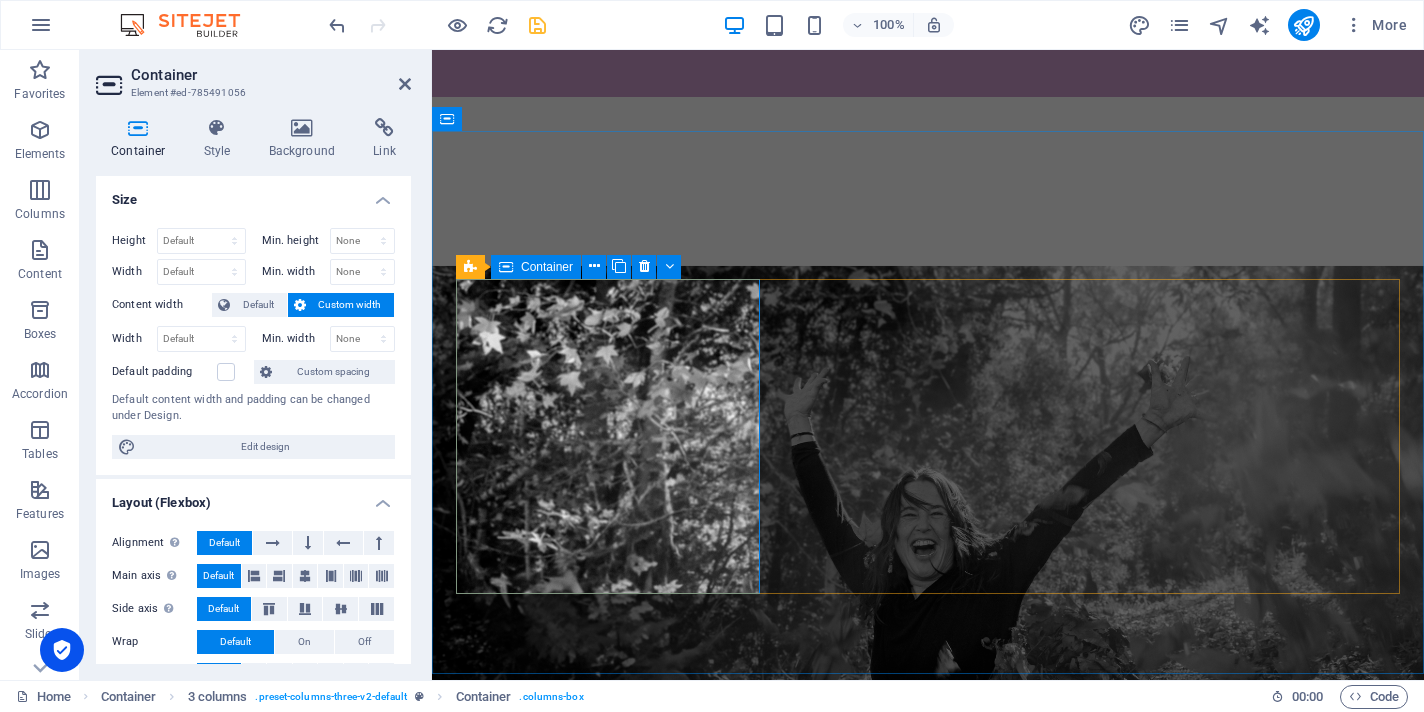 click on "Facilitation & Space Holding" at bounding box center [608, 1359] 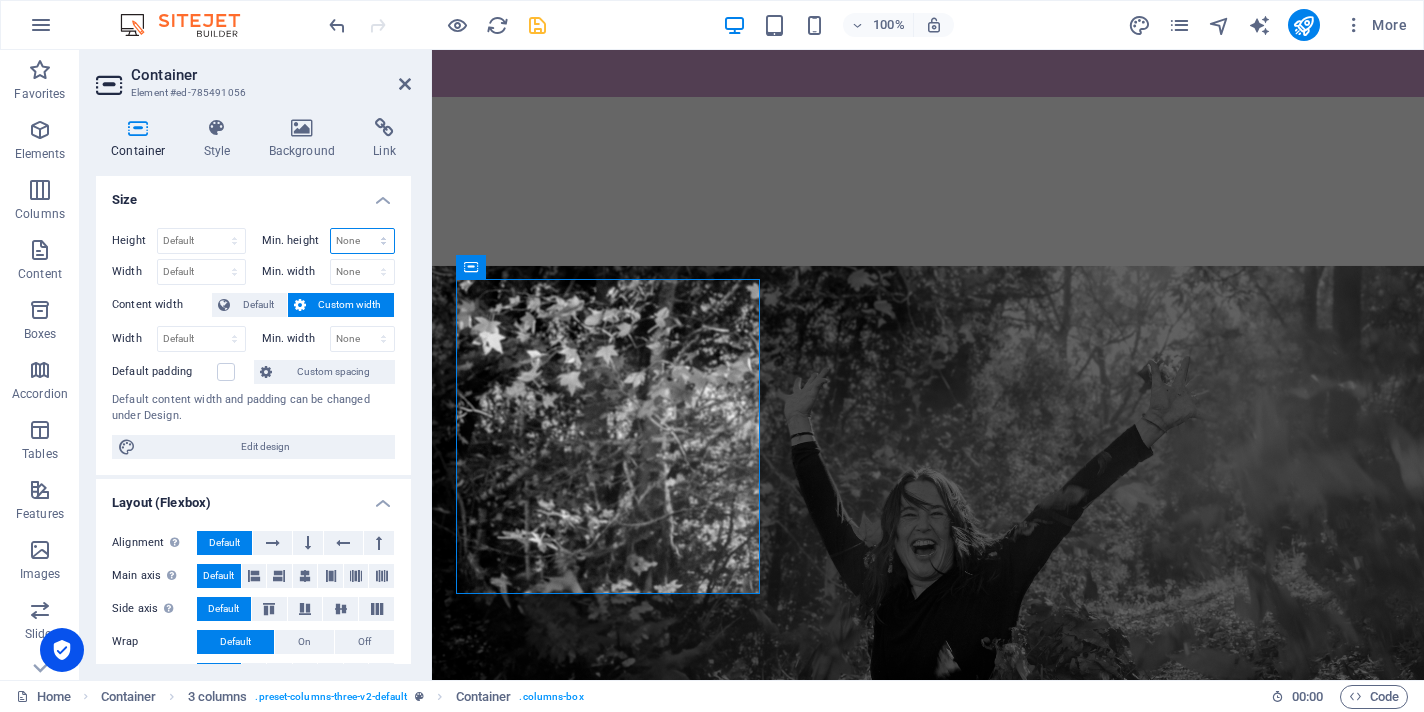 click on "None px rem % vh vw" at bounding box center (363, 241) 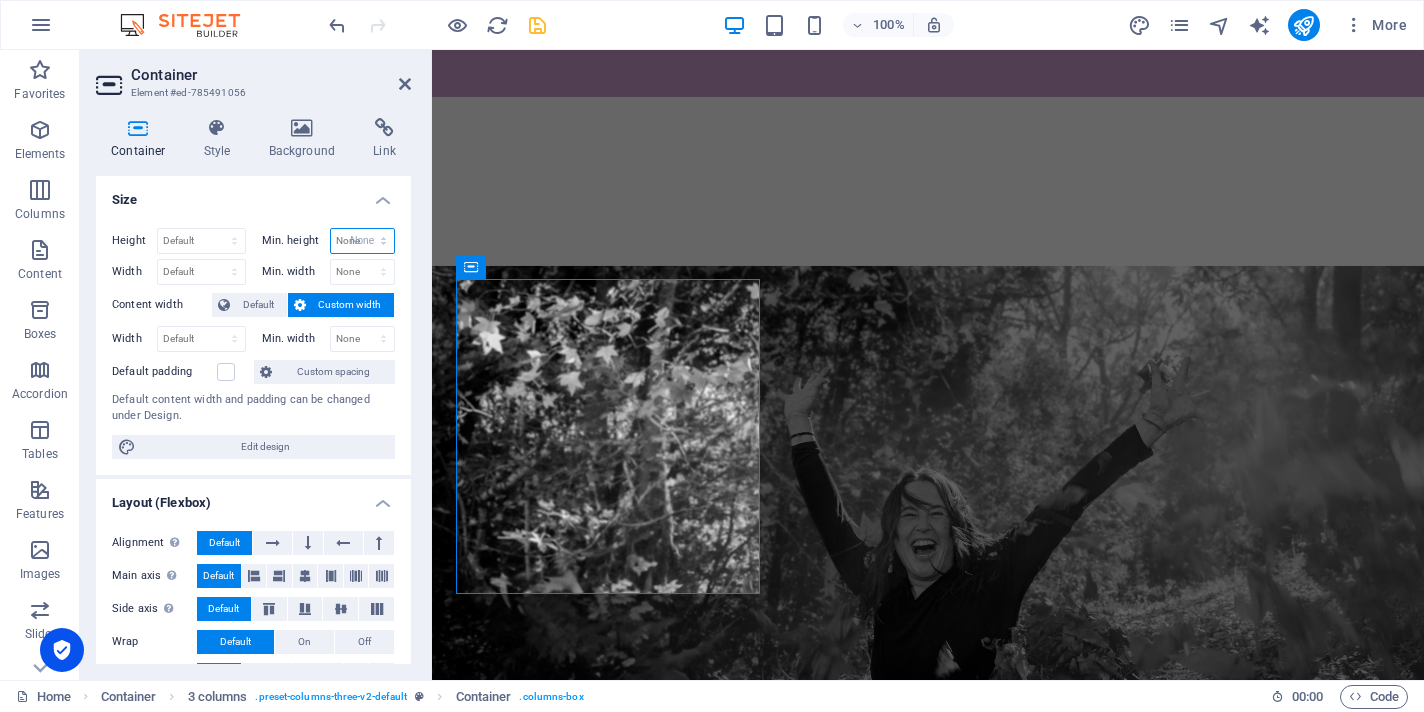 select on "DISABLED_OPTION_VALUE" 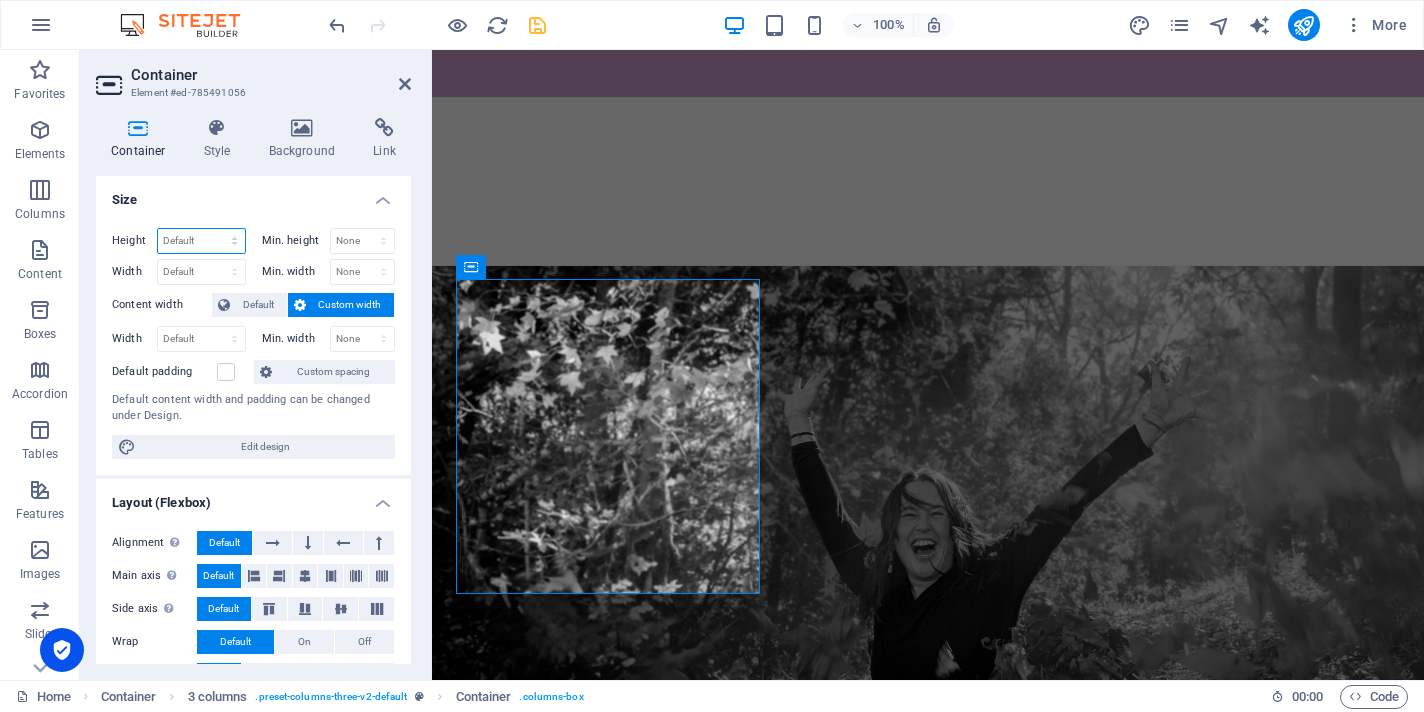 click on "Default px rem % vh vw" at bounding box center [201, 241] 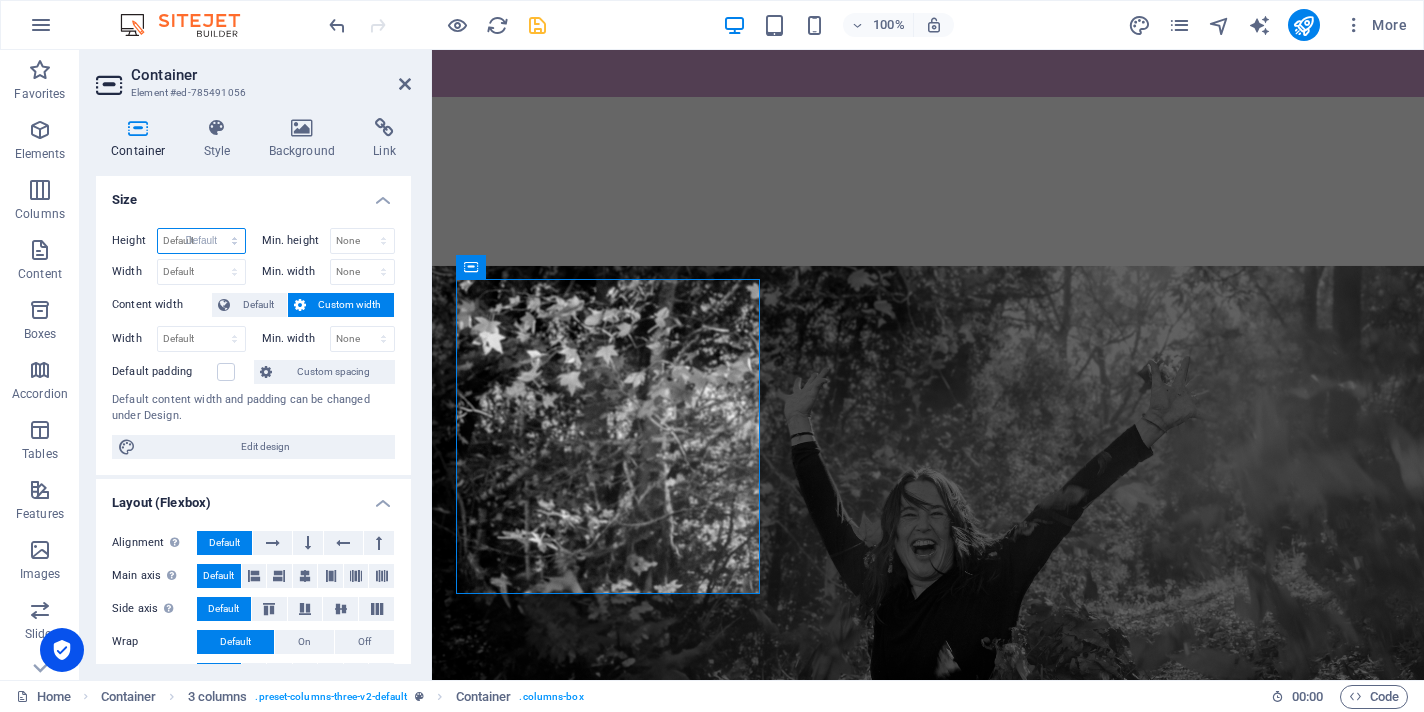 select on "DISABLED_OPTION_VALUE" 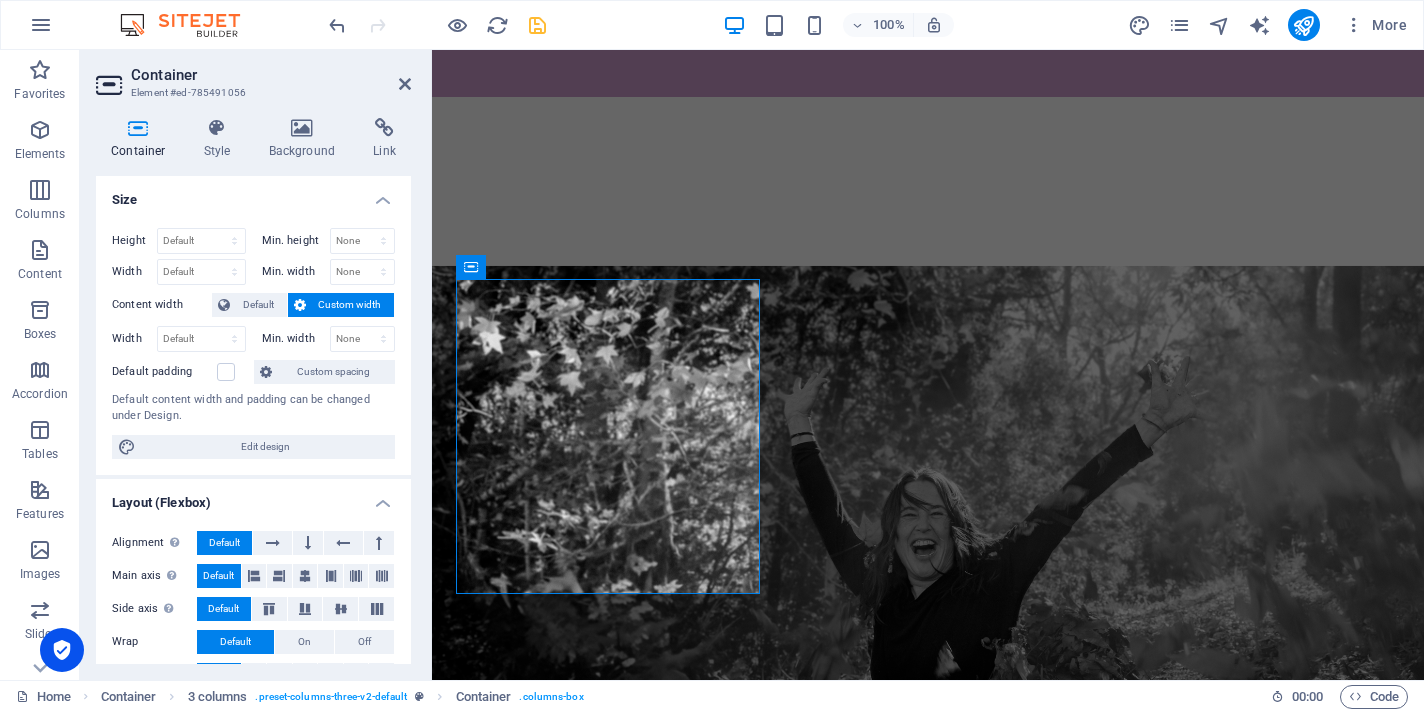 click on "Custom width" at bounding box center [350, 305] 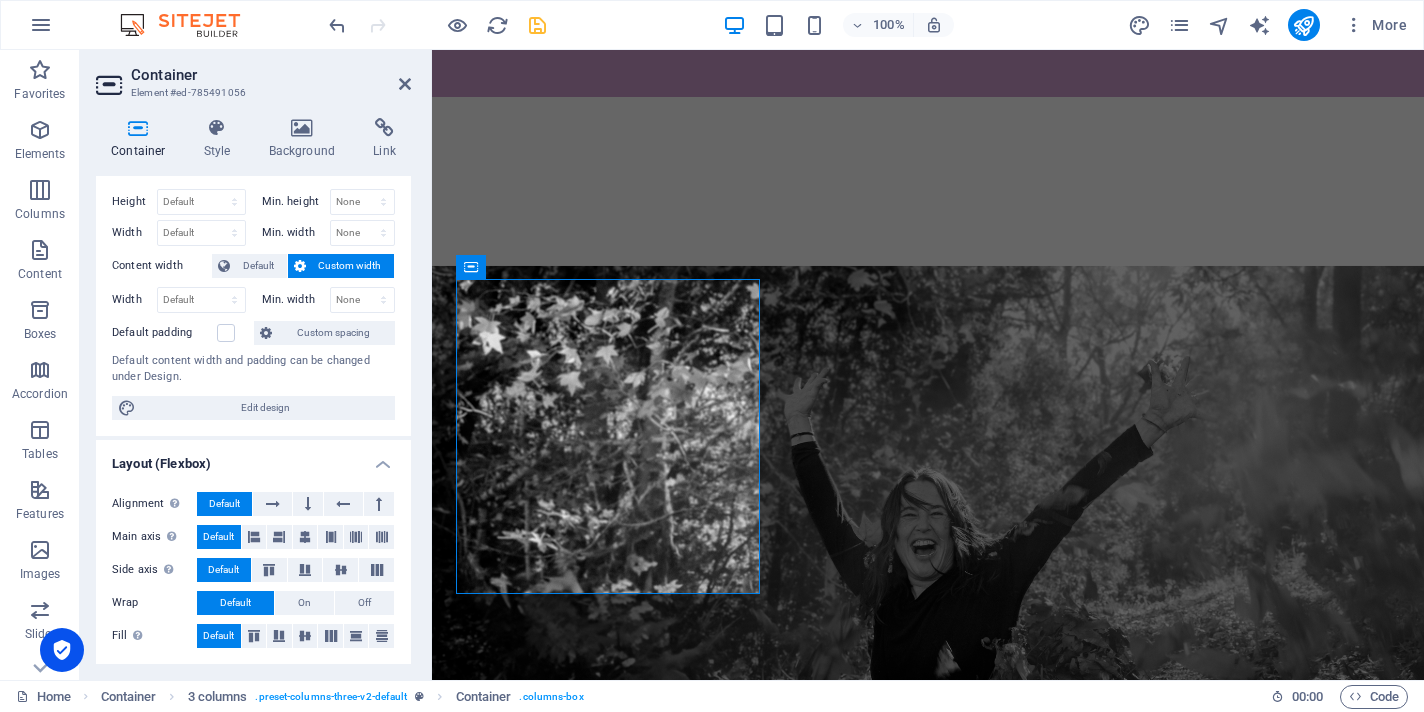 scroll, scrollTop: 0, scrollLeft: 0, axis: both 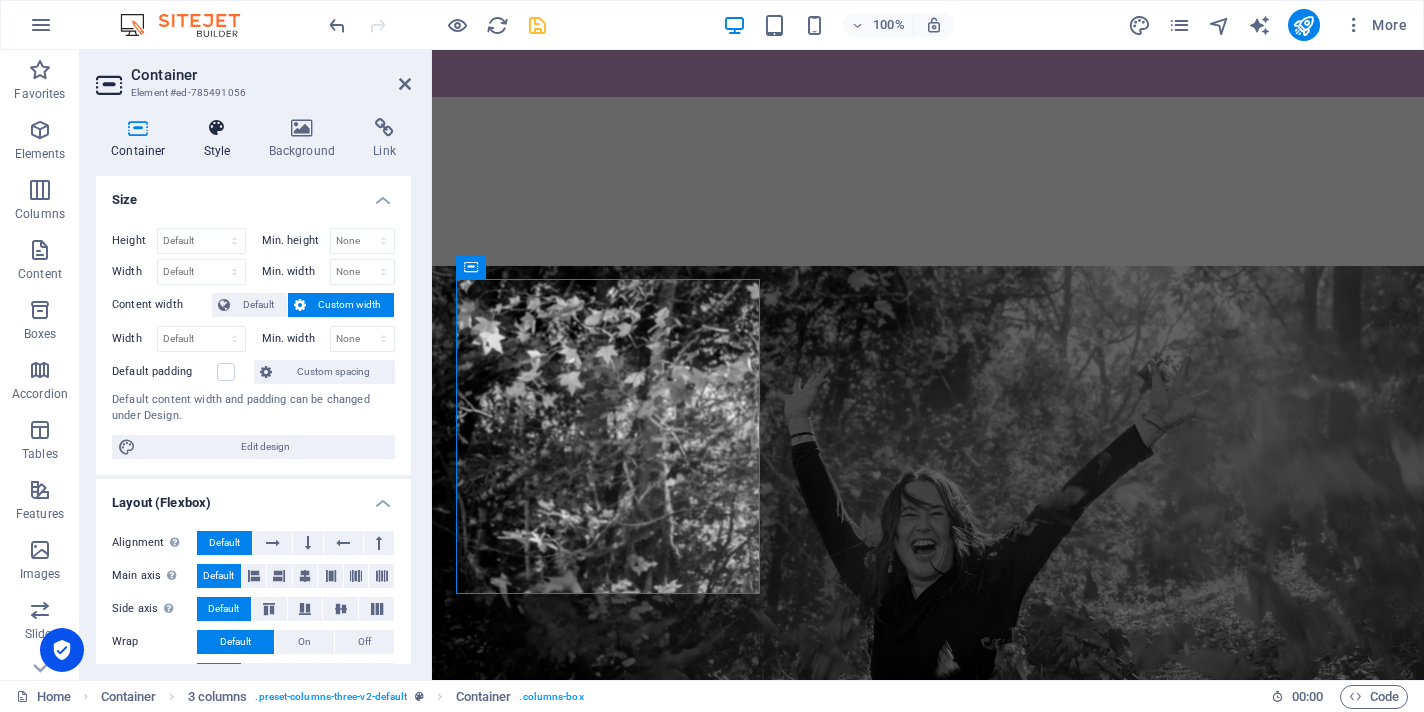 click at bounding box center (217, 128) 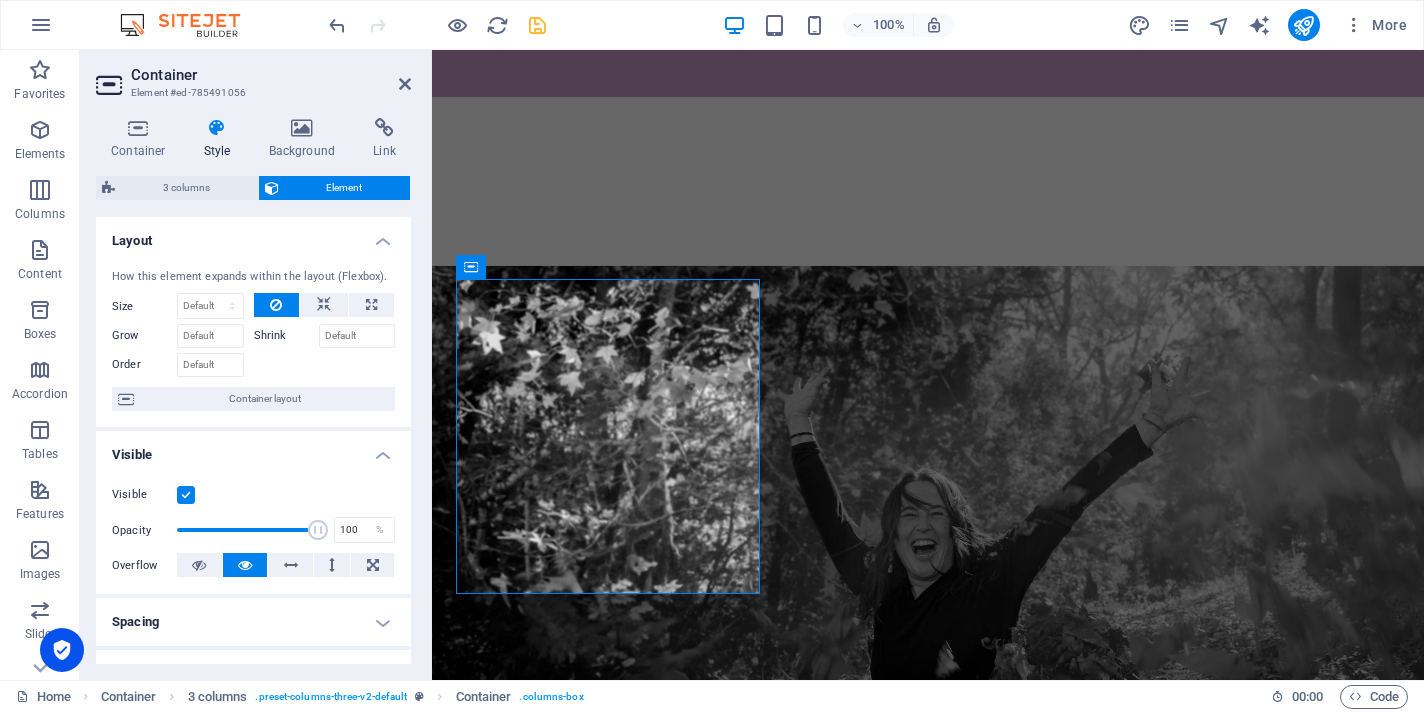 click on "Shrink" at bounding box center (286, 336) 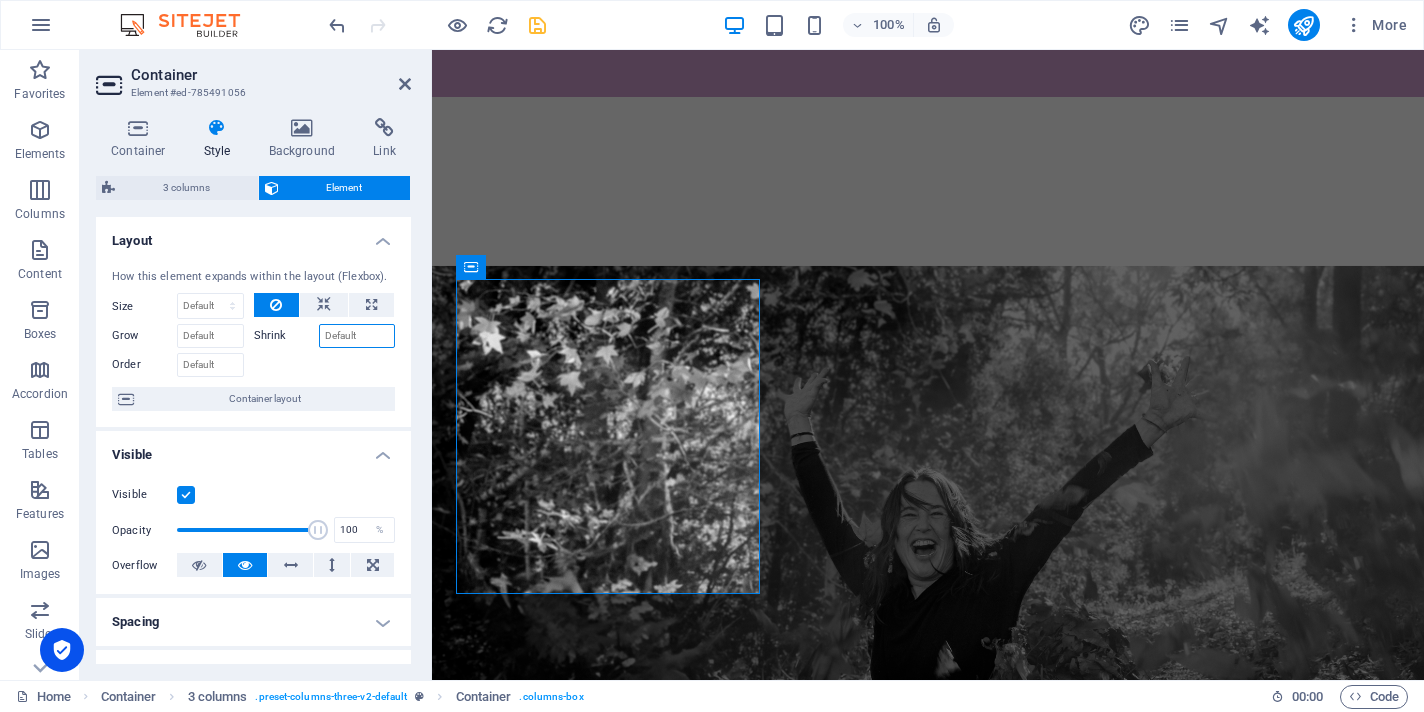 click on "Shrink" at bounding box center [357, 336] 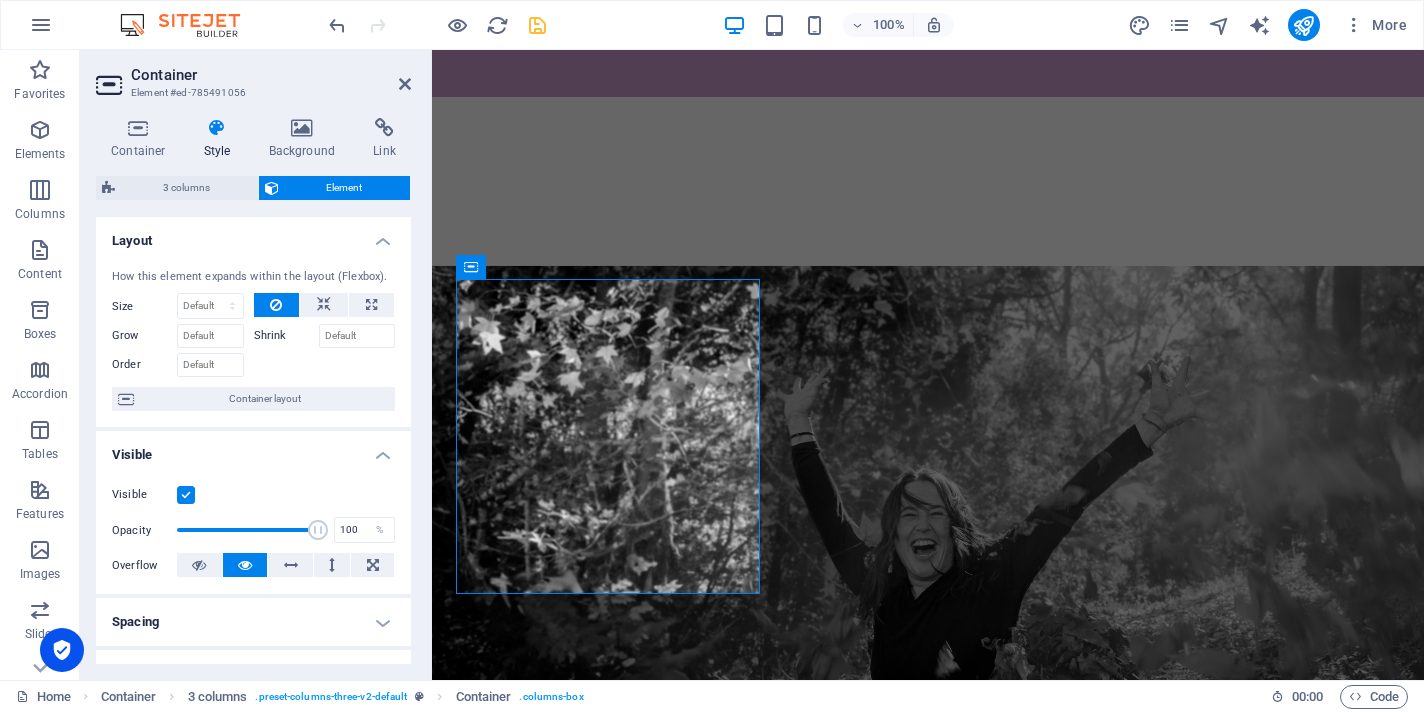 click on "Shrink" at bounding box center (286, 336) 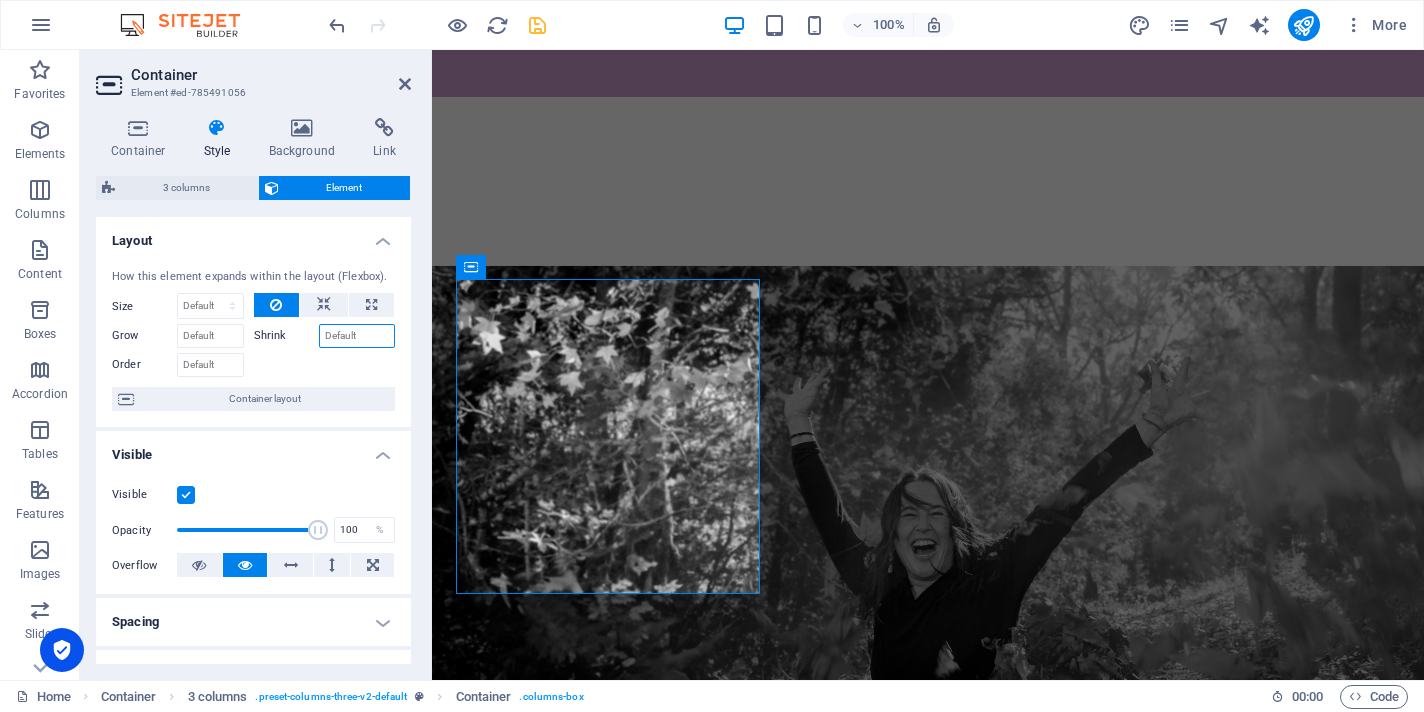 click on "Shrink" at bounding box center (357, 336) 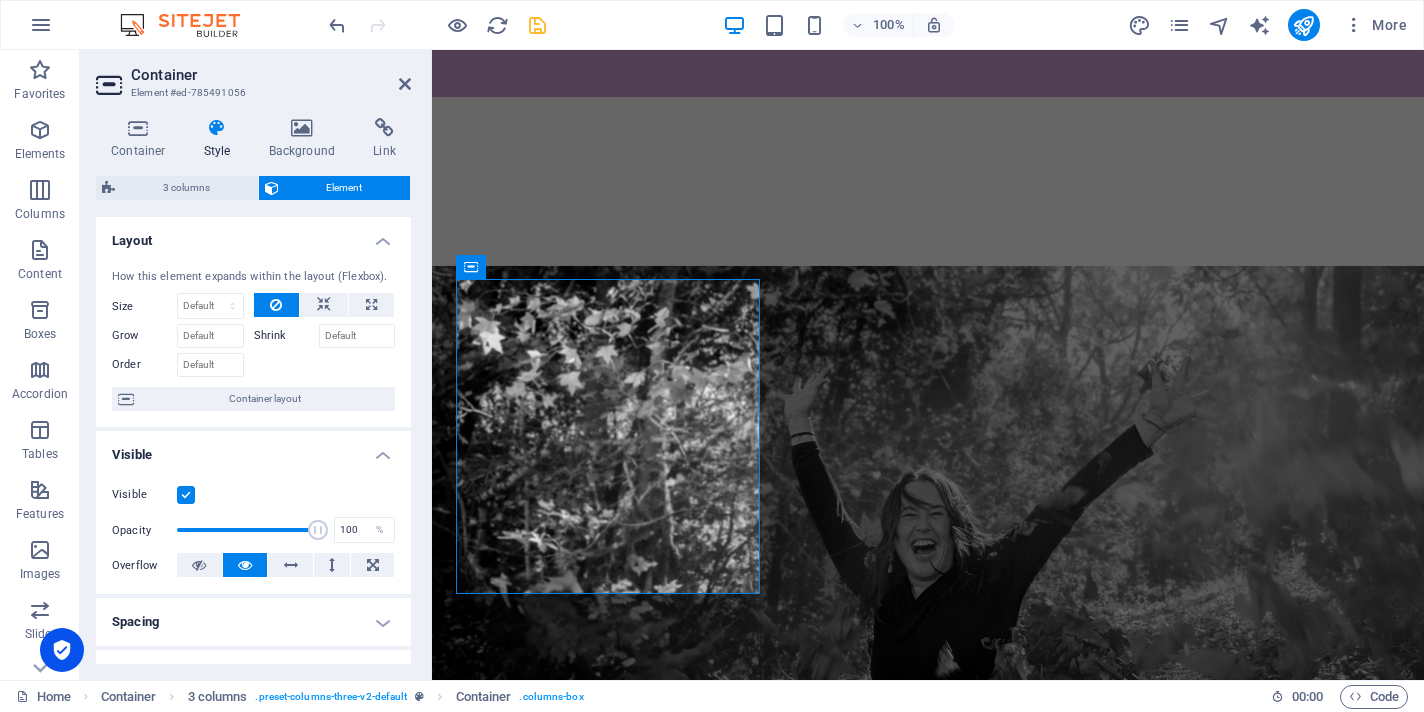 click on "Shrink" at bounding box center (286, 336) 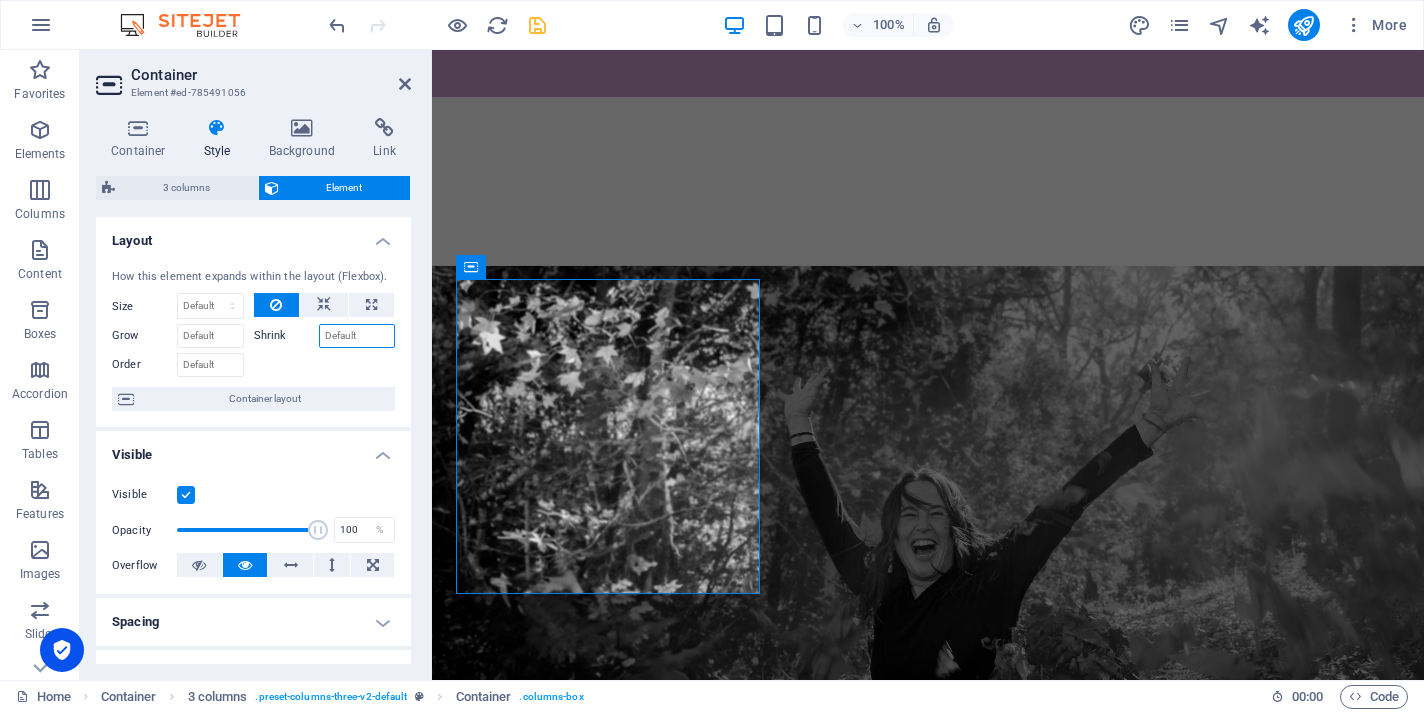 click on "Shrink" at bounding box center (357, 336) 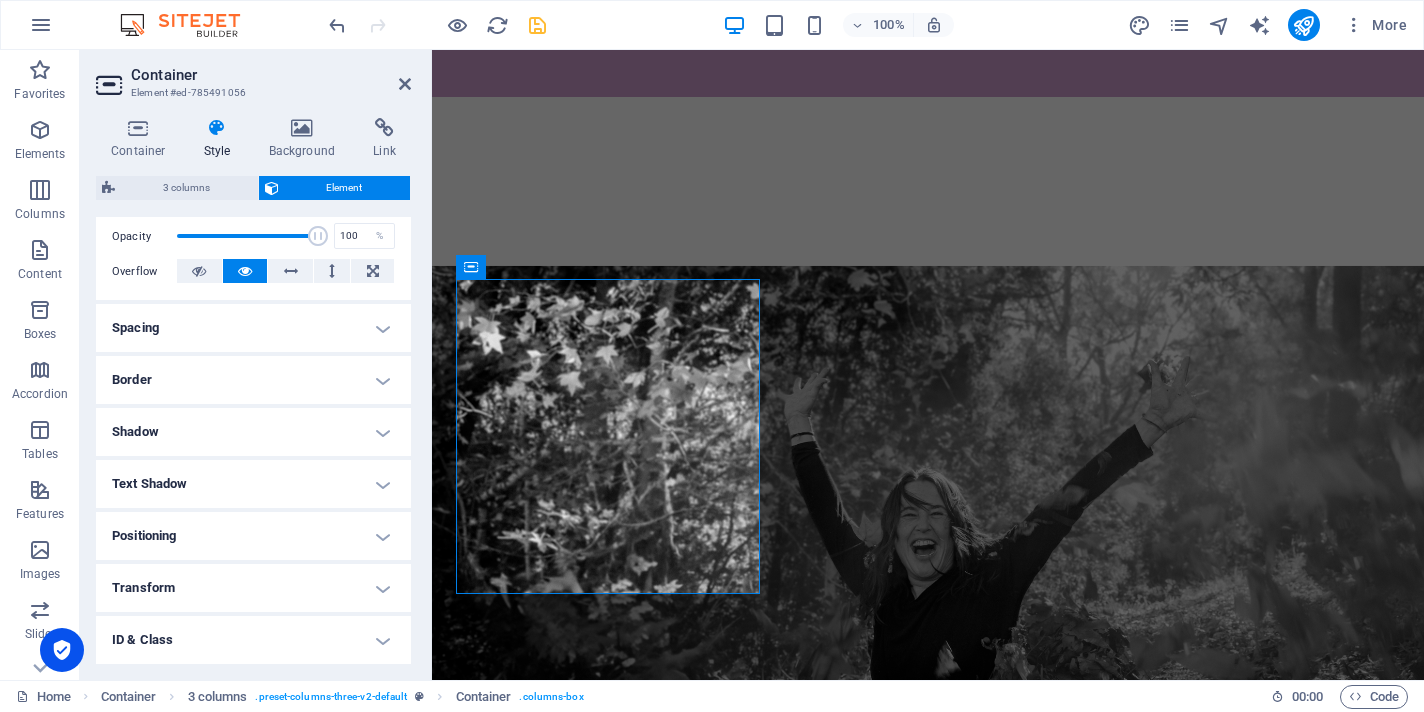 scroll, scrollTop: 307, scrollLeft: 0, axis: vertical 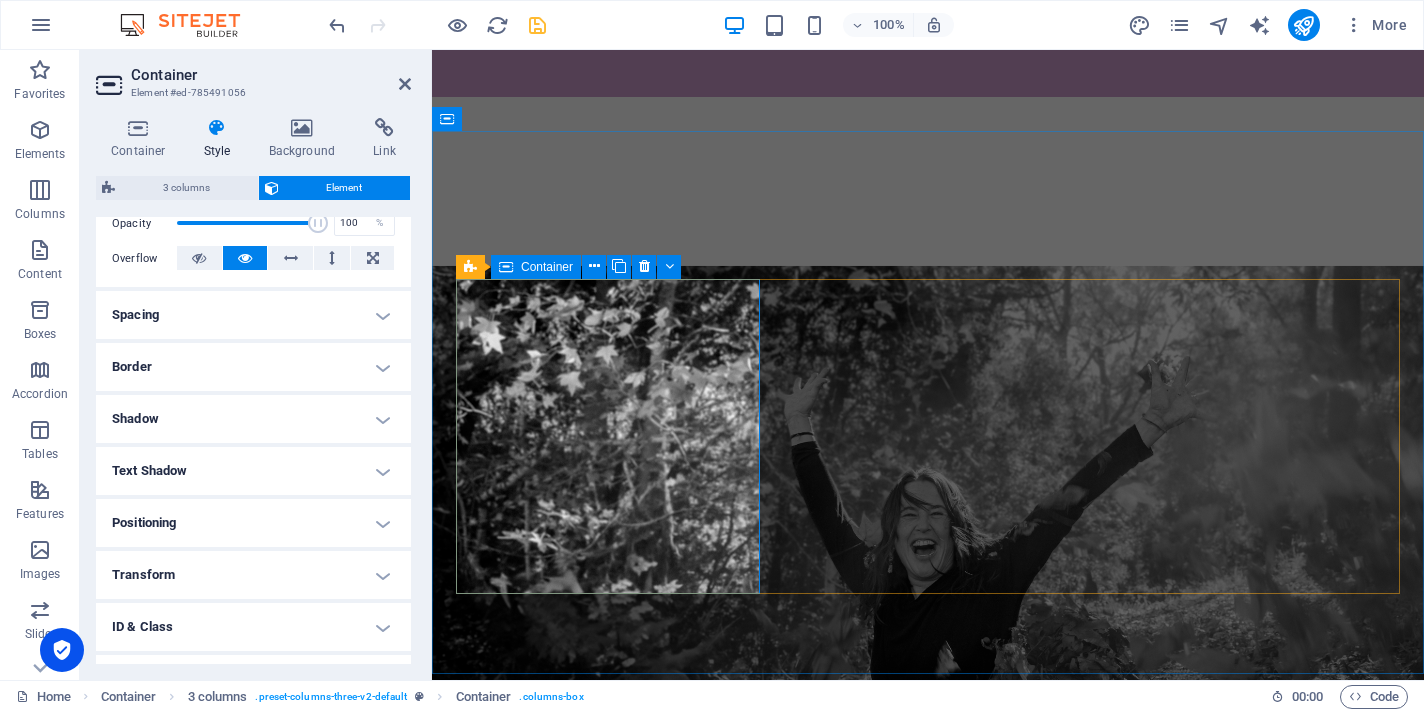 click on "Facilitation & Space Holding" at bounding box center (608, 1359) 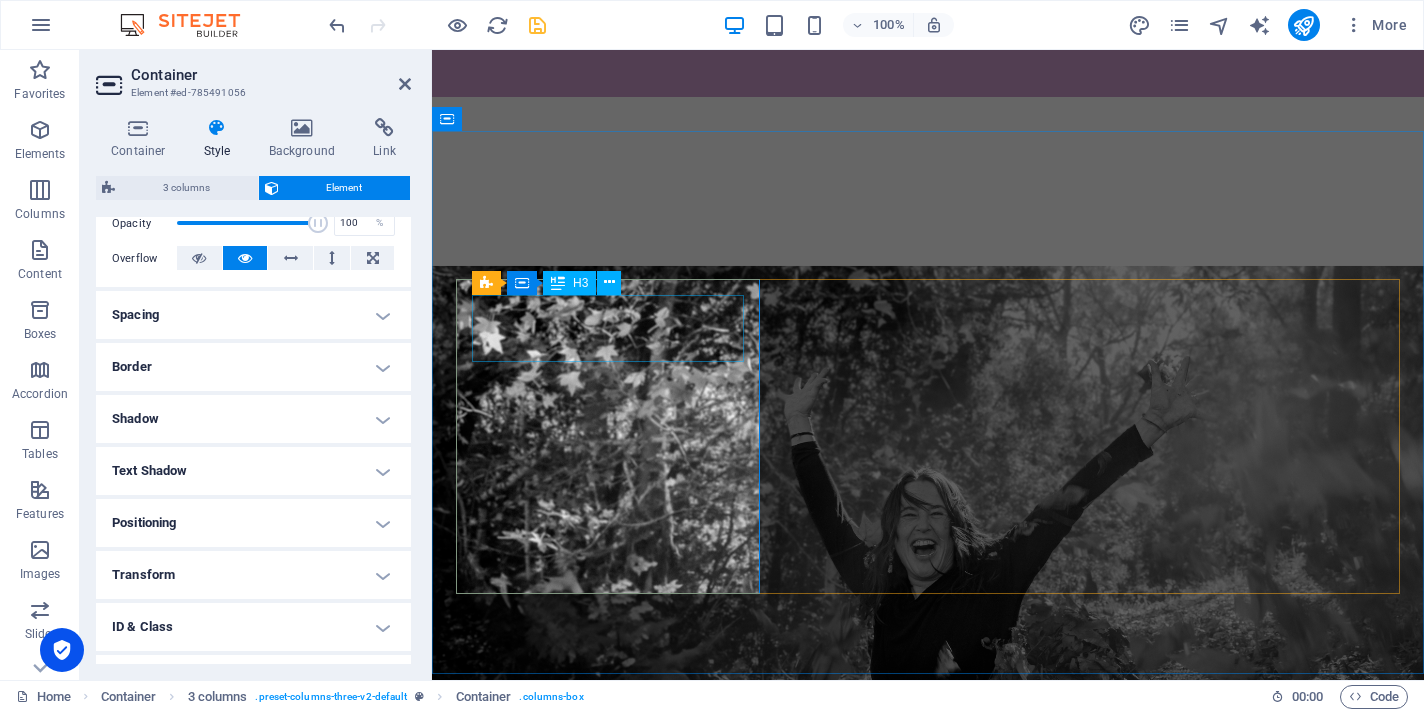 click on "Facilitation & Space Holding" at bounding box center (608, 1351) 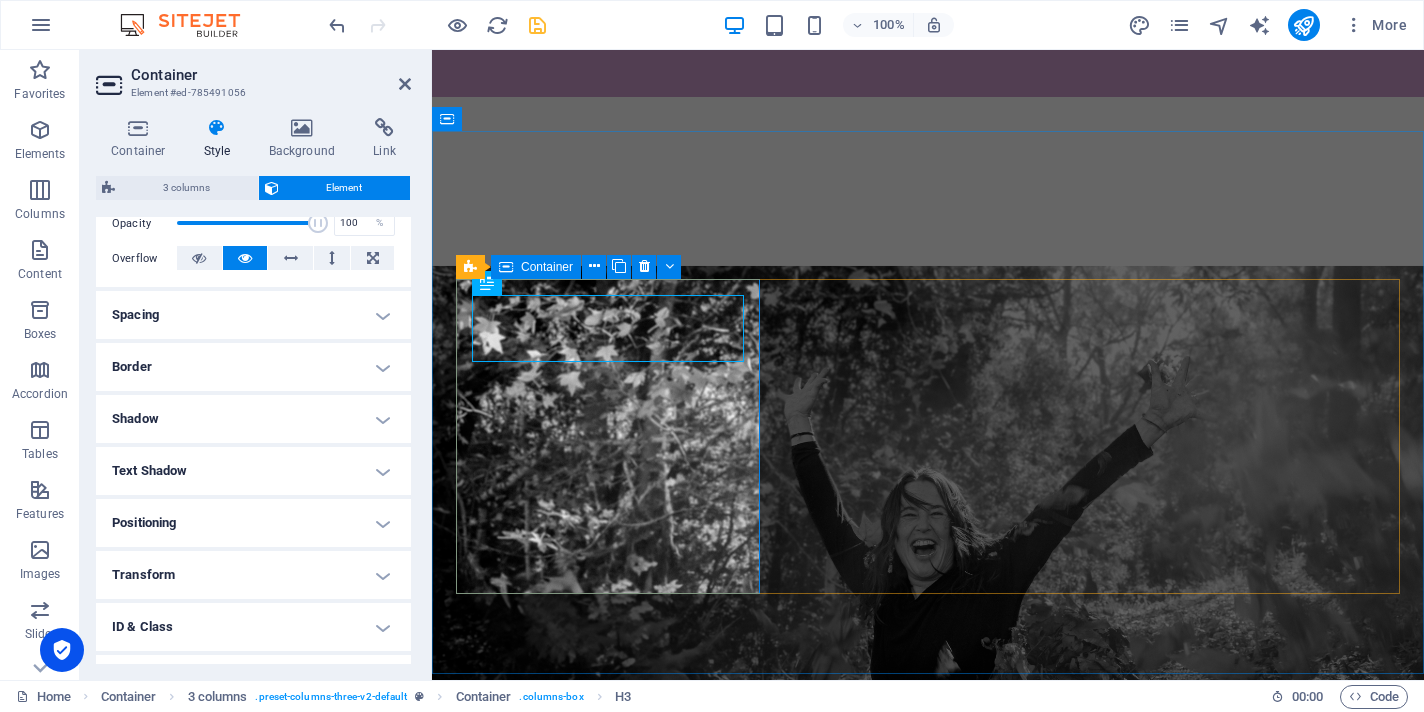 click on "Facilitation & Space Holding" at bounding box center [608, 1359] 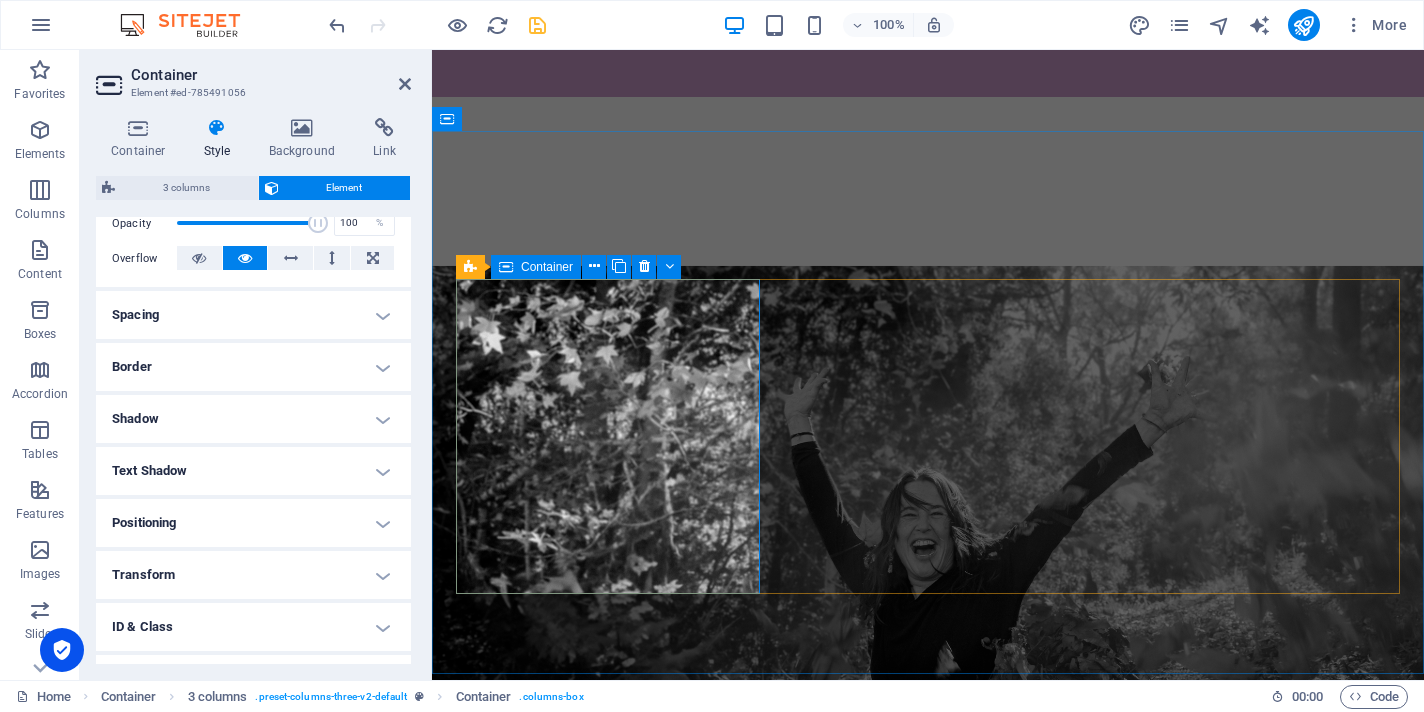 click on "Facilitation & Space Holding" at bounding box center (608, 1359) 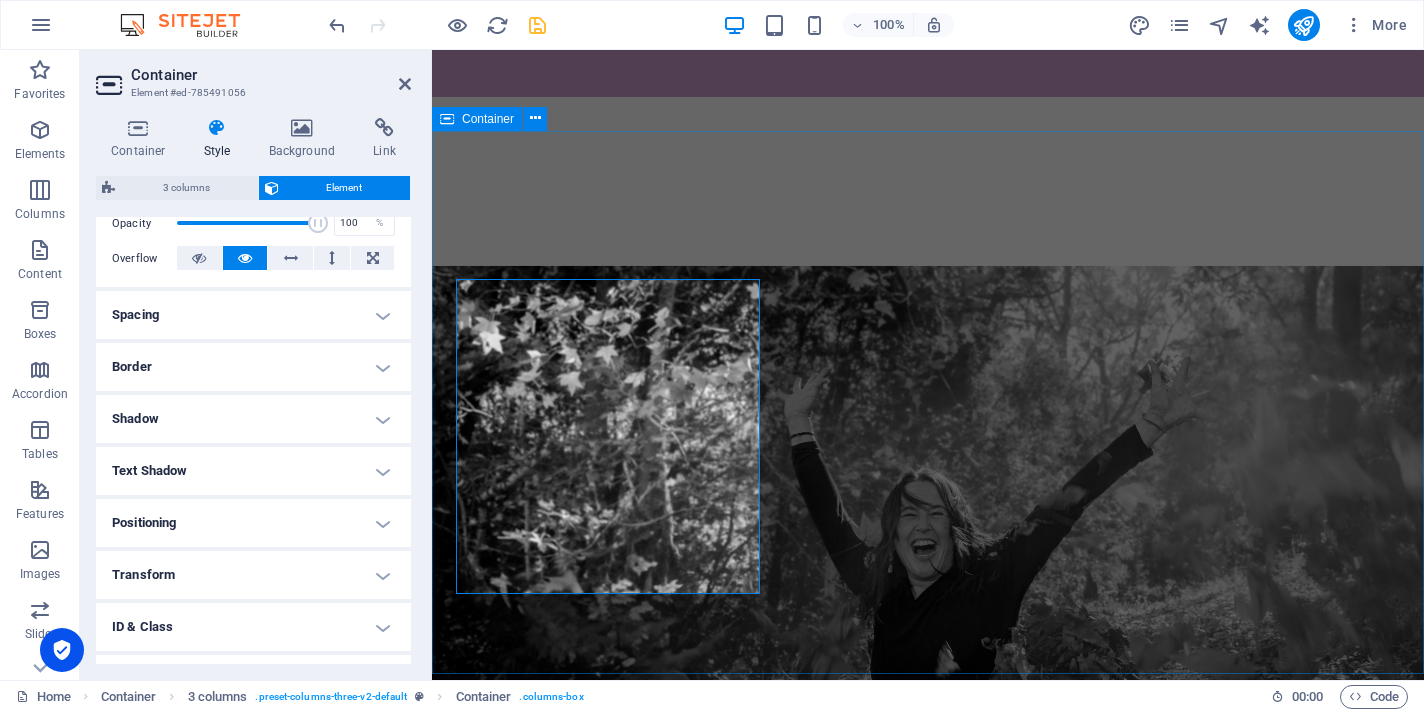 click on "My Services Facilitation & Space Holding Breath  Medicine Full Color from $ 150 Retouch from $ 100 Ombré from $ 100 Balayage from $ 10 Somatic Processing Wash & Style from $ 45 Curling from $ 60 Straightening from $ 40 Bride Styling from $ 99" at bounding box center [928, 1649] 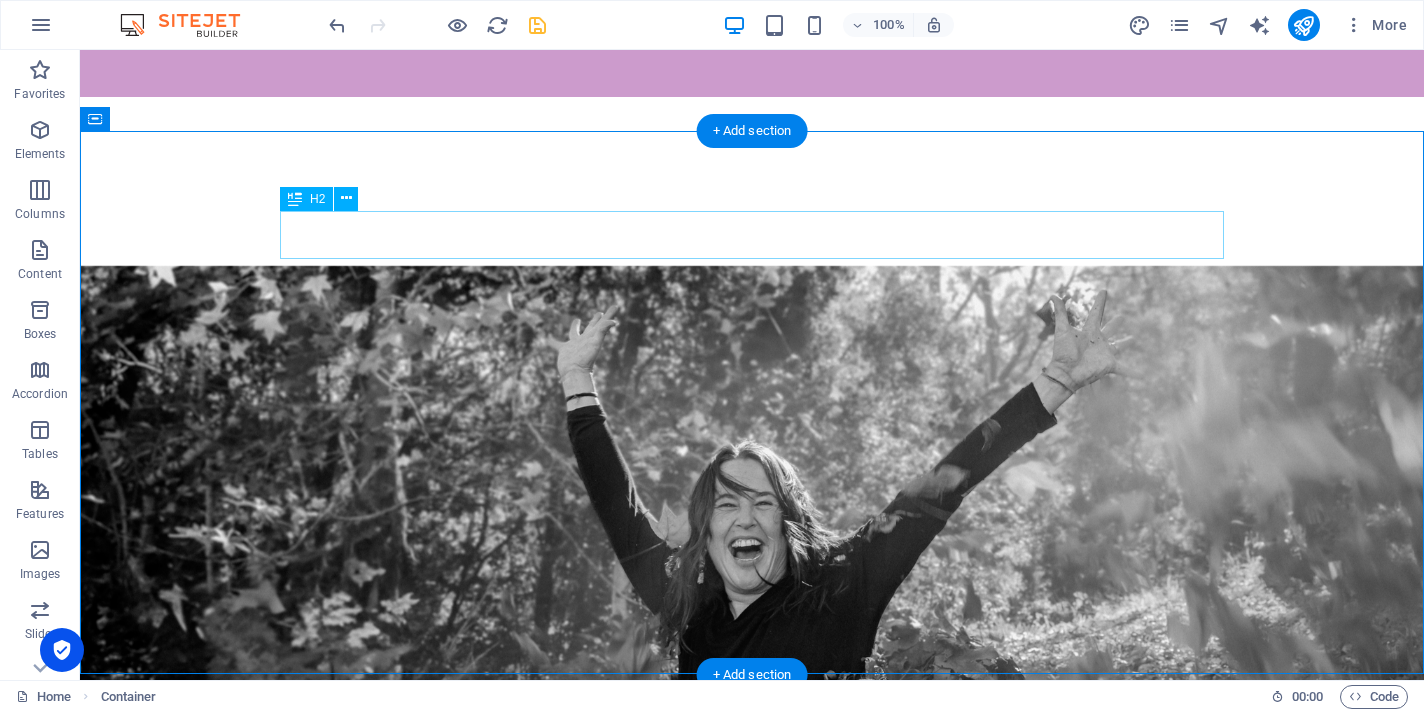 click on "My Services" at bounding box center [752, 1258] 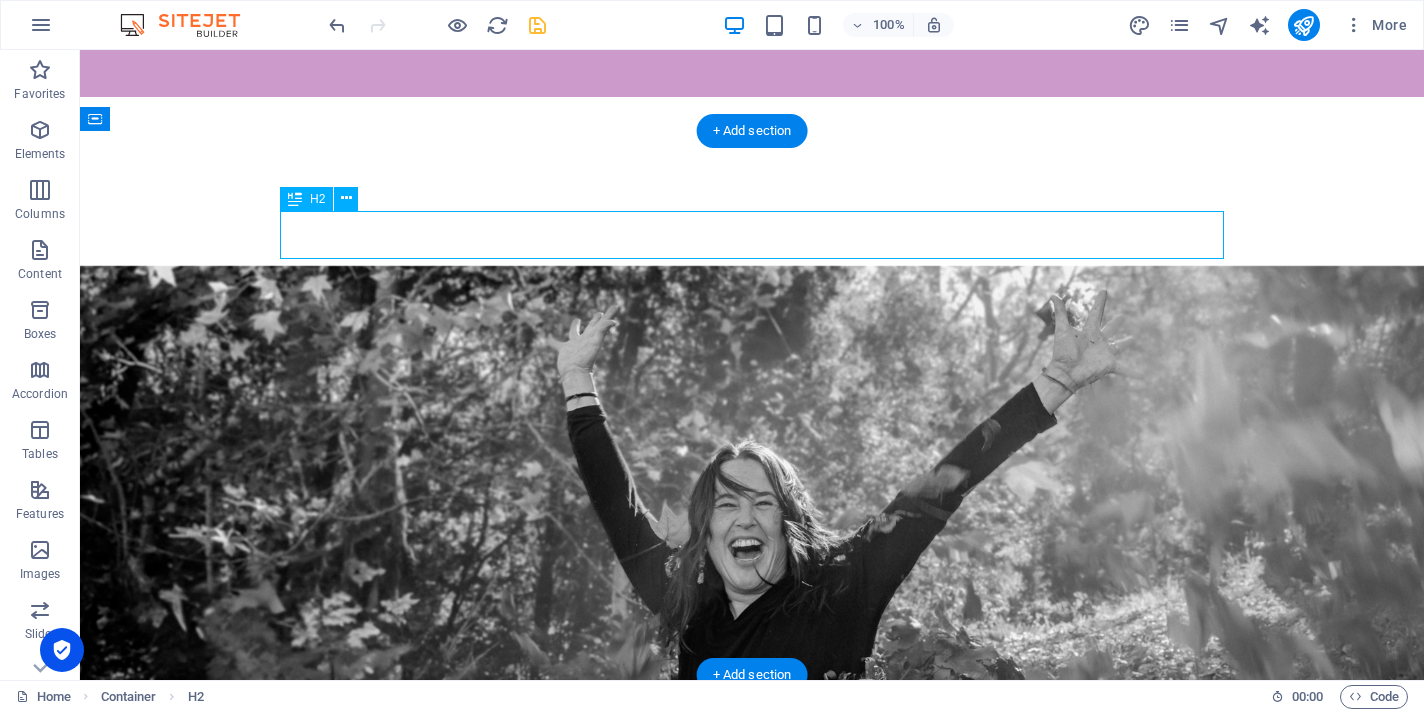 click on "My Services" at bounding box center (752, 1258) 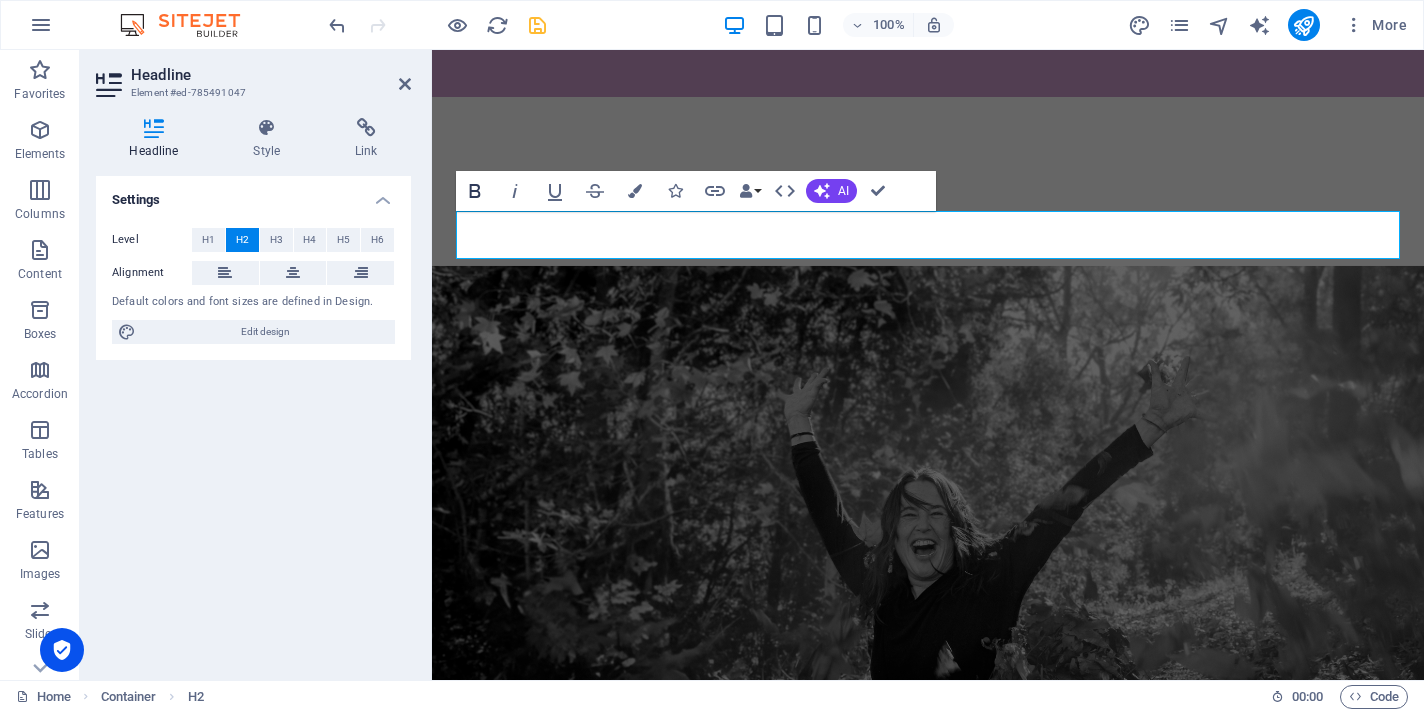 click 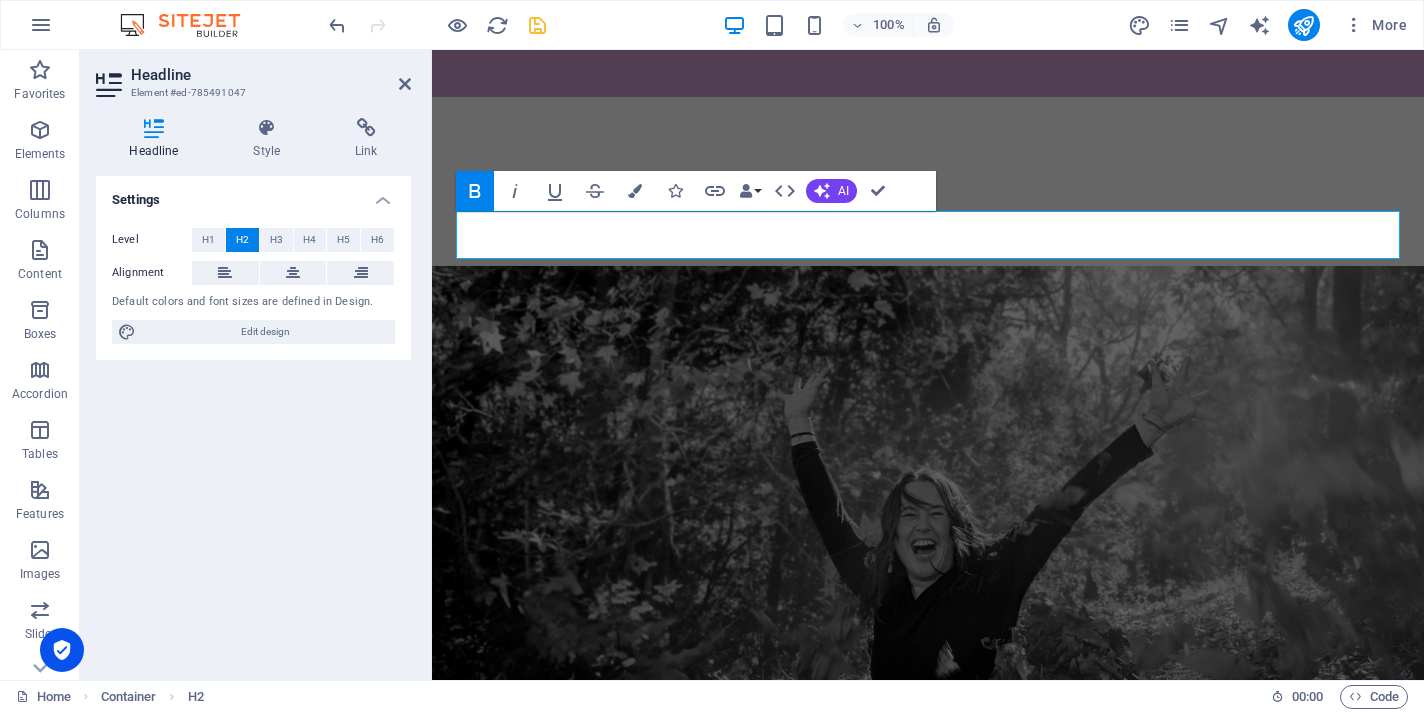 click 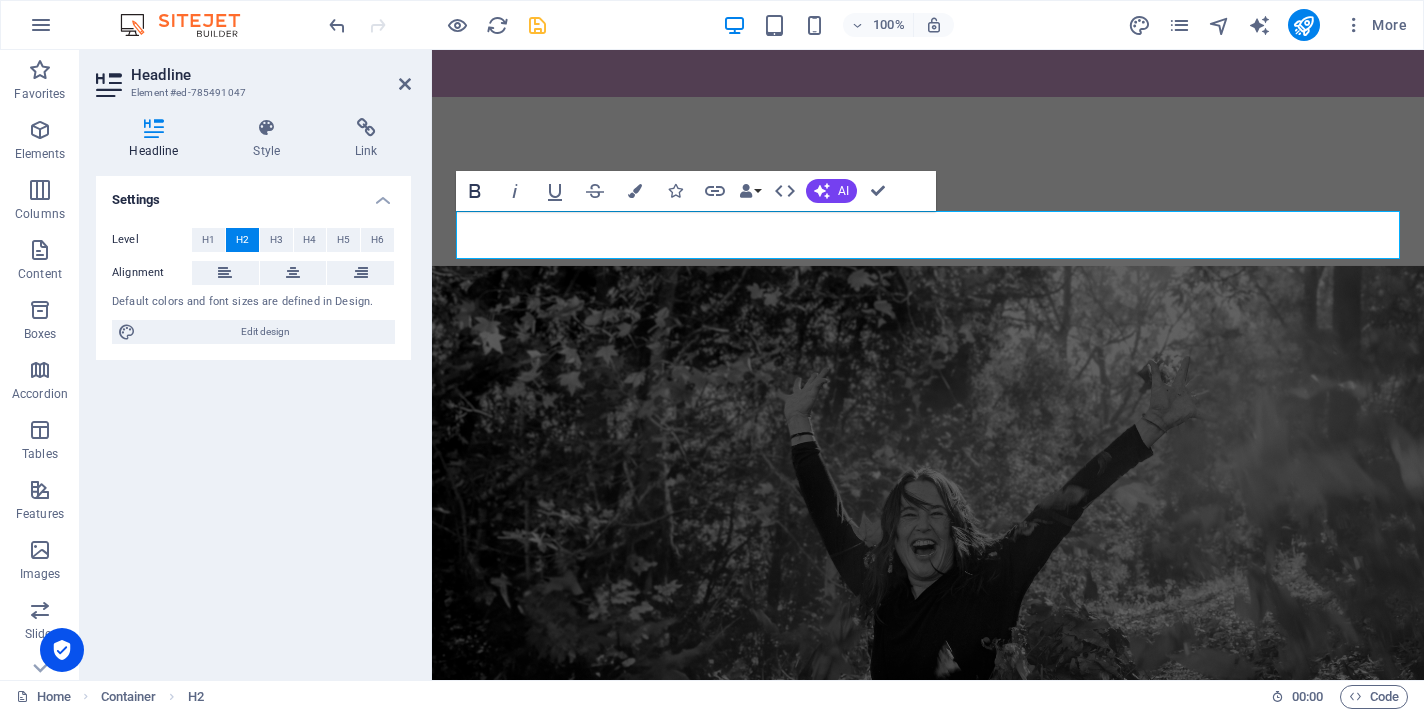 click 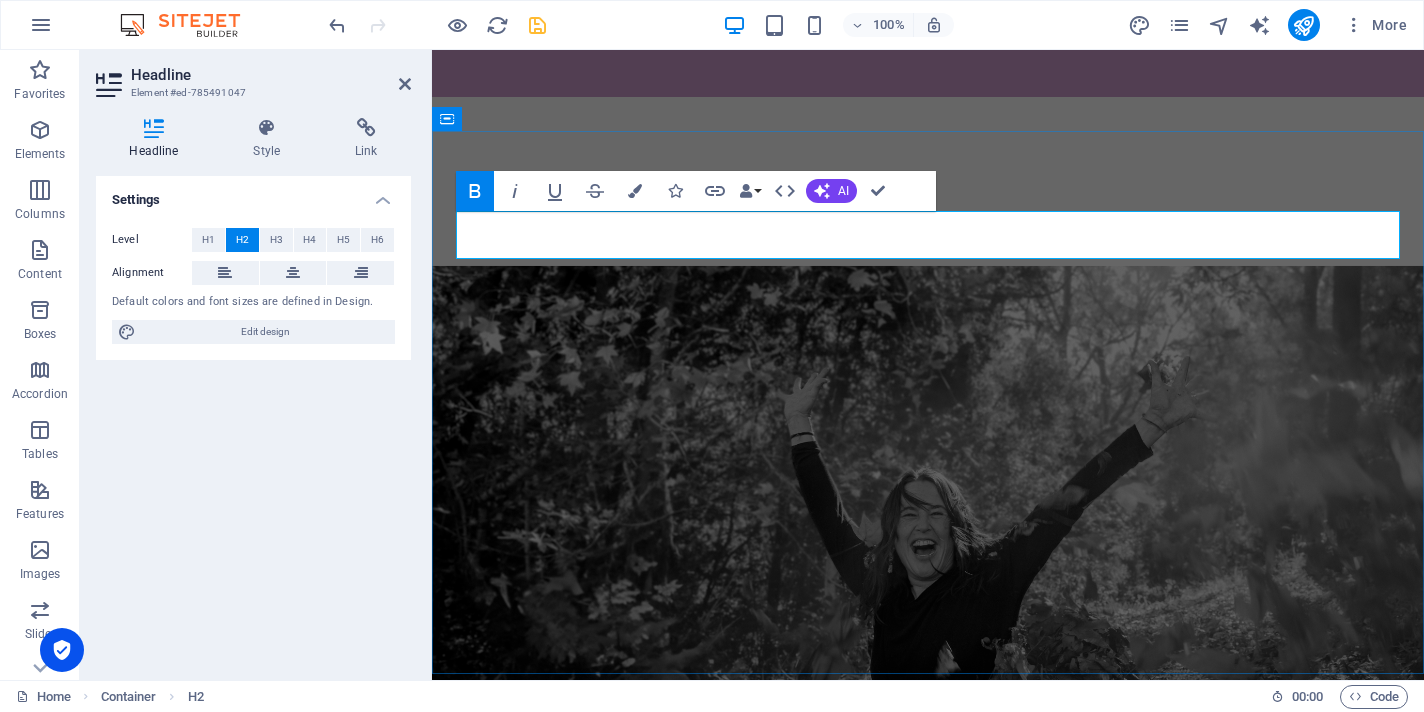 drag, startPoint x: 1032, startPoint y: 239, endPoint x: 814, endPoint y: 245, distance: 218.08255 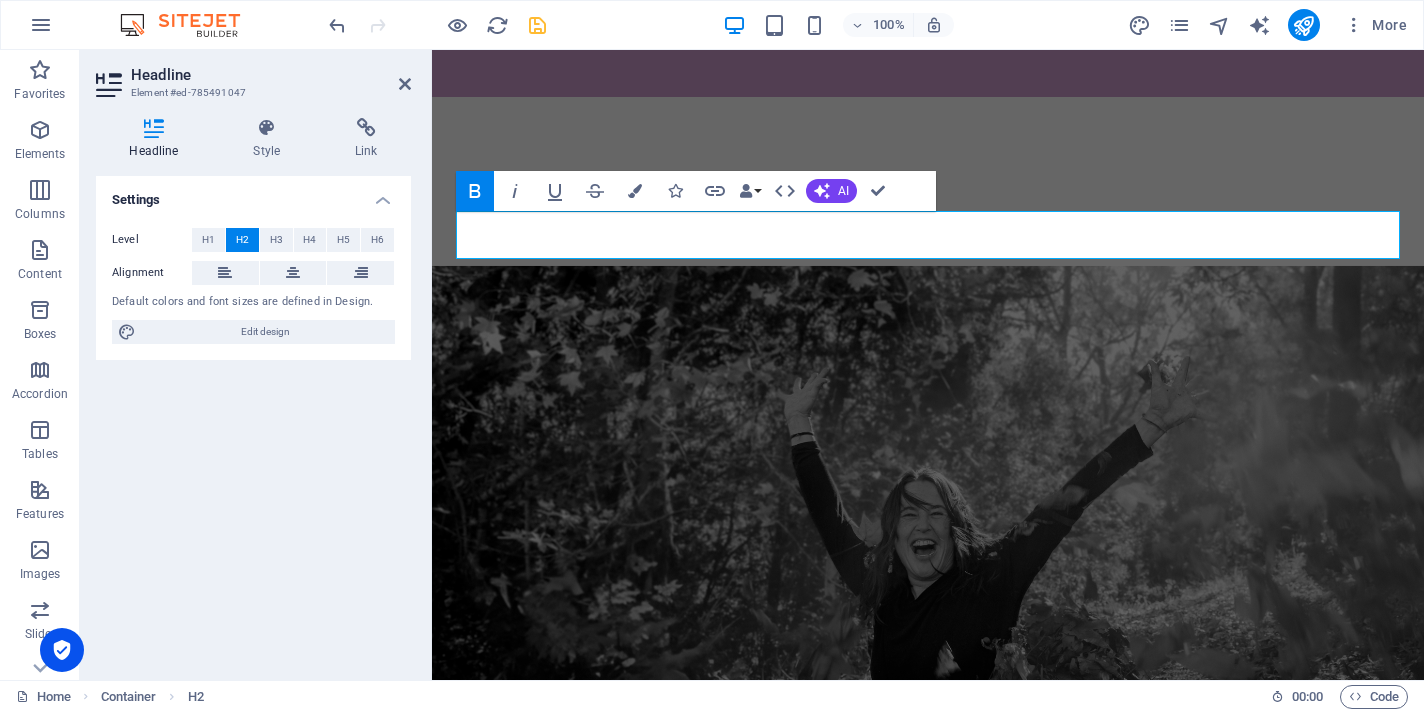 click 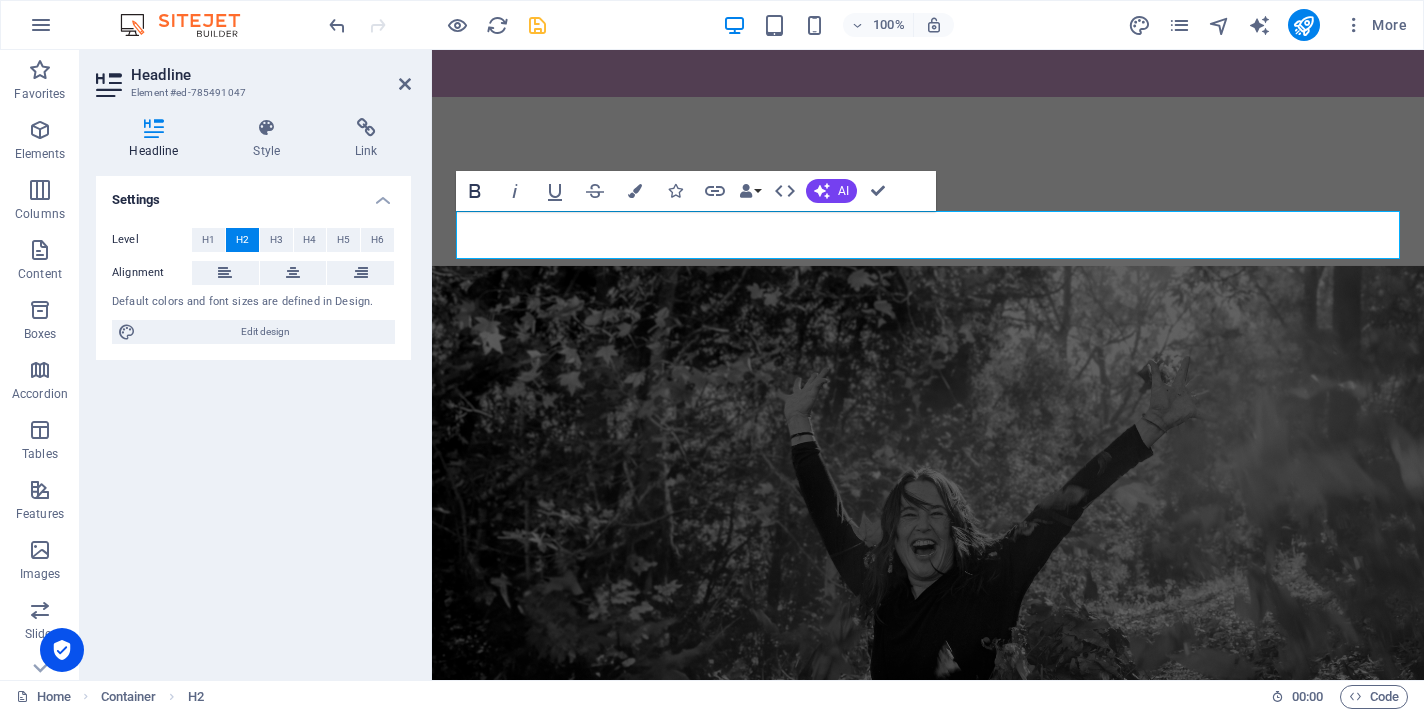 click 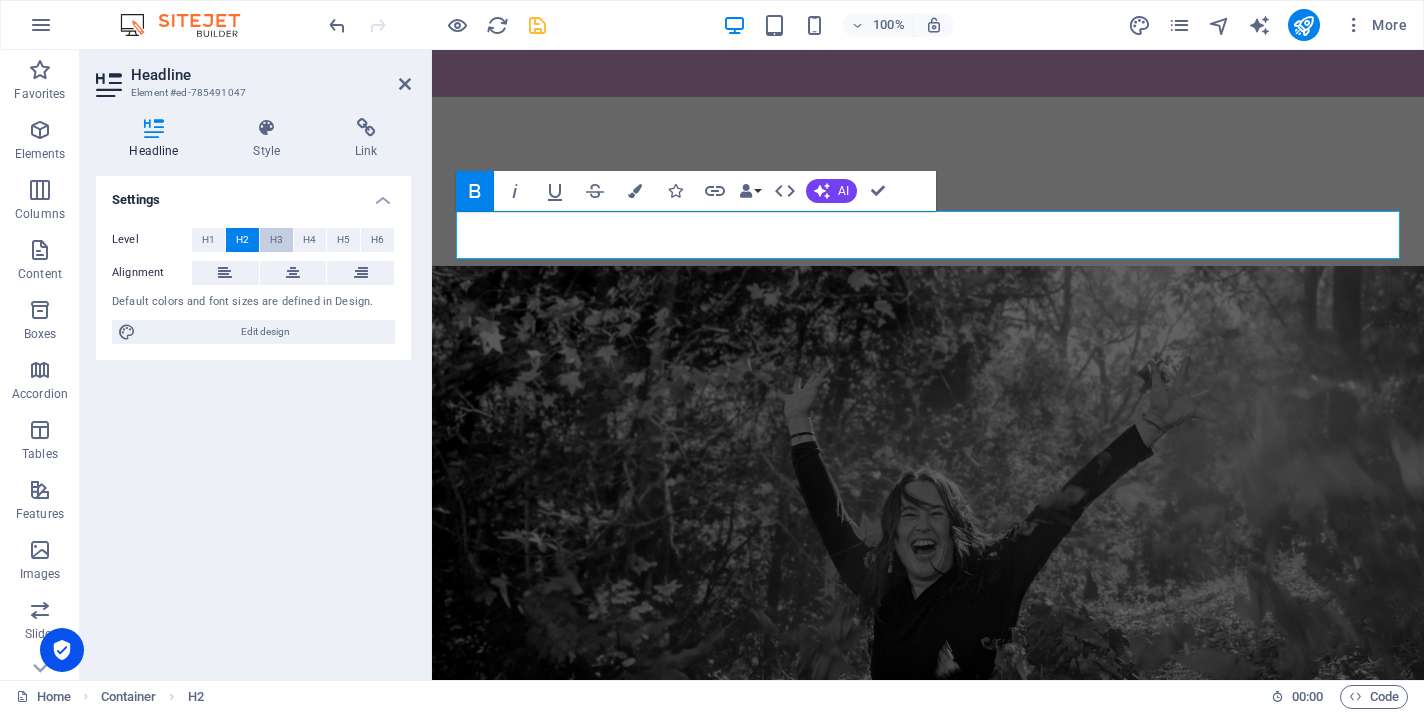 click on "H3" at bounding box center [276, 240] 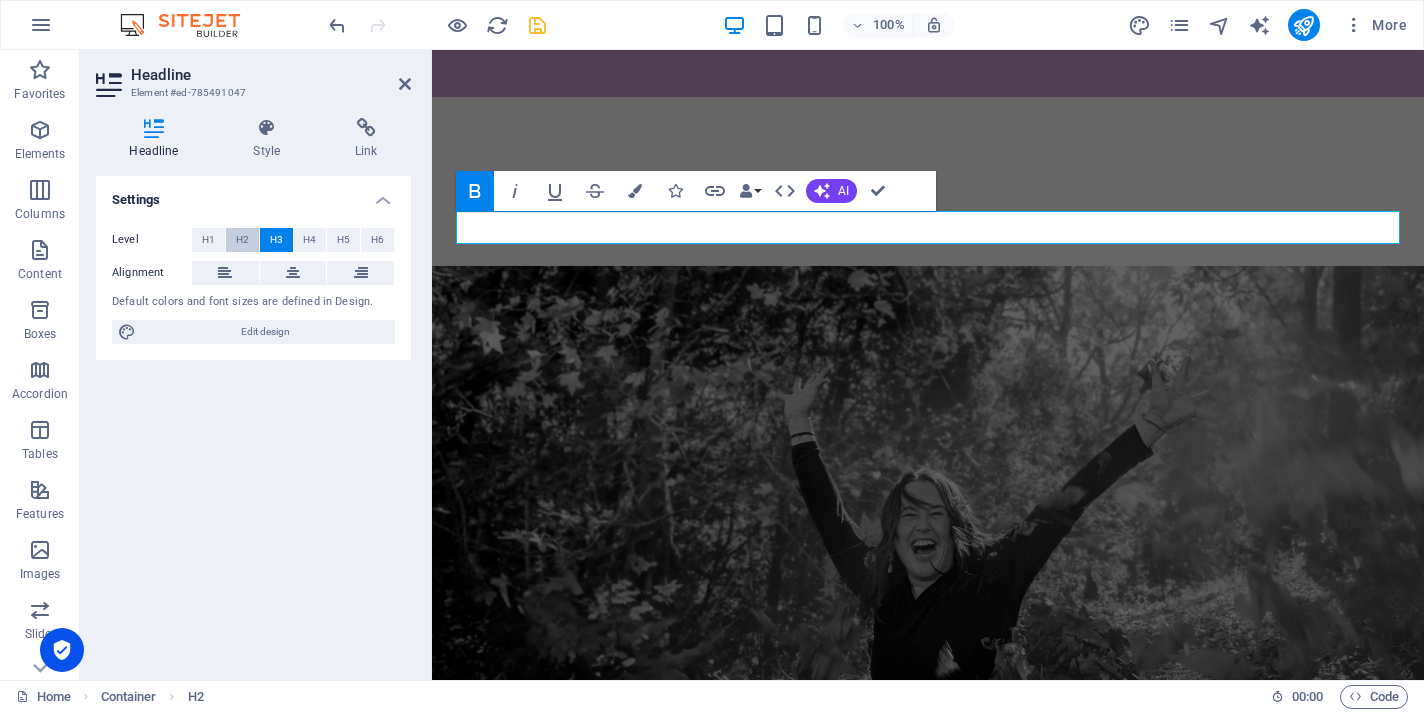 click on "H2" at bounding box center [242, 240] 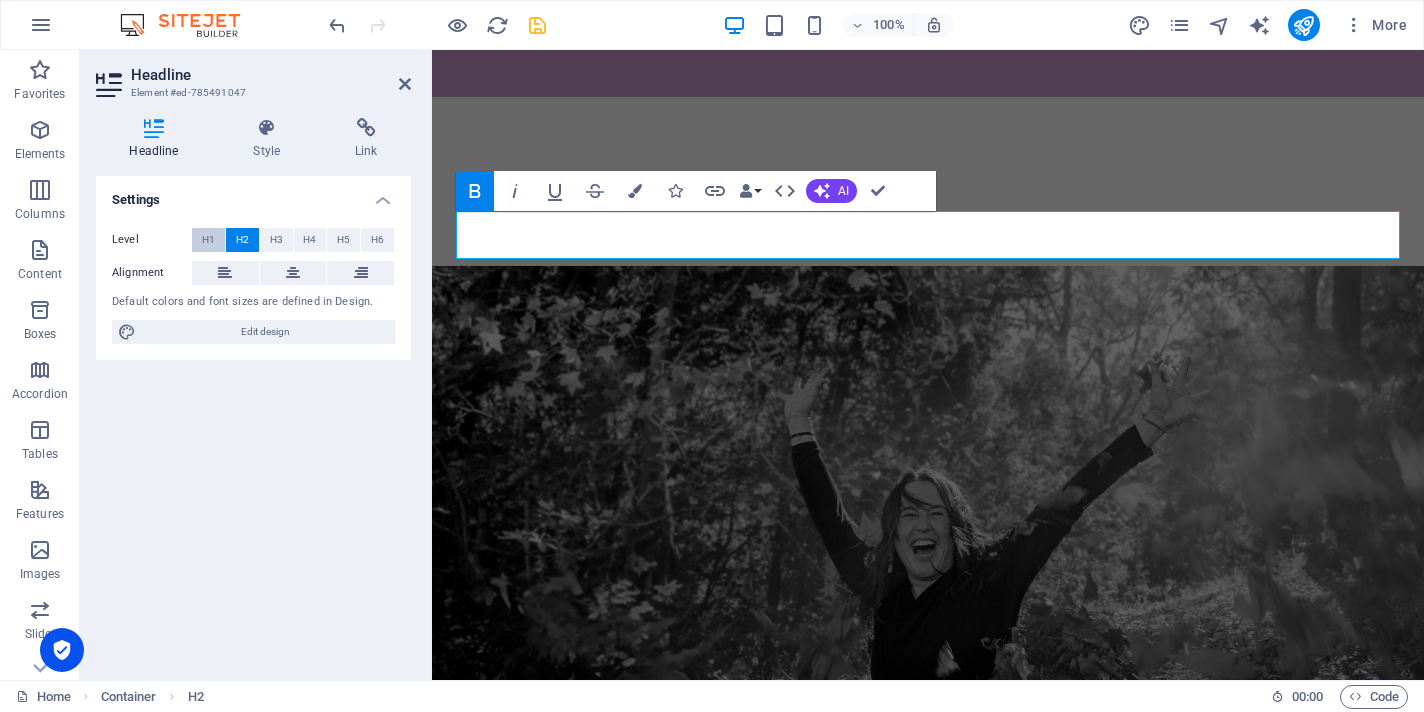 click on "H1" at bounding box center (208, 240) 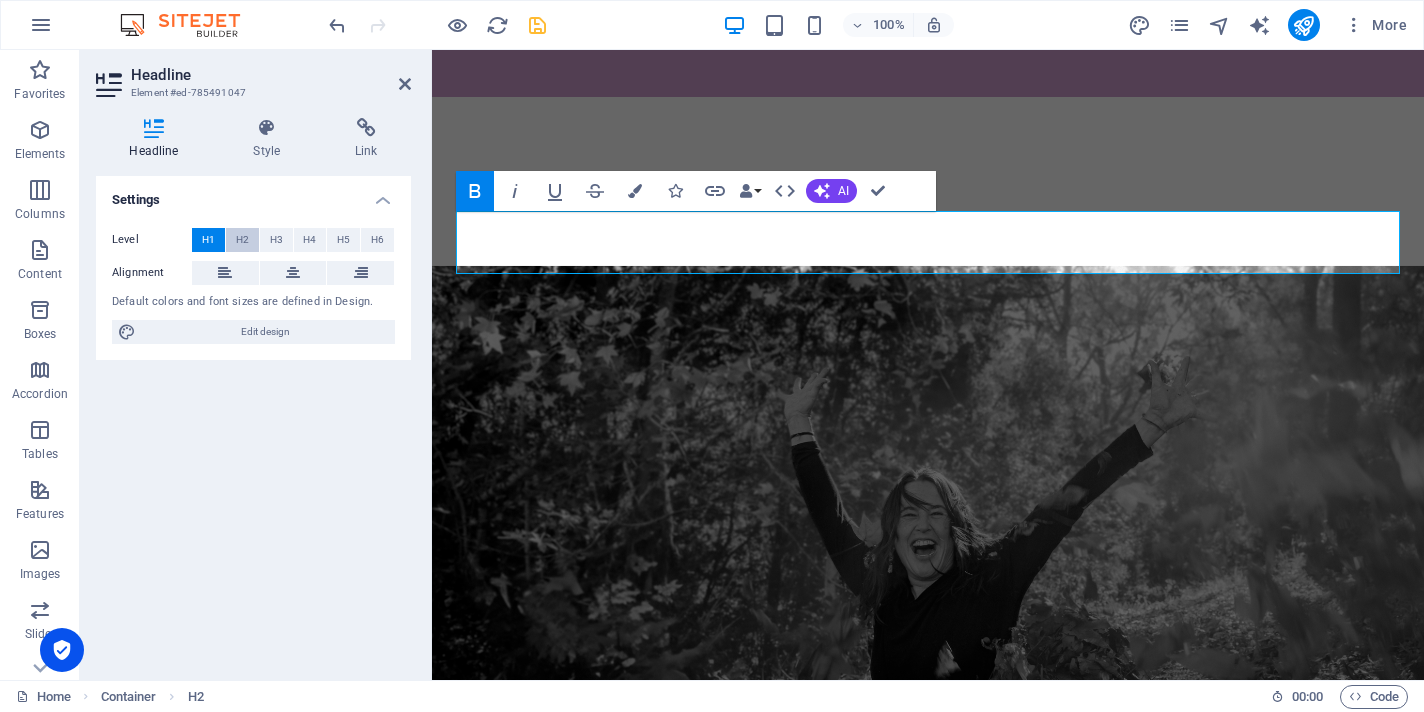click on "H2" at bounding box center [242, 240] 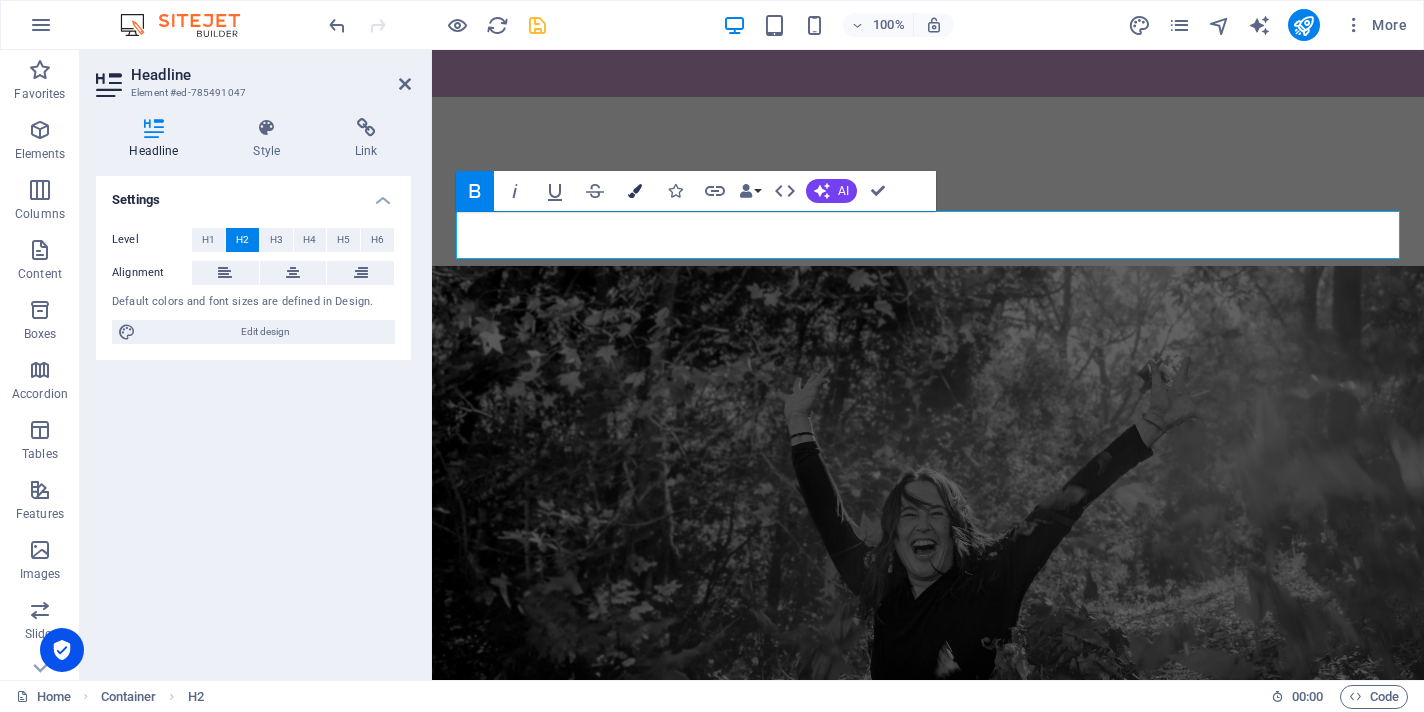 click at bounding box center [635, 191] 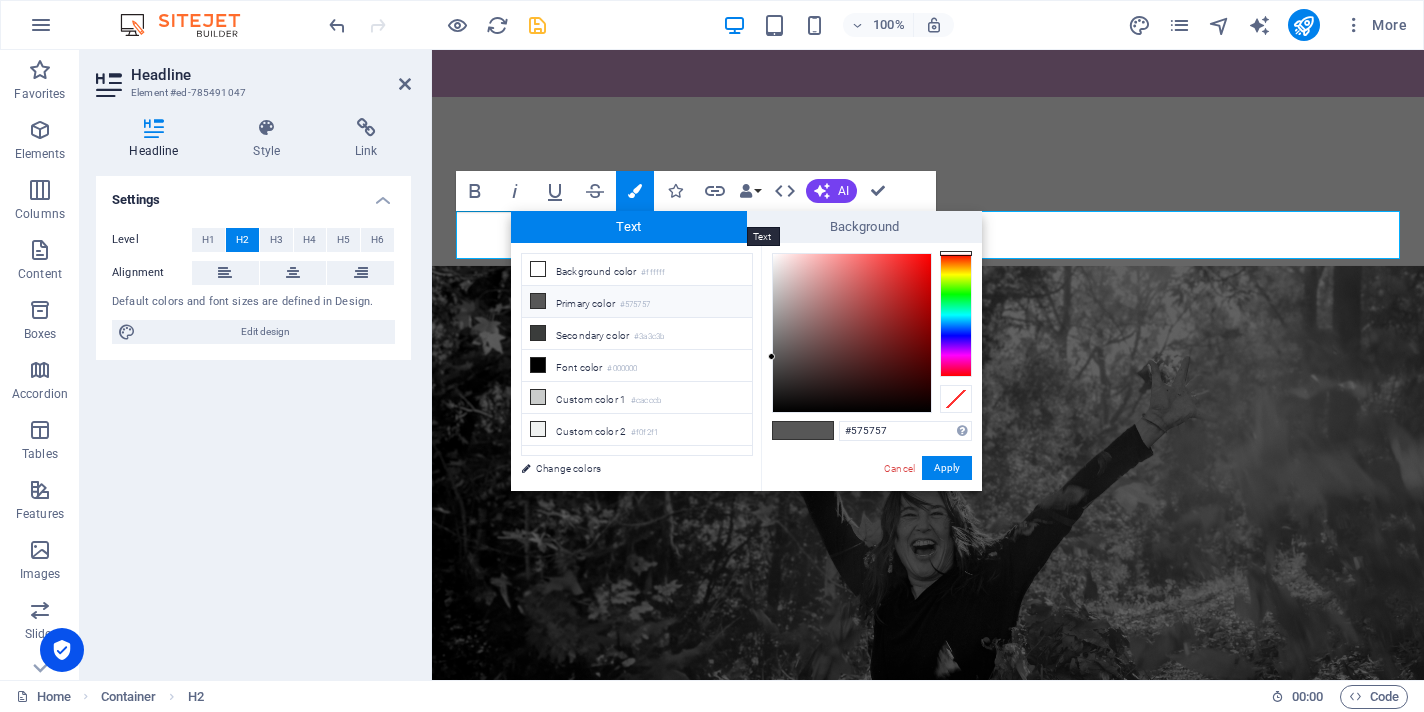 click on "Text" at bounding box center (629, 227) 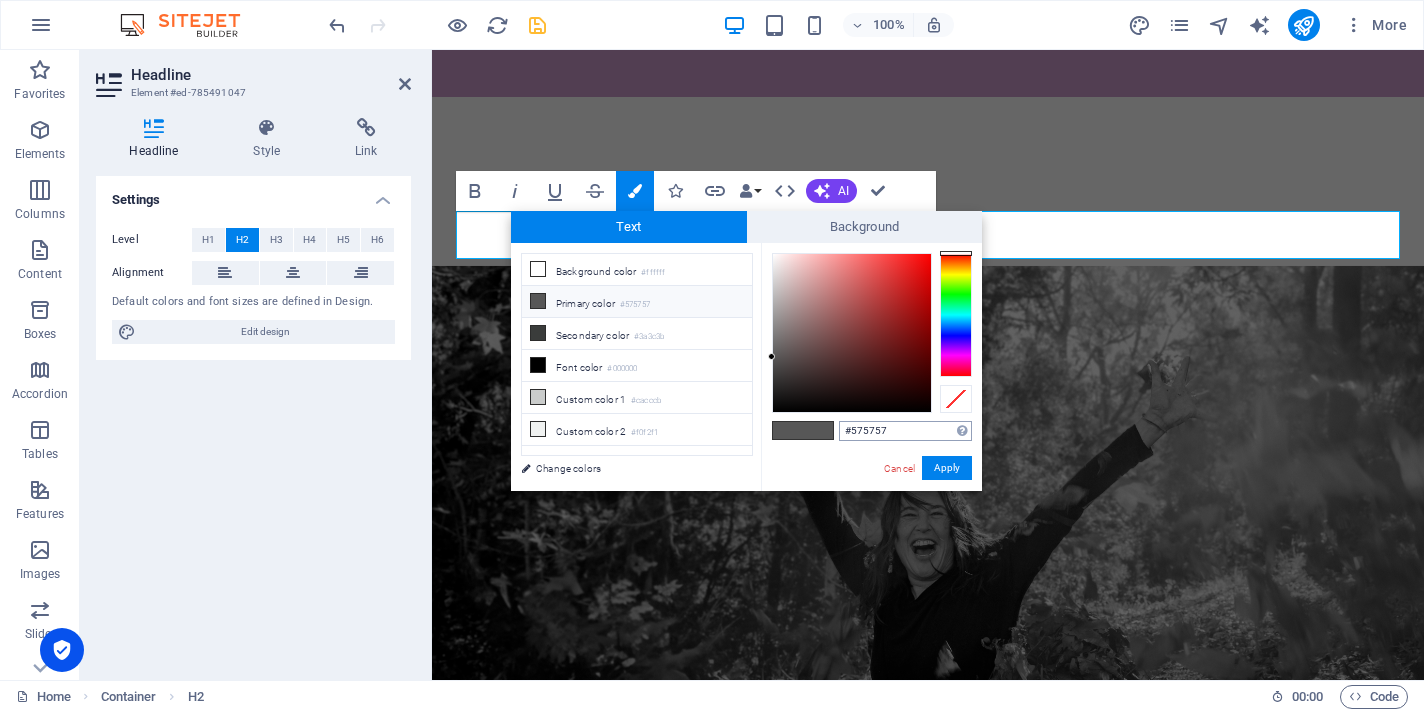 drag, startPoint x: 895, startPoint y: 432, endPoint x: 849, endPoint y: 434, distance: 46.043457 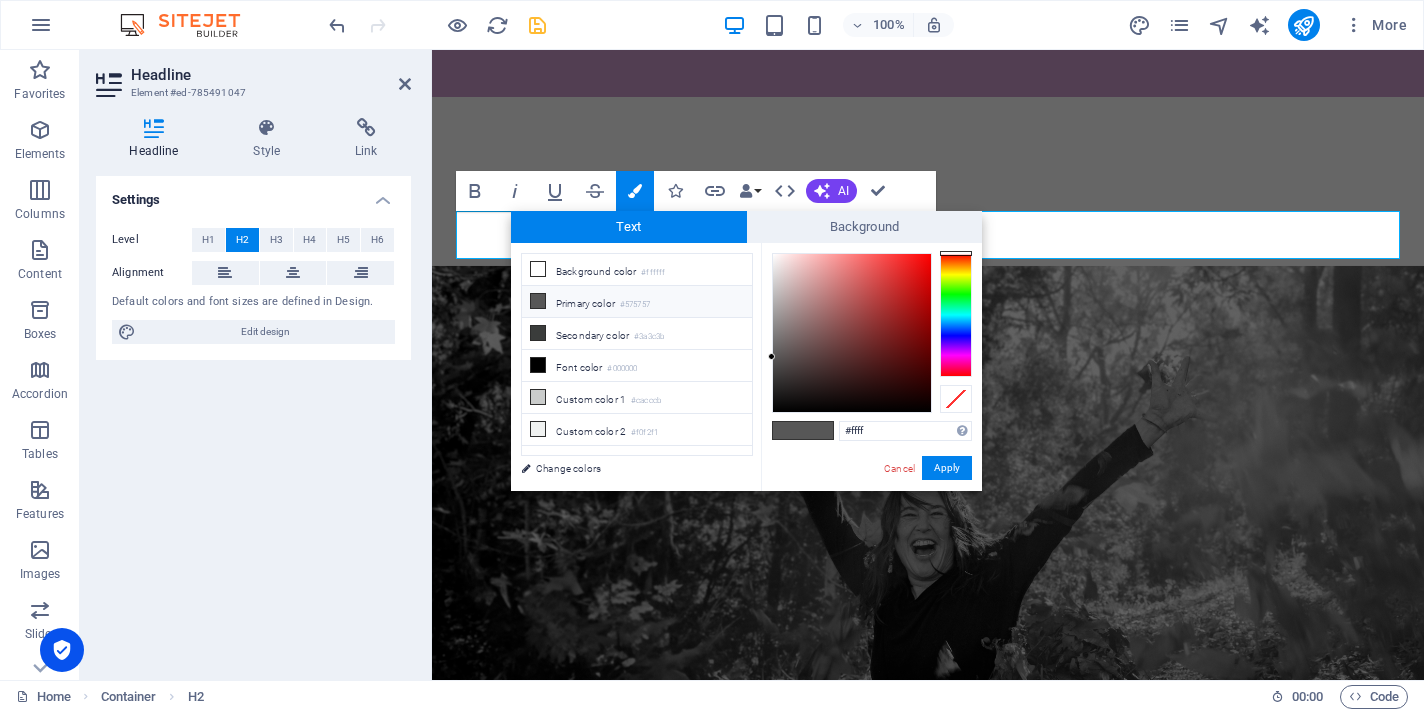 type on "#fffff" 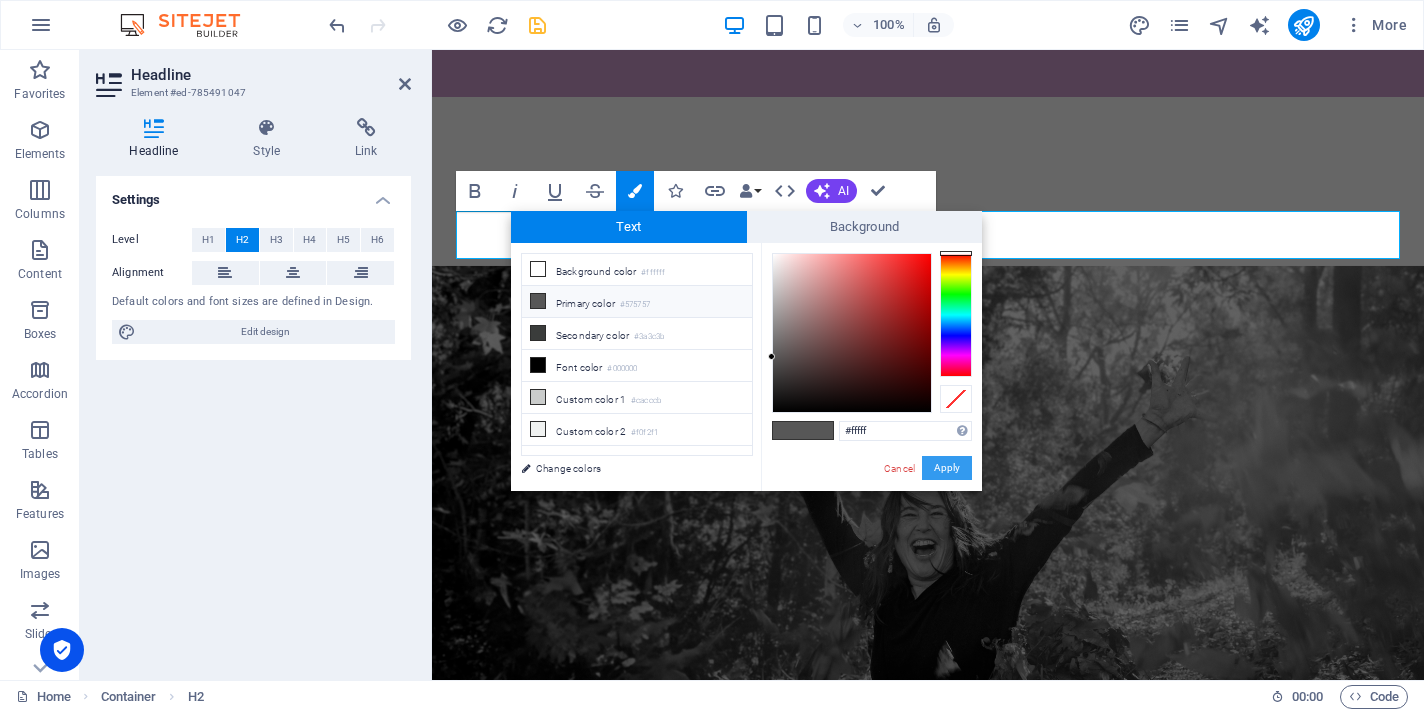 click on "Apply" at bounding box center (947, 468) 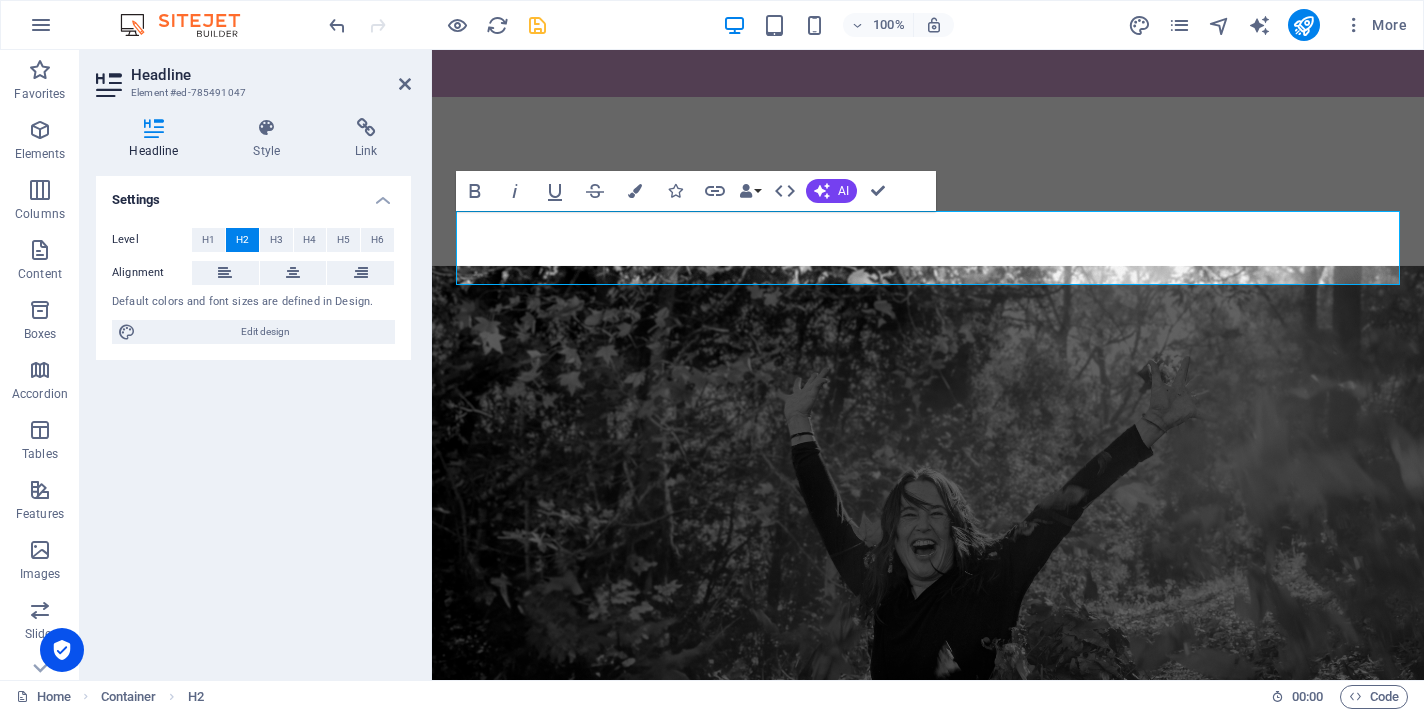 click at bounding box center (928, 543) 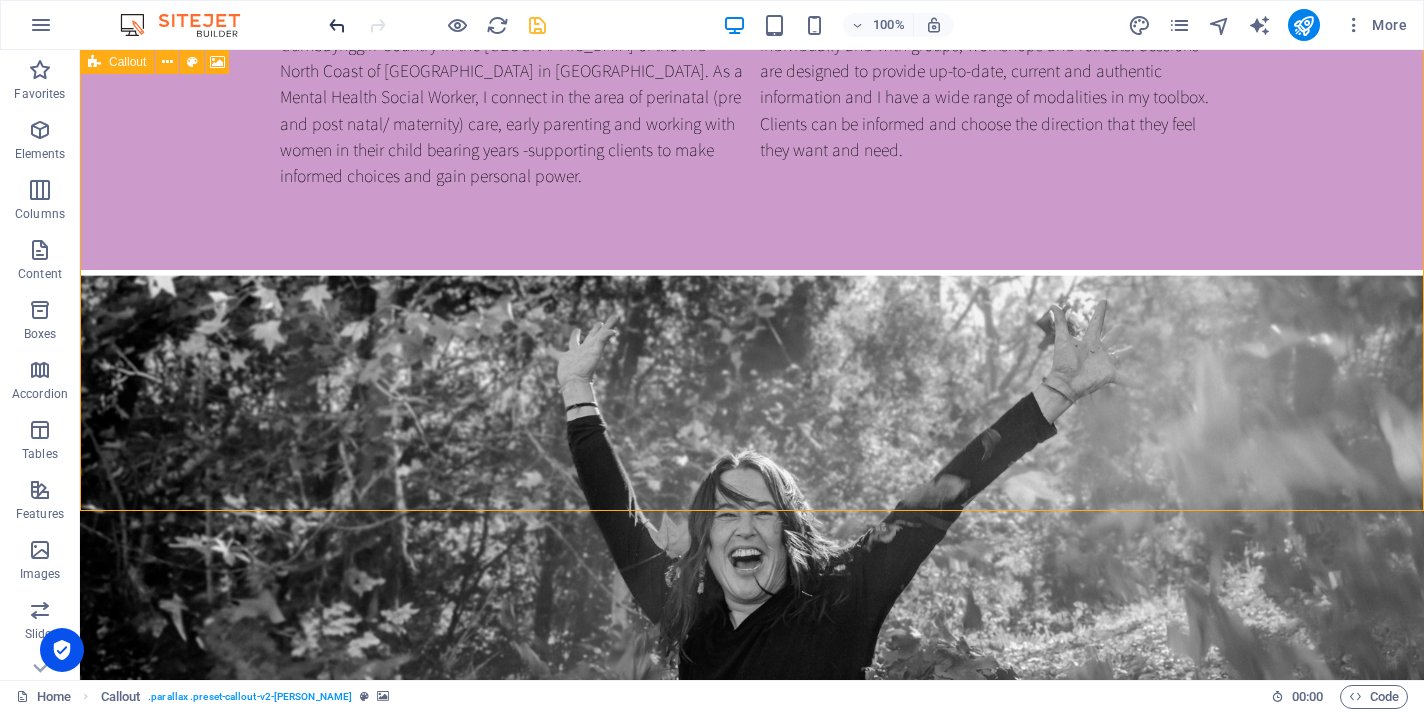 scroll, scrollTop: 1347, scrollLeft: 0, axis: vertical 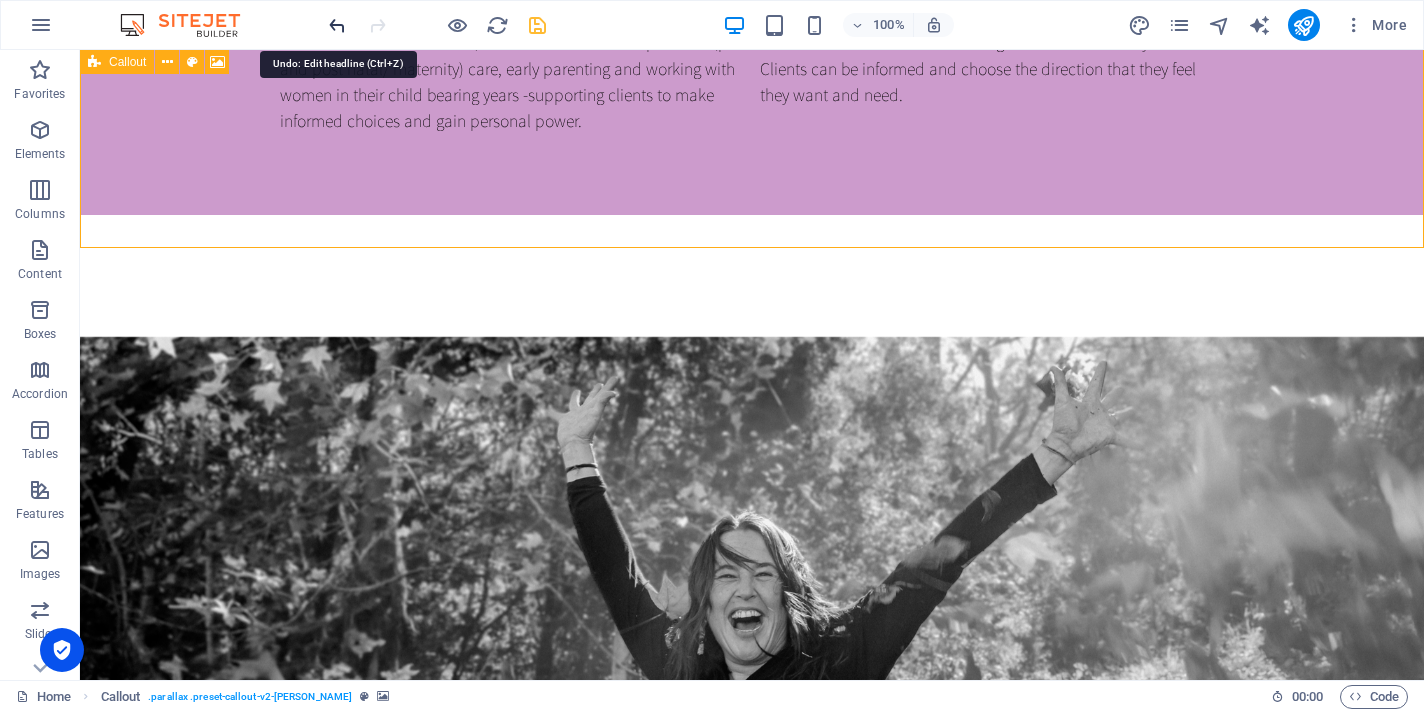 click at bounding box center (337, 25) 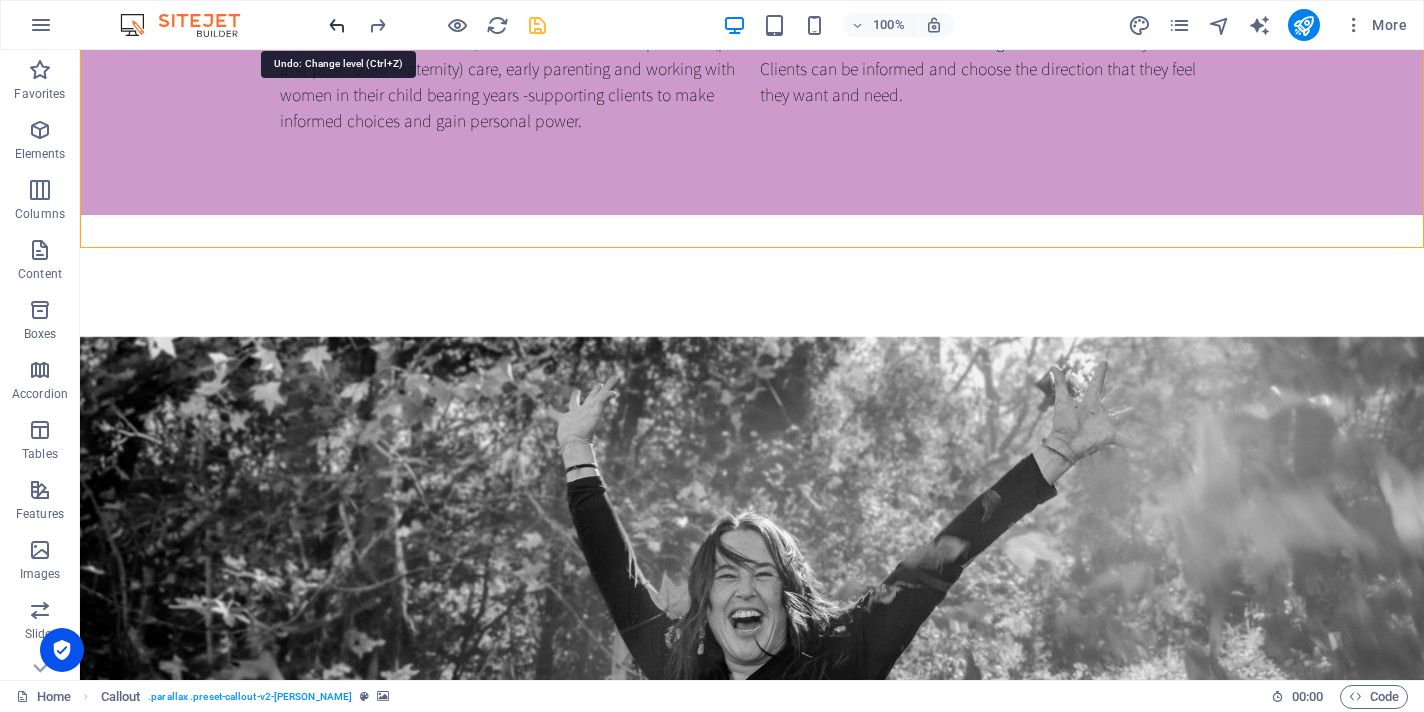 click at bounding box center [337, 25] 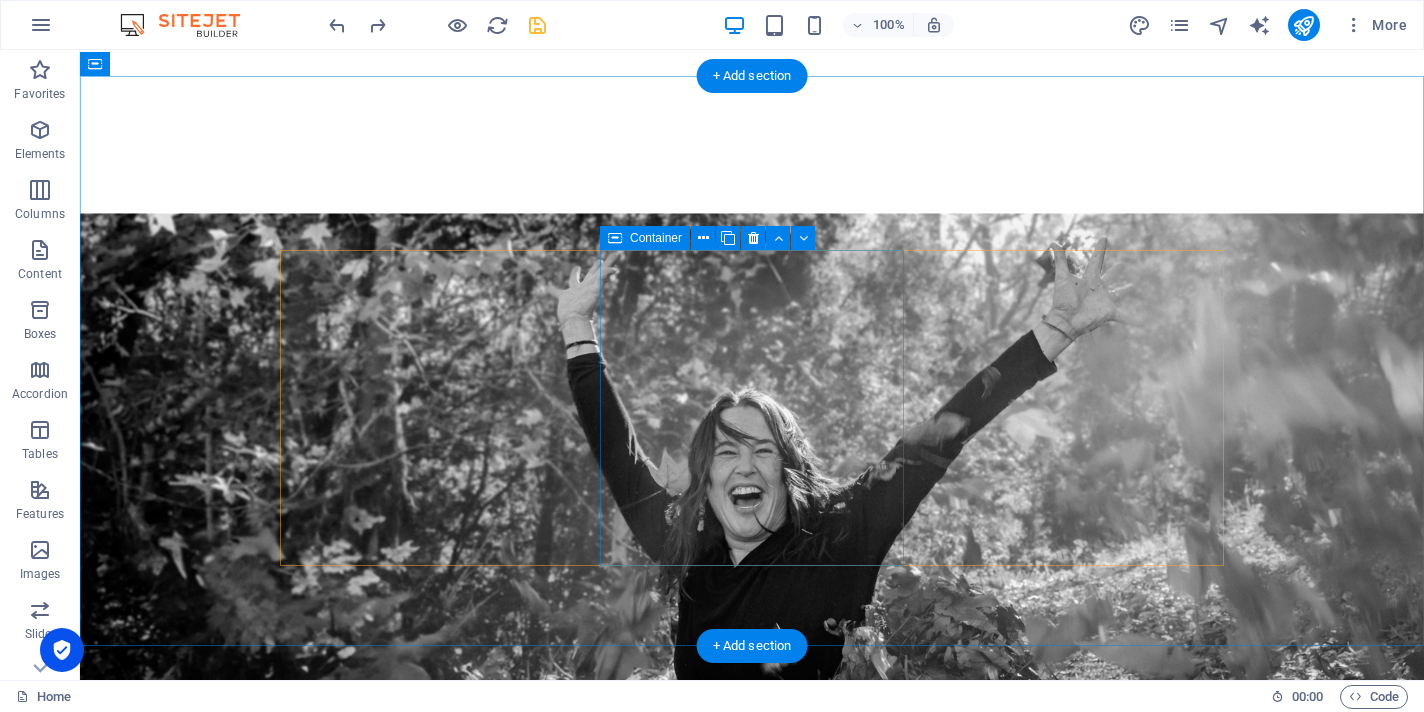 scroll, scrollTop: 1539, scrollLeft: 0, axis: vertical 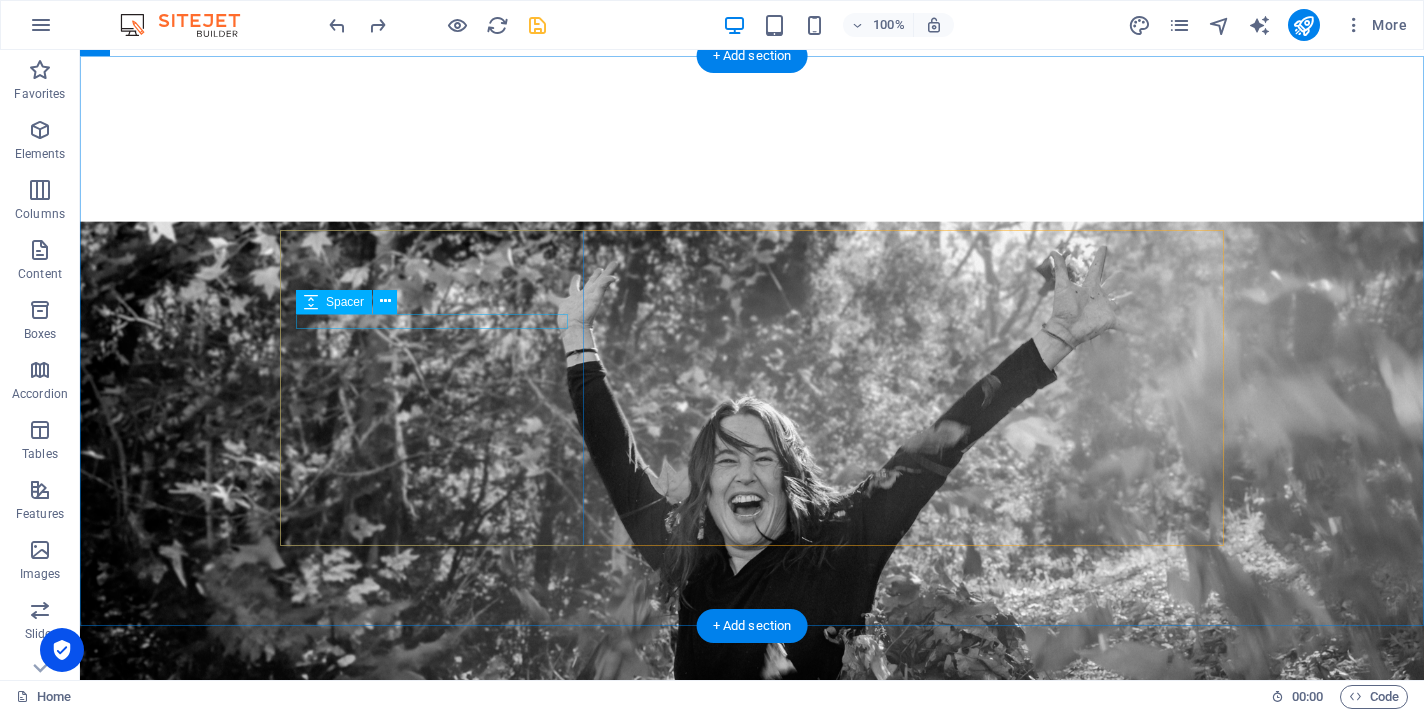 click at bounding box center [432, 1344] 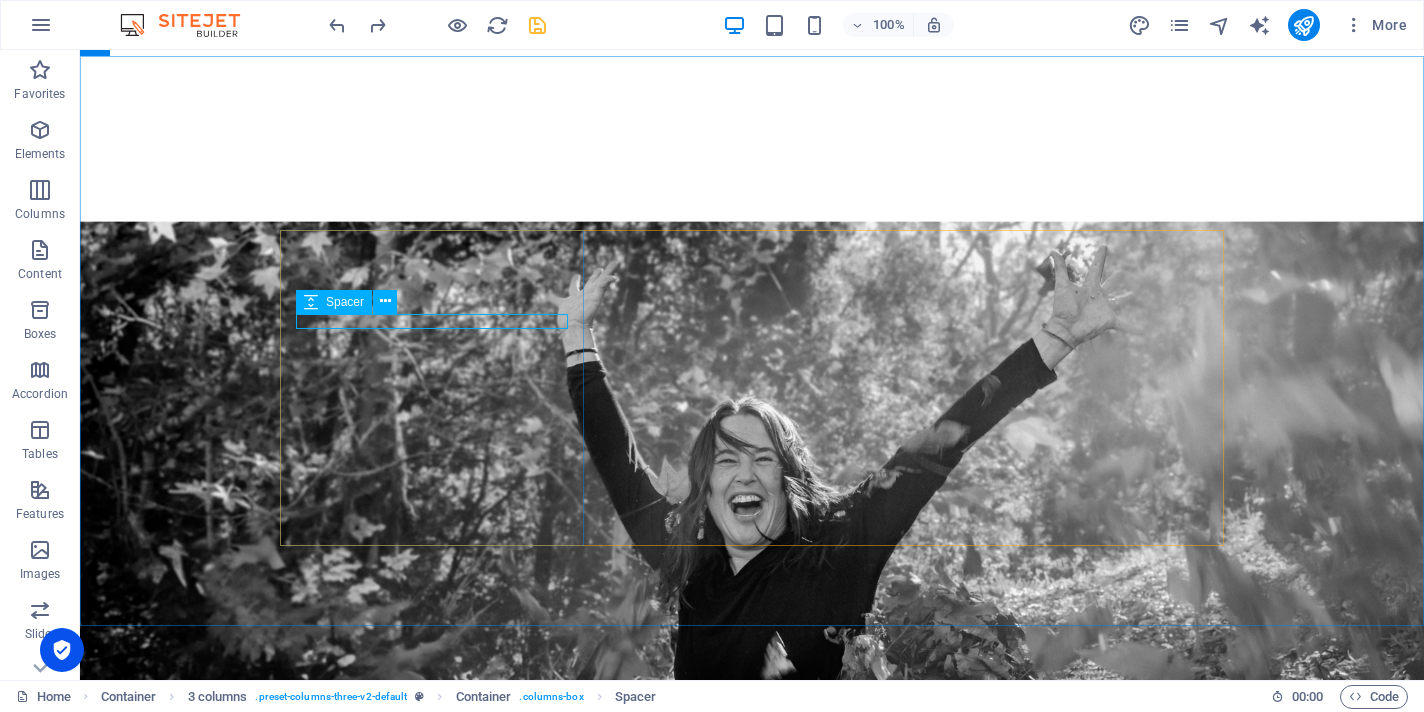 click at bounding box center [311, 302] 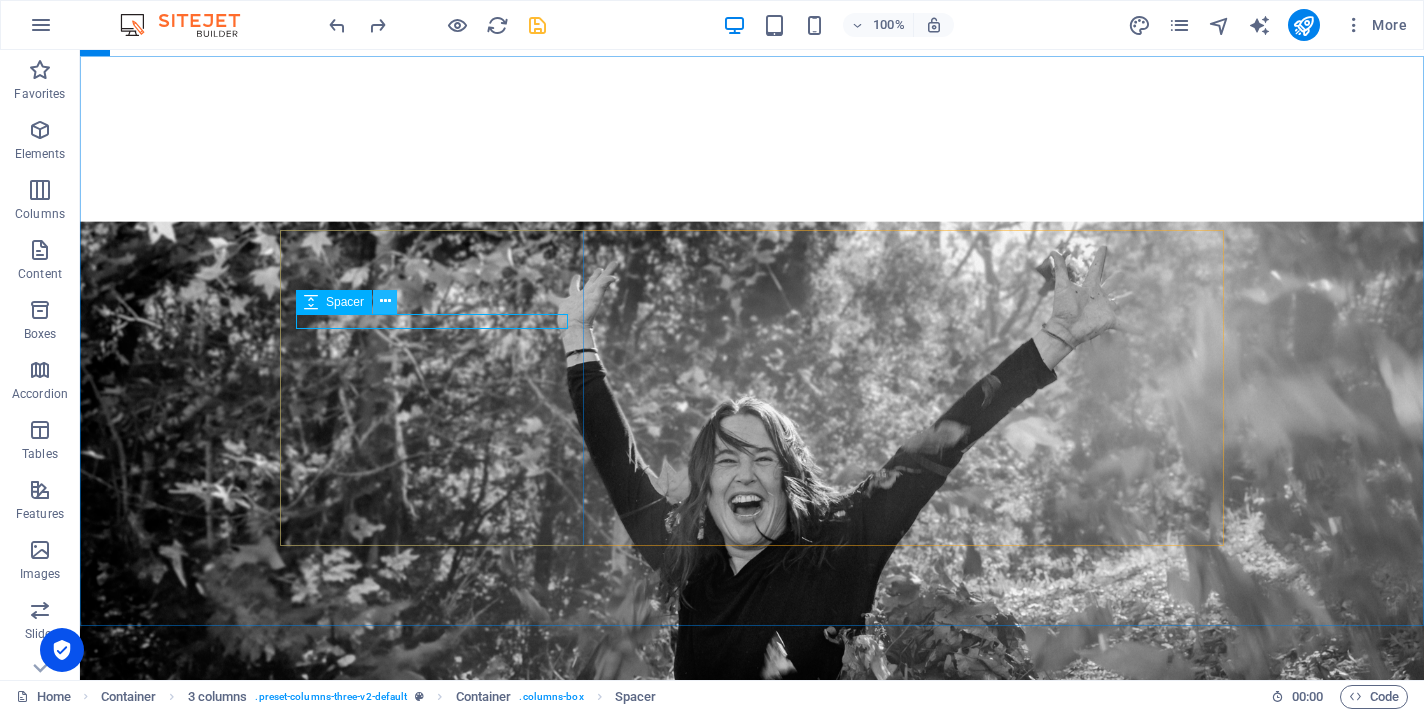 click at bounding box center (385, 301) 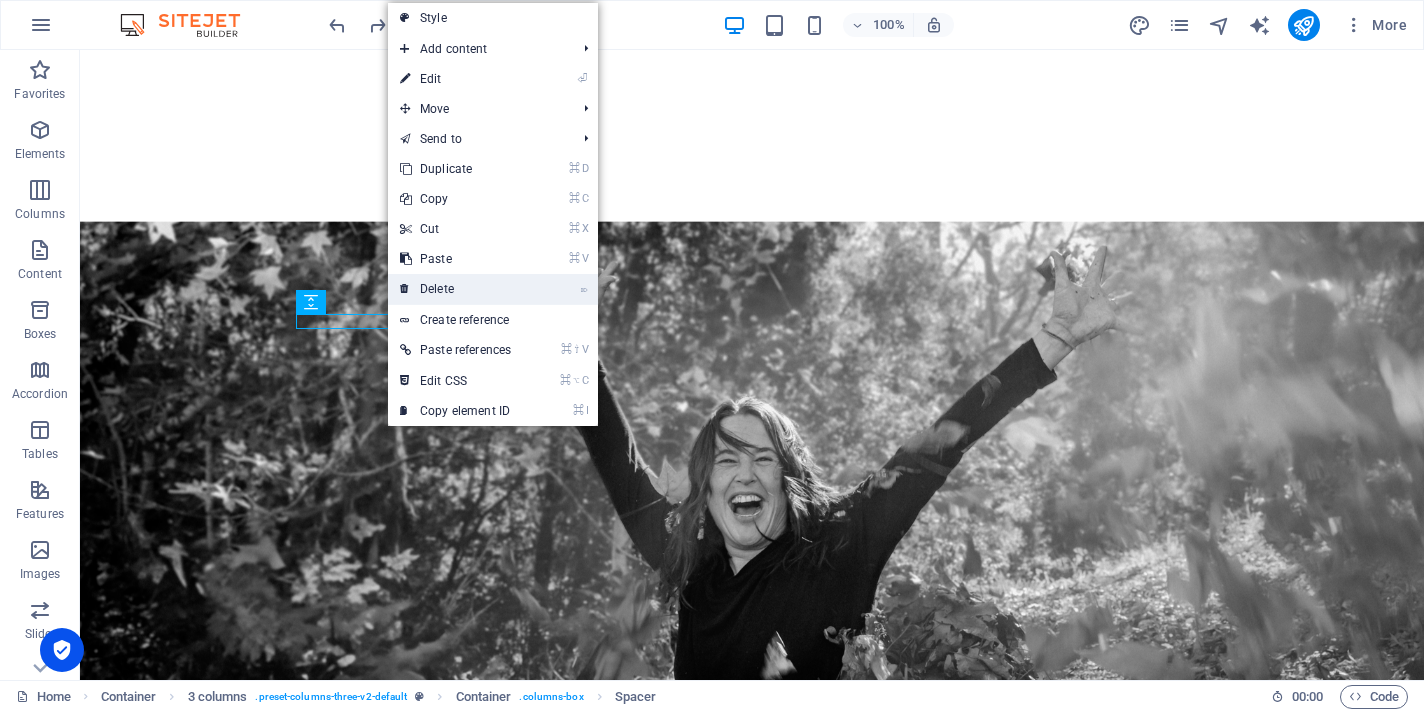 click on "⌦  Delete" at bounding box center [455, 289] 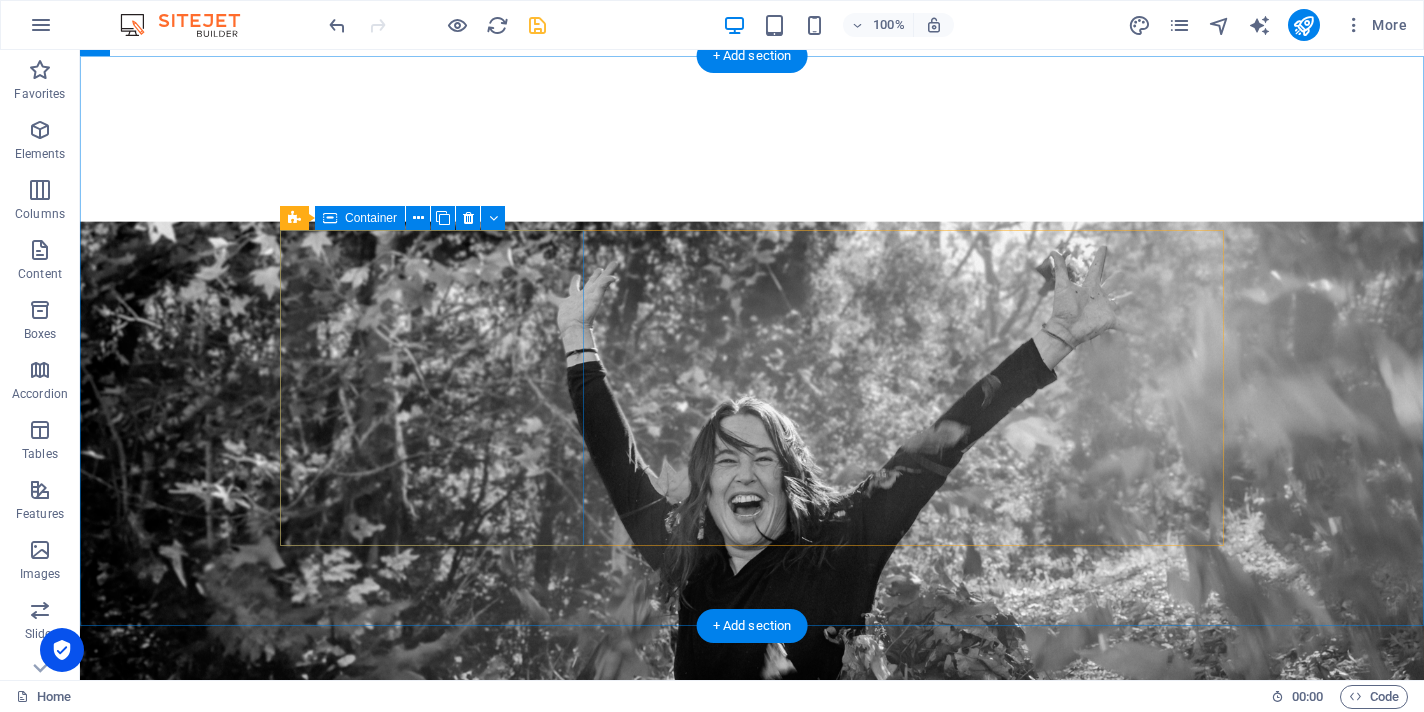 click on "Facilitation & Space Holding" at bounding box center [432, 1303] 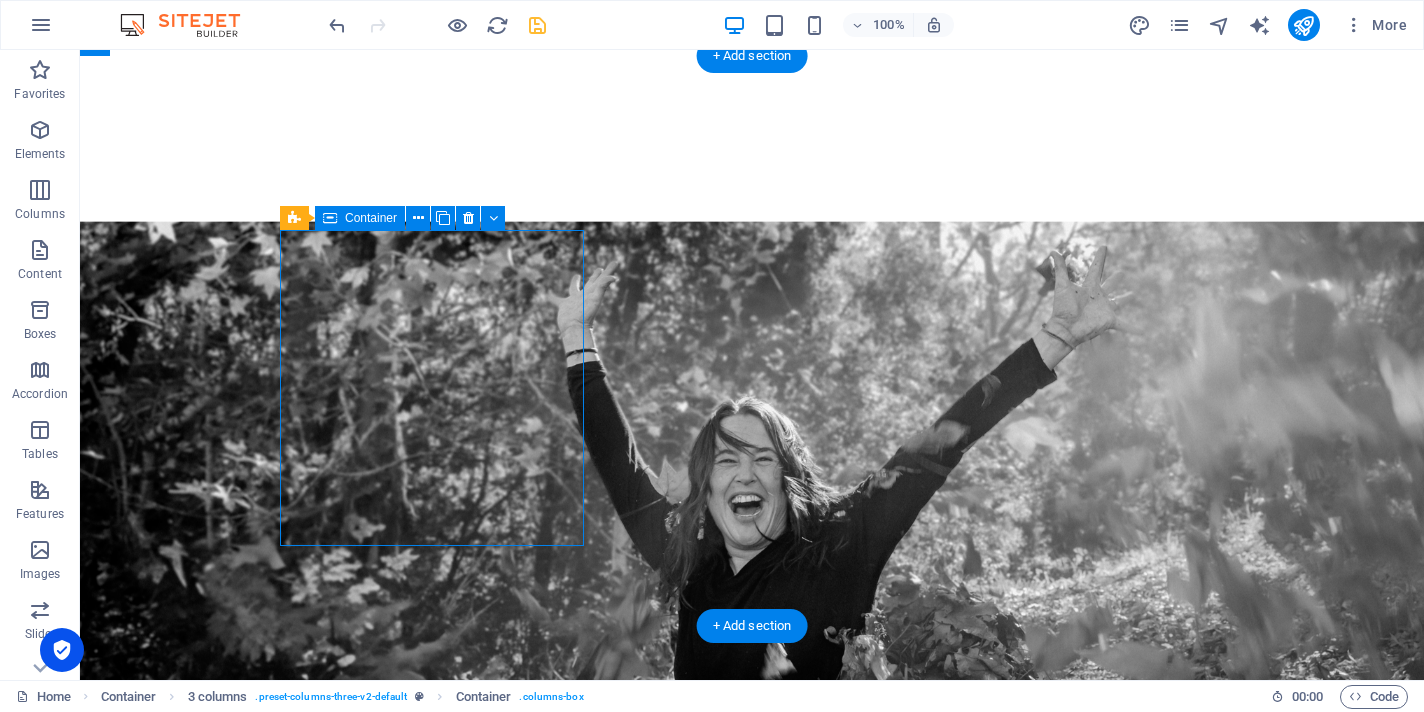 click on "Facilitation & Space Holding" at bounding box center (432, 1303) 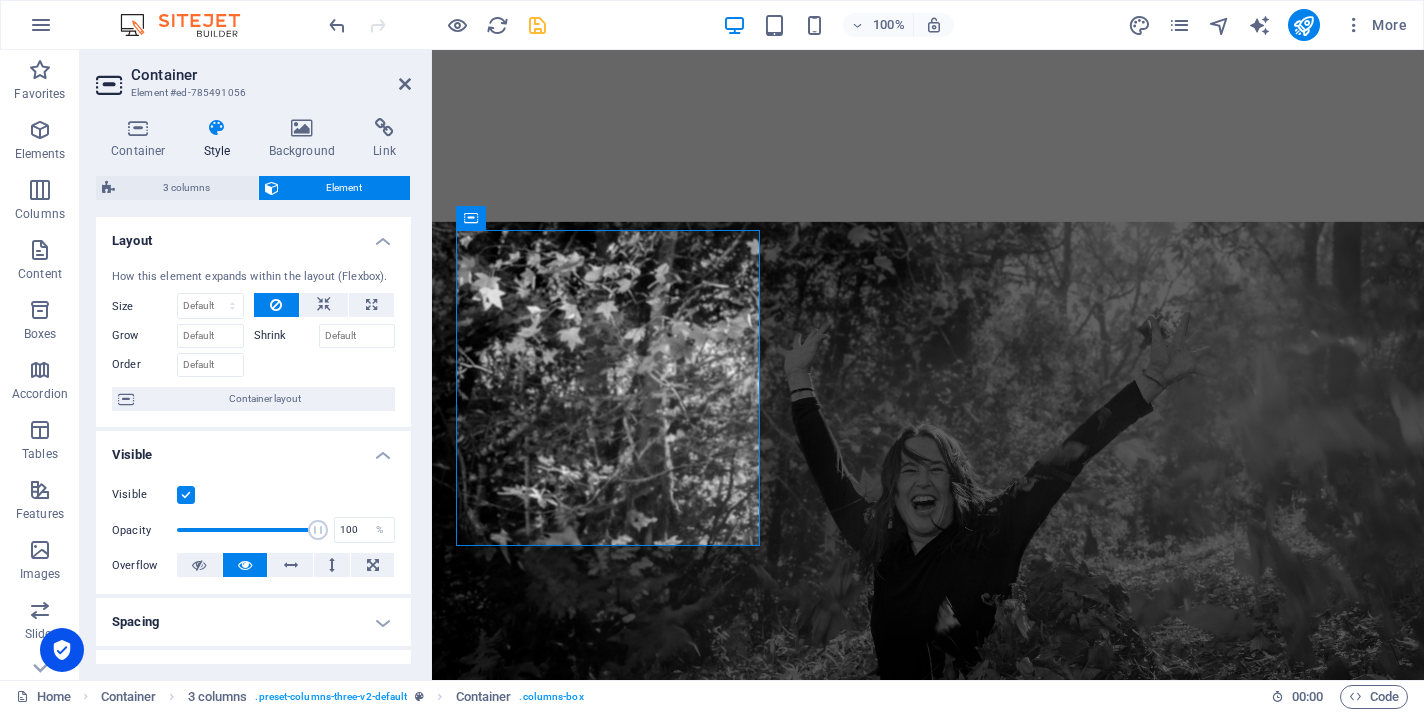 click on "Shrink" at bounding box center (357, 336) 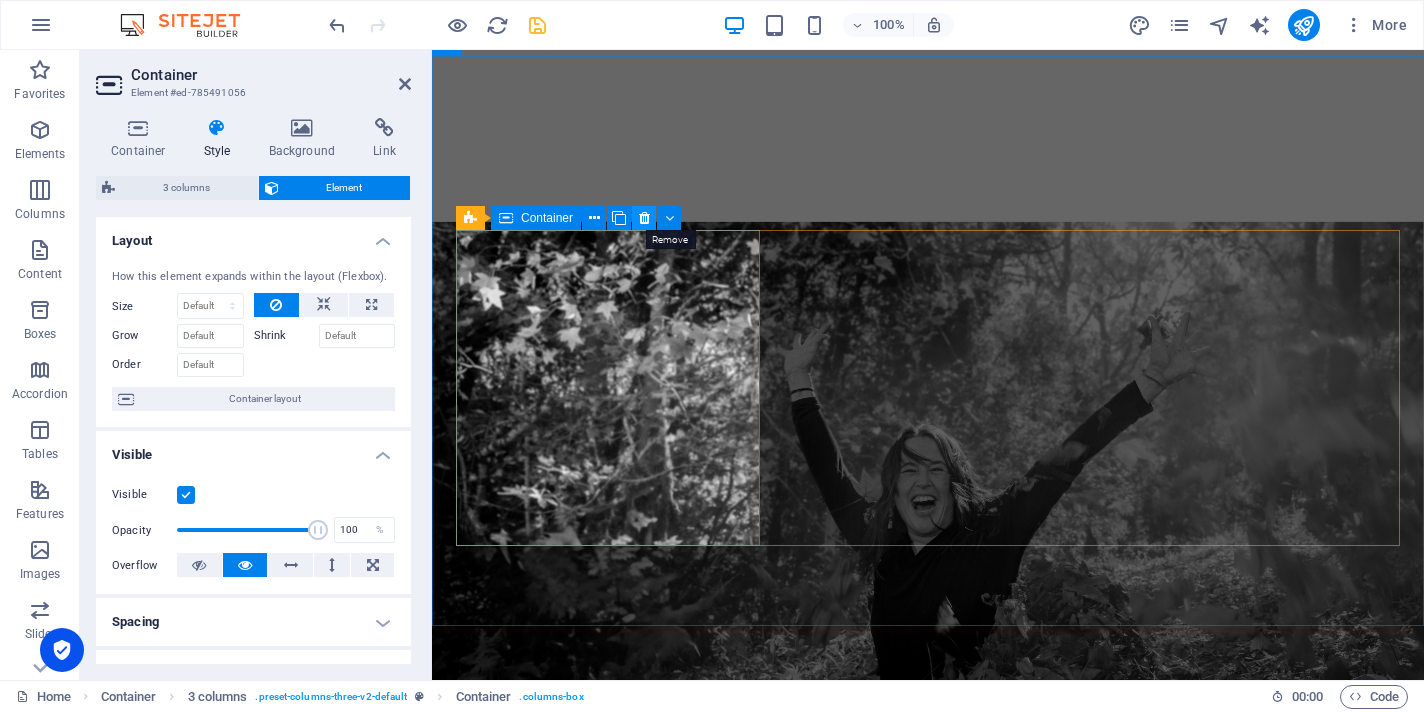click at bounding box center (644, 218) 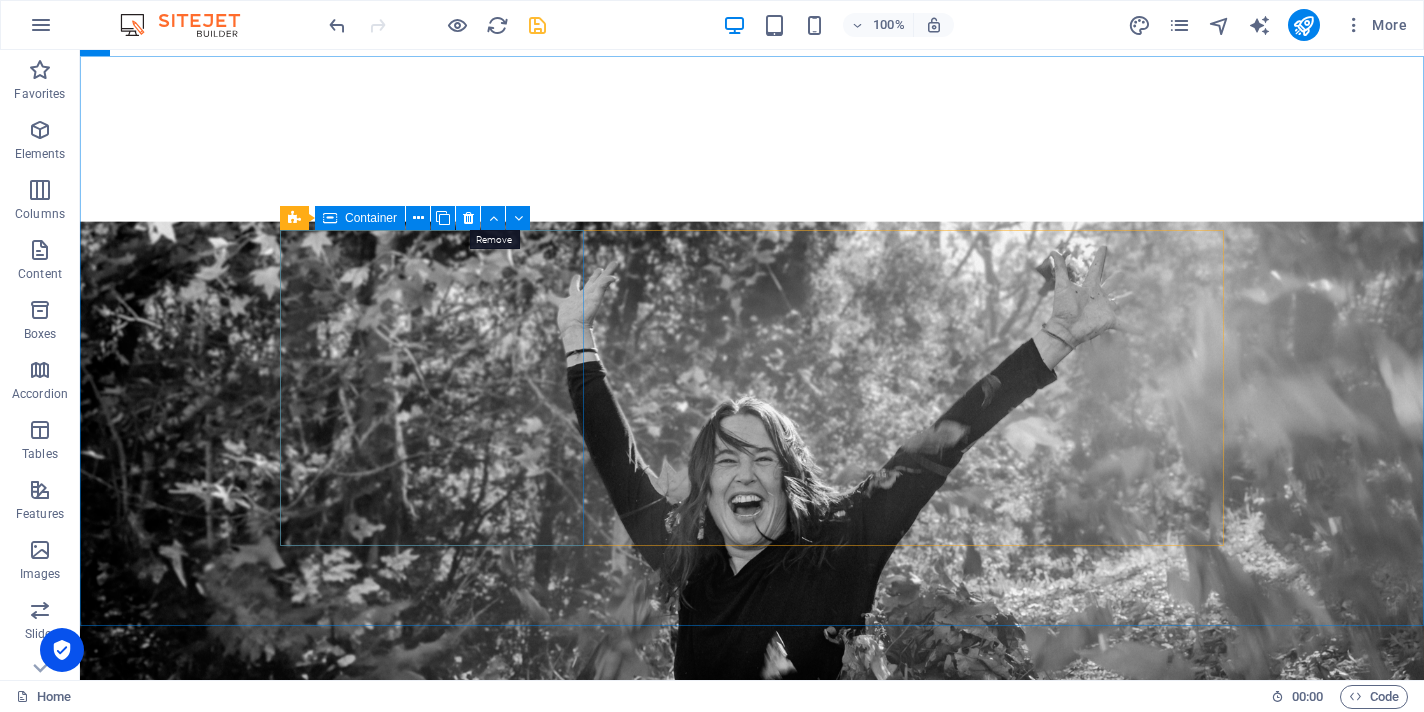 click at bounding box center (468, 218) 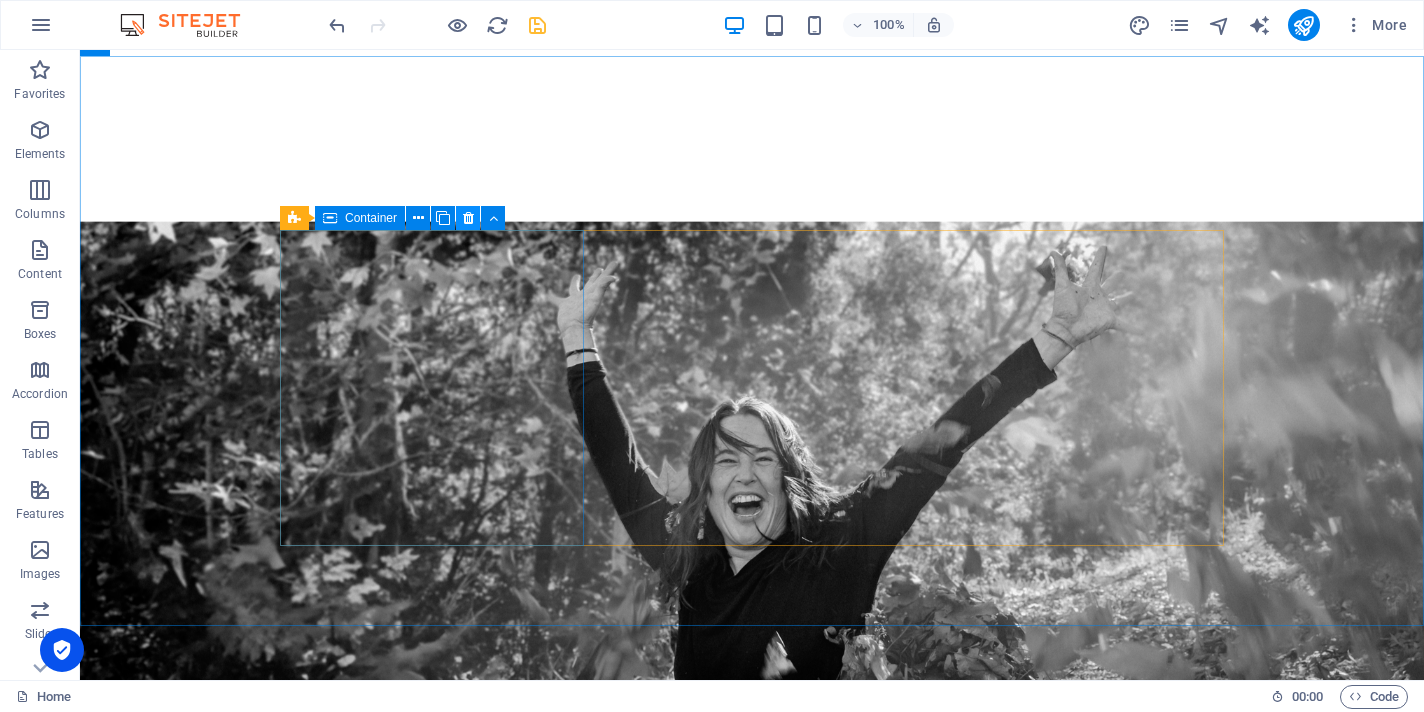 click at bounding box center (468, 218) 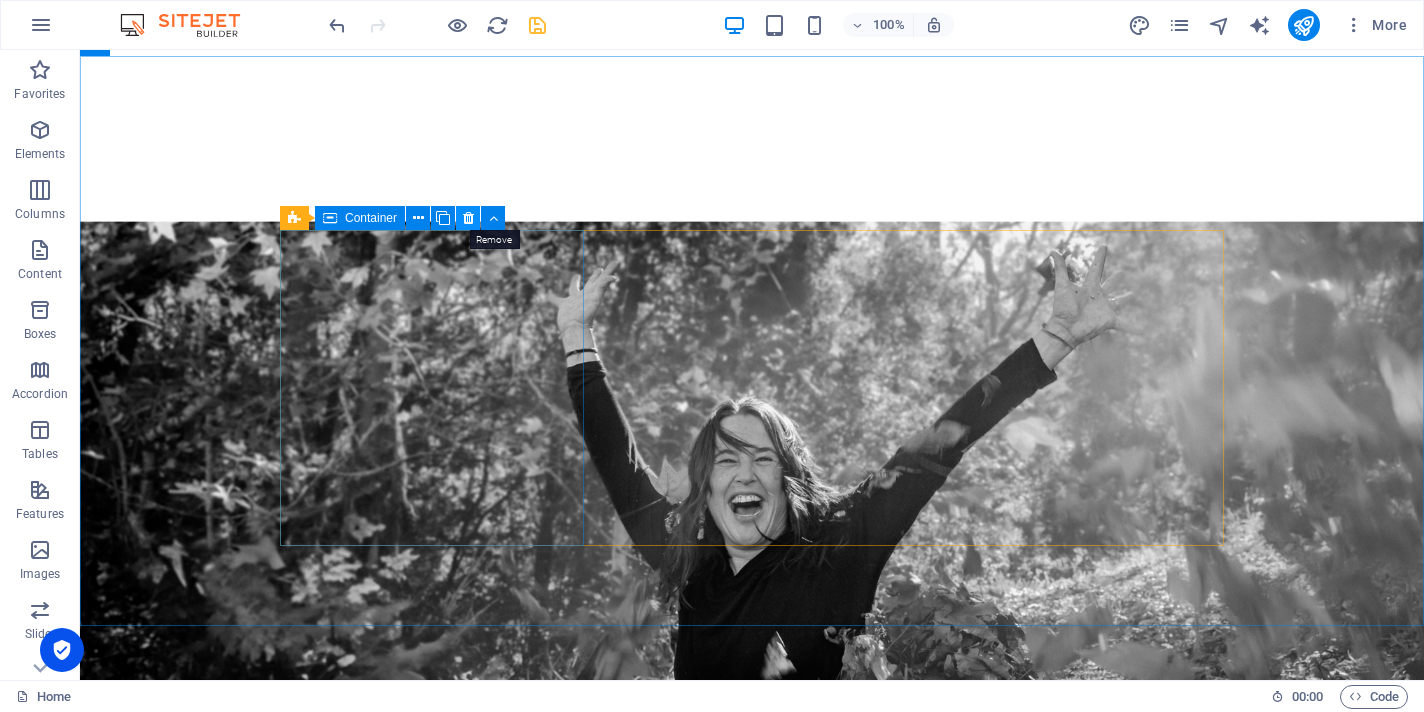 click at bounding box center (468, 218) 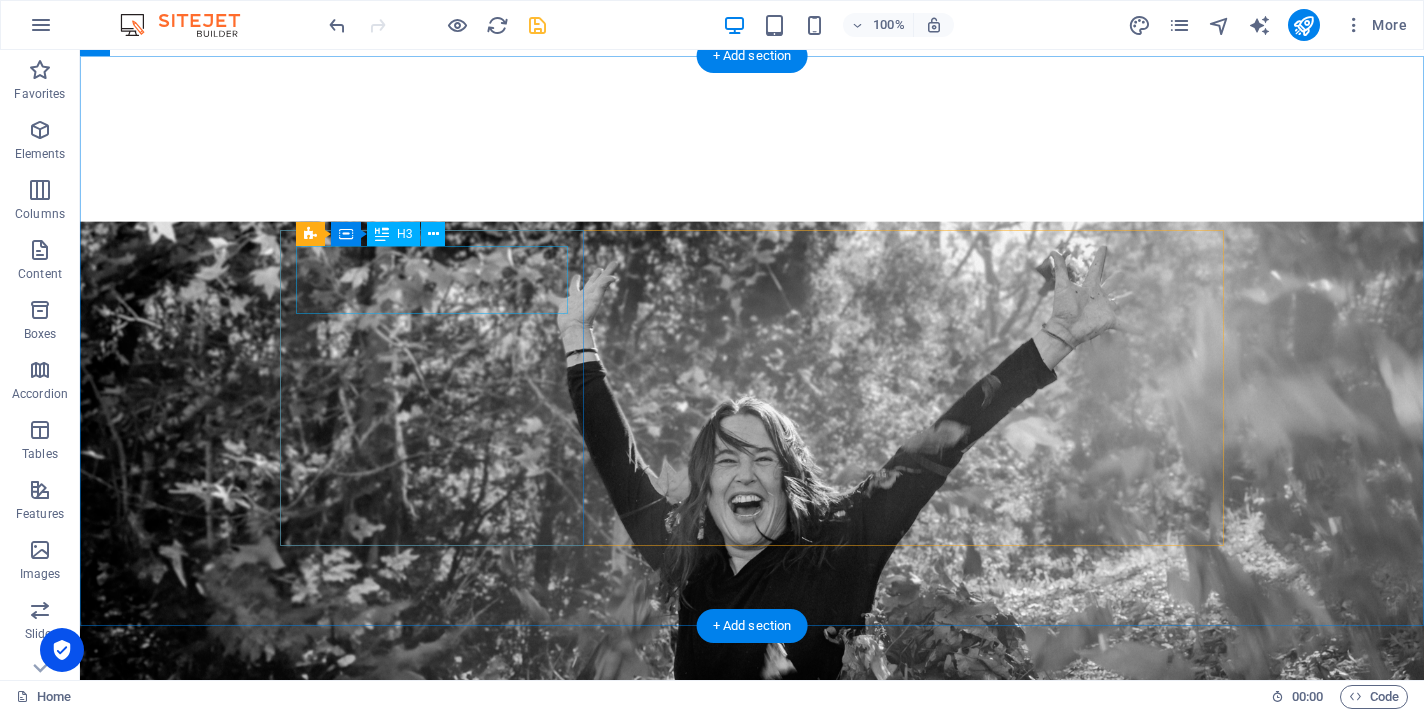 click on "Somatic Processing" at bounding box center [432, 1303] 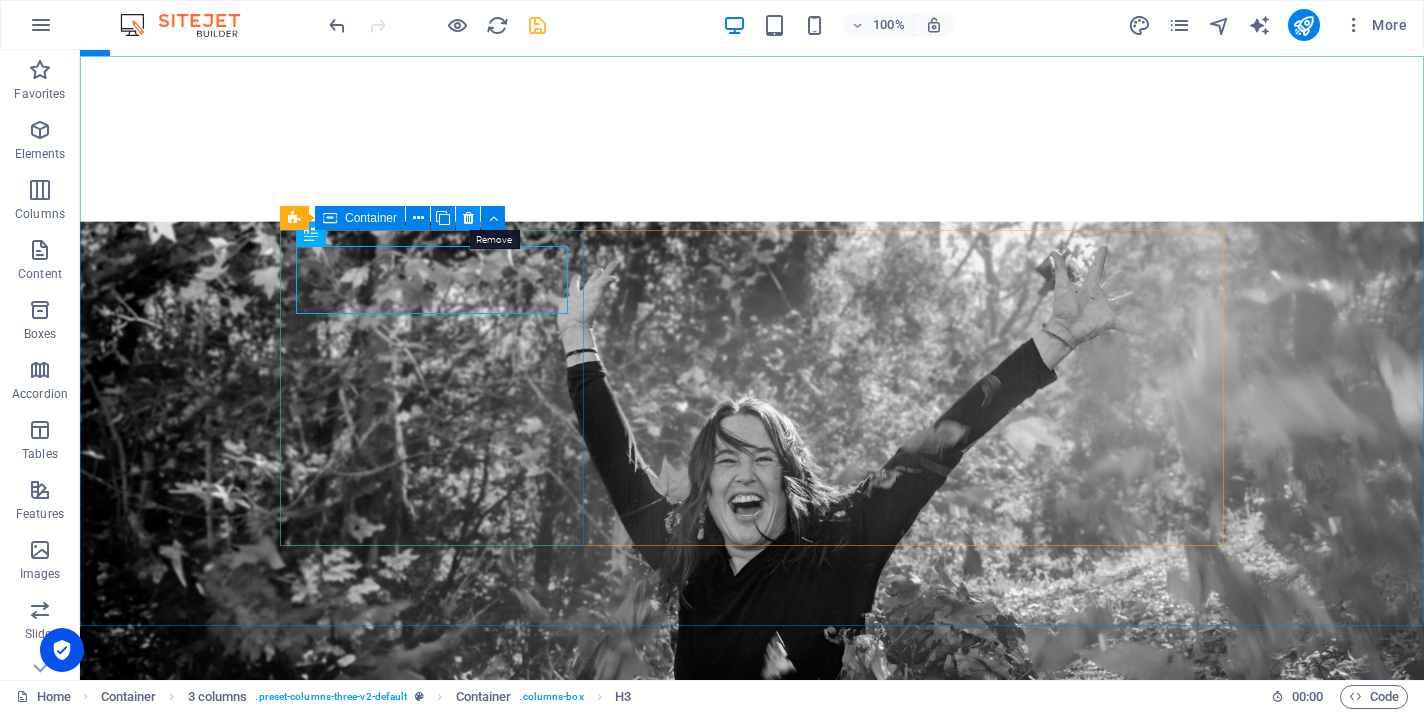 click at bounding box center [468, 218] 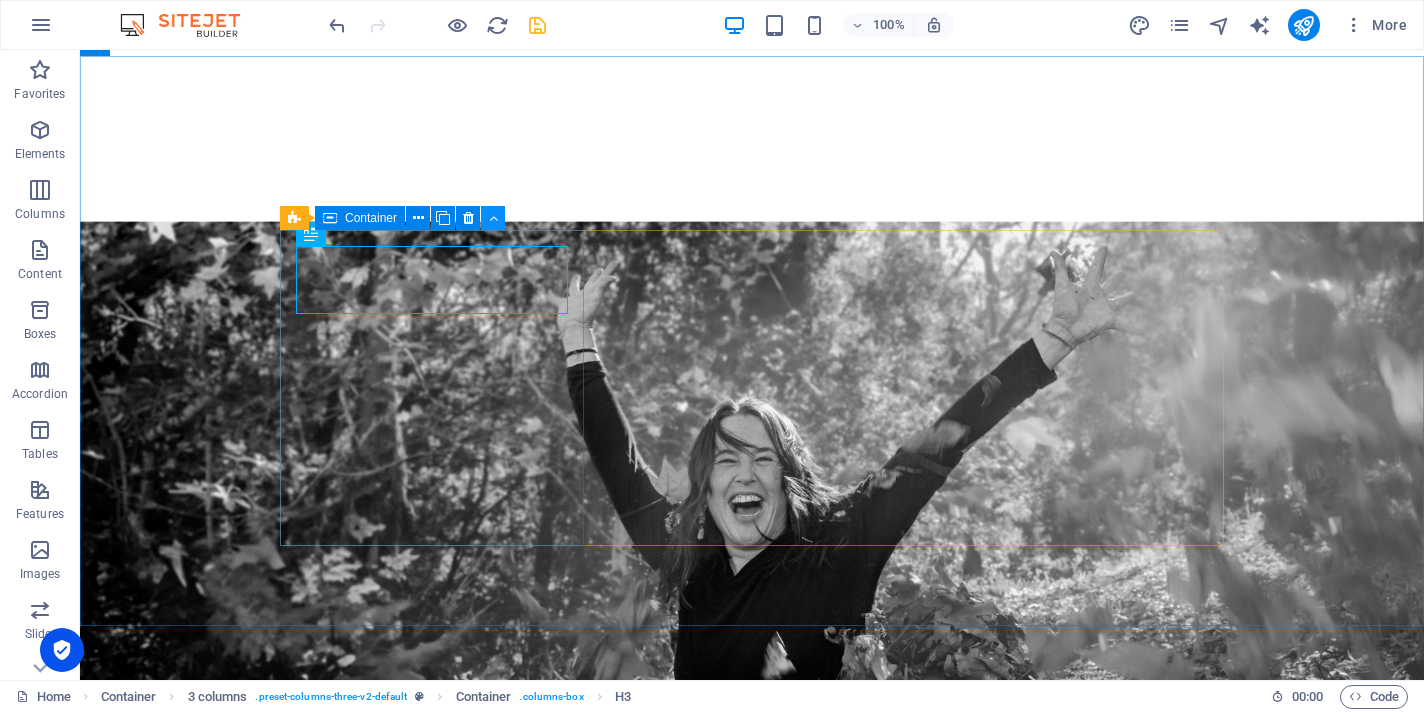 click at bounding box center [493, 218] 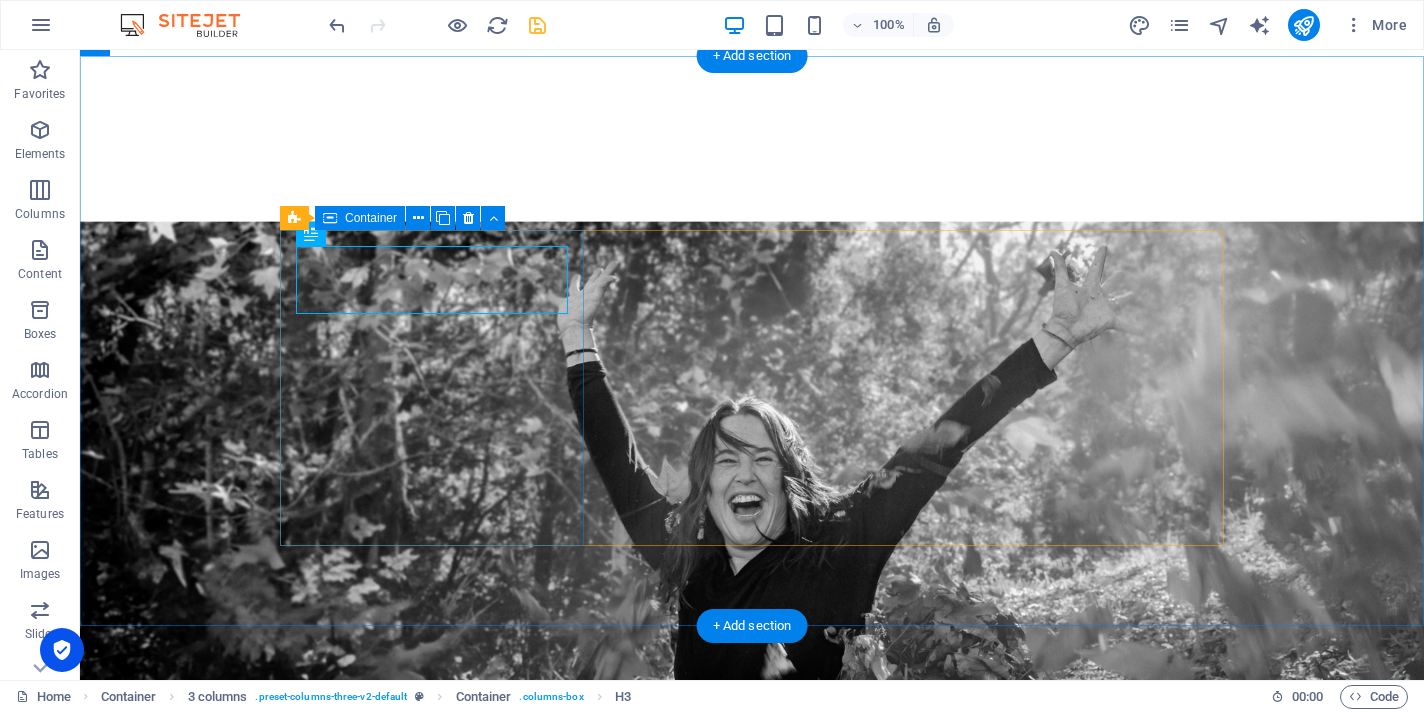 click on "Somatic Processing Wash & Style from $ 45 Curling from $ 60 Straightening from $ 40 Bride Styling from $ 99" at bounding box center [432, 1412] 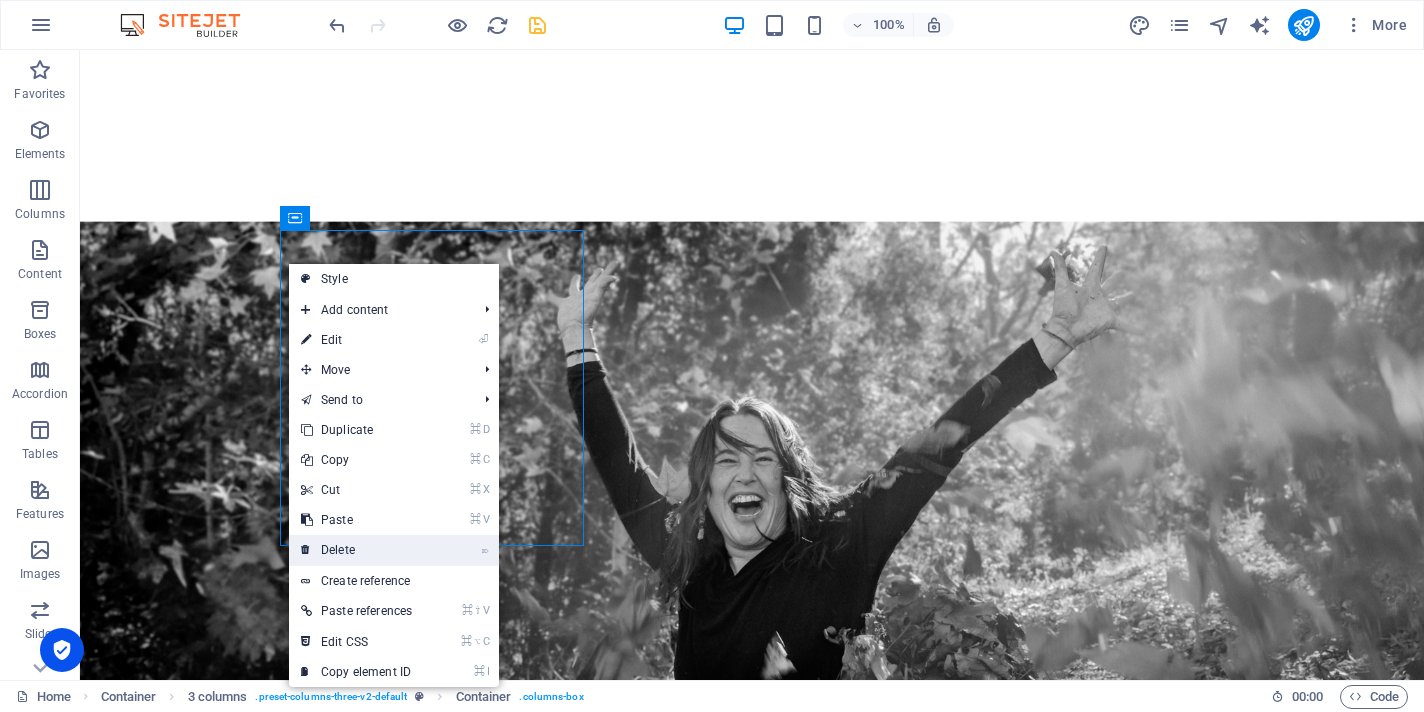 click on "⌦  Delete" at bounding box center (356, 550) 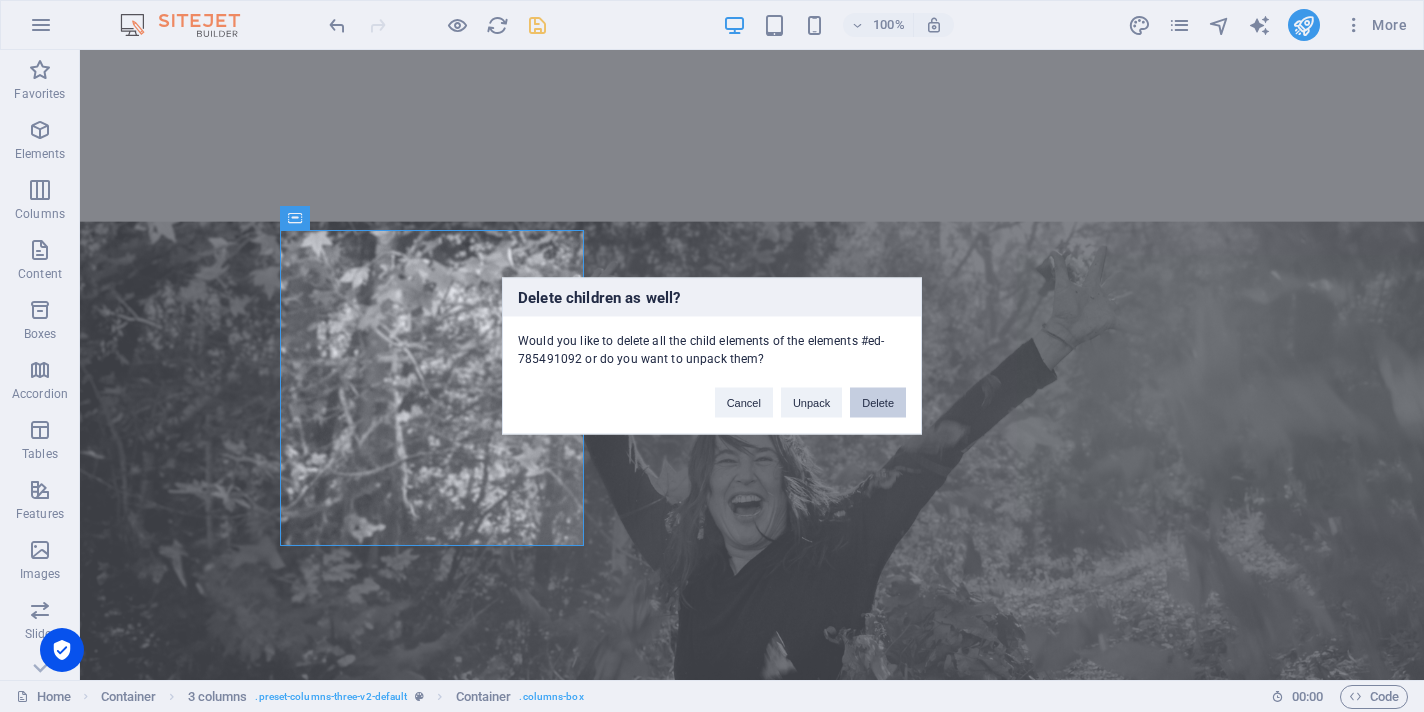 click on "Delete" at bounding box center [878, 403] 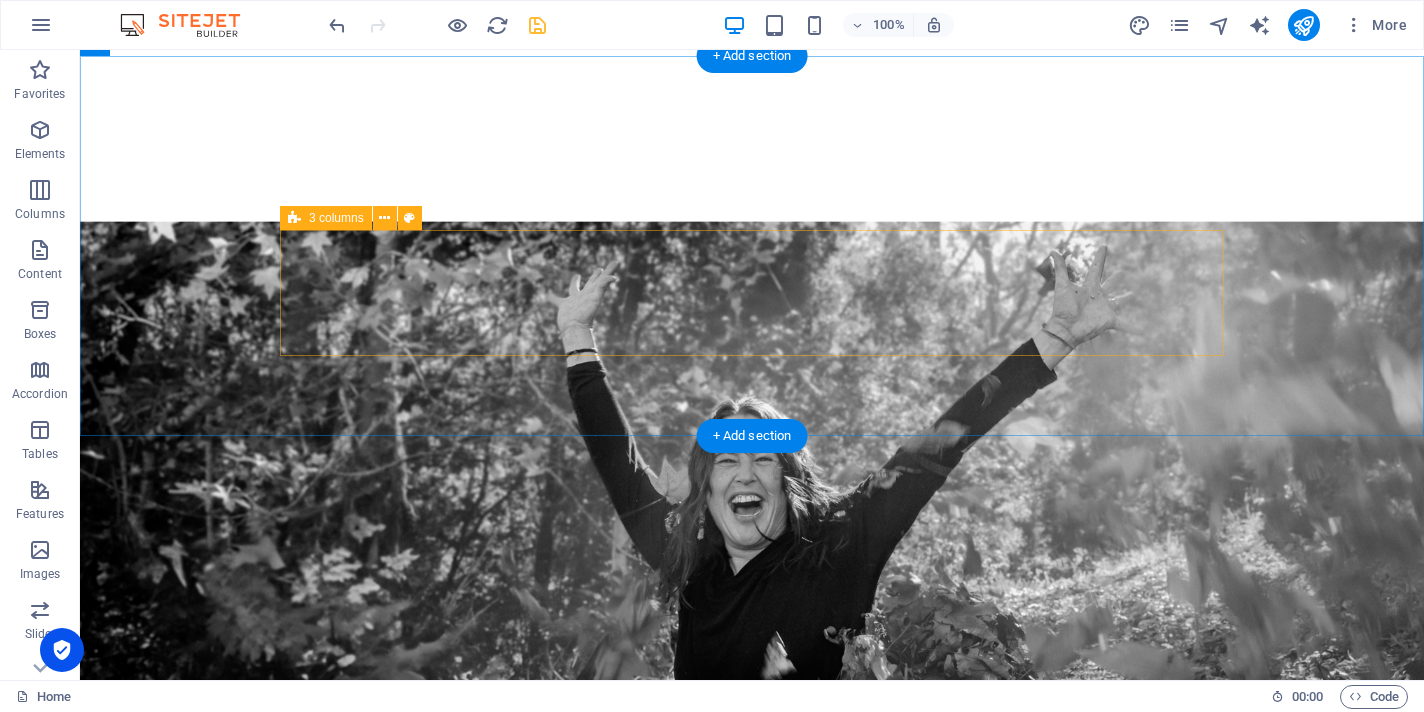 click on "Add elements" at bounding box center [693, 1347] 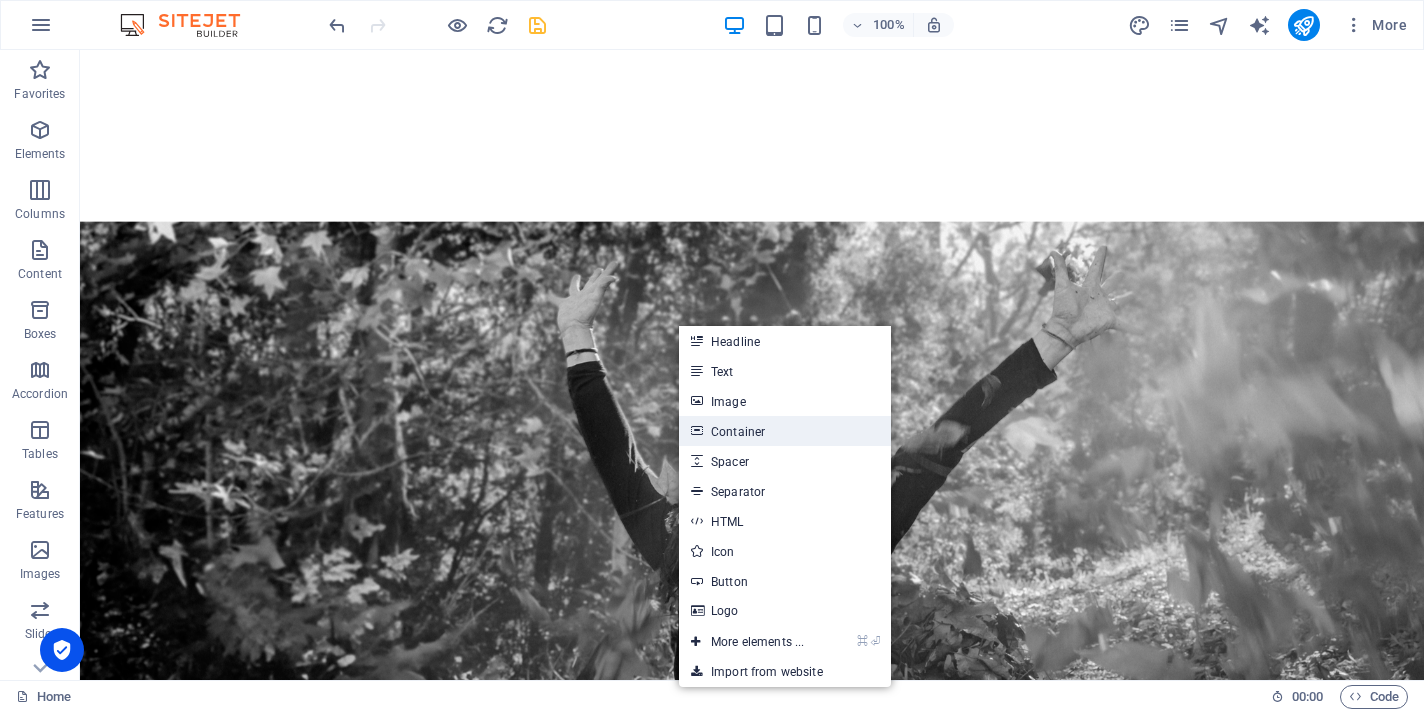 click on "Container" at bounding box center [785, 431] 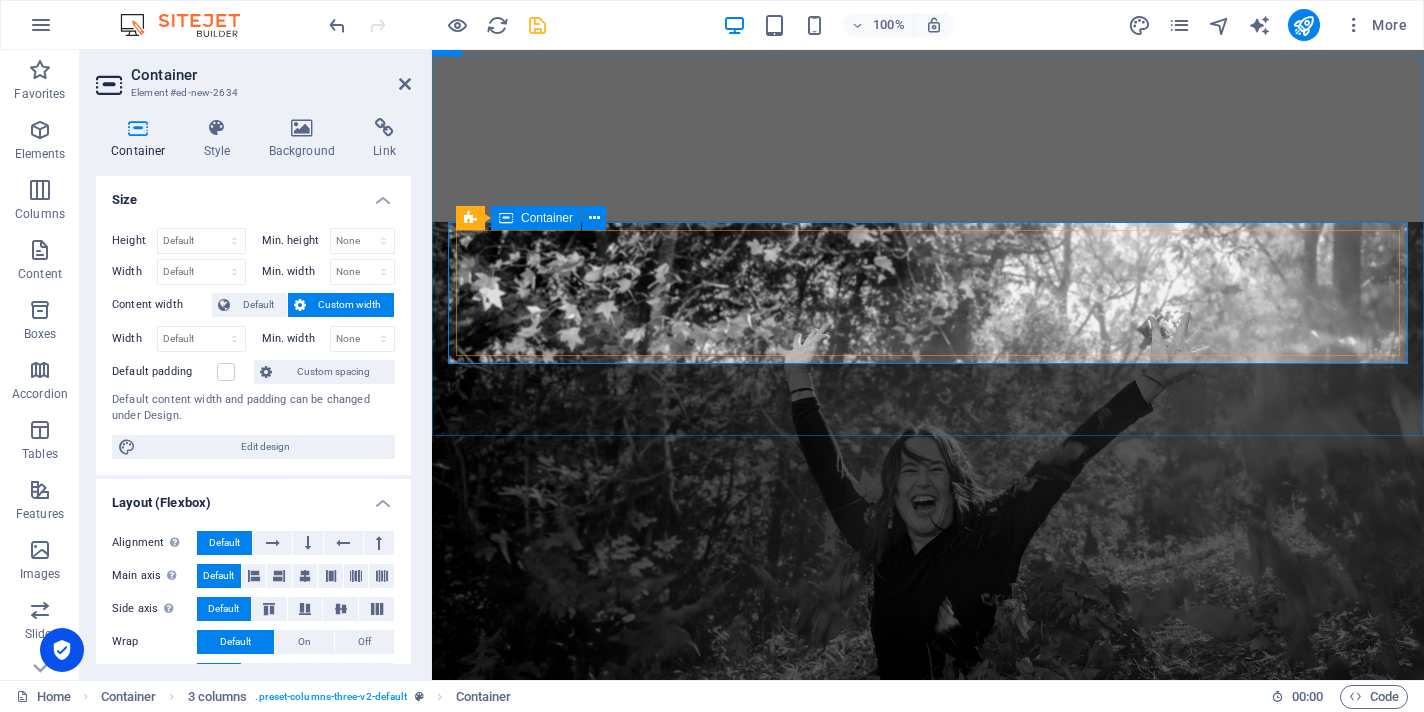 click on "Add elements" at bounding box center (869, 1347) 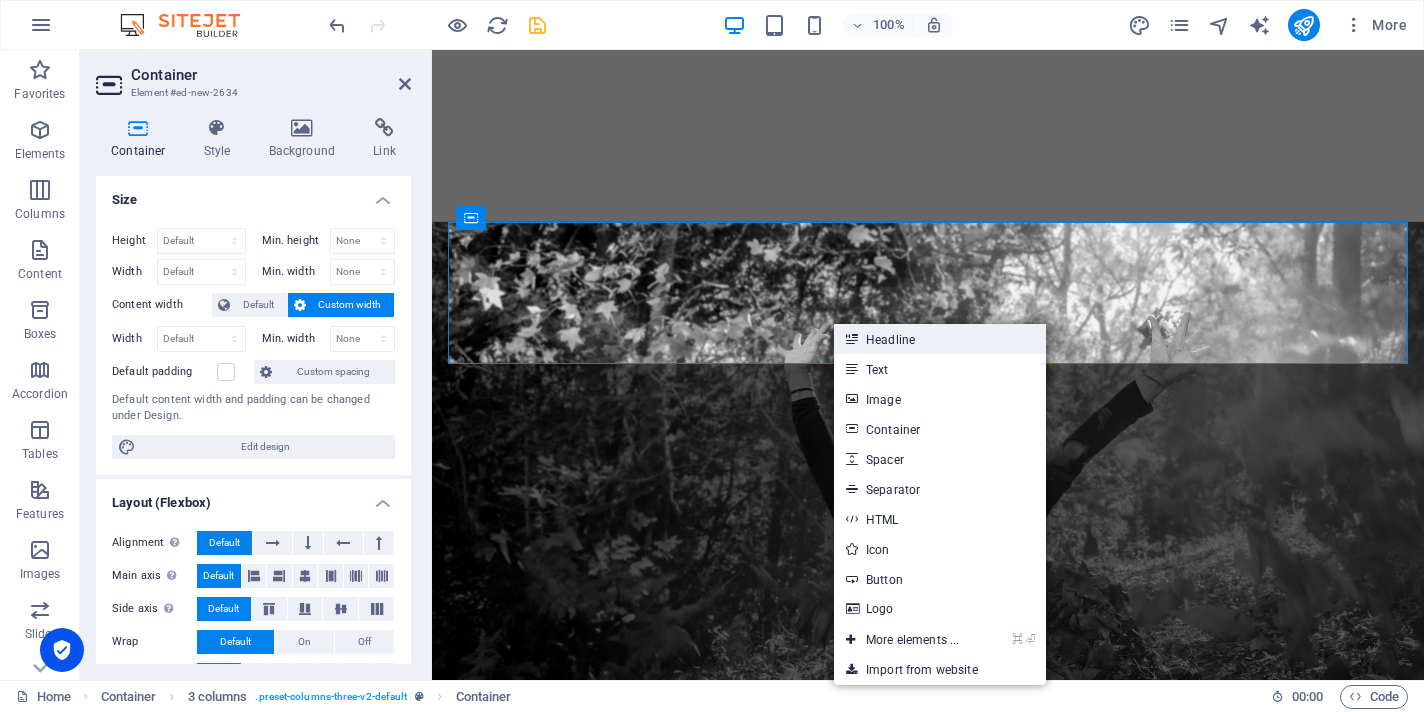 click on "Headline" at bounding box center [940, 339] 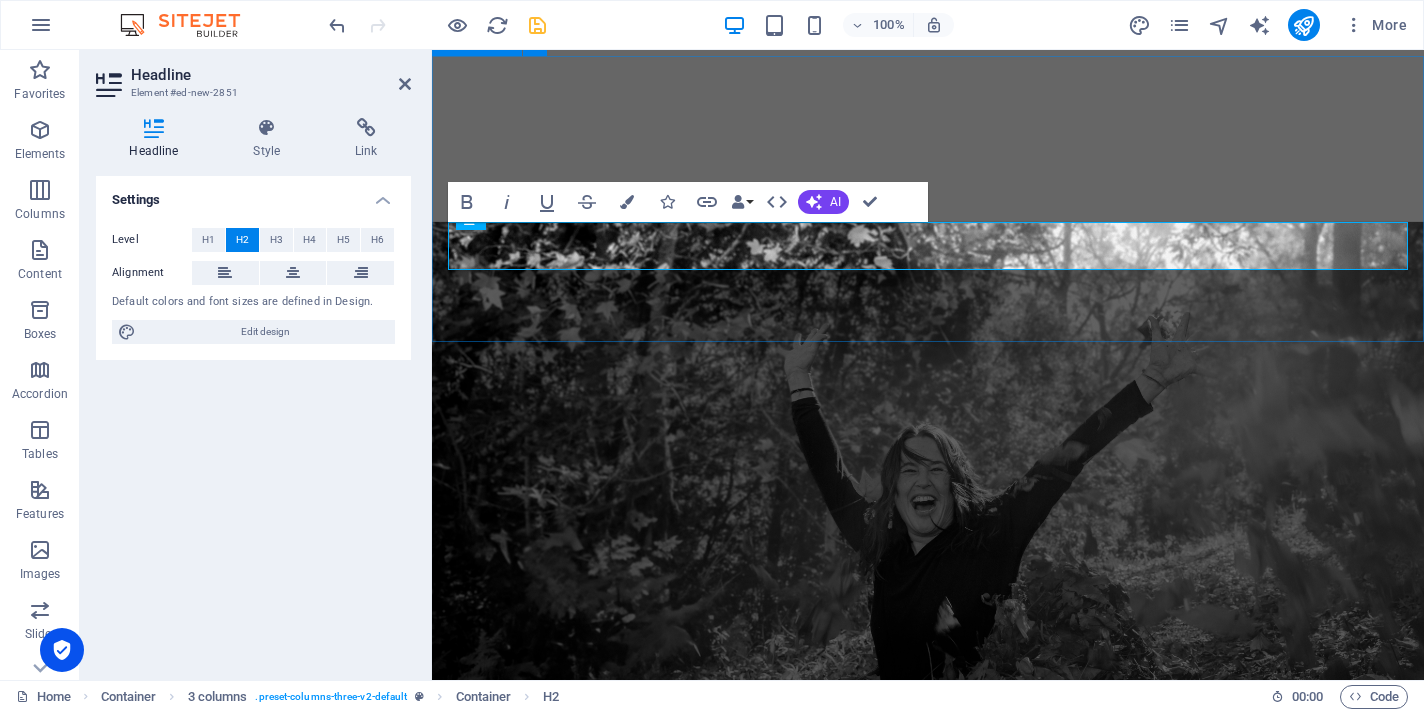click on "​ My Services New headline" at bounding box center (928, 1223) 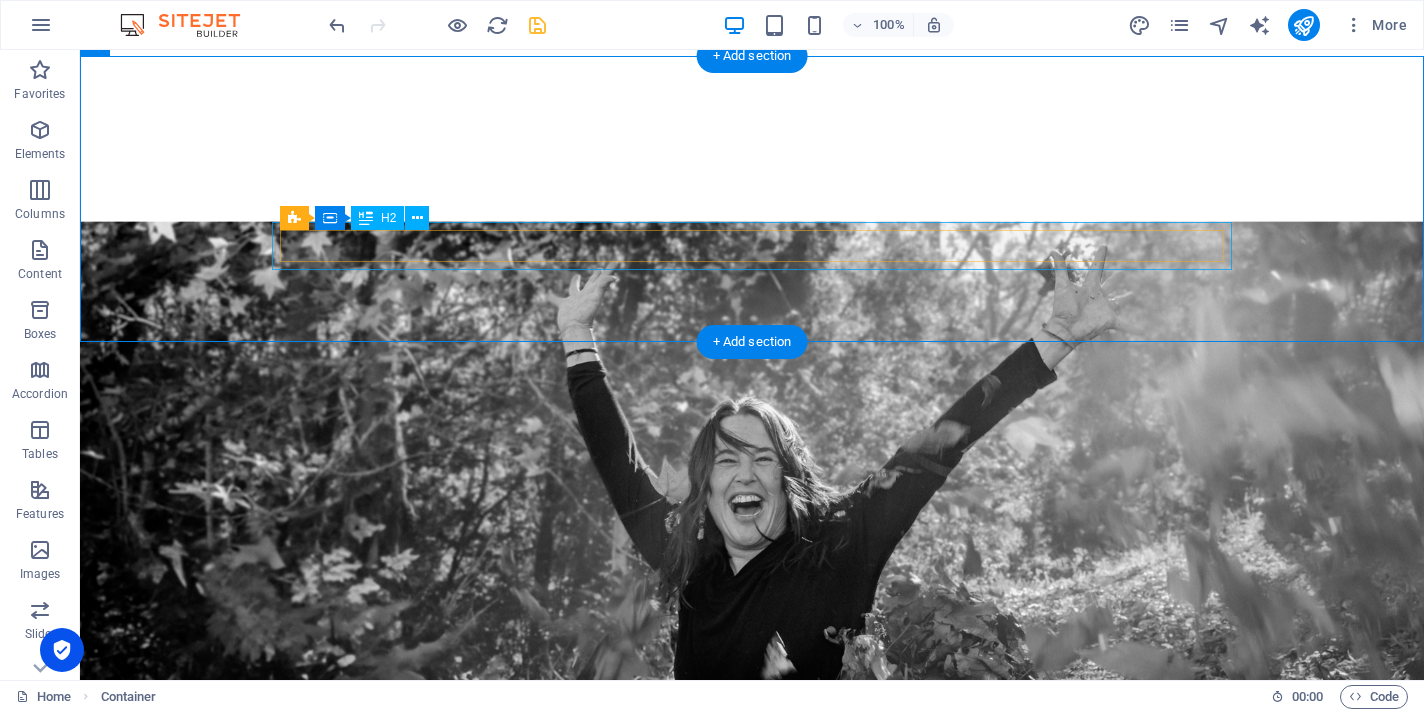 click on "New headline" at bounding box center [752, 1270] 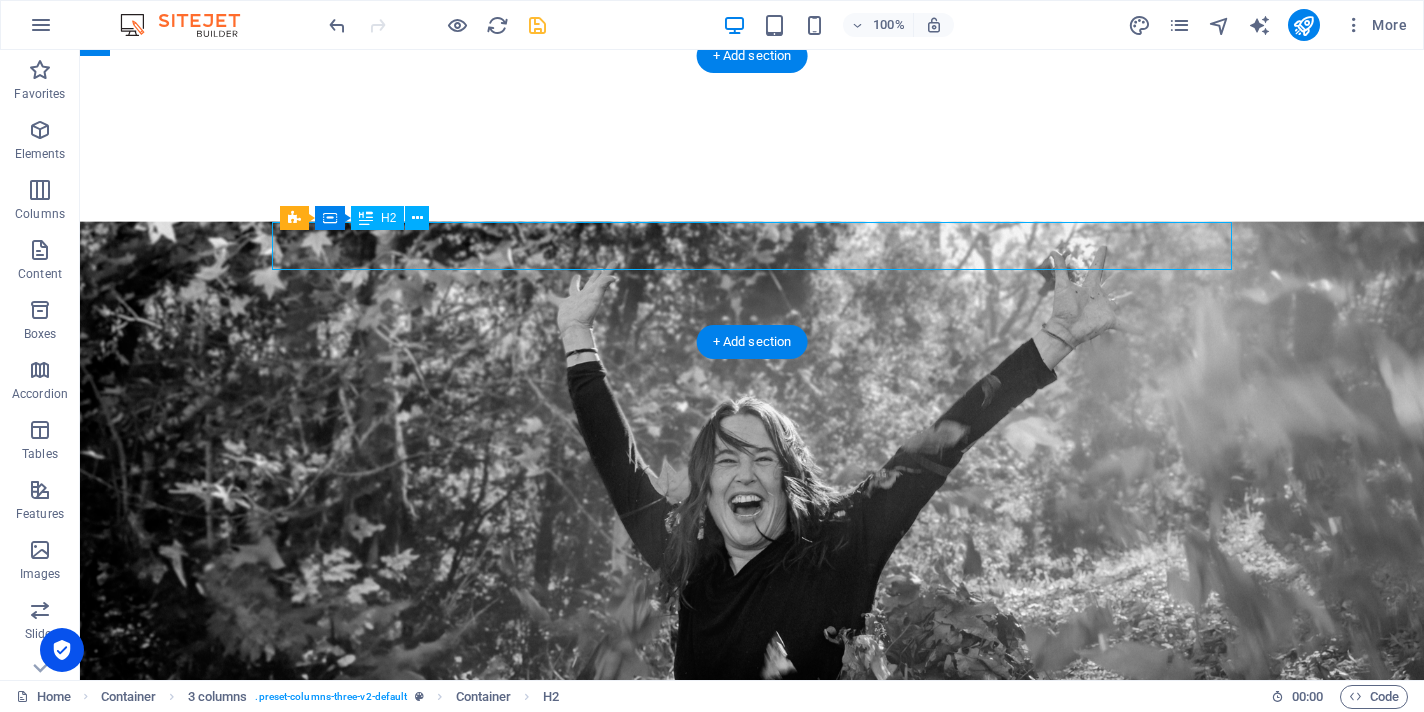 click on "New headline" at bounding box center [752, 1270] 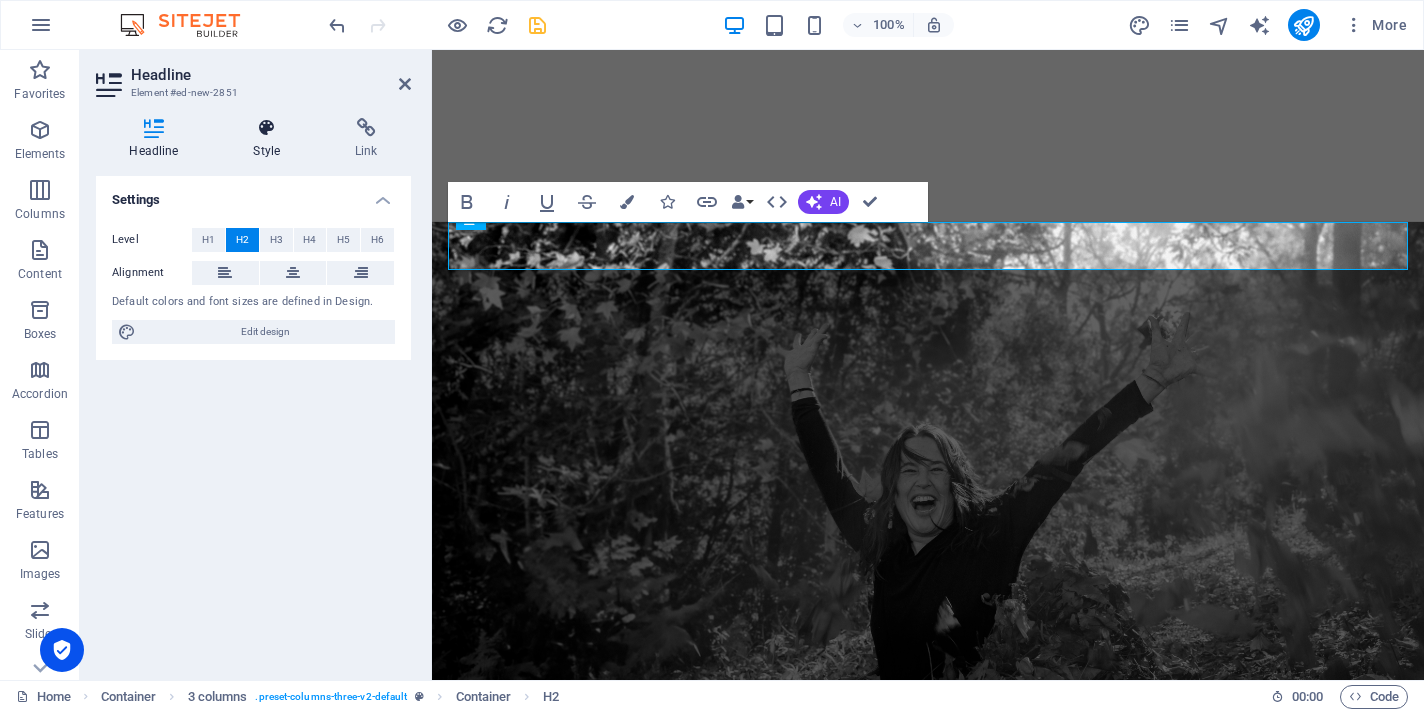 click at bounding box center (267, 128) 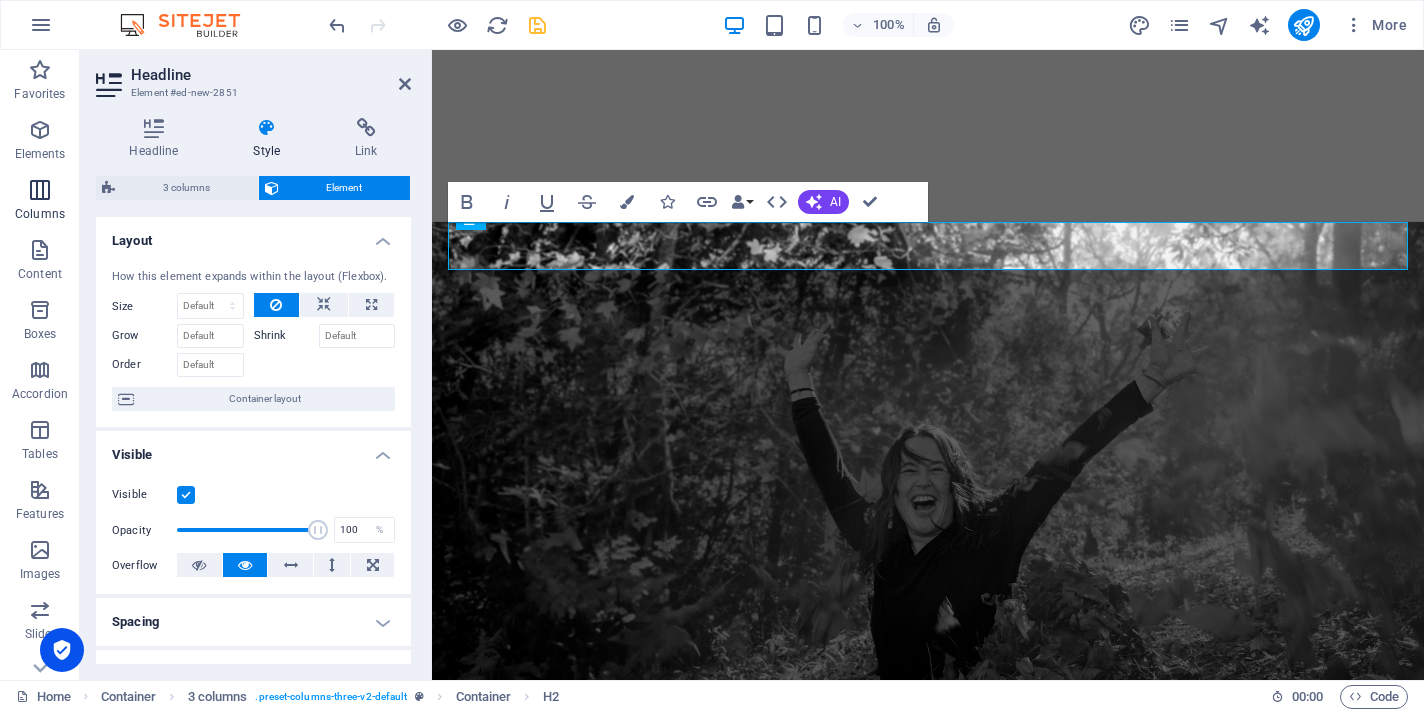 click at bounding box center [40, 190] 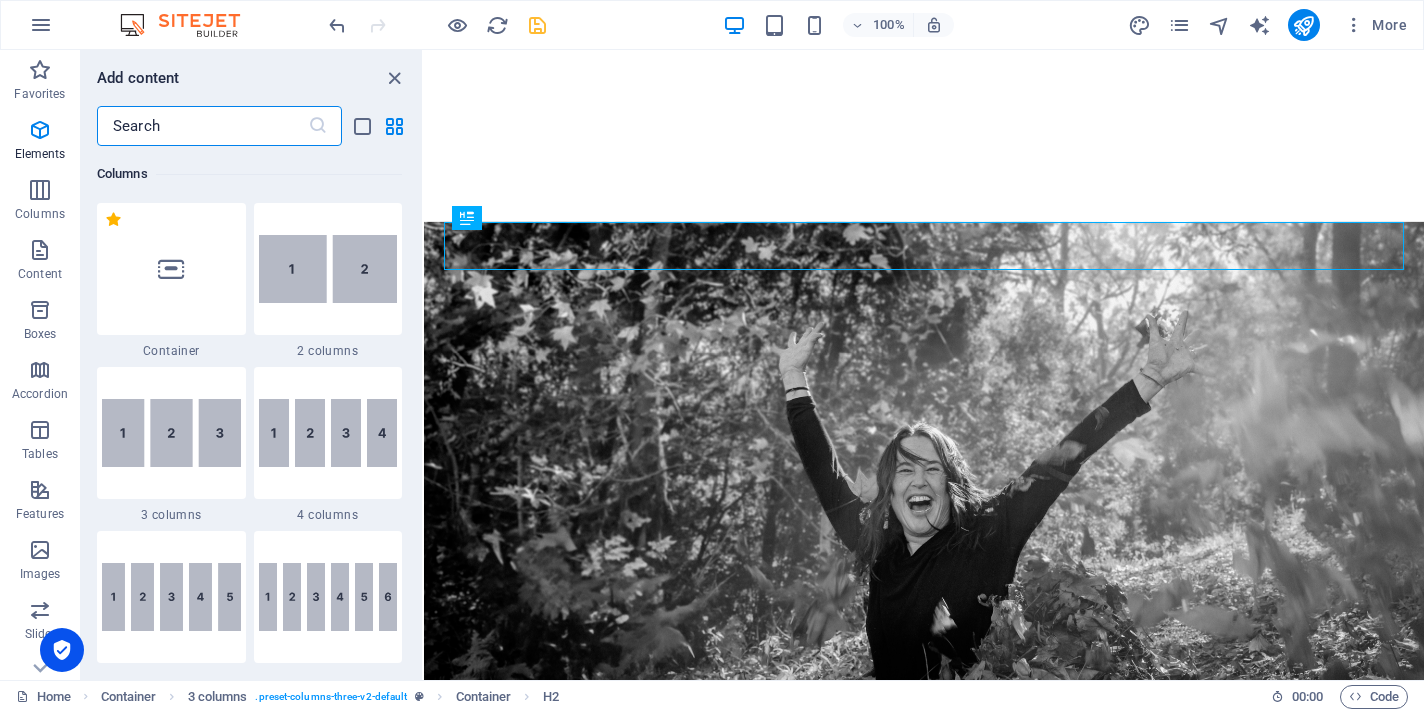 scroll, scrollTop: 990, scrollLeft: 0, axis: vertical 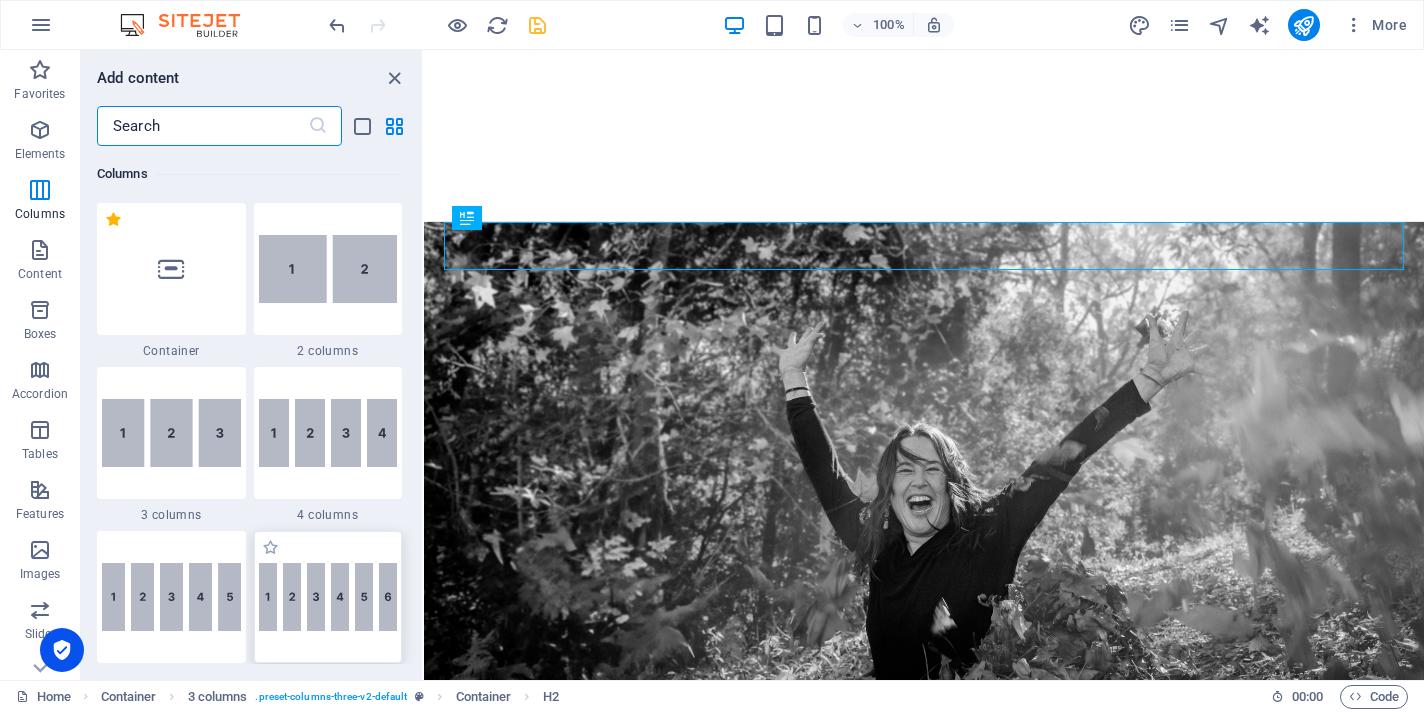 click at bounding box center (328, 597) 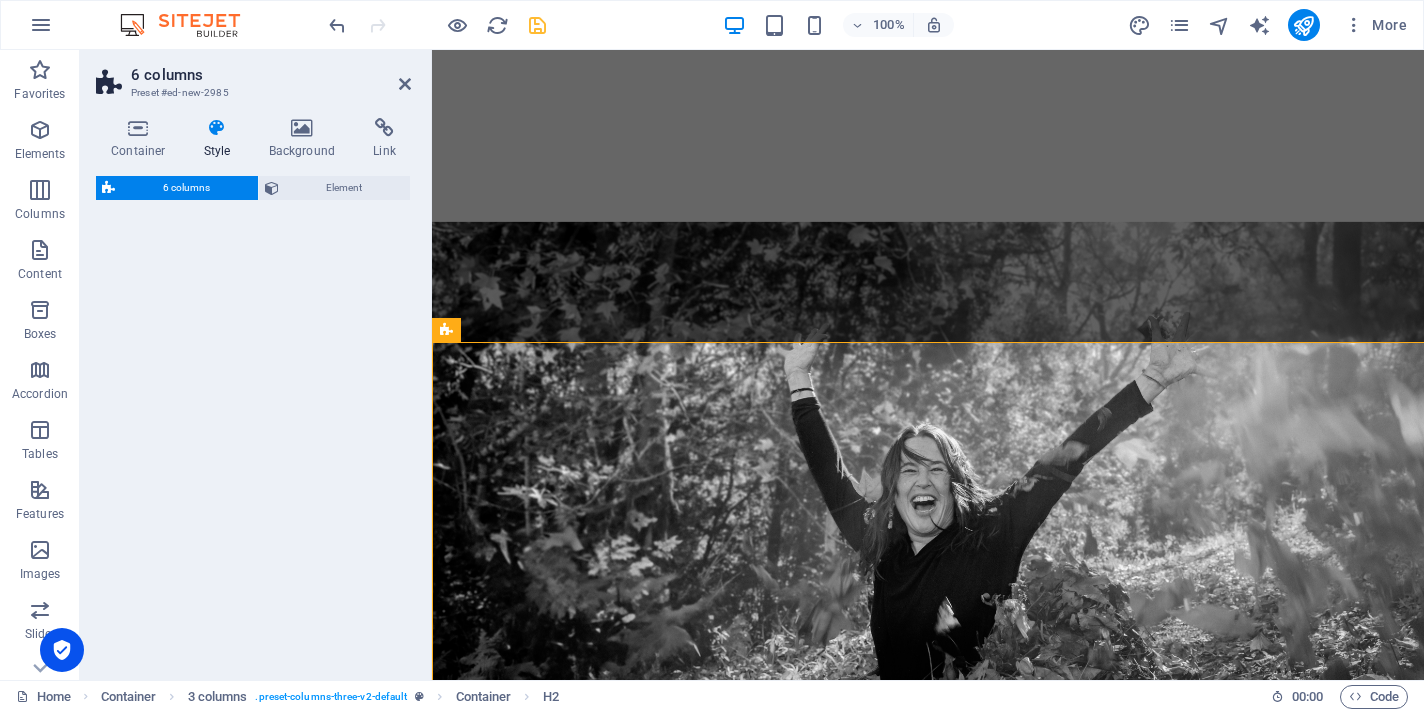 select on "rem" 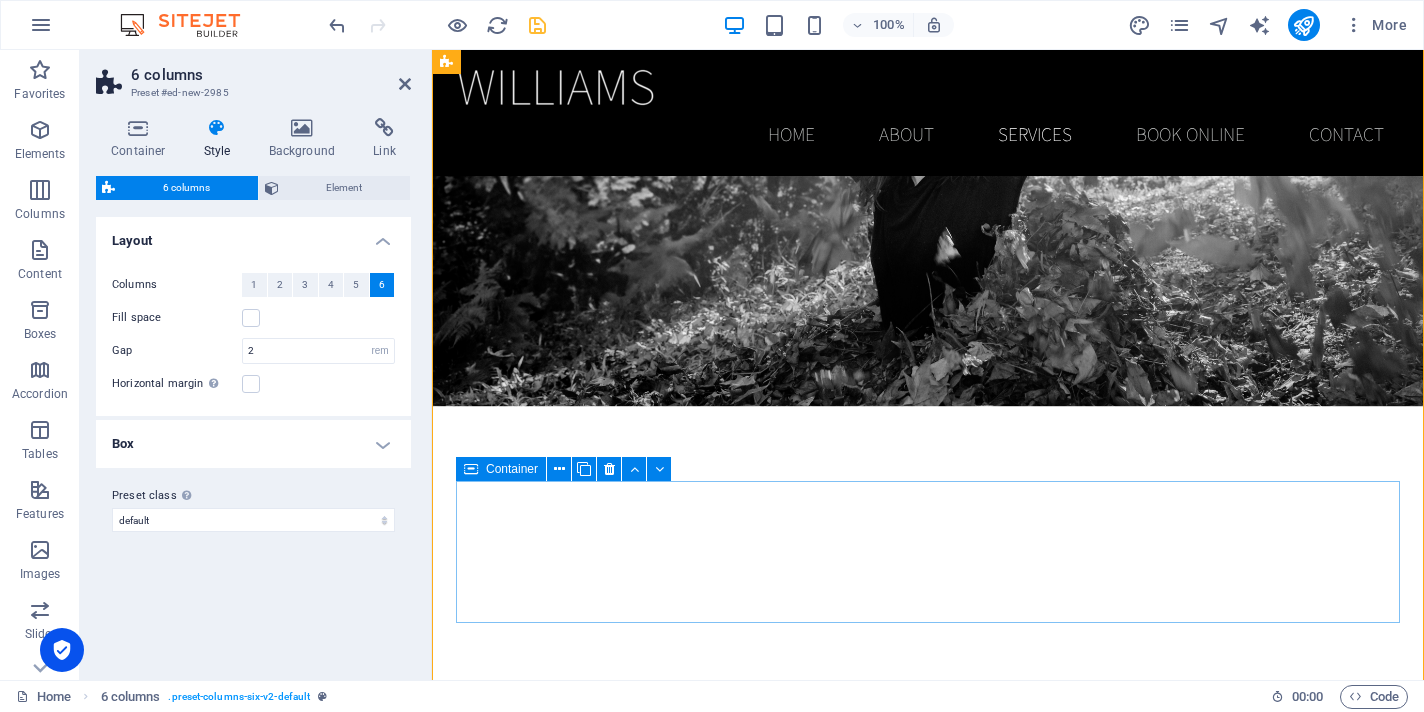 scroll, scrollTop: 1861, scrollLeft: 0, axis: vertical 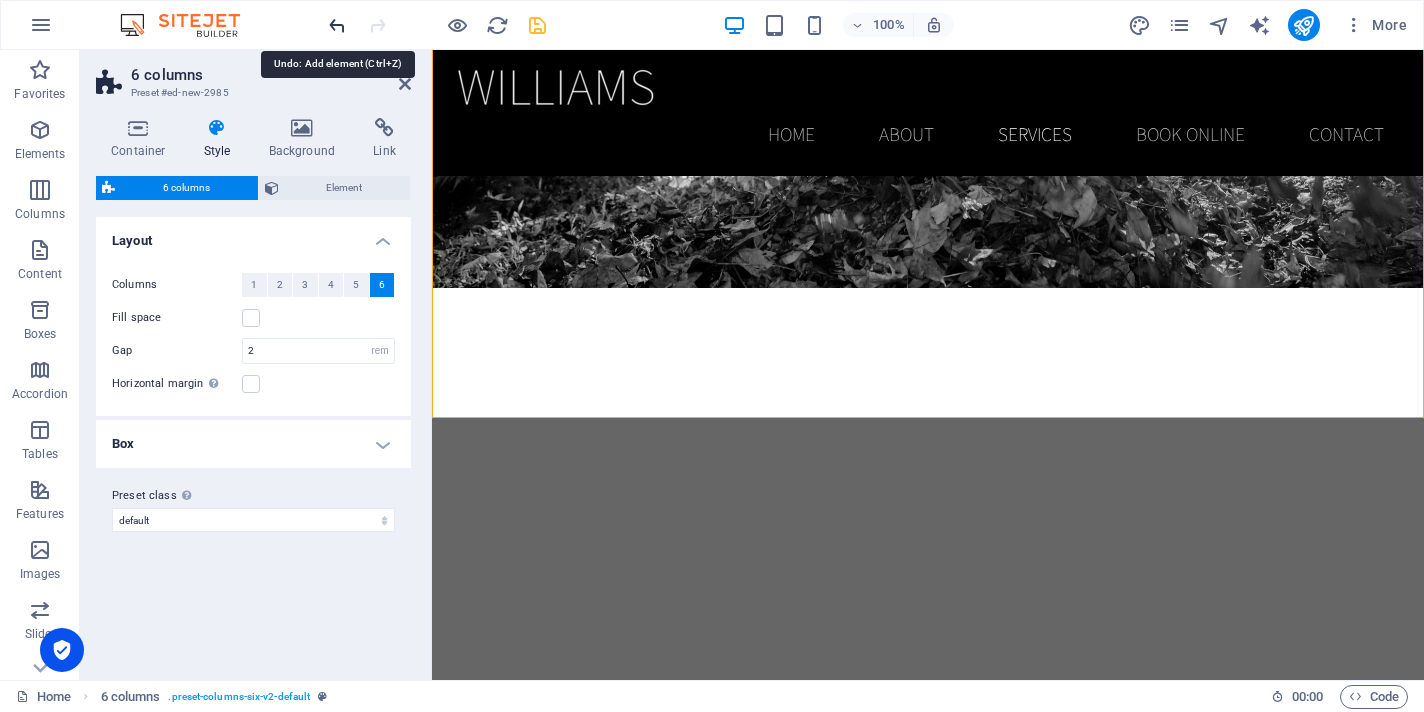 click at bounding box center (337, 25) 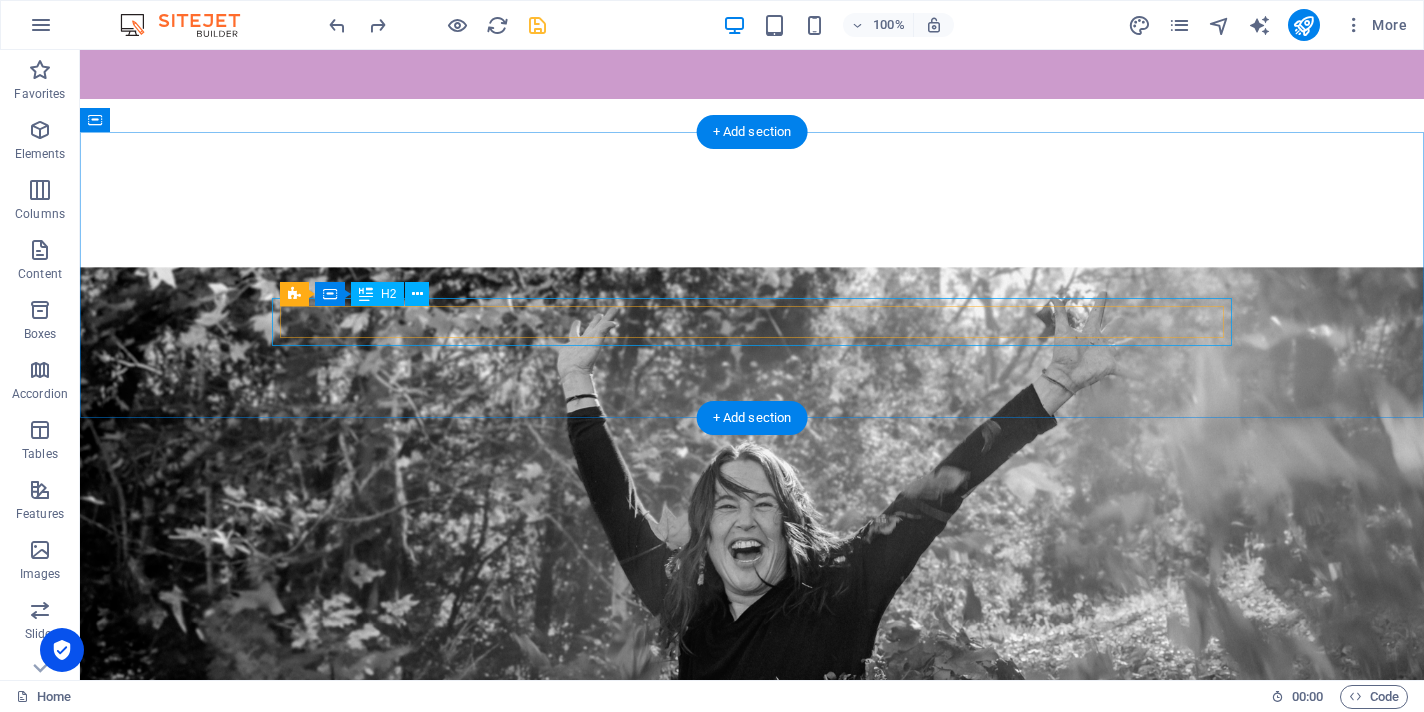 click on "New headline" at bounding box center (752, 1346) 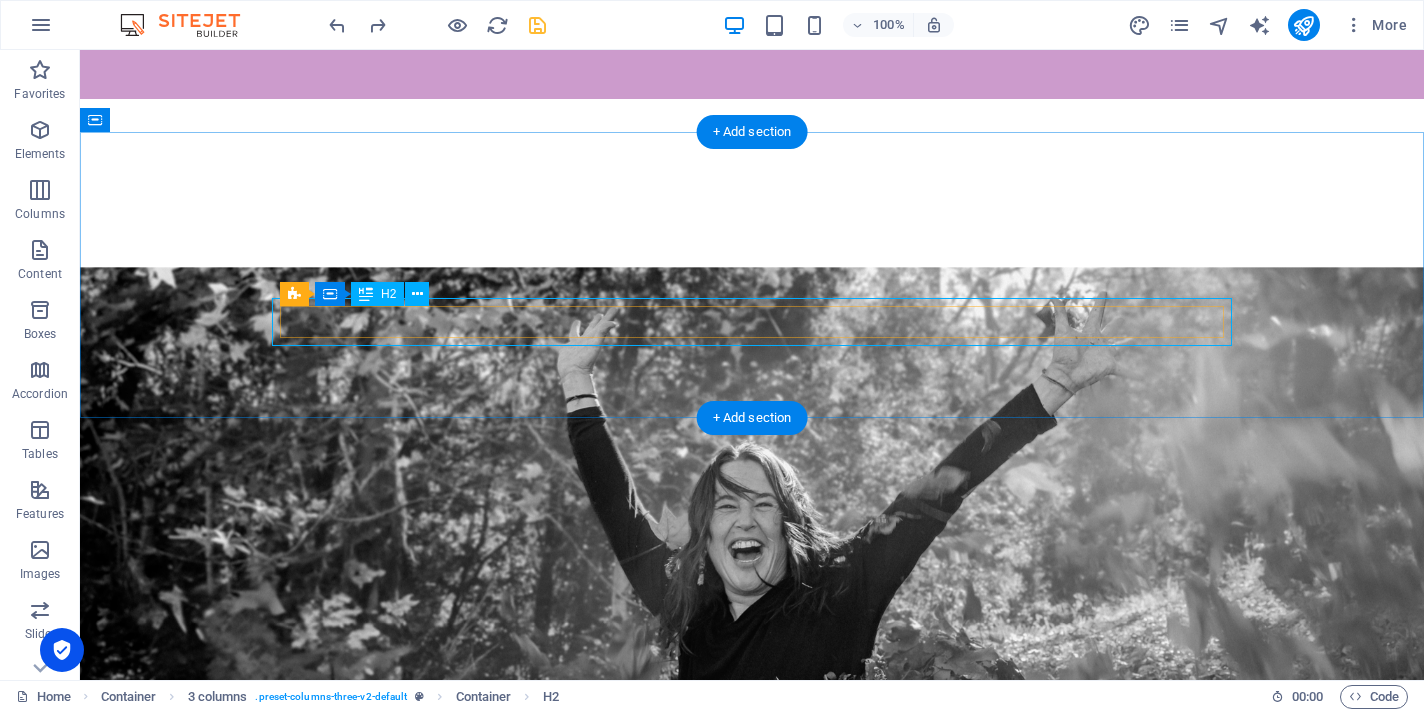 click on "New headline" at bounding box center (752, 1346) 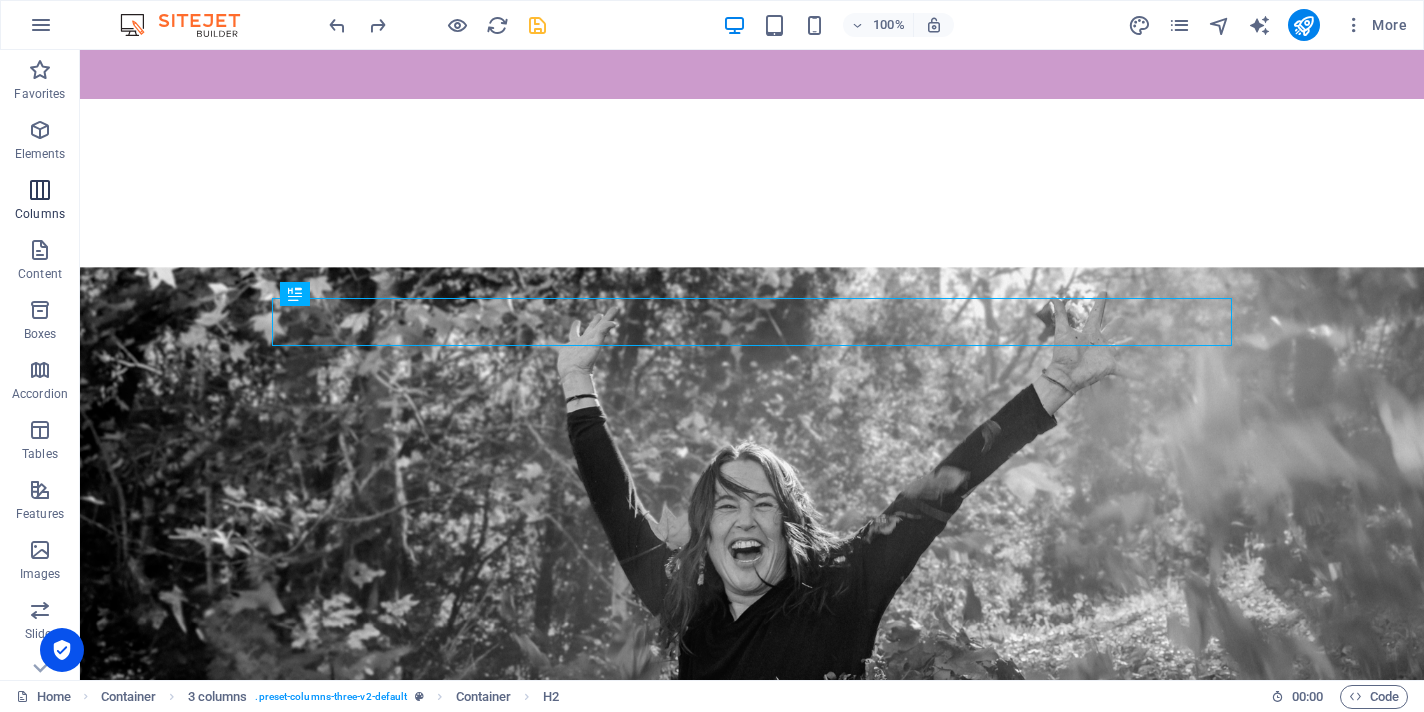 click at bounding box center [40, 190] 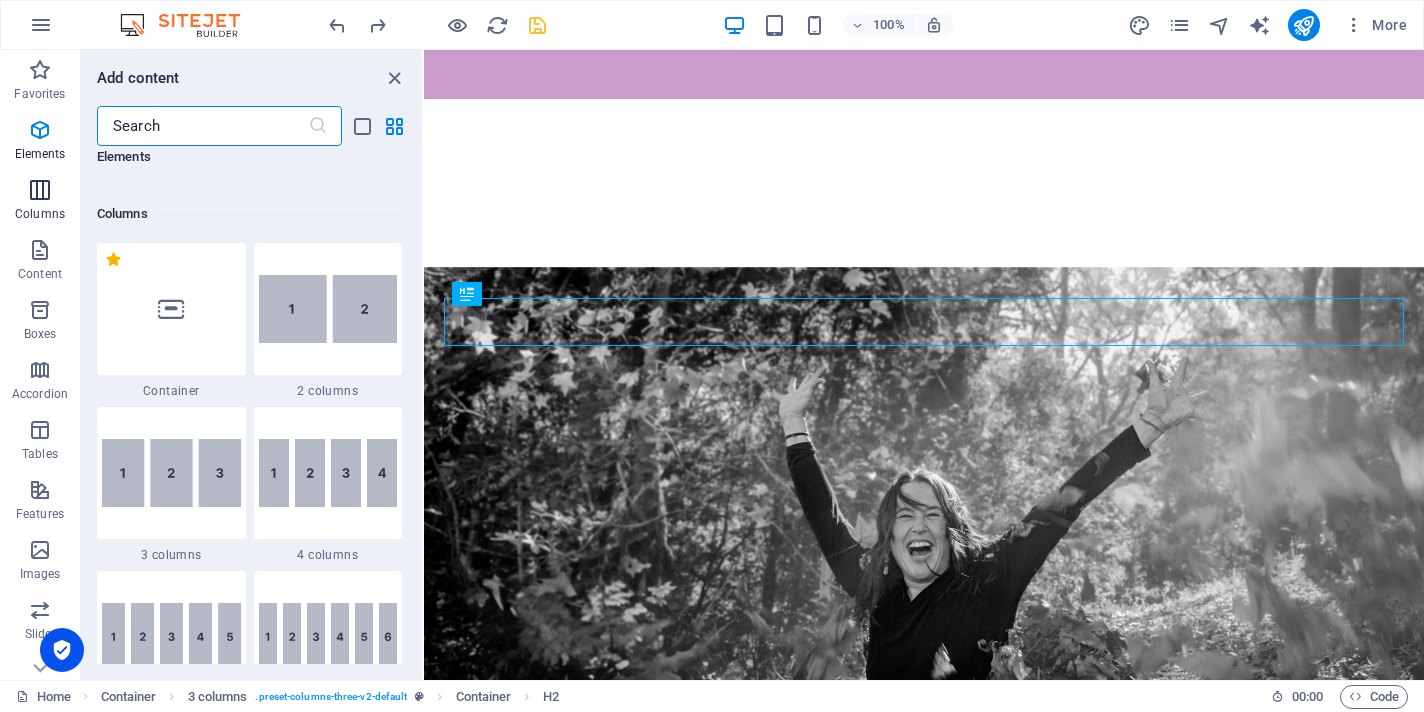scroll, scrollTop: 990, scrollLeft: 0, axis: vertical 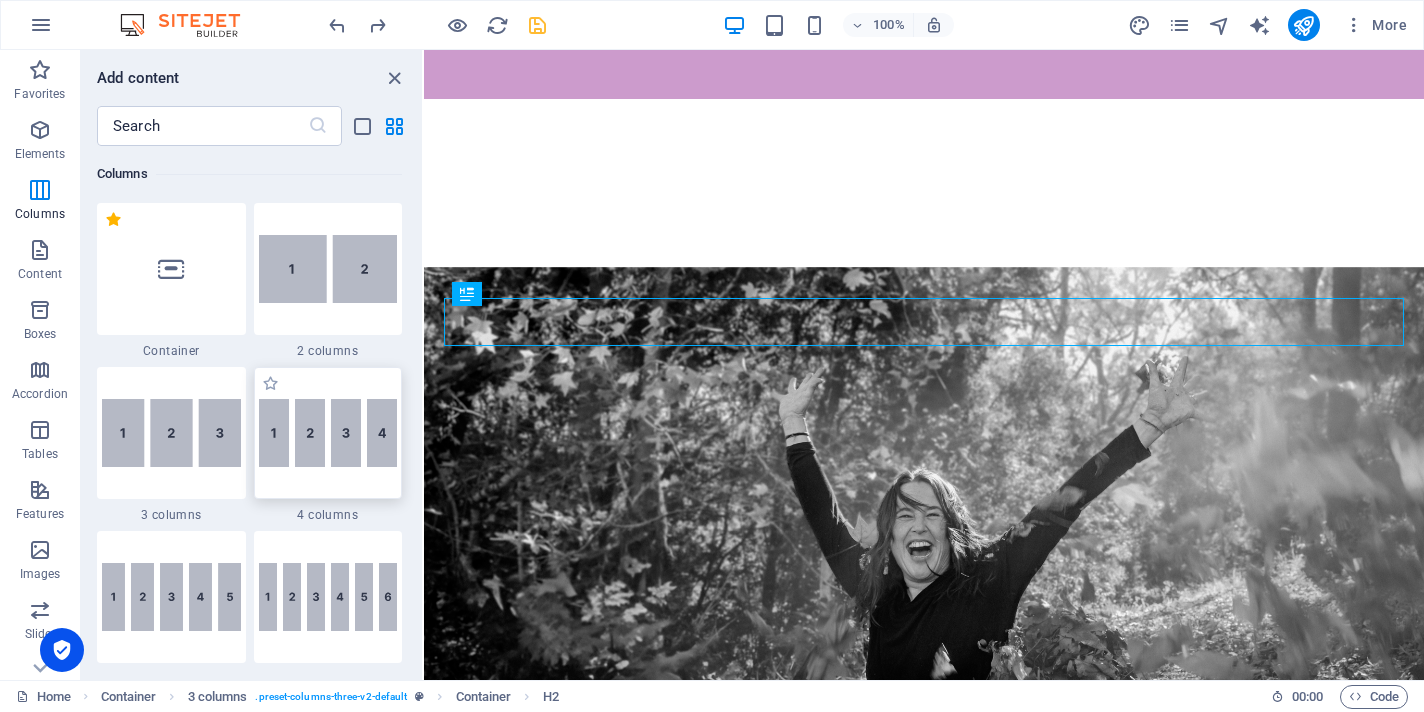click at bounding box center (328, 433) 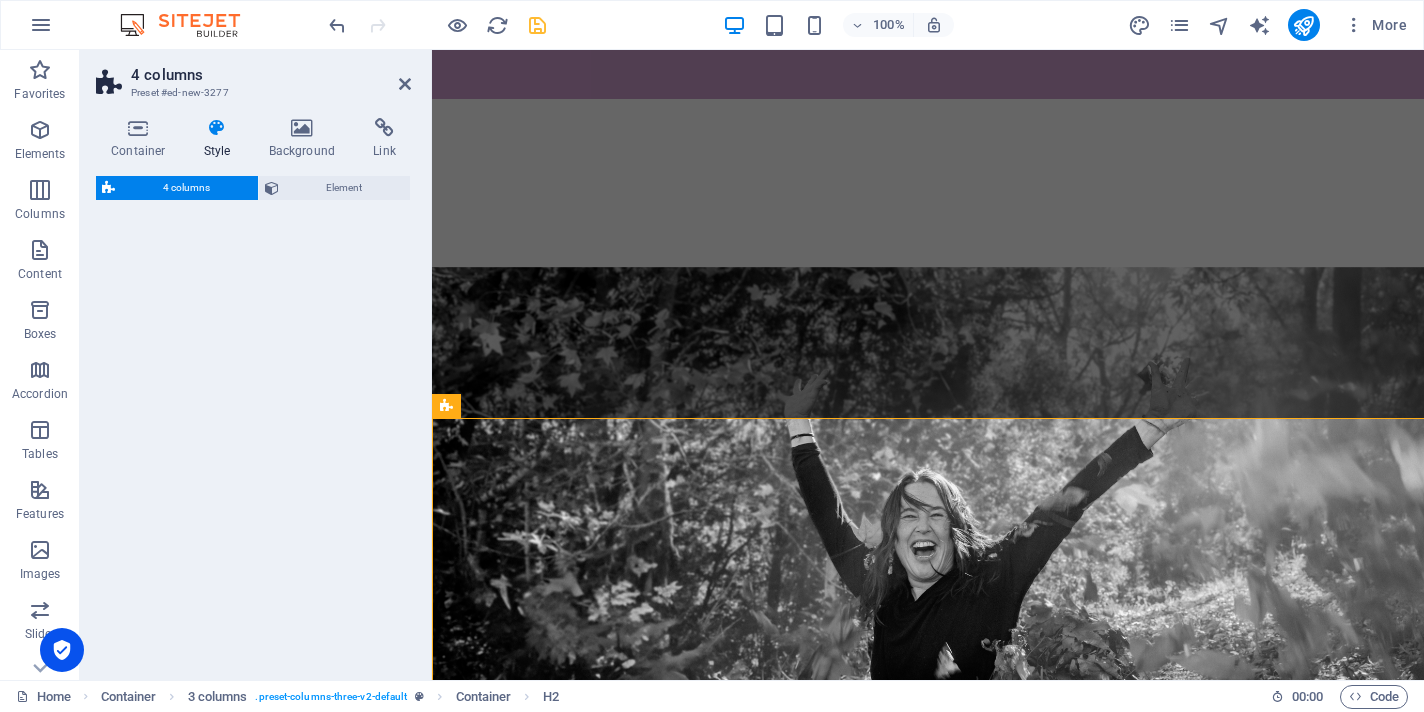 select on "rem" 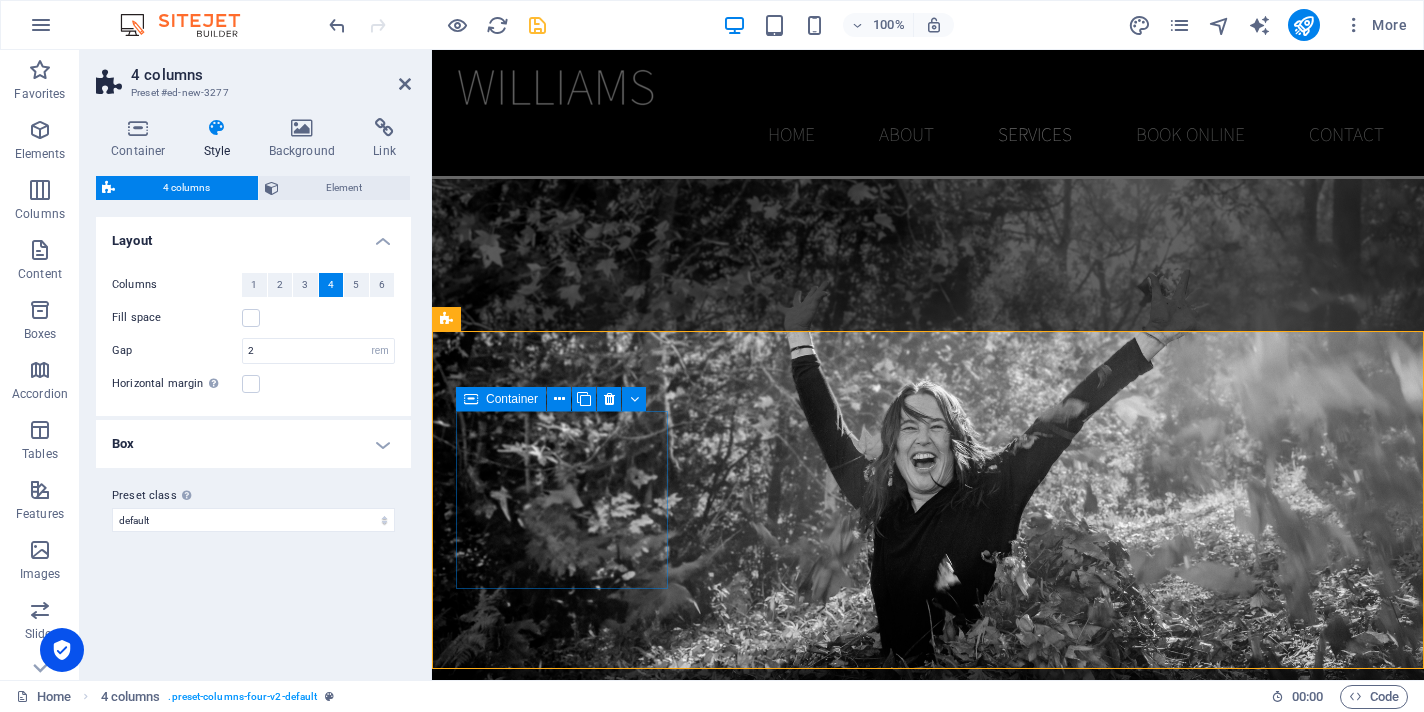 scroll, scrollTop: 1529, scrollLeft: 0, axis: vertical 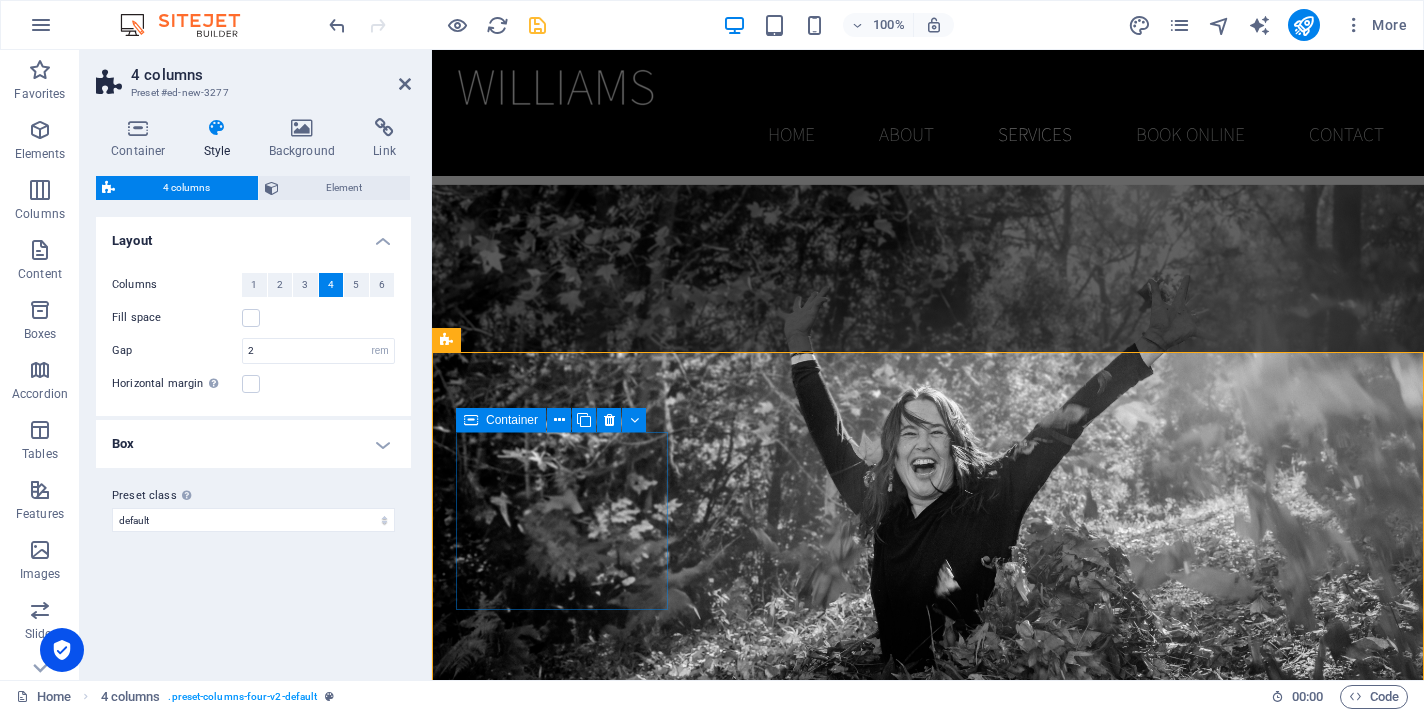 click on "Drop content here or  Add elements  Paste clipboard" at bounding box center (554, 1502) 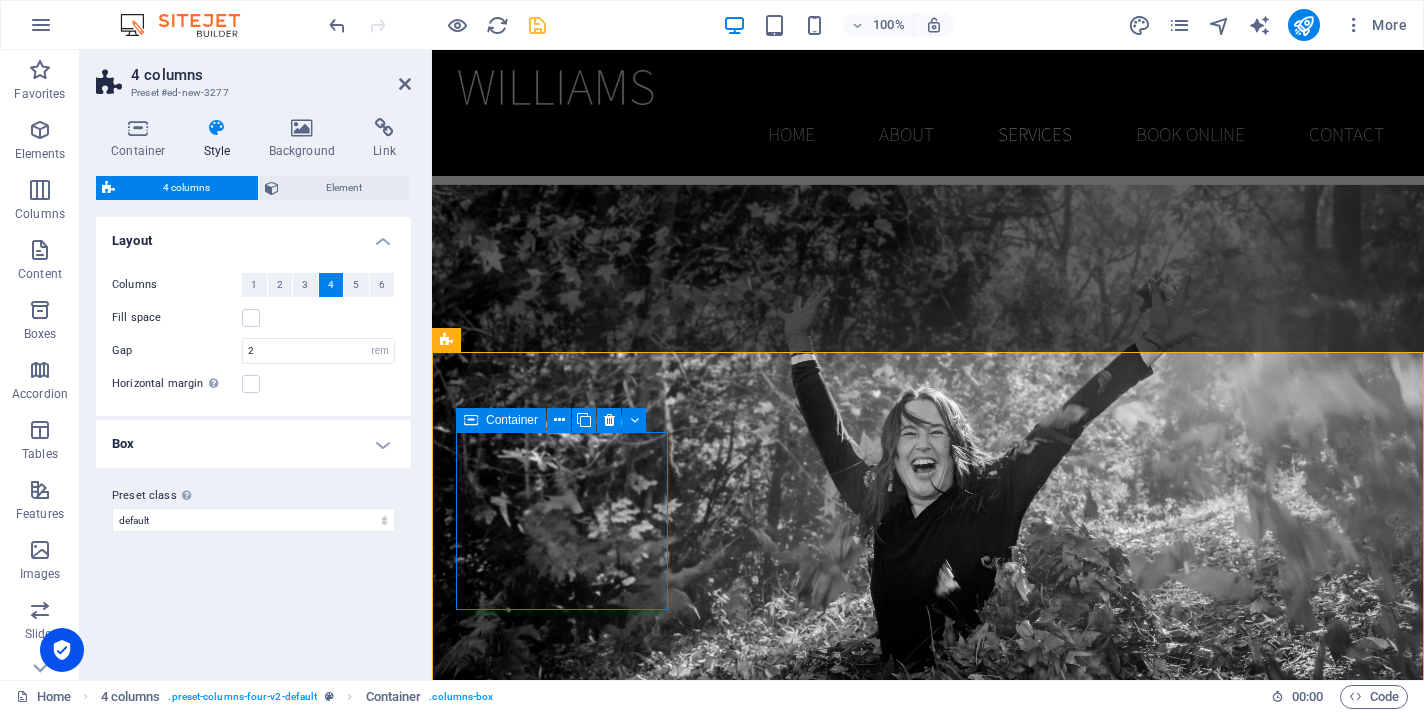 click on "Add elements" at bounding box center (553, 1514) 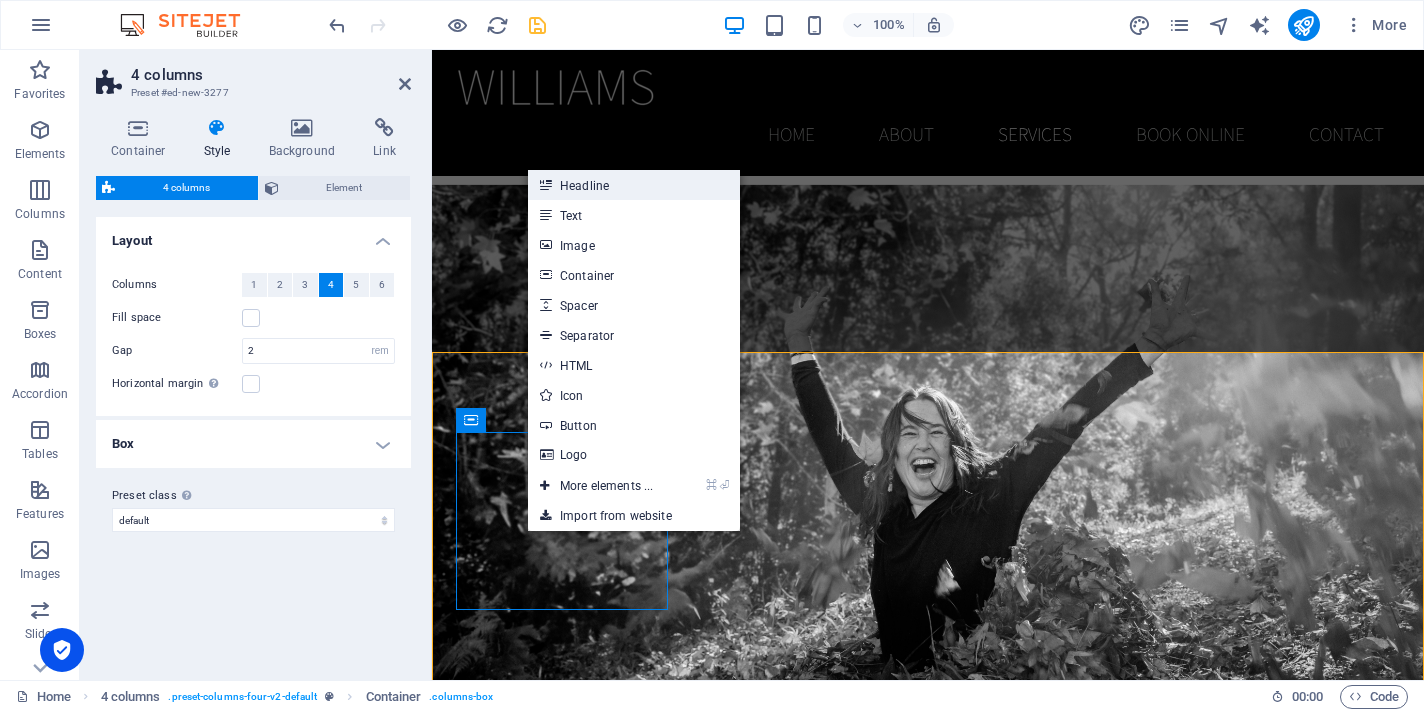 click on "Headline" at bounding box center (634, 185) 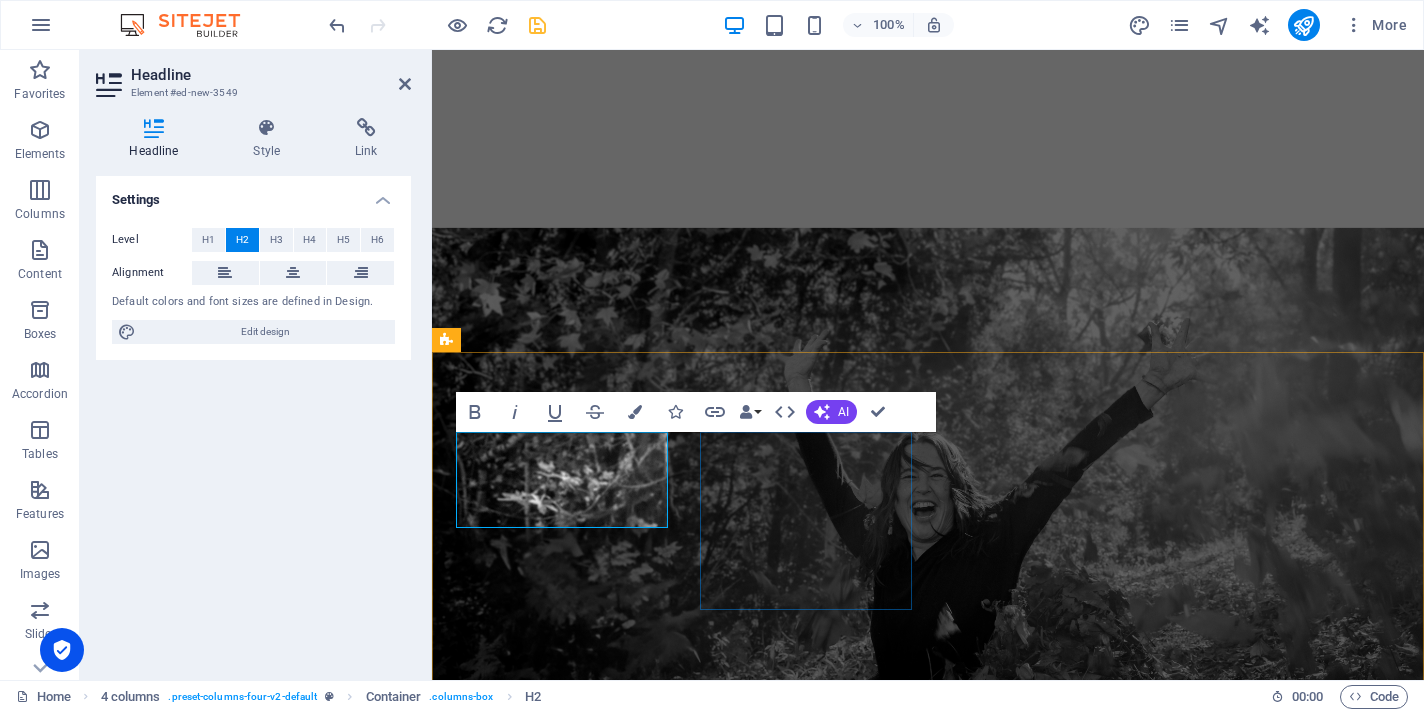 click on "Drop content here or  Add elements  Paste clipboard" at bounding box center [554, 1657] 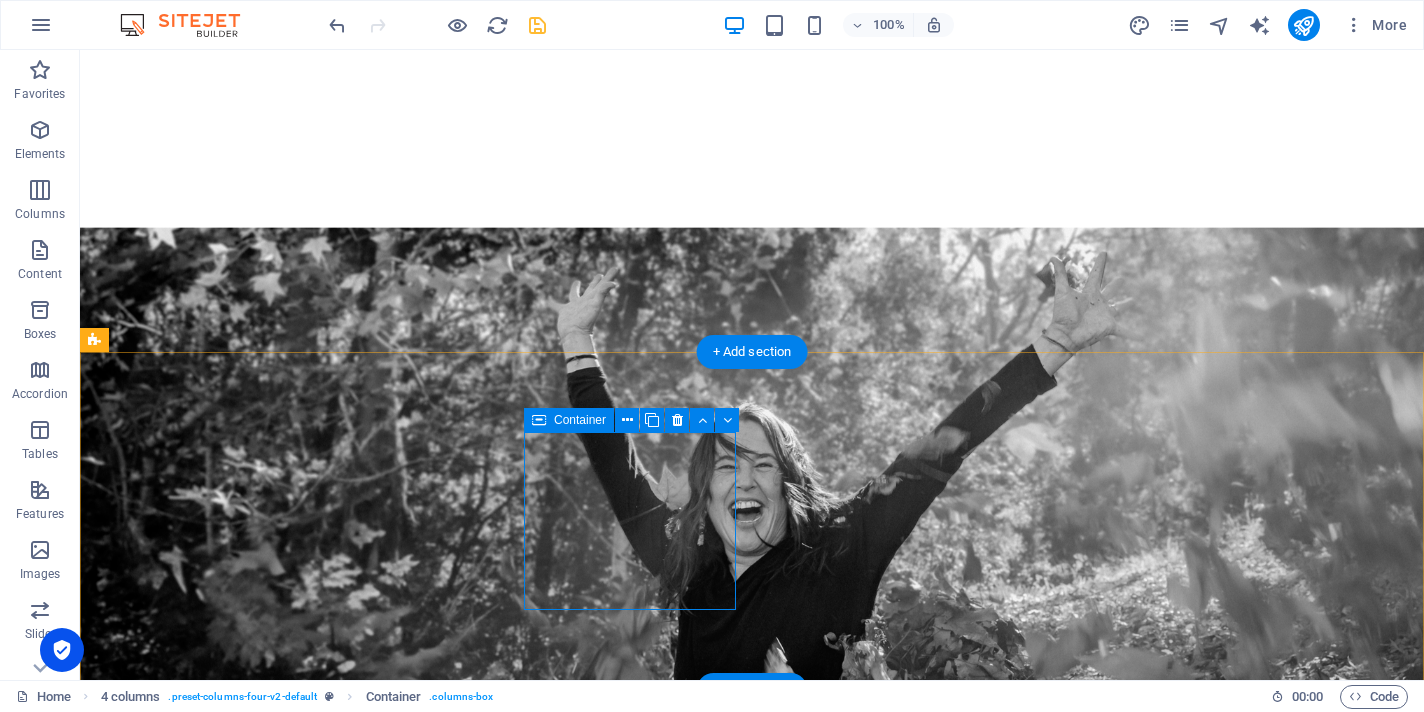 click on "Drop content here or  Add elements  Paste clipboard" at bounding box center (202, 1657) 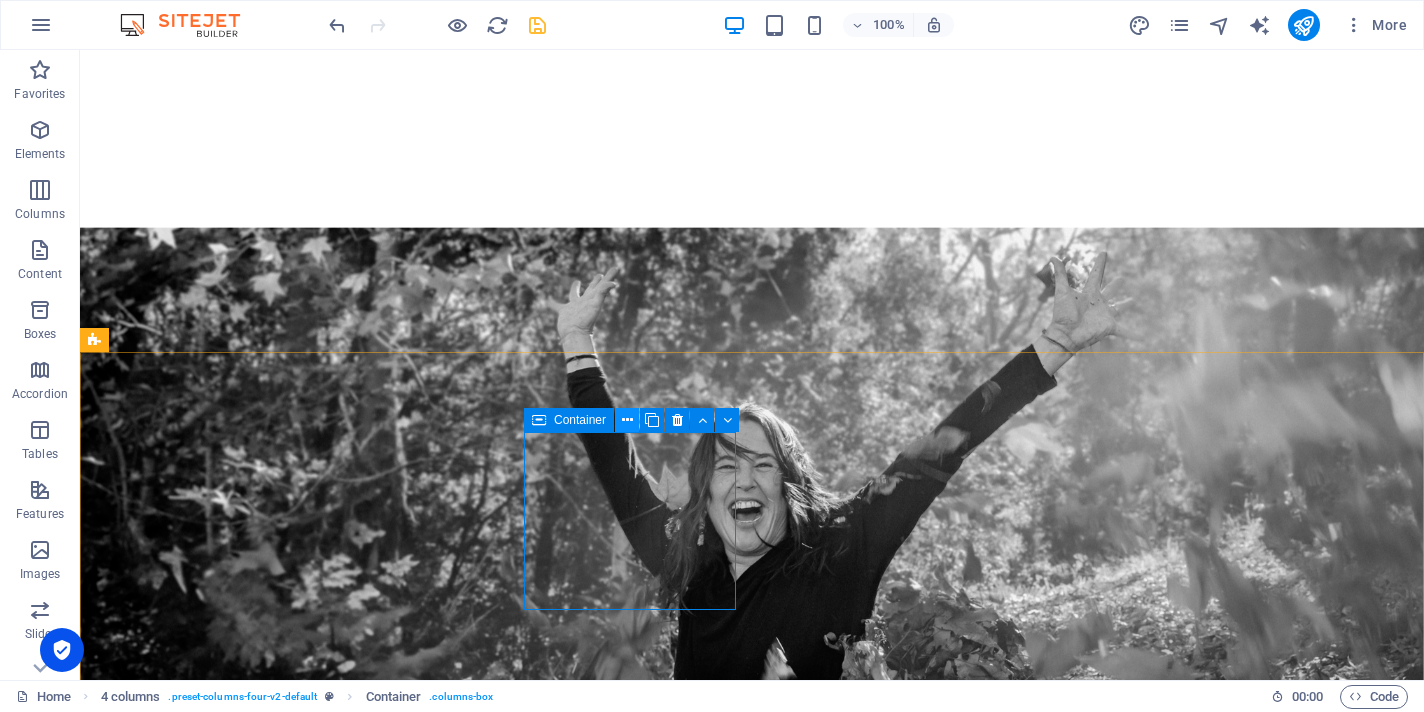 click at bounding box center [627, 420] 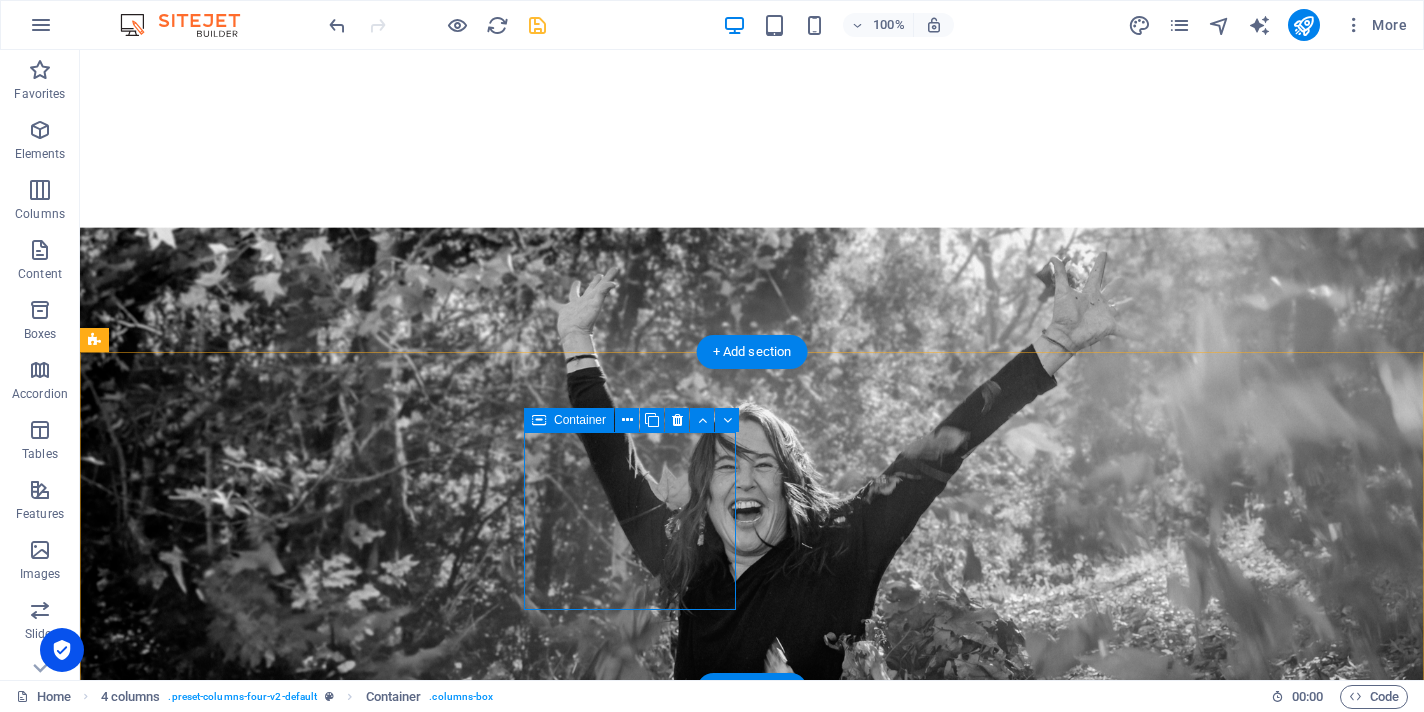 click on "Add elements" at bounding box center (201, 1669) 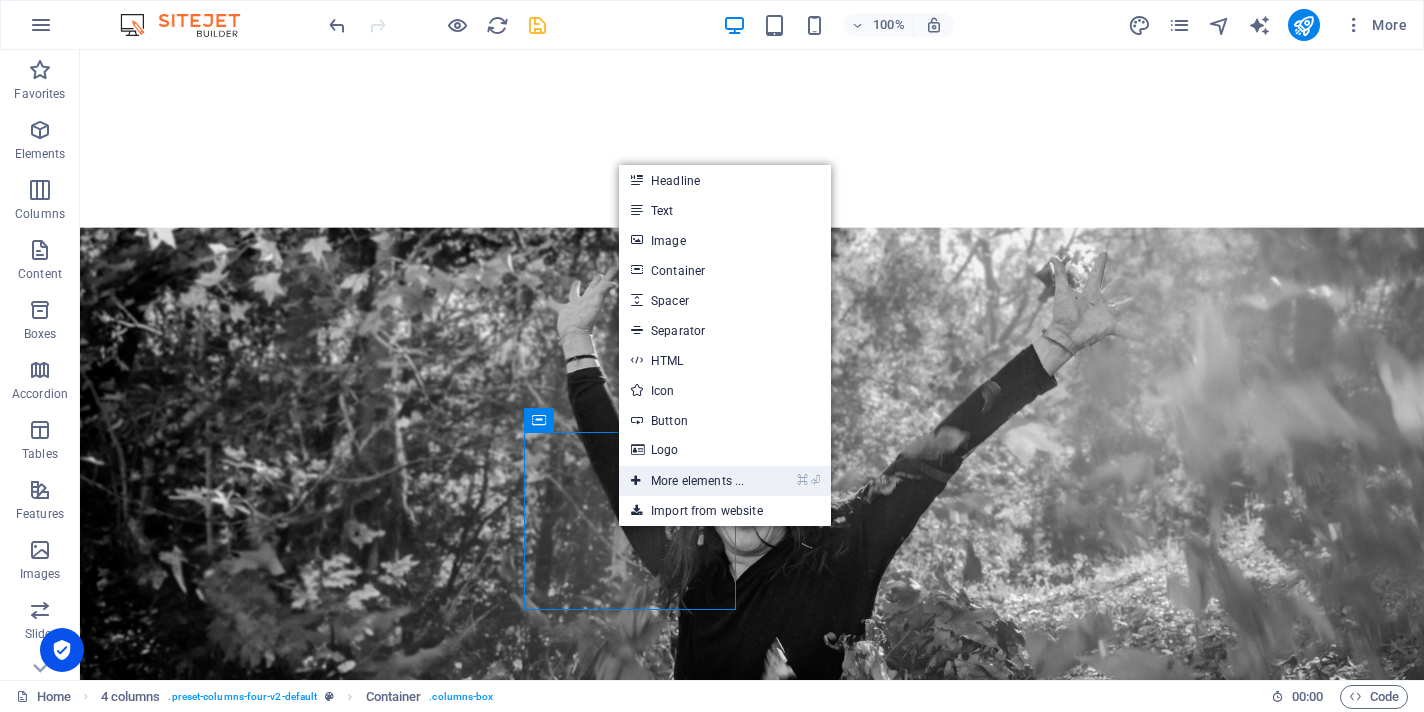 click on "⌘ ⏎  More elements ..." at bounding box center [687, 481] 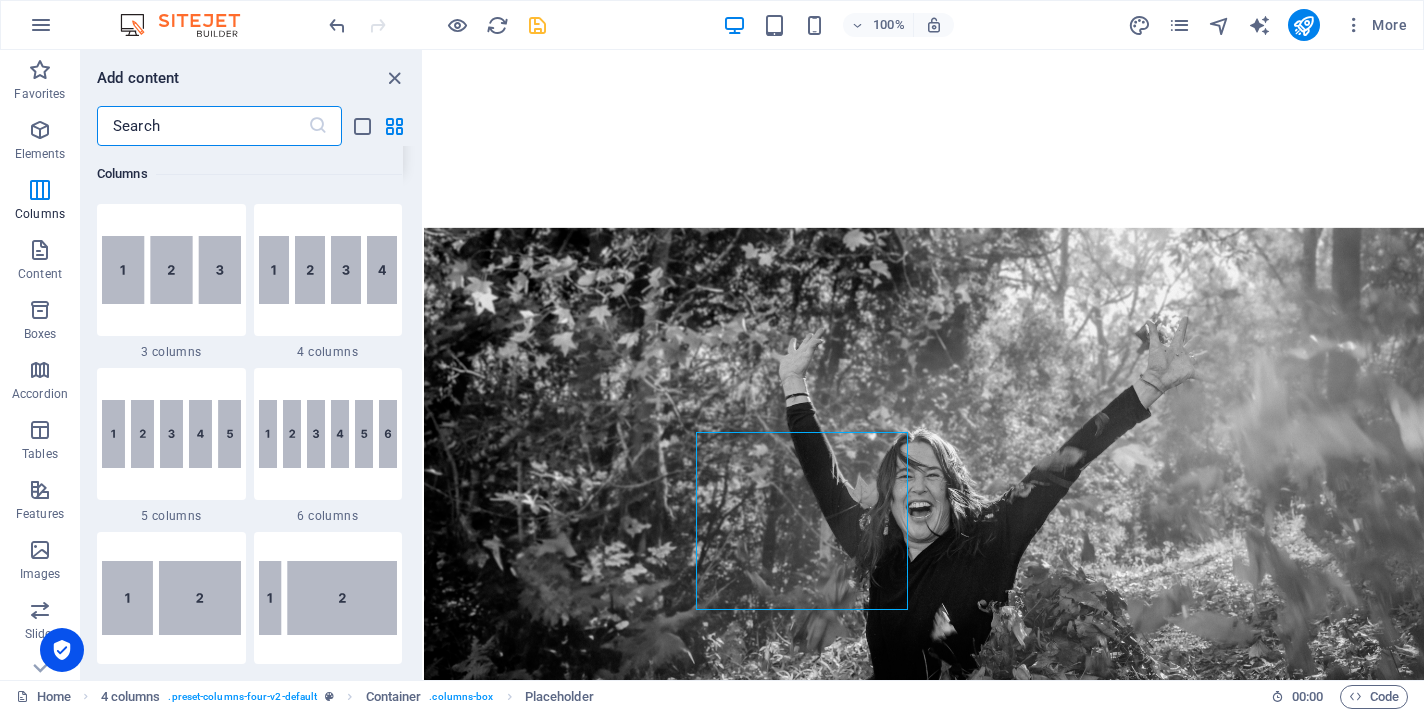 scroll, scrollTop: 1154, scrollLeft: 0, axis: vertical 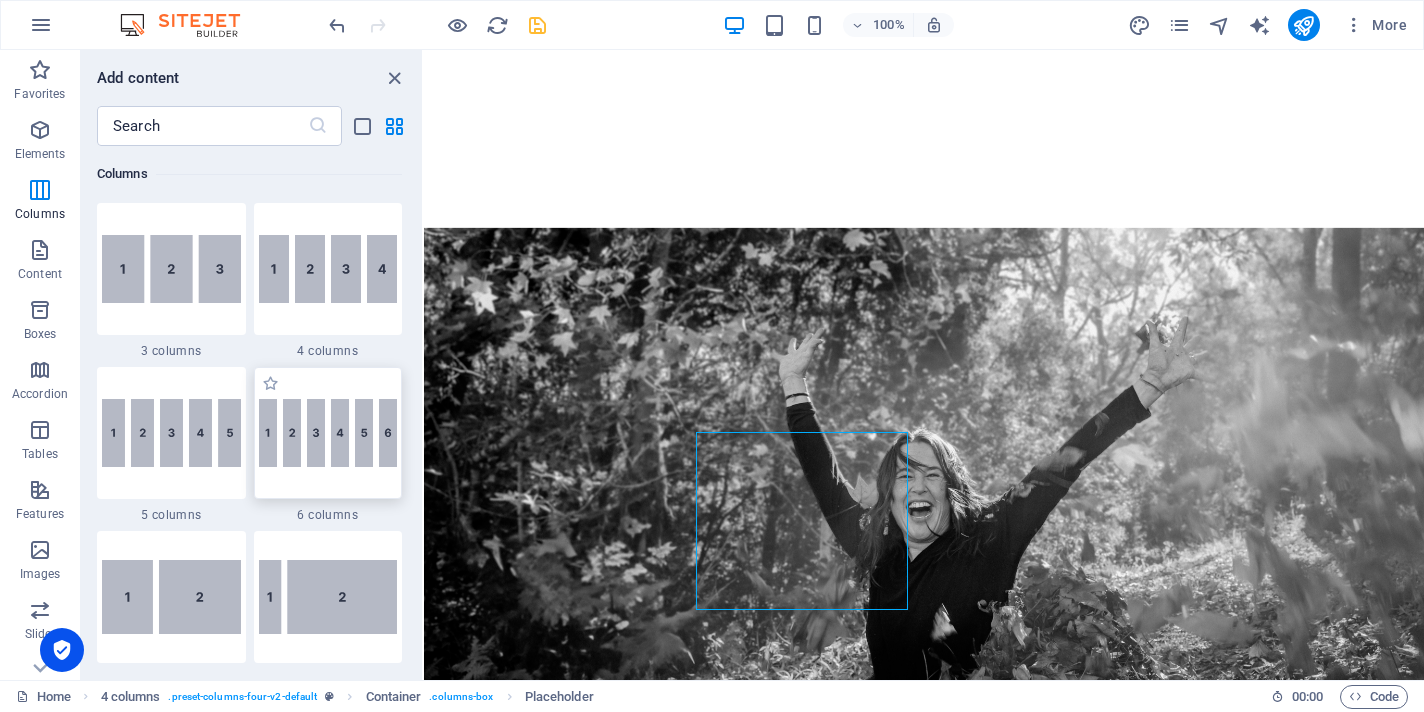 click at bounding box center (328, 433) 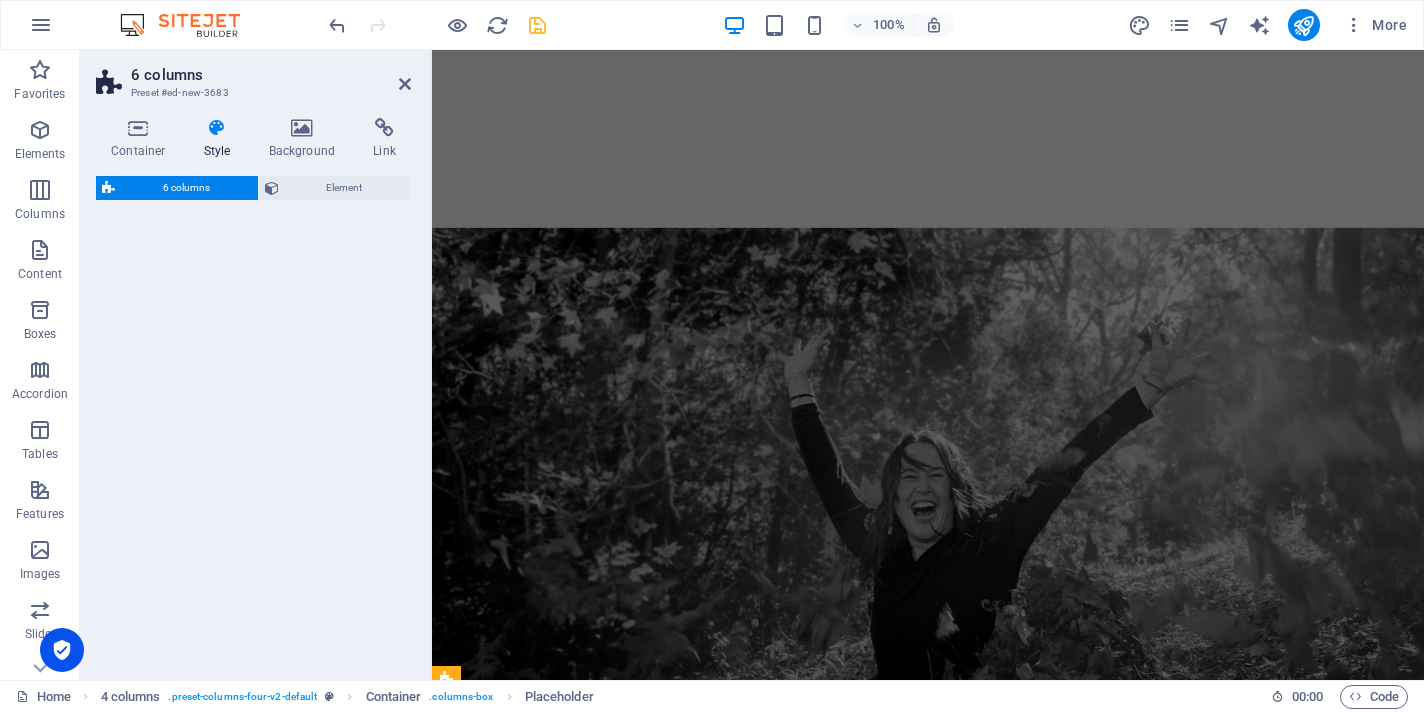 select on "rem" 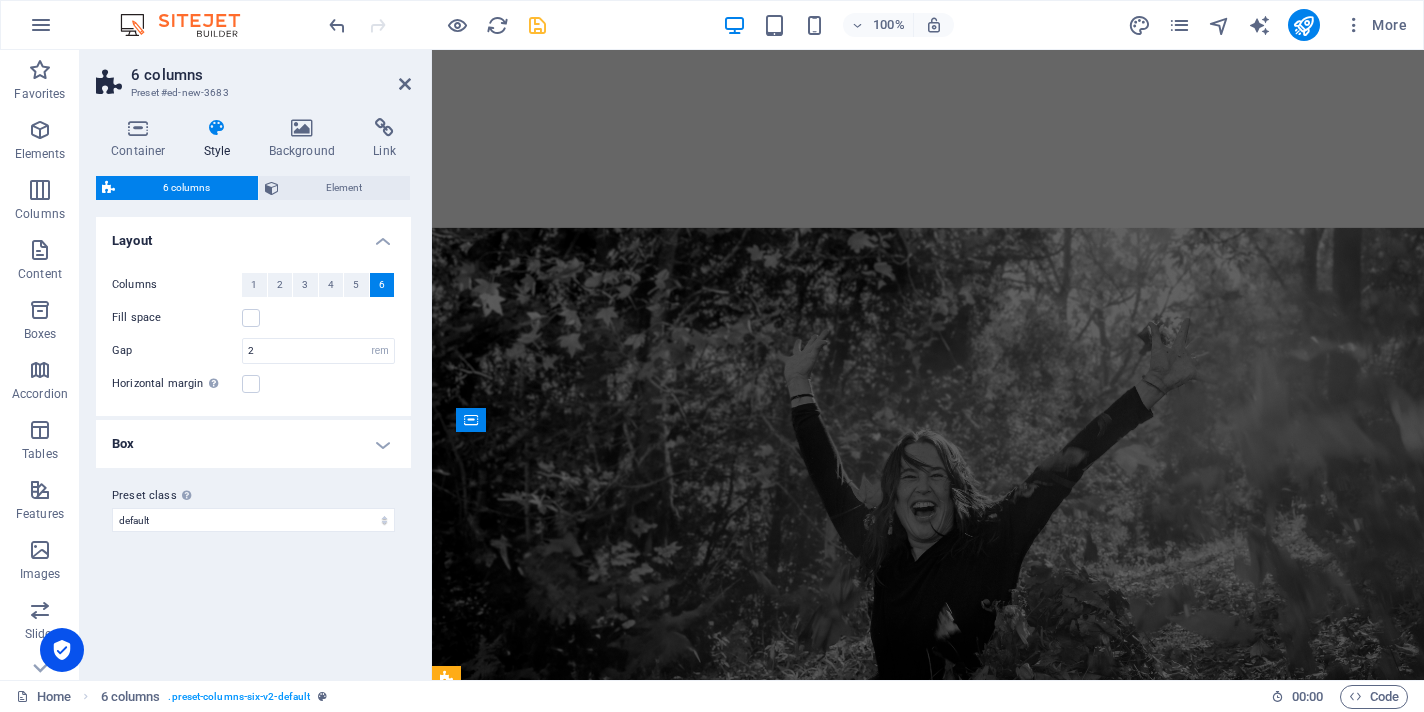 click on "6" at bounding box center (382, 285) 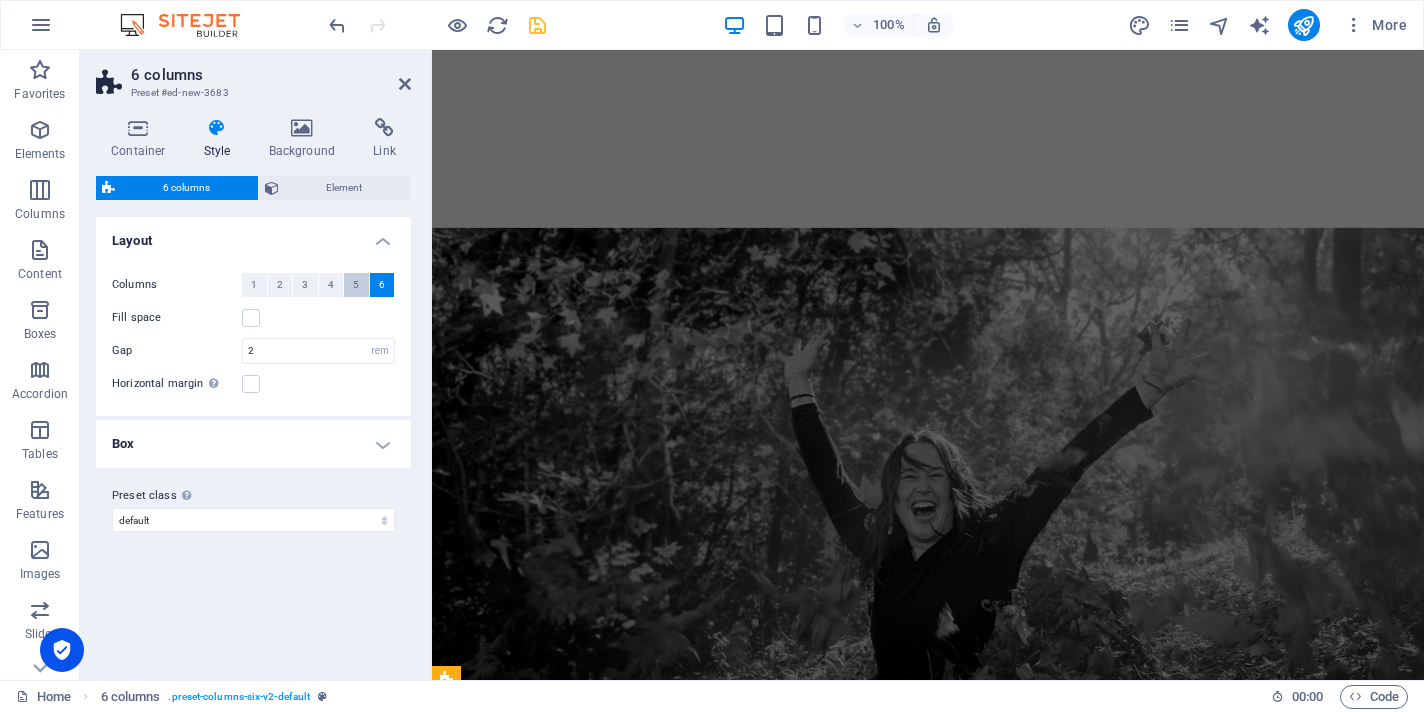click on "5" at bounding box center [356, 285] 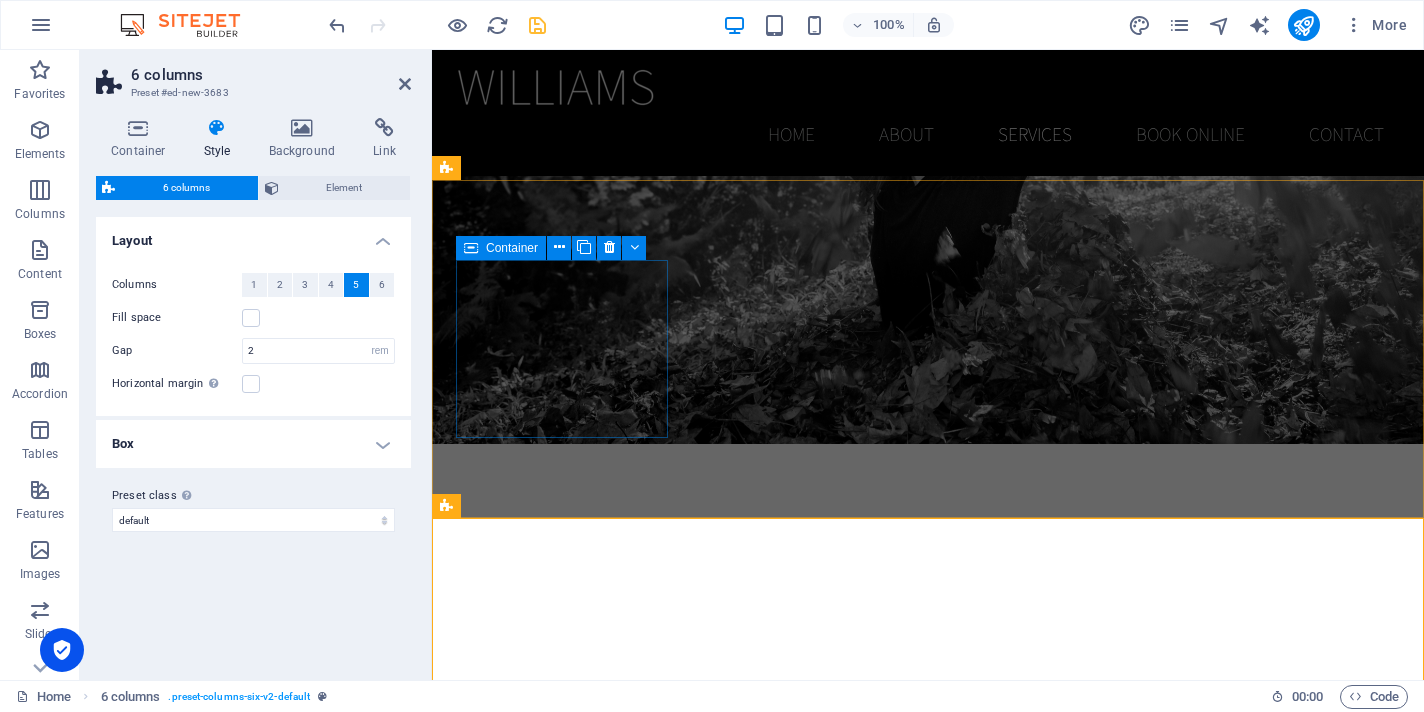 scroll, scrollTop: 1702, scrollLeft: 0, axis: vertical 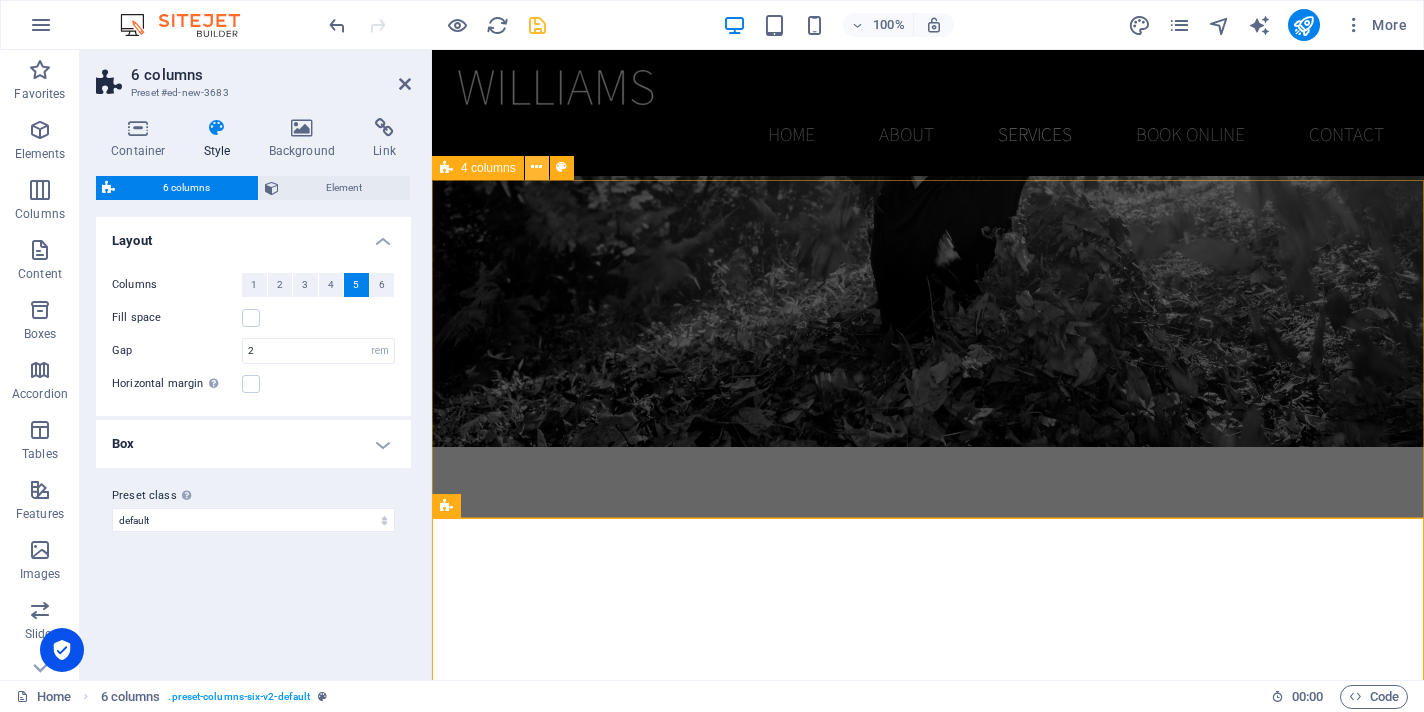 click at bounding box center [536, 167] 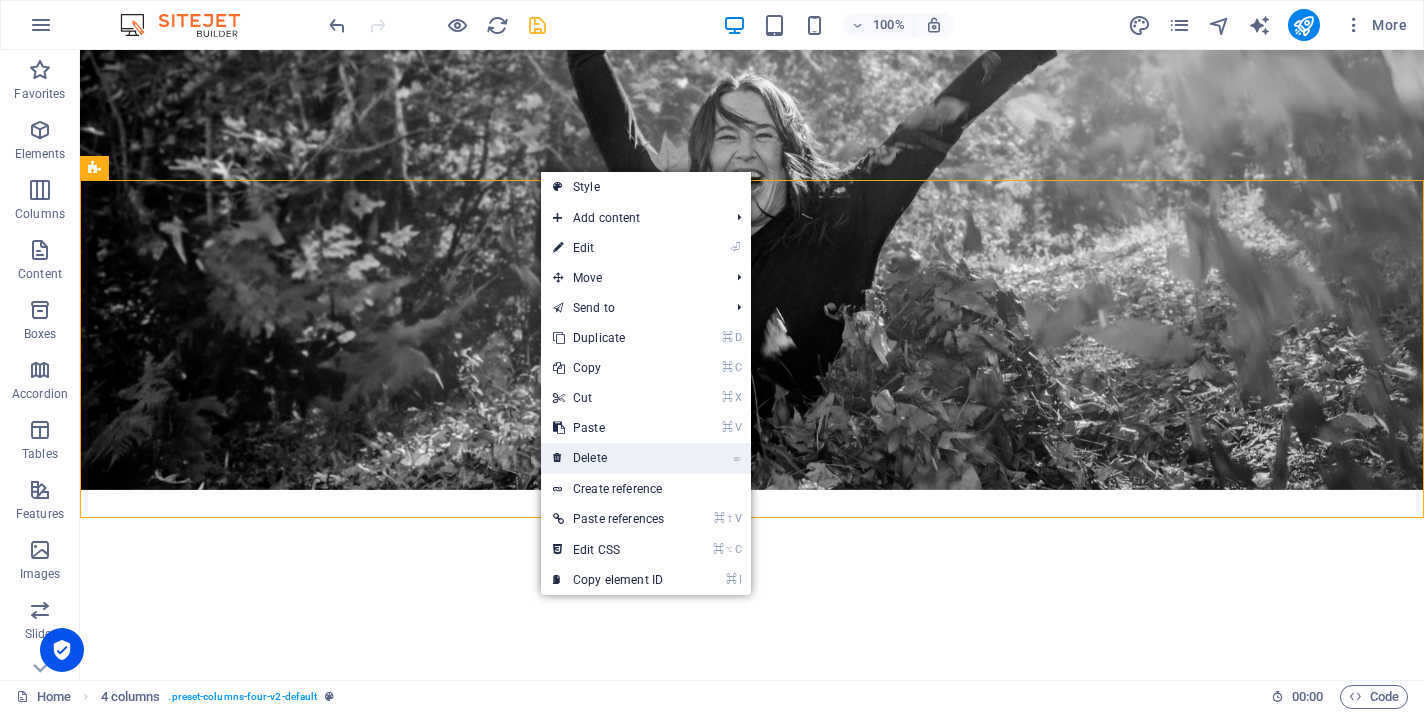 click on "⌦  Delete" at bounding box center (608, 458) 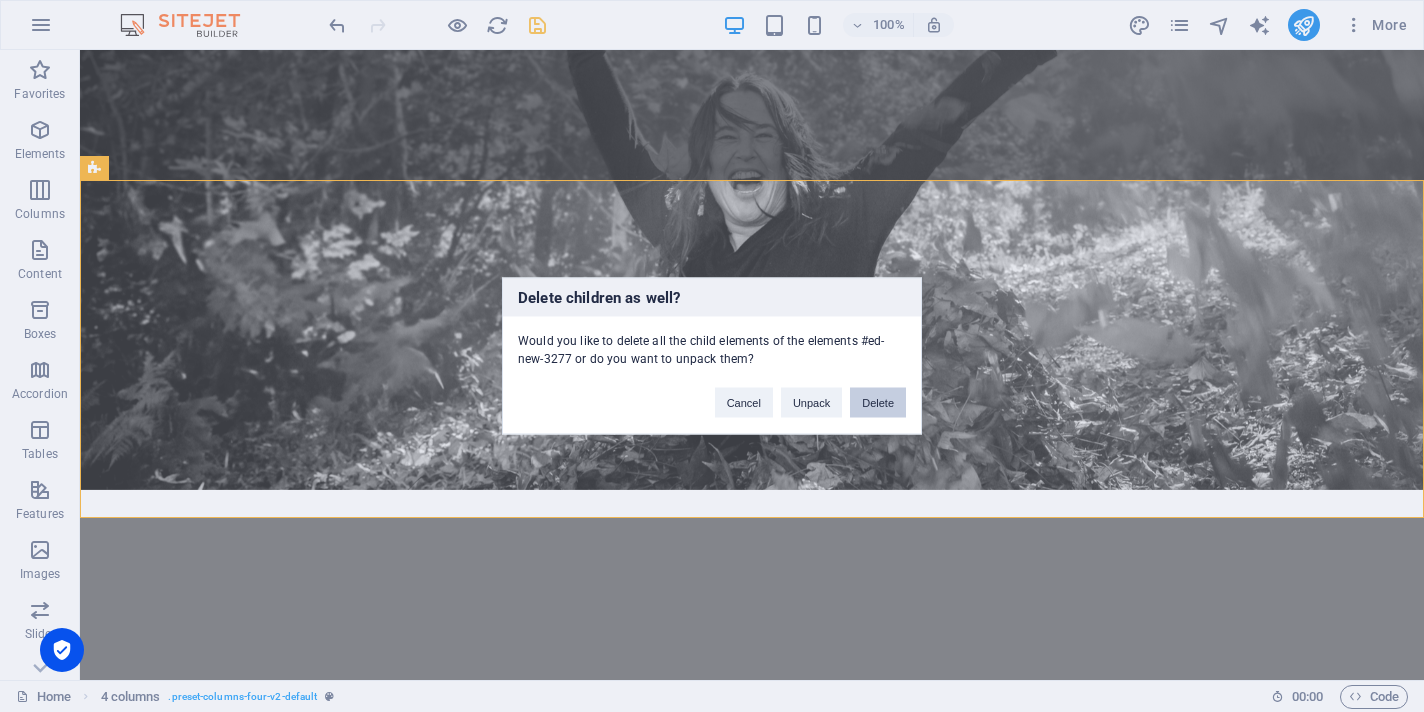 click on "Delete" at bounding box center (878, 403) 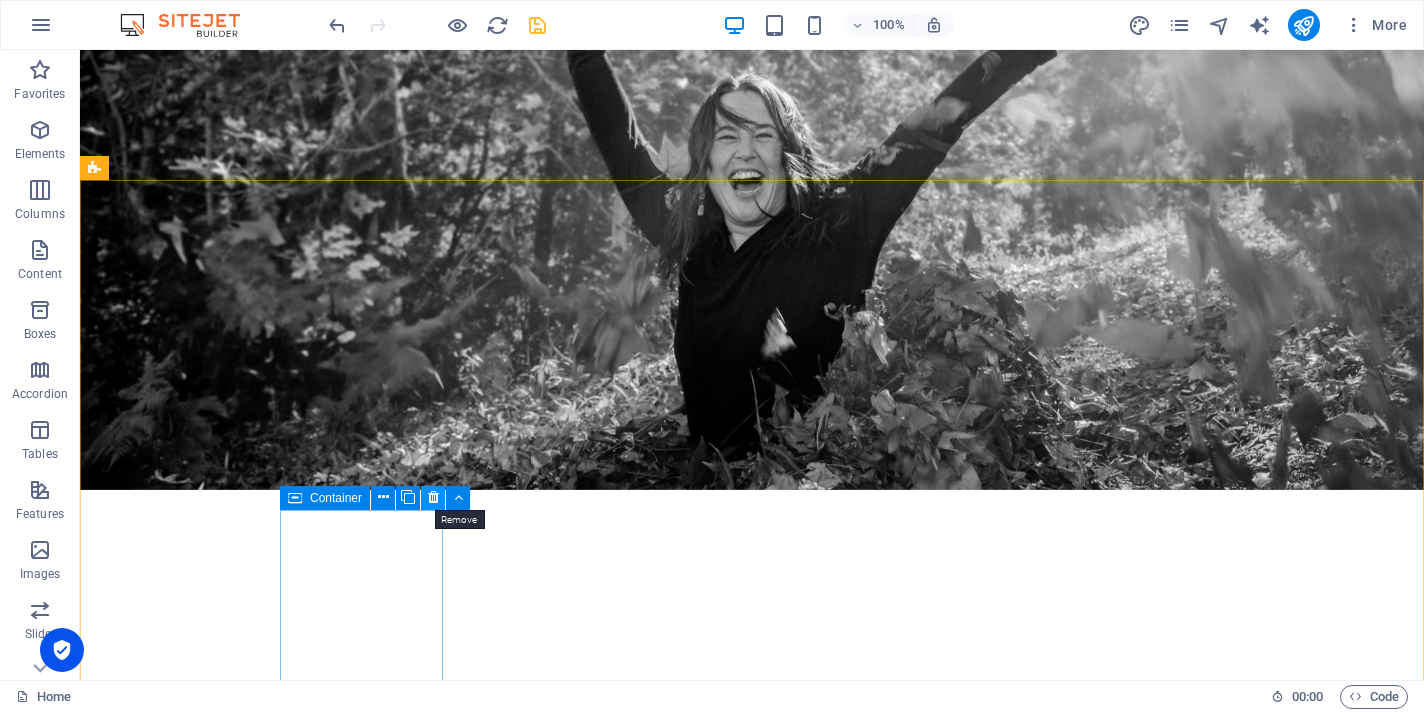 click at bounding box center (433, 497) 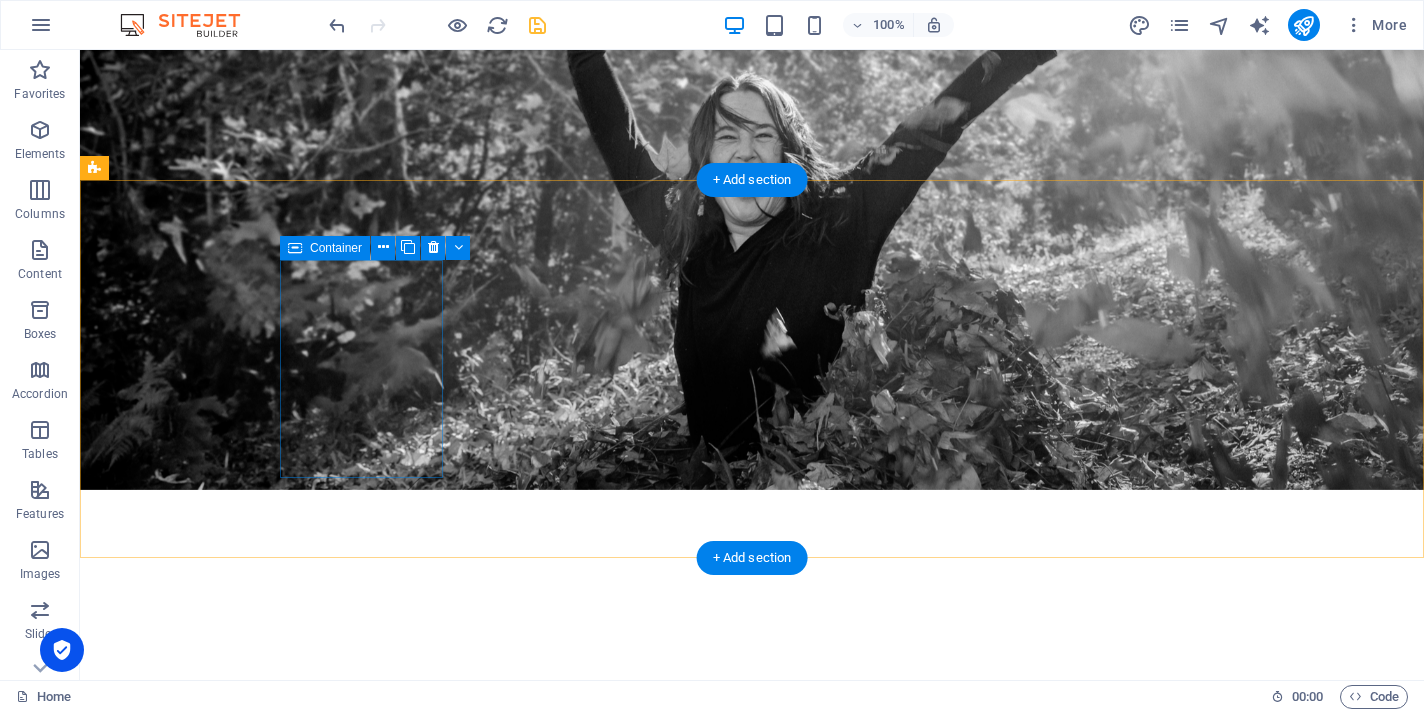 click on "Add elements" at bounding box center [177, 1404] 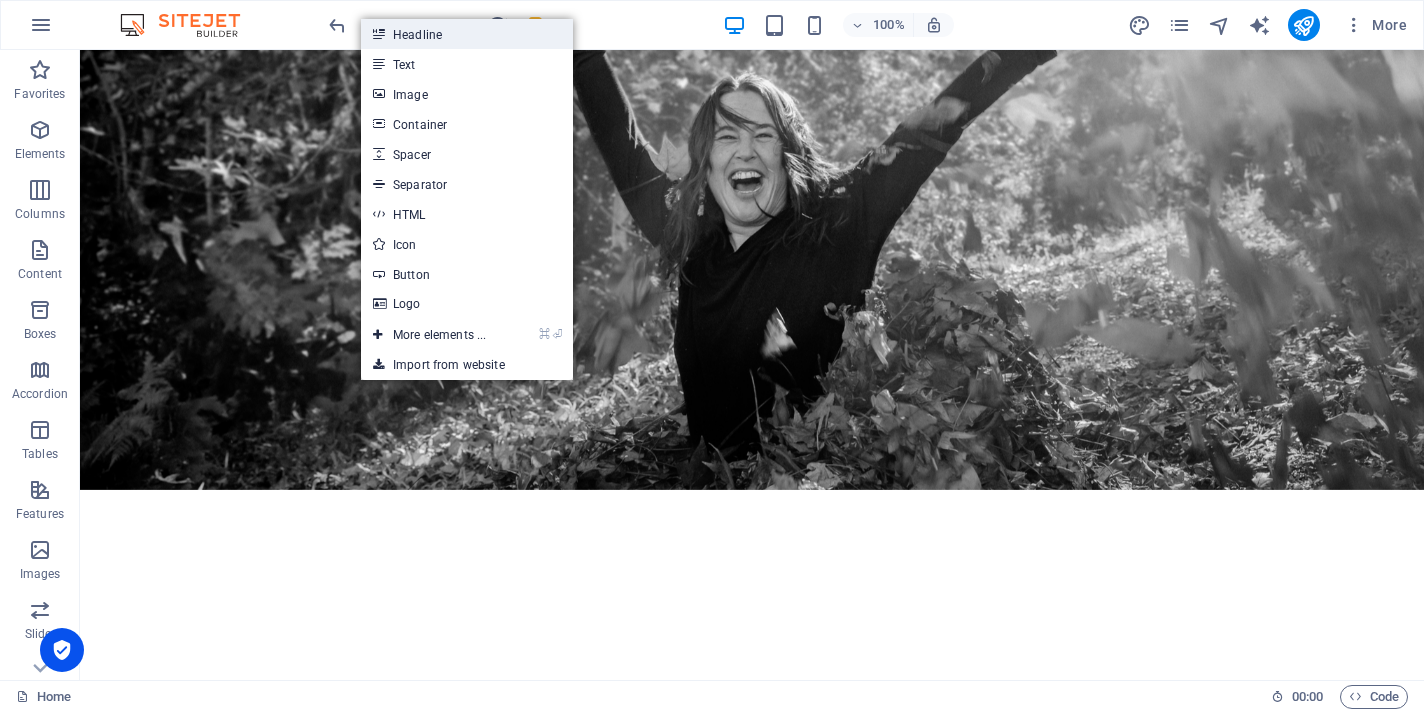 drag, startPoint x: 428, startPoint y: 34, endPoint x: 15, endPoint y: 143, distance: 427.14166 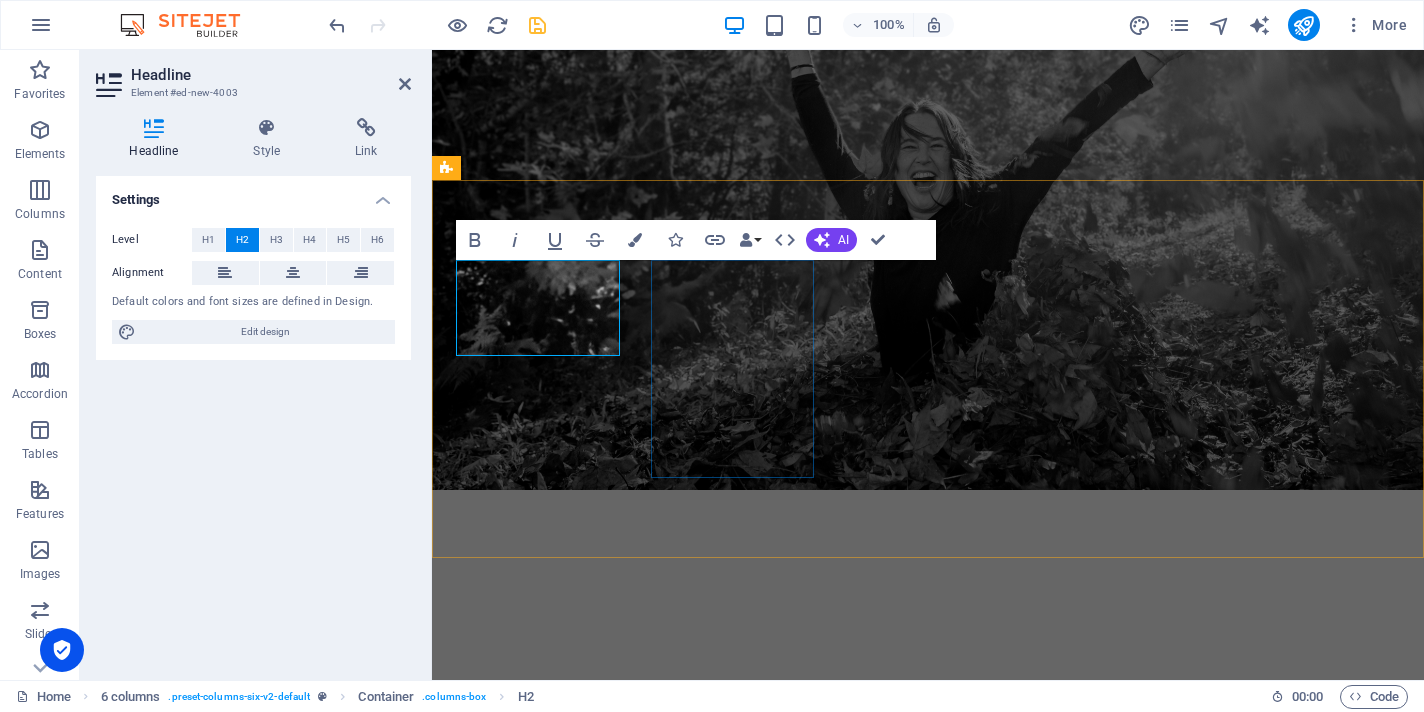 click on "Add elements" at bounding box center [529, 1516] 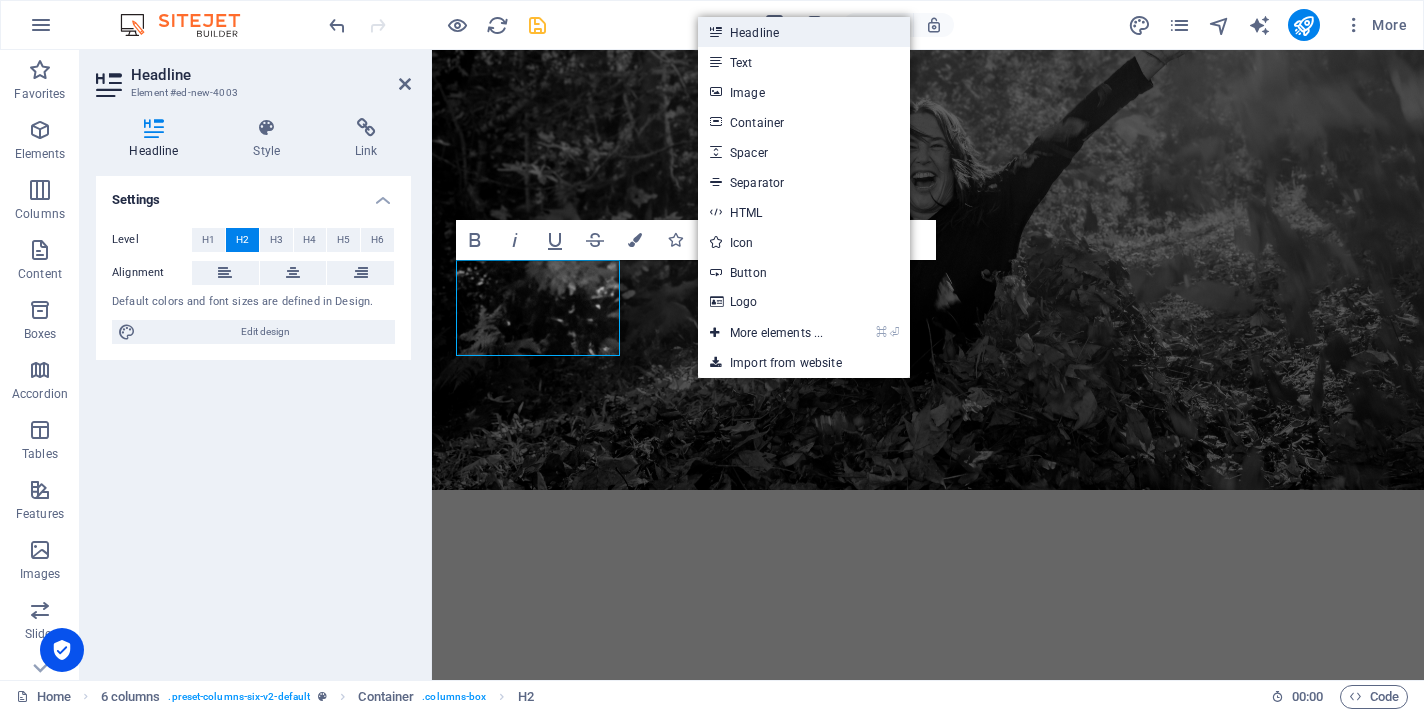 click on "Headline" at bounding box center [804, 32] 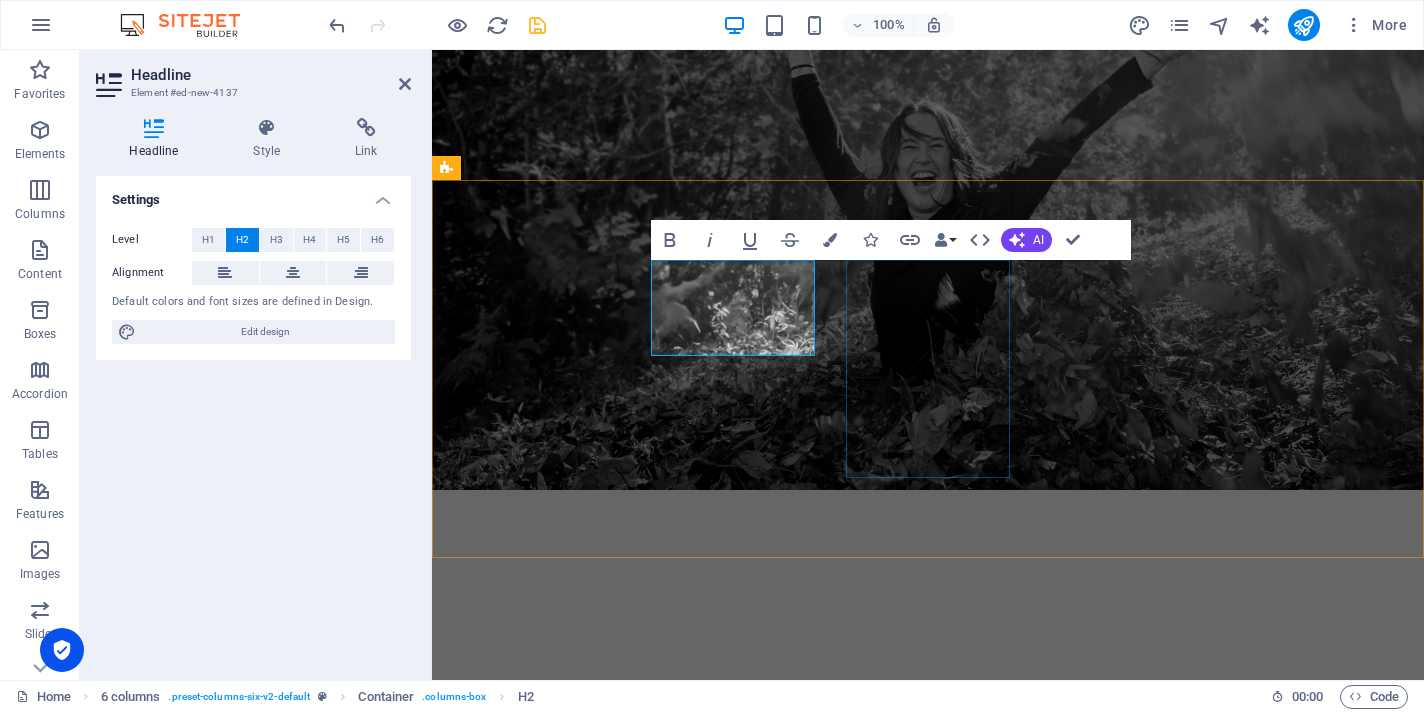 click on "Drop content here or  Add elements  Paste clipboard" at bounding box center (529, 1606) 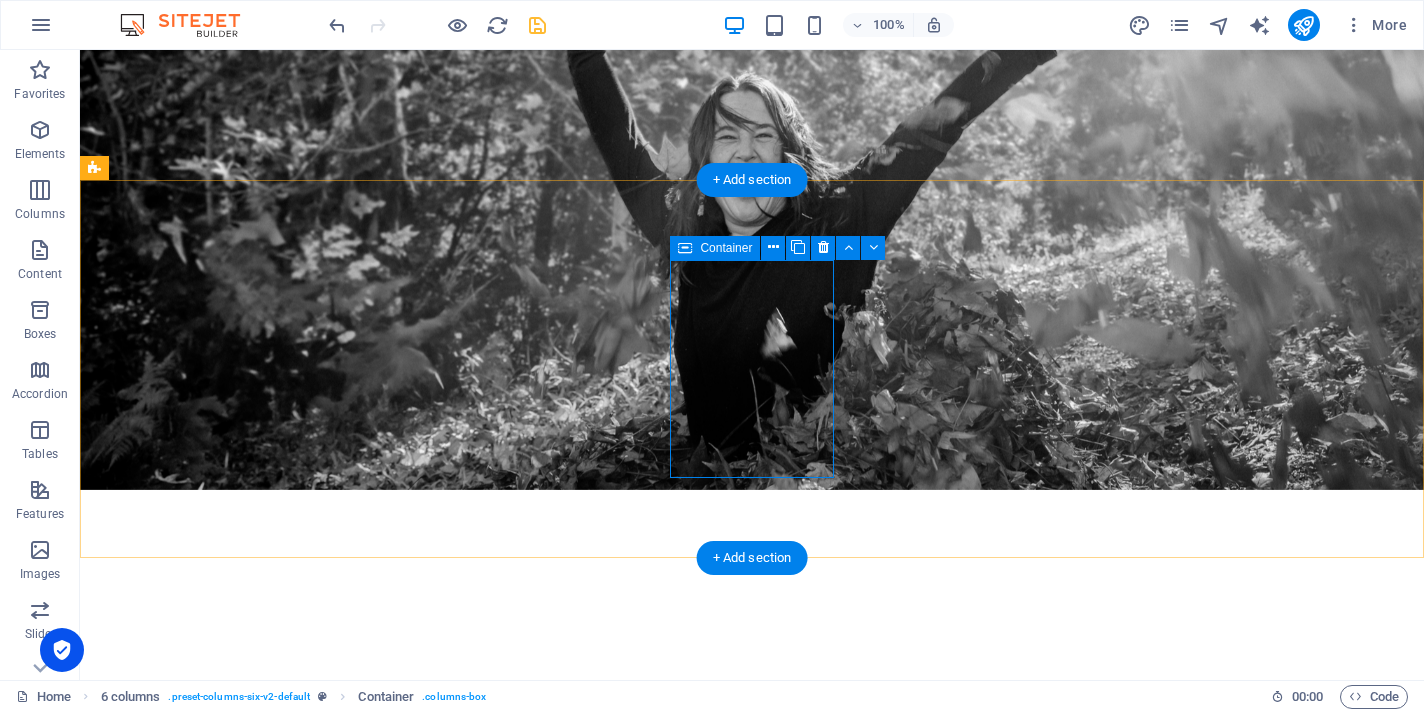 click at bounding box center [136, 1628] 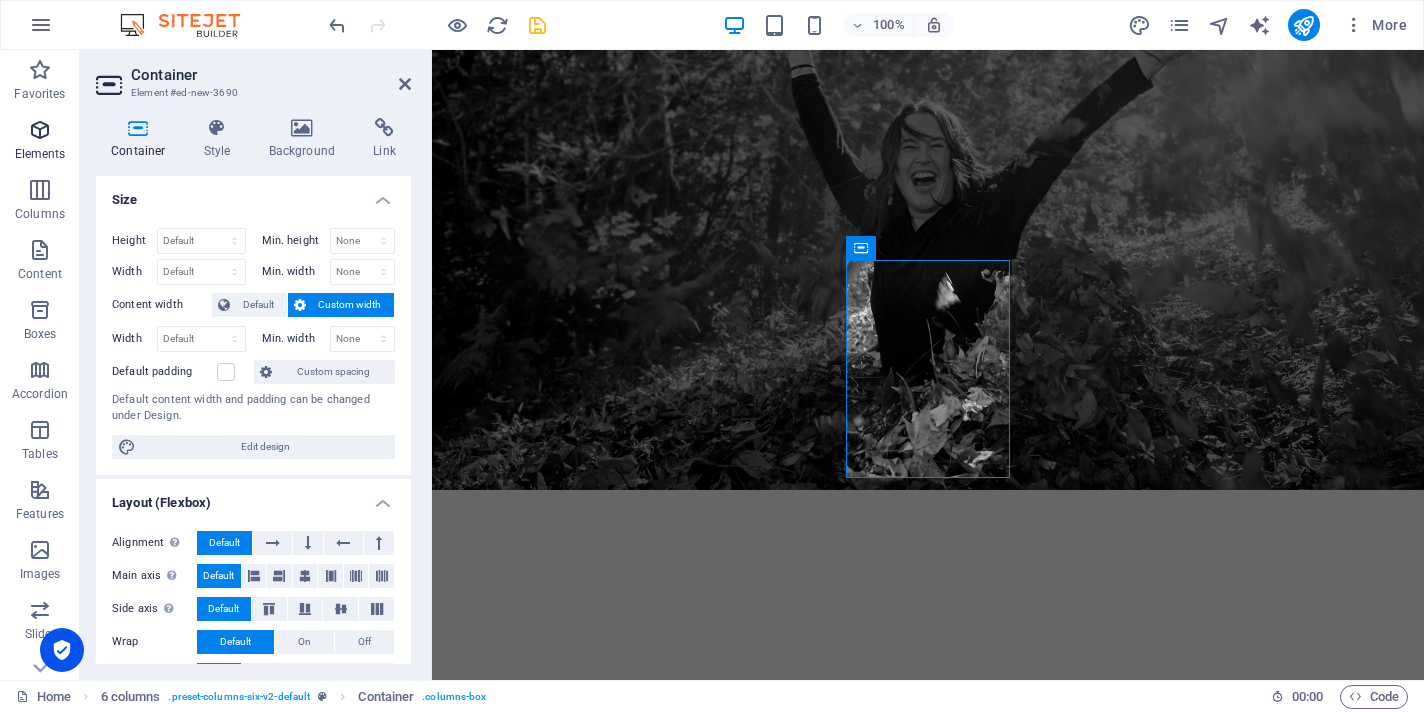 click on "Elements" at bounding box center [40, 142] 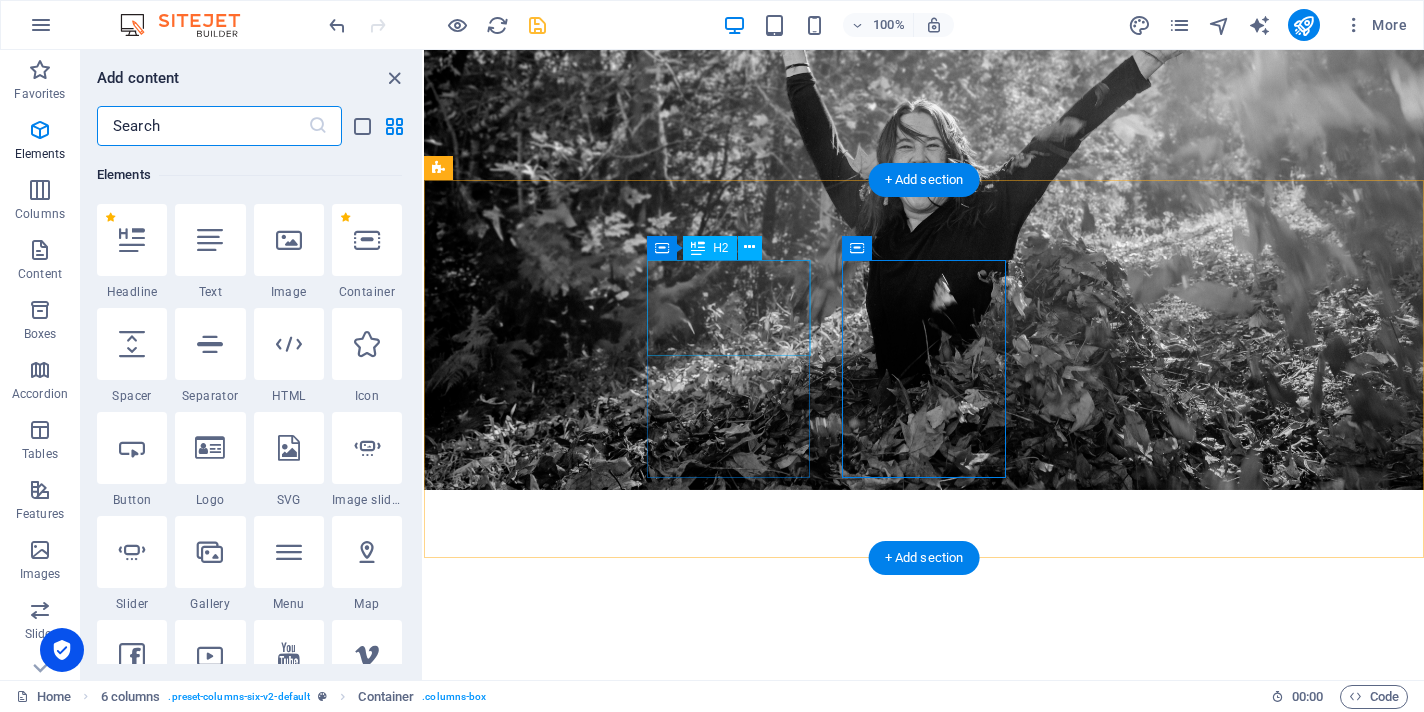 scroll, scrollTop: 213, scrollLeft: 0, axis: vertical 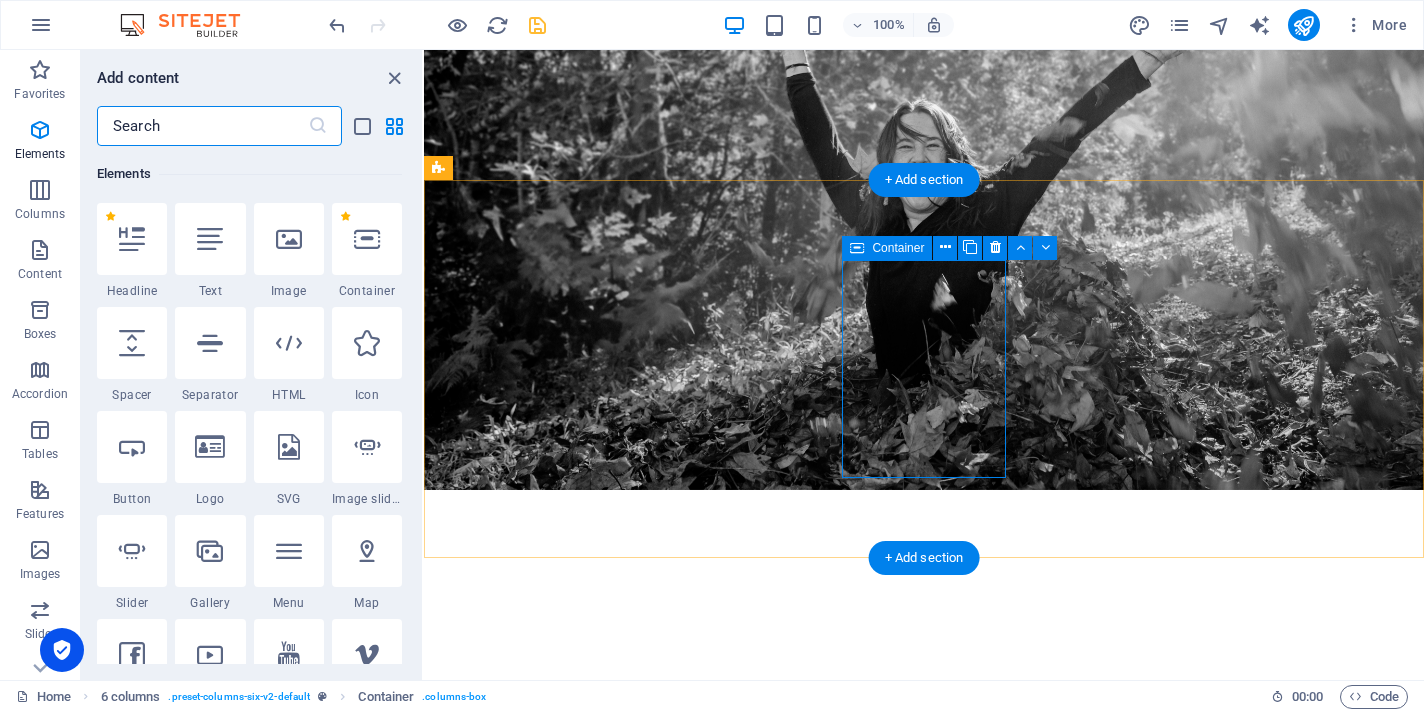 click at bounding box center (480, 1628) 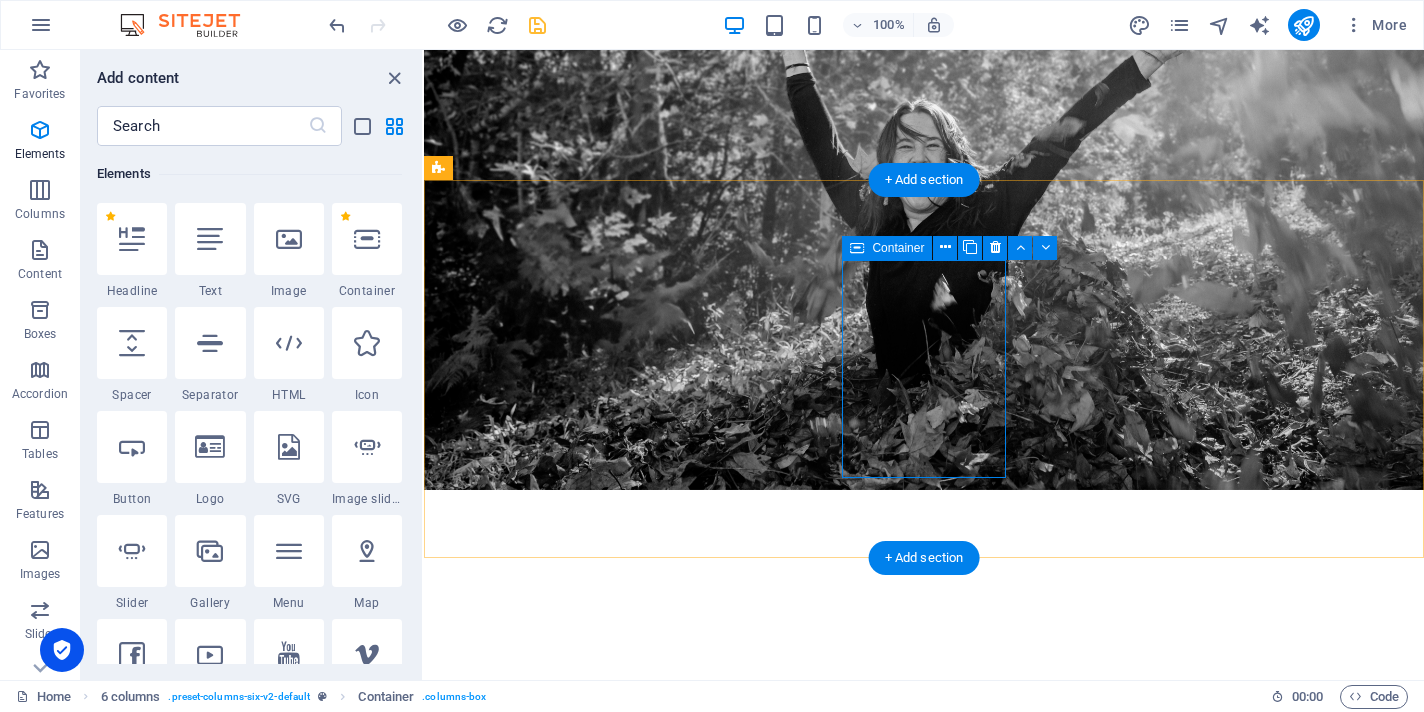 click at bounding box center (480, 1628) 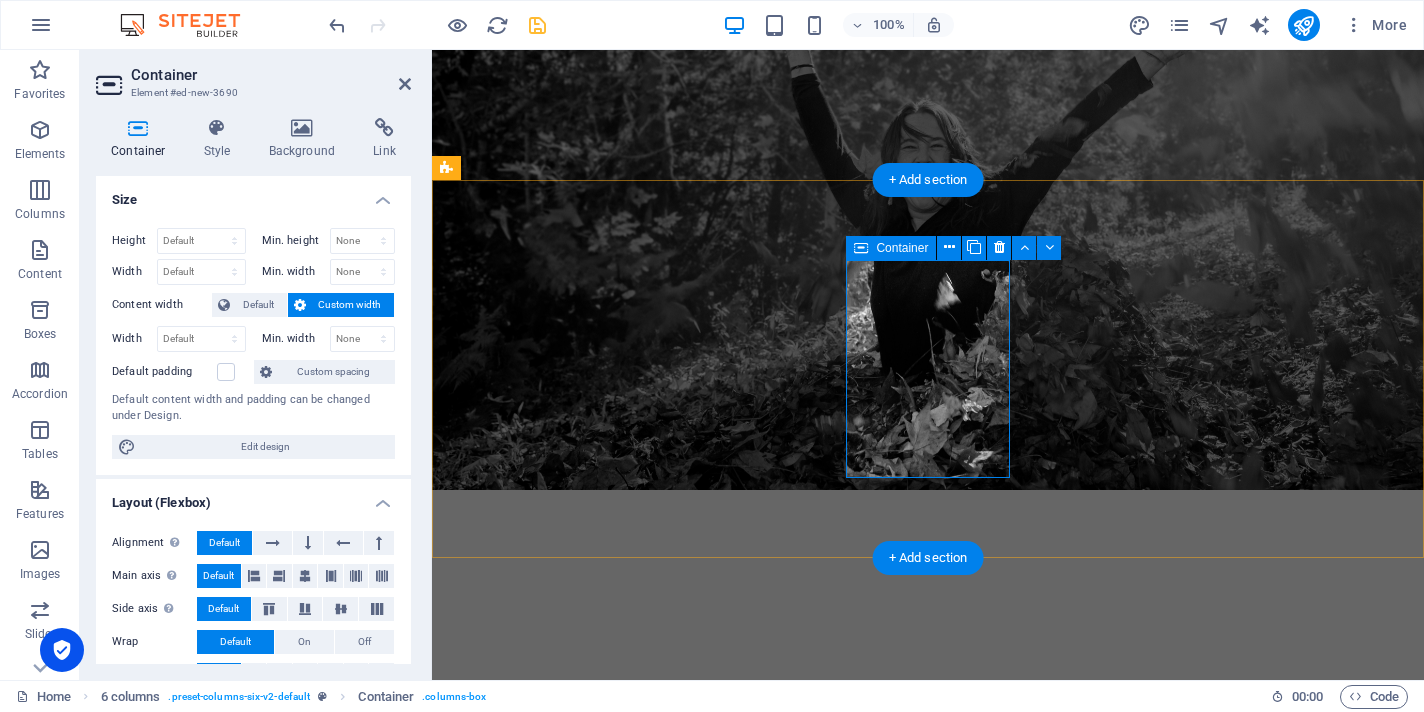 click on "Add elements" at bounding box center (529, 1628) 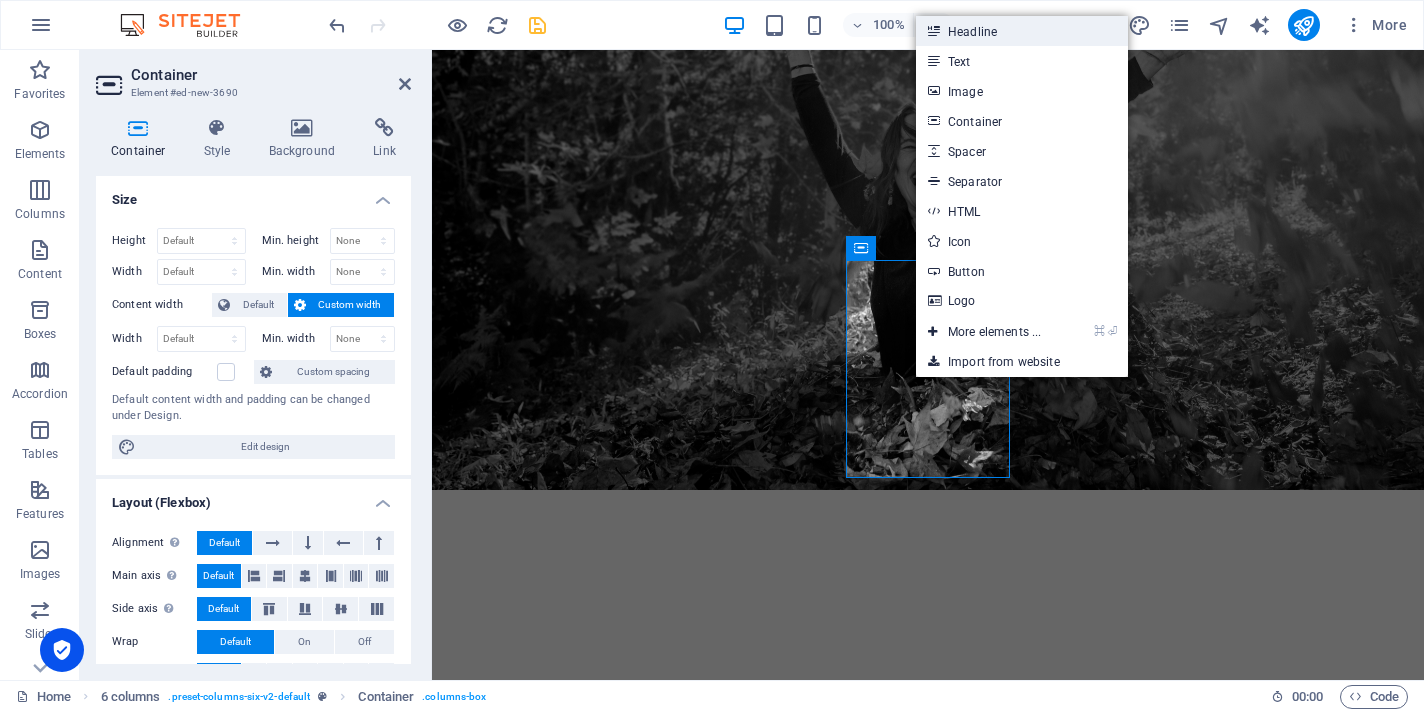 drag, startPoint x: 1020, startPoint y: 37, endPoint x: 589, endPoint y: 2, distance: 432.4188 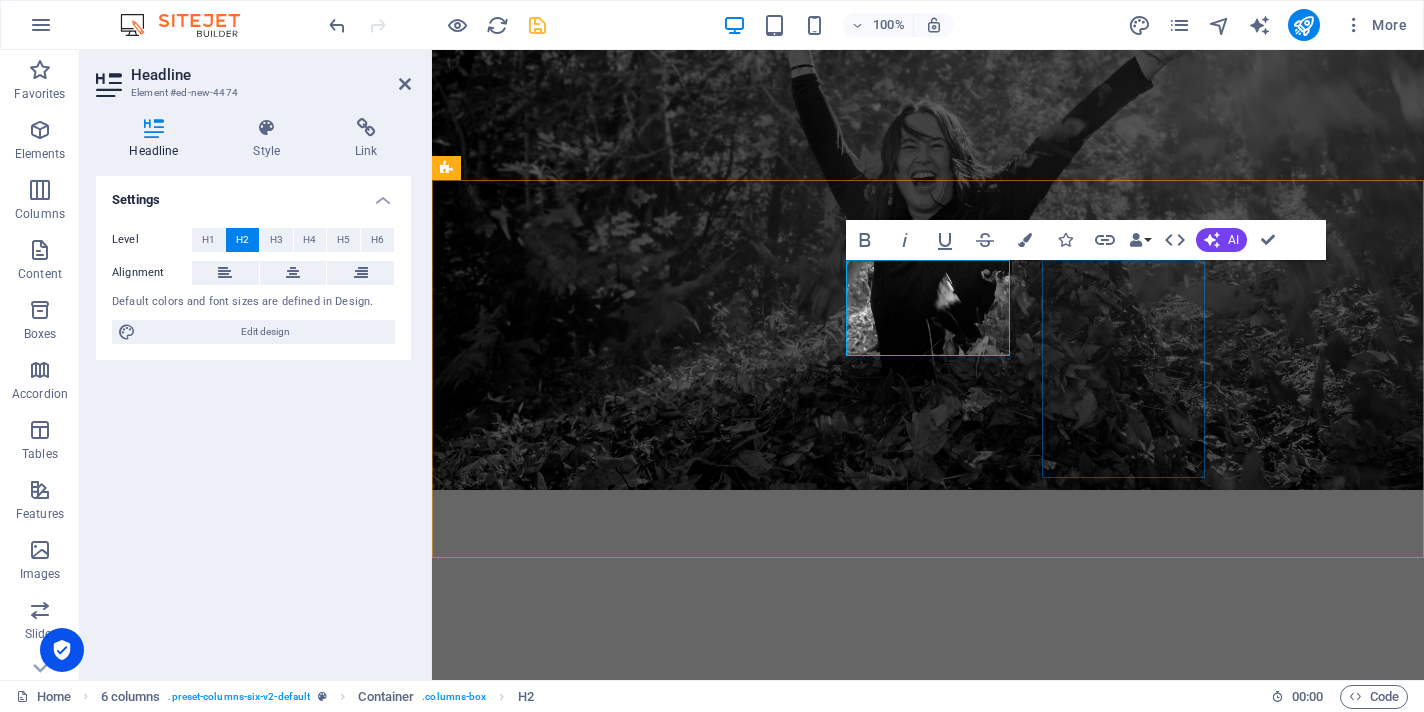 click on "Add elements" at bounding box center (529, 1740) 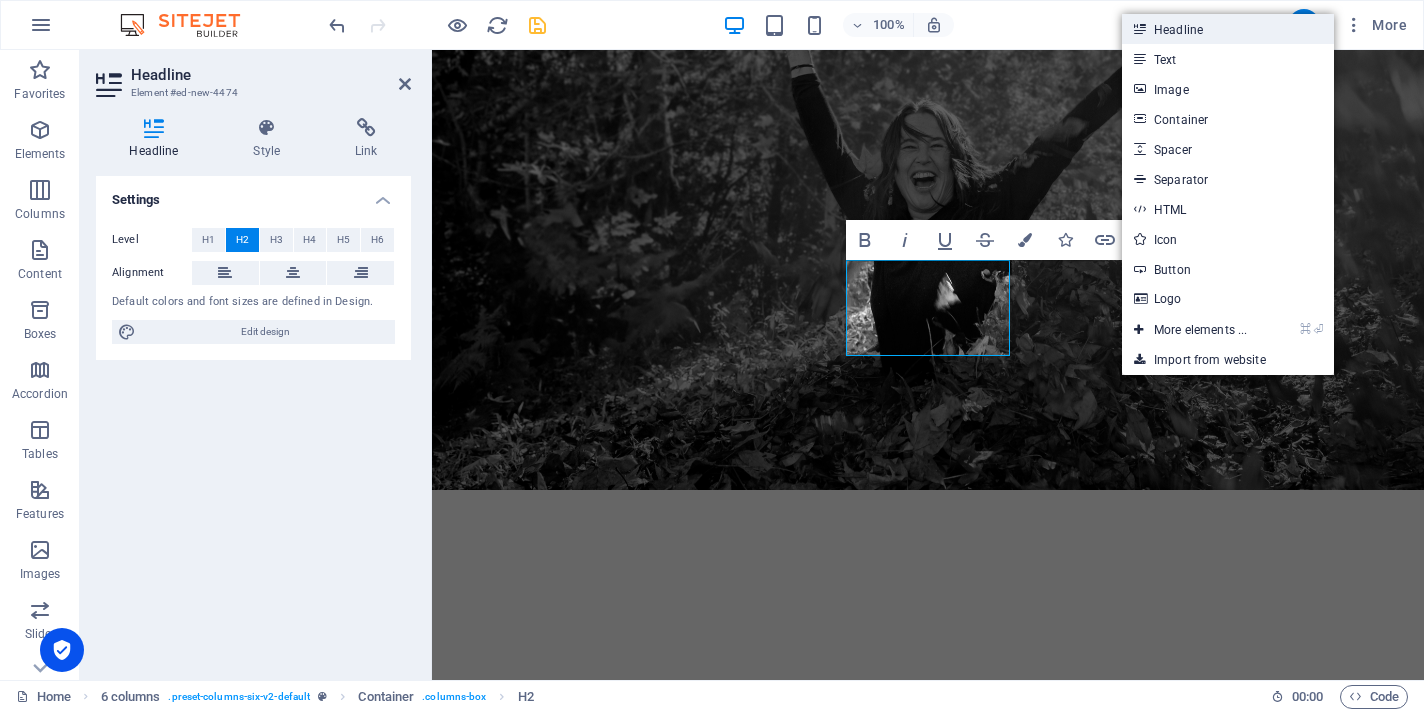 click on "Headline" at bounding box center [1228, 29] 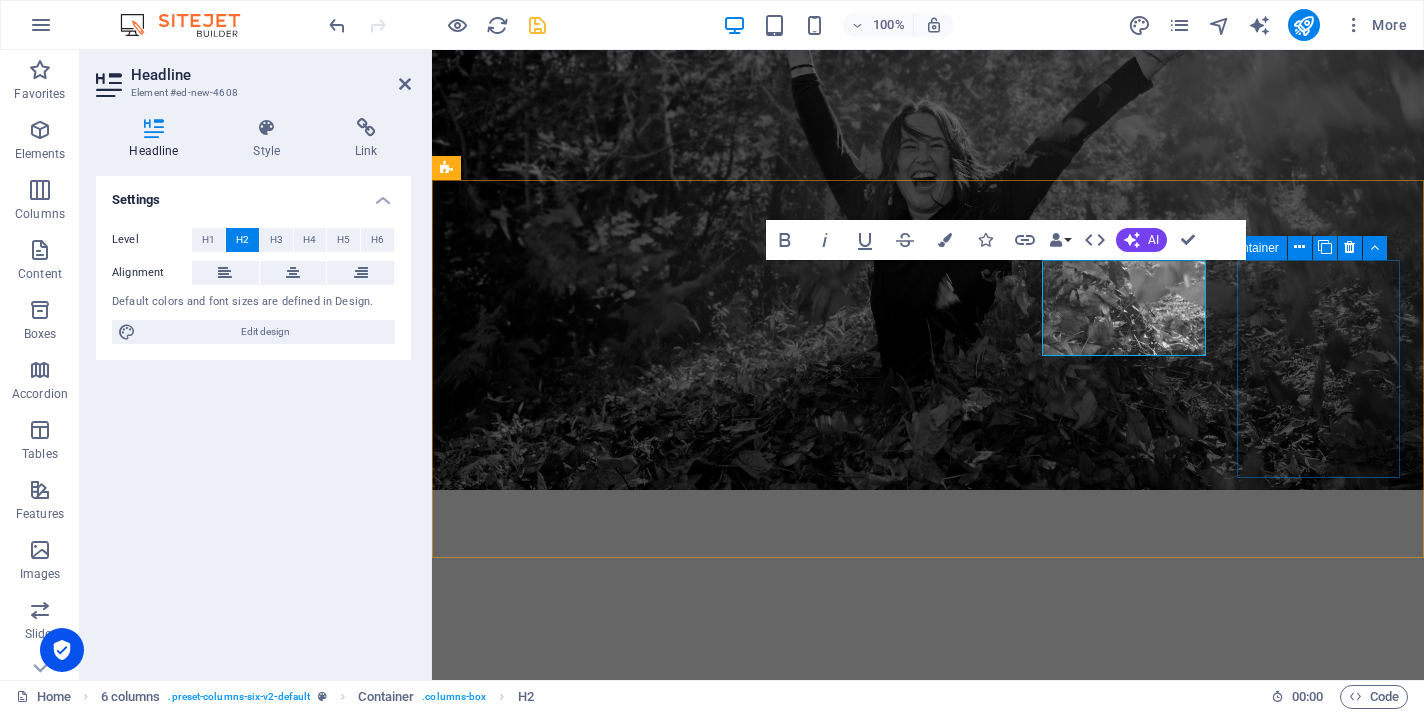 click on "Add elements" at bounding box center [529, 1852] 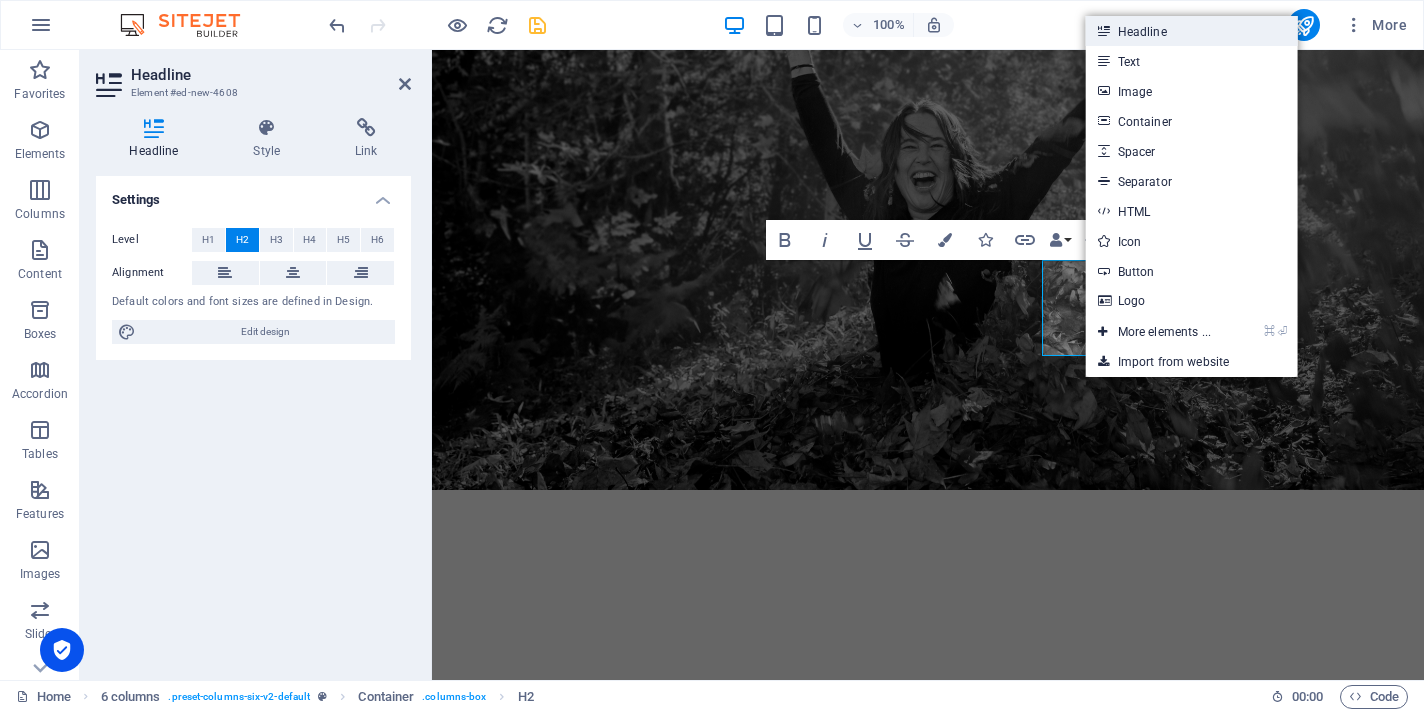 click on "Headline" at bounding box center [1192, 31] 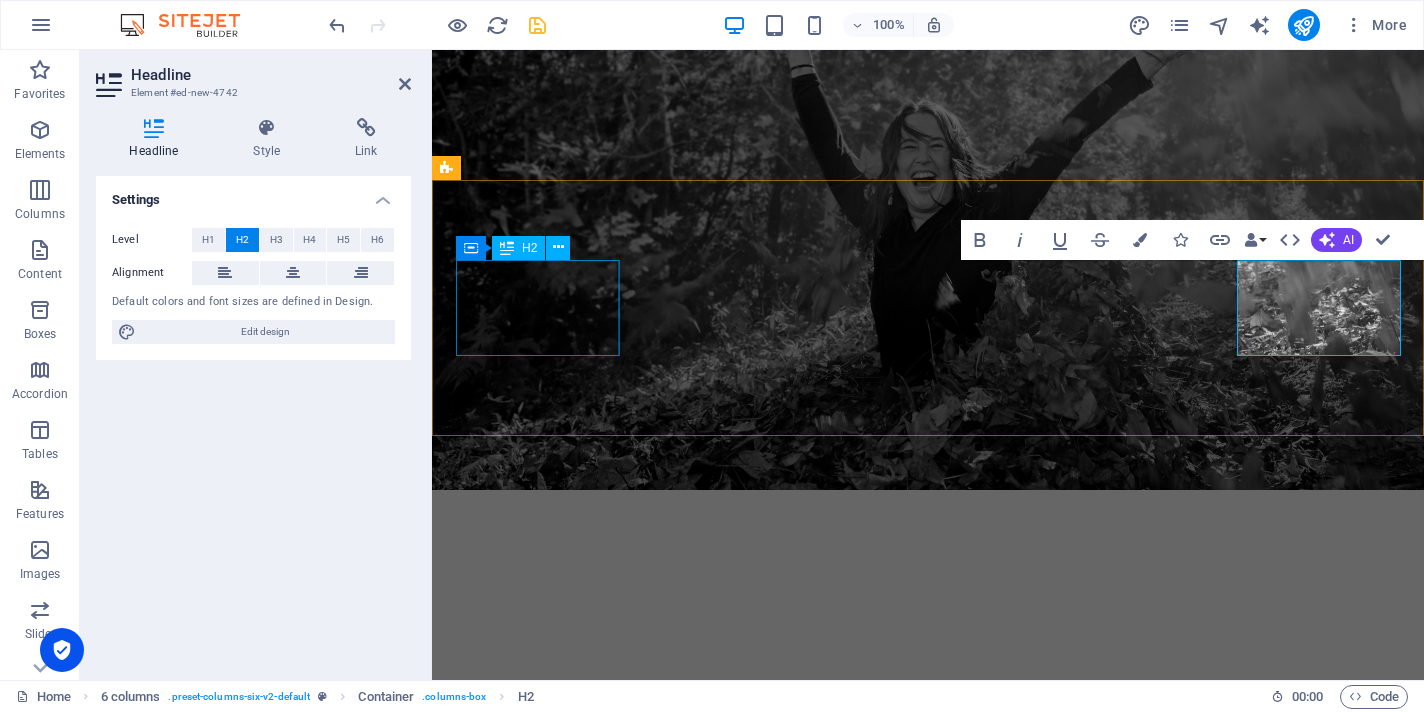 click on "New headline" at bounding box center [529, 1331] 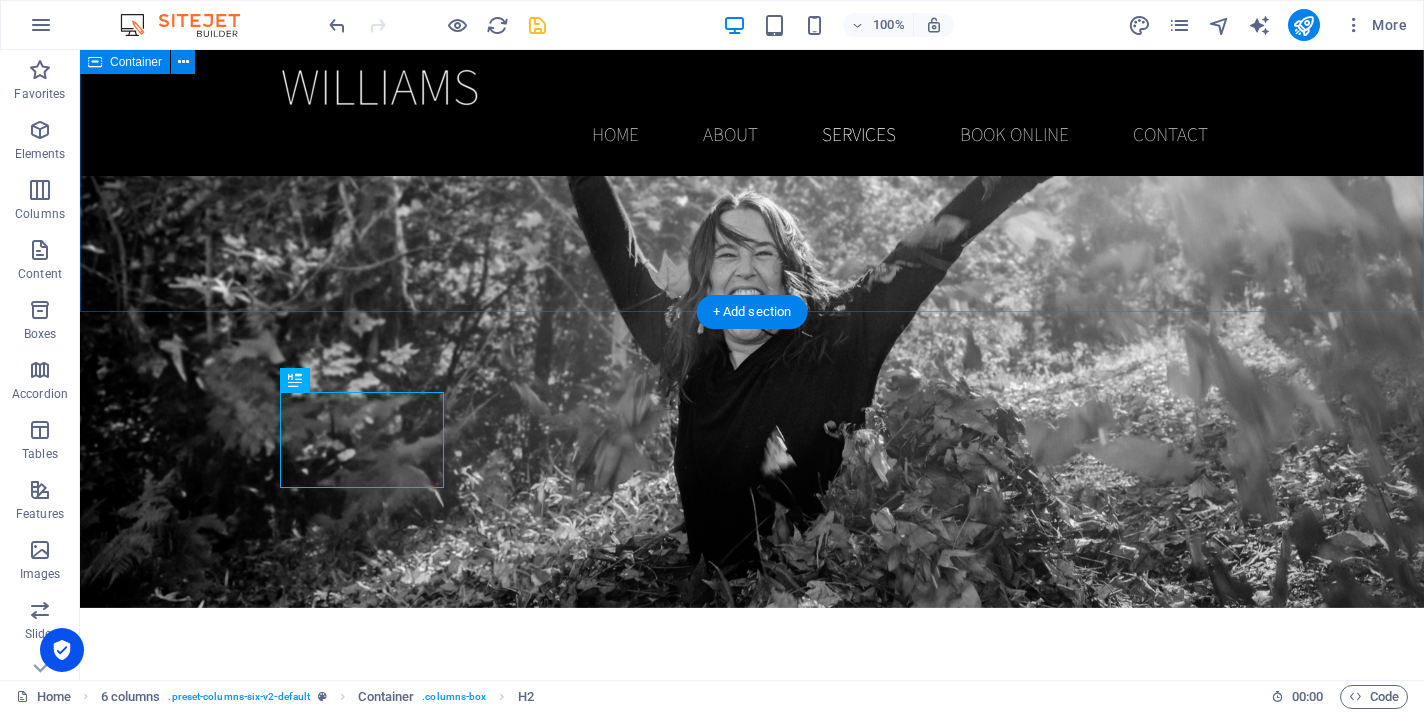 scroll, scrollTop: 1482, scrollLeft: 0, axis: vertical 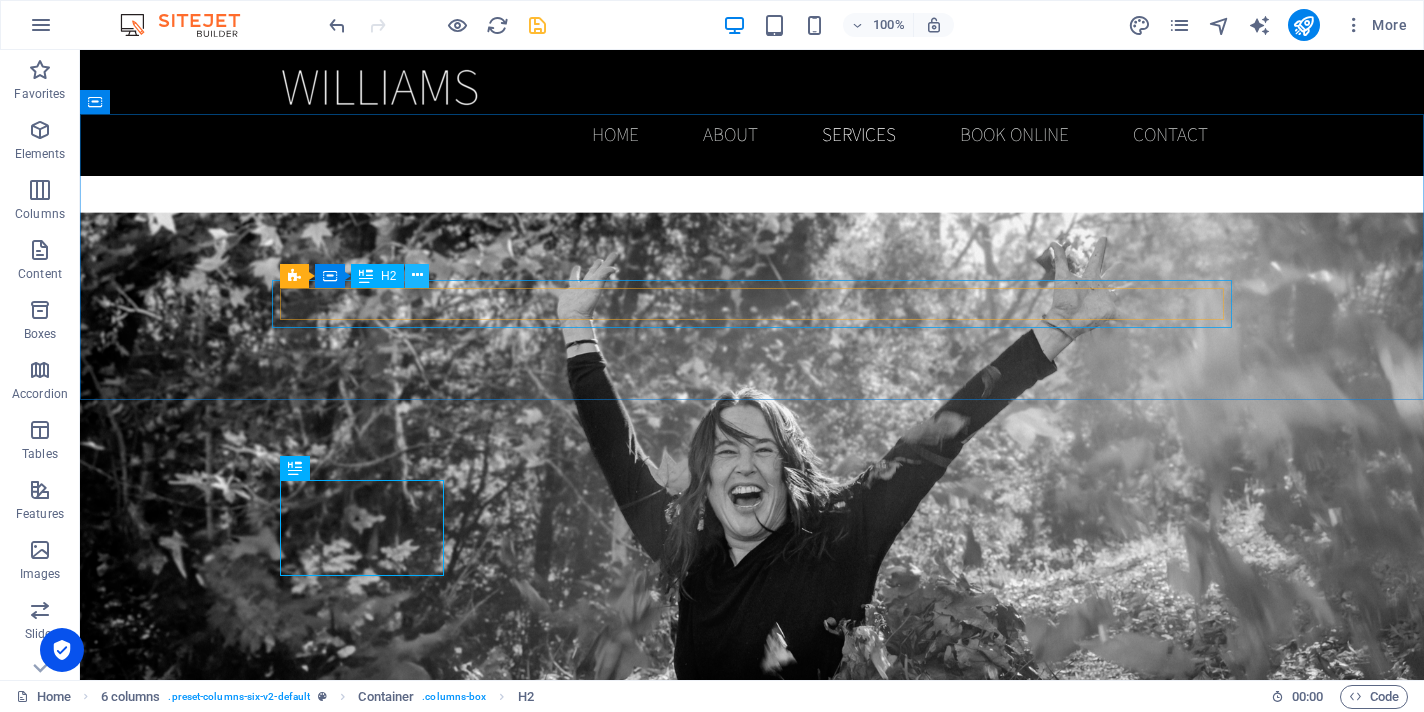 click at bounding box center [417, 275] 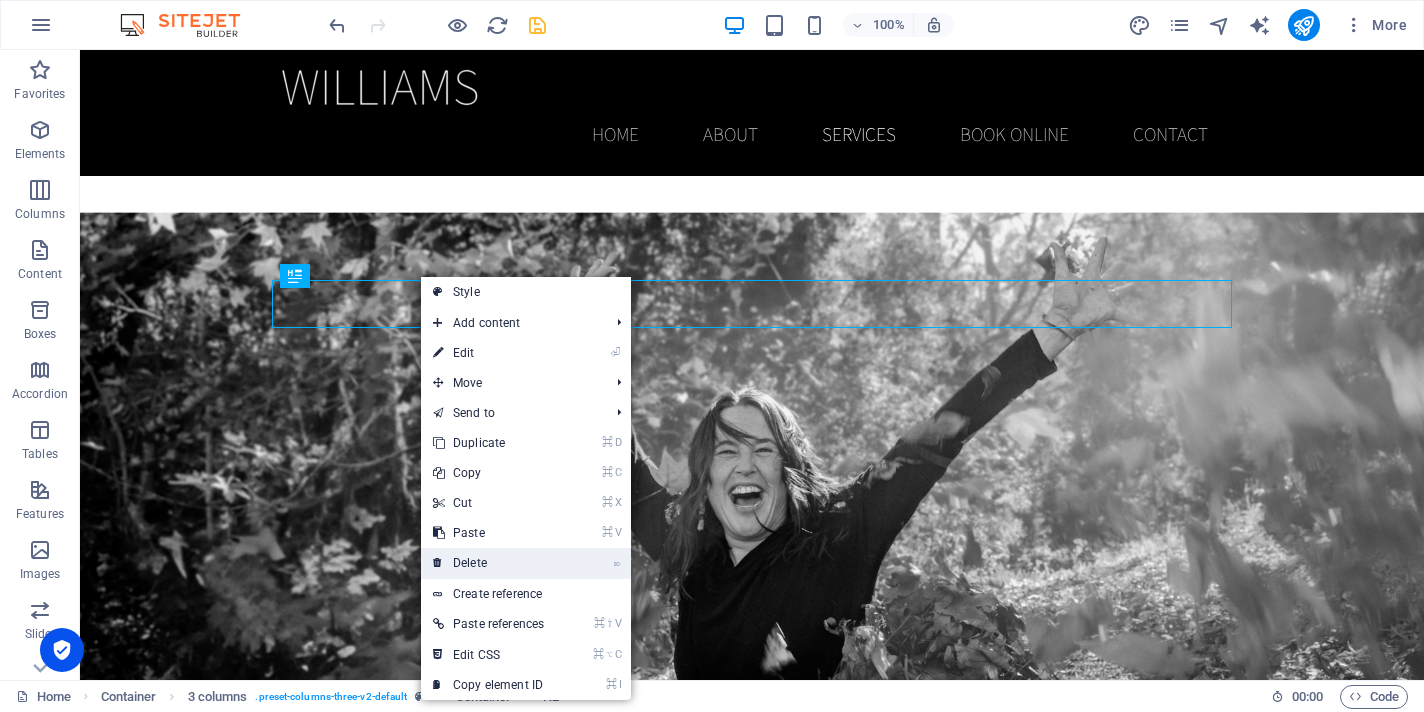 click on "⌦  Delete" at bounding box center [488, 563] 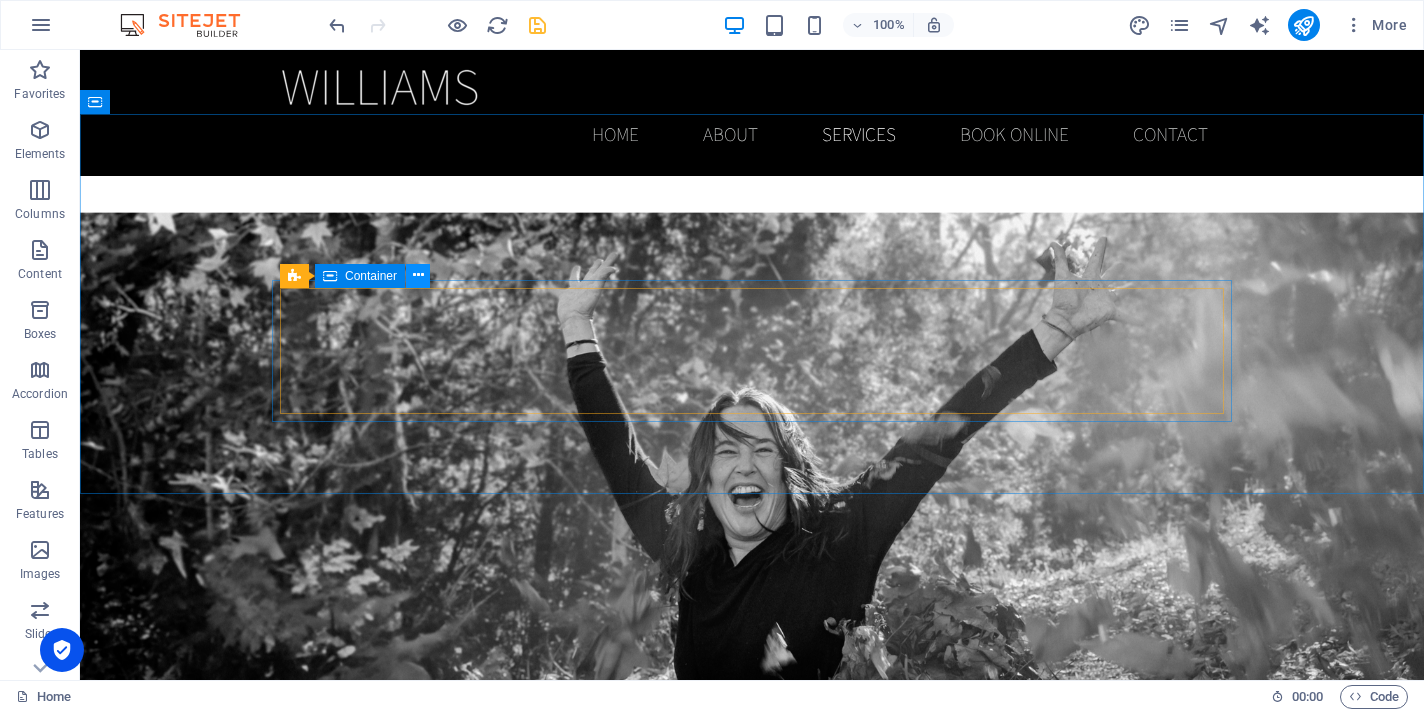 click at bounding box center [418, 275] 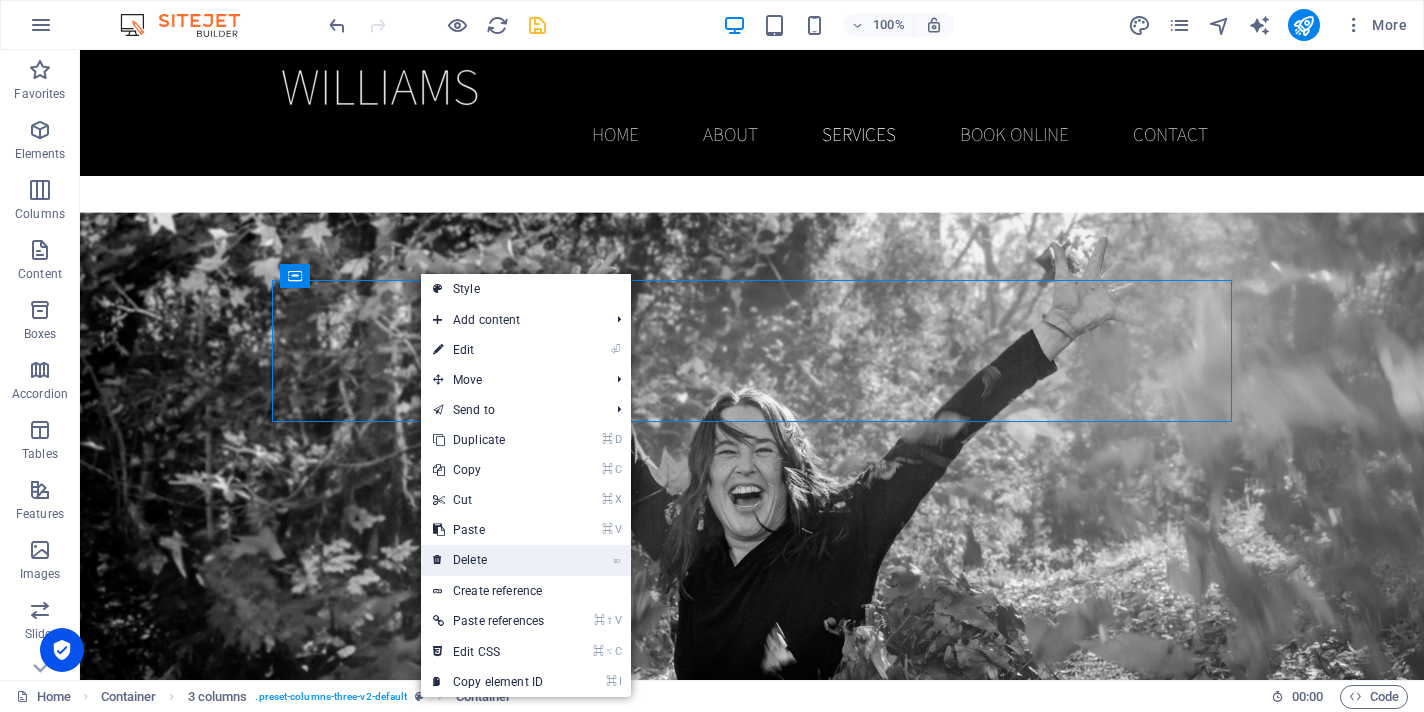 click on "⌦  Delete" at bounding box center [488, 560] 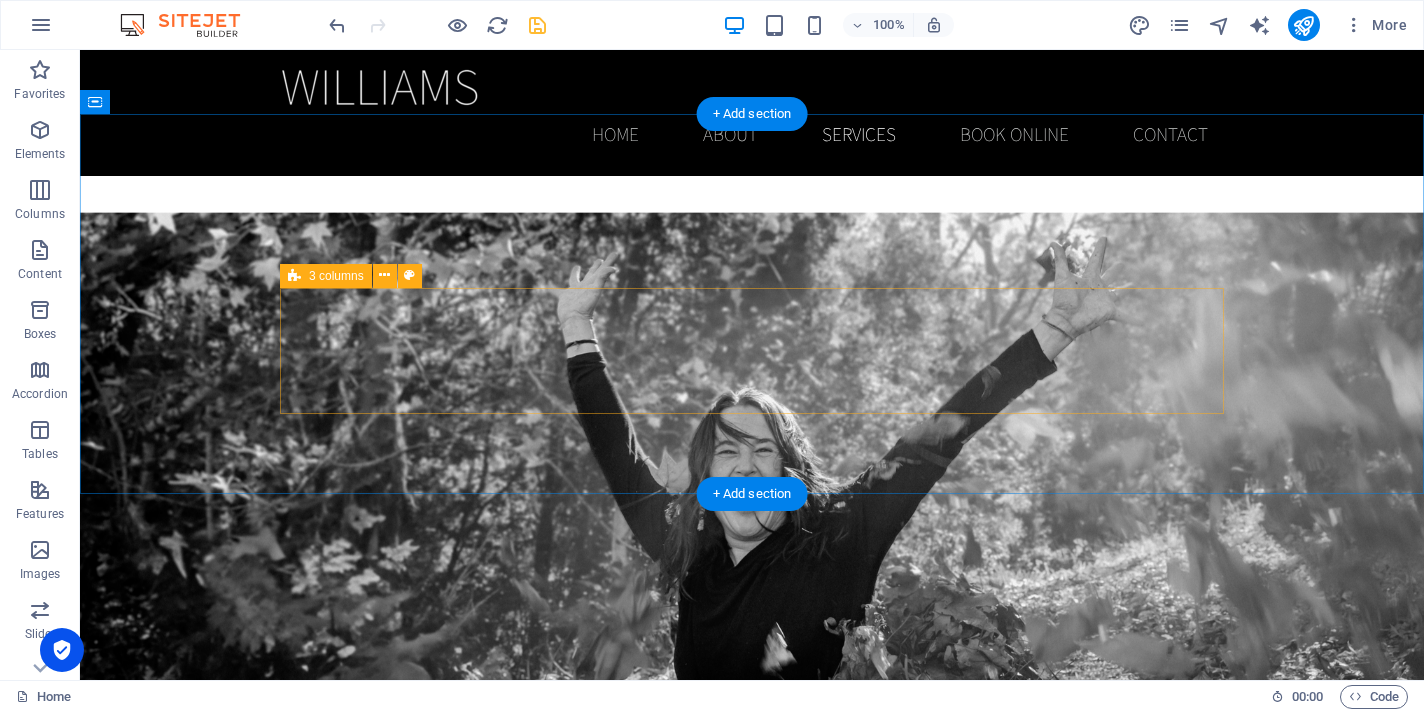 click on "Drop content here or  Add elements  Paste clipboard" at bounding box center (752, 1331) 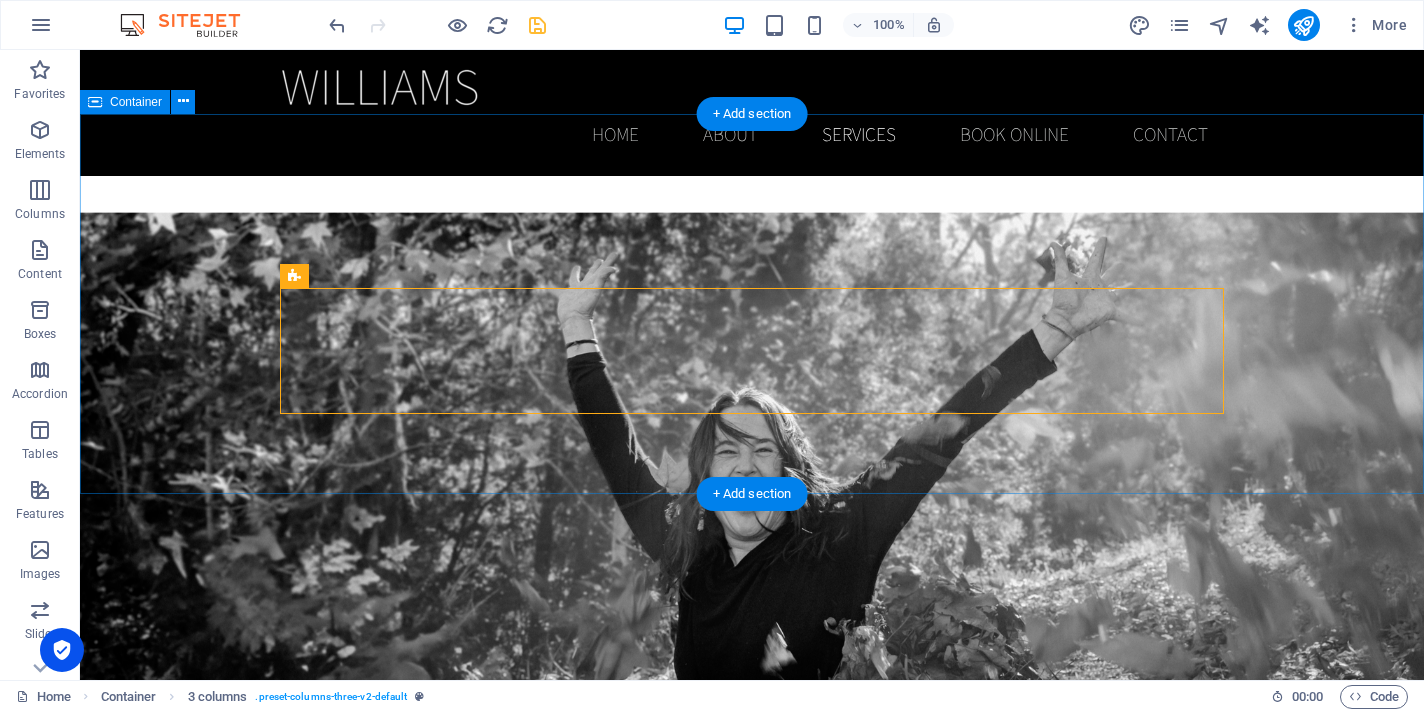 click on "​ My Services Drop content here or  Add elements  Paste clipboard" at bounding box center (752, 1283) 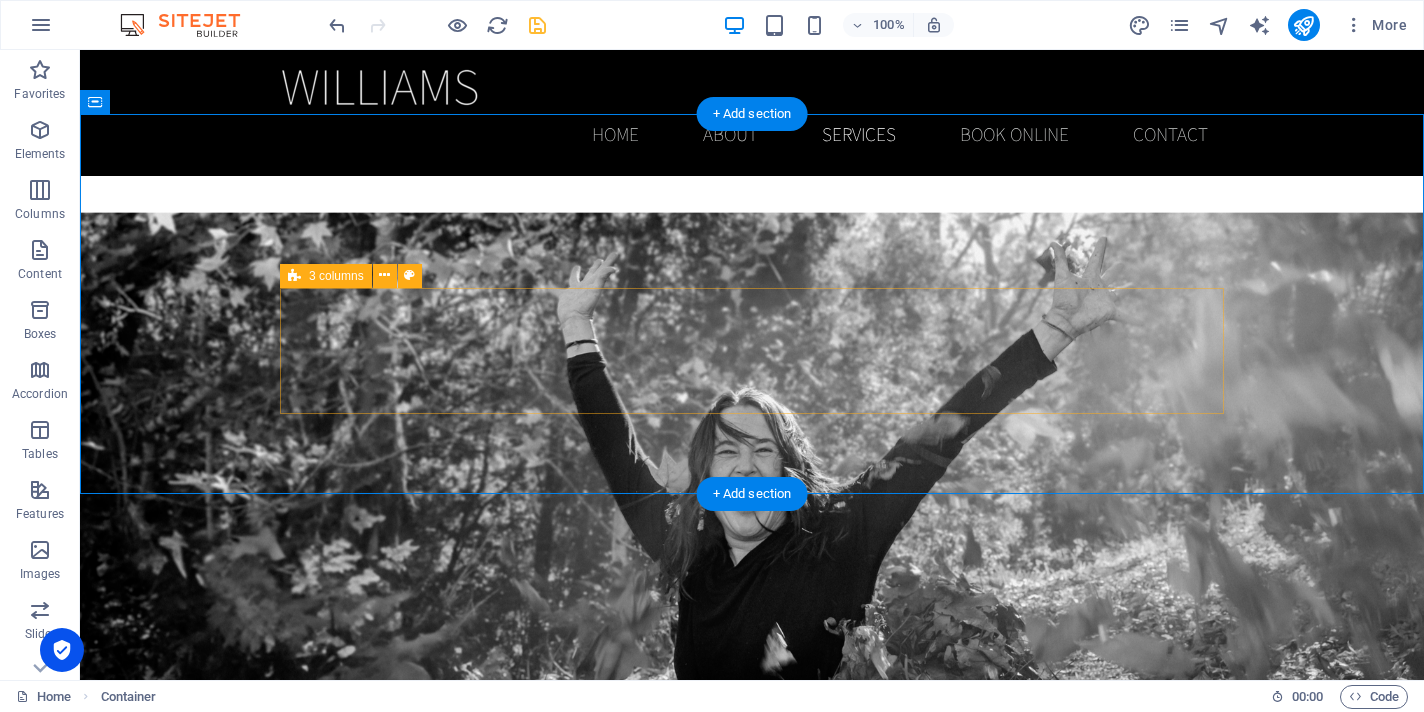 click on "Drop content here or  Add elements  Paste clipboard" at bounding box center (752, 1331) 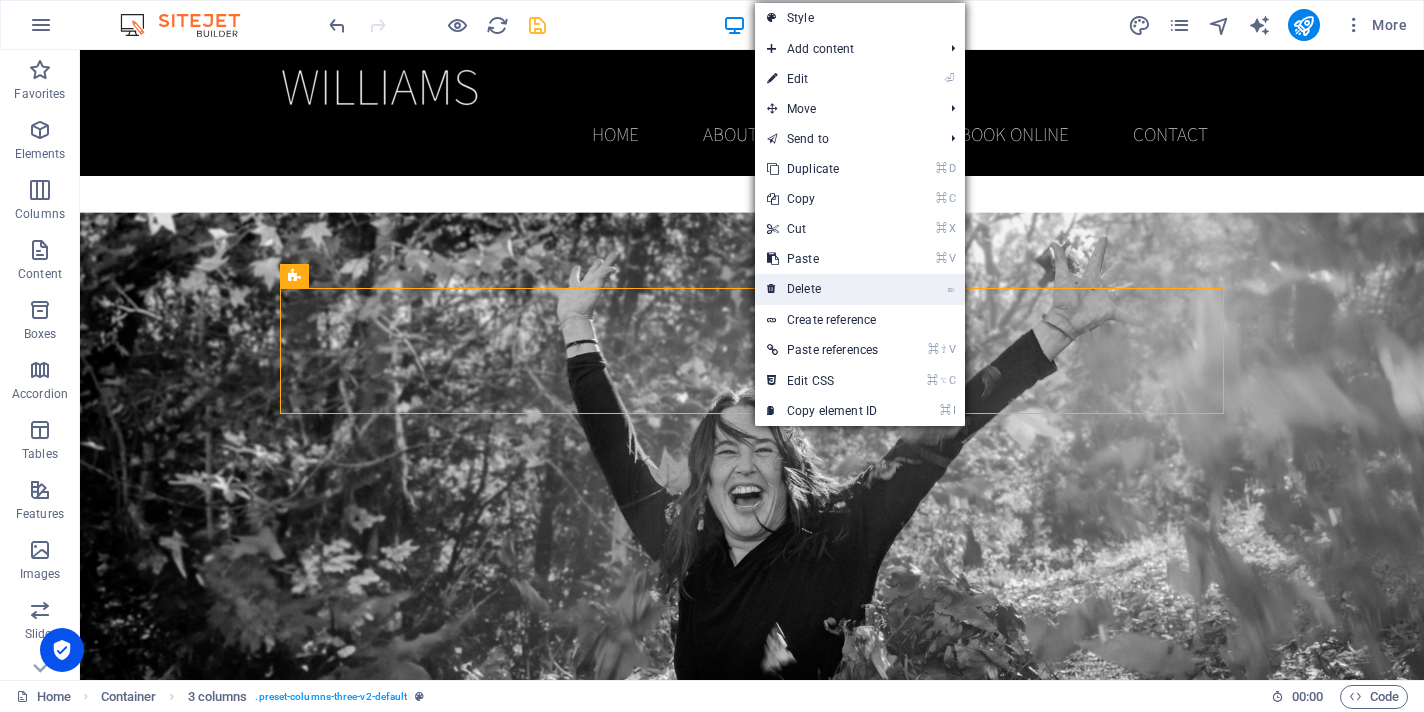 click on "⌦  Delete" at bounding box center (822, 289) 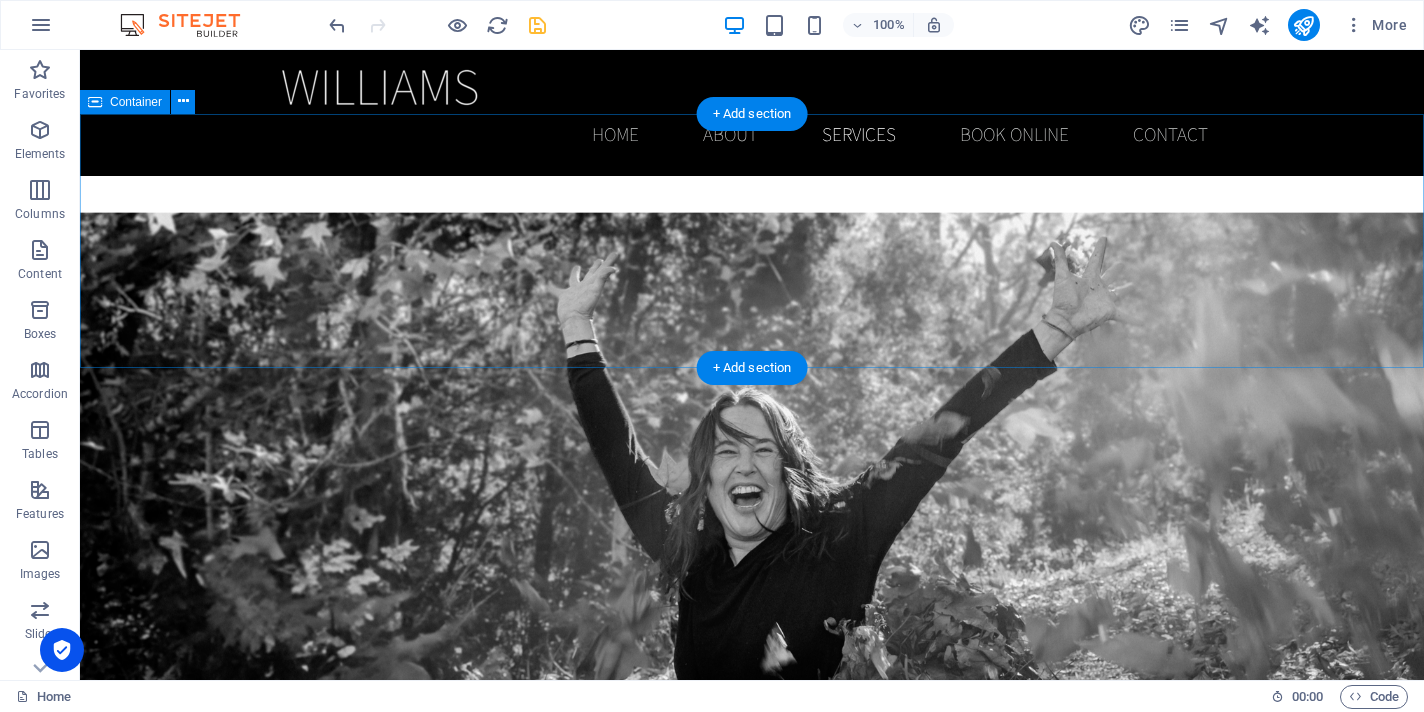 click on "​ My Services" at bounding box center [752, 1220] 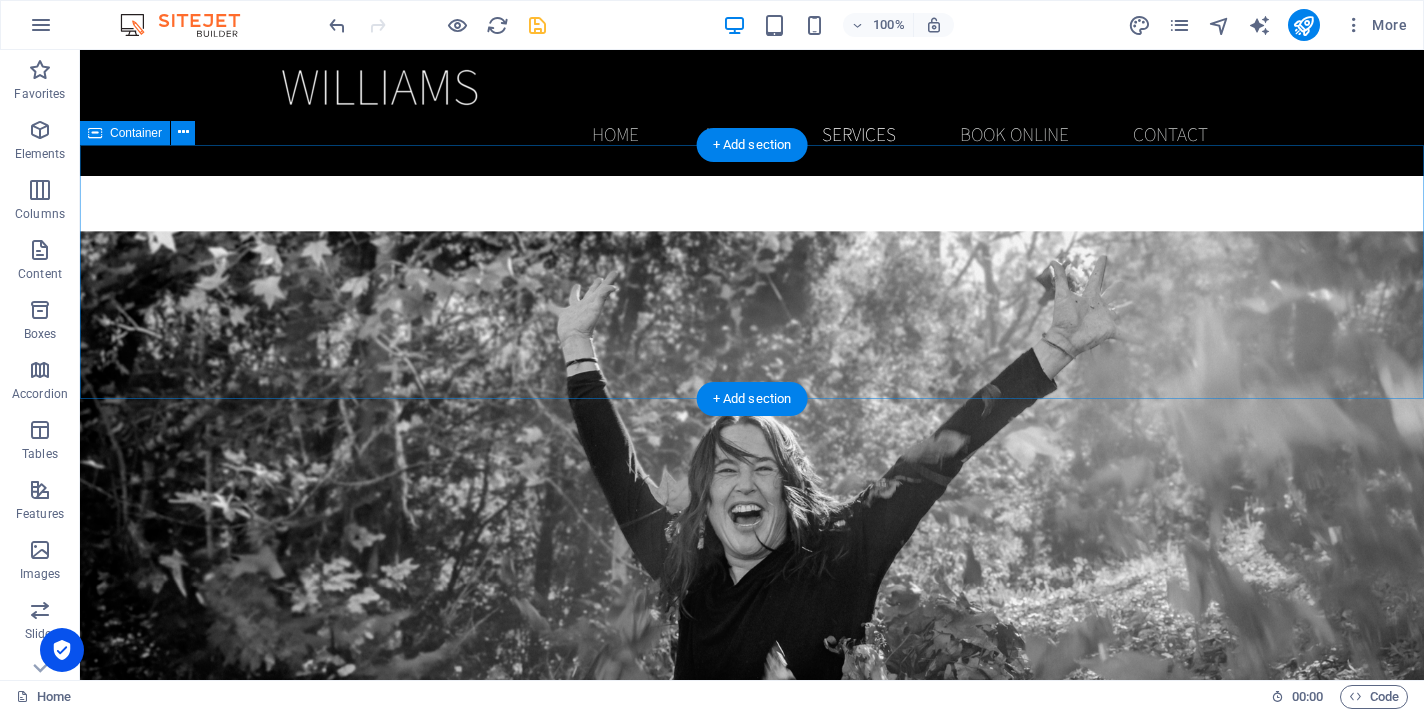 scroll, scrollTop: 1452, scrollLeft: 0, axis: vertical 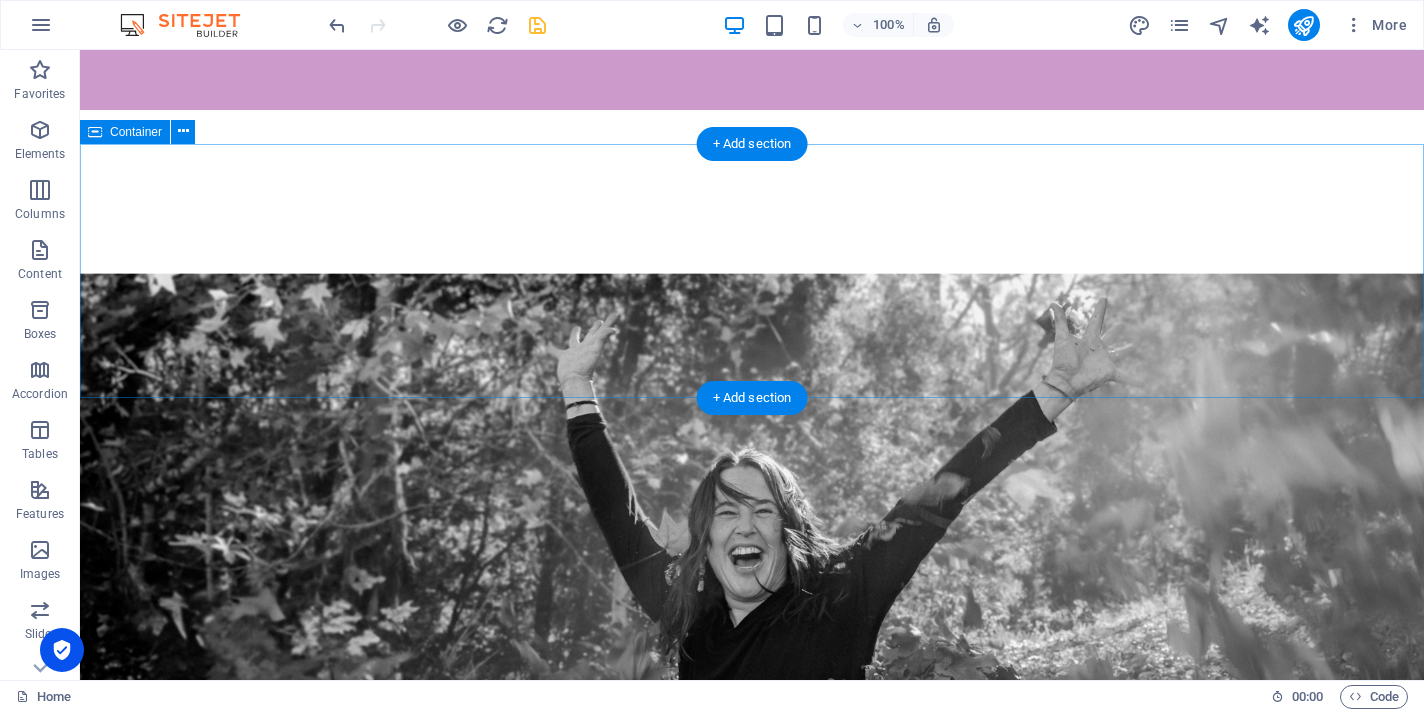 click on "​ My Services" at bounding box center (752, 1294) 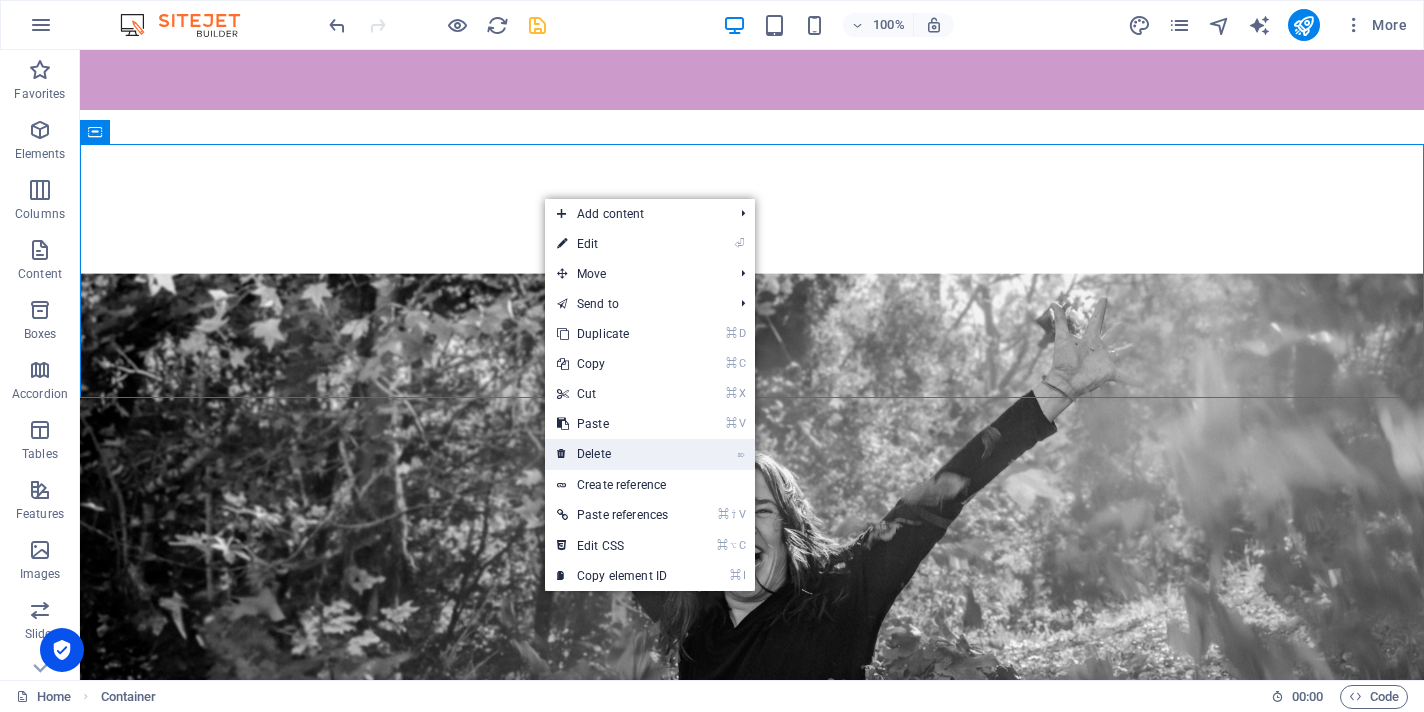 click on "⌦  Delete" at bounding box center (612, 454) 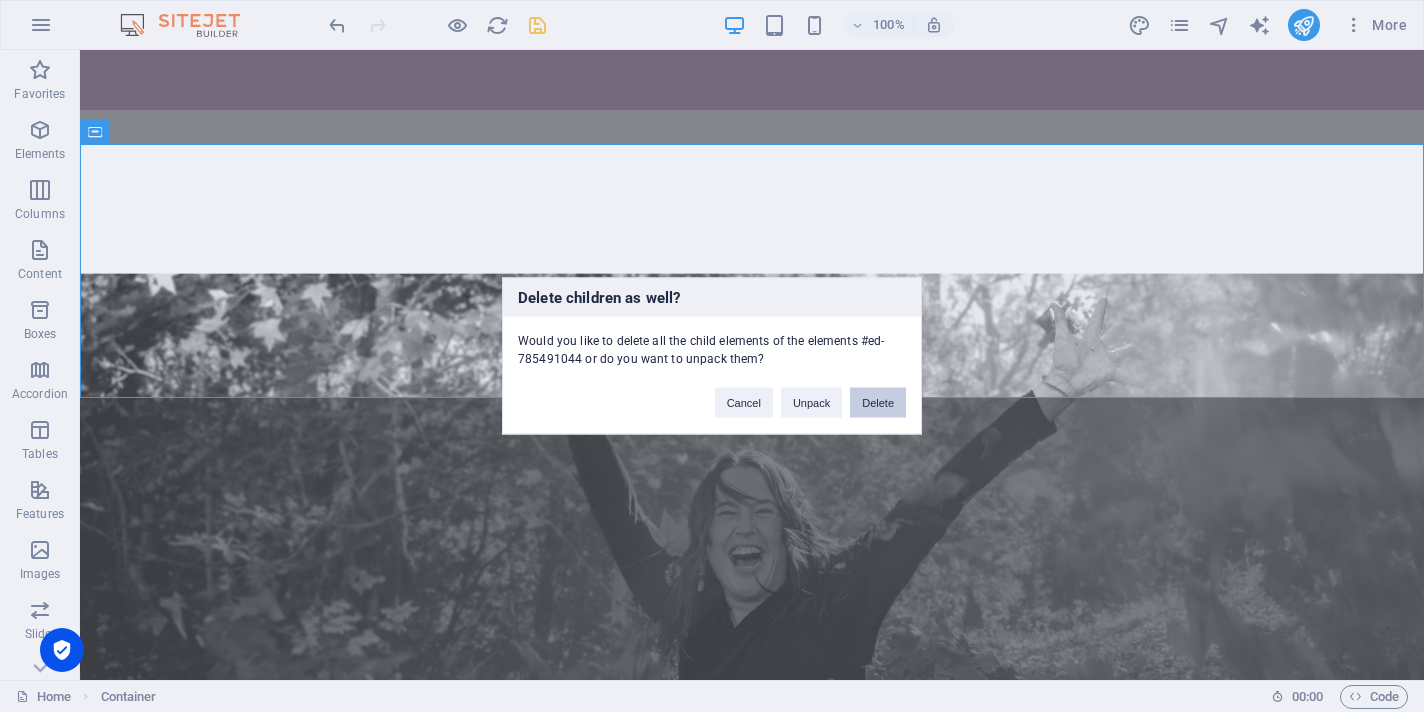 drag, startPoint x: 874, startPoint y: 399, endPoint x: 794, endPoint y: 349, distance: 94.33981 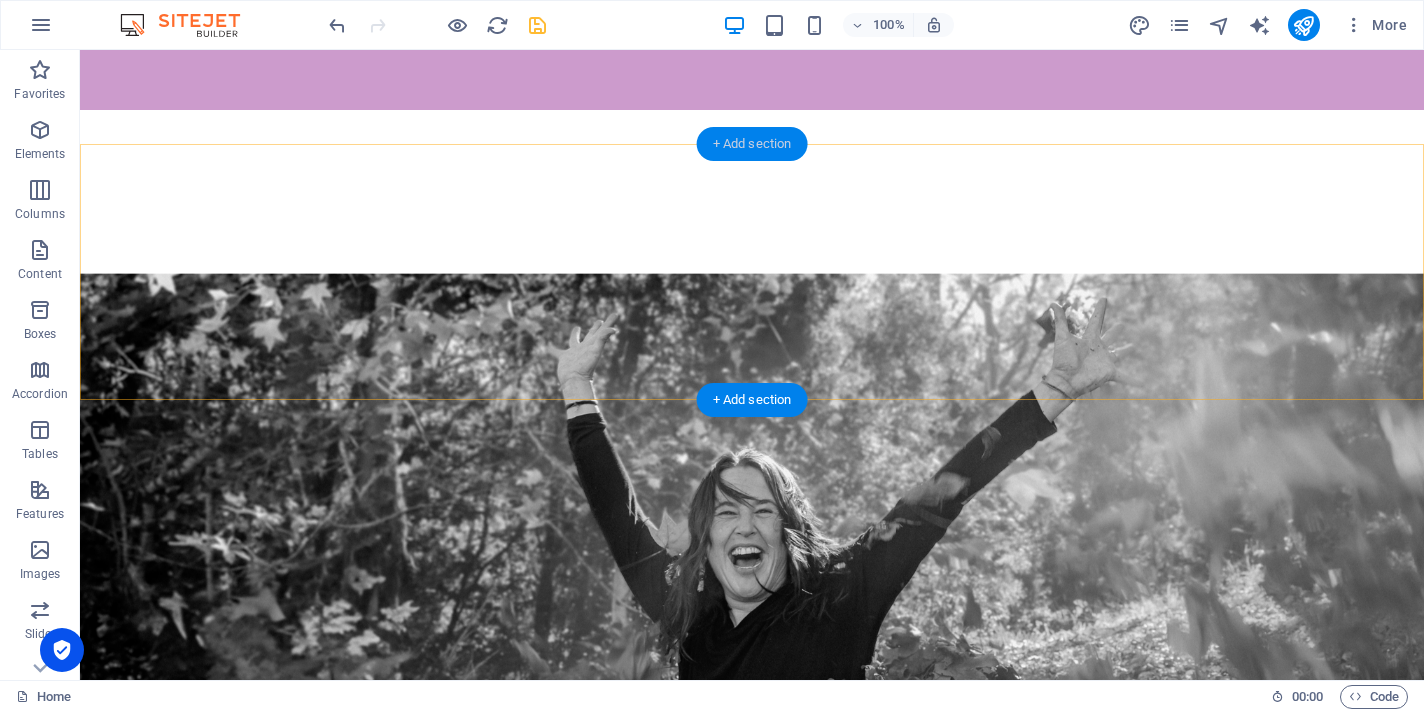 click on "+ Add section" at bounding box center [752, 144] 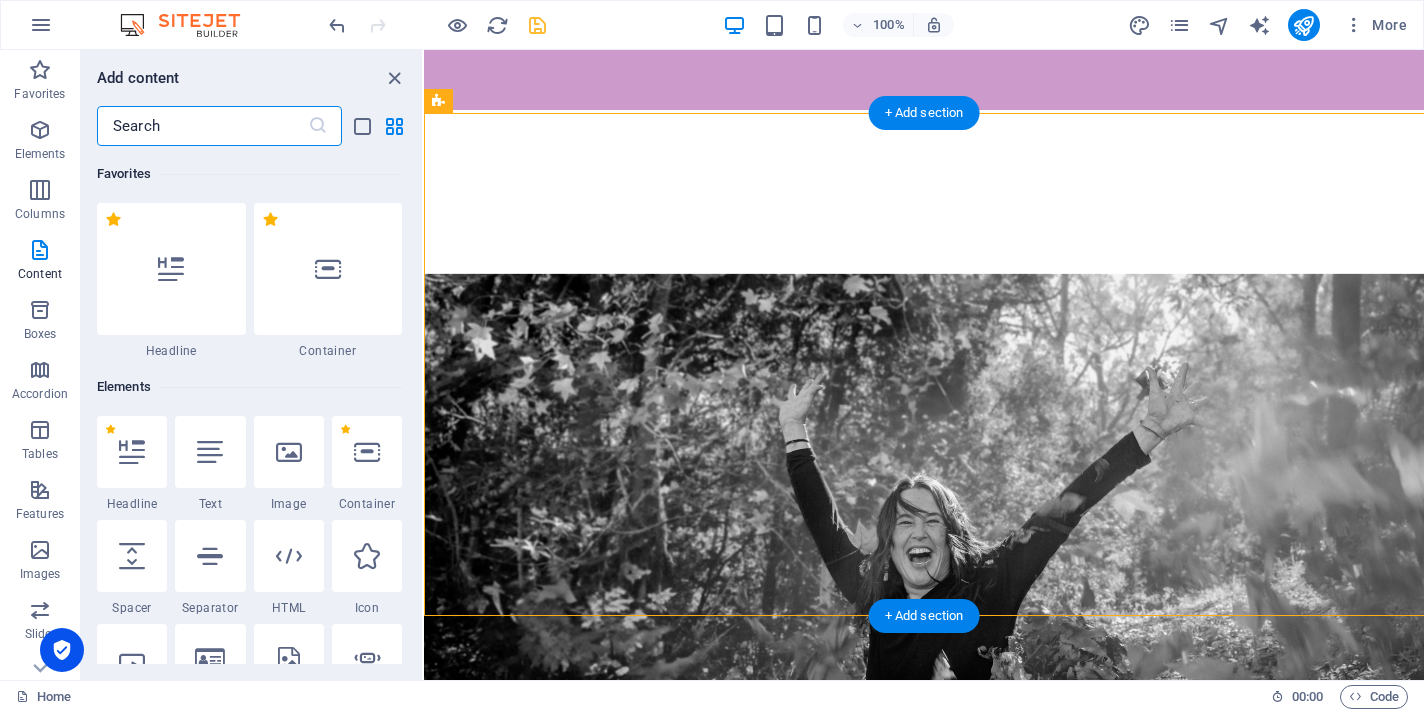 scroll, scrollTop: 979, scrollLeft: 0, axis: vertical 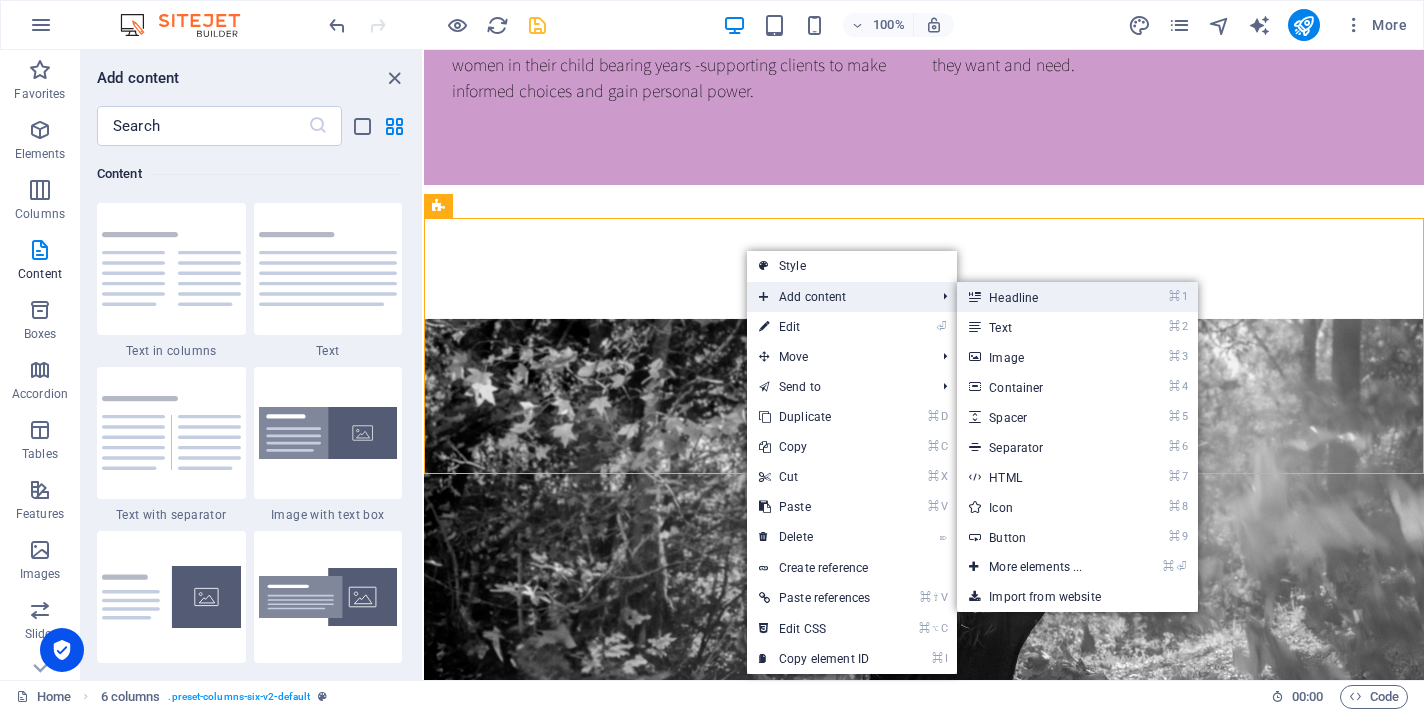 click at bounding box center (974, 297) 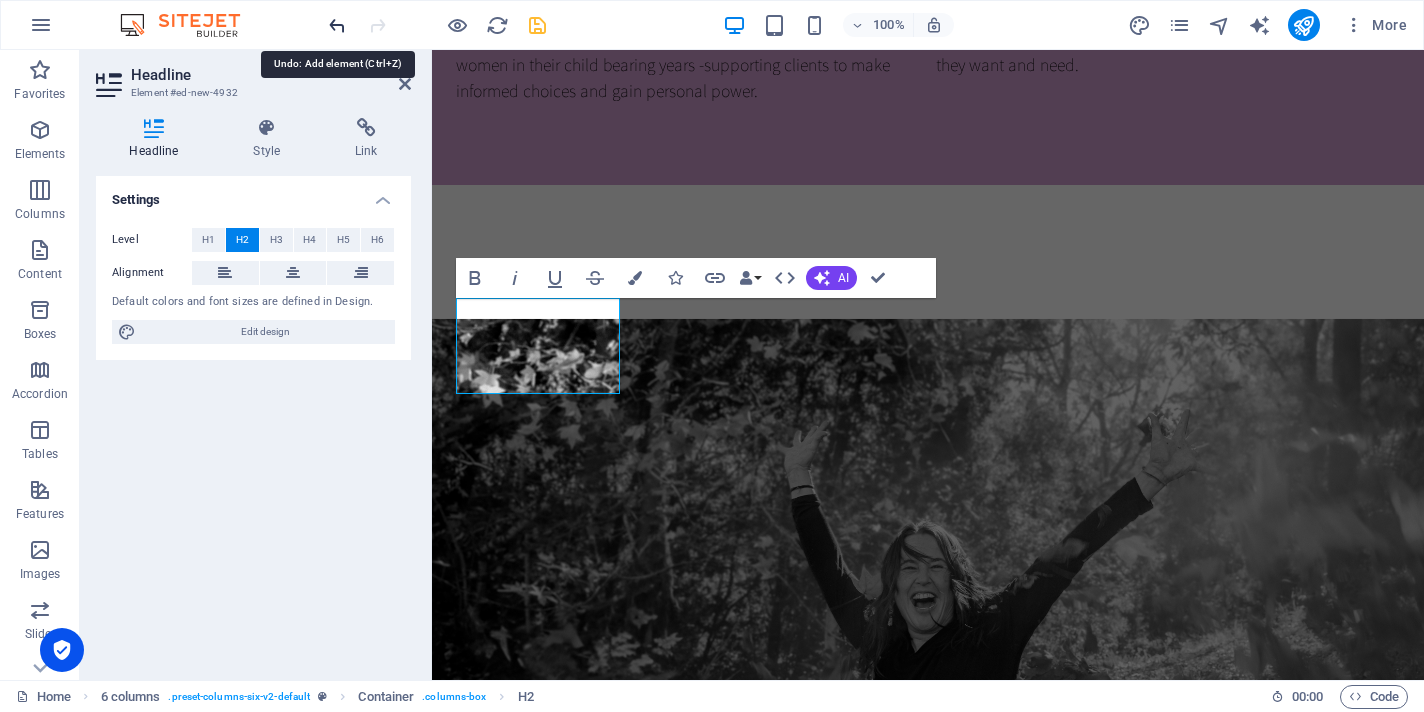 click at bounding box center (337, 25) 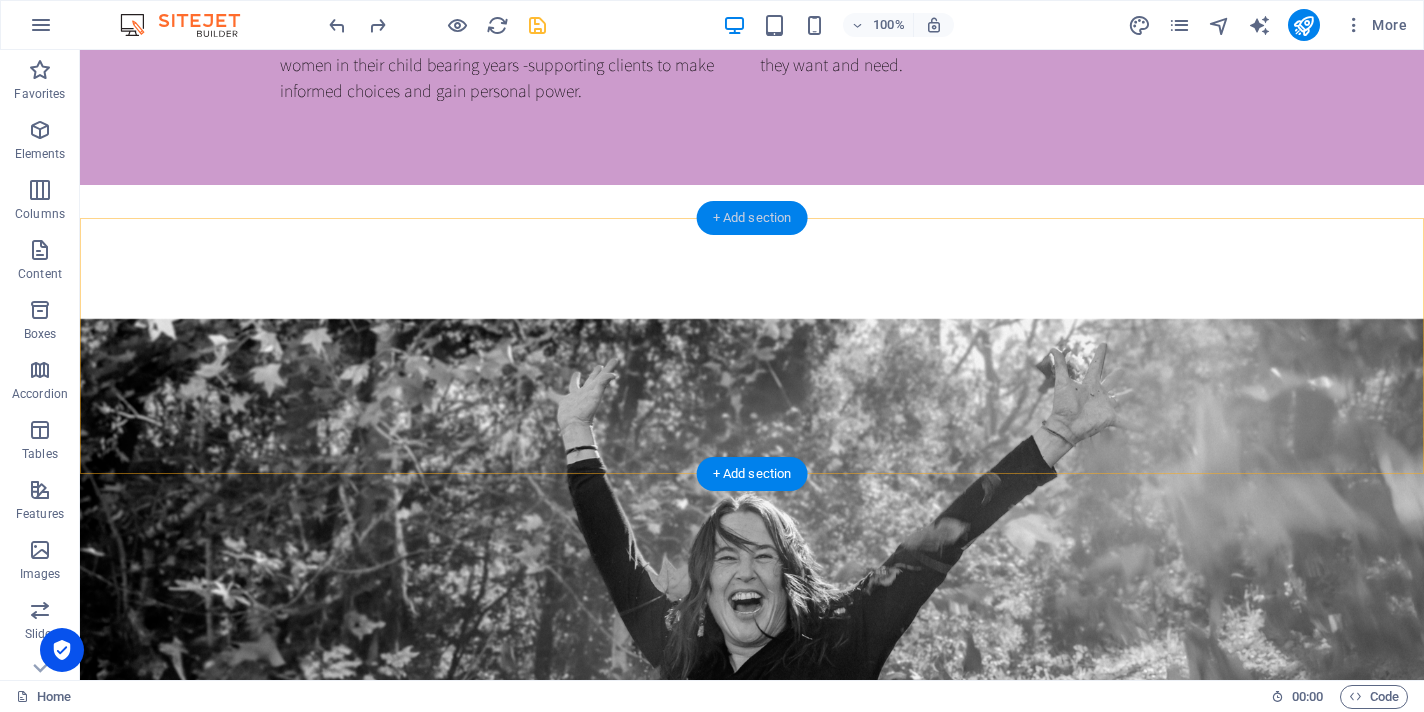 click on "+ Add section" at bounding box center [752, 218] 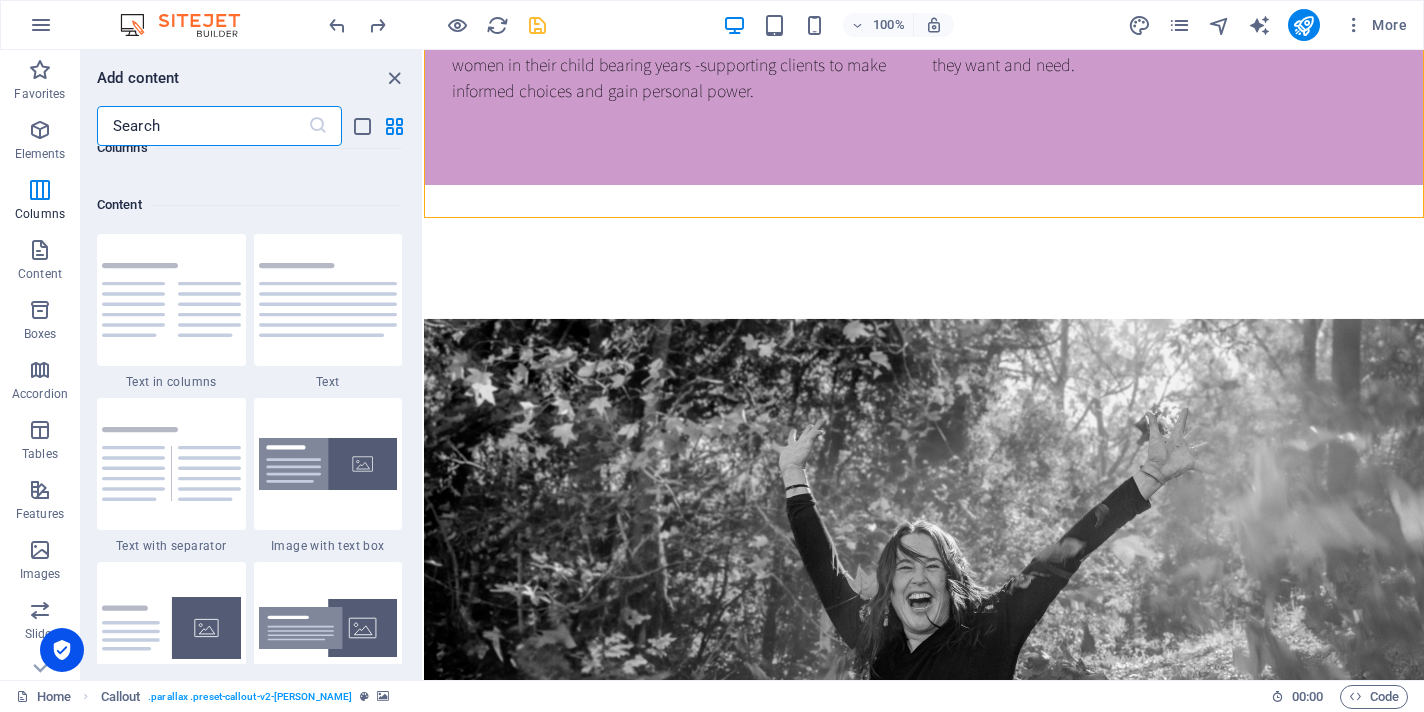scroll, scrollTop: 3451, scrollLeft: 0, axis: vertical 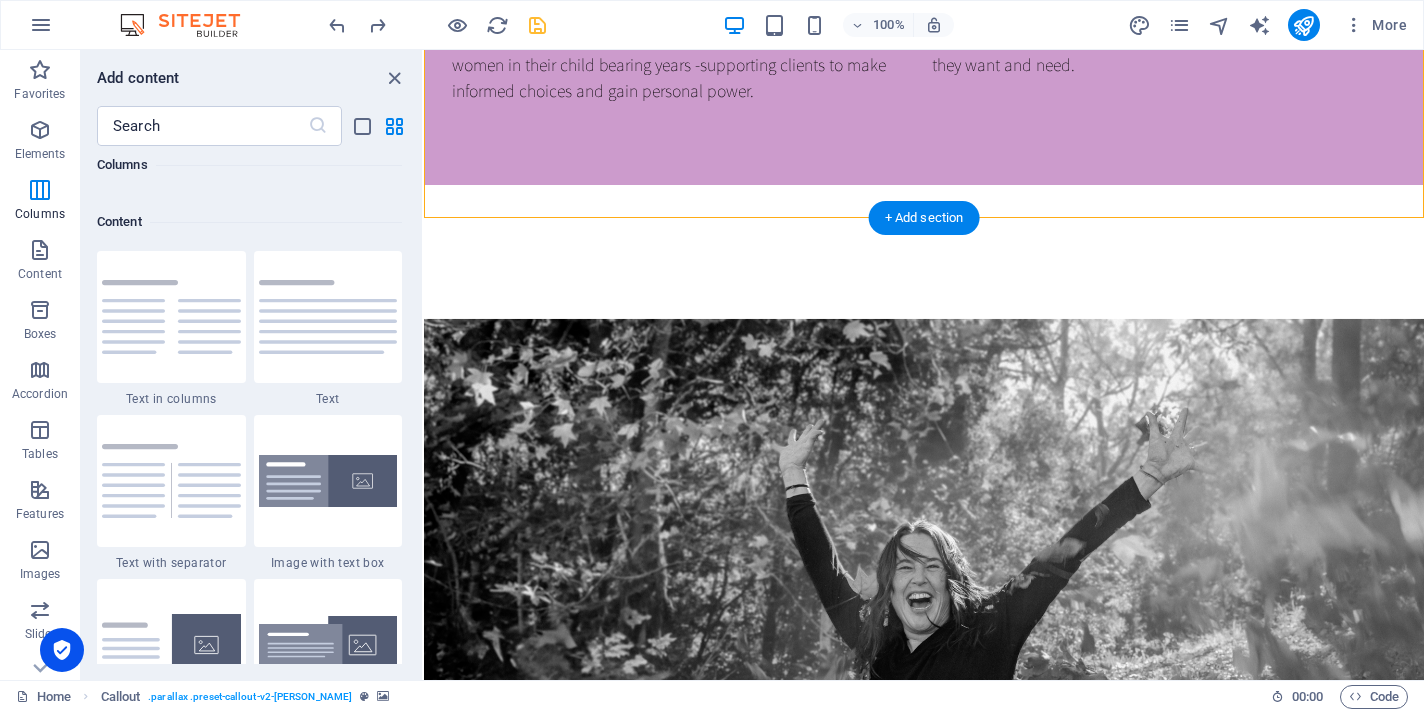 click on "+ Add section" at bounding box center [924, 218] 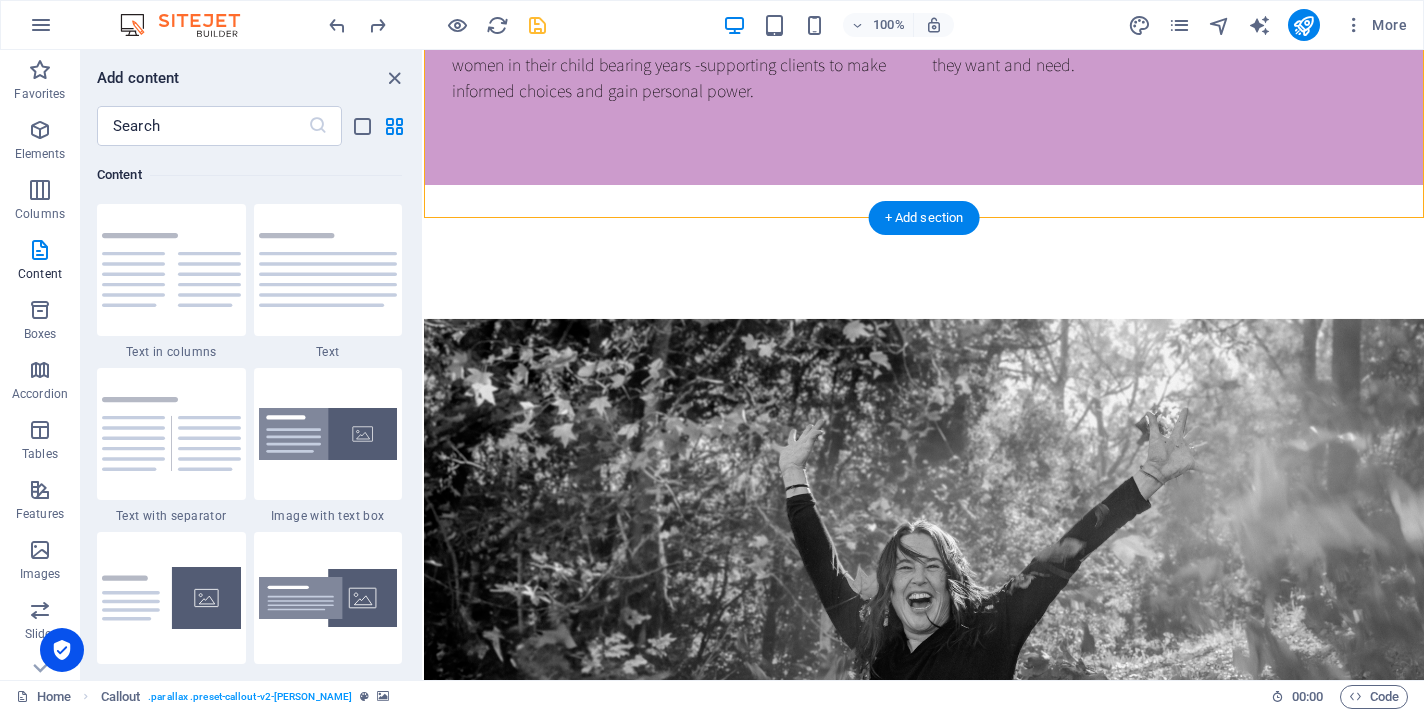 scroll, scrollTop: 3499, scrollLeft: 0, axis: vertical 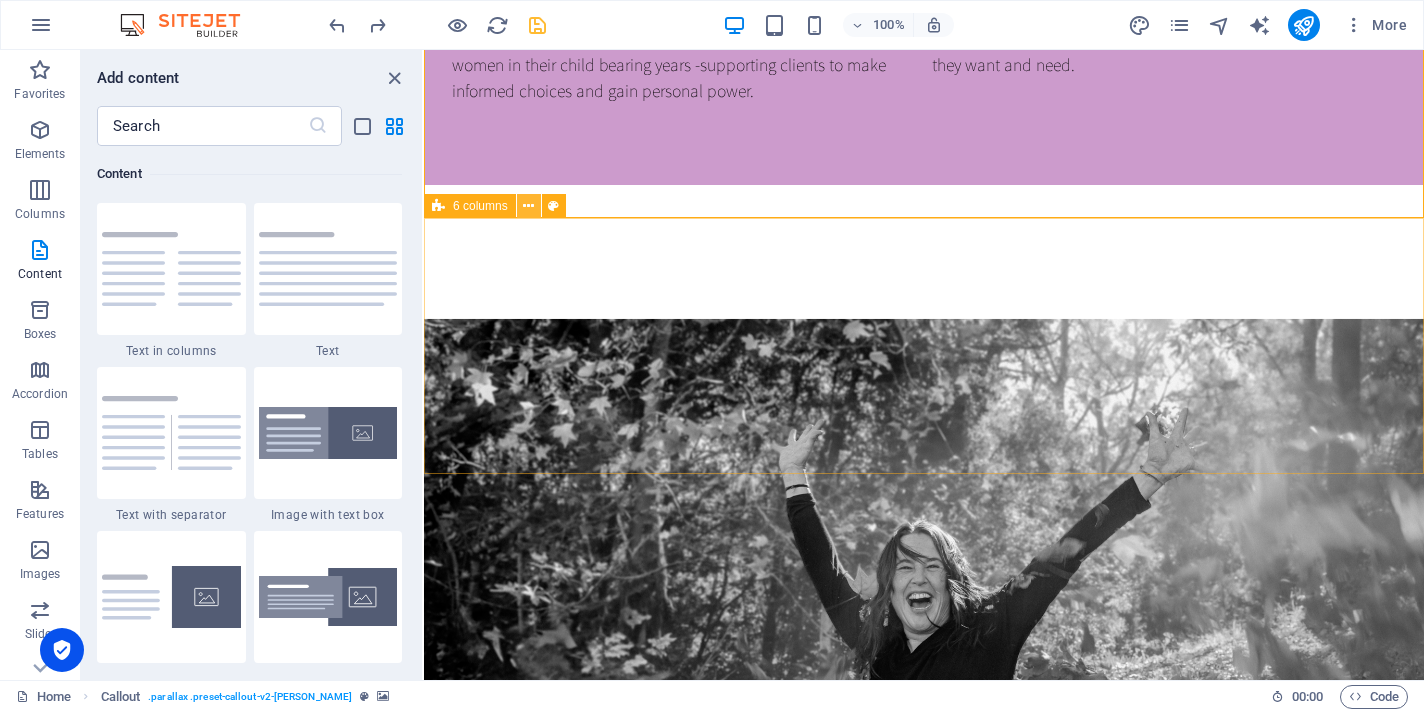 click at bounding box center [528, 206] 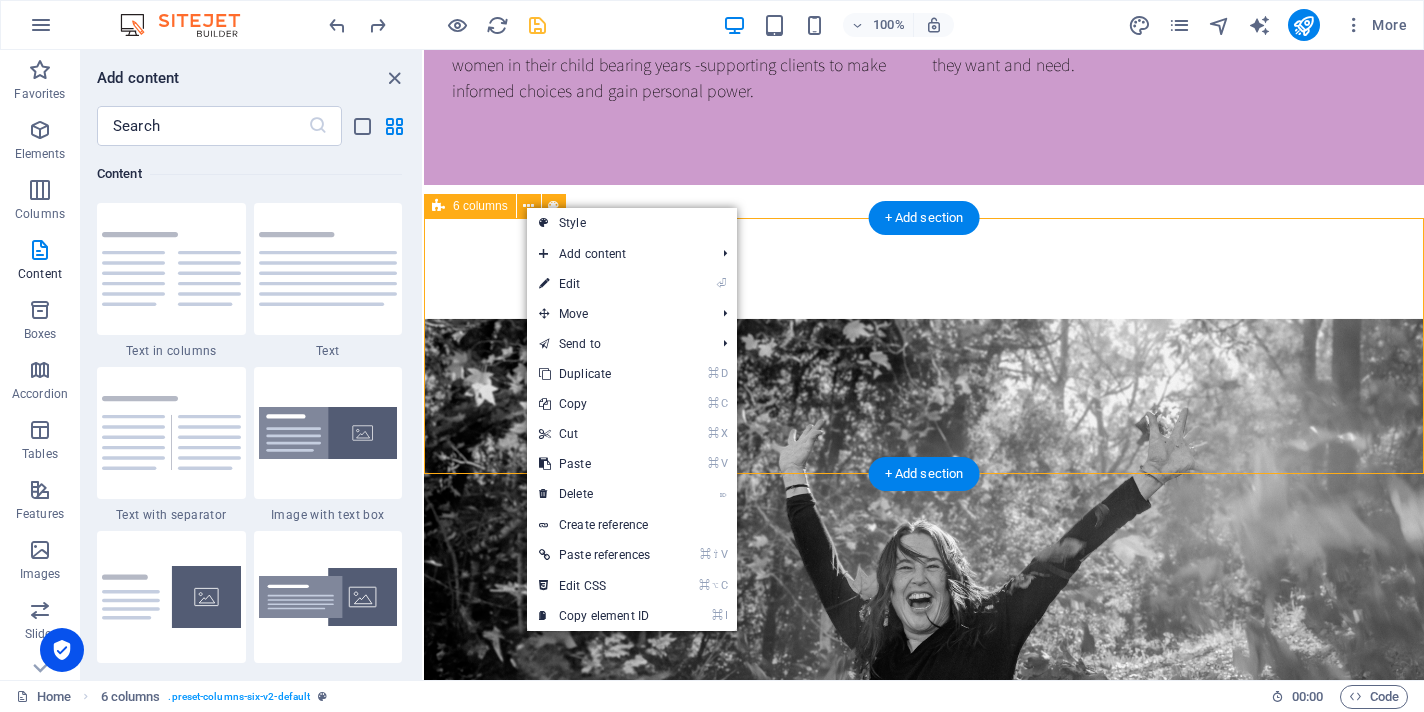 click on "New headline New headline New headline New headline New headline" at bounding box center [924, 1594] 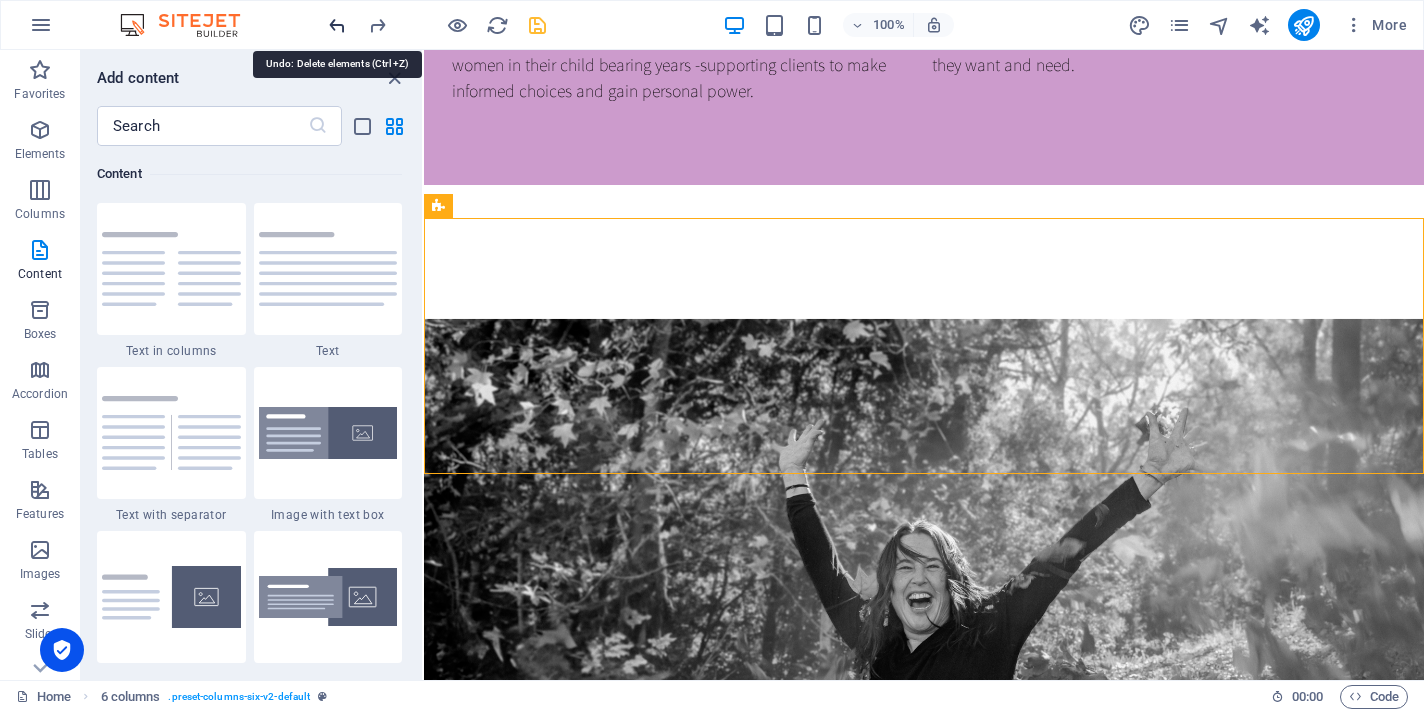 click at bounding box center (337, 25) 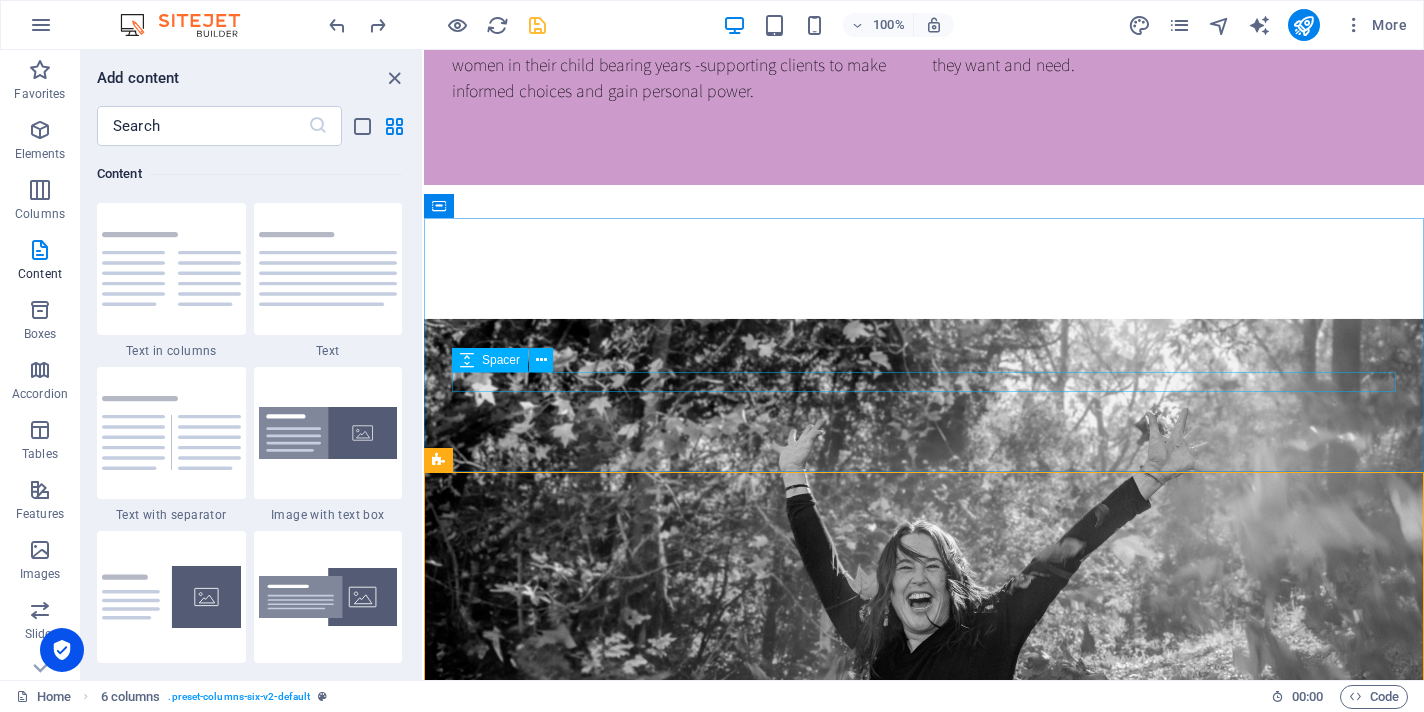 click at bounding box center (467, 360) 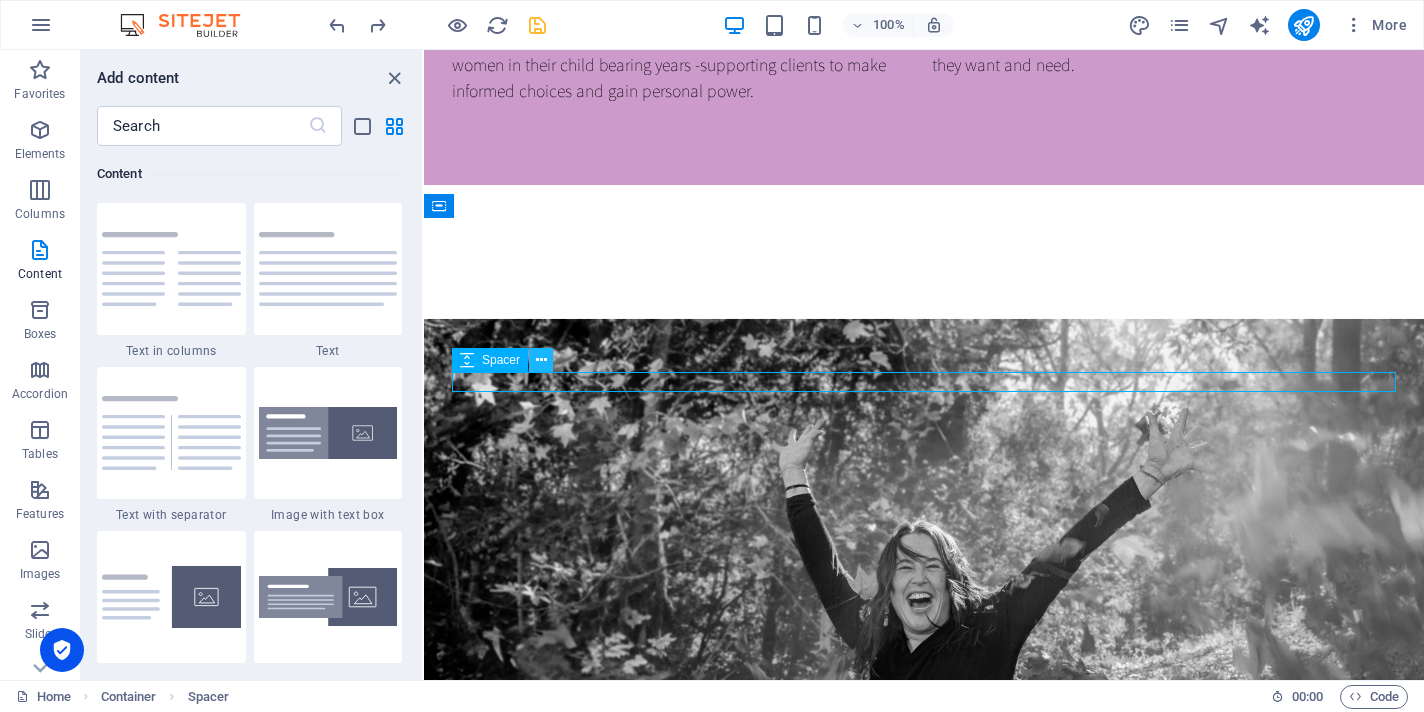 click at bounding box center (541, 360) 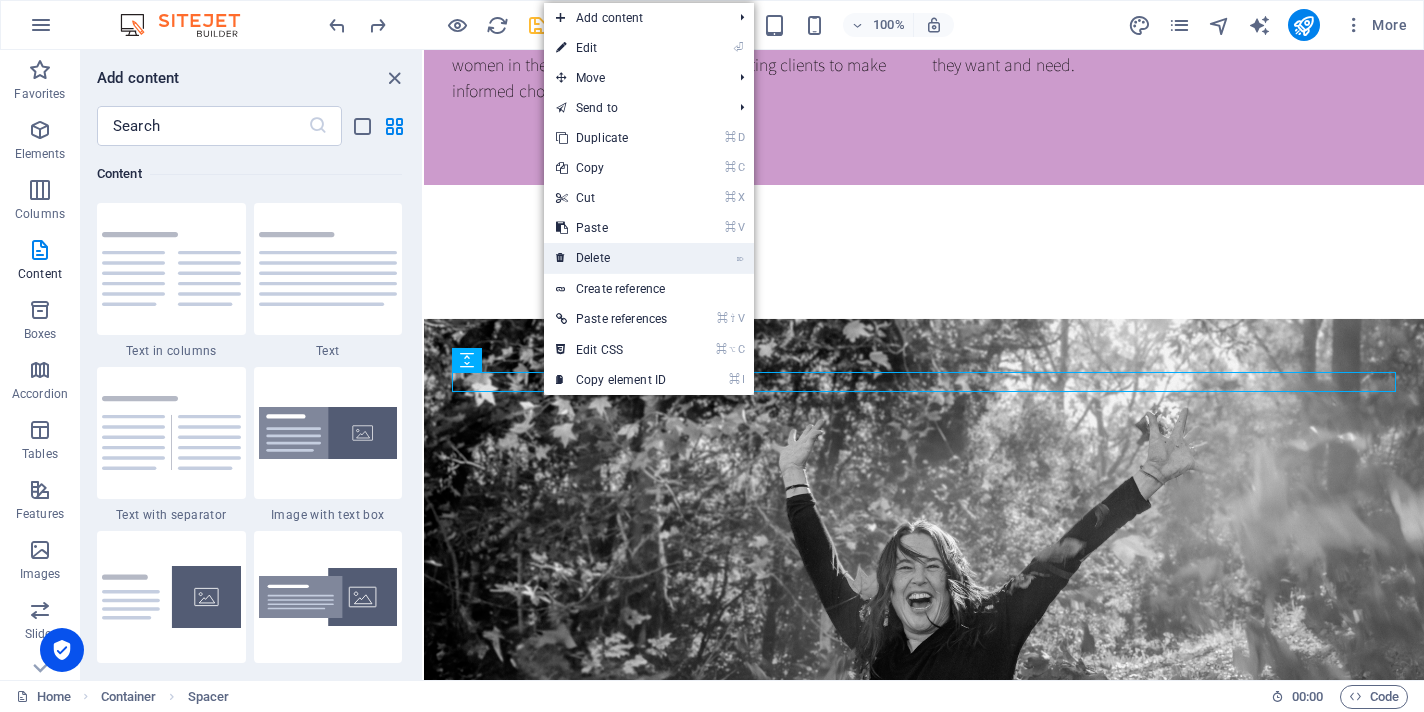 click on "⌦  Delete" at bounding box center [611, 258] 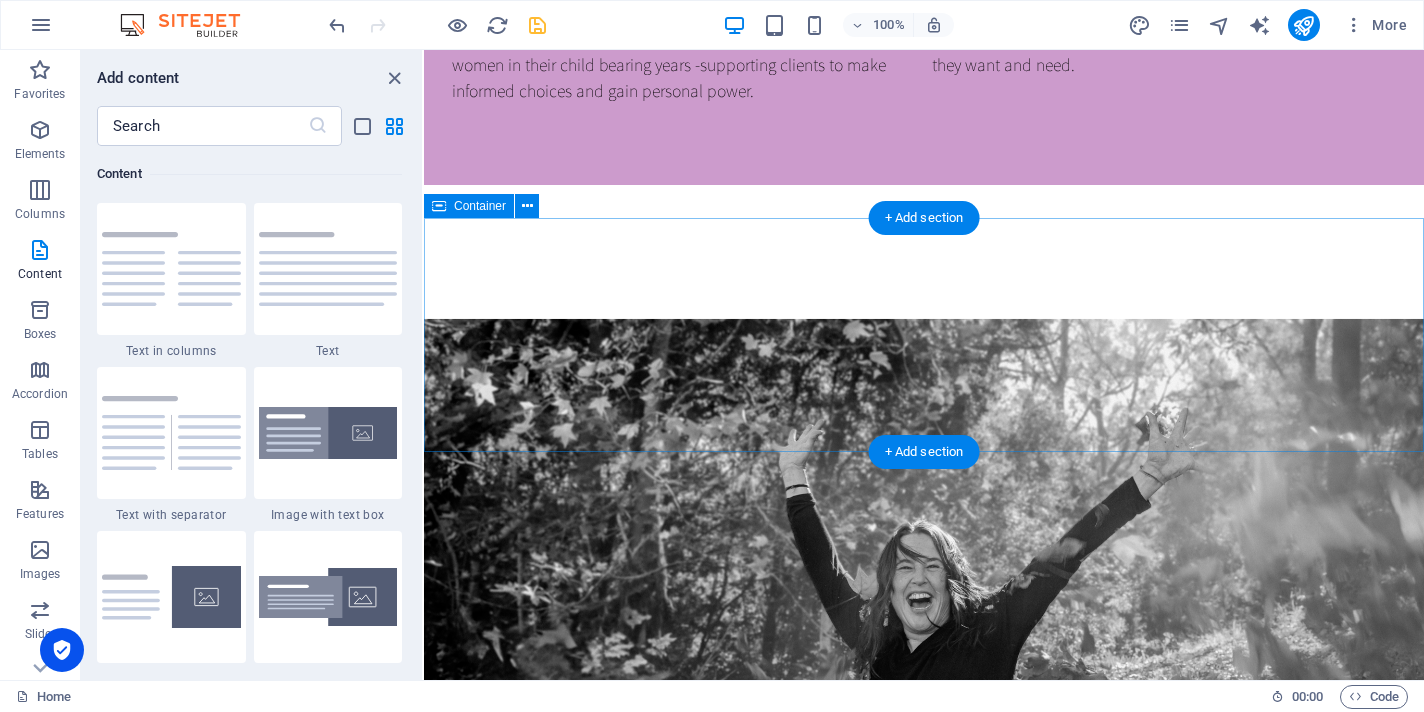 click on "​ My Services" at bounding box center (924, 1359) 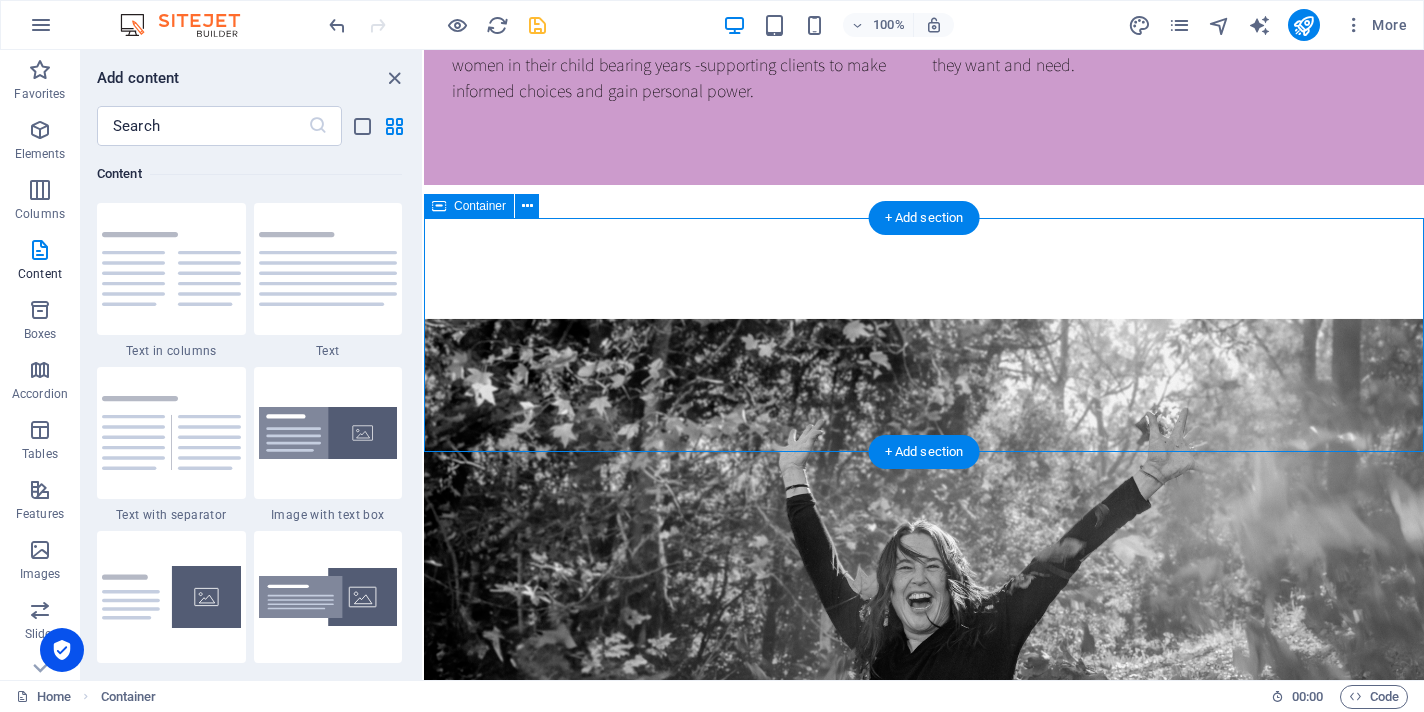 click on "​ My Services" at bounding box center [924, 1359] 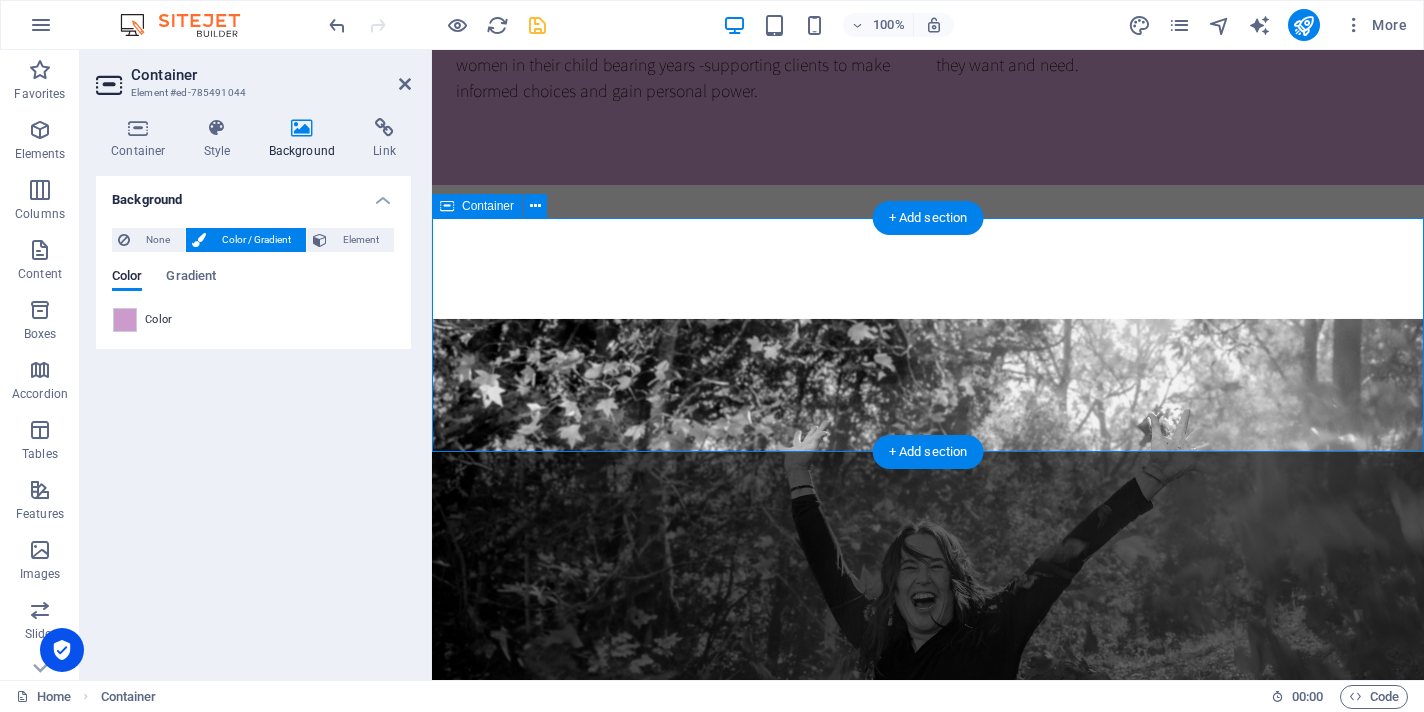 click on "​ My Services" at bounding box center (928, 1359) 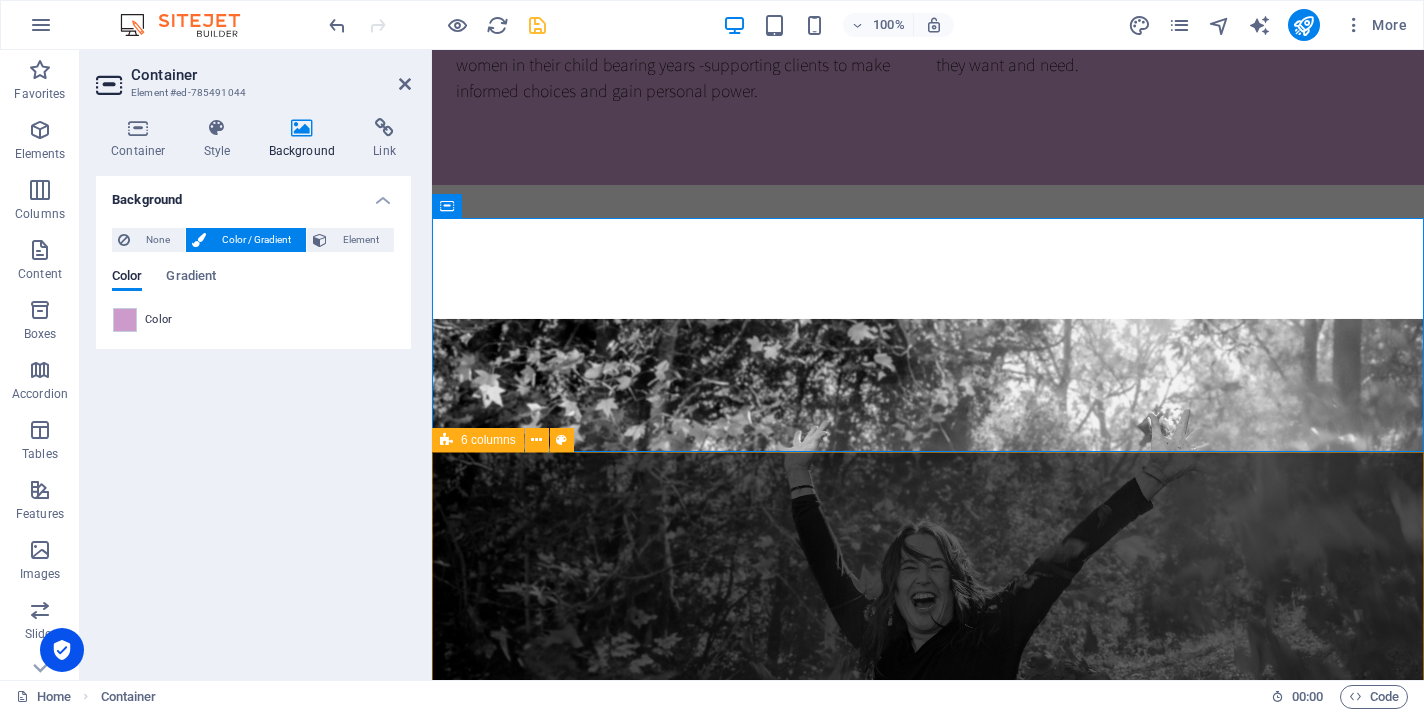 click on "New headline New headline New headline New headline New headline" at bounding box center [928, 1828] 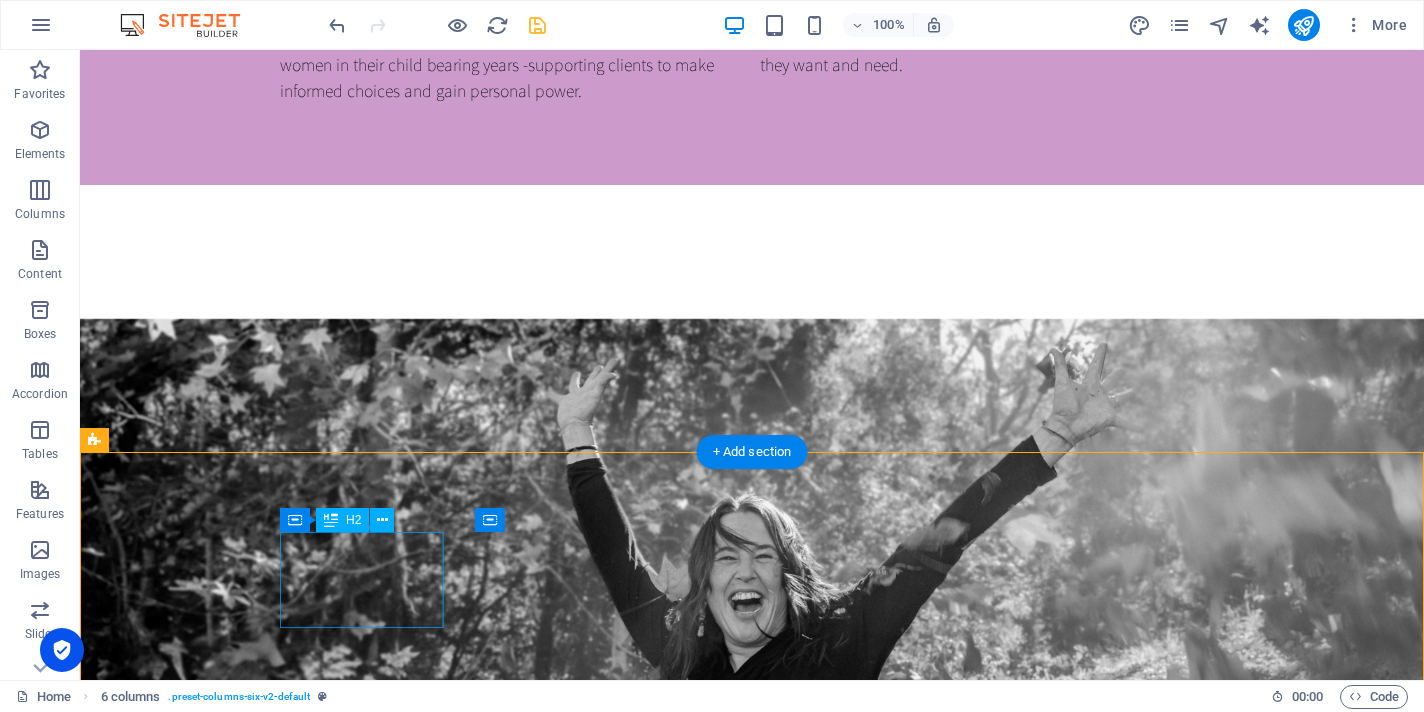 click on "New headline" at bounding box center [177, 1604] 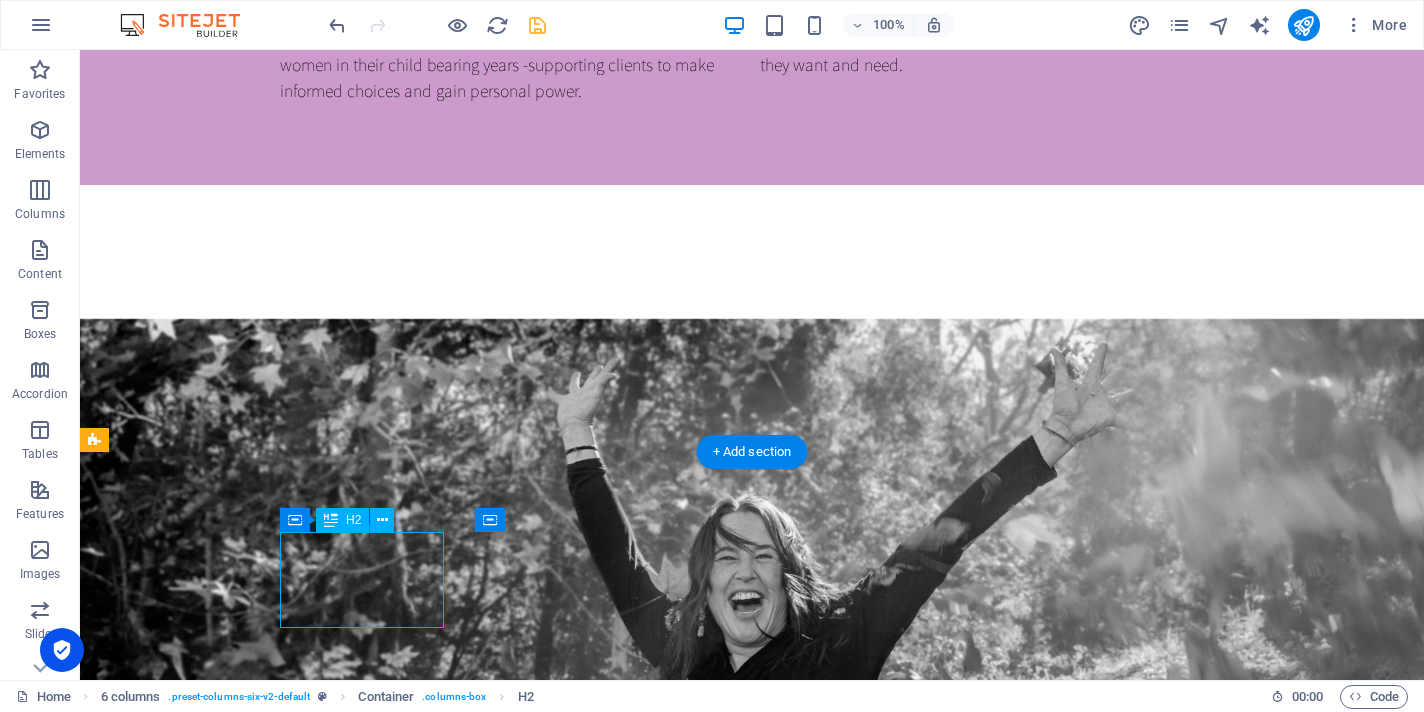 click on "New headline" at bounding box center [177, 1604] 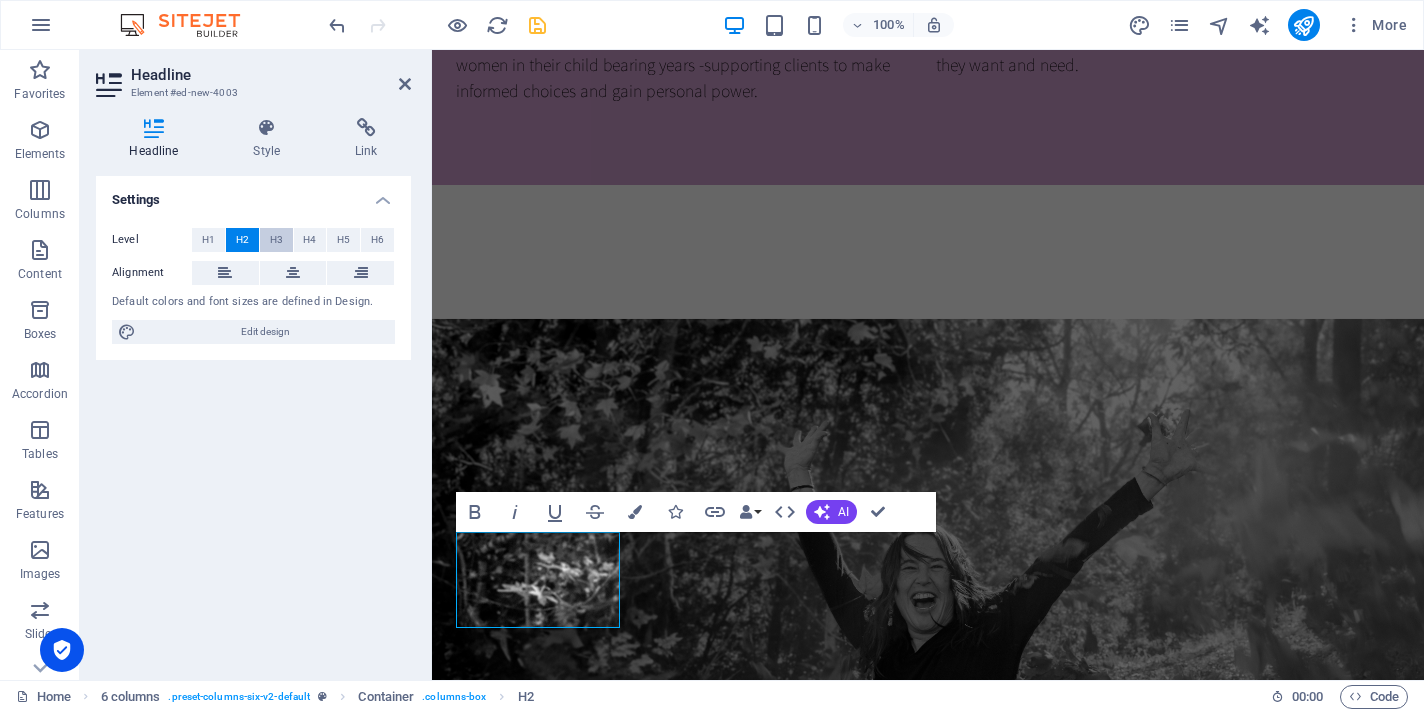 click on "H3" at bounding box center [276, 240] 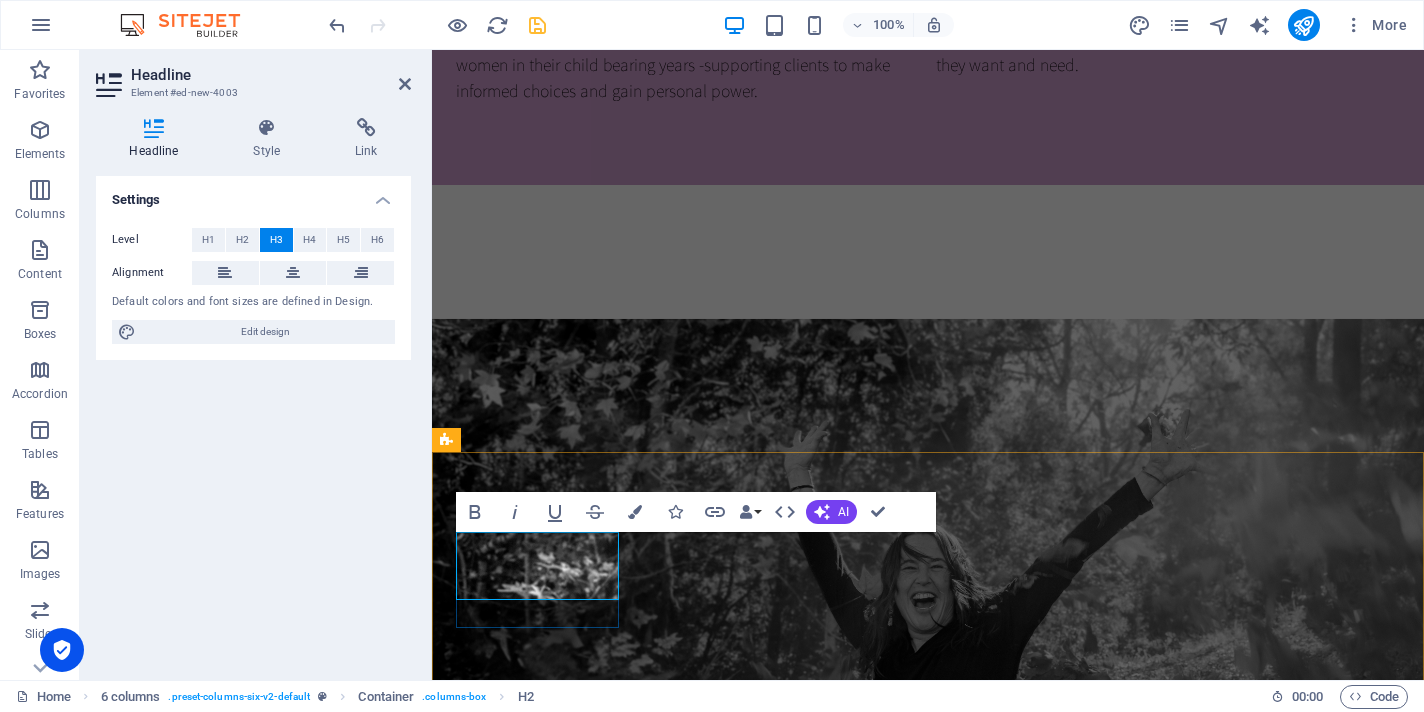 click on "New headline" at bounding box center [529, 1589] 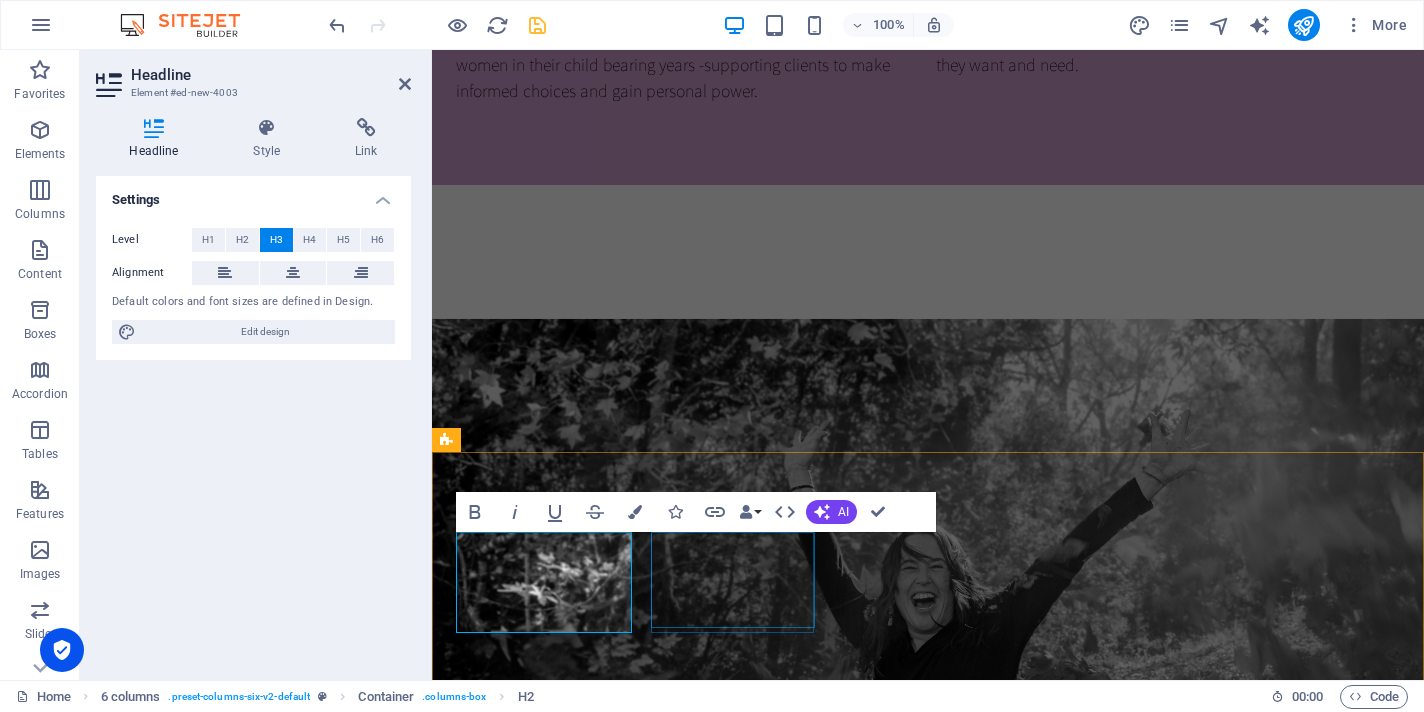 click on "New headline" at bounding box center [529, 1721] 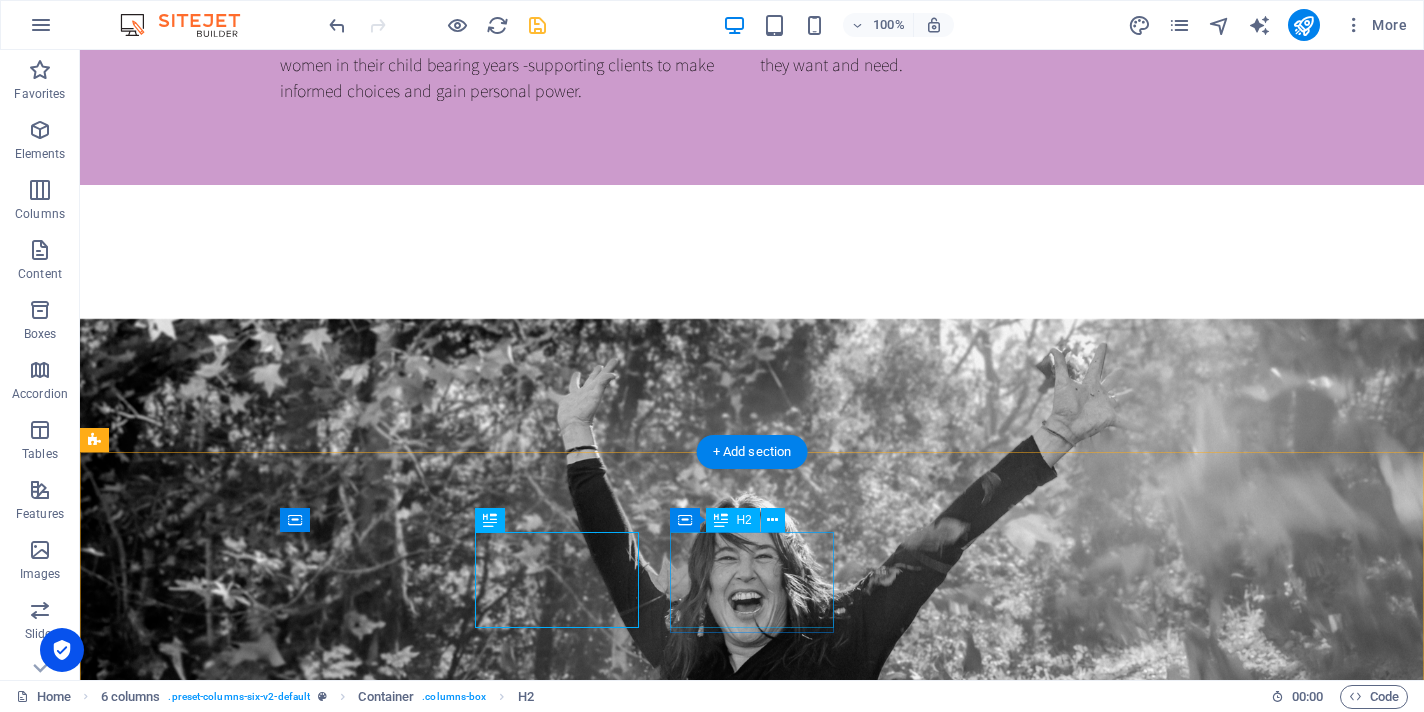 click on "New headline" at bounding box center [177, 1833] 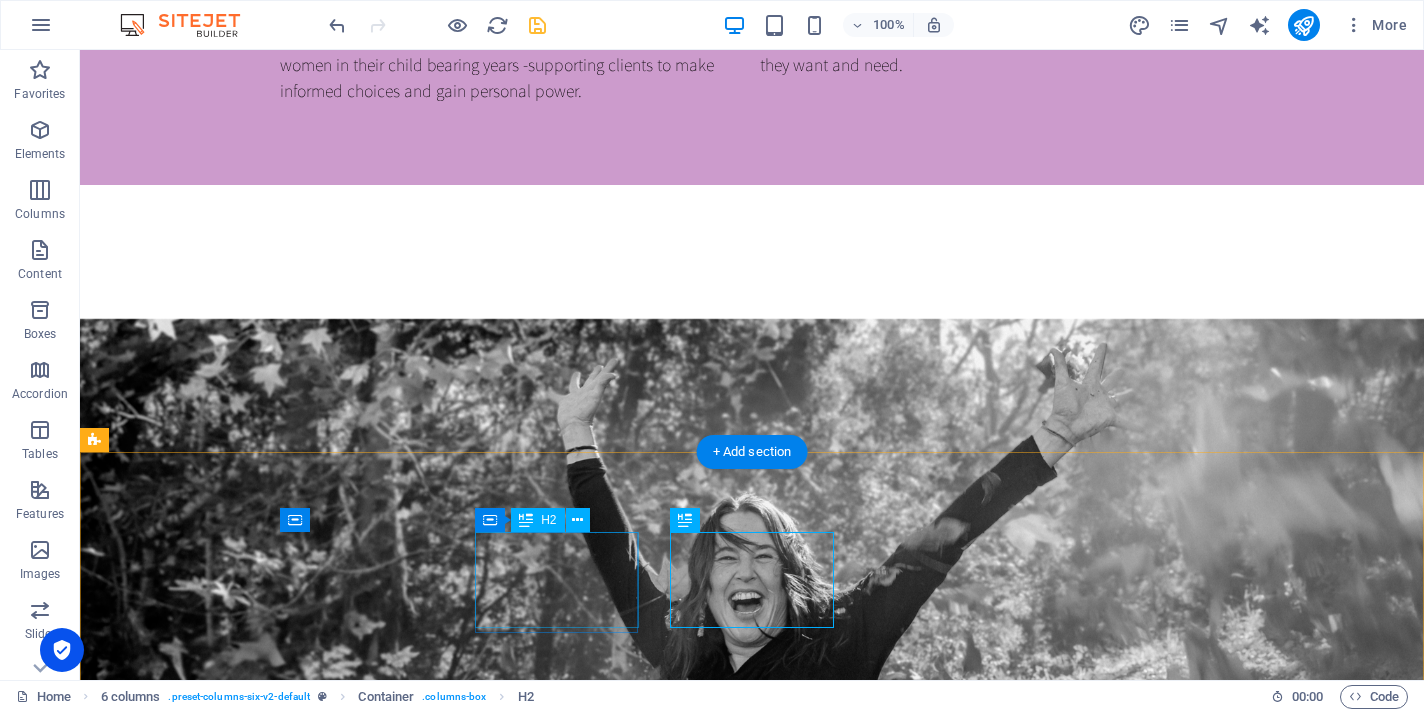 click on "New headline" at bounding box center (177, 1721) 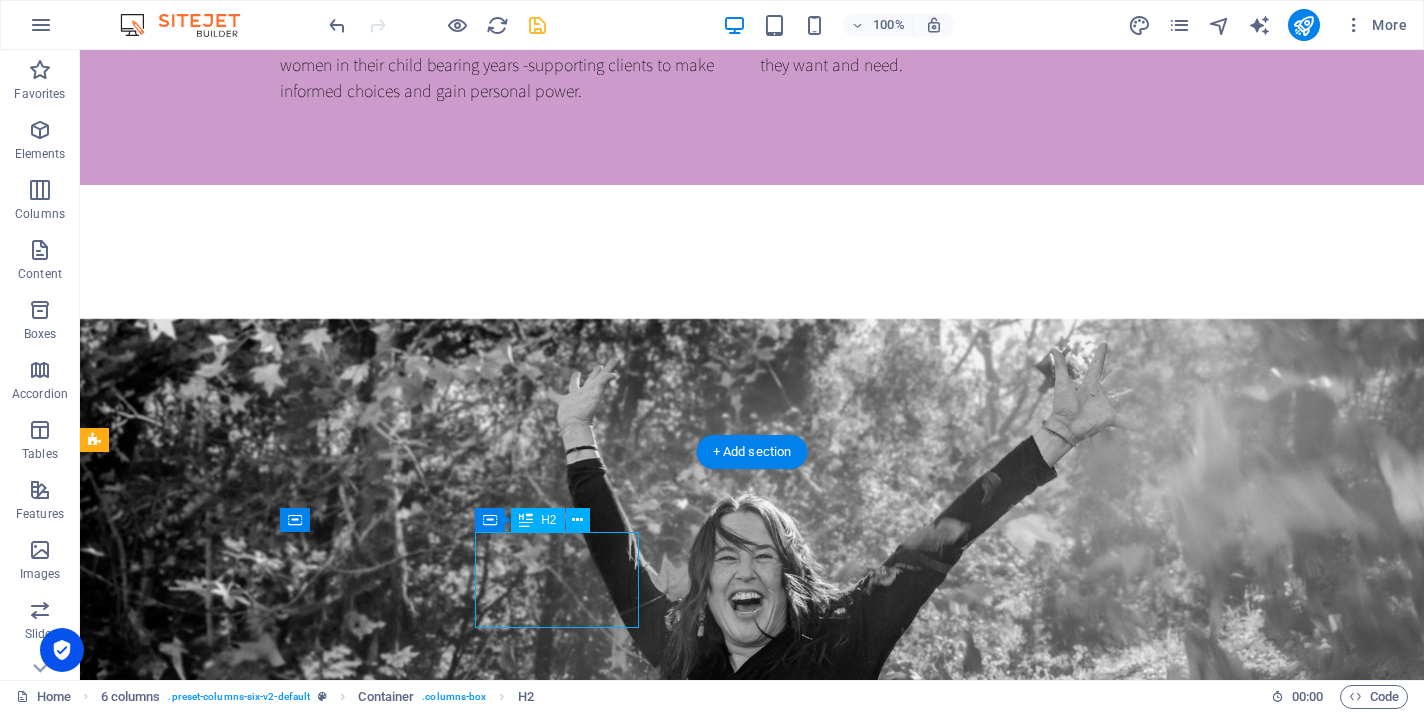 click on "New headline" at bounding box center (177, 1721) 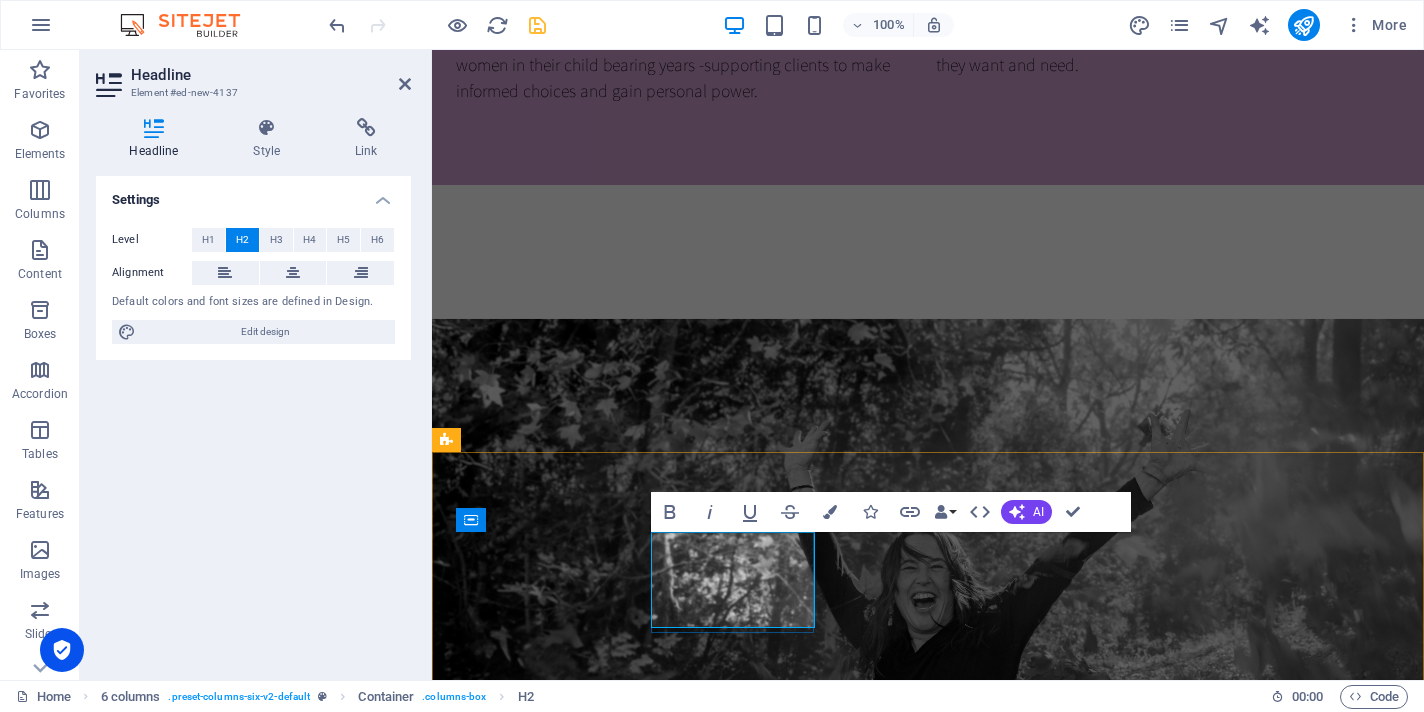 type 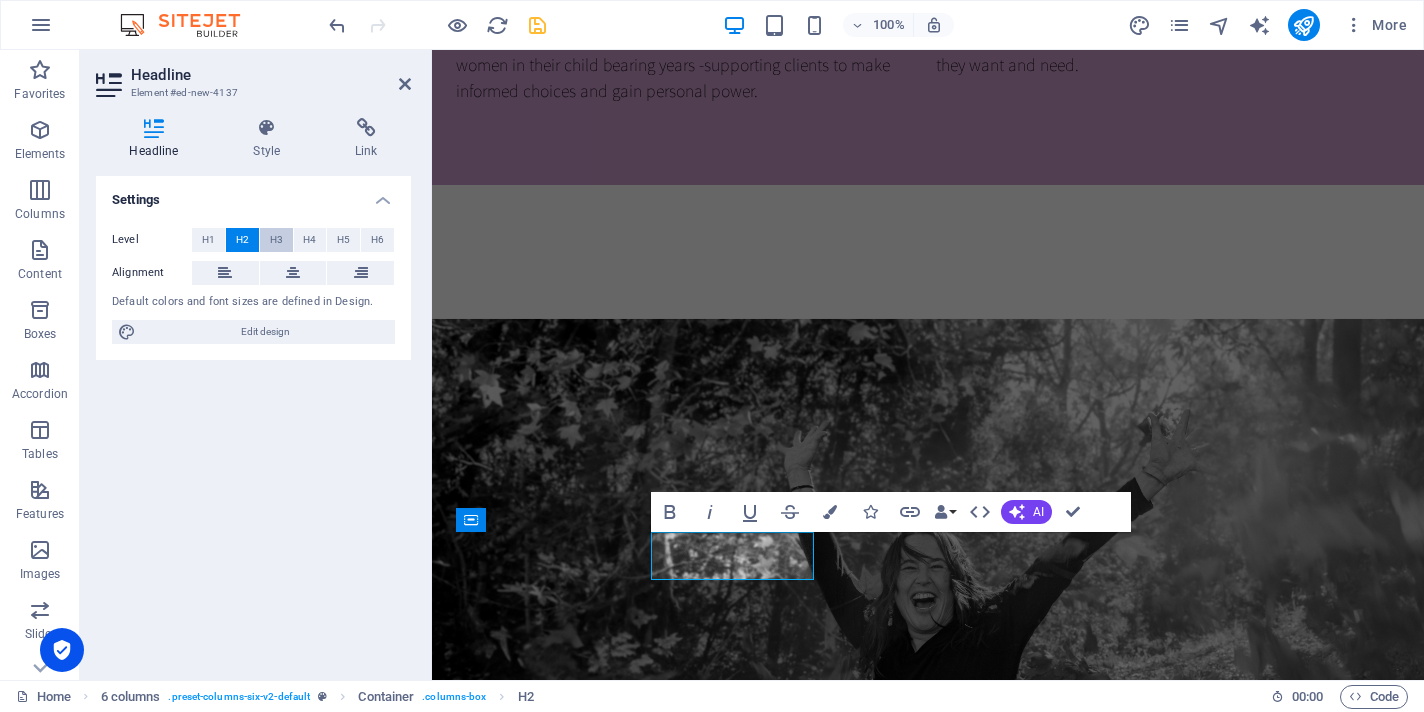 click on "H3" at bounding box center [276, 240] 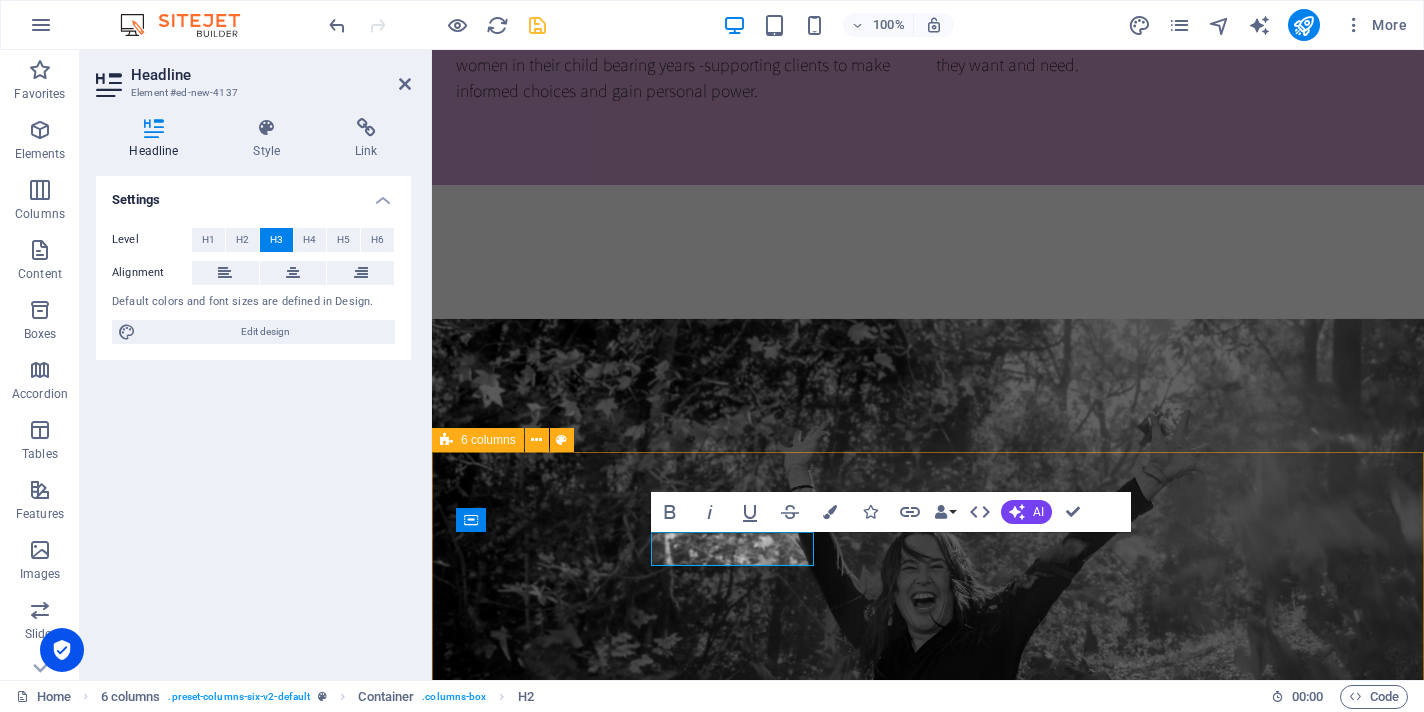 type 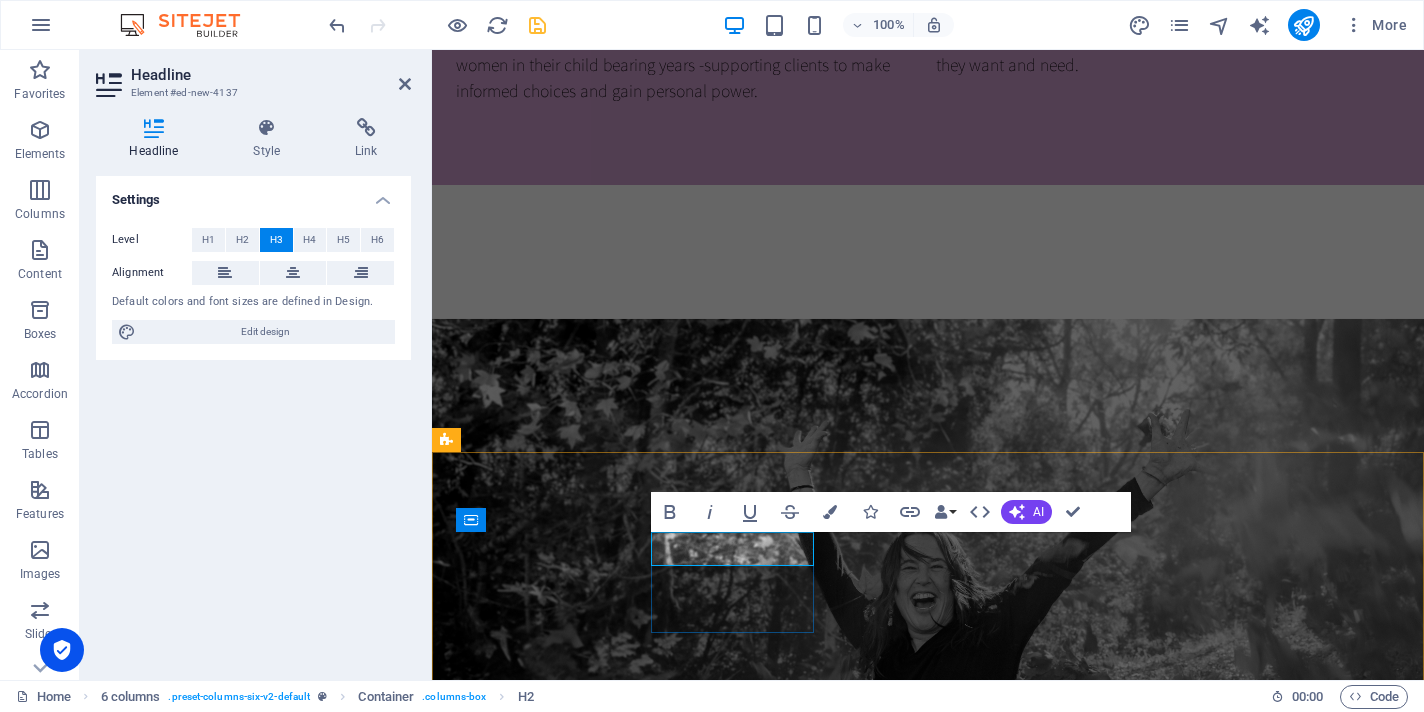 click on "​" at bounding box center (529, 1690) 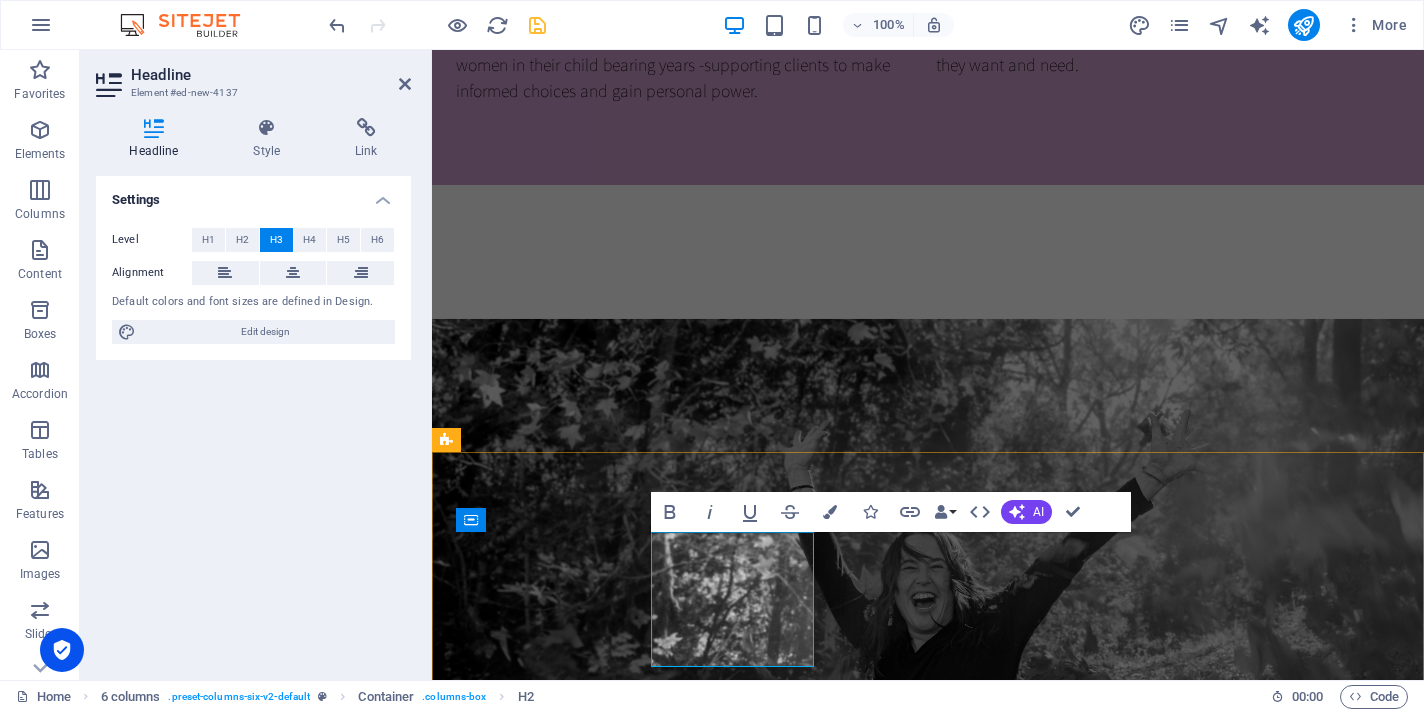 scroll, scrollTop: 1399, scrollLeft: 0, axis: vertical 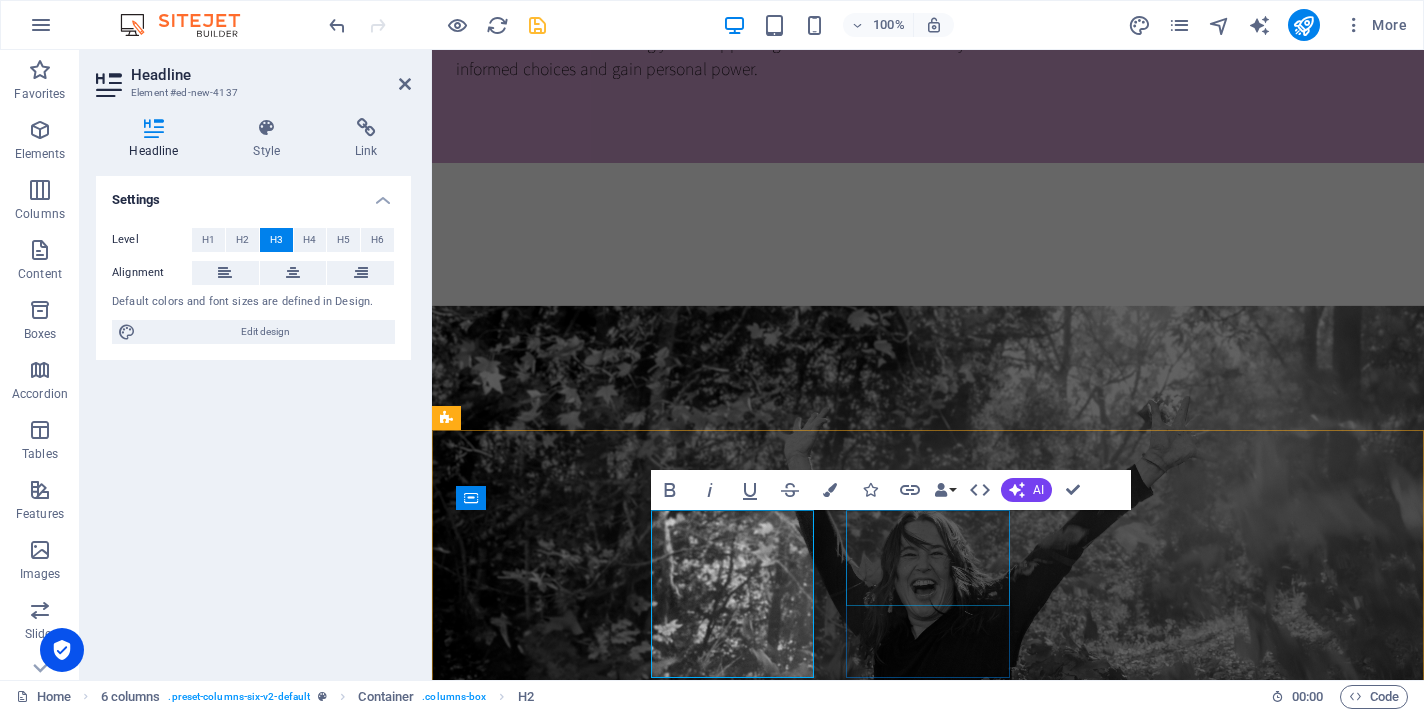click on "New headline" at bounding box center [529, 1883] 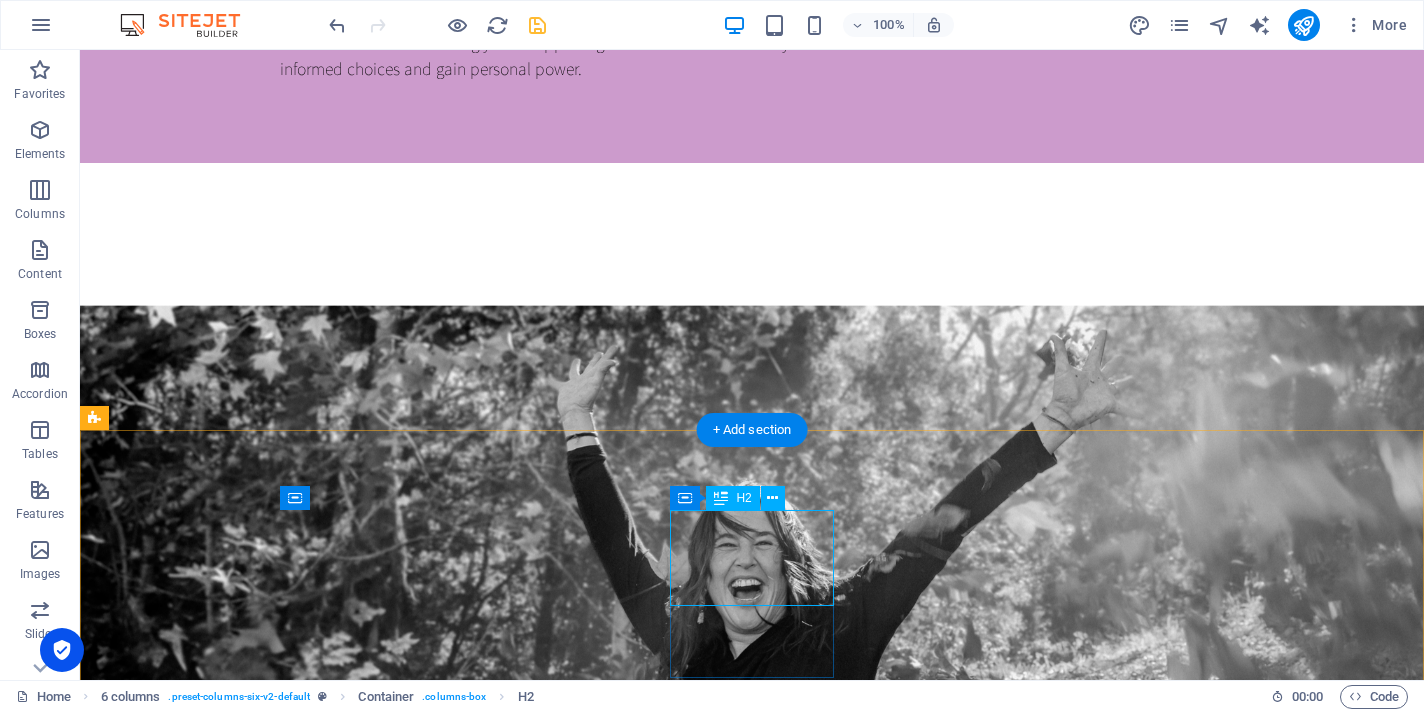 click on "New headline" at bounding box center (177, 1883) 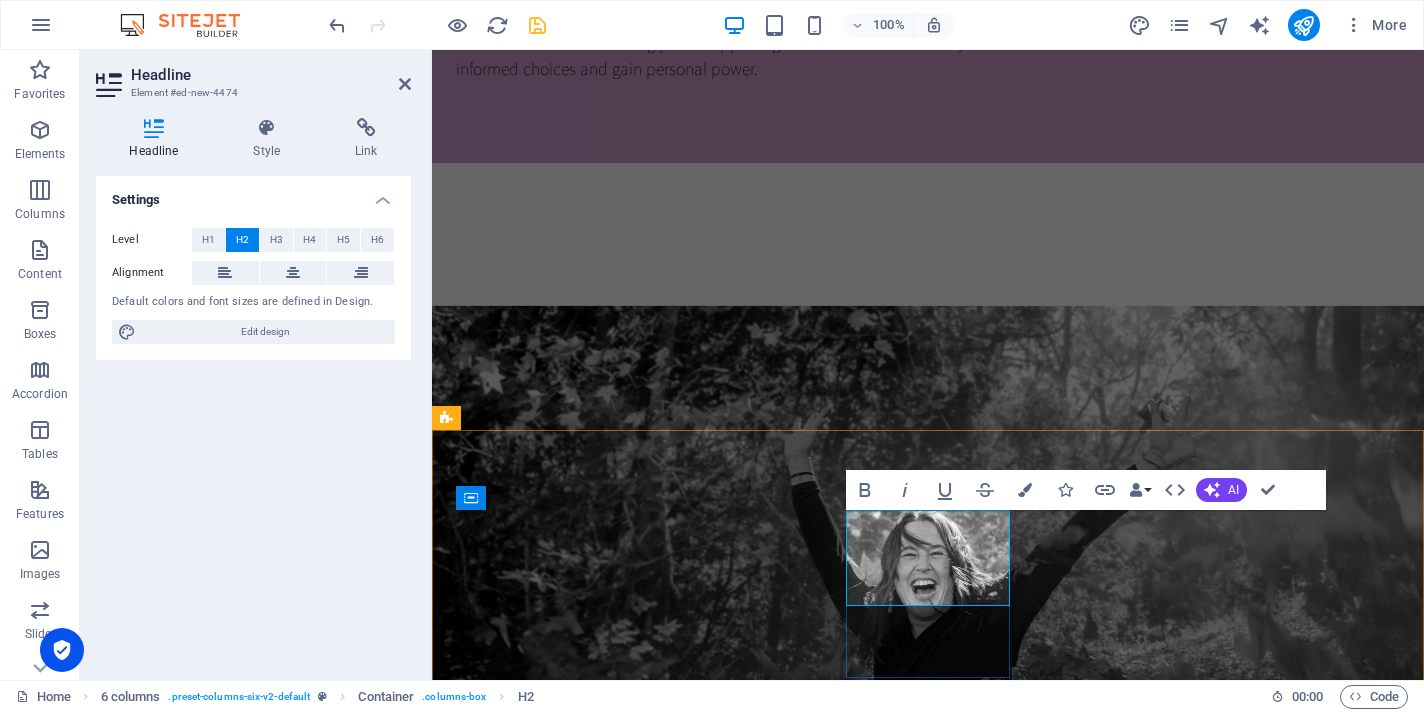 type 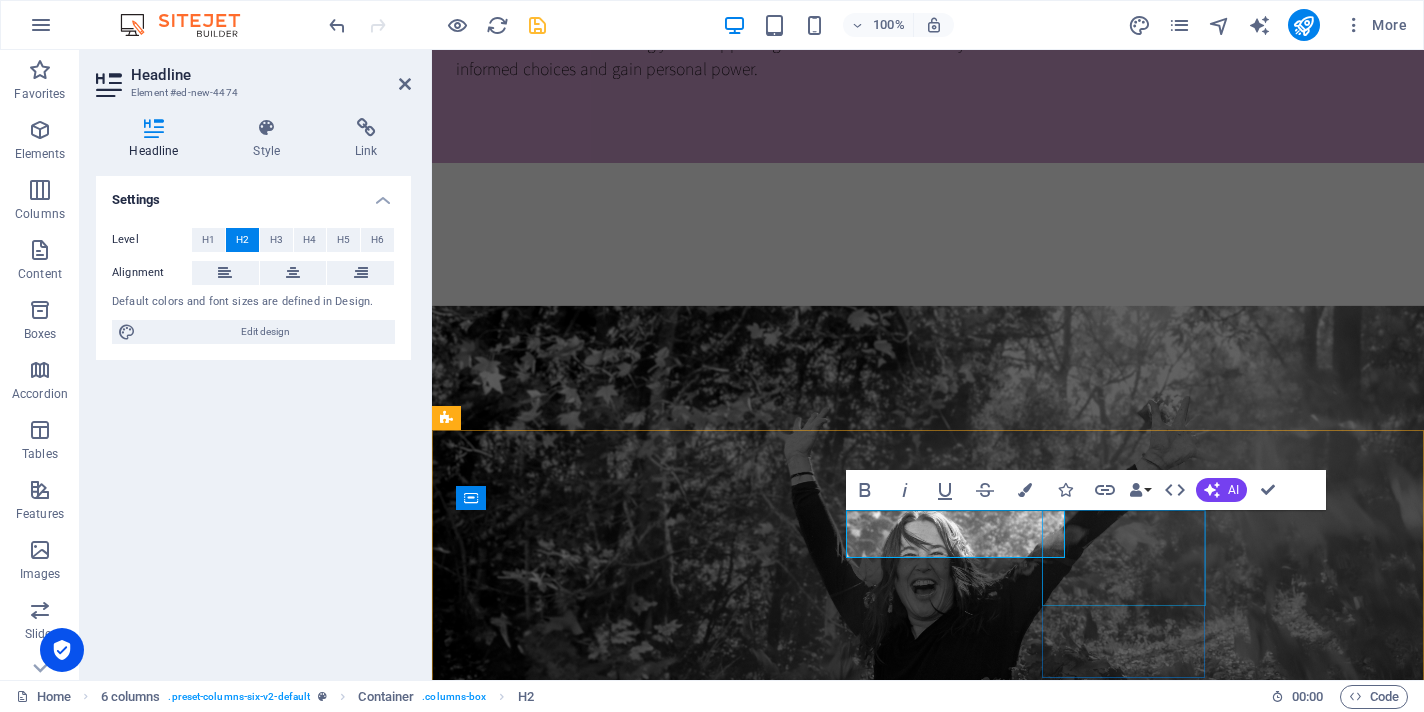 click on "New headline" at bounding box center (529, 1995) 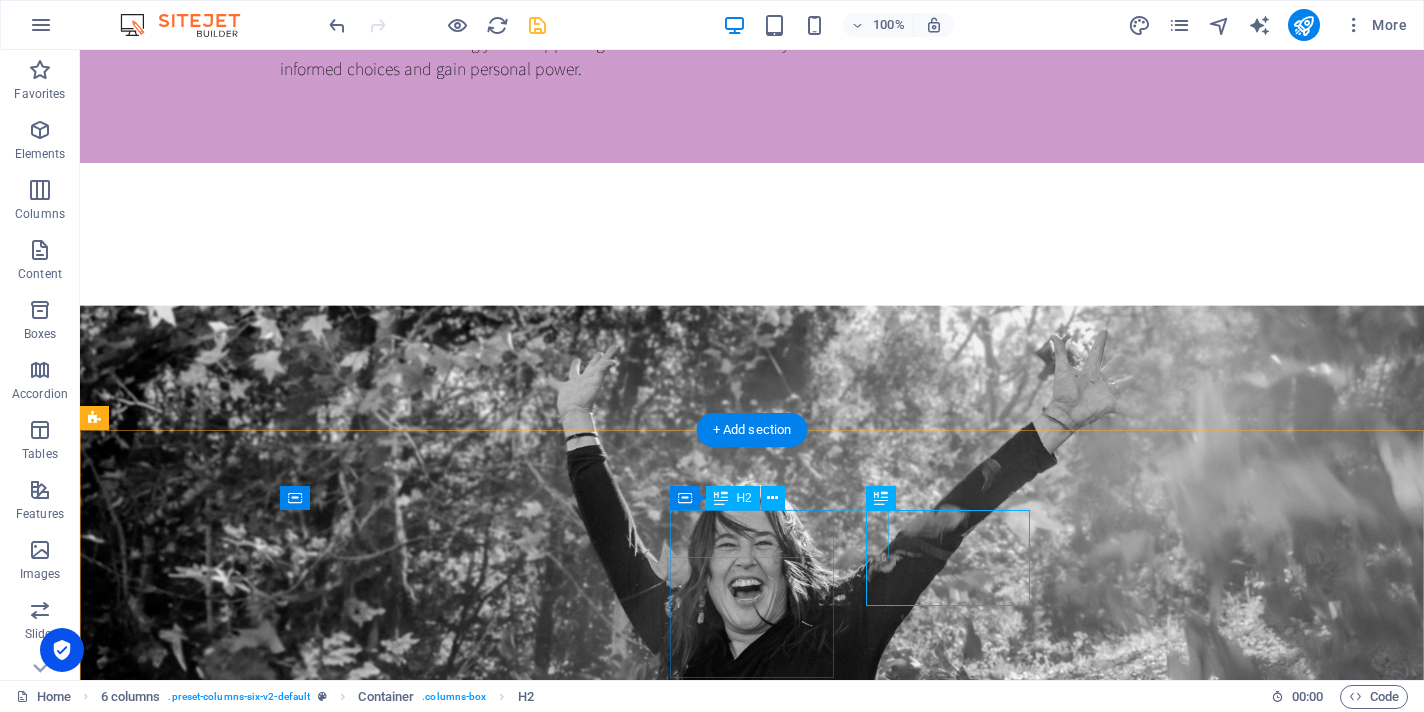 click on "Kinesoliogy" at bounding box center (177, 1859) 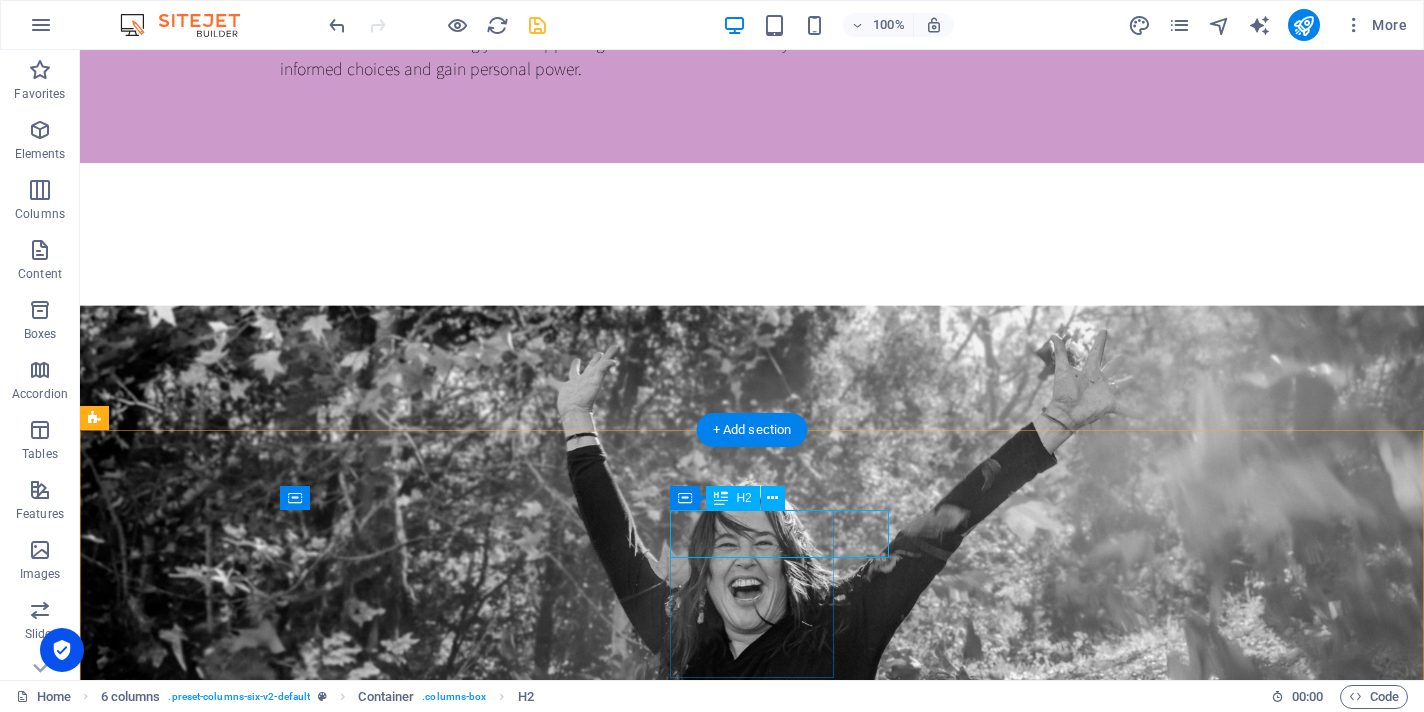 click on "Kinesoliogy" at bounding box center [177, 1859] 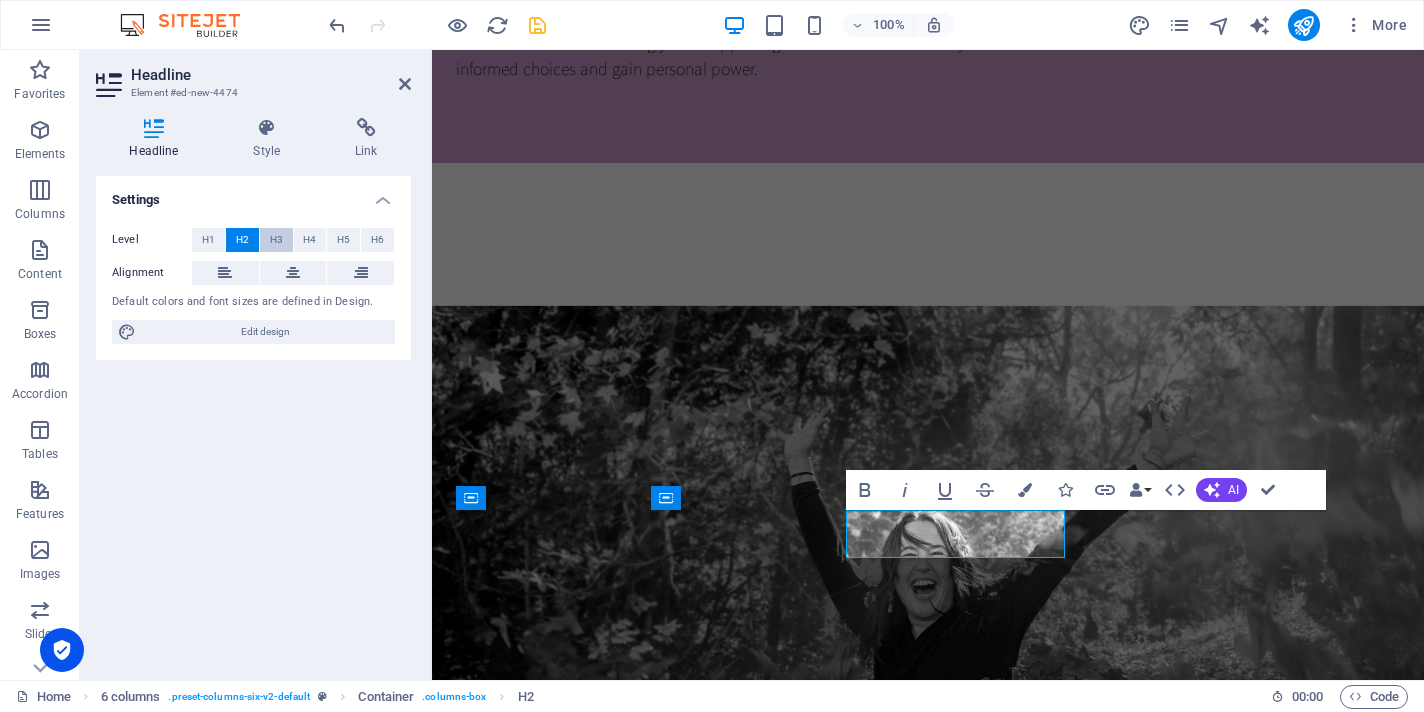click on "H3" at bounding box center [276, 240] 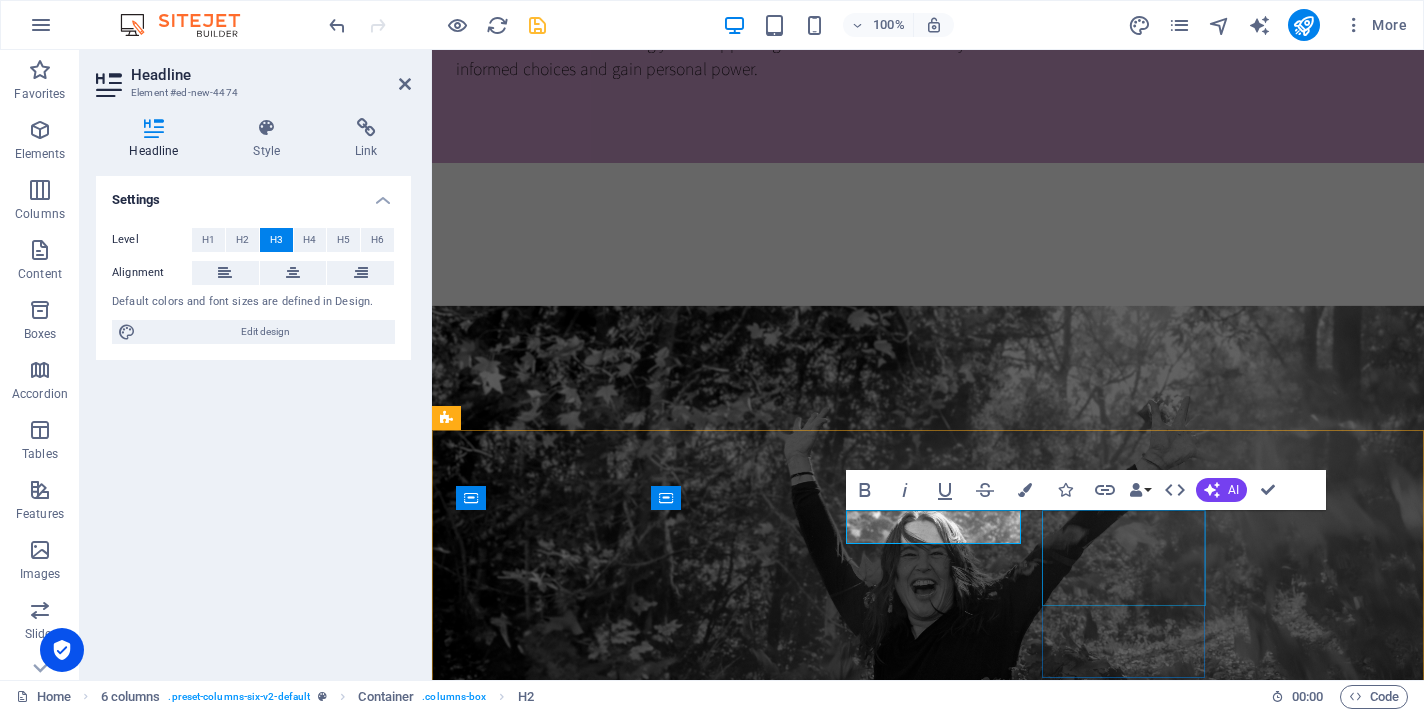 click on "New headline" at bounding box center [529, 1966] 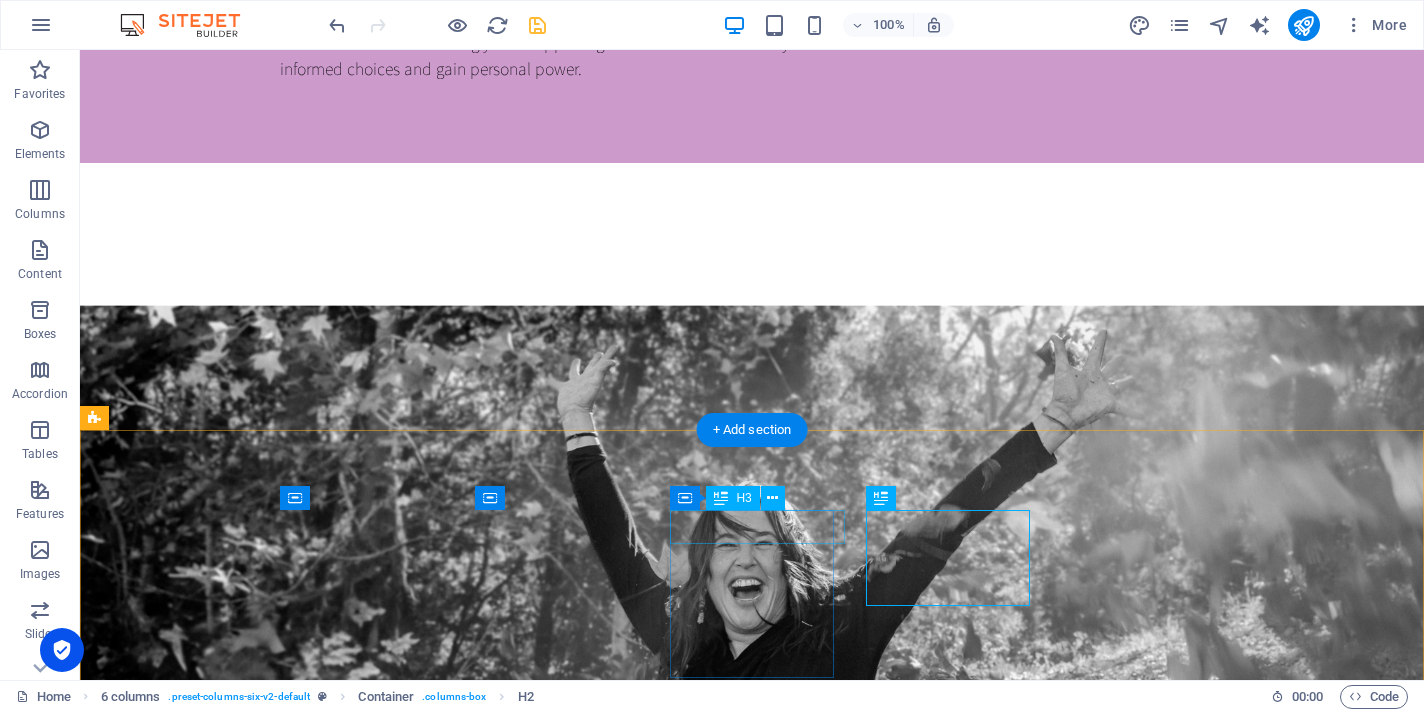 click on "Kinesoliogy" at bounding box center (177, 1852) 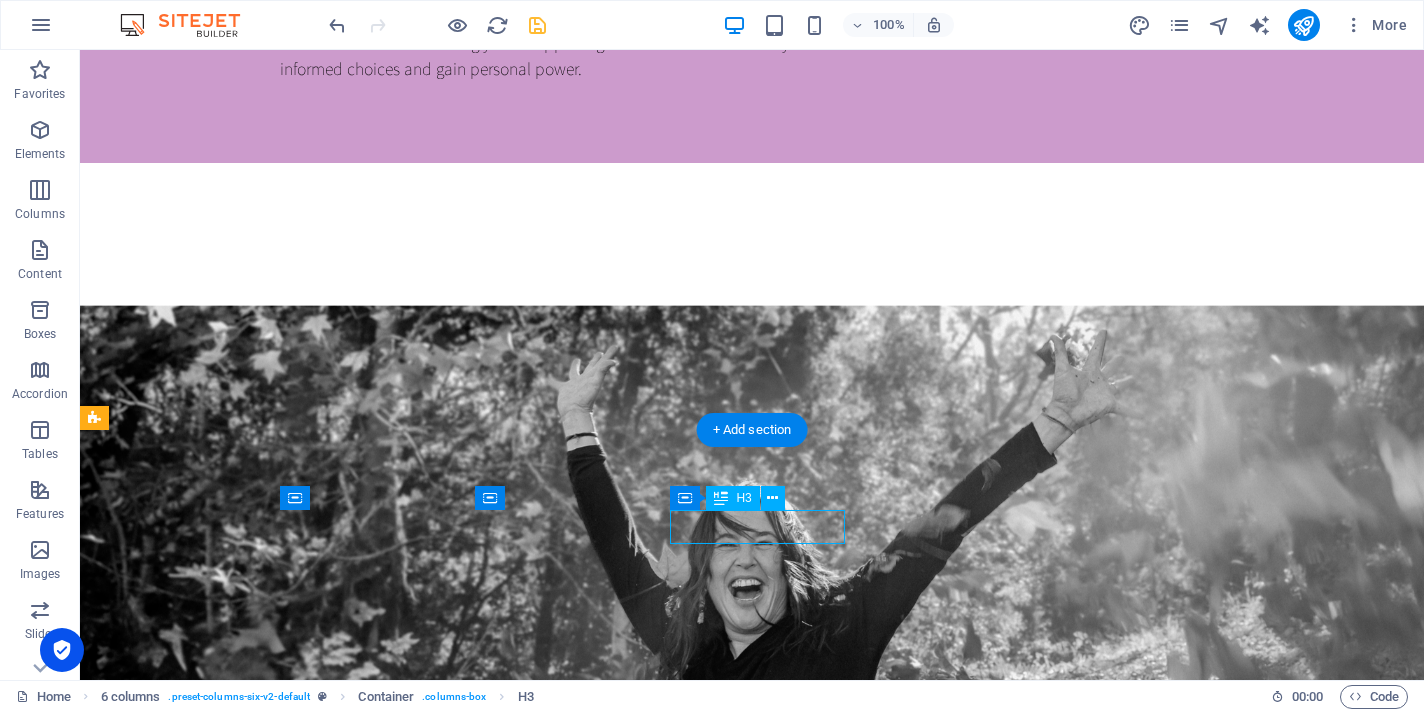 click on "Kinesoliogy" at bounding box center [177, 1852] 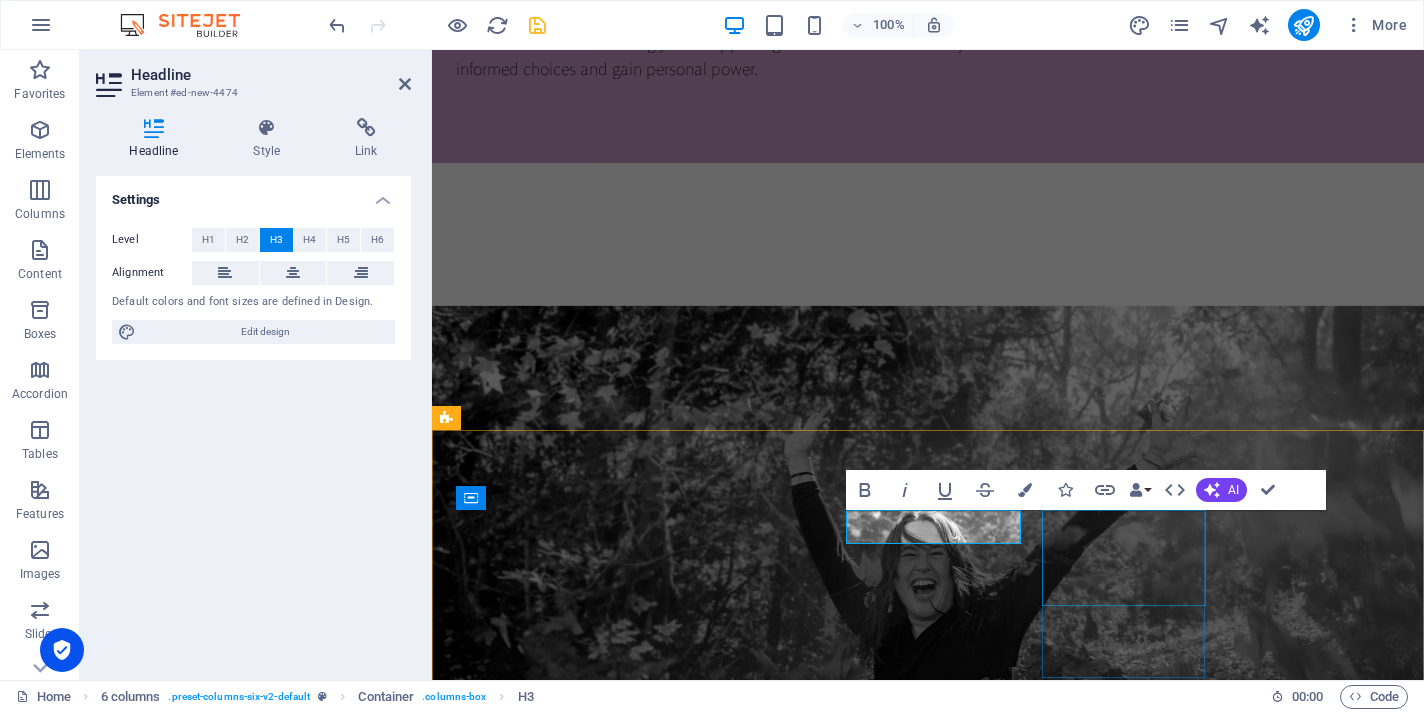 click on "New headline" at bounding box center [529, 1966] 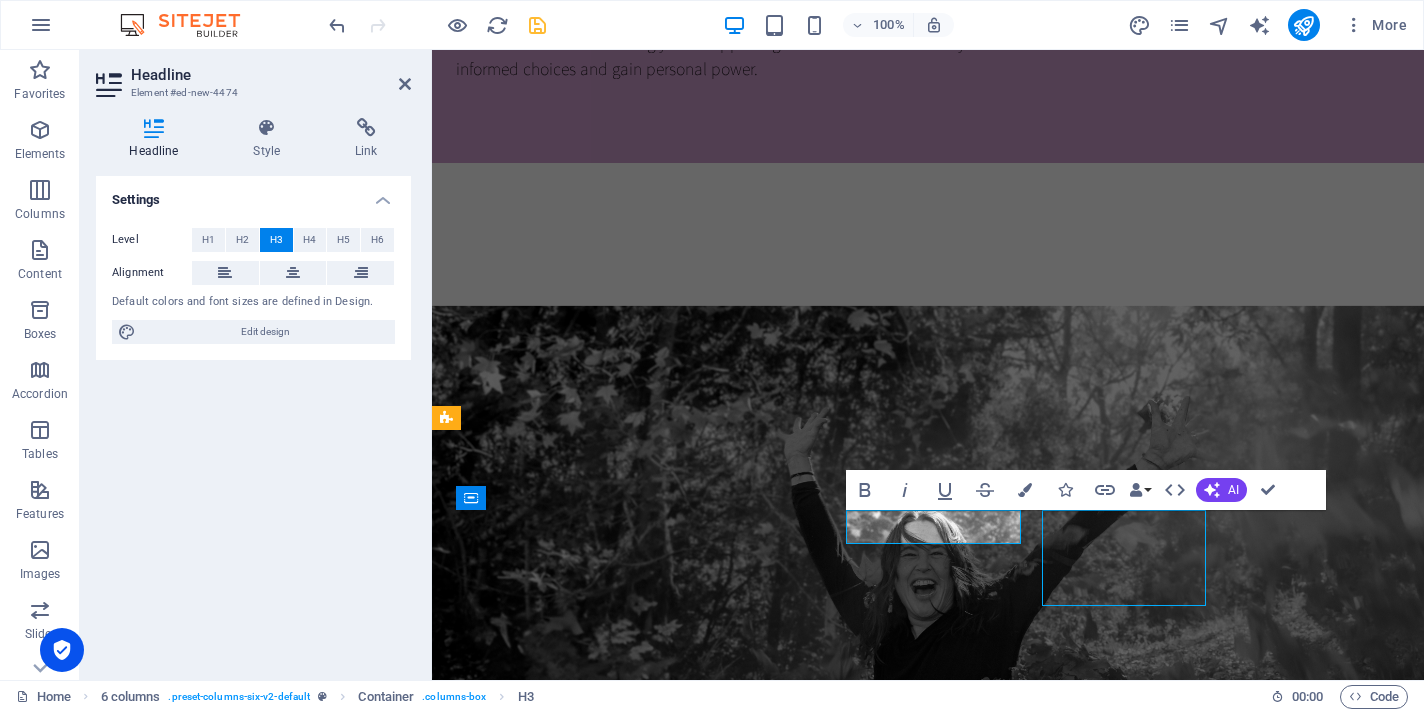 click on "New headline" at bounding box center (529, 1966) 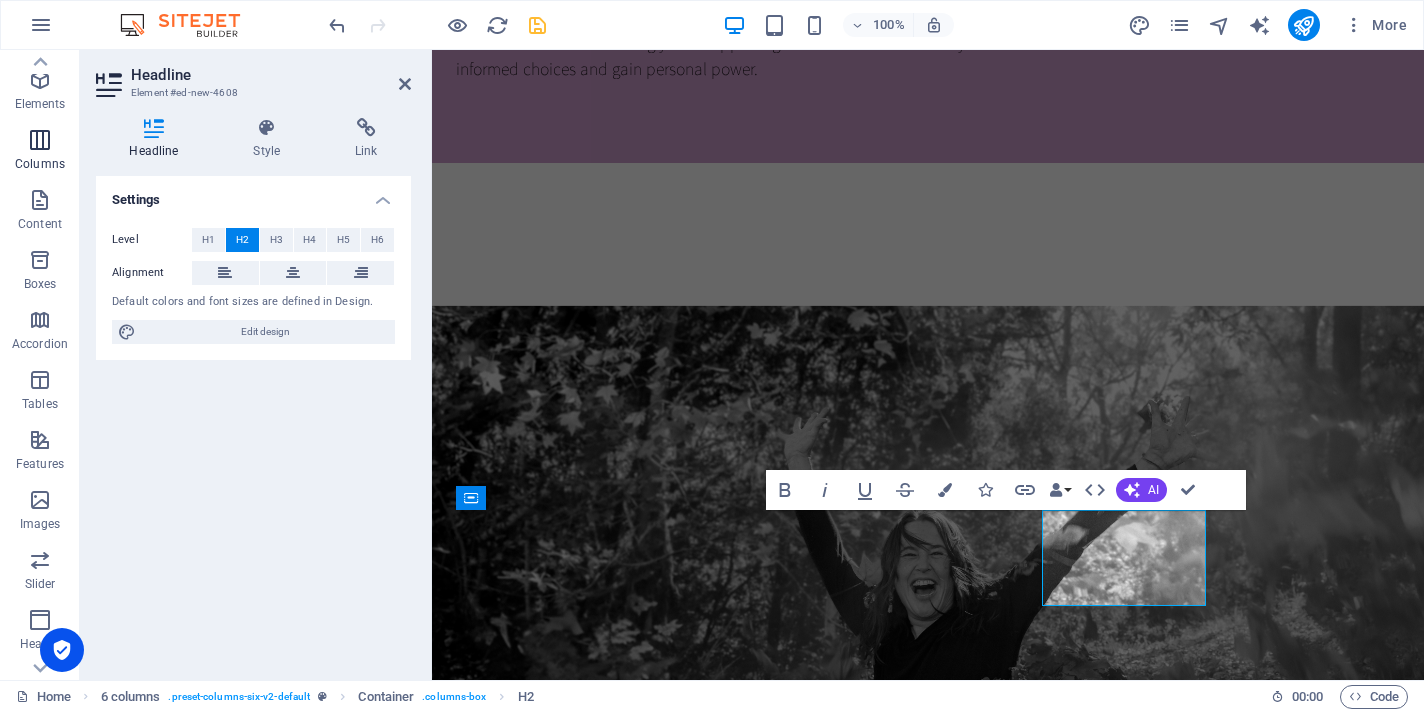 scroll, scrollTop: 53, scrollLeft: 0, axis: vertical 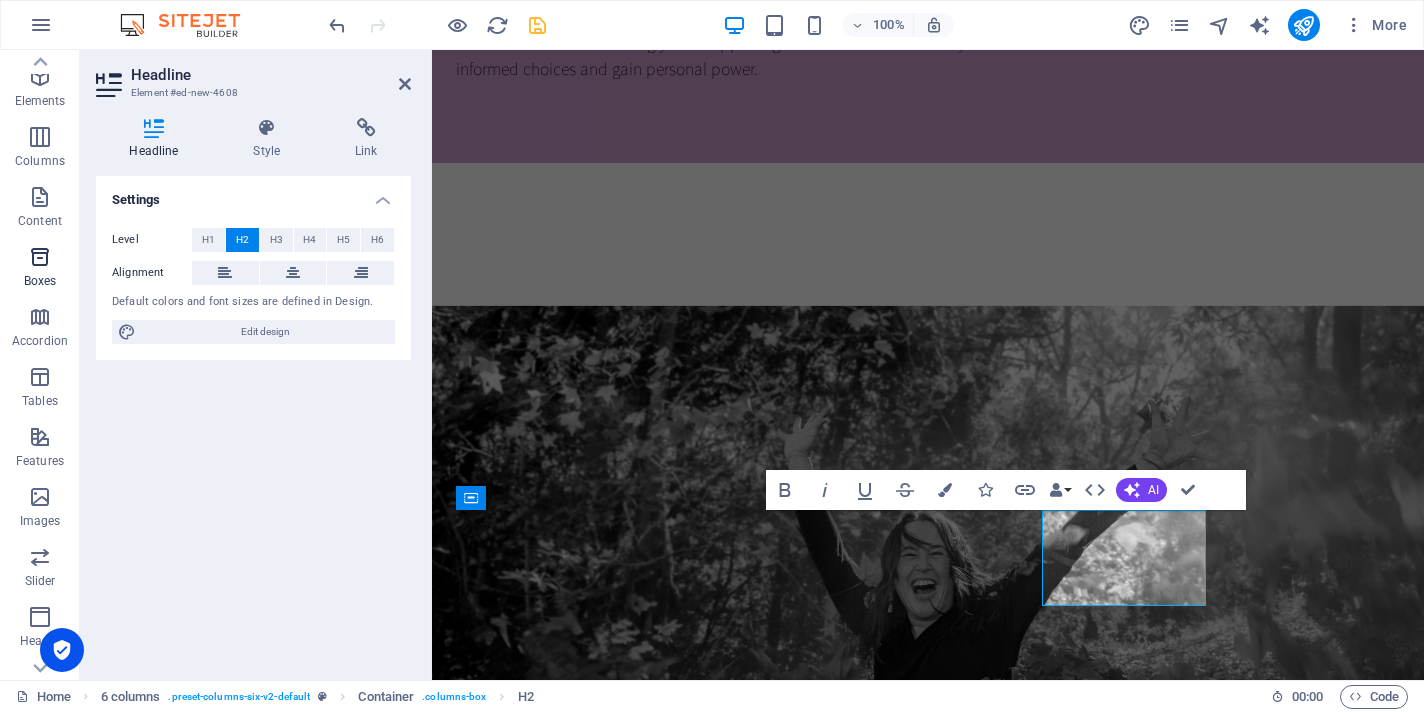 click at bounding box center (40, 257) 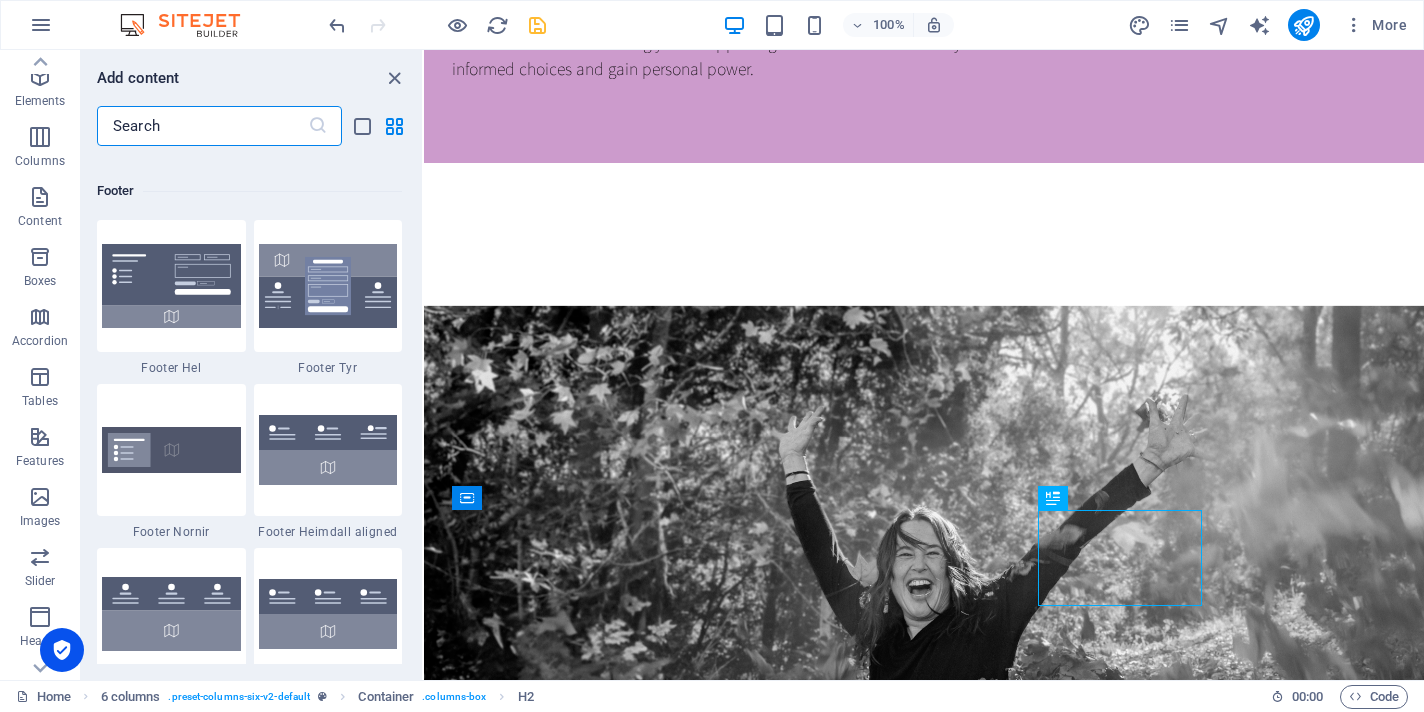 scroll, scrollTop: 13081, scrollLeft: 0, axis: vertical 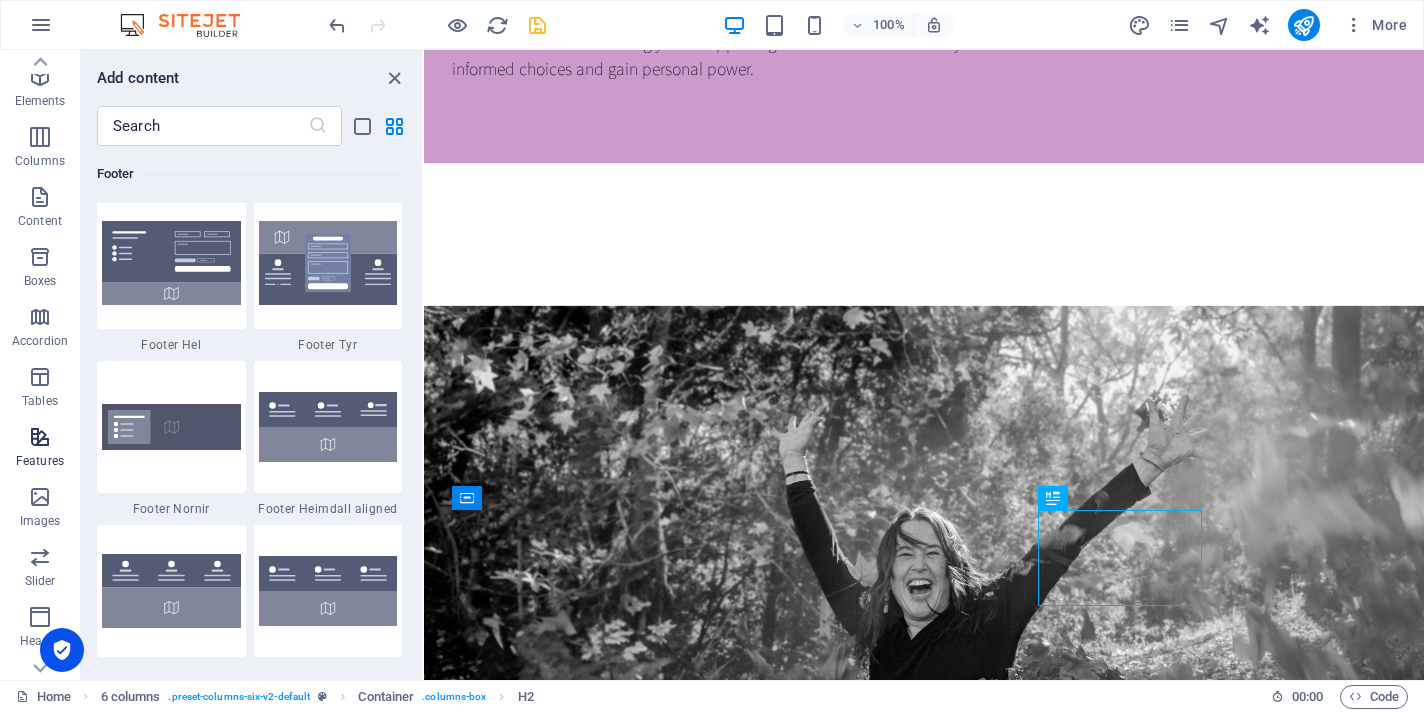 click at bounding box center [40, 437] 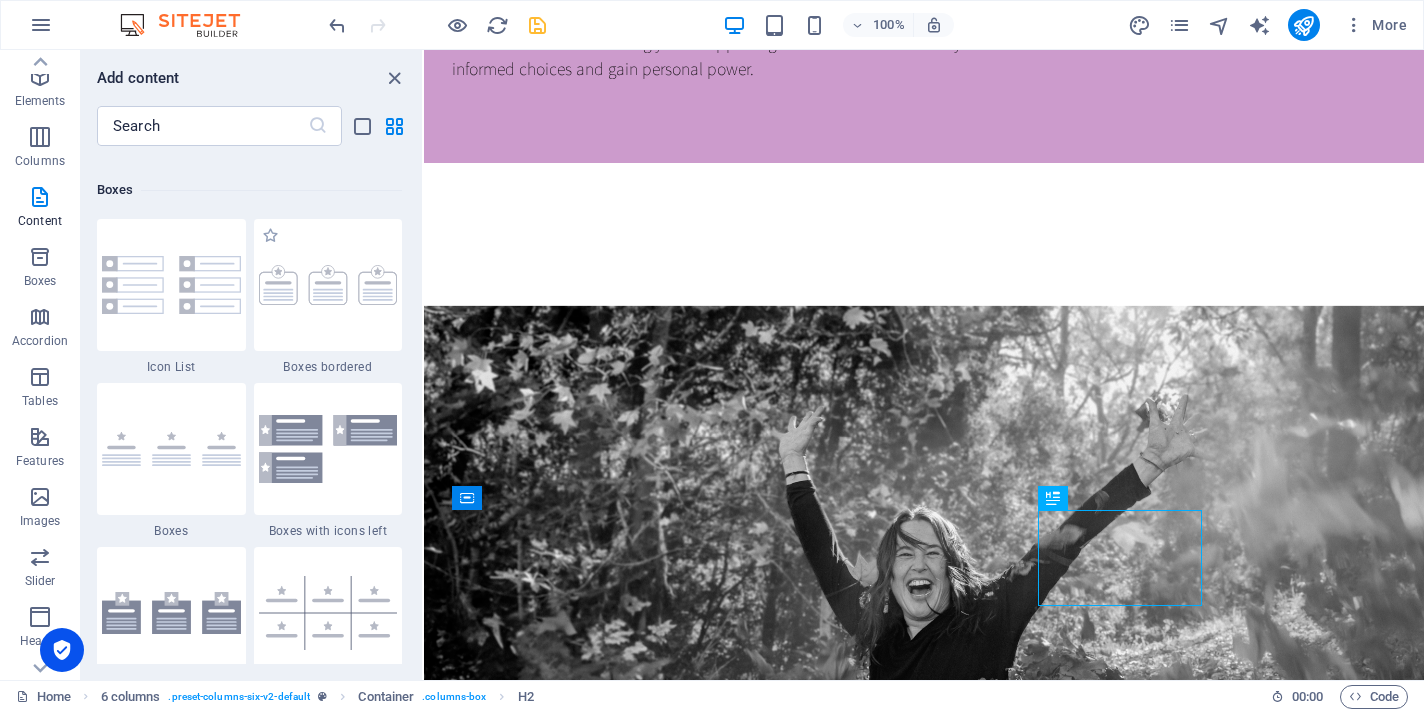 scroll, scrollTop: 5353, scrollLeft: 0, axis: vertical 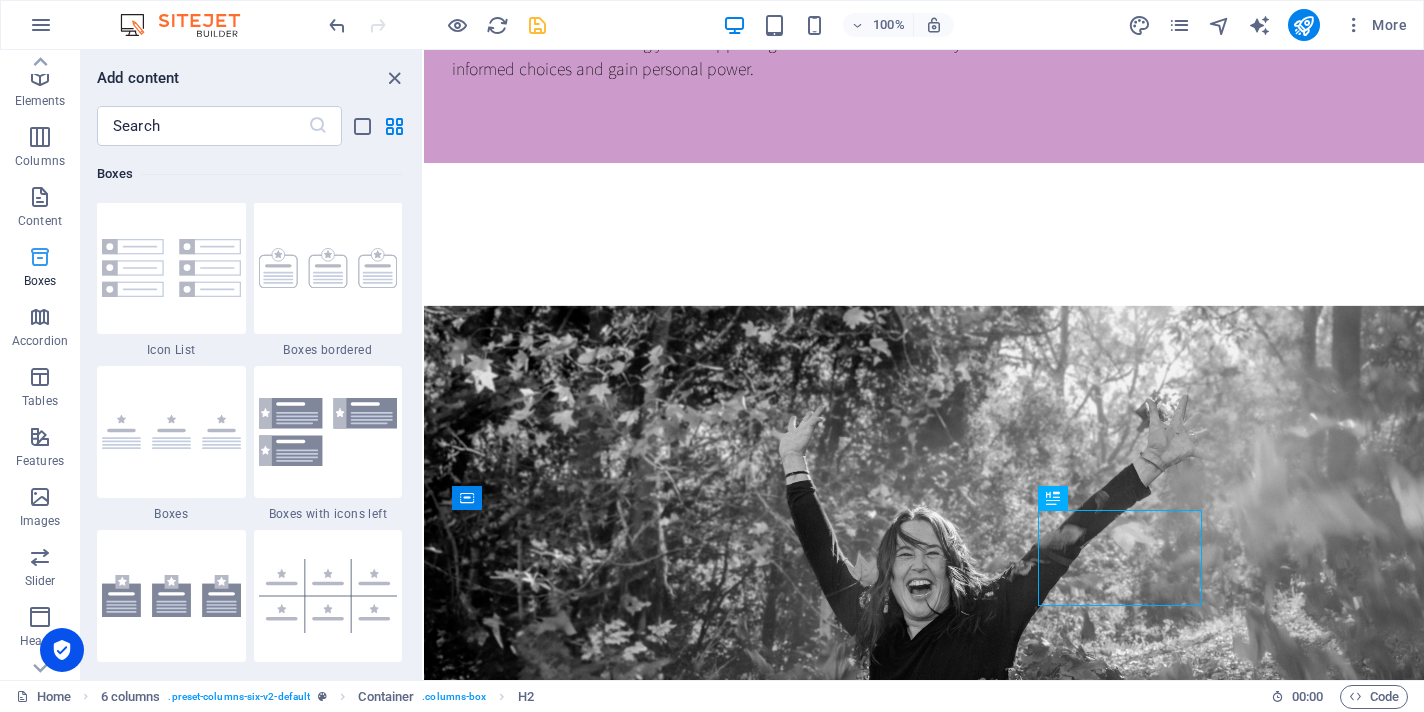 click at bounding box center (40, 257) 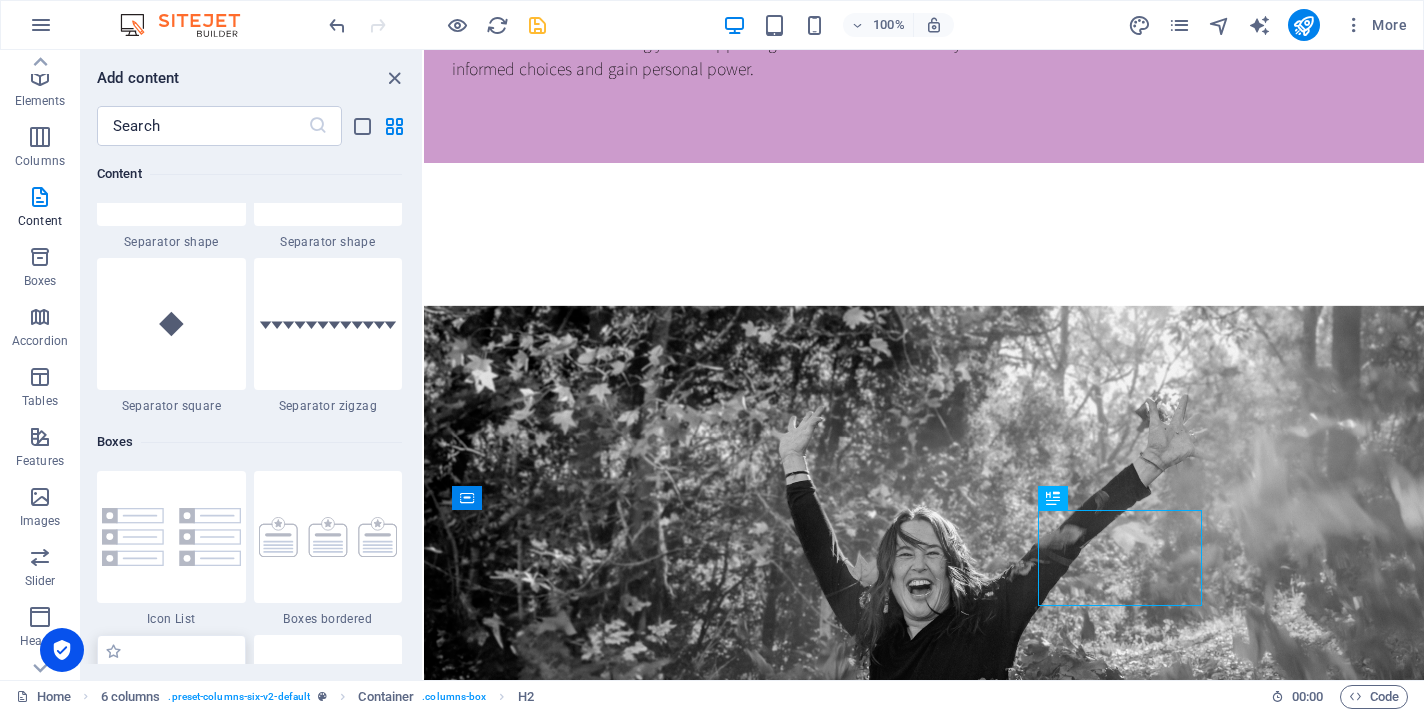 scroll, scrollTop: 5081, scrollLeft: 0, axis: vertical 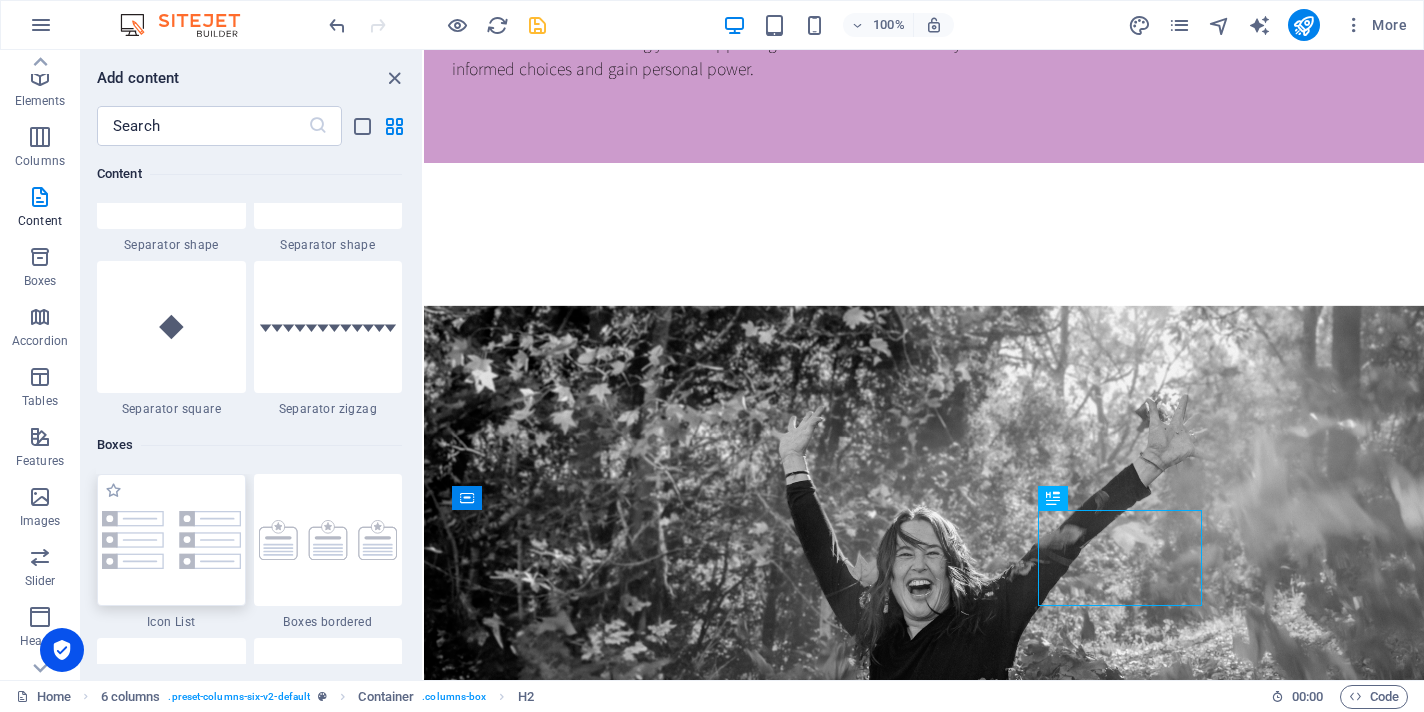 click at bounding box center [171, 540] 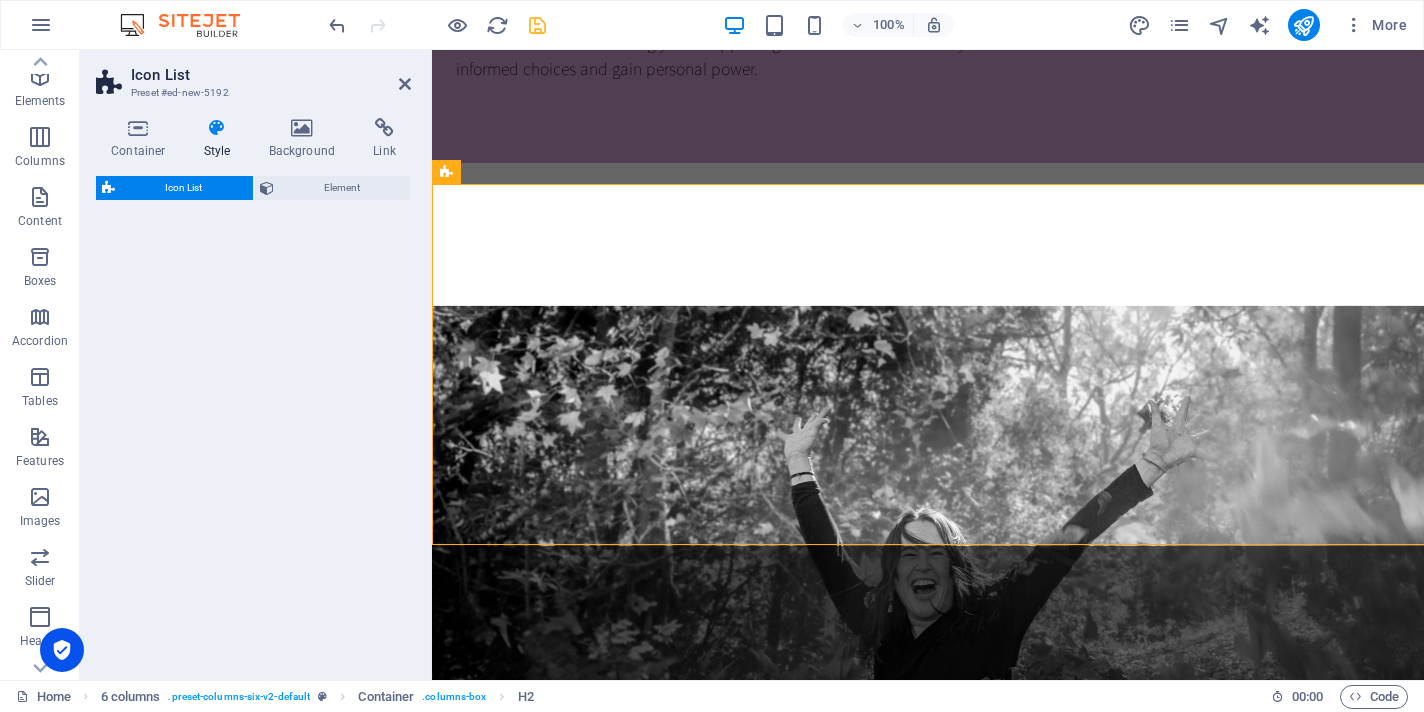 scroll, scrollTop: 1974, scrollLeft: 0, axis: vertical 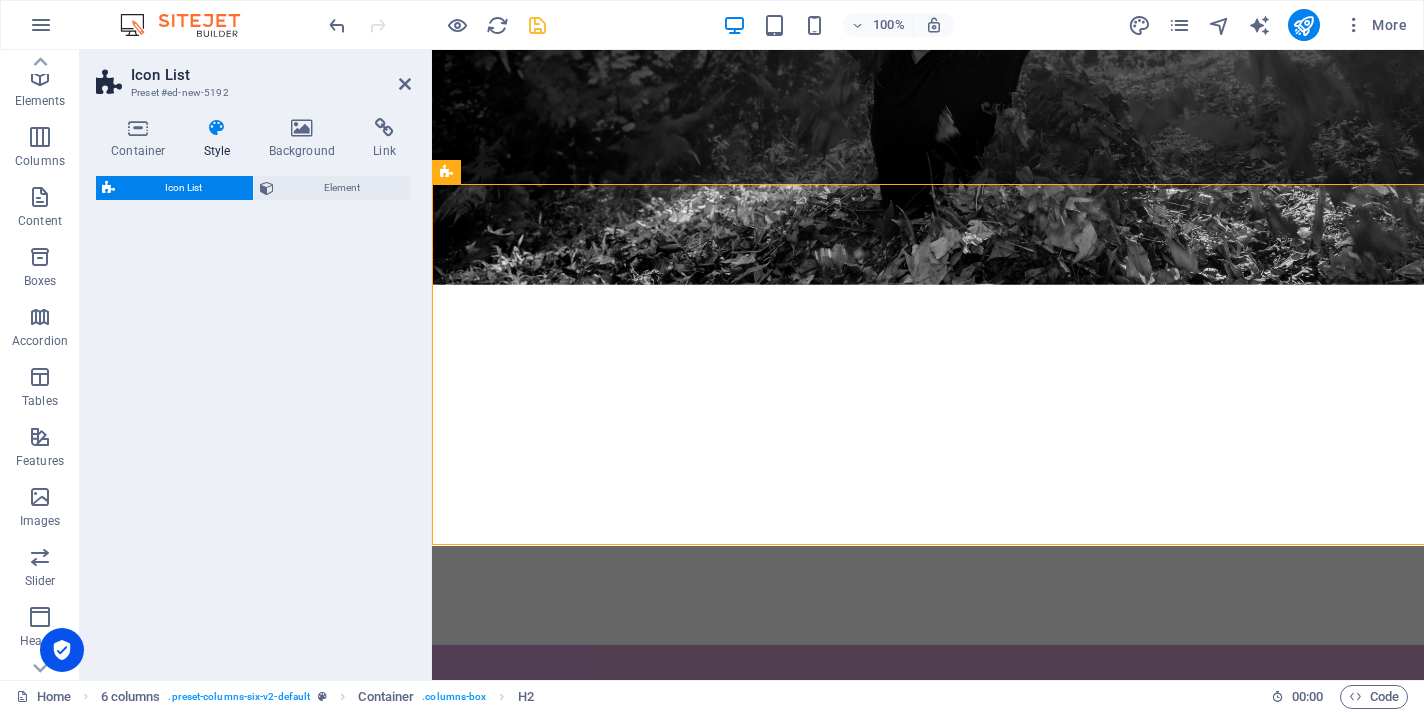 select on "rem" 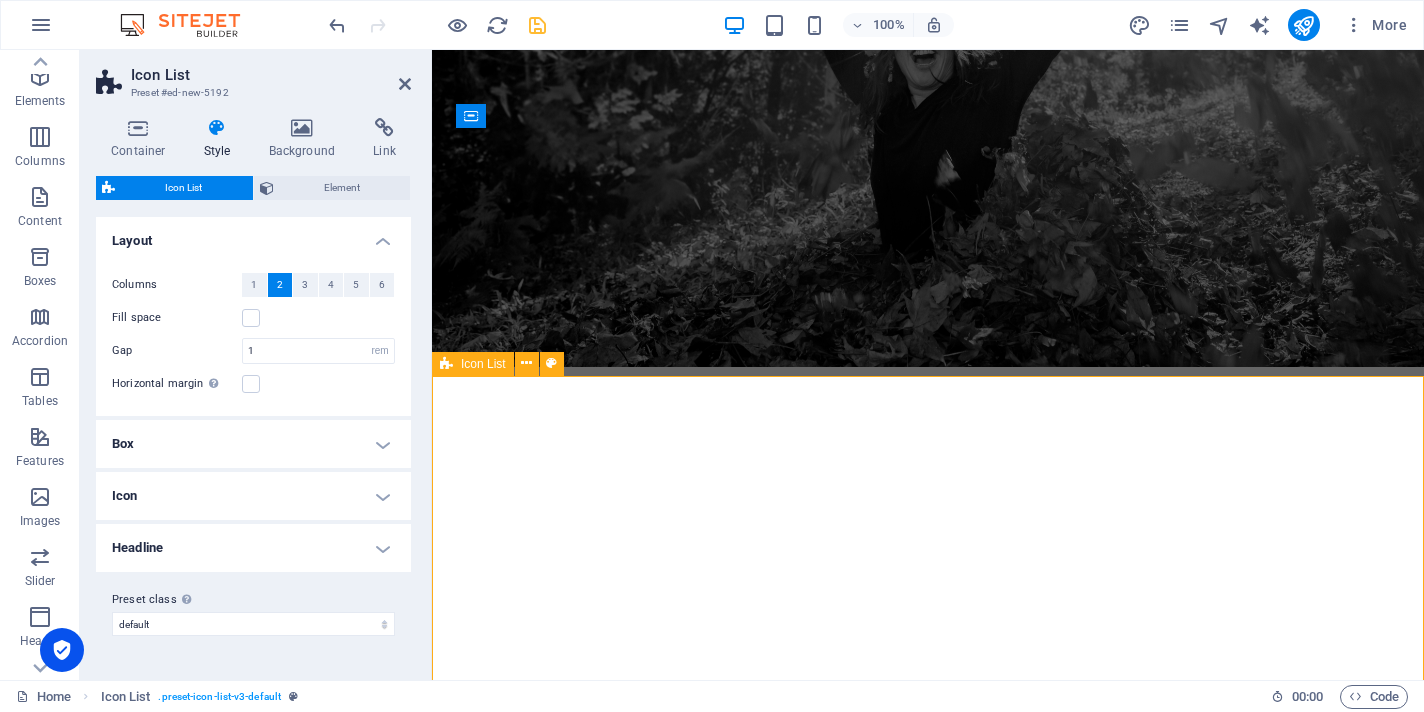 scroll, scrollTop: 1853, scrollLeft: 0, axis: vertical 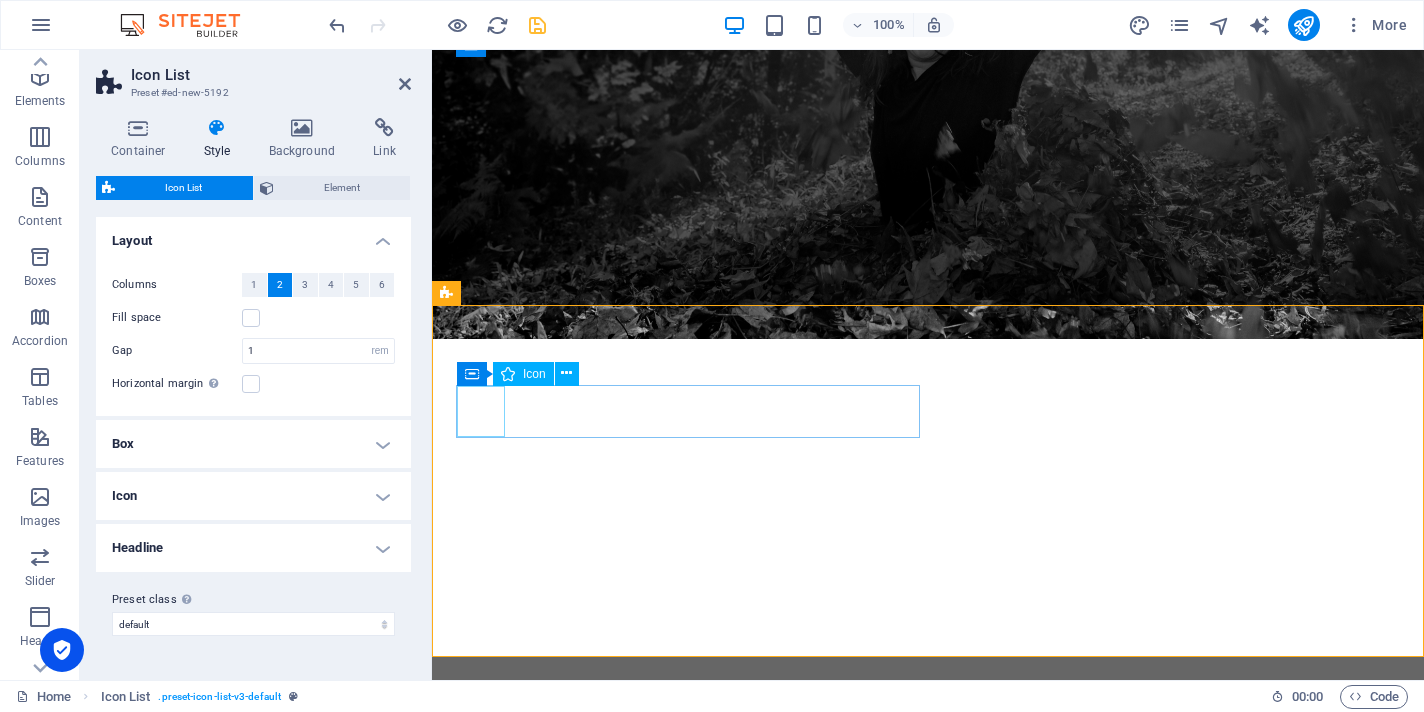 click at bounding box center [680, 1823] 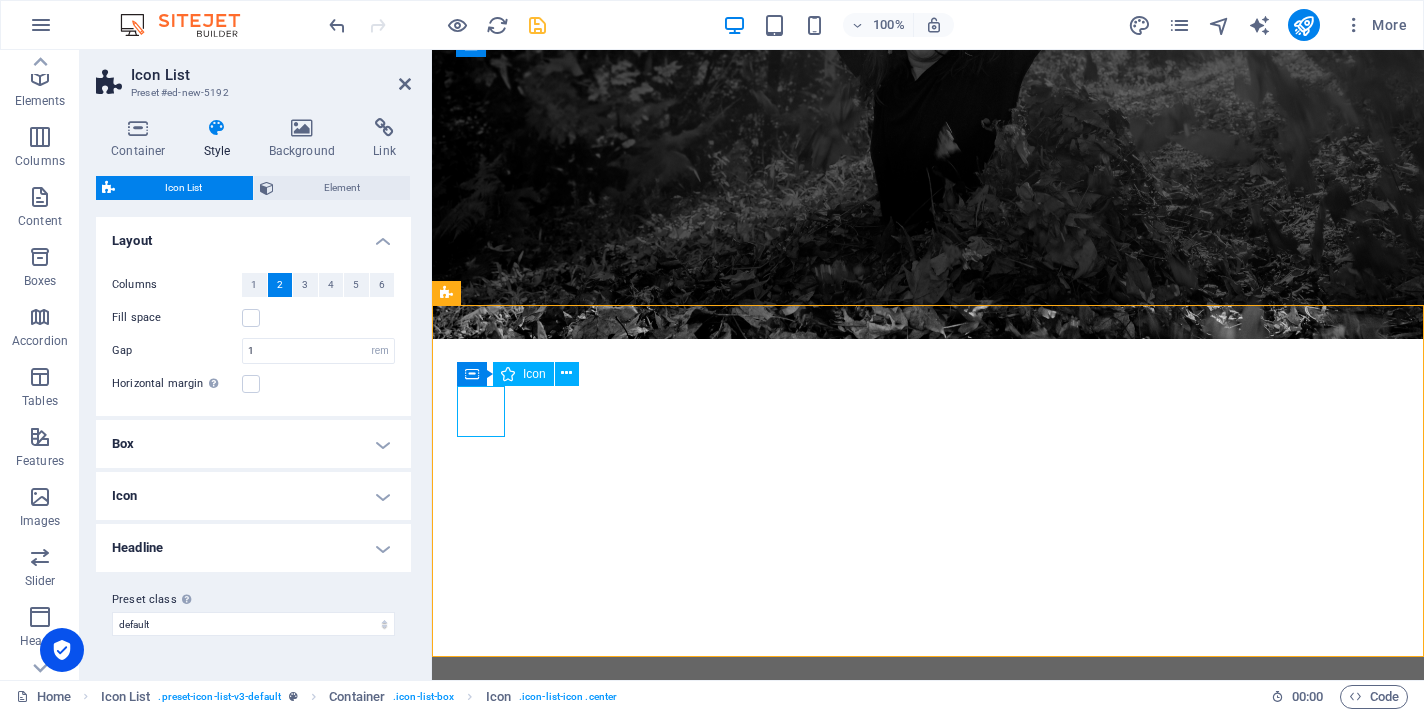click at bounding box center [680, 1823] 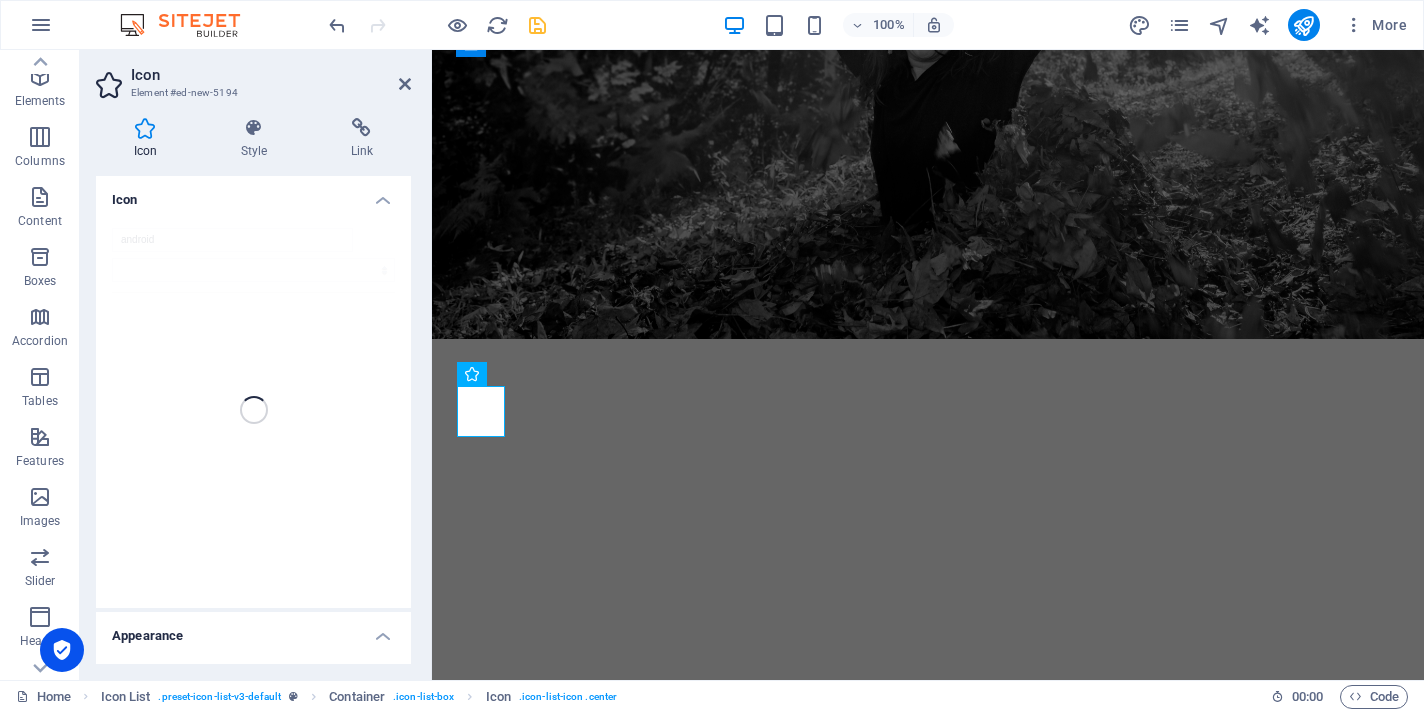 click on "android" at bounding box center (253, 410) 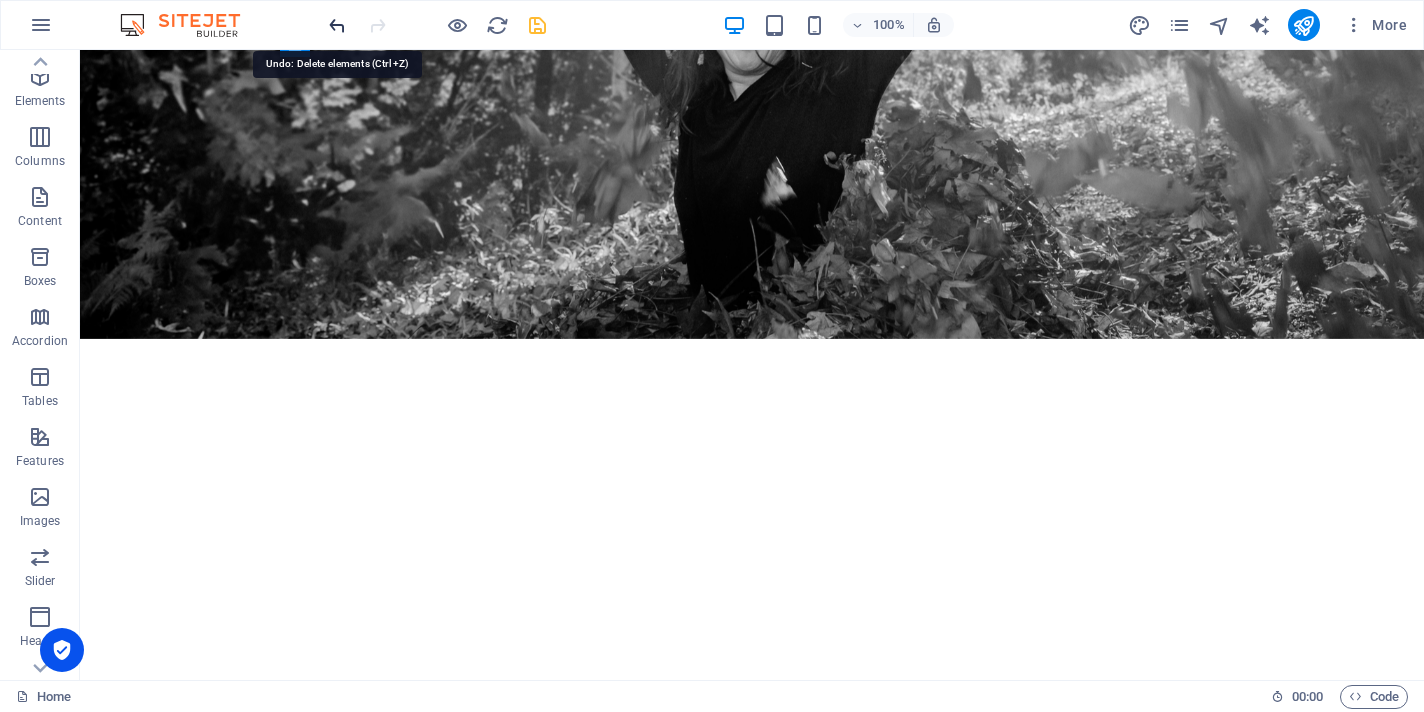 click at bounding box center [337, 25] 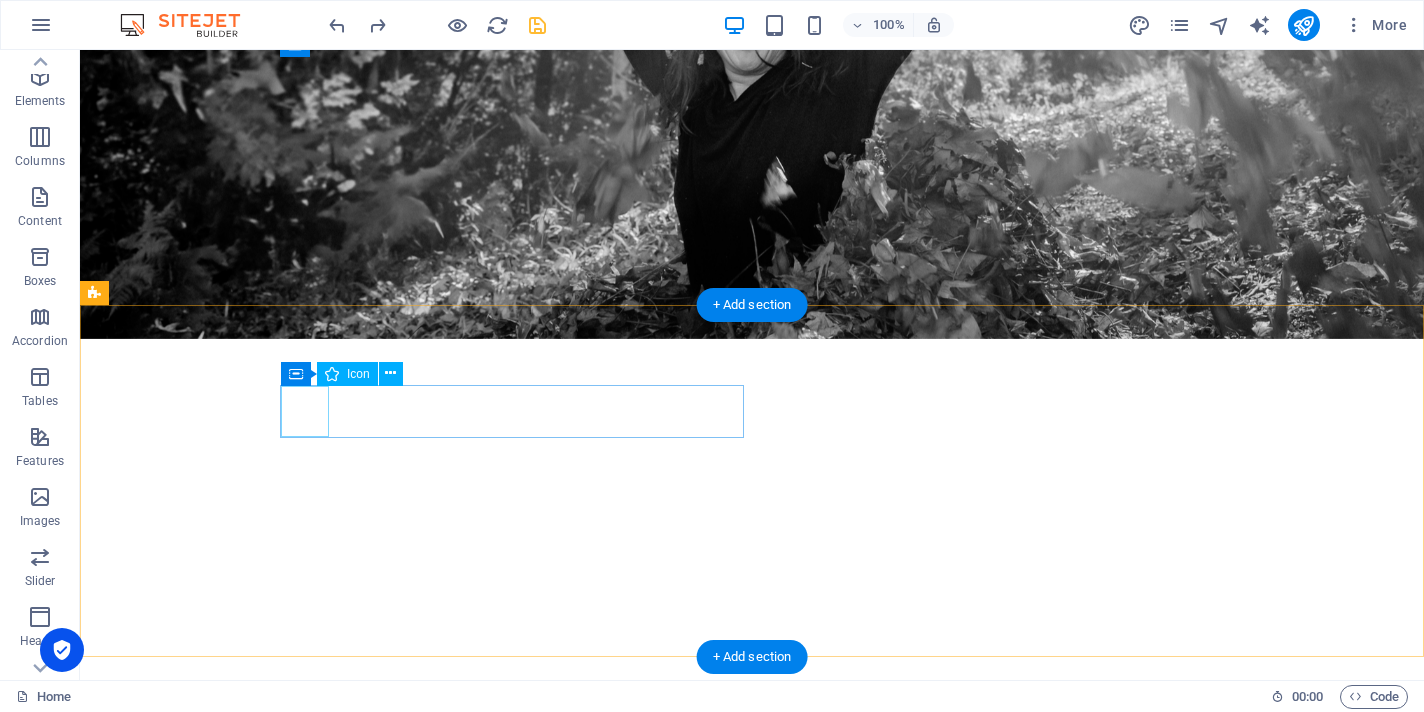 click at bounding box center [328, 1823] 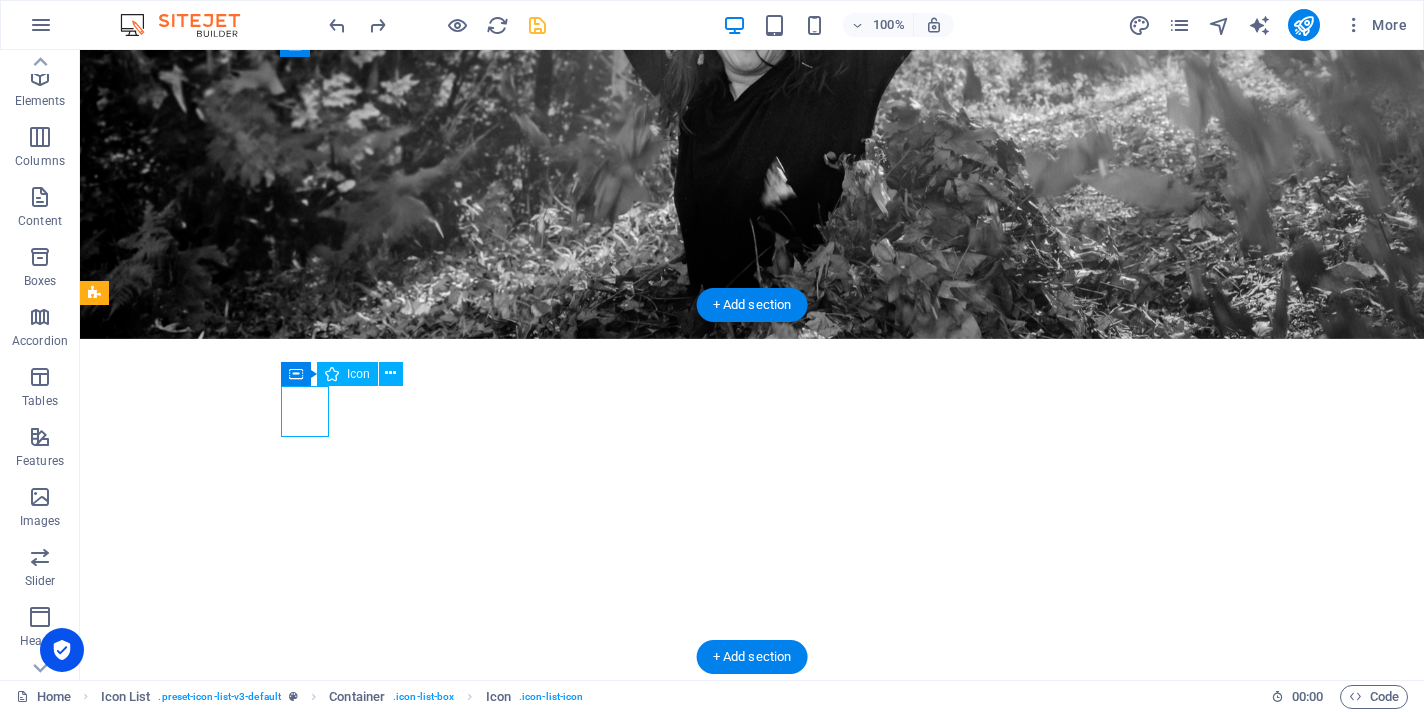 click at bounding box center [328, 1823] 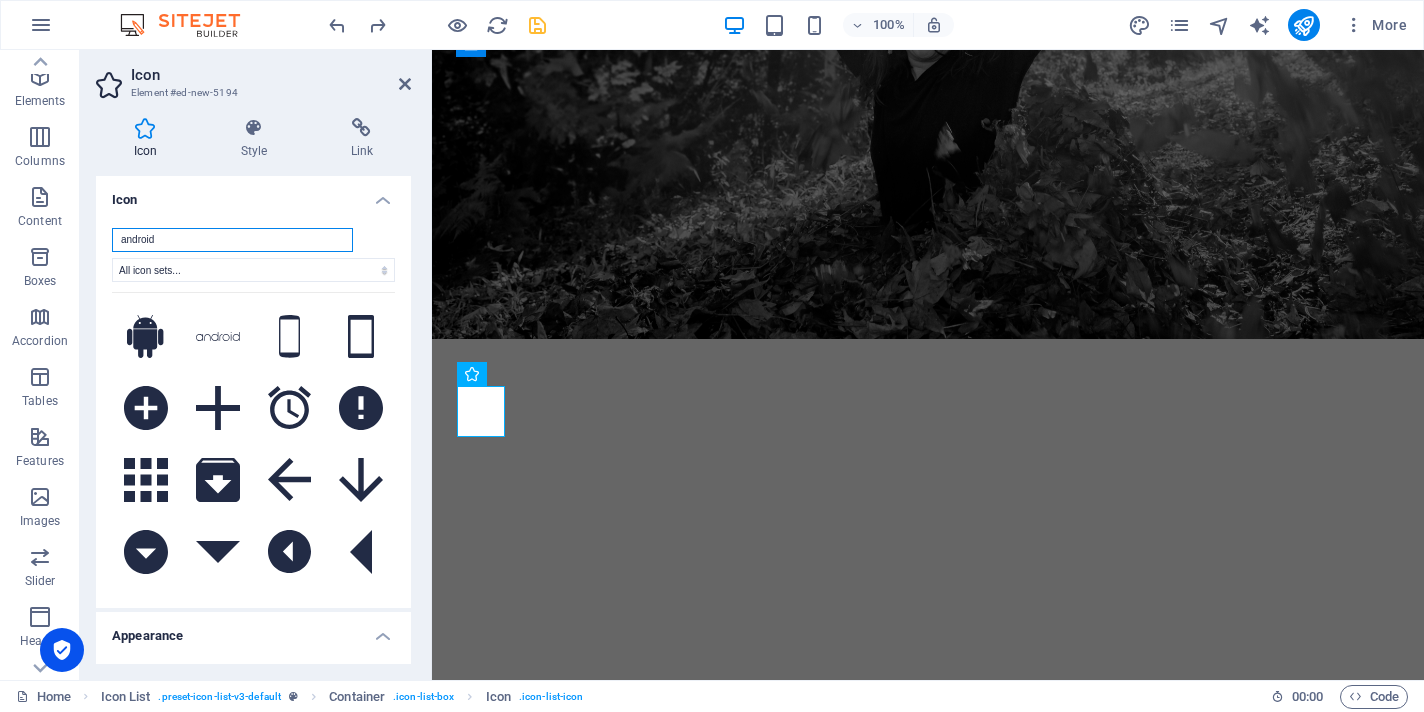 click on "android" at bounding box center (232, 240) 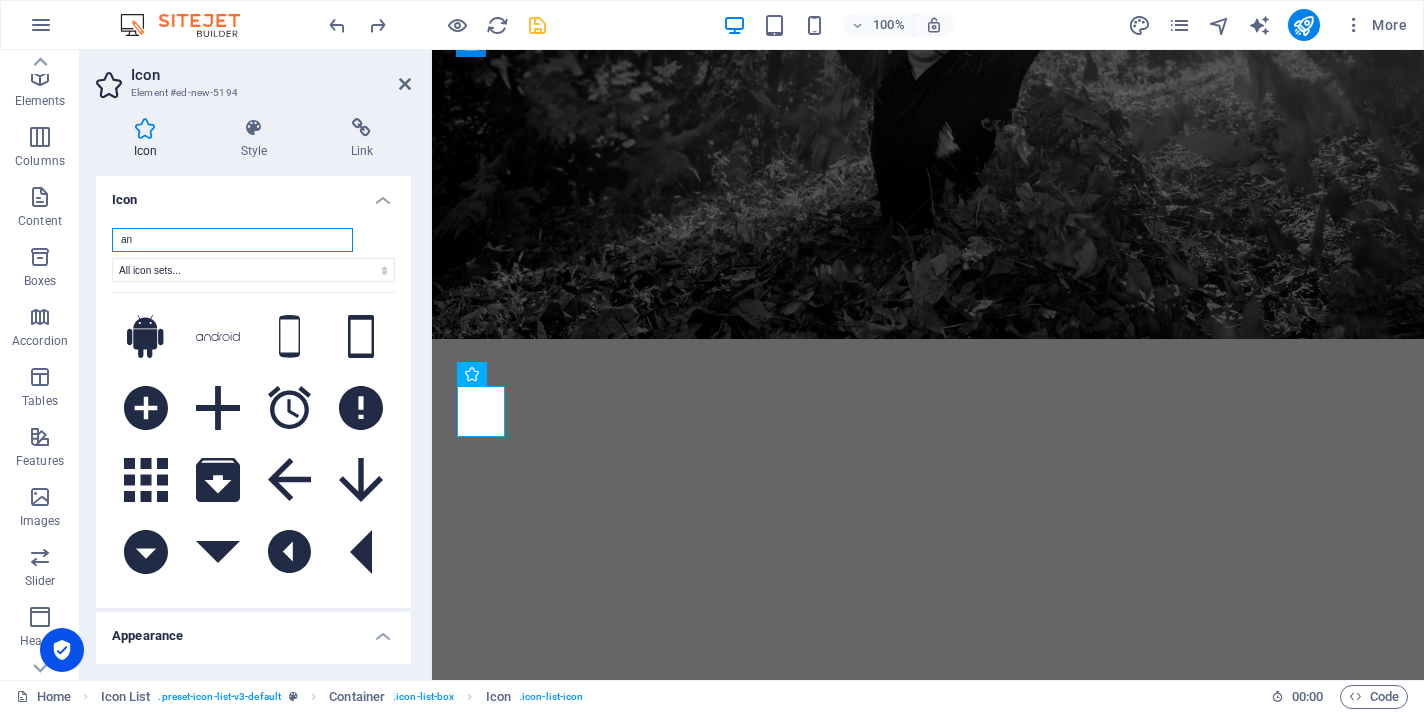 type on "a" 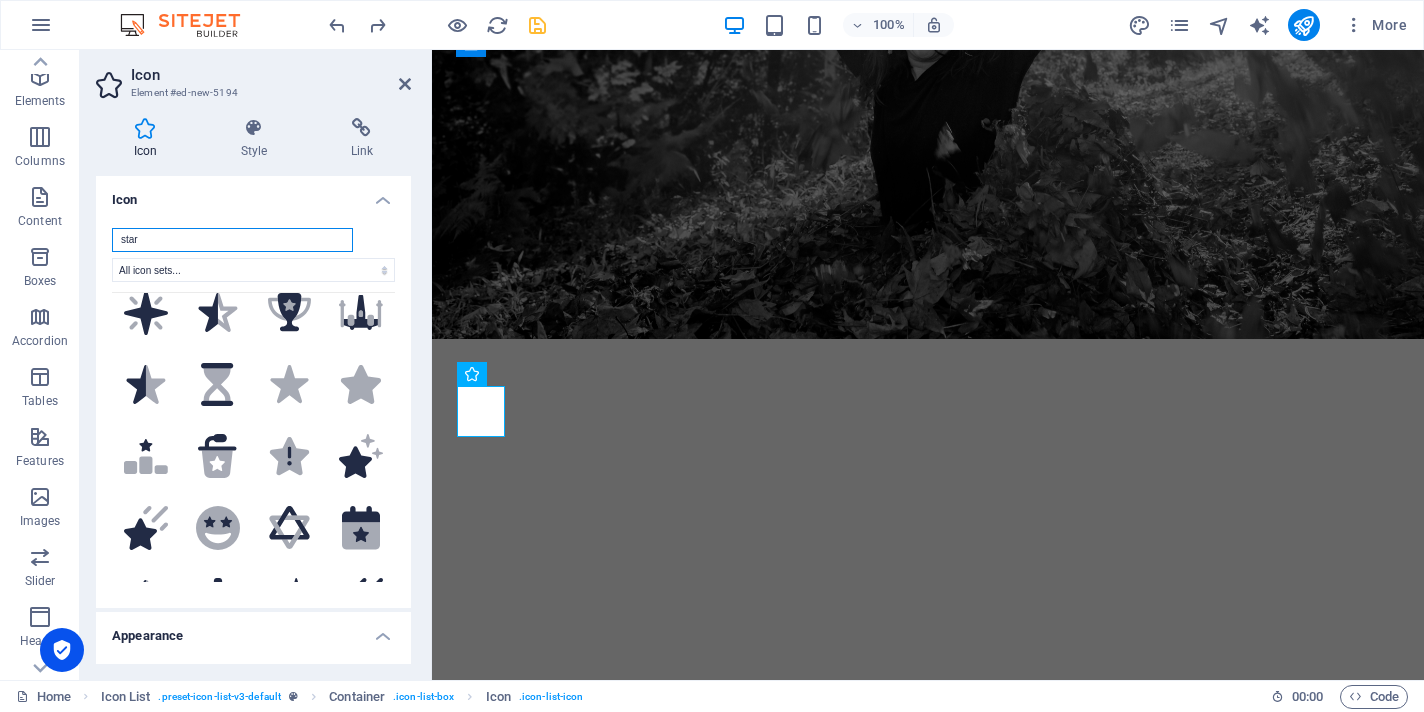 scroll, scrollTop: 525, scrollLeft: 0, axis: vertical 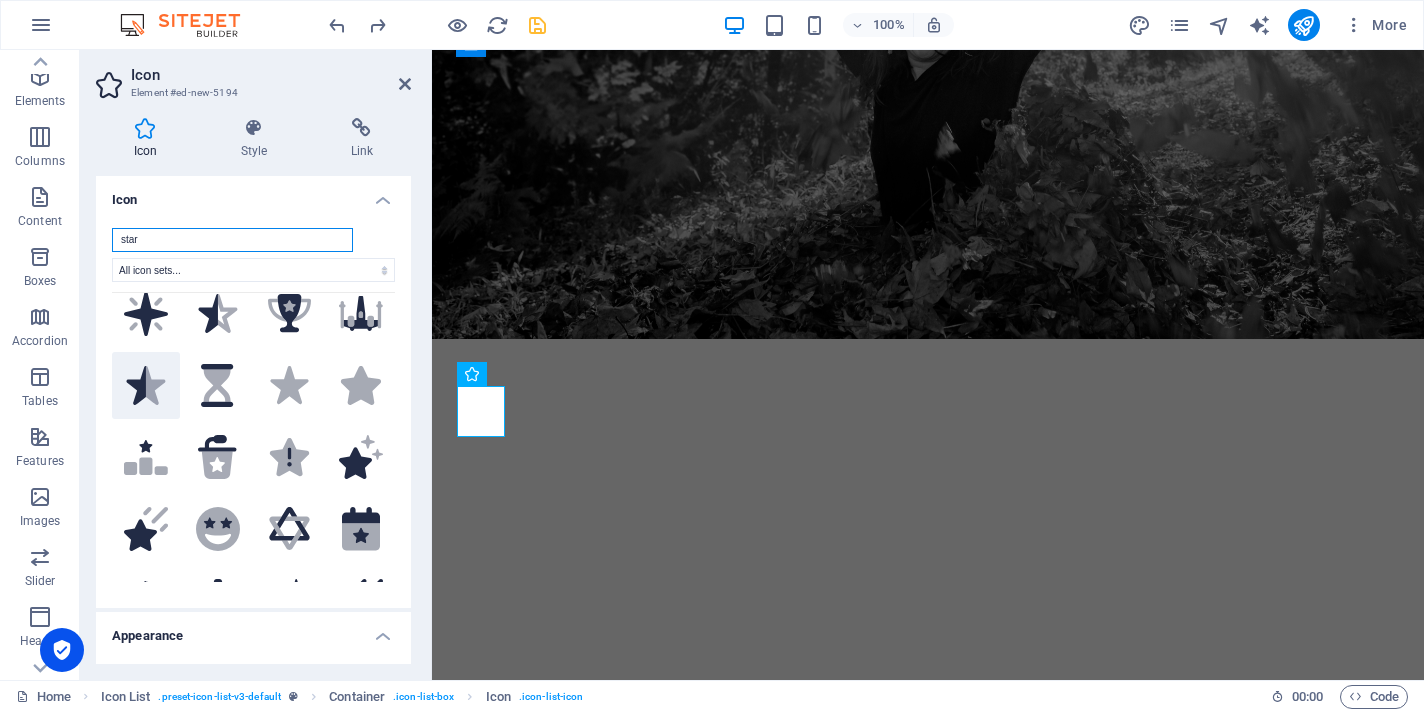 type on "star" 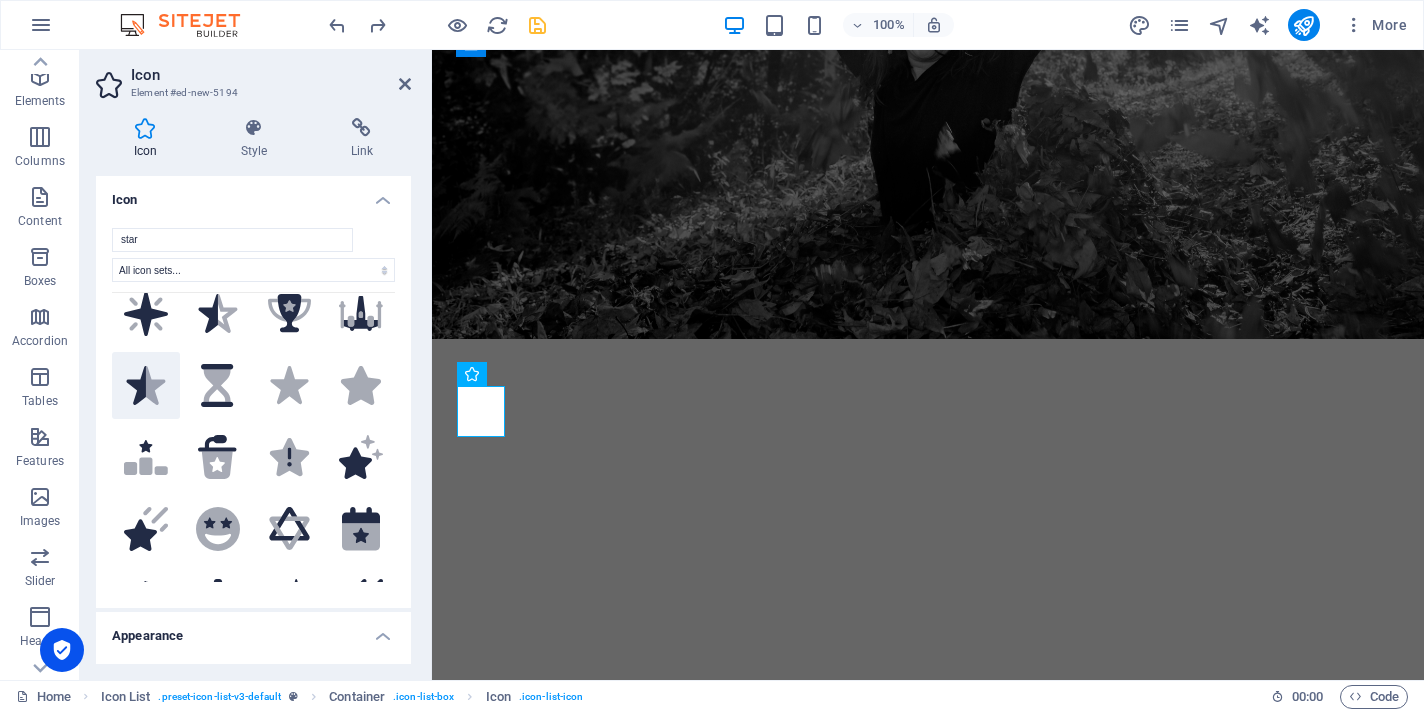 click 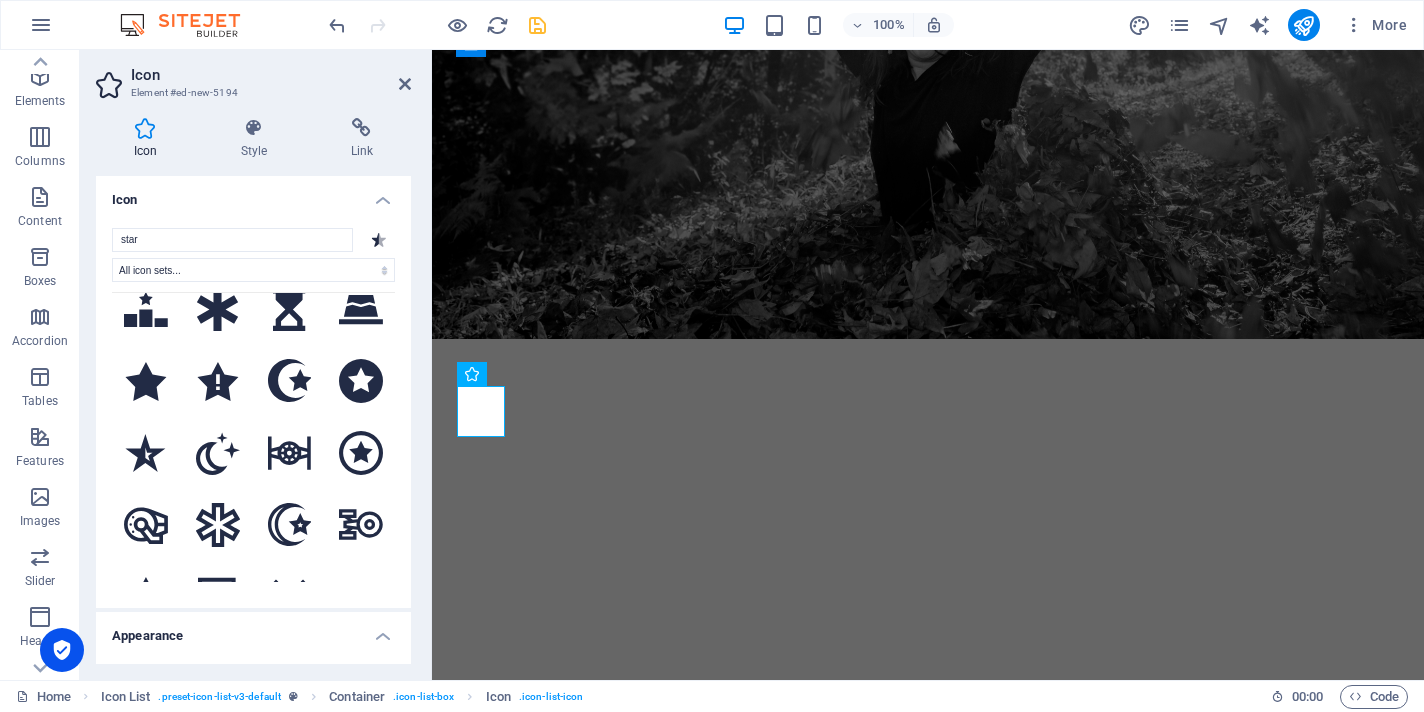 scroll, scrollTop: 3181, scrollLeft: 0, axis: vertical 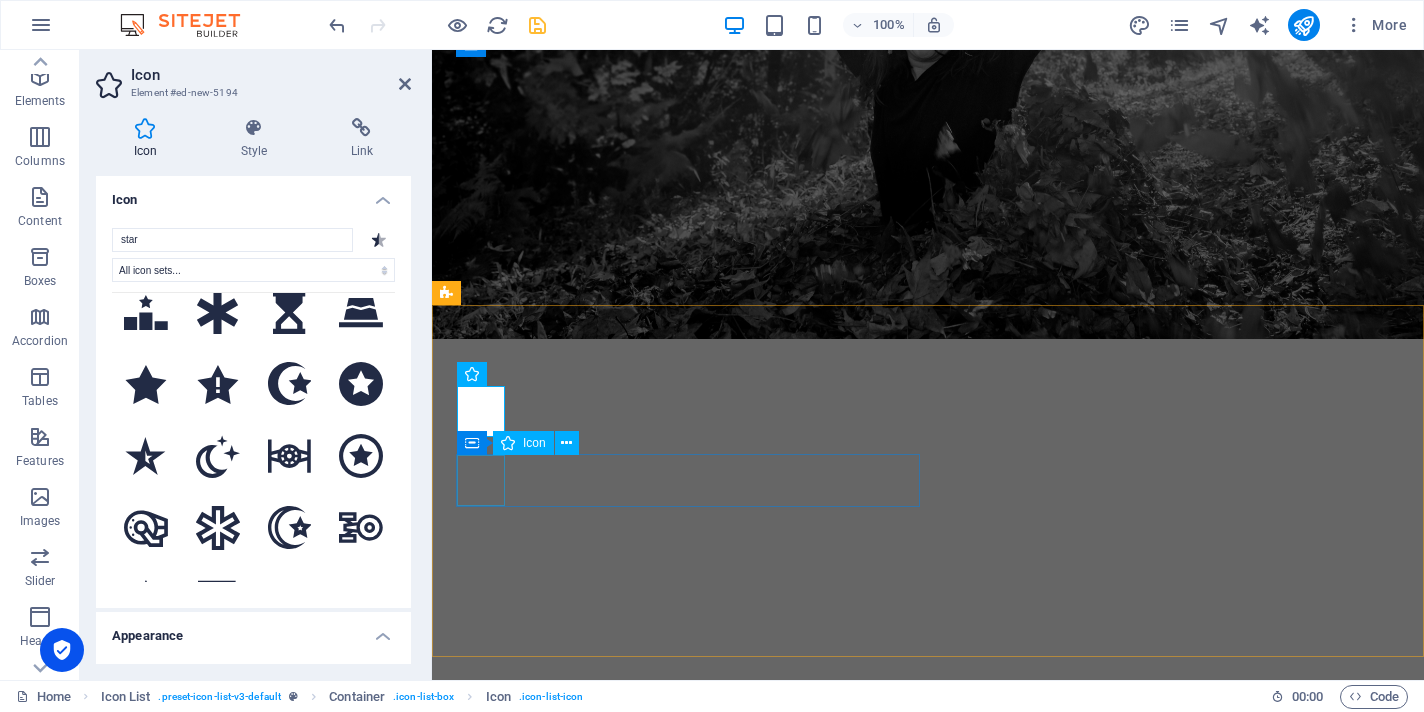 click at bounding box center (680, 2042) 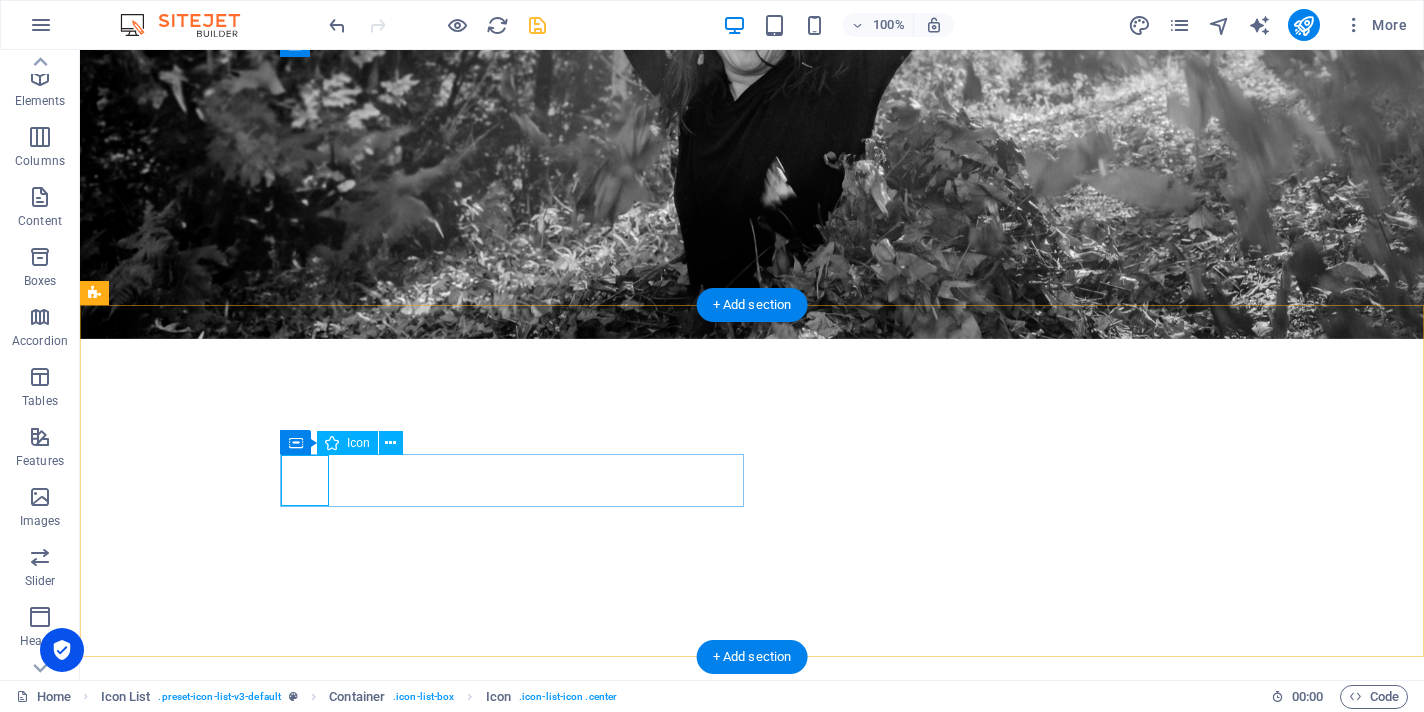 click at bounding box center [328, 2042] 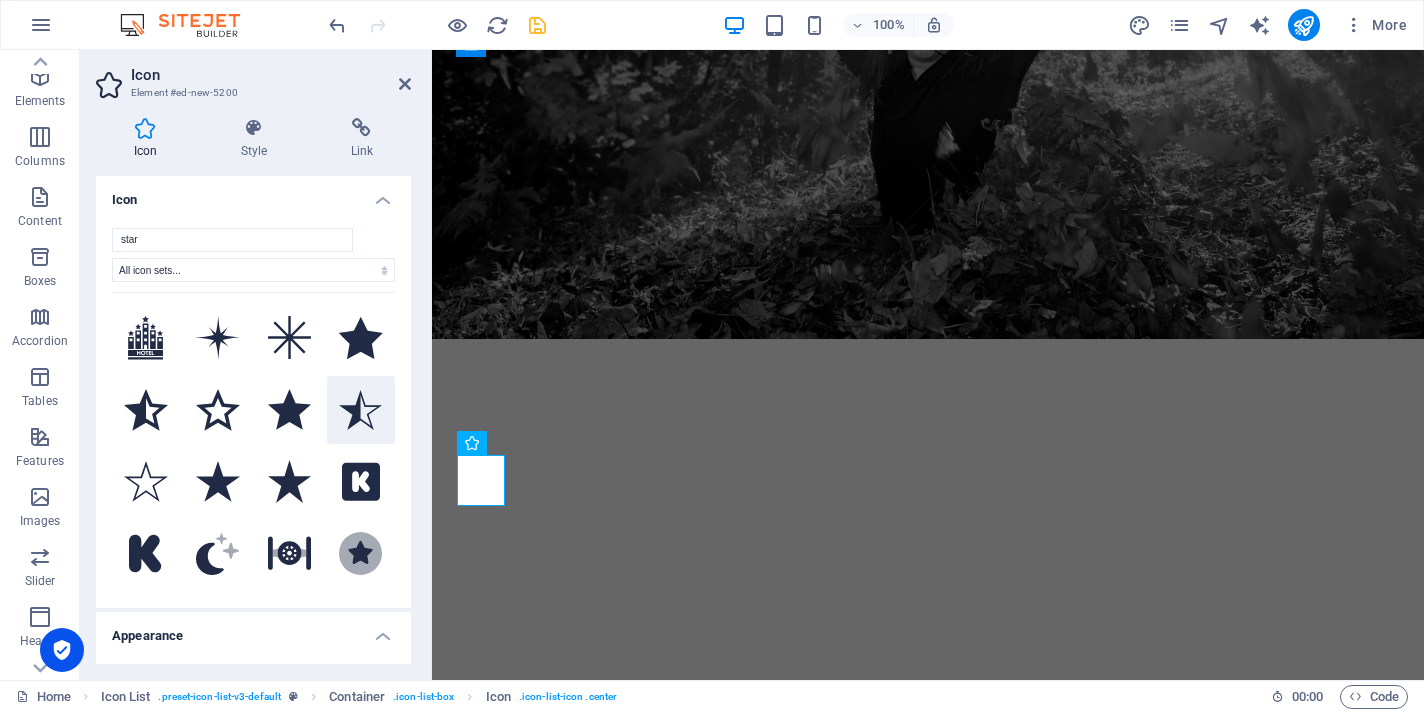 scroll, scrollTop: 82, scrollLeft: 0, axis: vertical 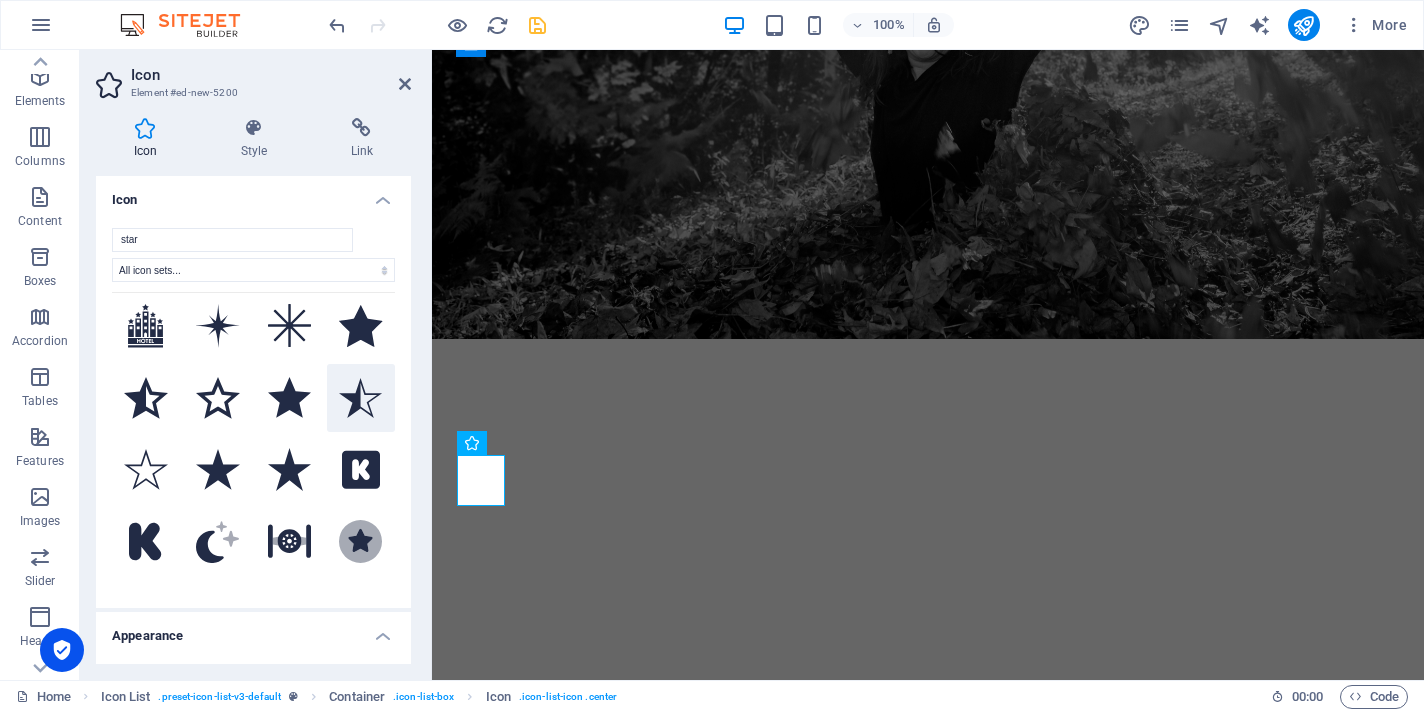 type on "star" 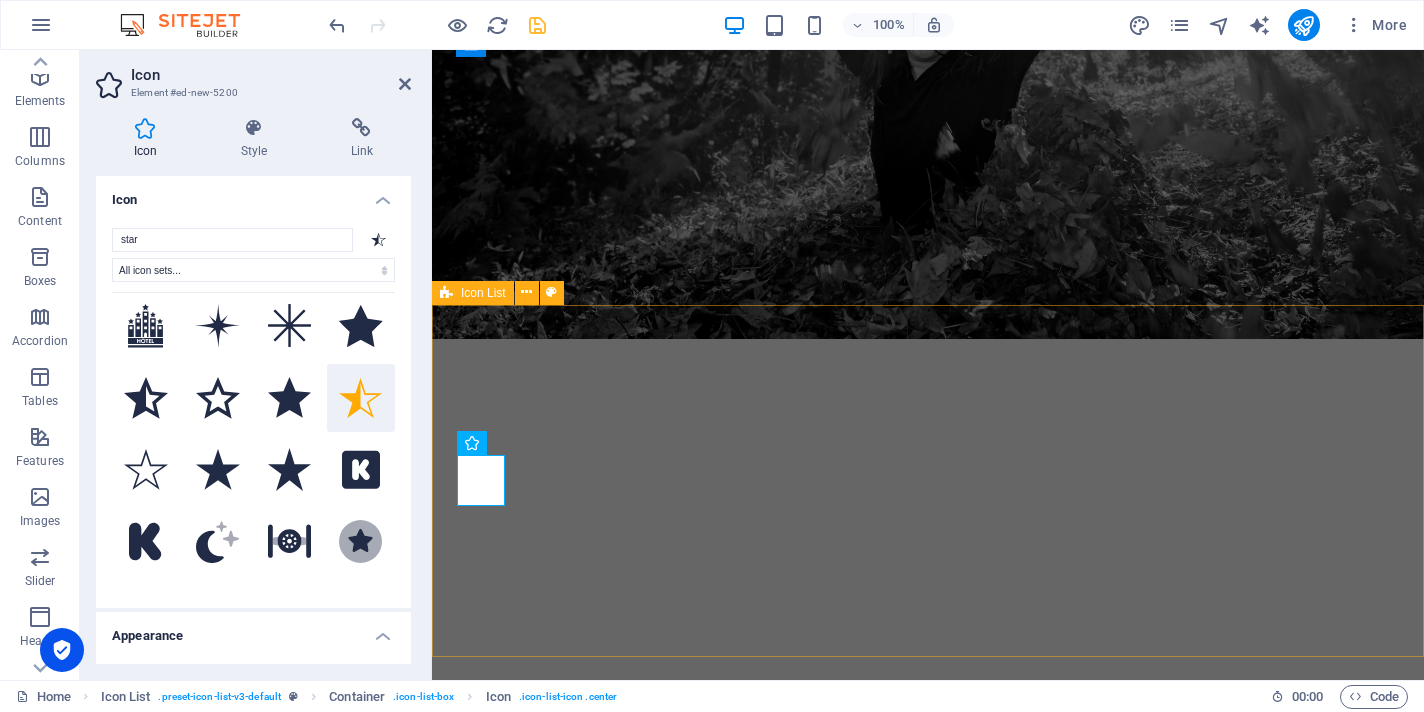 click on ".fa-secondary{opacity:.4} Headline Headline Headline Headline Headline Headline" at bounding box center [928, 2121] 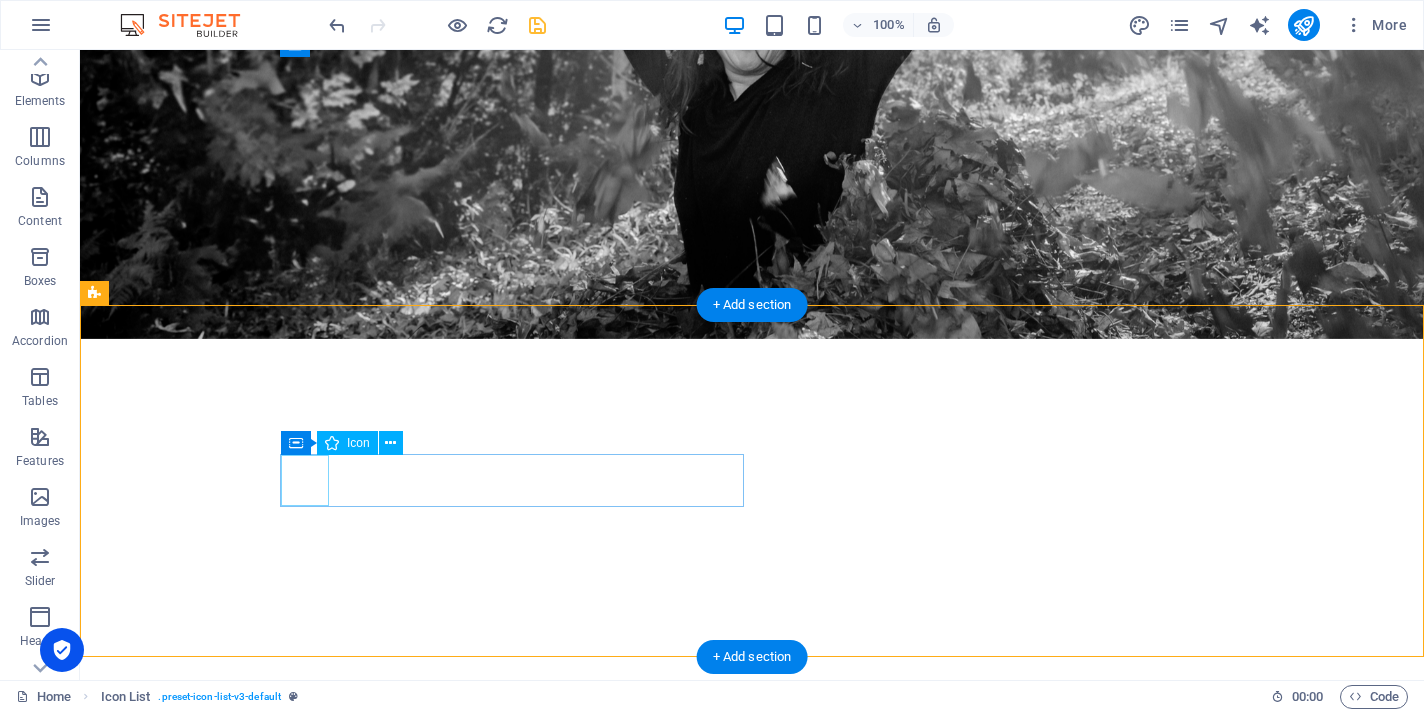 click at bounding box center [328, 2042] 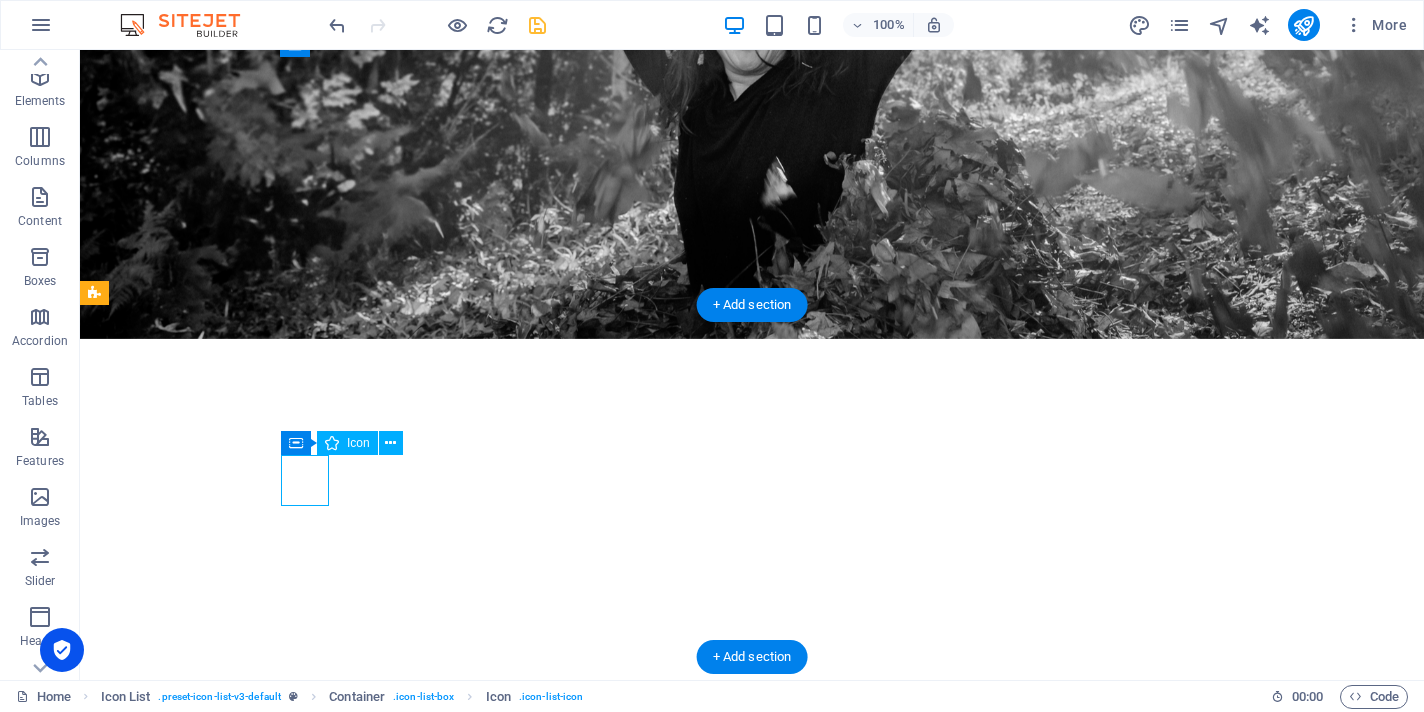 click at bounding box center (328, 2042) 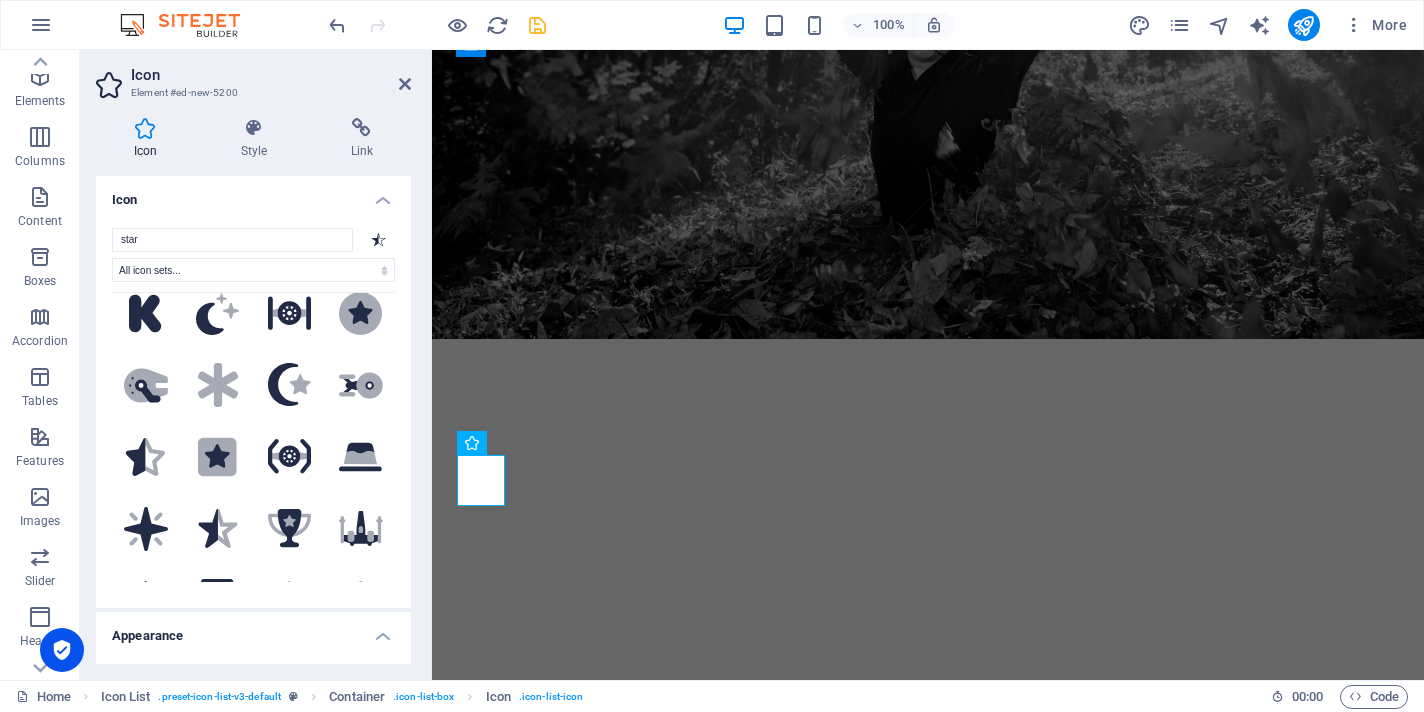 scroll, scrollTop: 317, scrollLeft: 0, axis: vertical 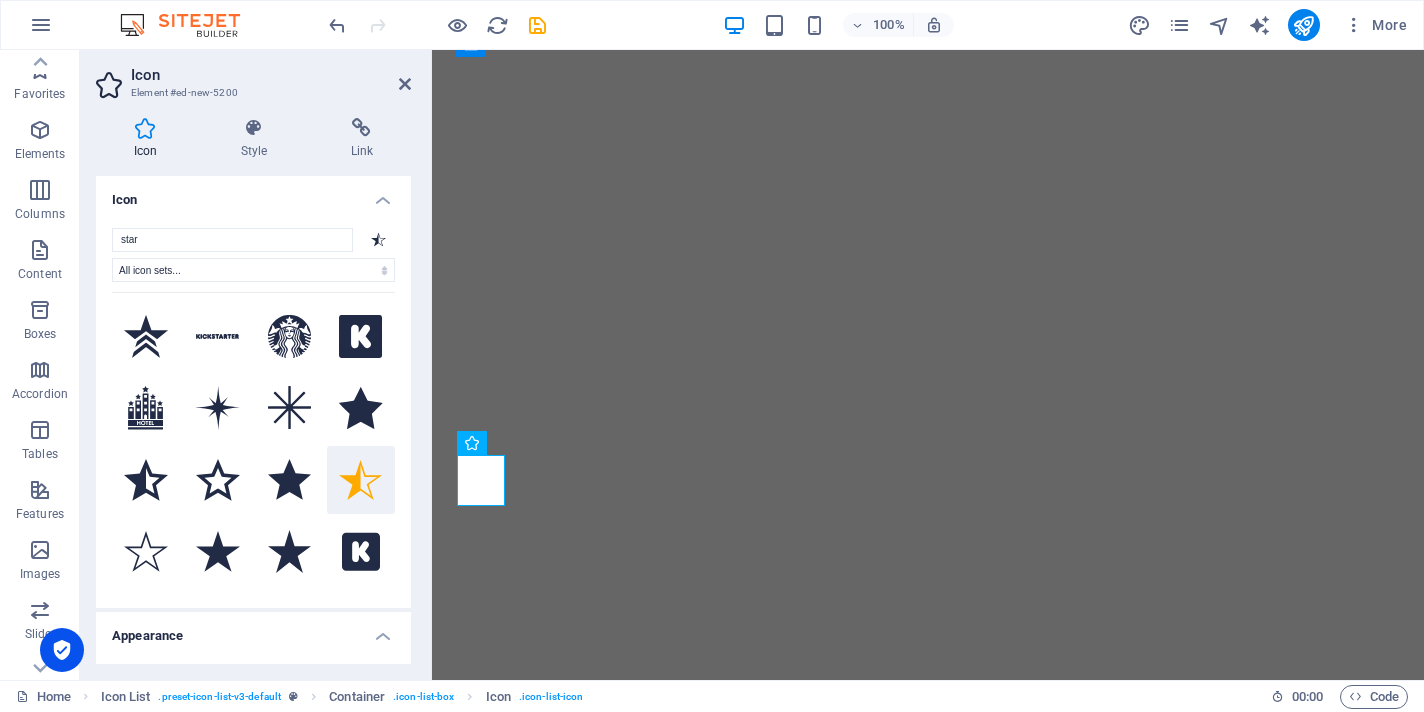 select on "xMidYMid" 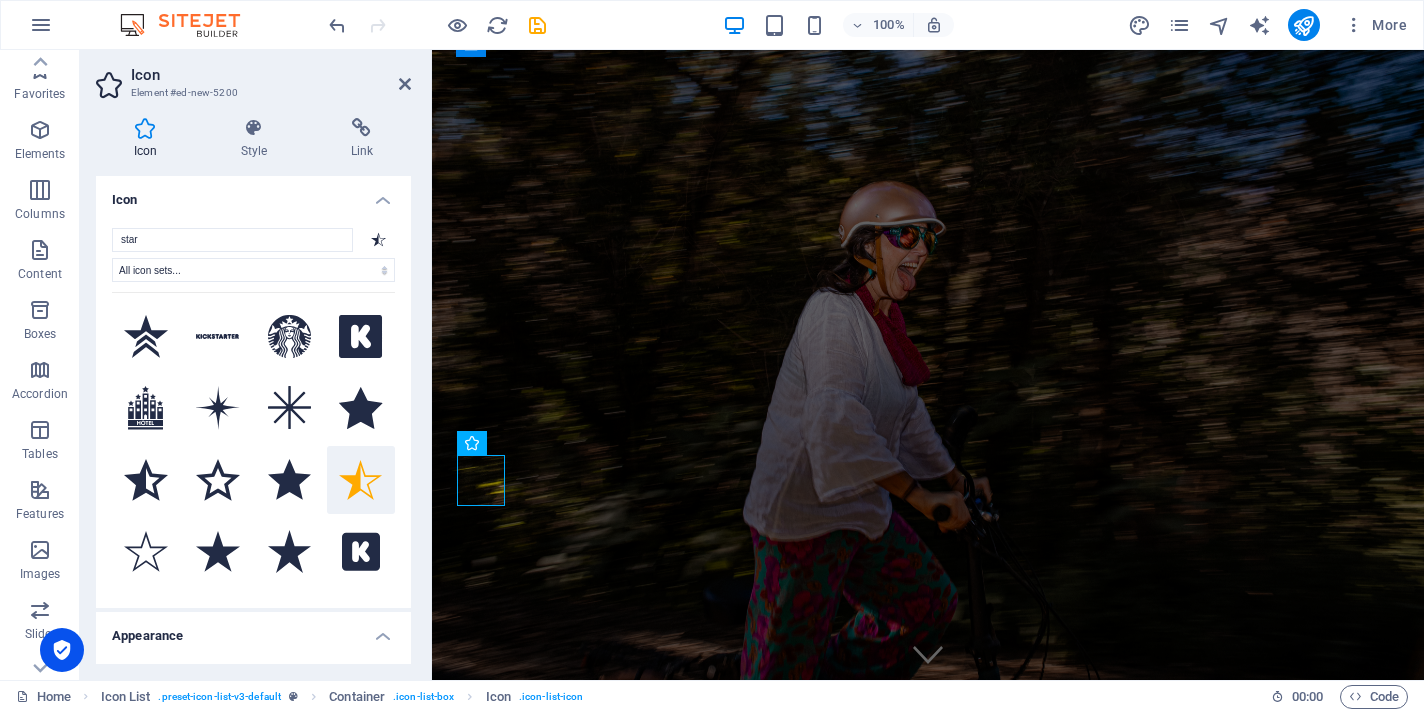 scroll, scrollTop: 390, scrollLeft: 0, axis: vertical 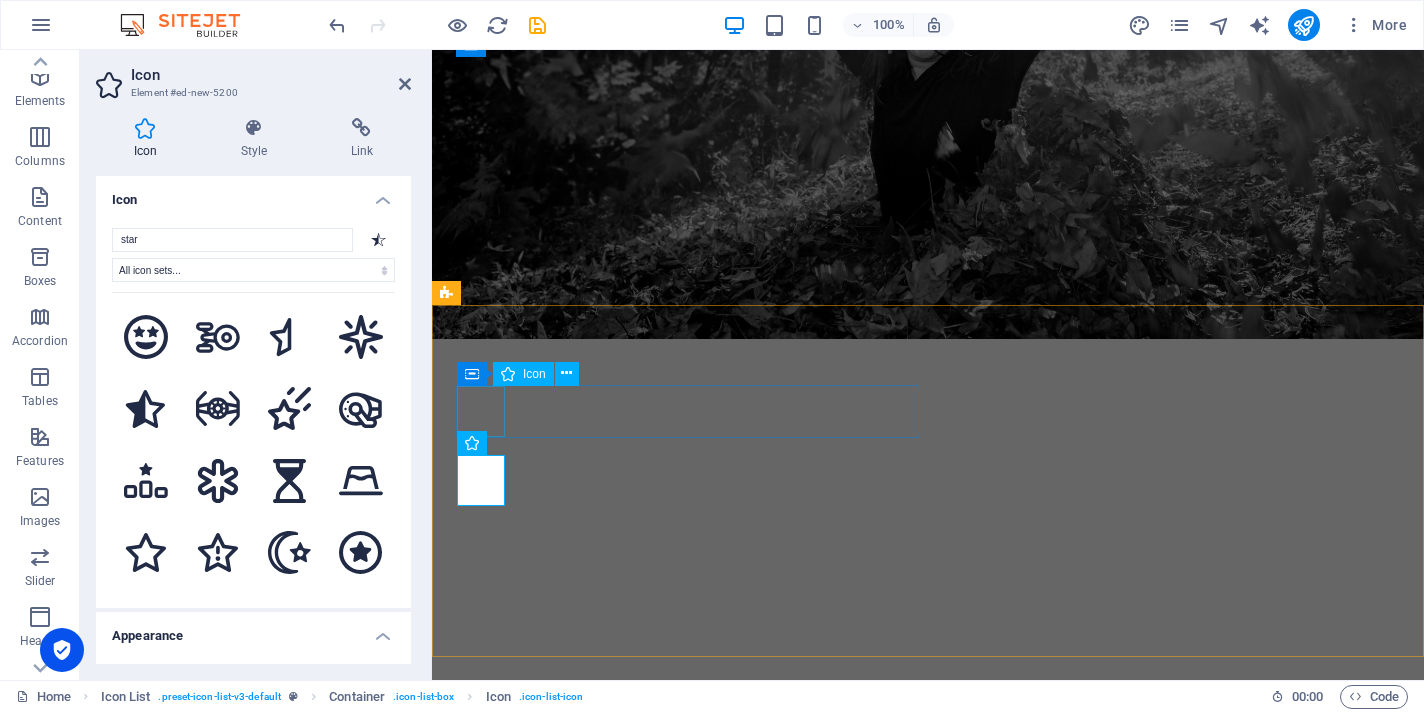 click on ".fa-secondary{opacity:.4}" at bounding box center (680, 1823) 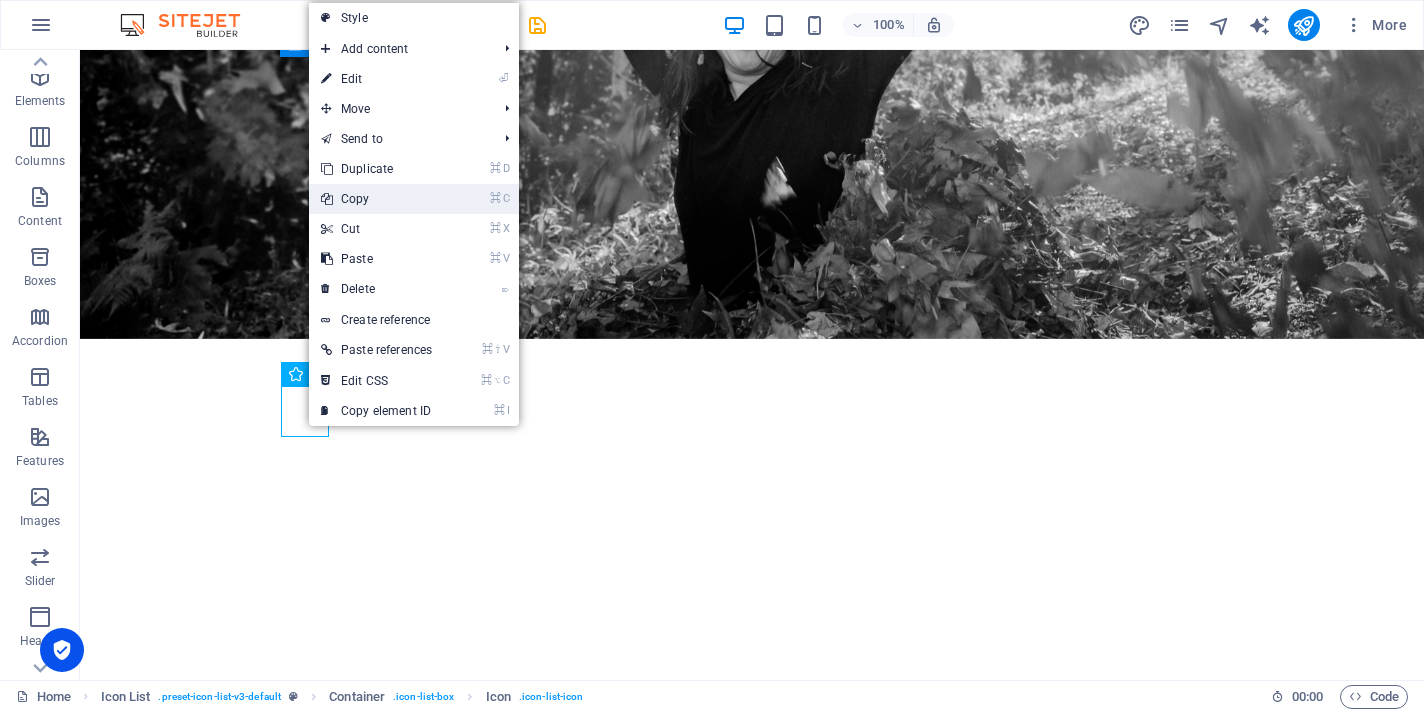 drag, startPoint x: 368, startPoint y: 206, endPoint x: 281, endPoint y: 169, distance: 94.54099 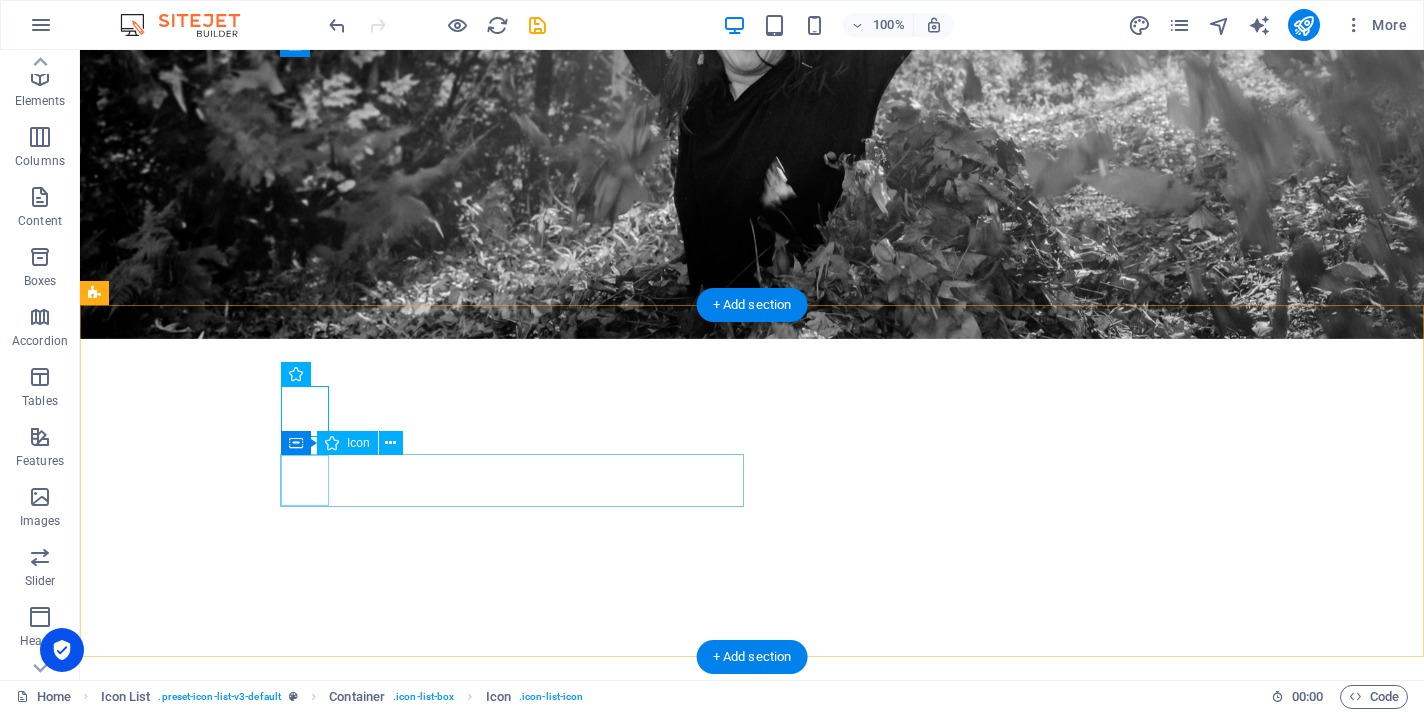 click at bounding box center [328, 2042] 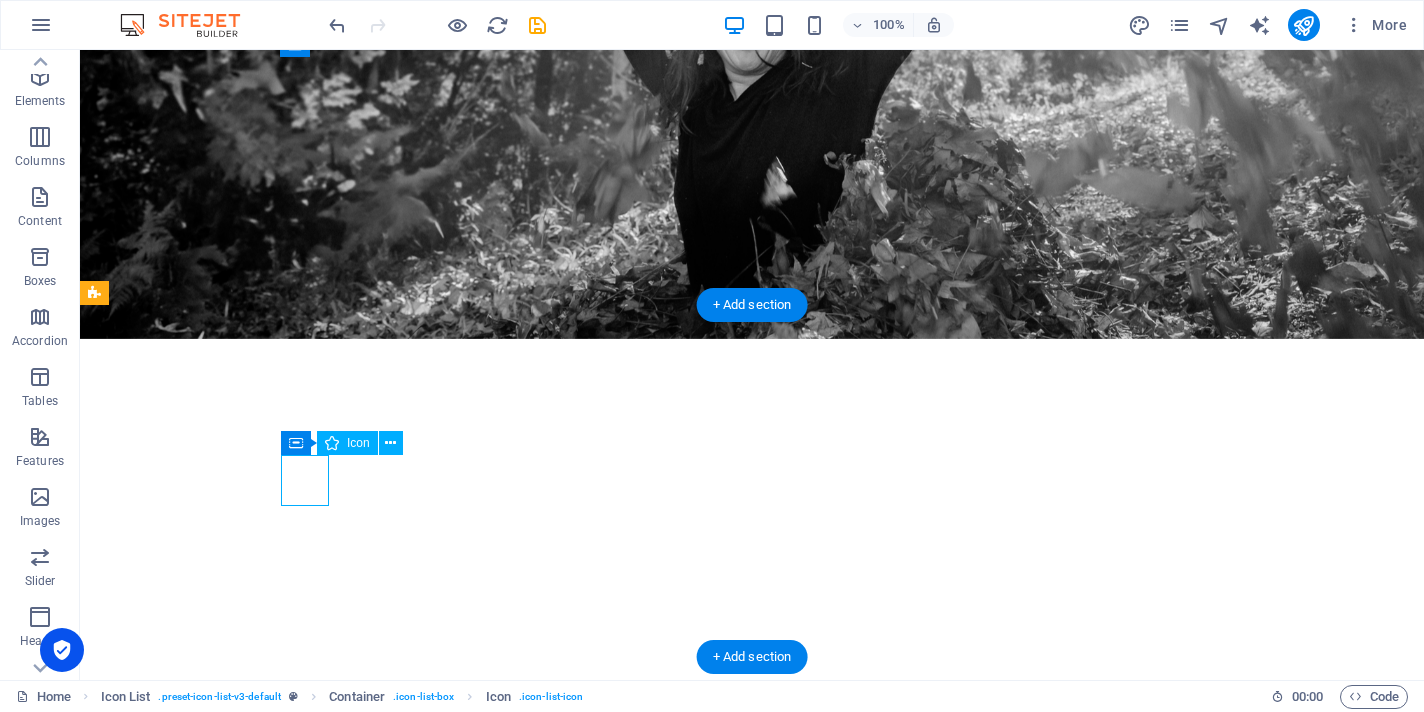 click at bounding box center [328, 2042] 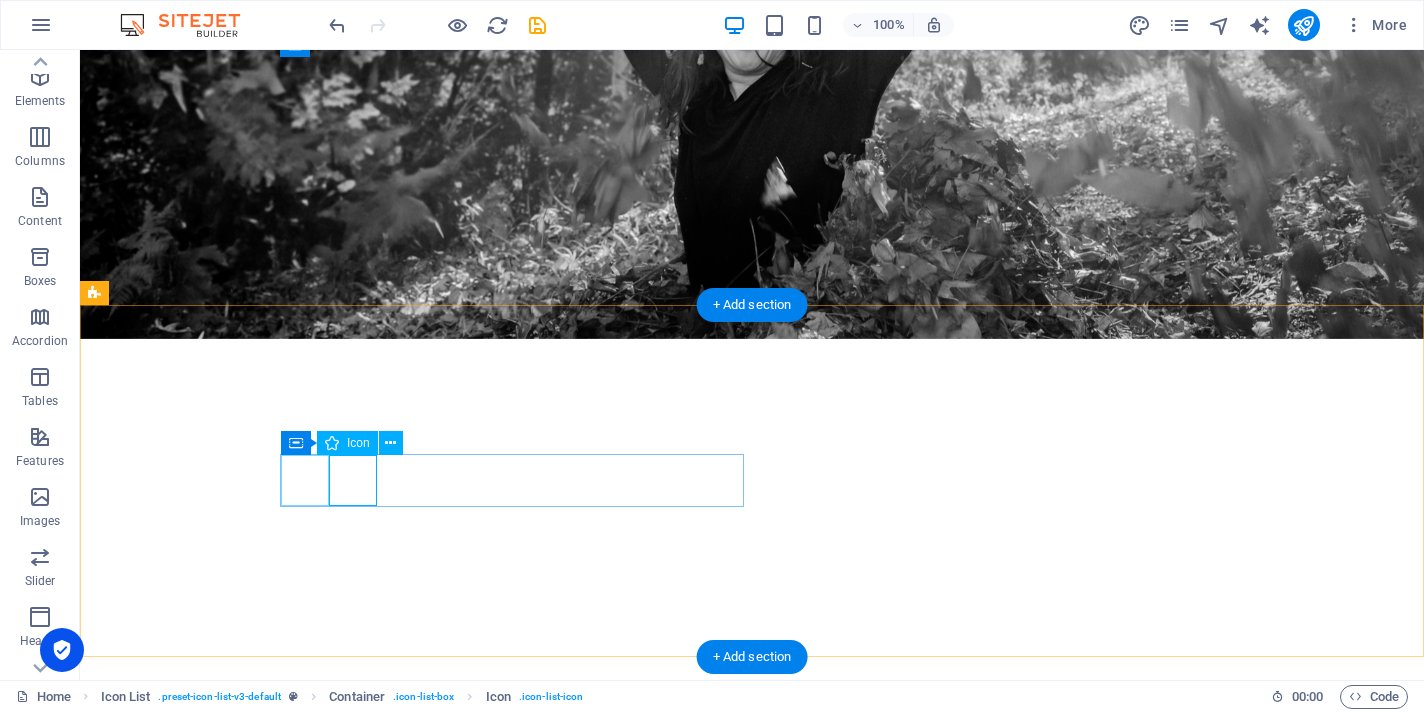click at bounding box center [328, 2042] 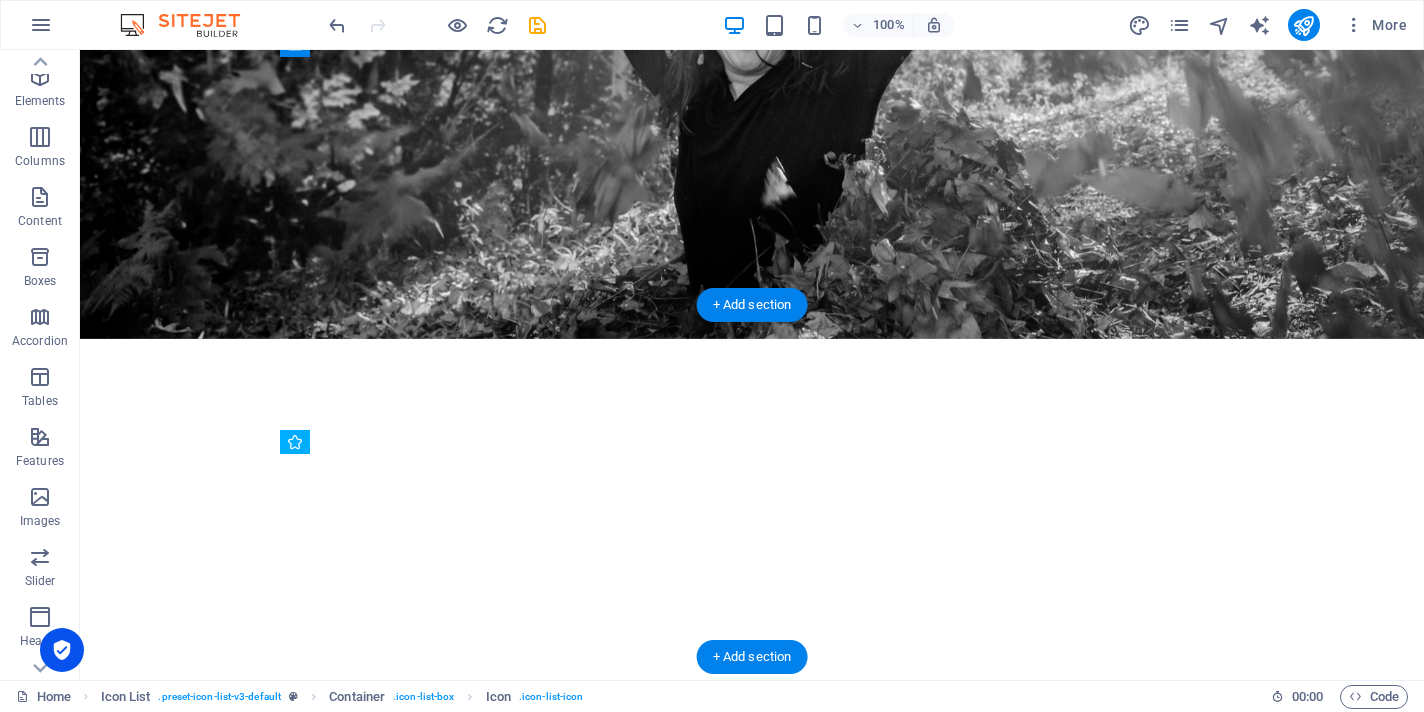 drag, startPoint x: 345, startPoint y: 466, endPoint x: 294, endPoint y: 477, distance: 52.17279 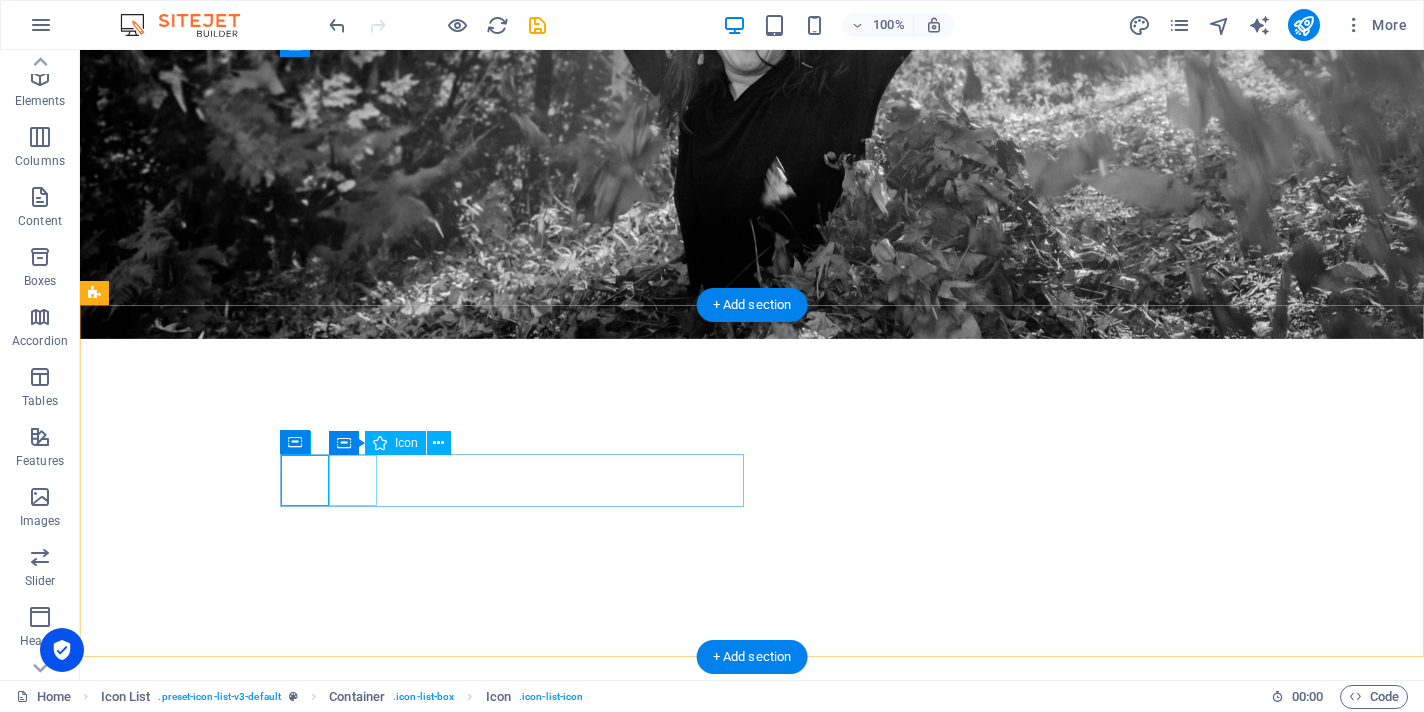 click at bounding box center [328, 2090] 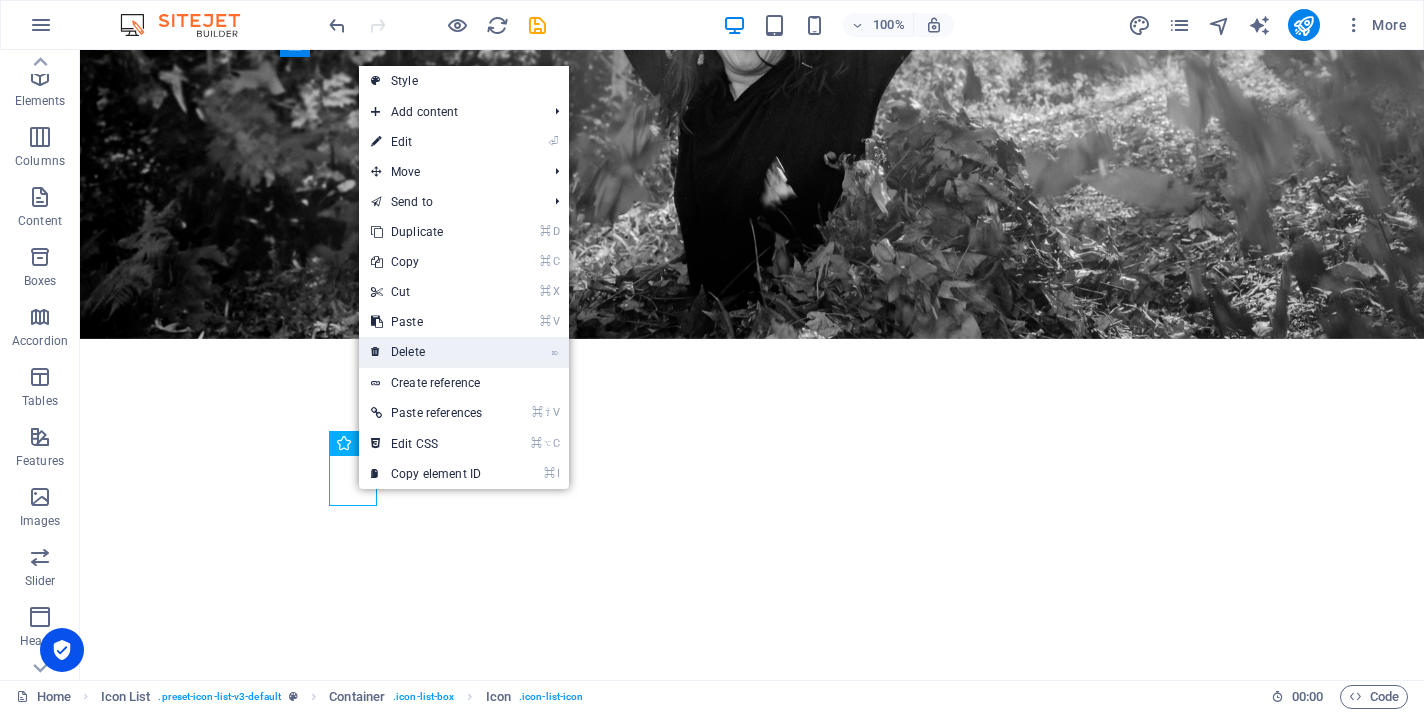 click on "⌦  Delete" at bounding box center (426, 352) 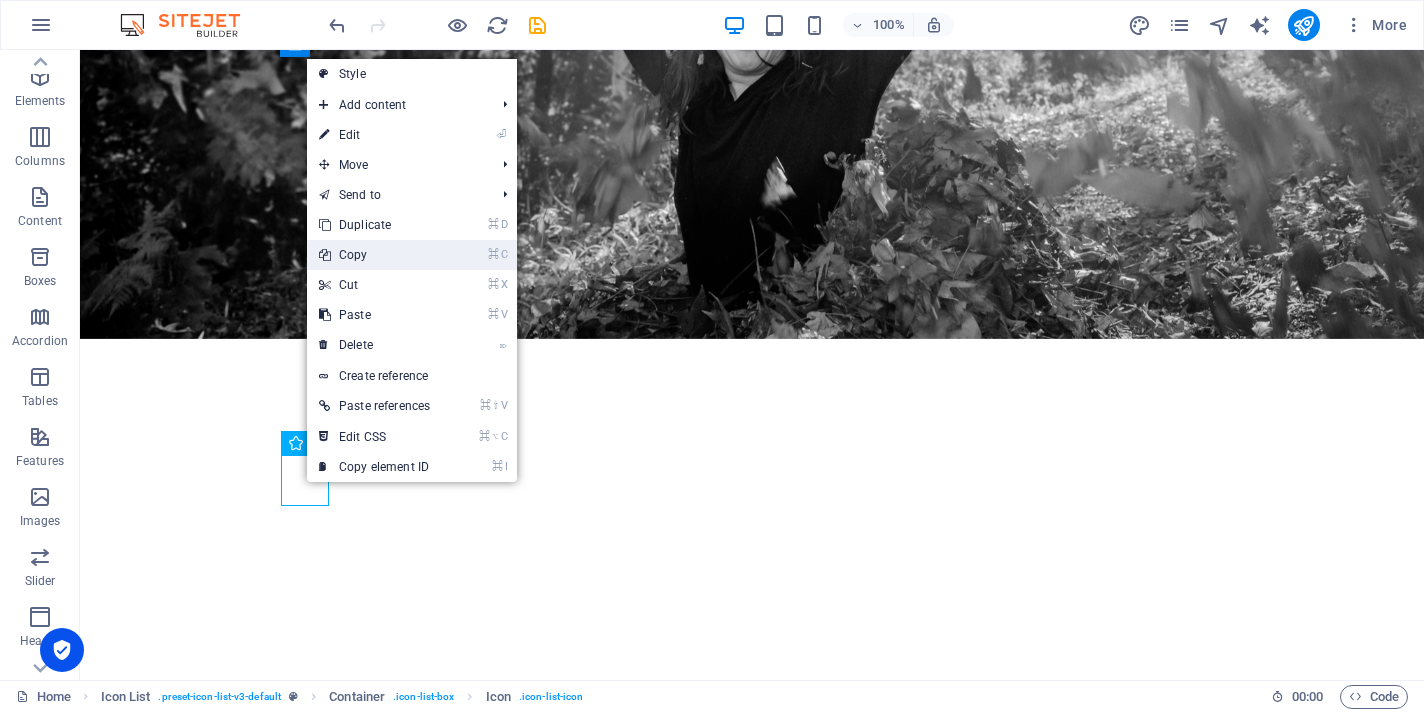 click on "⌘ C  Copy" at bounding box center [374, 255] 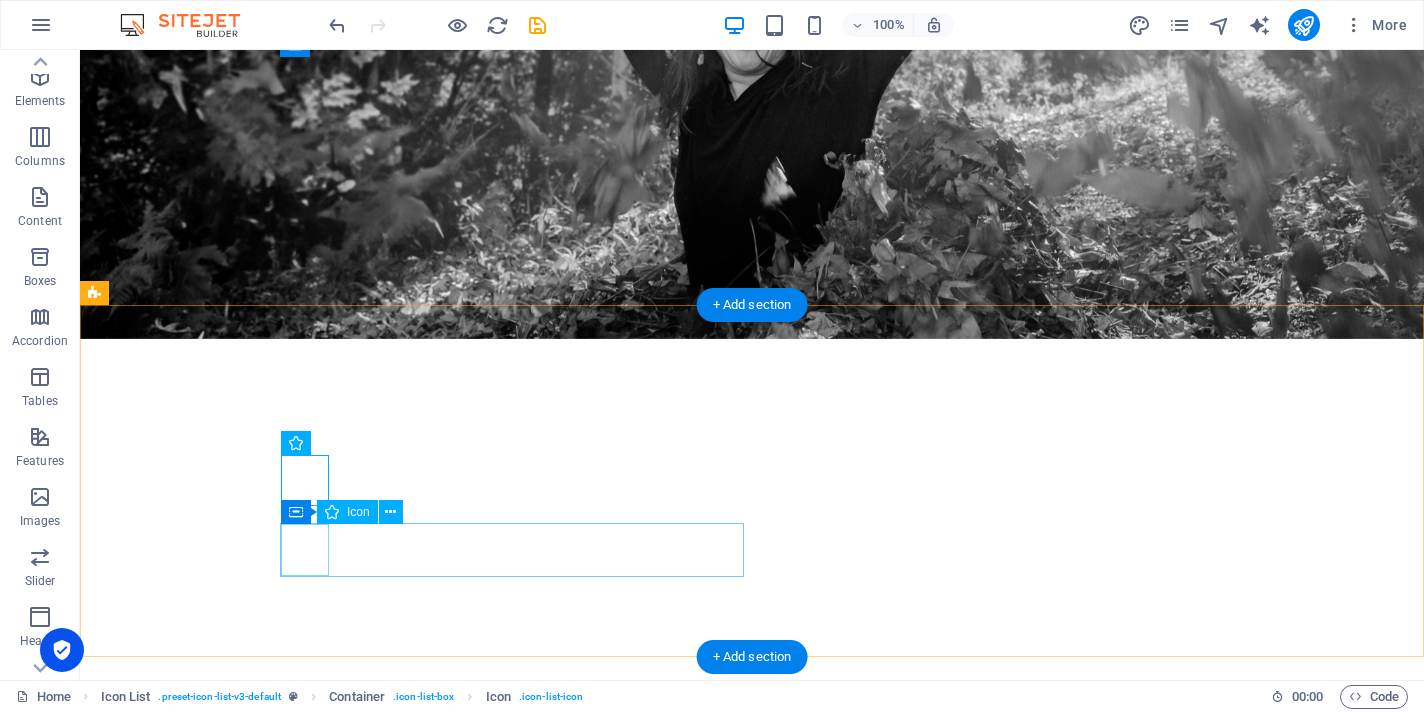 click at bounding box center [328, 2260] 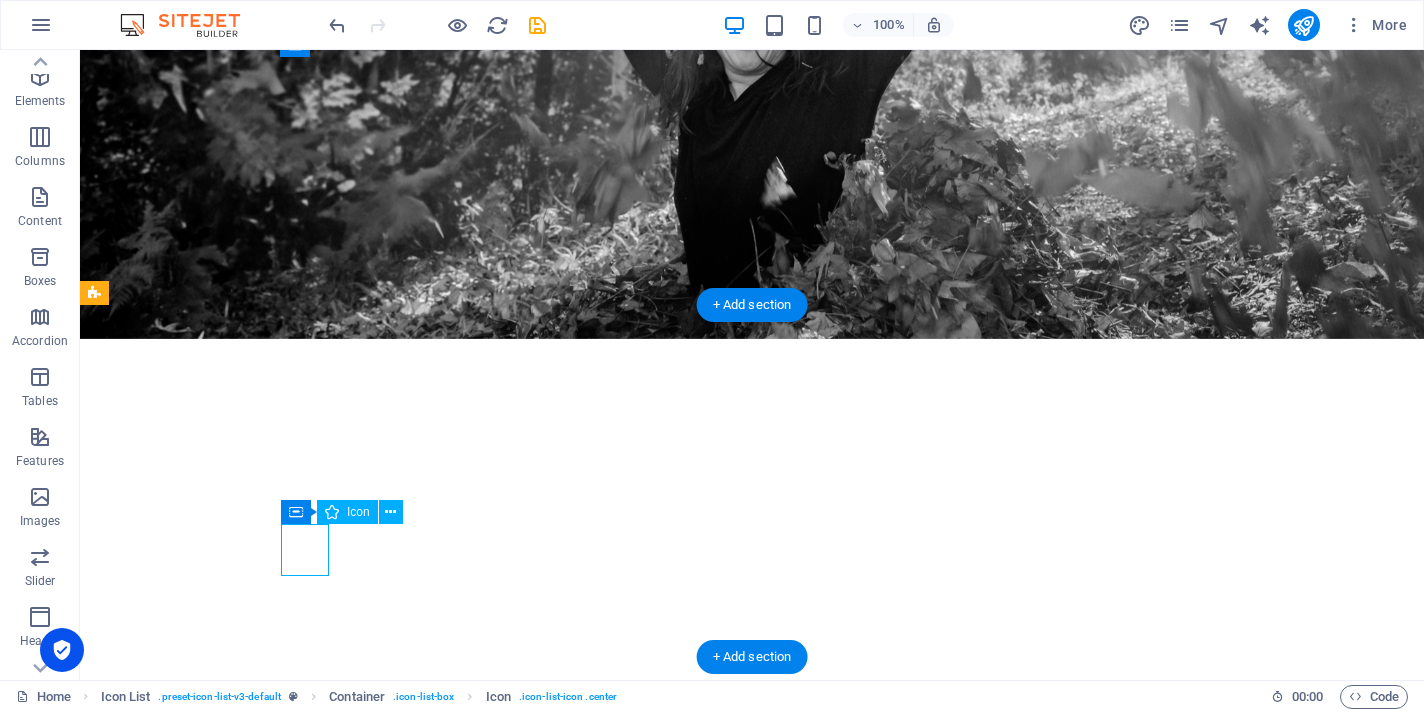 click at bounding box center [328, 2260] 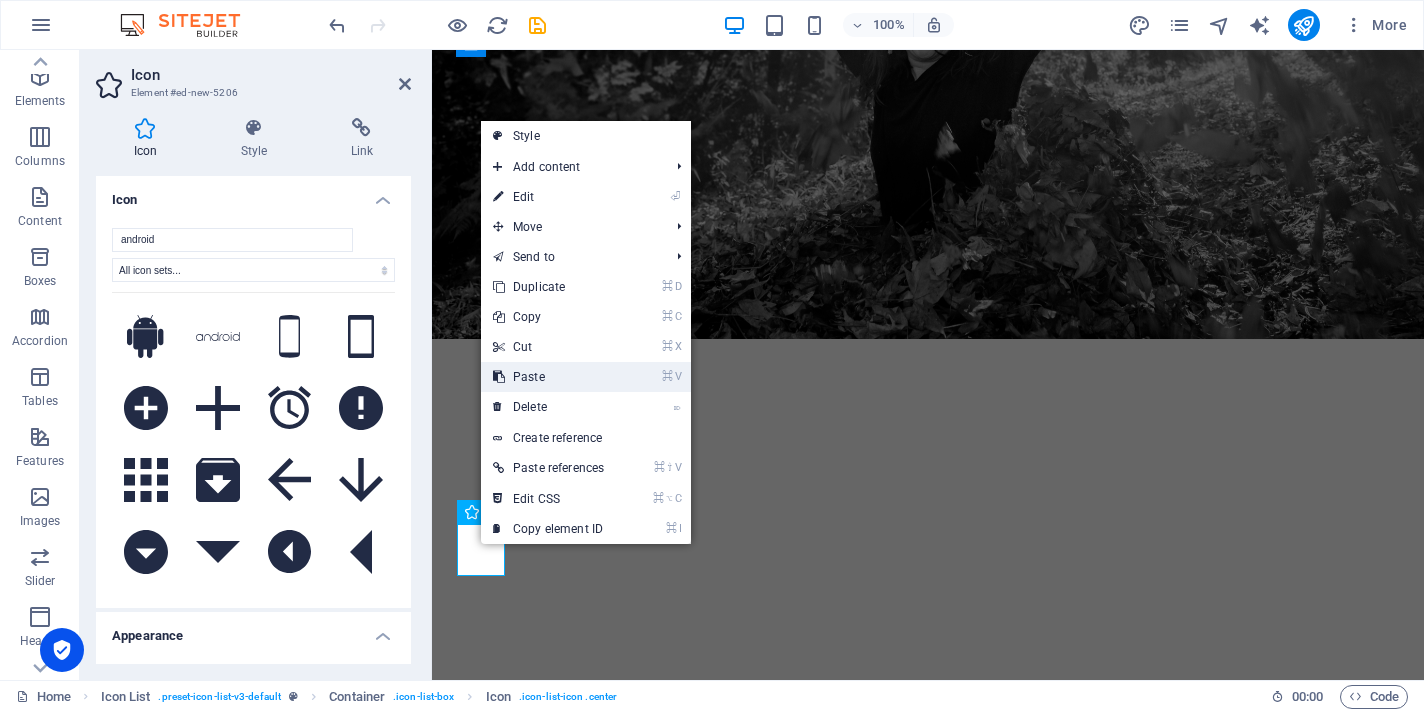 click on "⌘ V  Paste" at bounding box center (548, 377) 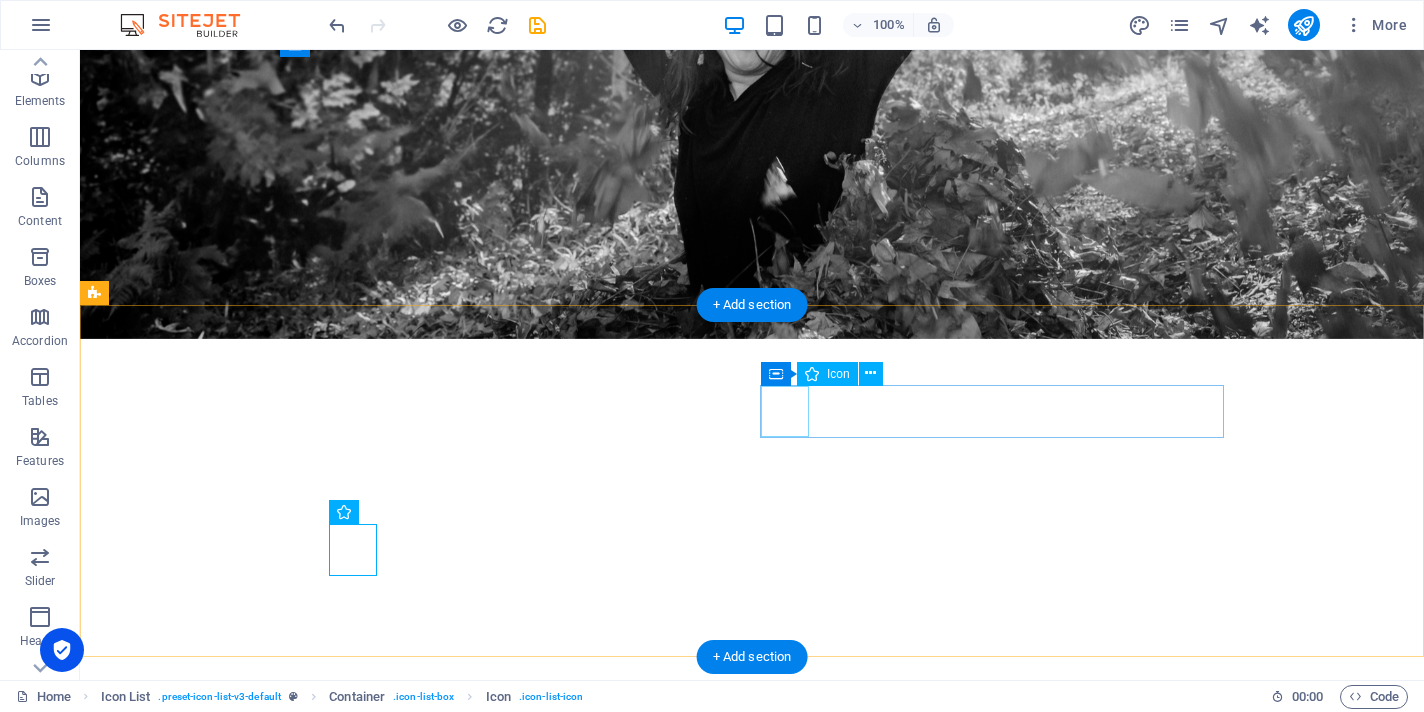 click at bounding box center (328, 1933) 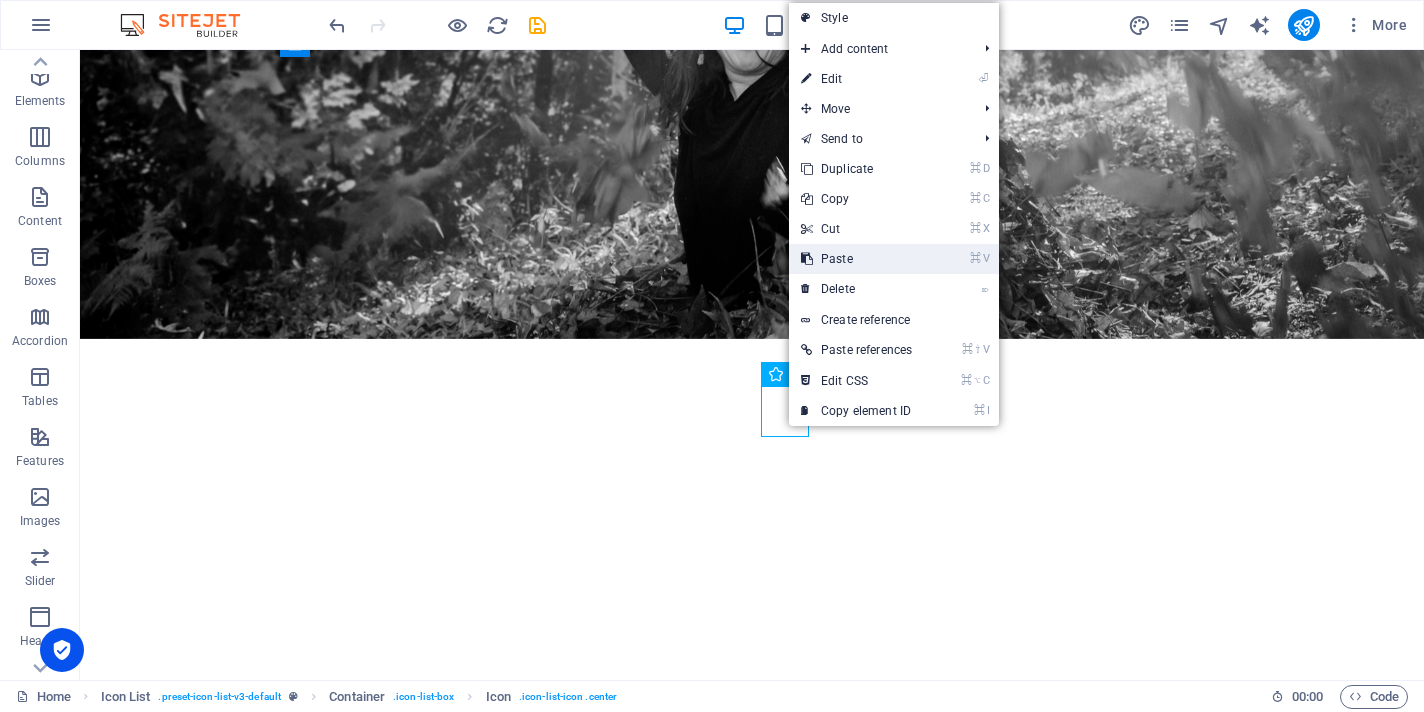 click on "⌘ V  Paste" at bounding box center [856, 259] 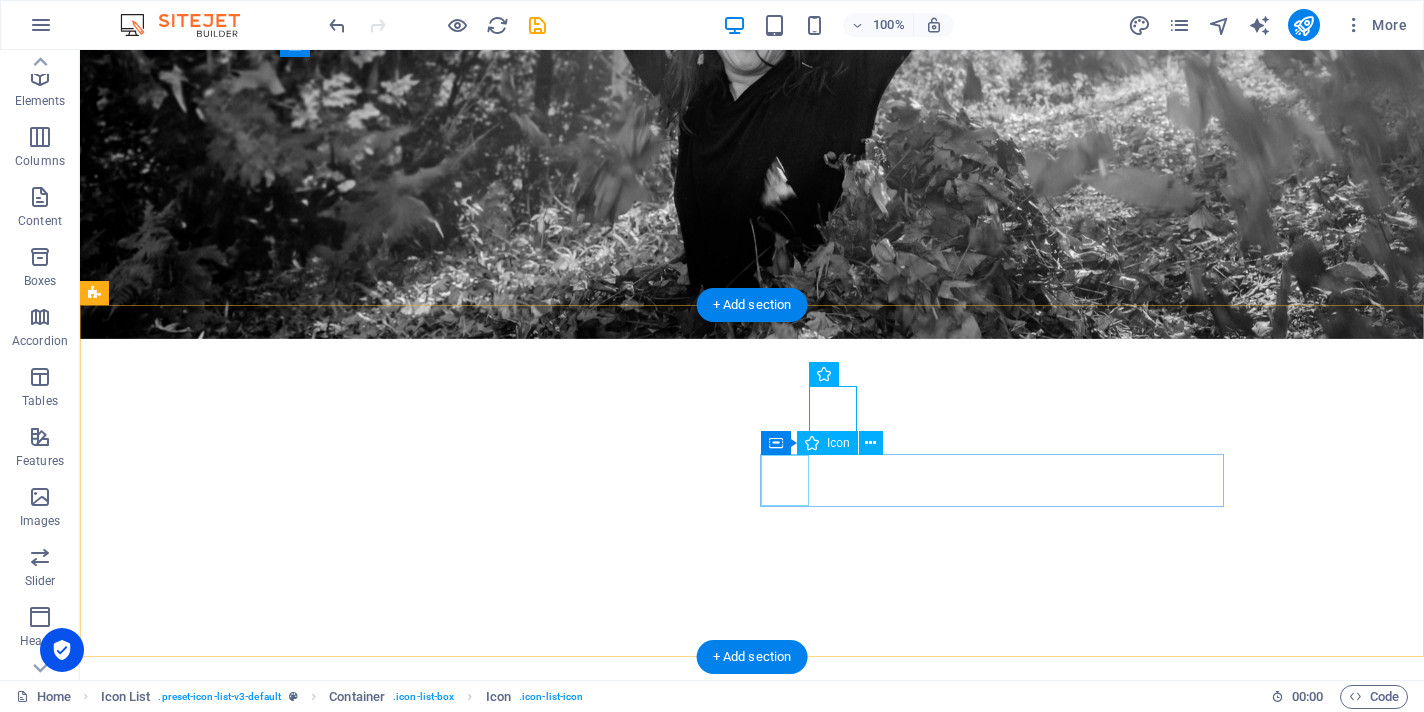 click at bounding box center [328, 2199] 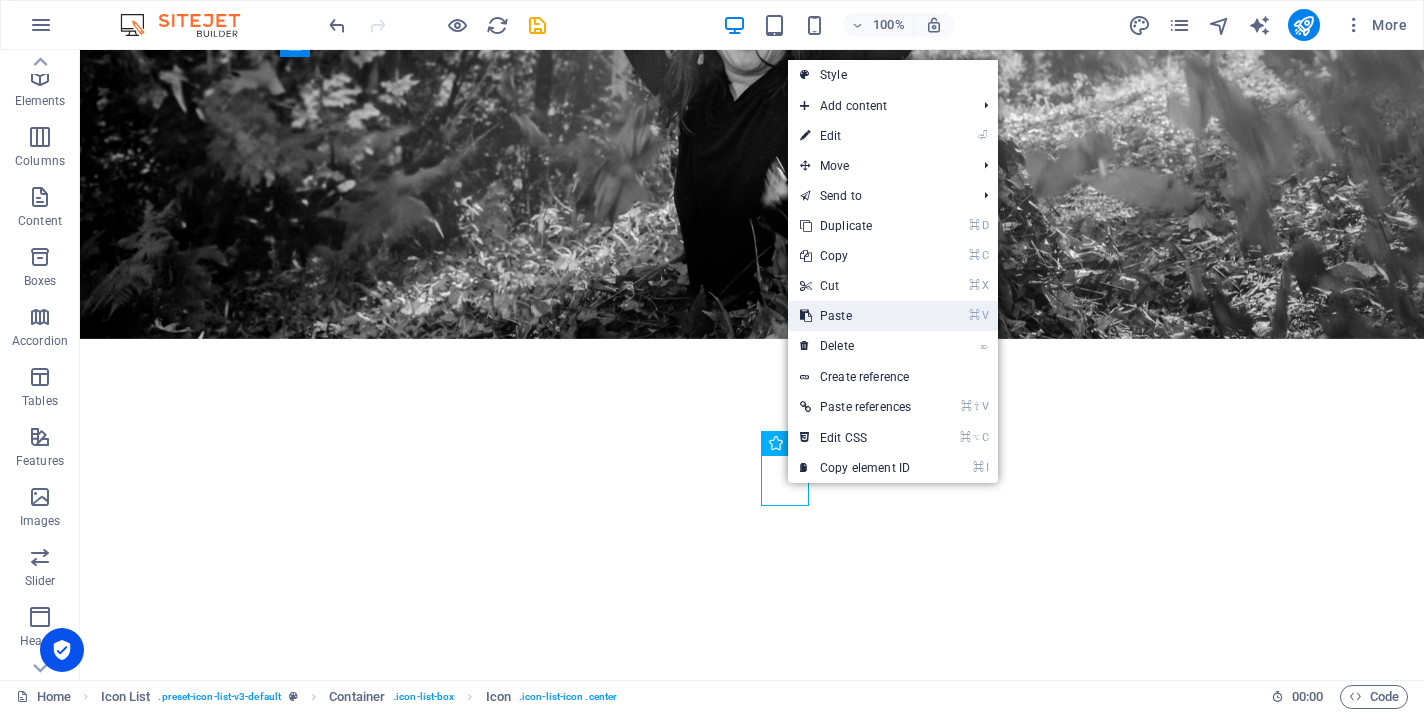 drag, startPoint x: 851, startPoint y: 309, endPoint x: 765, endPoint y: 274, distance: 92.84934 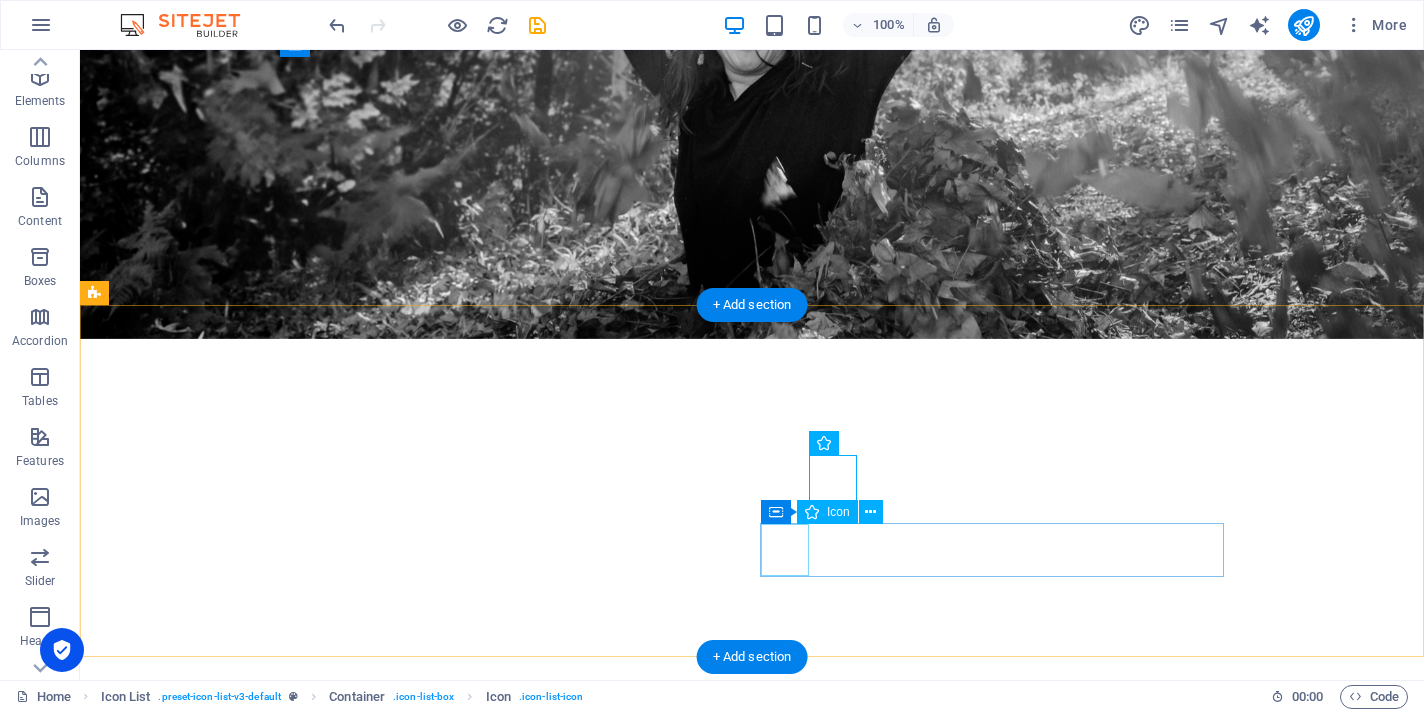 click at bounding box center (328, 2513) 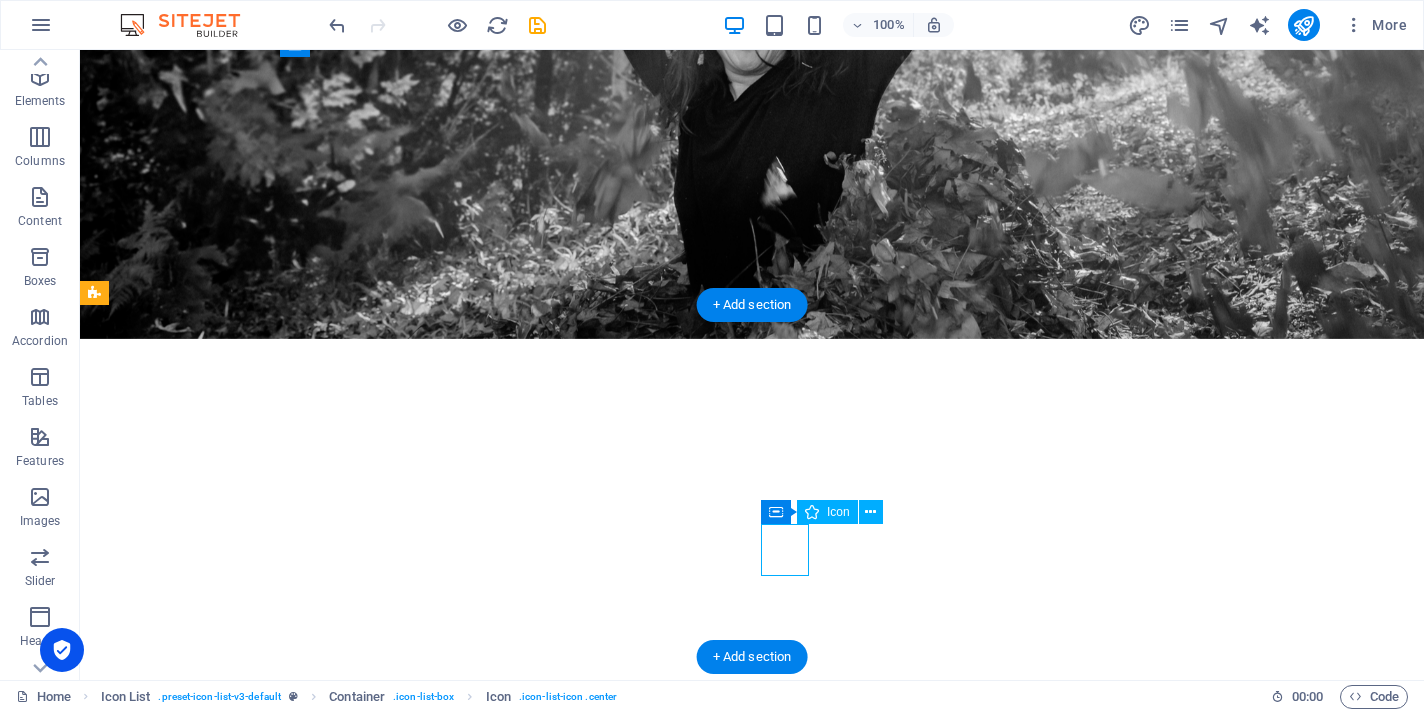 click at bounding box center [328, 2513] 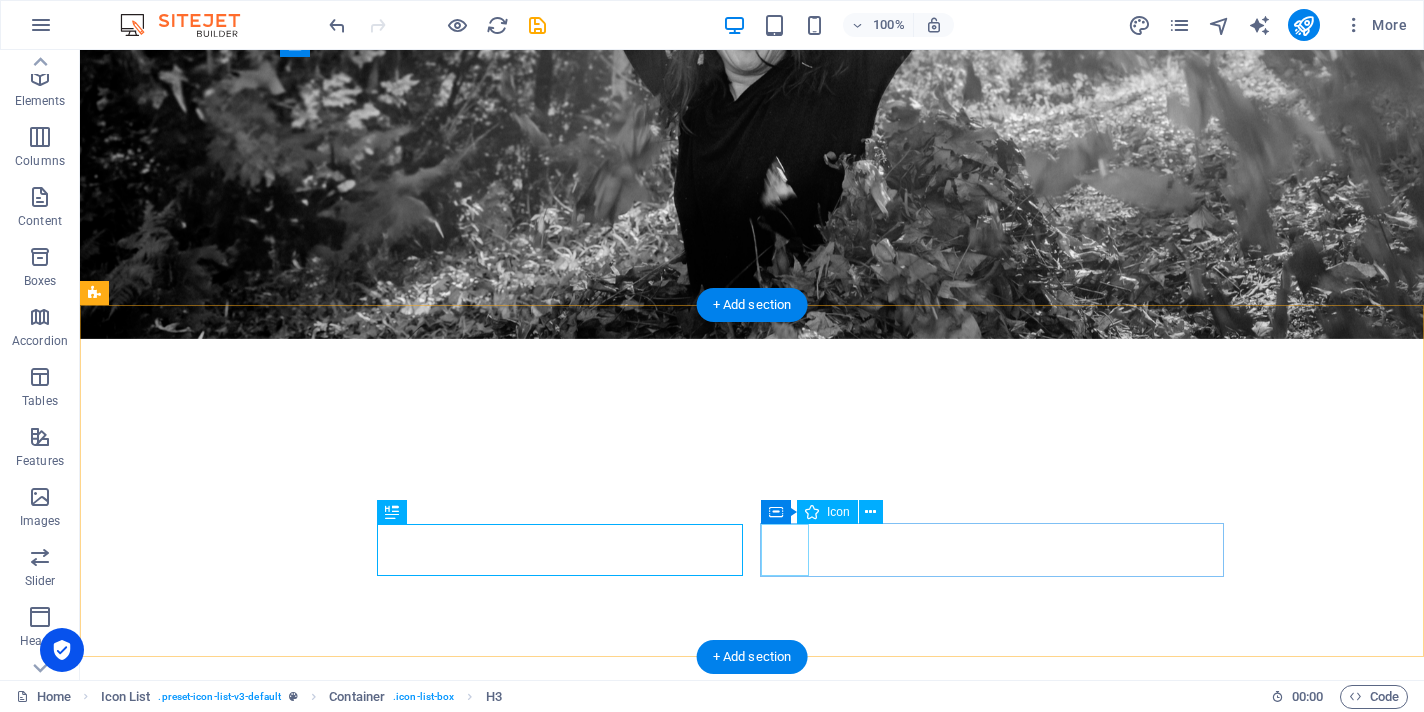 click at bounding box center (328, 2513) 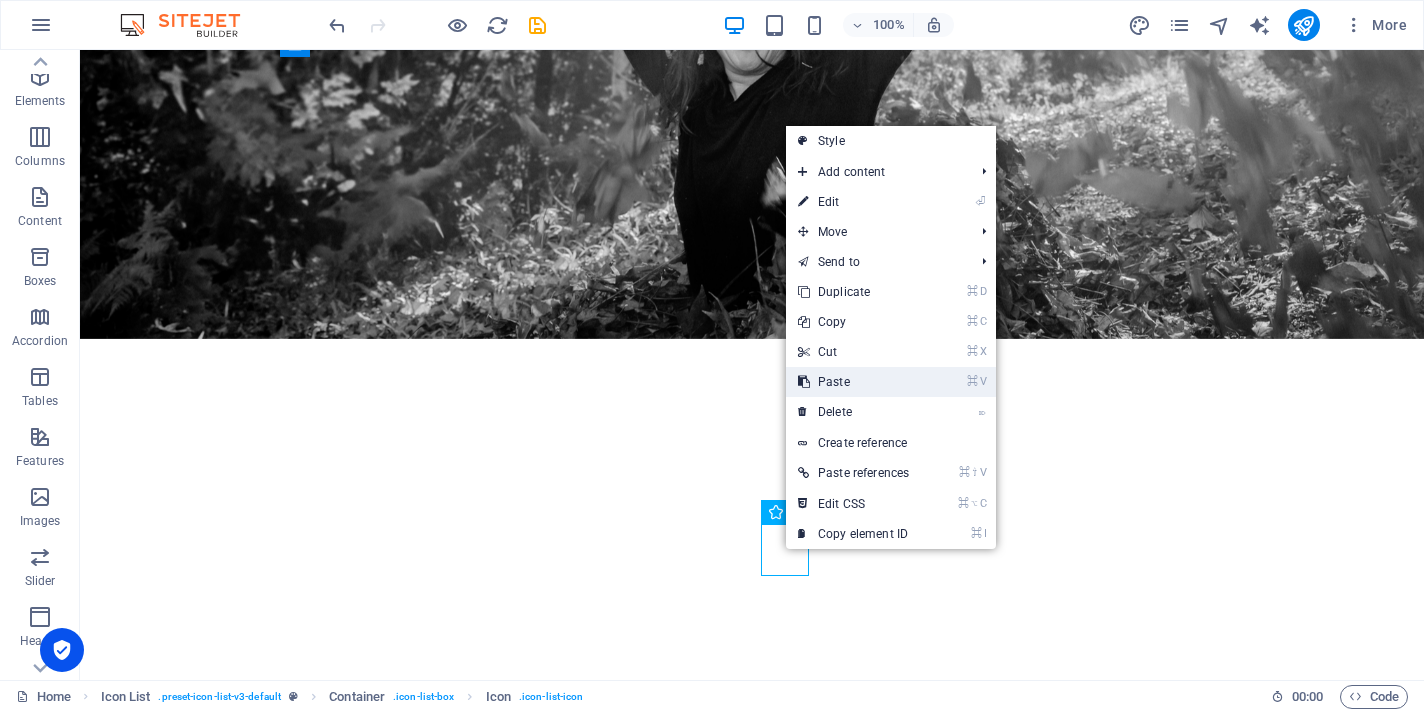 click on "⌘ V  Paste" at bounding box center [853, 382] 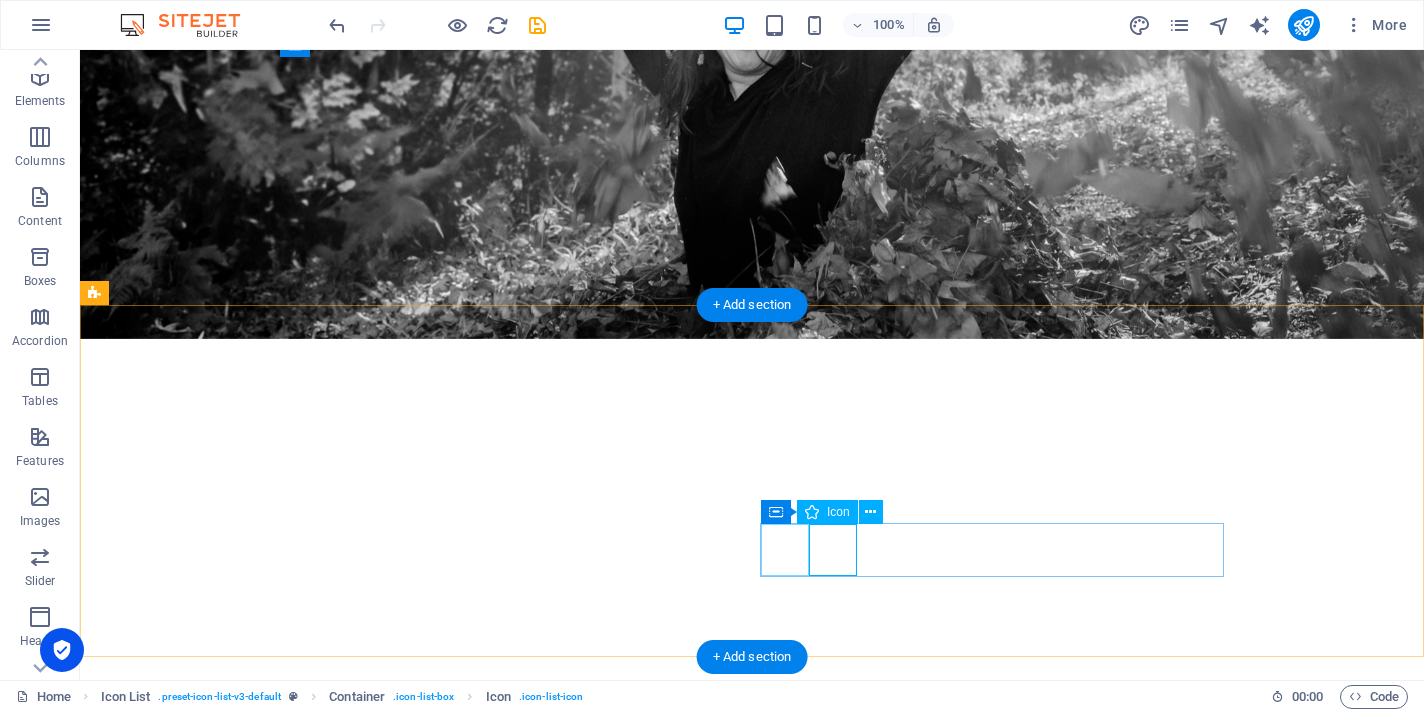 click at bounding box center (328, 2513) 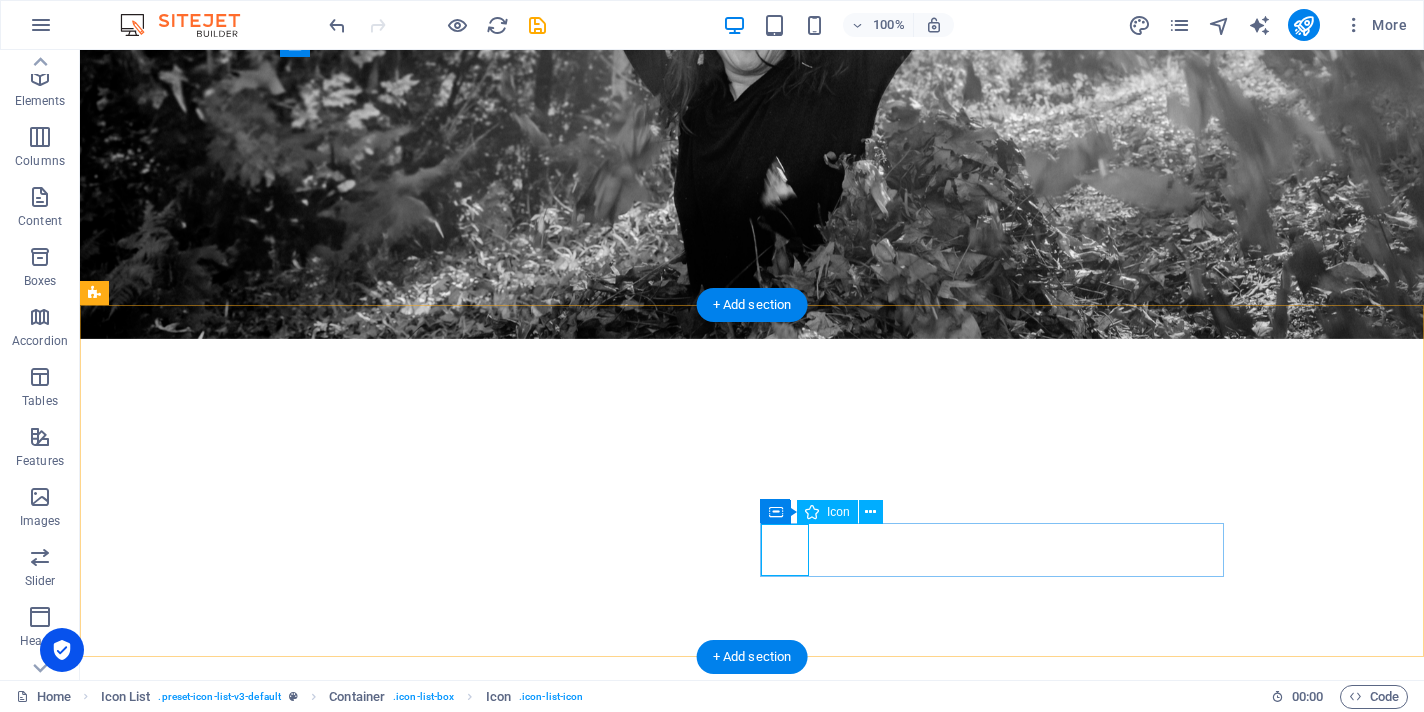 click at bounding box center (328, 2513) 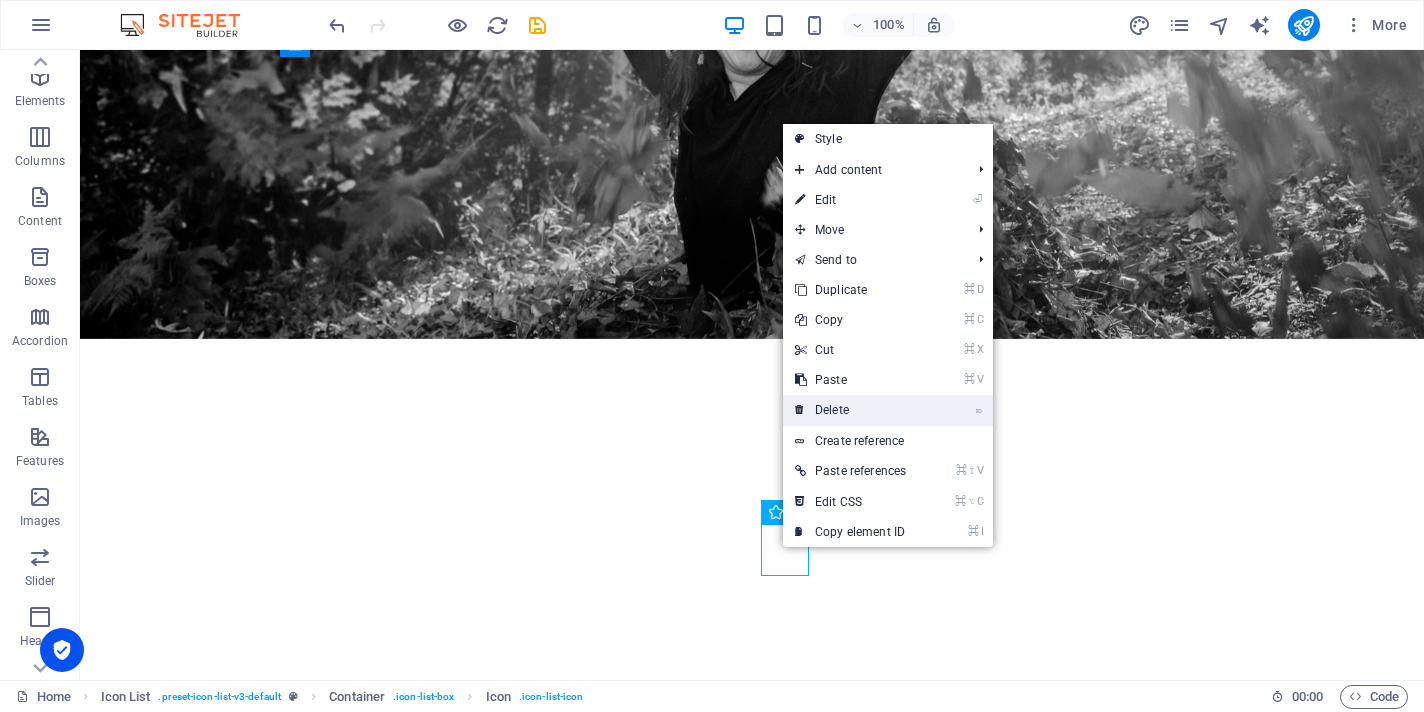 click on "⌦  Delete" at bounding box center [850, 410] 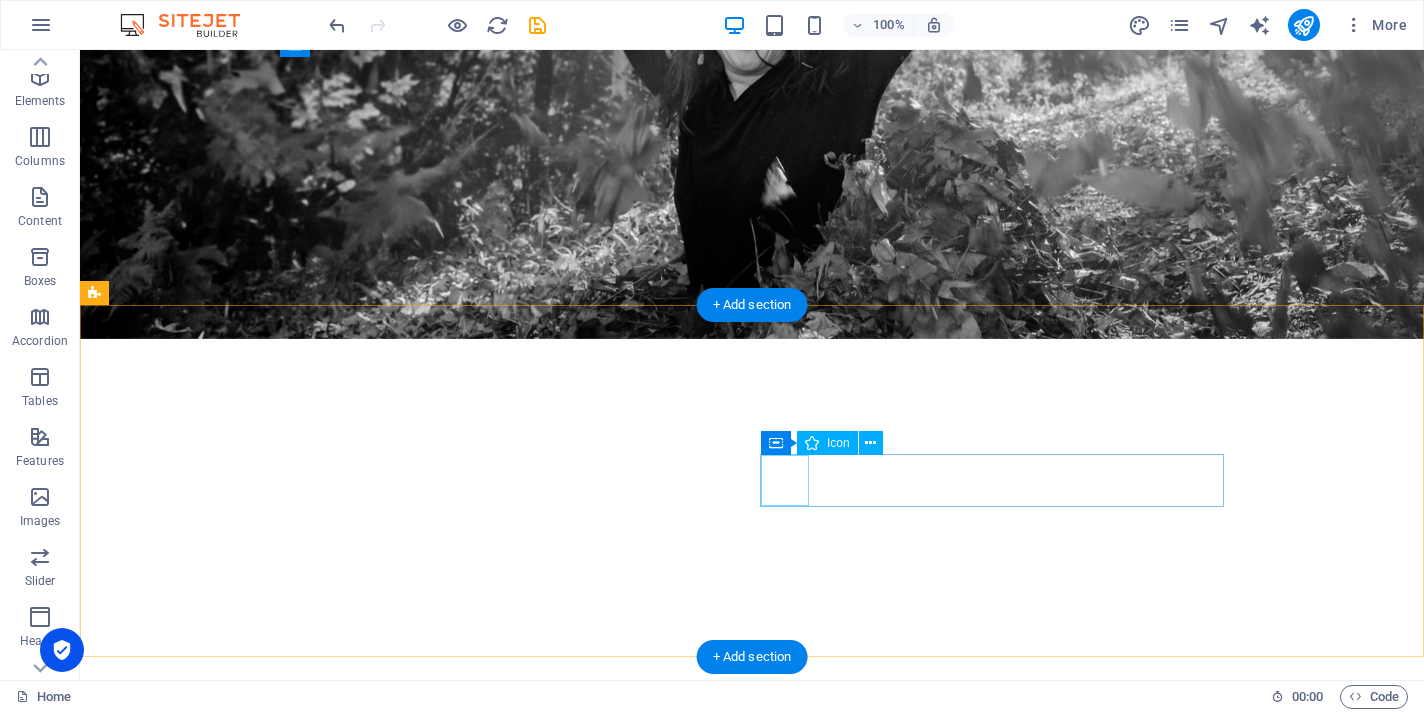 click at bounding box center (328, 2199) 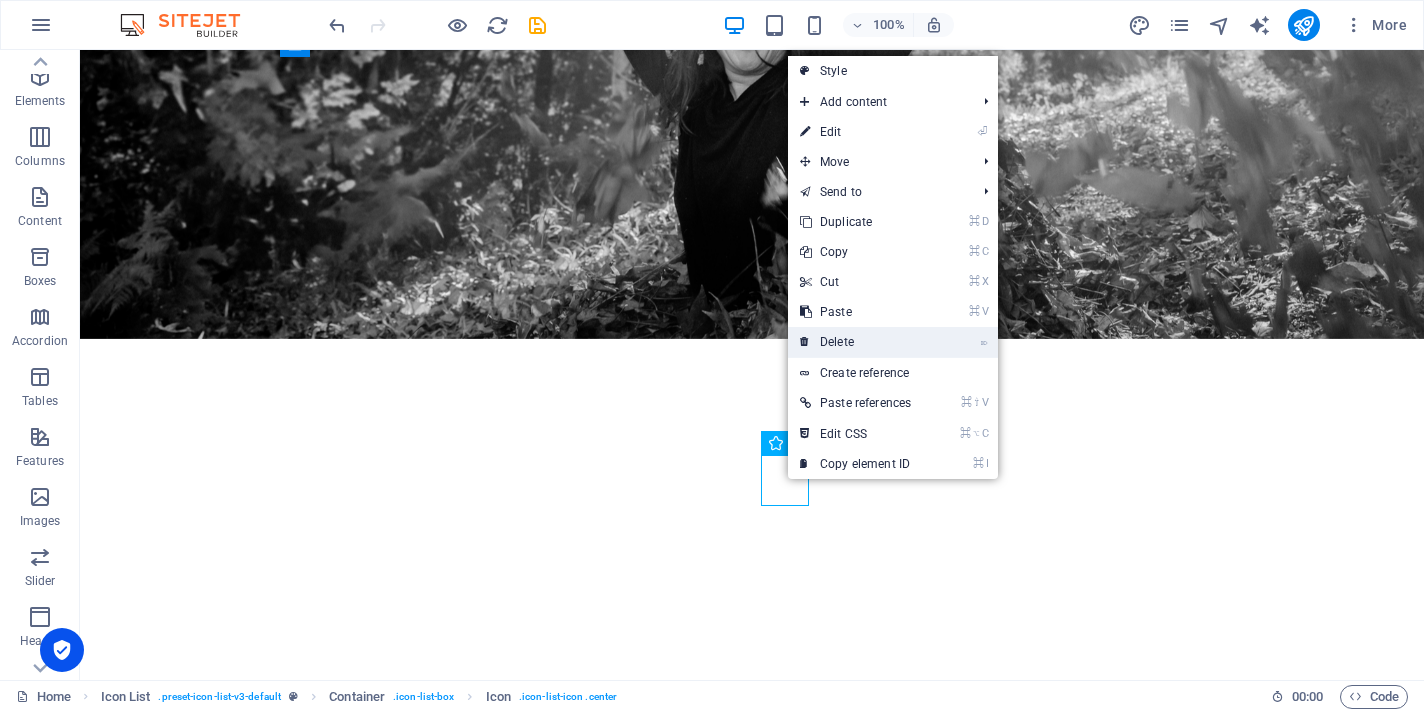 click on "⌦  Delete" at bounding box center [855, 342] 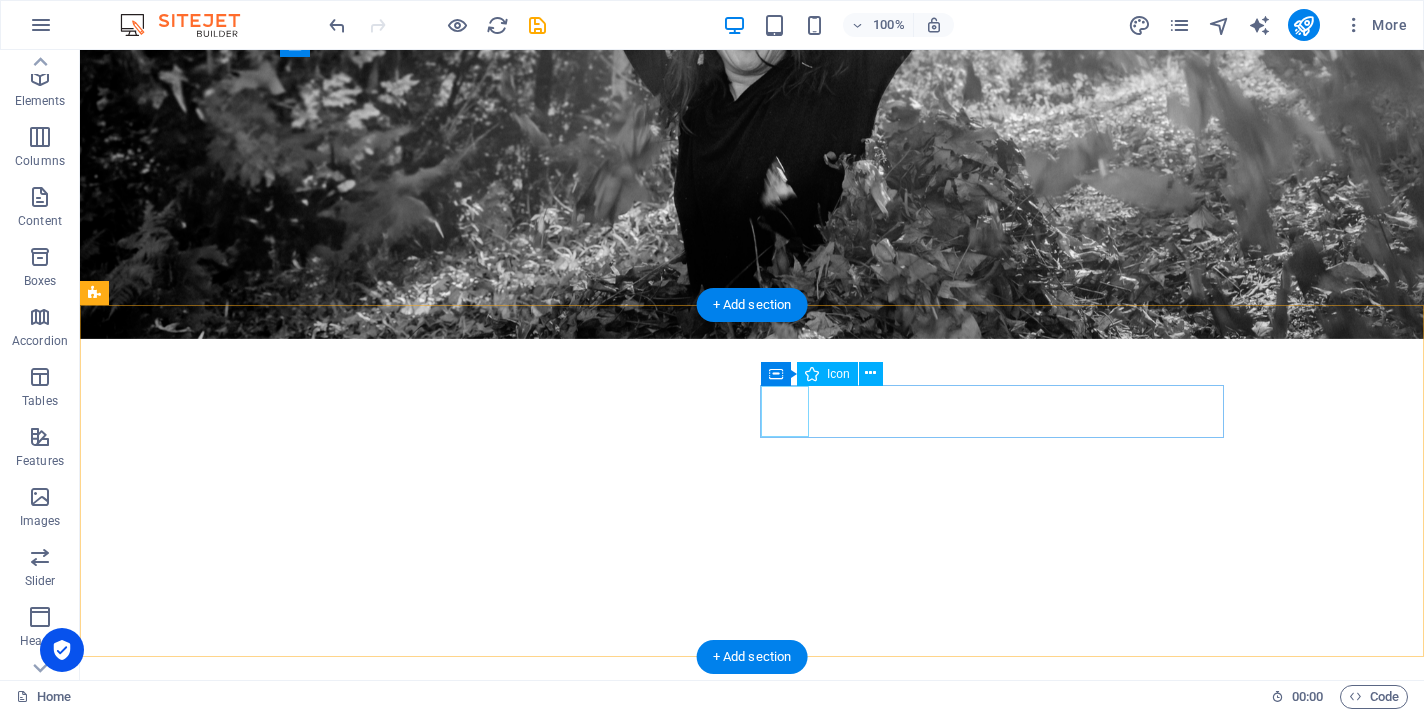 click at bounding box center (328, 1933) 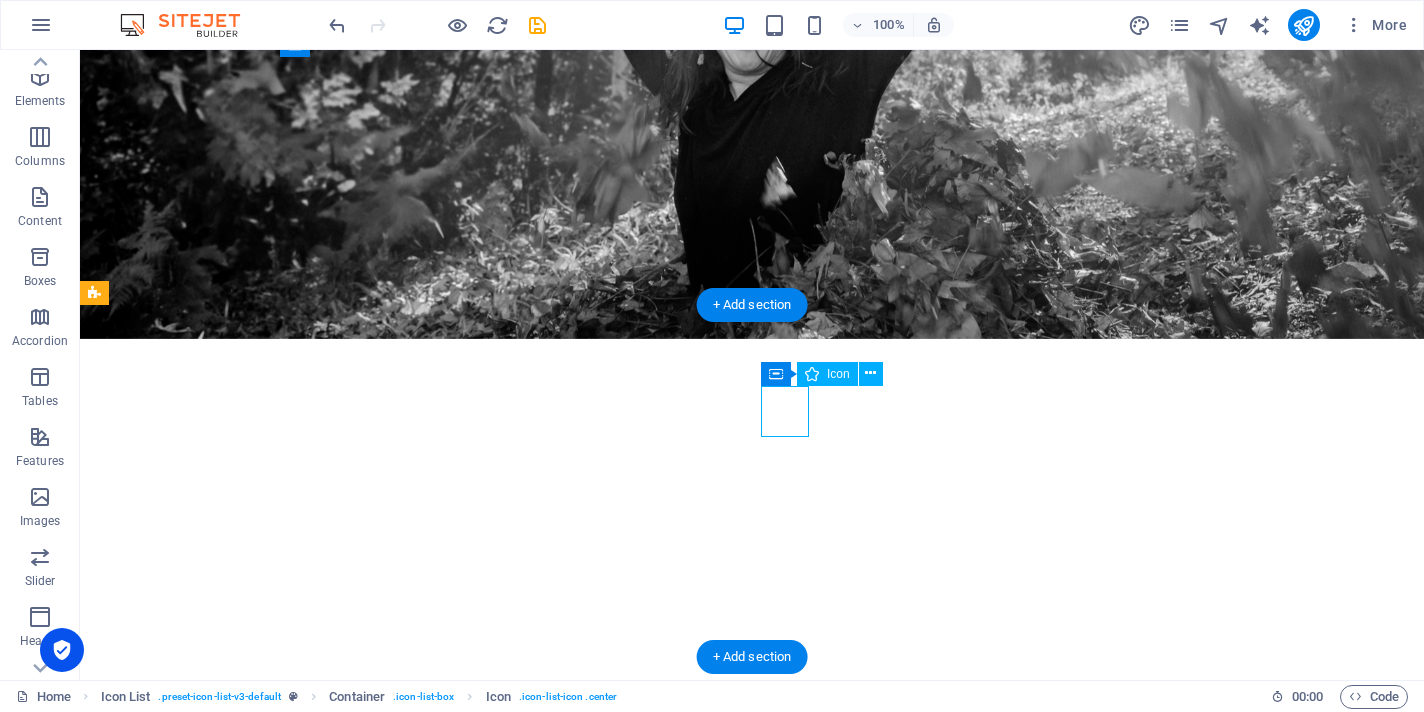 click at bounding box center [328, 1933] 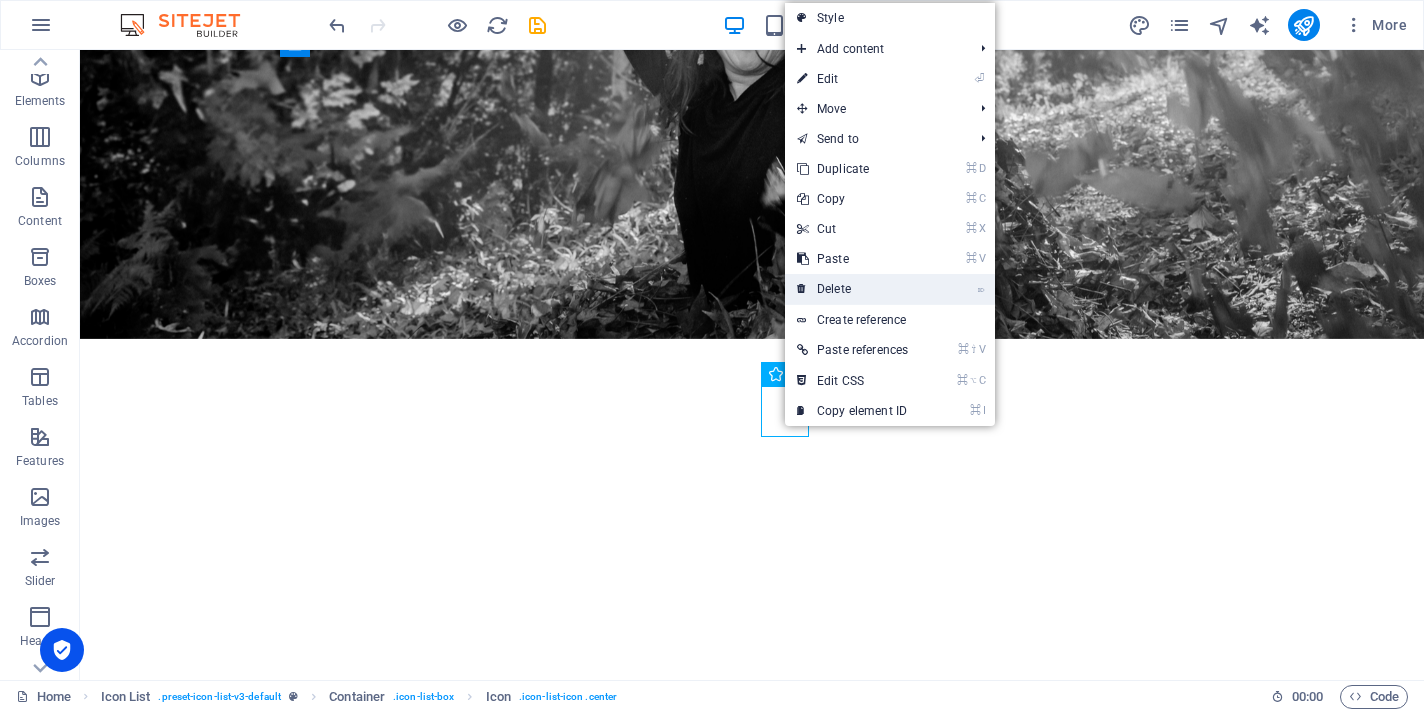 click on "⌦  Delete" at bounding box center (852, 289) 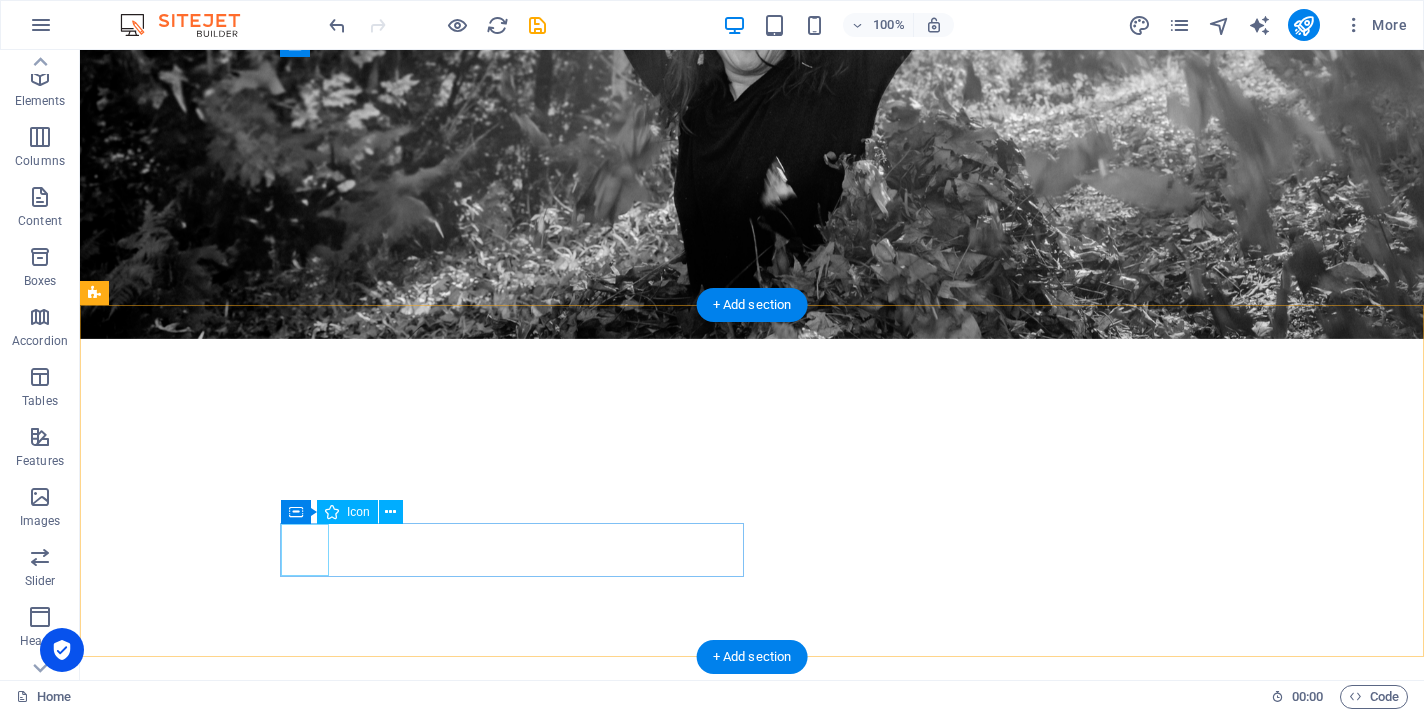 click at bounding box center [328, 2260] 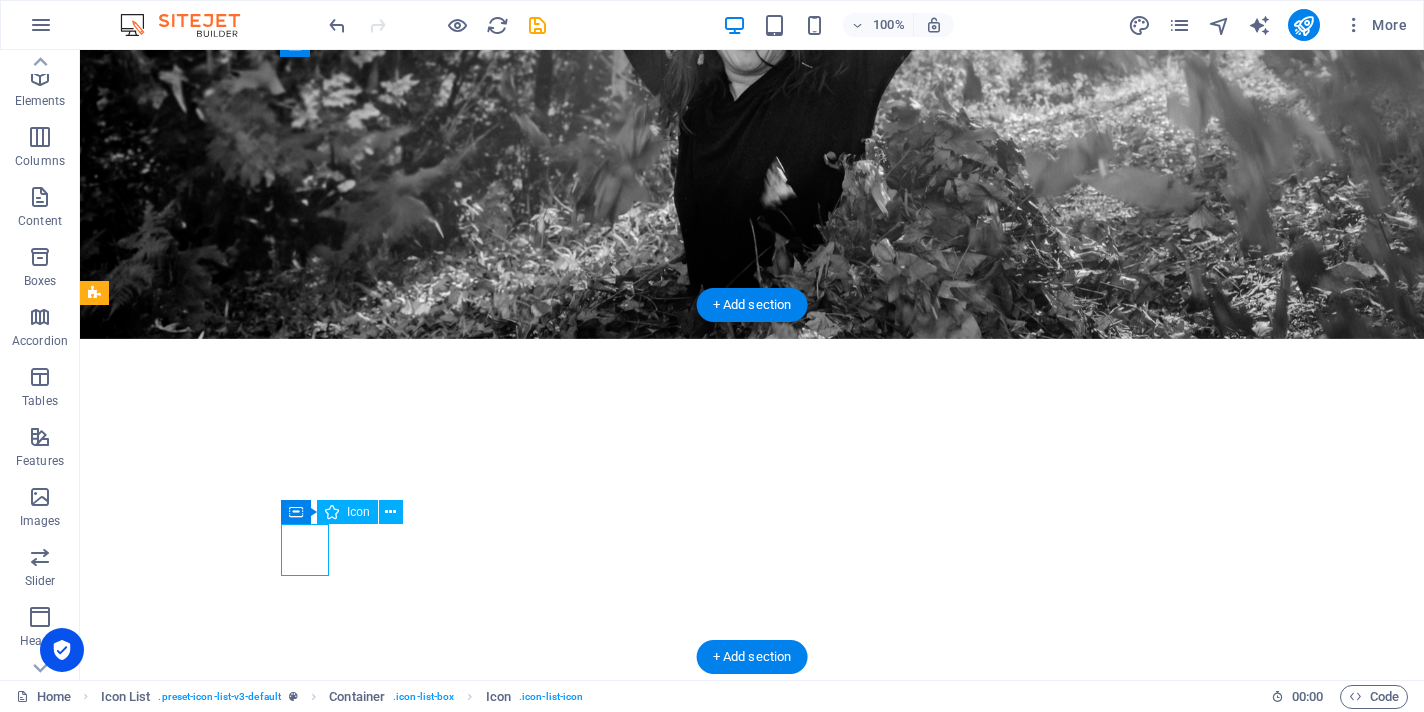 click at bounding box center (328, 2260) 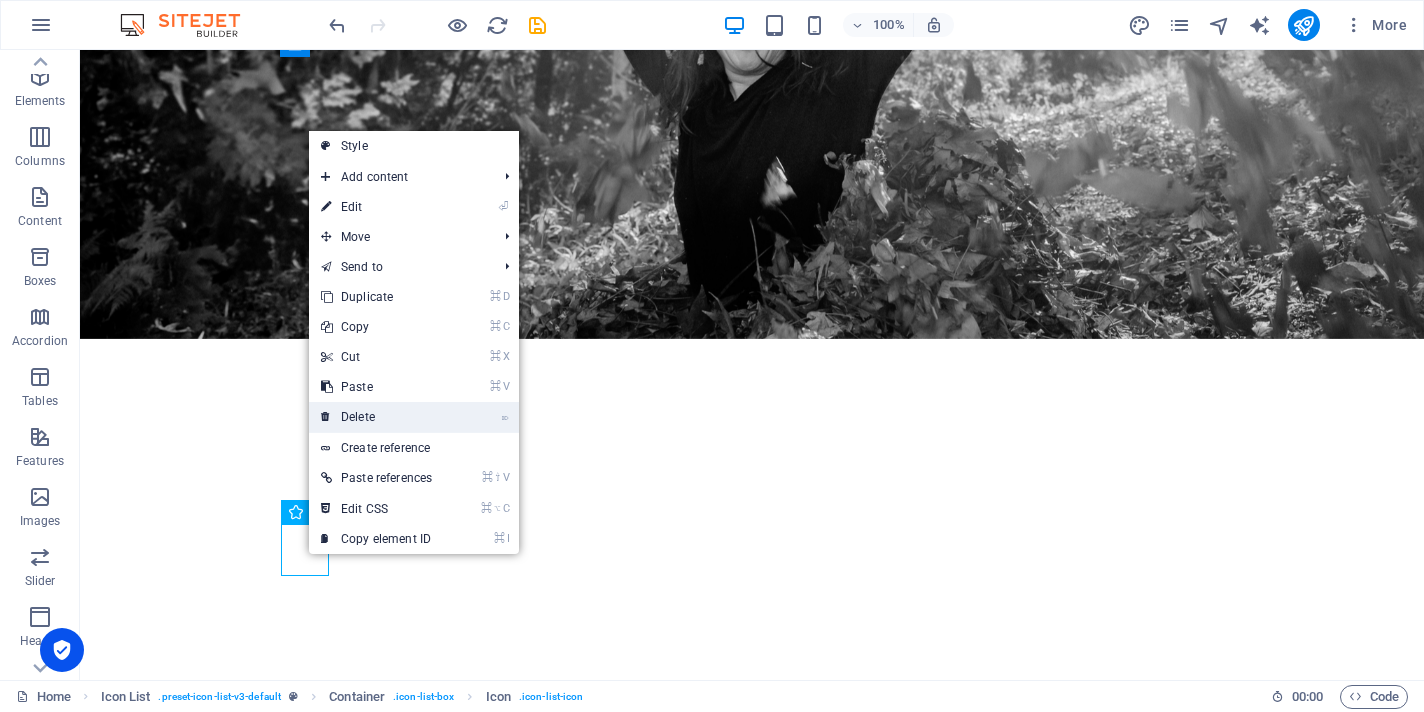 click on "⌦  Delete" at bounding box center [376, 417] 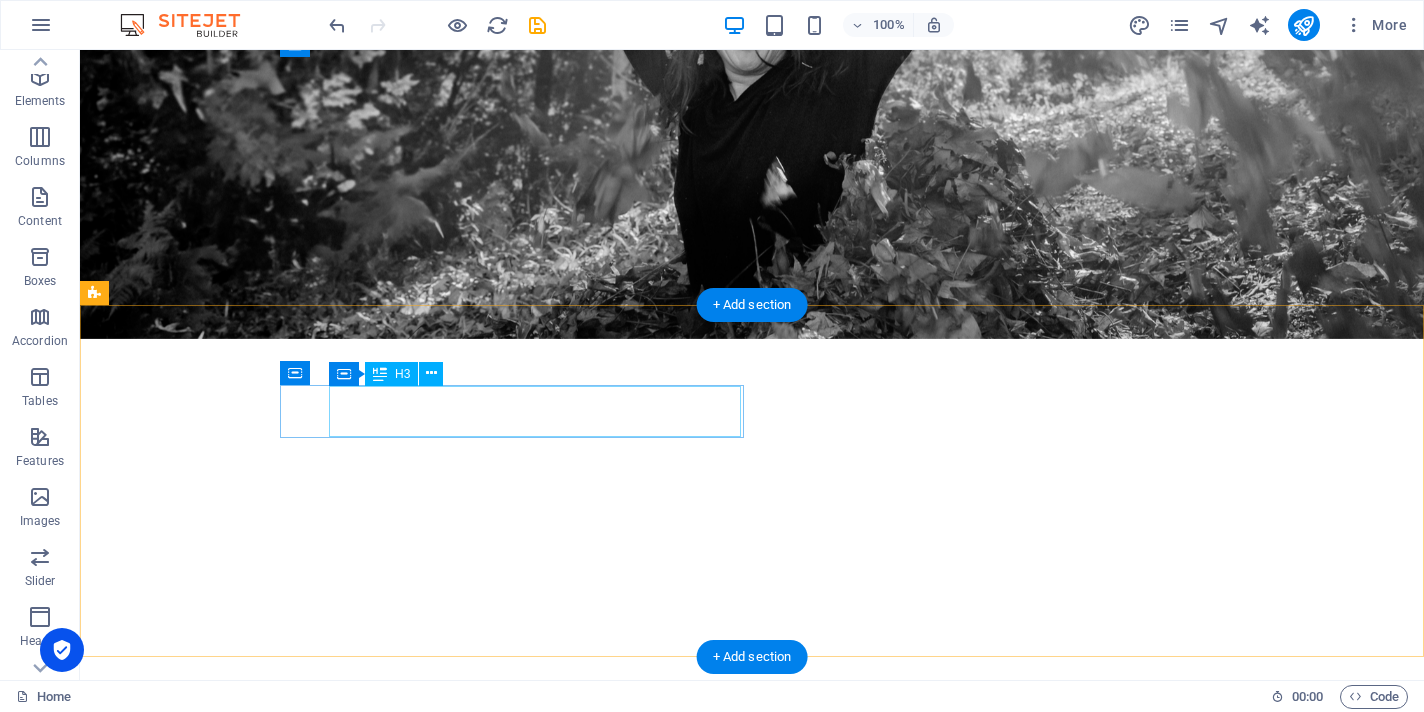 click on "Headline" at bounding box center (303, 1872) 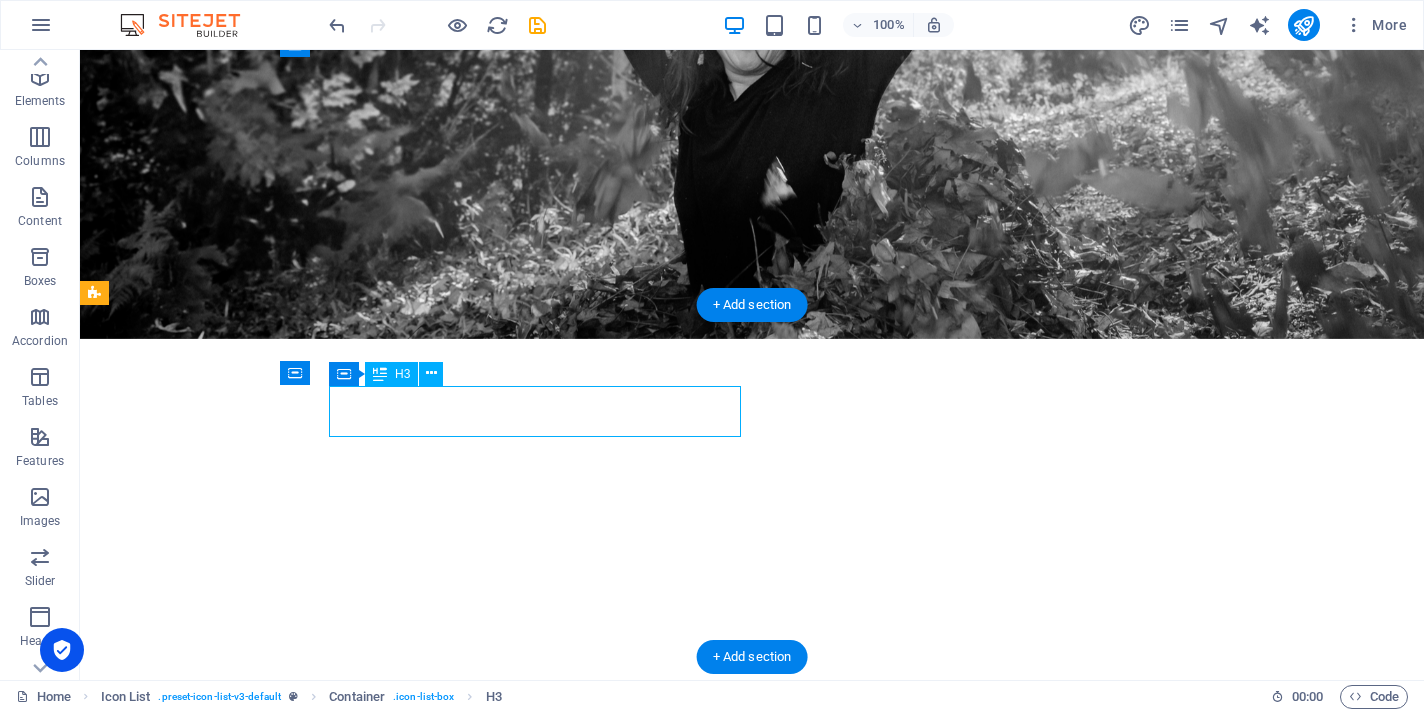 click on "Headline" at bounding box center (303, 1872) 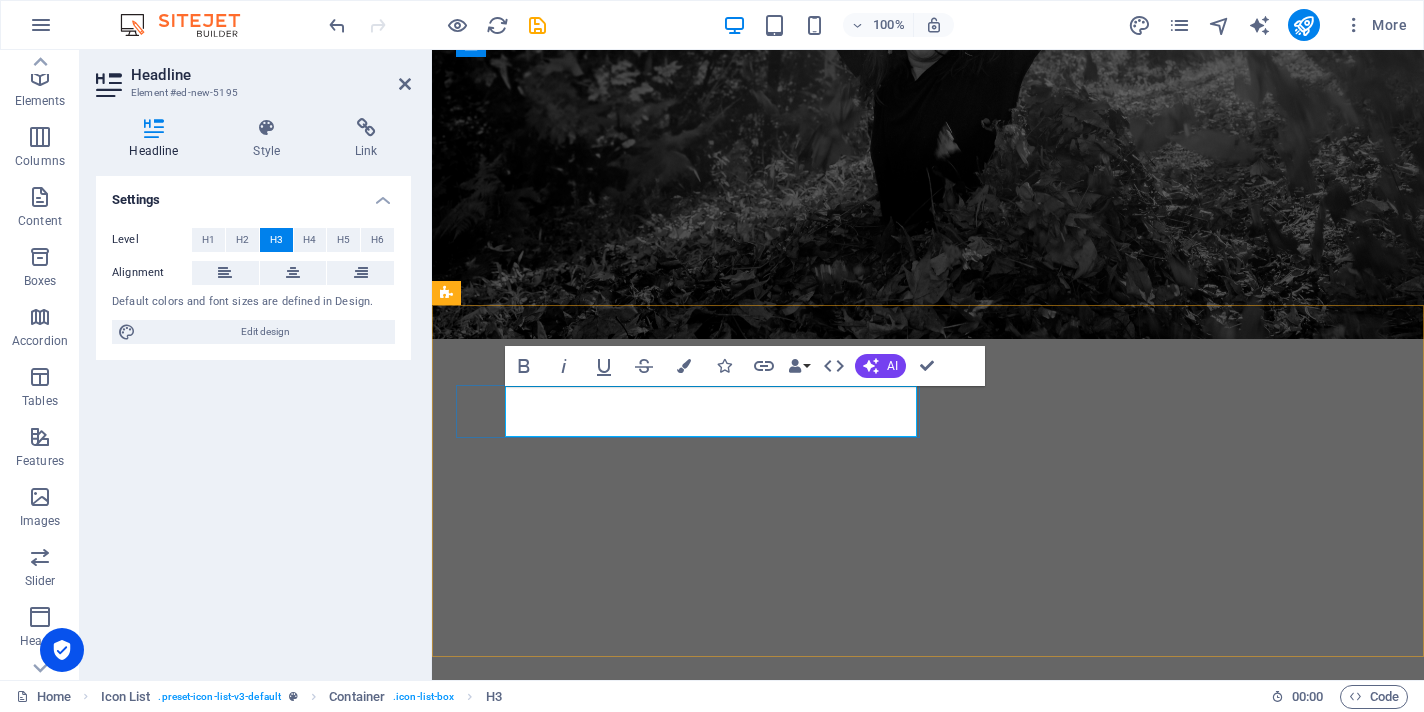 type 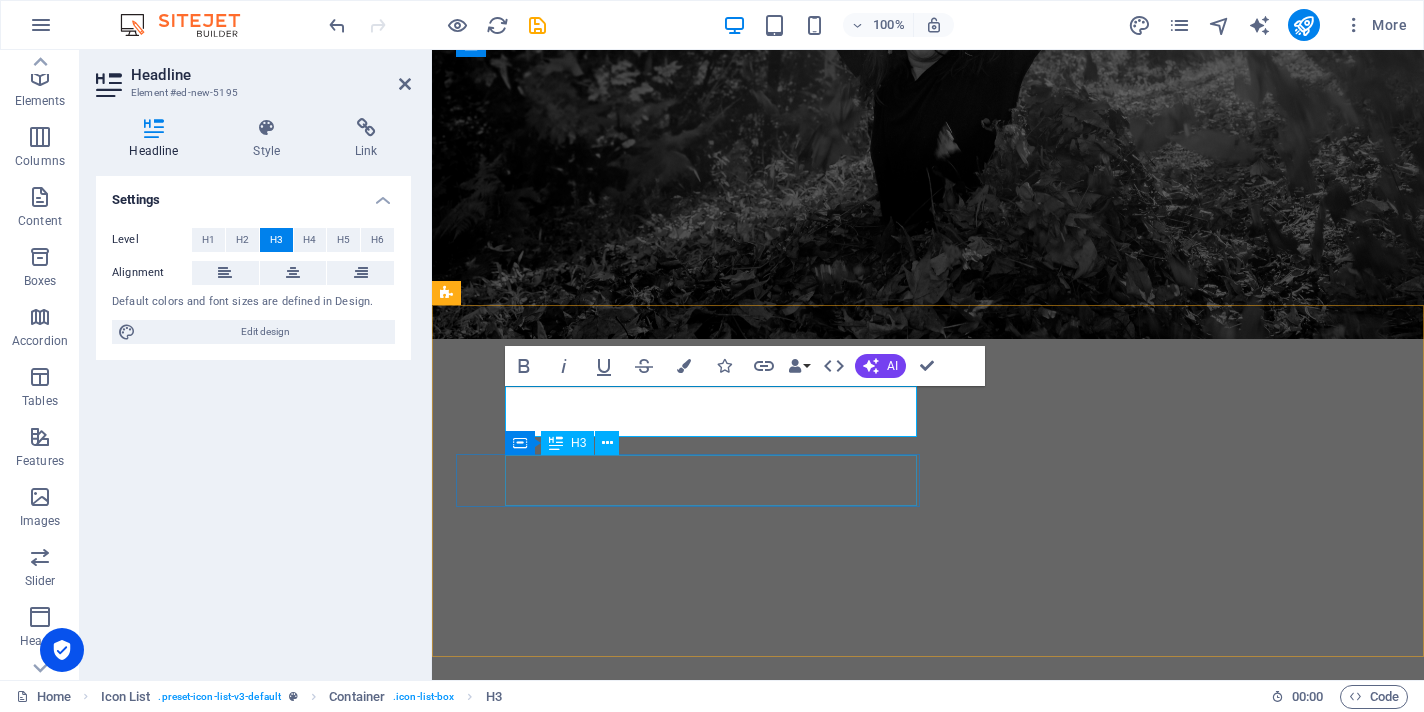 click on "Headline" at bounding box center (655, 2091) 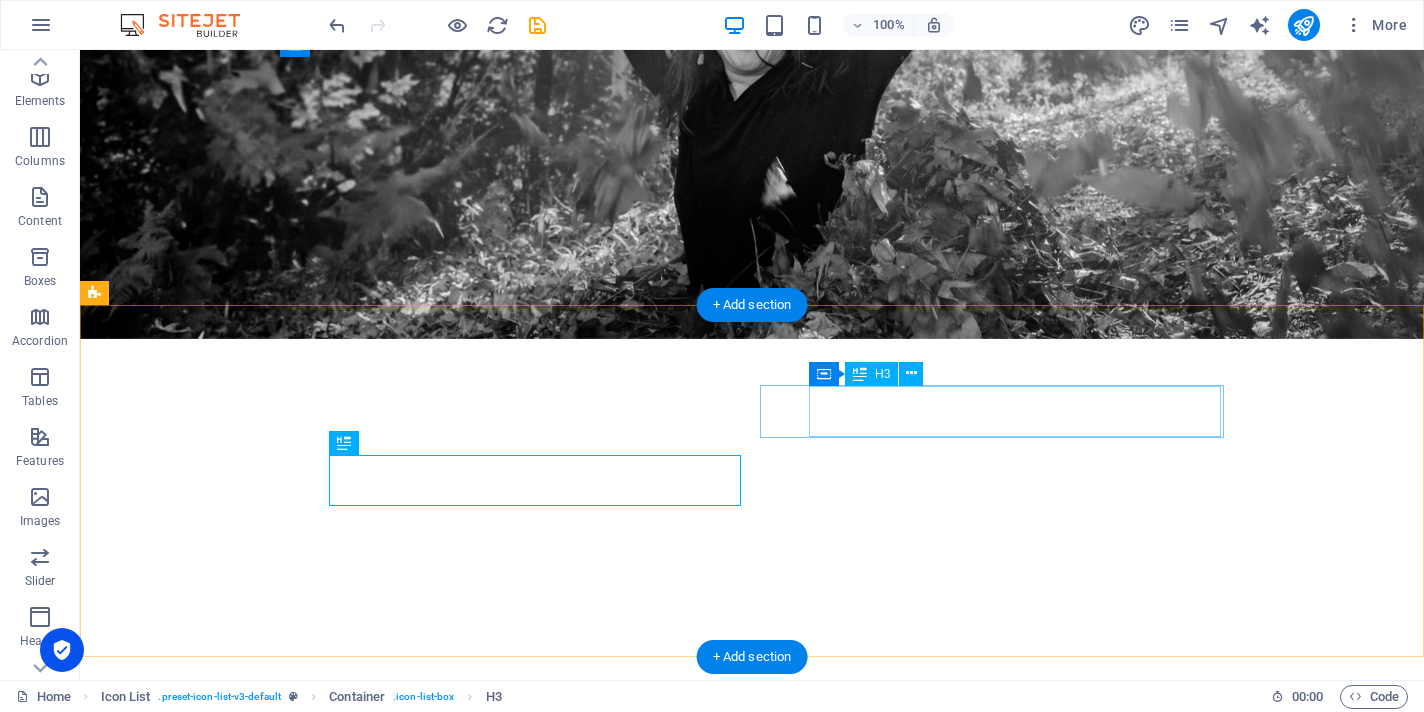 click on "Headline" at bounding box center (303, 1982) 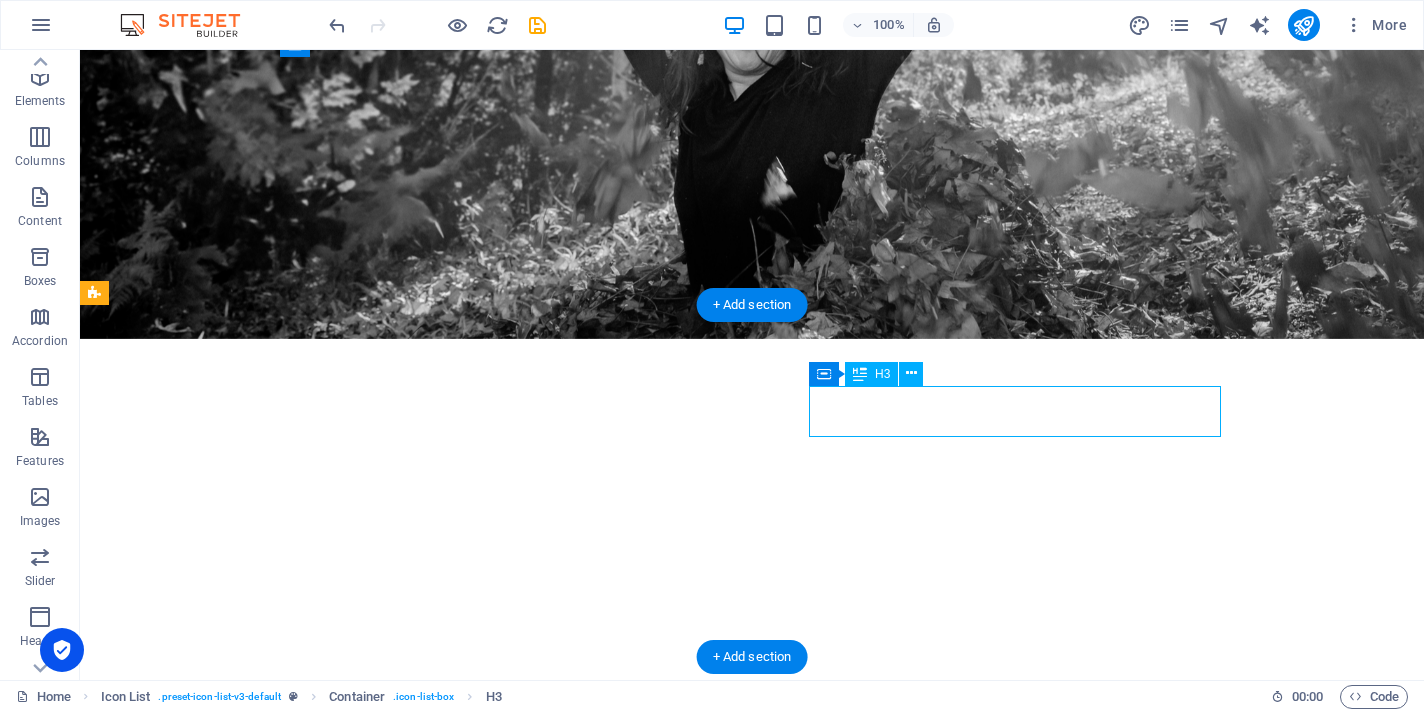 click on "Headline" at bounding box center [303, 1982] 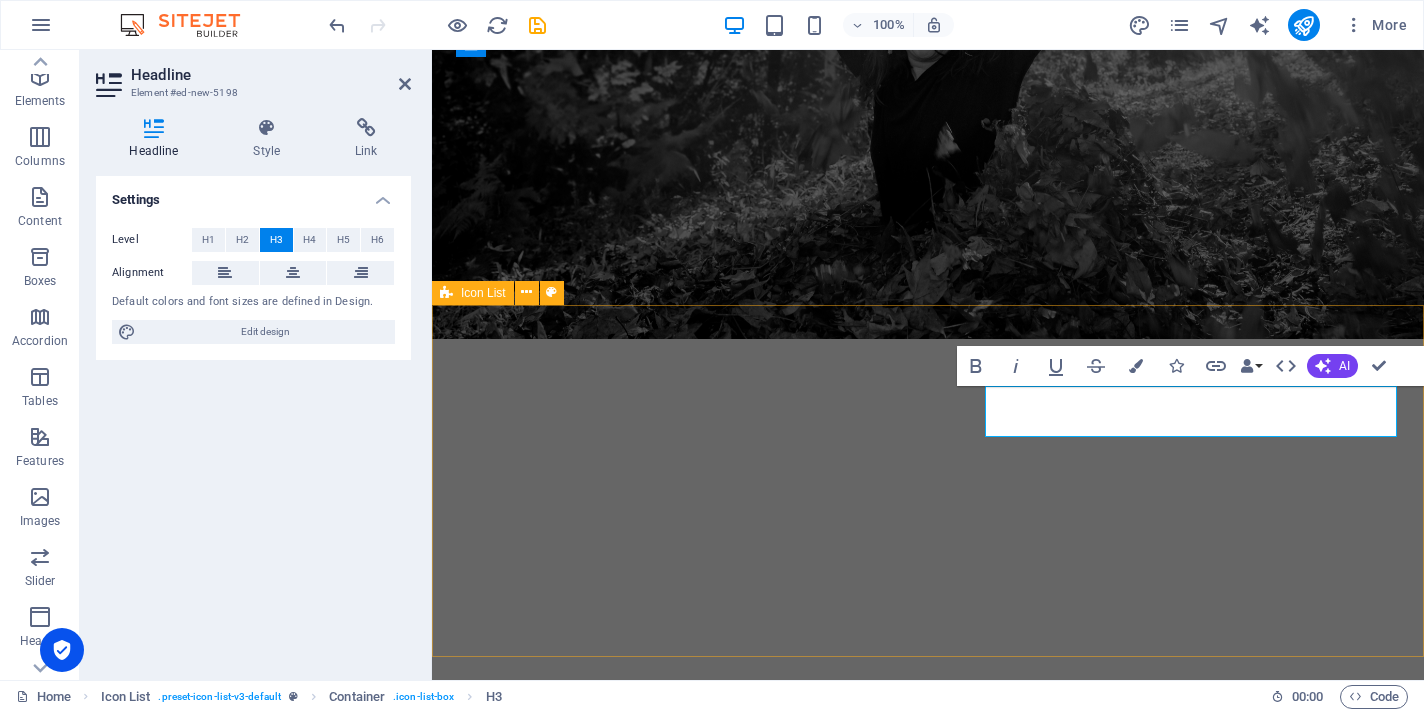 type 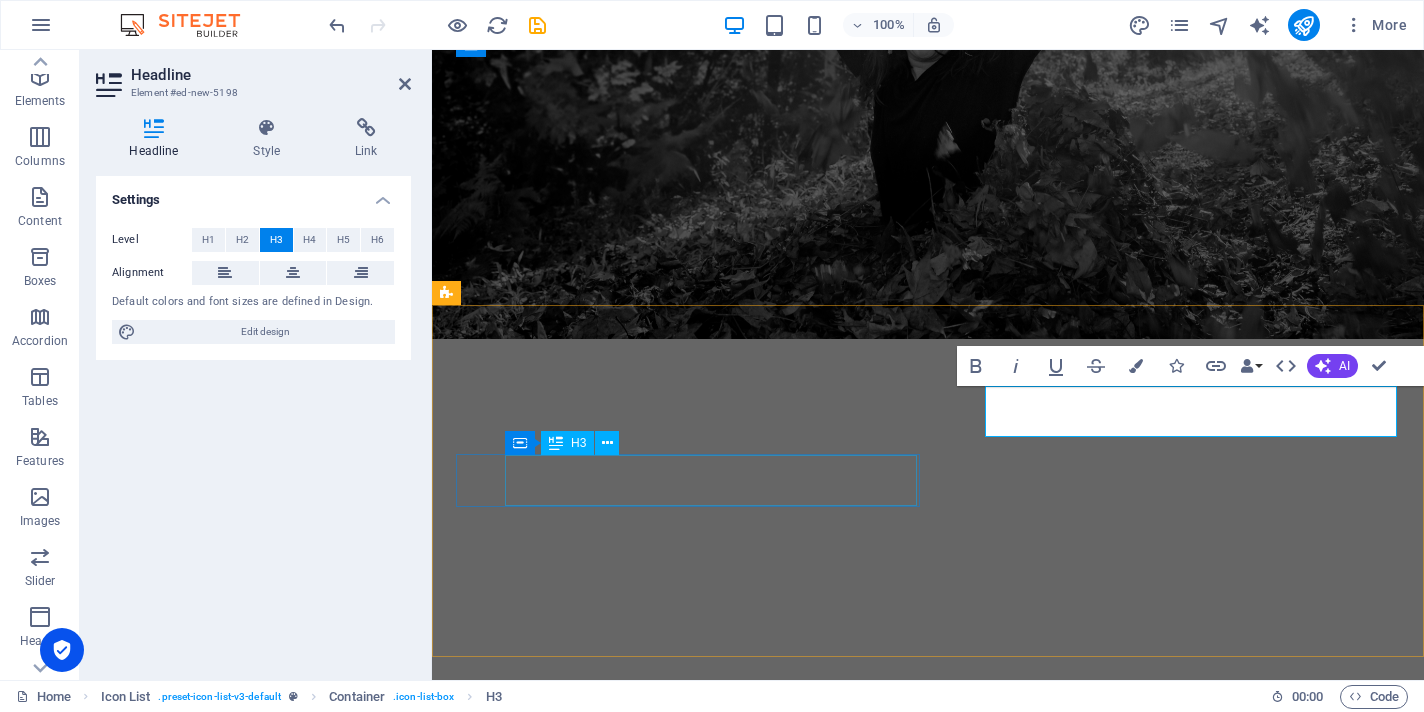 click on "Headline" at bounding box center (655, 2091) 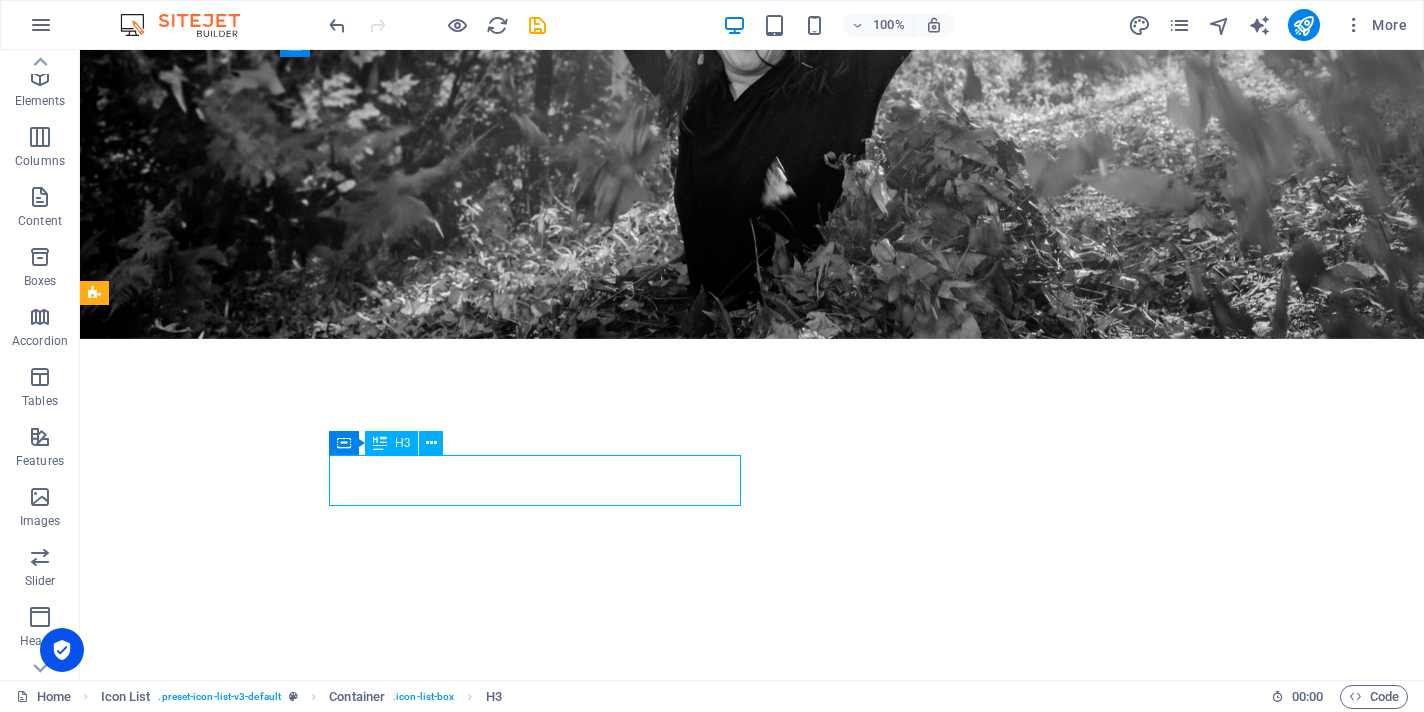 click on "Headline" at bounding box center (303, 2091) 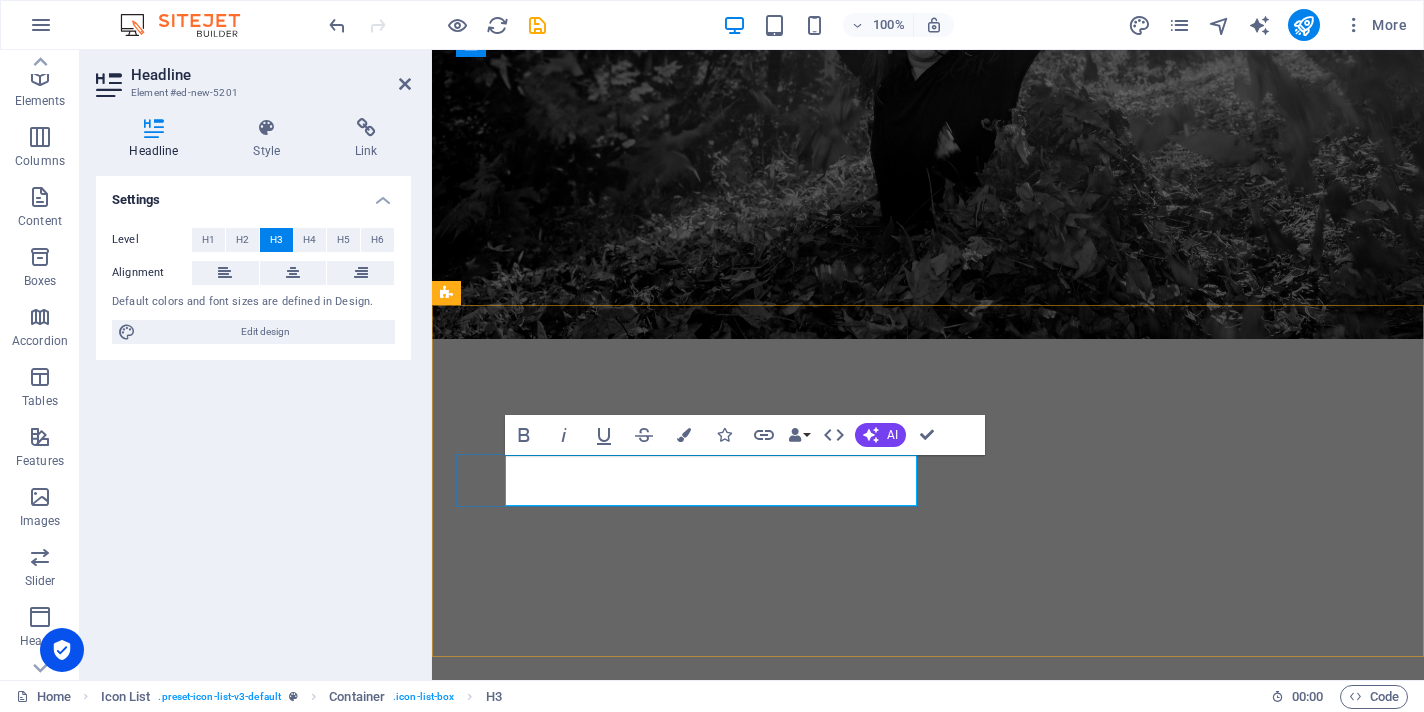 type 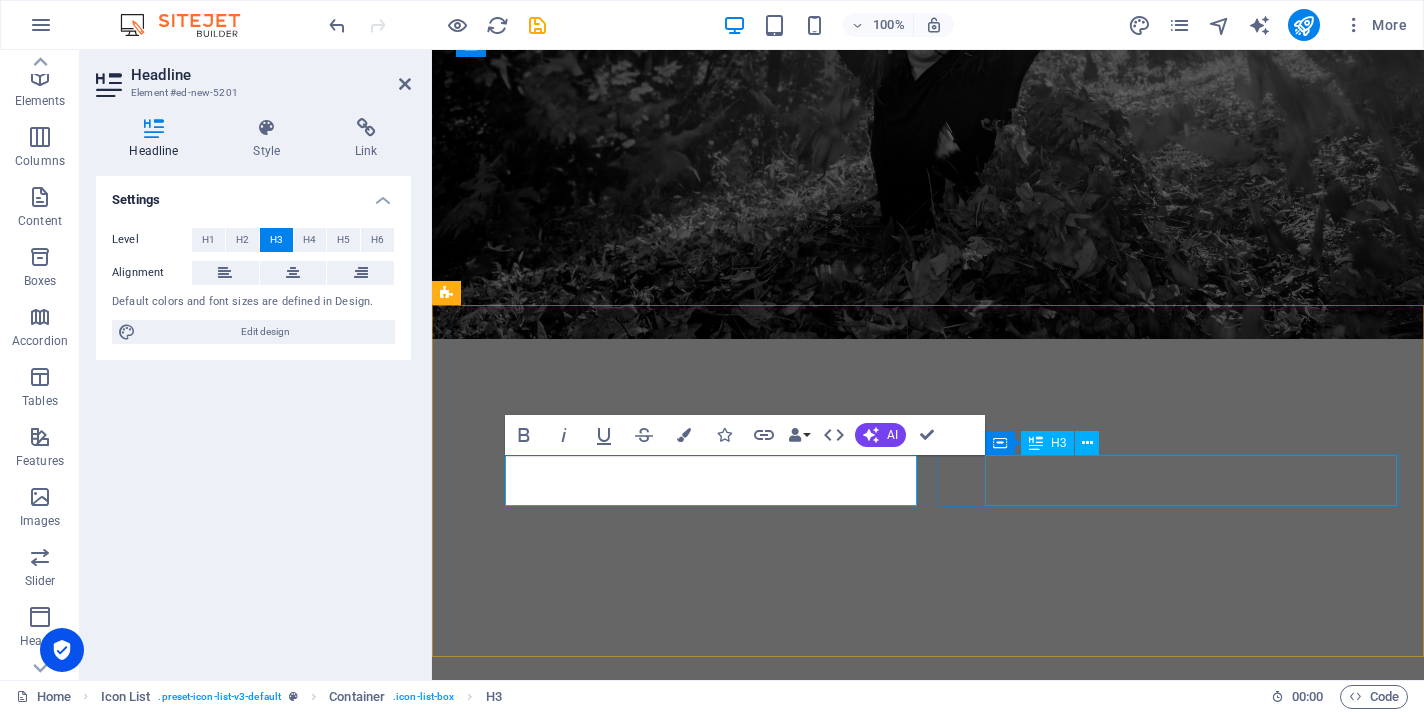 click on "Headline" at bounding box center (655, 2200) 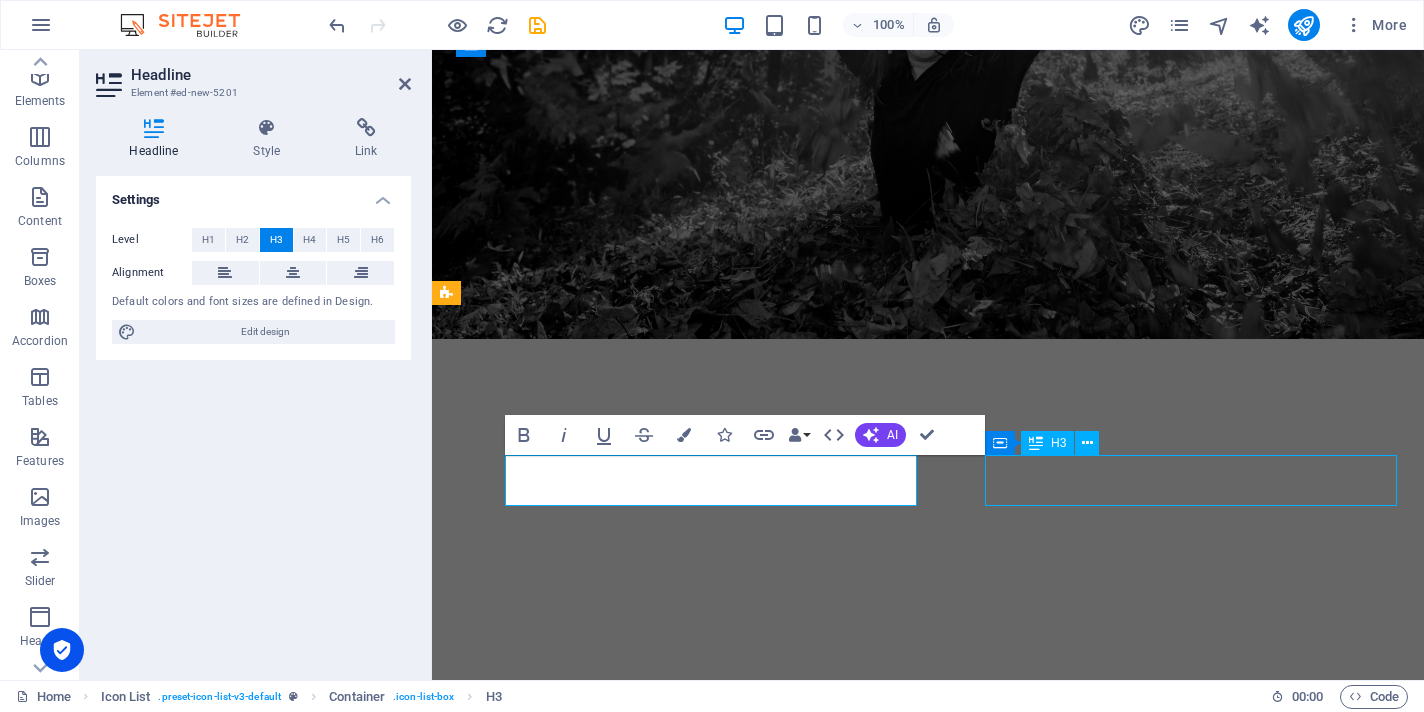 click on "Headline" at bounding box center [655, 2200] 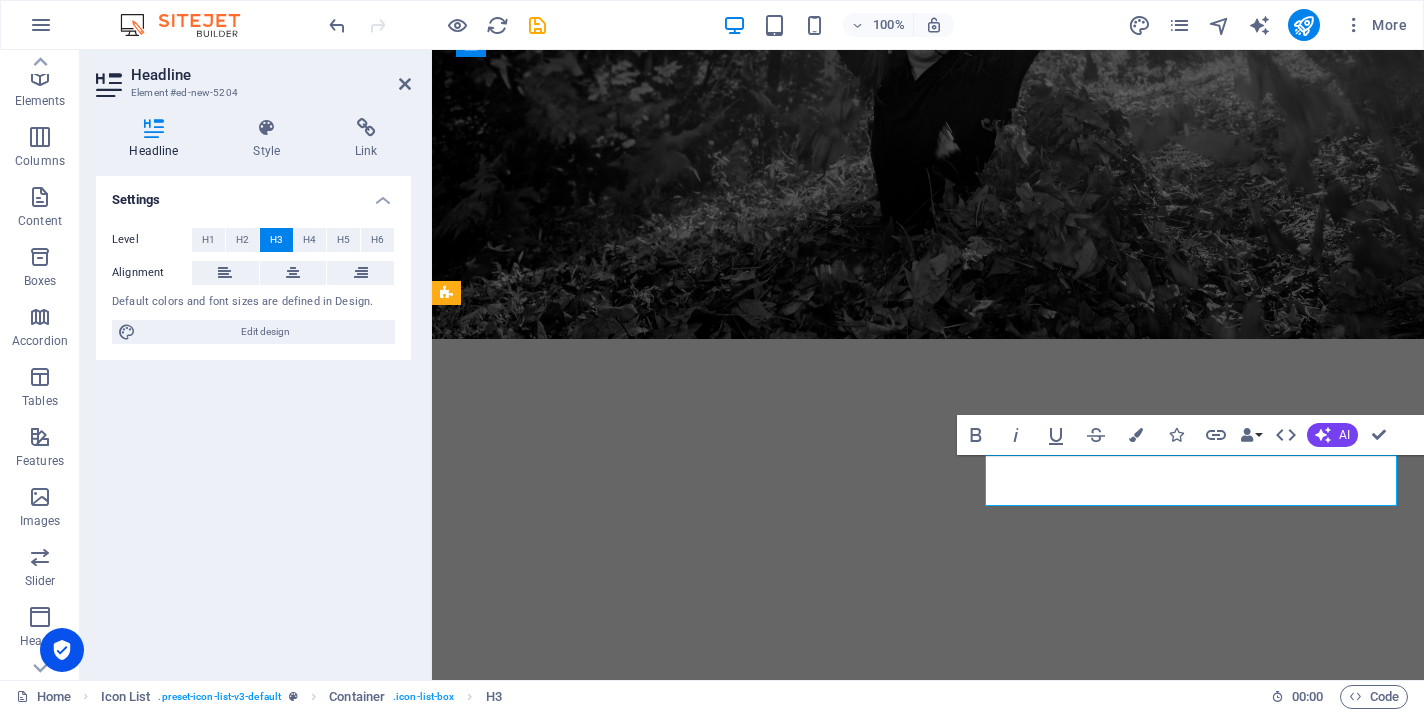 type 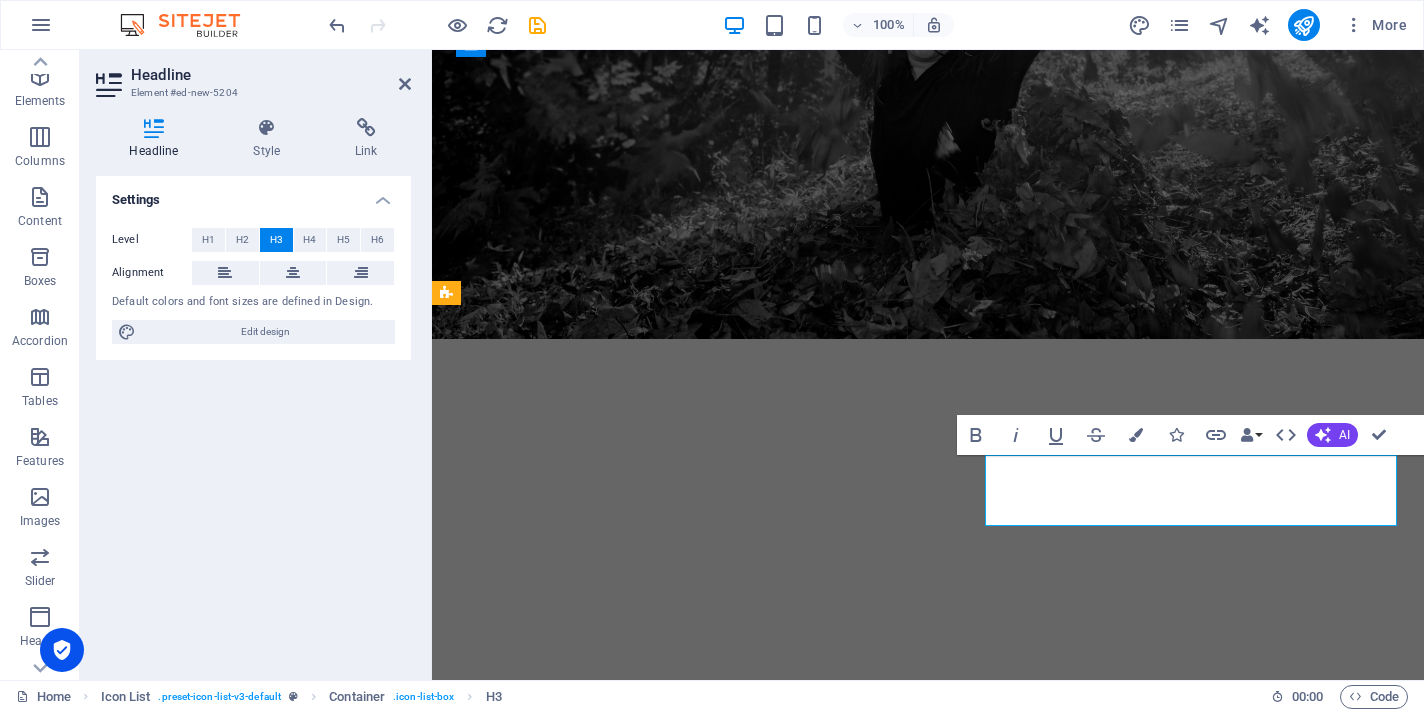 click on "Kinesiology - TBM/ NET/ Functional Restoration" at bounding box center [655, 2210] 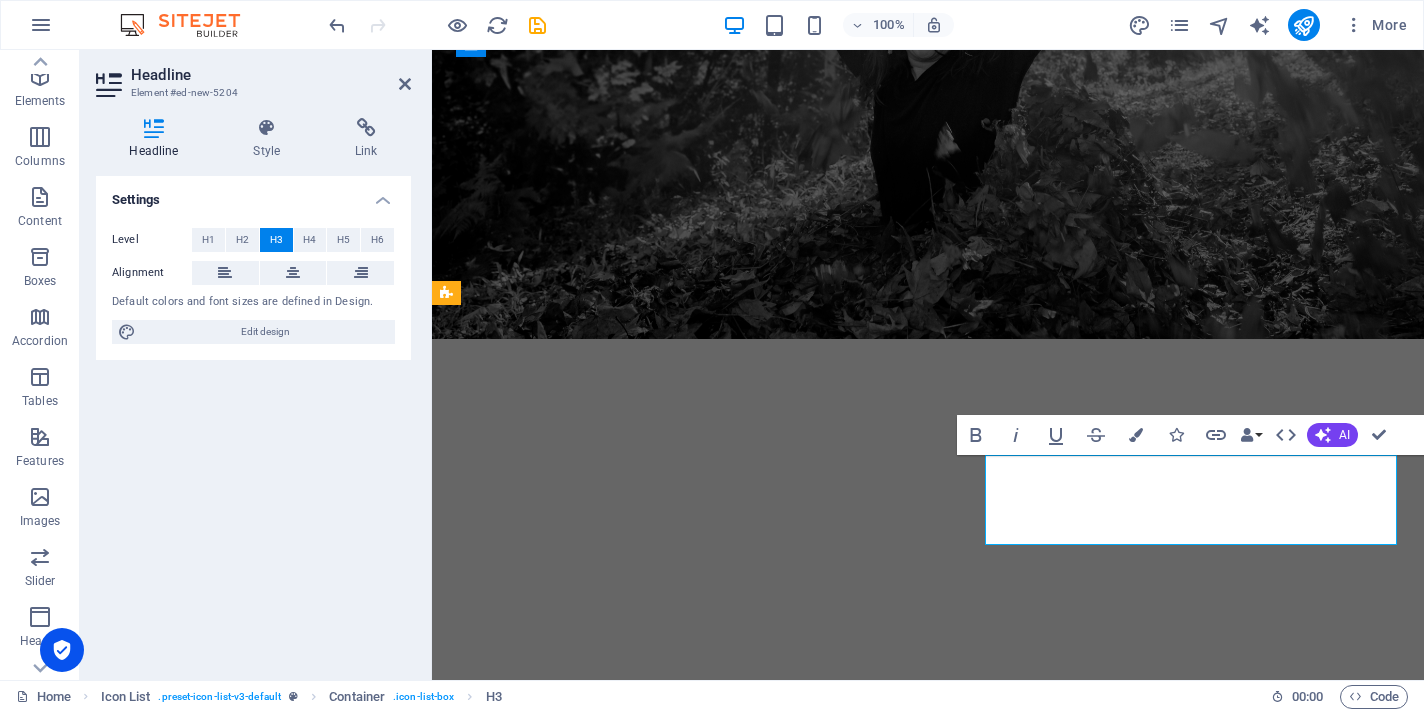 click on "Kinesiology  ‌TBM ‌NET/ Functional Restoration" at bounding box center [597, 2220] 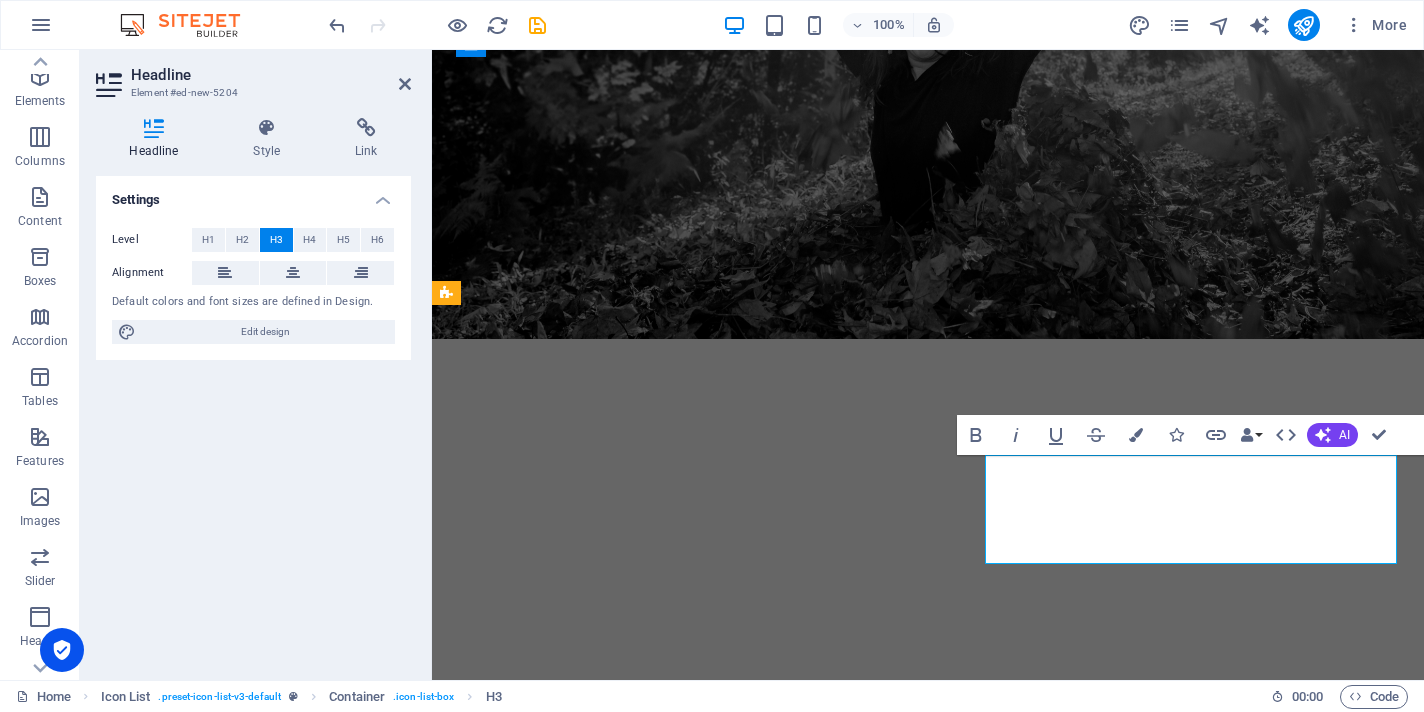 click on "Kinesiology  ‌TBM ‌NET ‌Functional Restoration" at bounding box center (655, 2229) 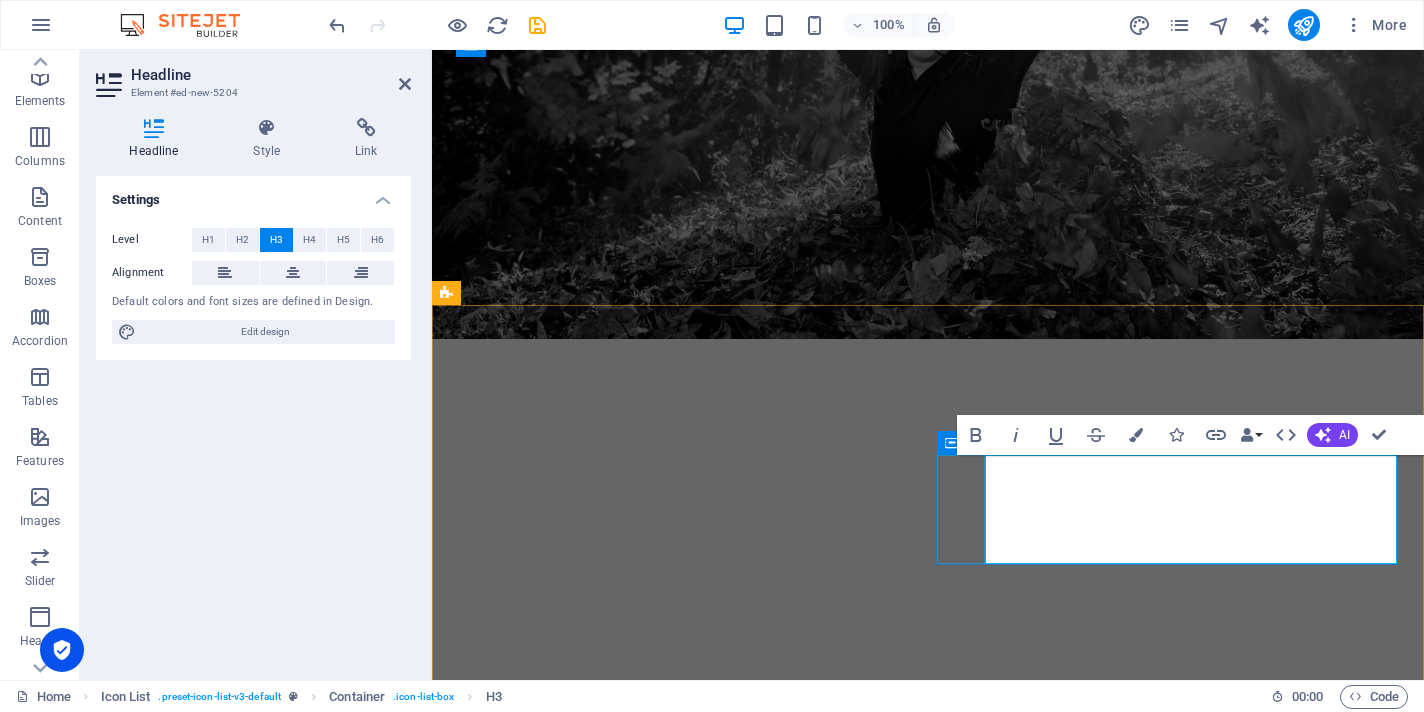 drag, startPoint x: 1223, startPoint y: 539, endPoint x: 969, endPoint y: 498, distance: 257.28778 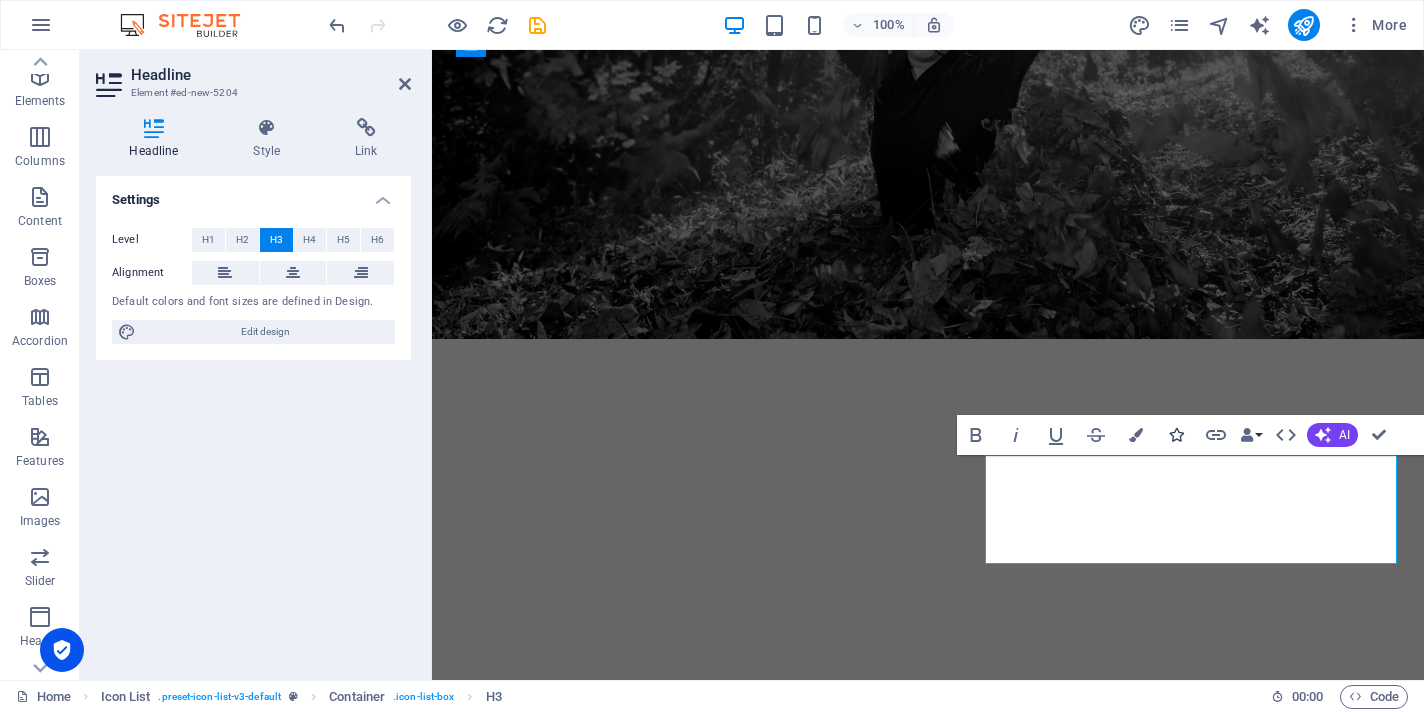 click at bounding box center (1176, 435) 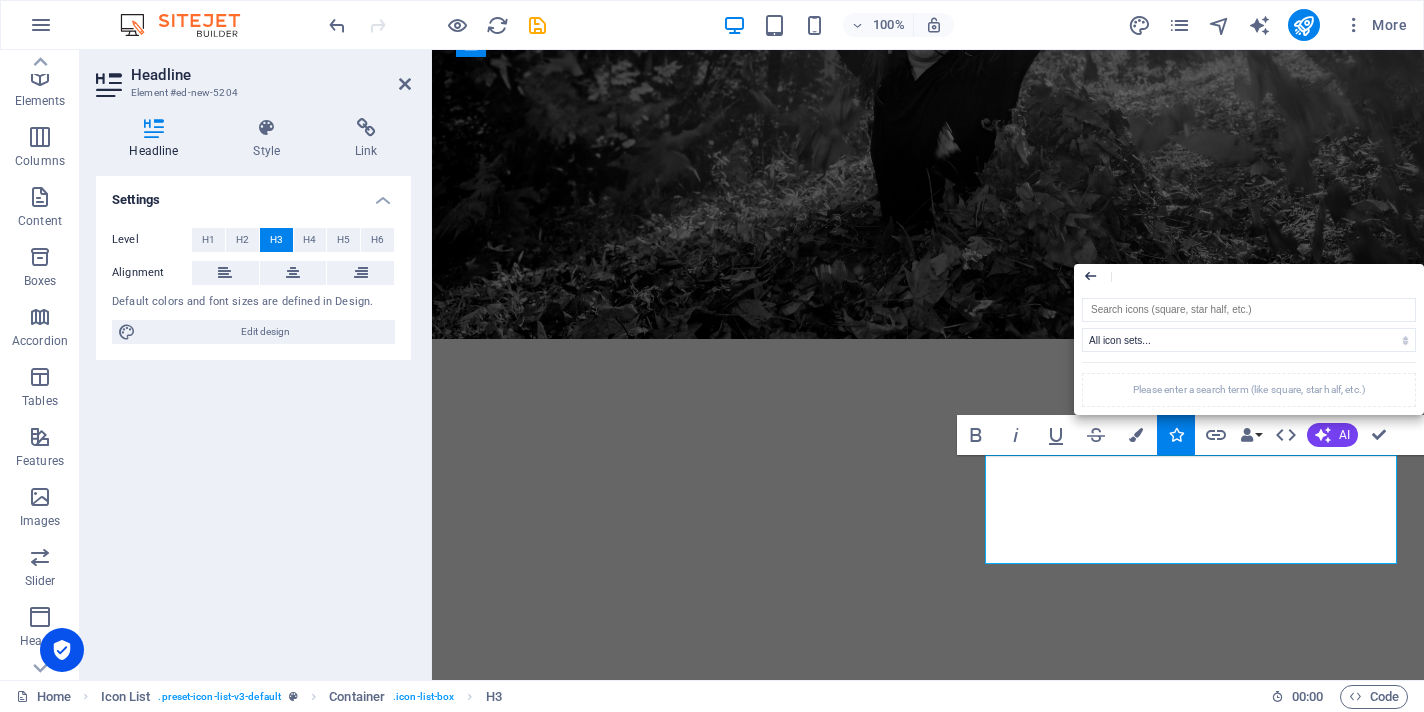click 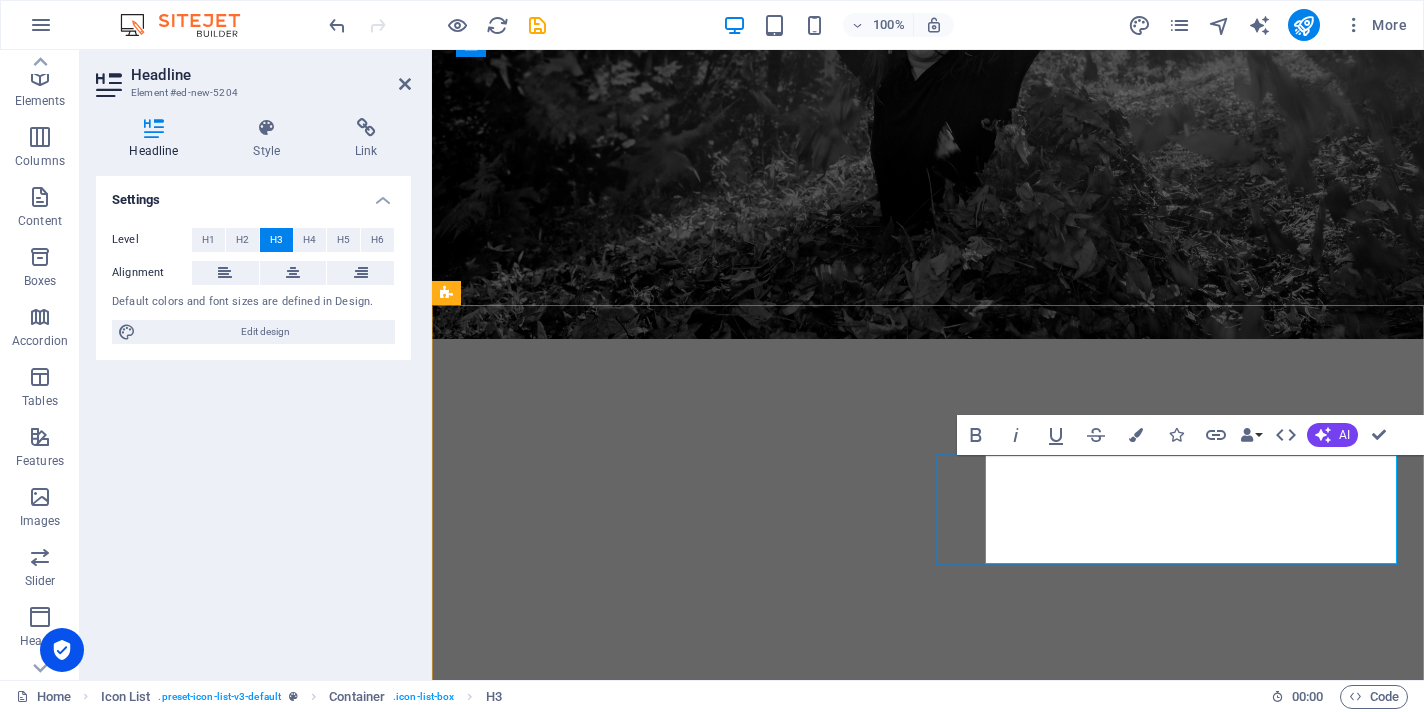 click on "Kinesiology  ‌TBM ‌NET ‌Functional Restoration" at bounding box center (655, 2229) 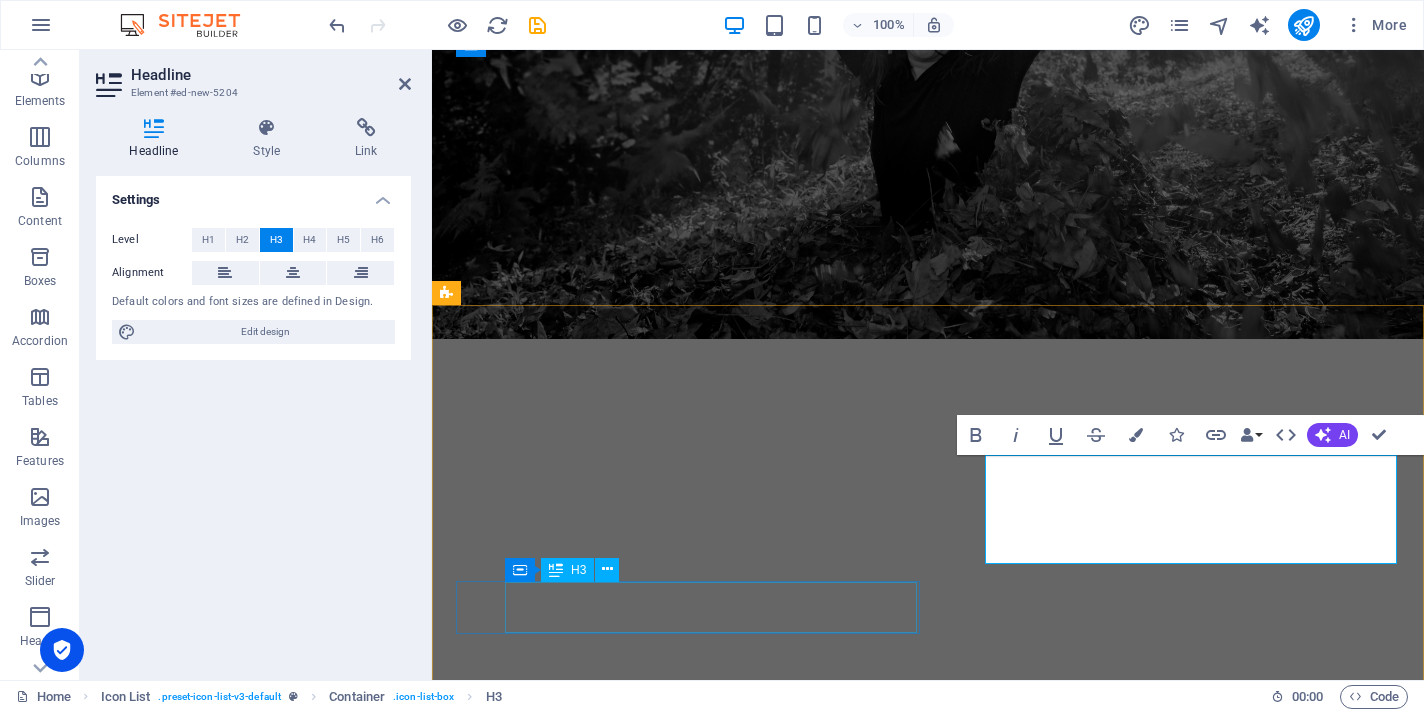click on "Headline" at bounding box center [655, 2367] 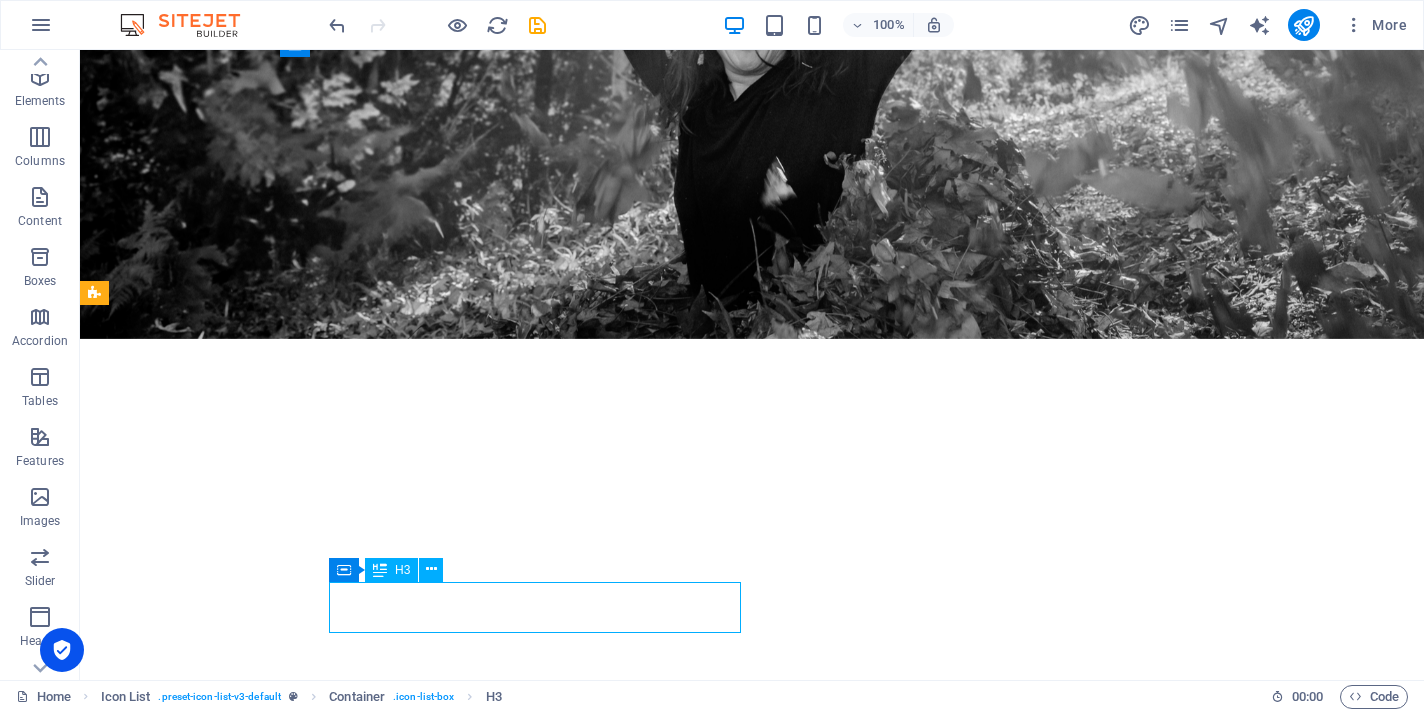 click on "Headline" at bounding box center [303, 2367] 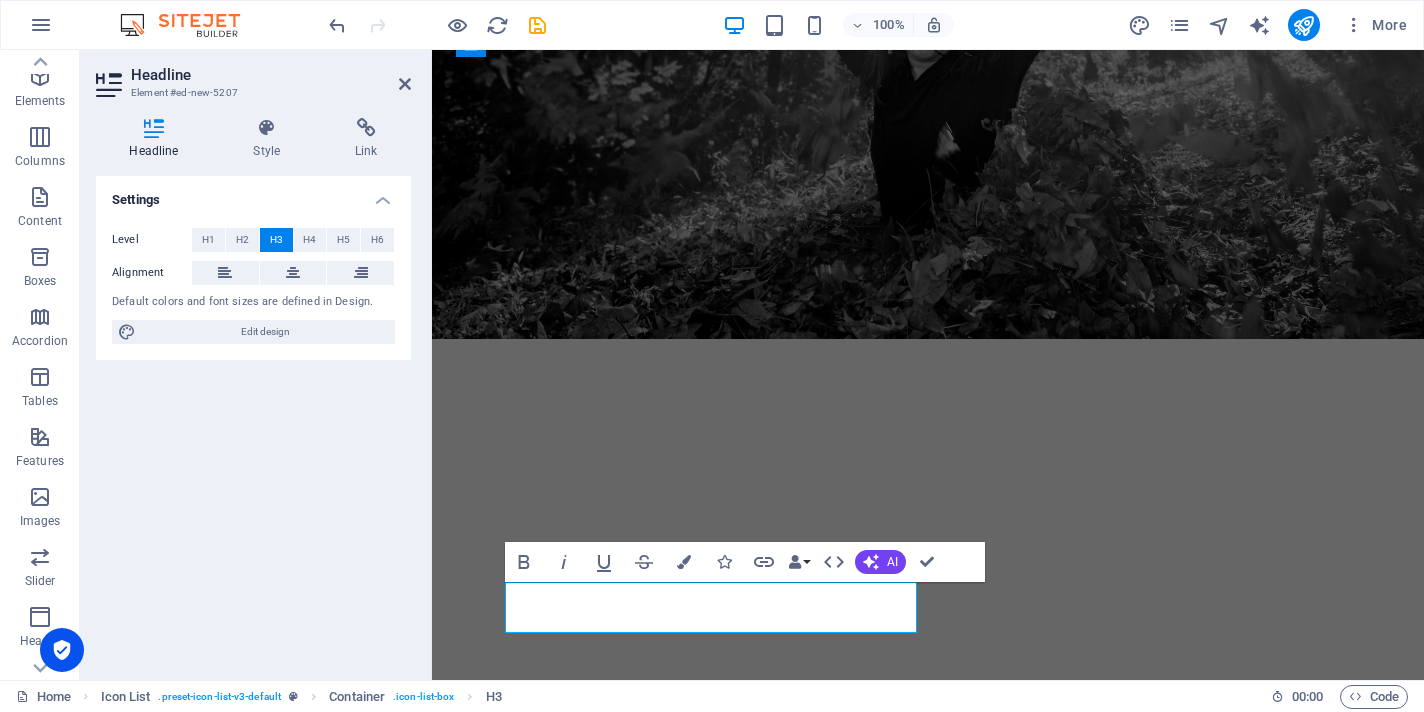 type 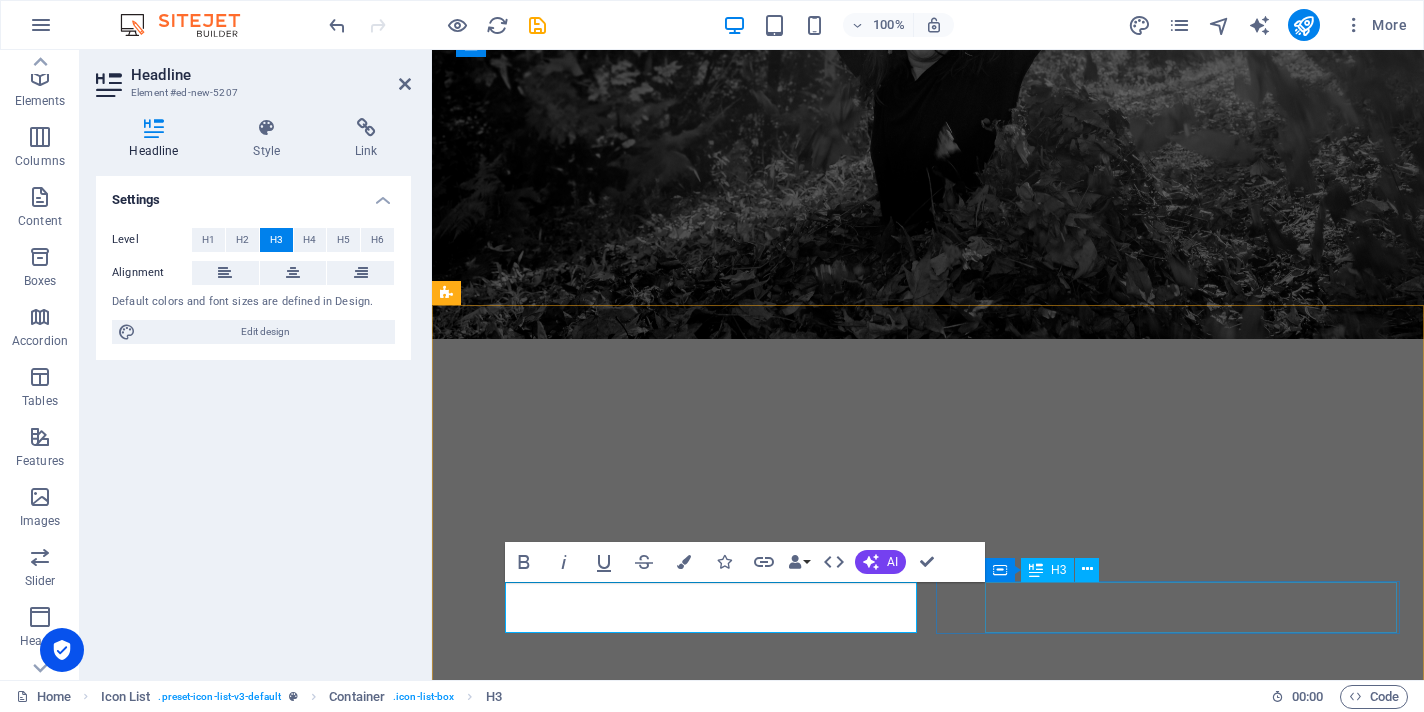 click on "Headline" at bounding box center [655, 2476] 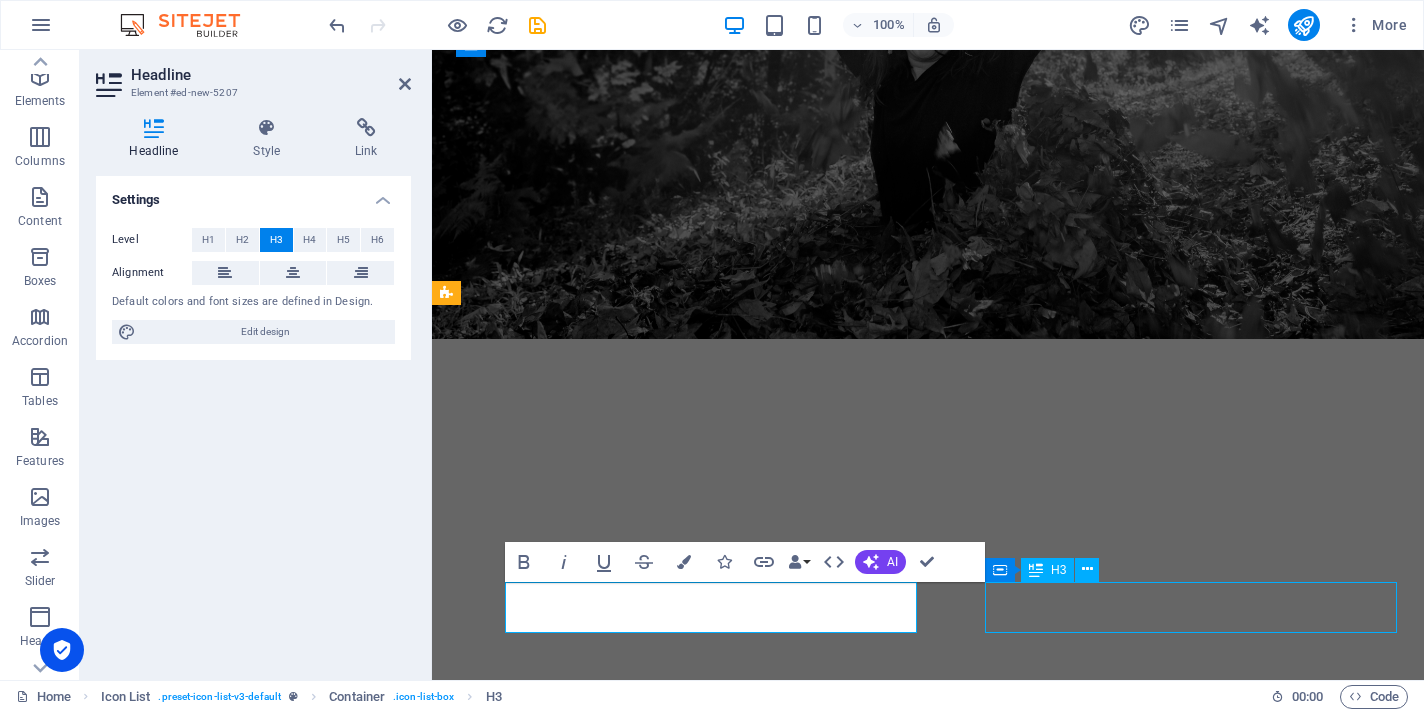 click on "Headline" at bounding box center (655, 2476) 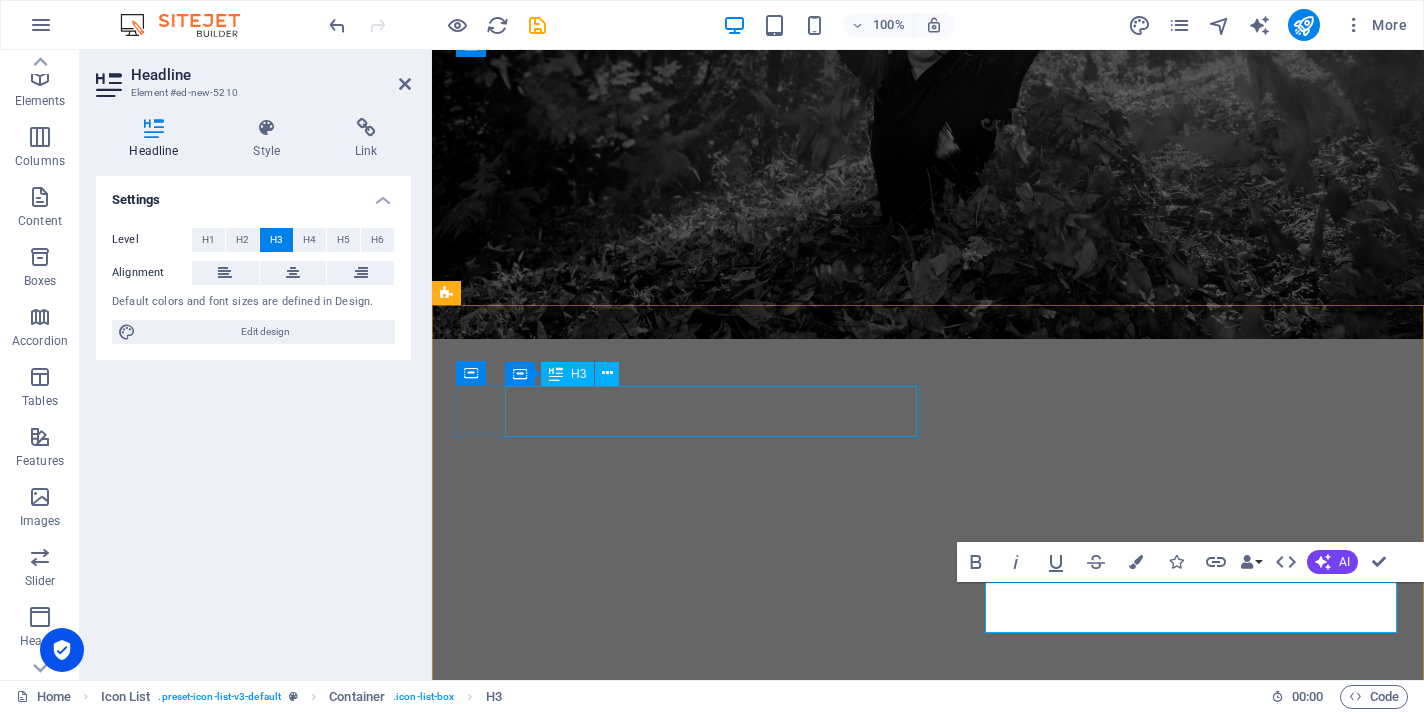 click on "Facilitation & Space Holding" at bounding box center (655, 1872) 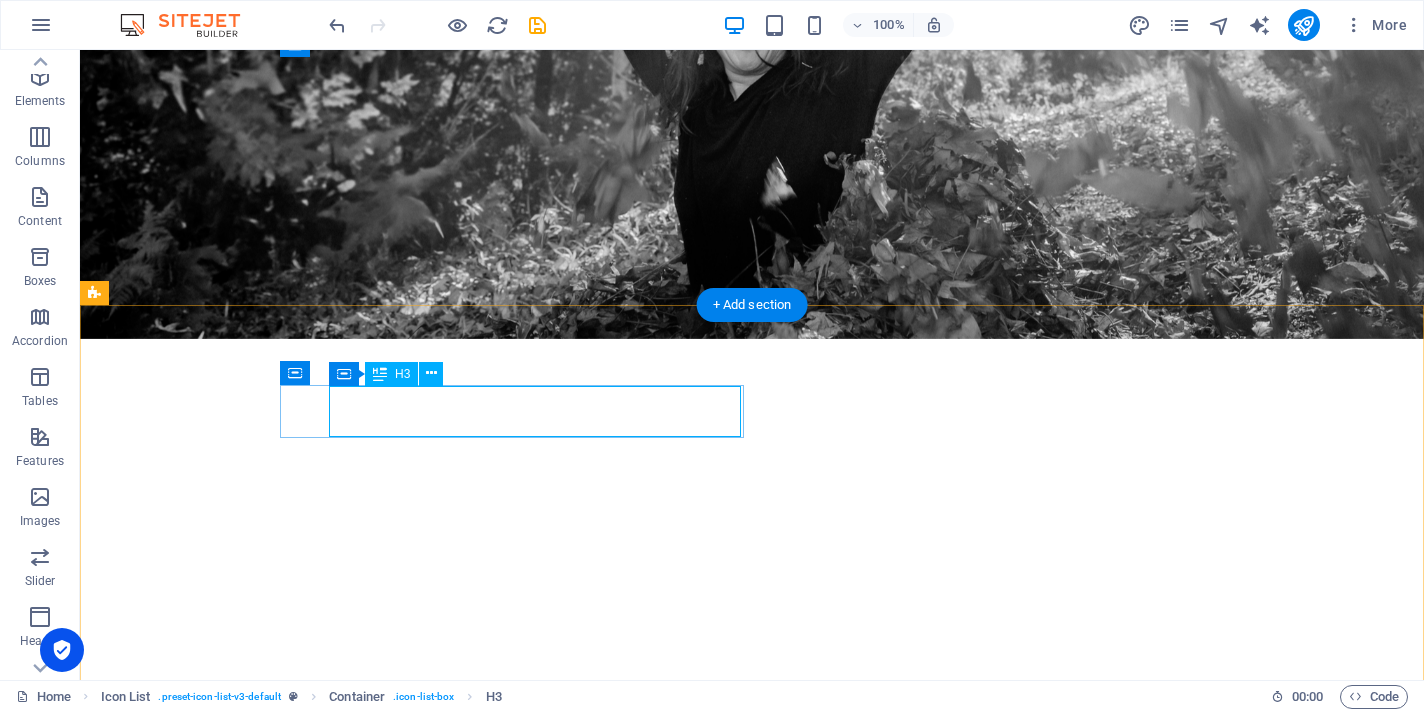 click on "Facilitation & Space Holding" at bounding box center (303, 1872) 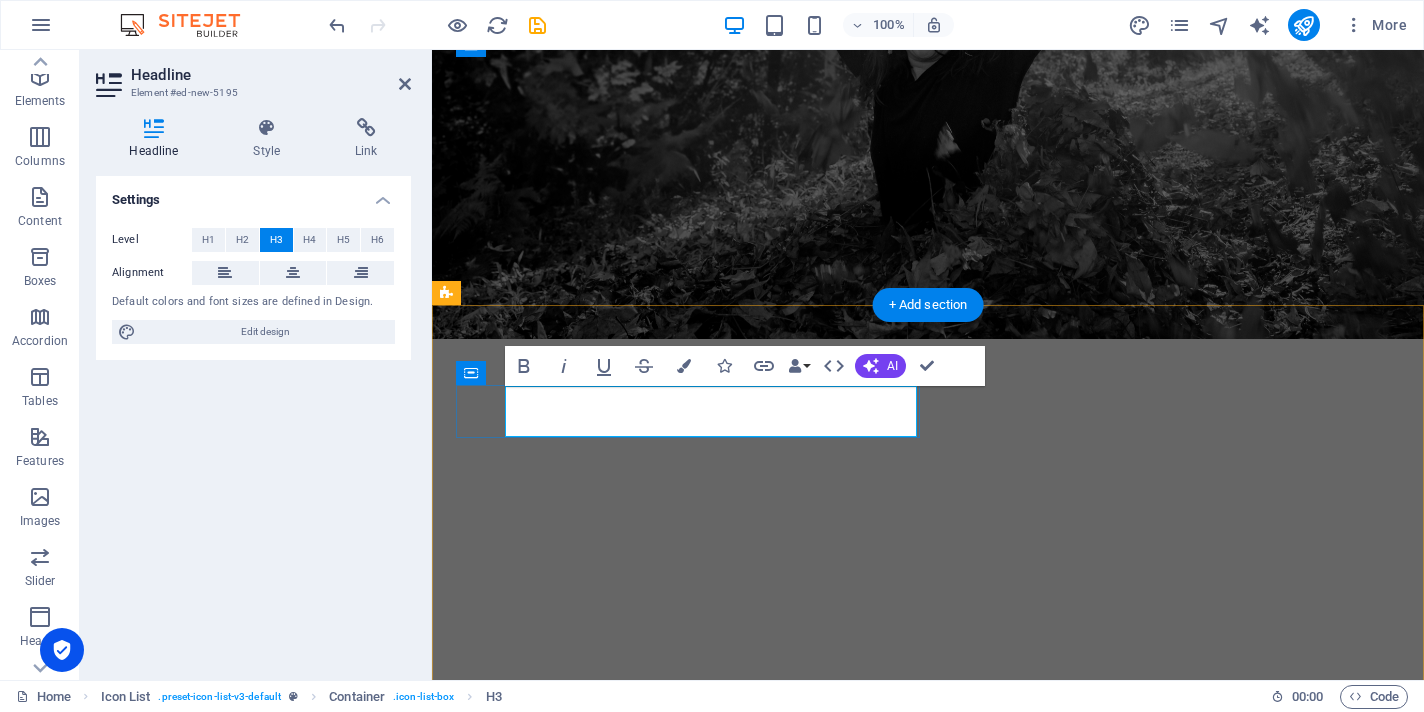 click on "Facilitation & Space Holding" at bounding box center [655, 1872] 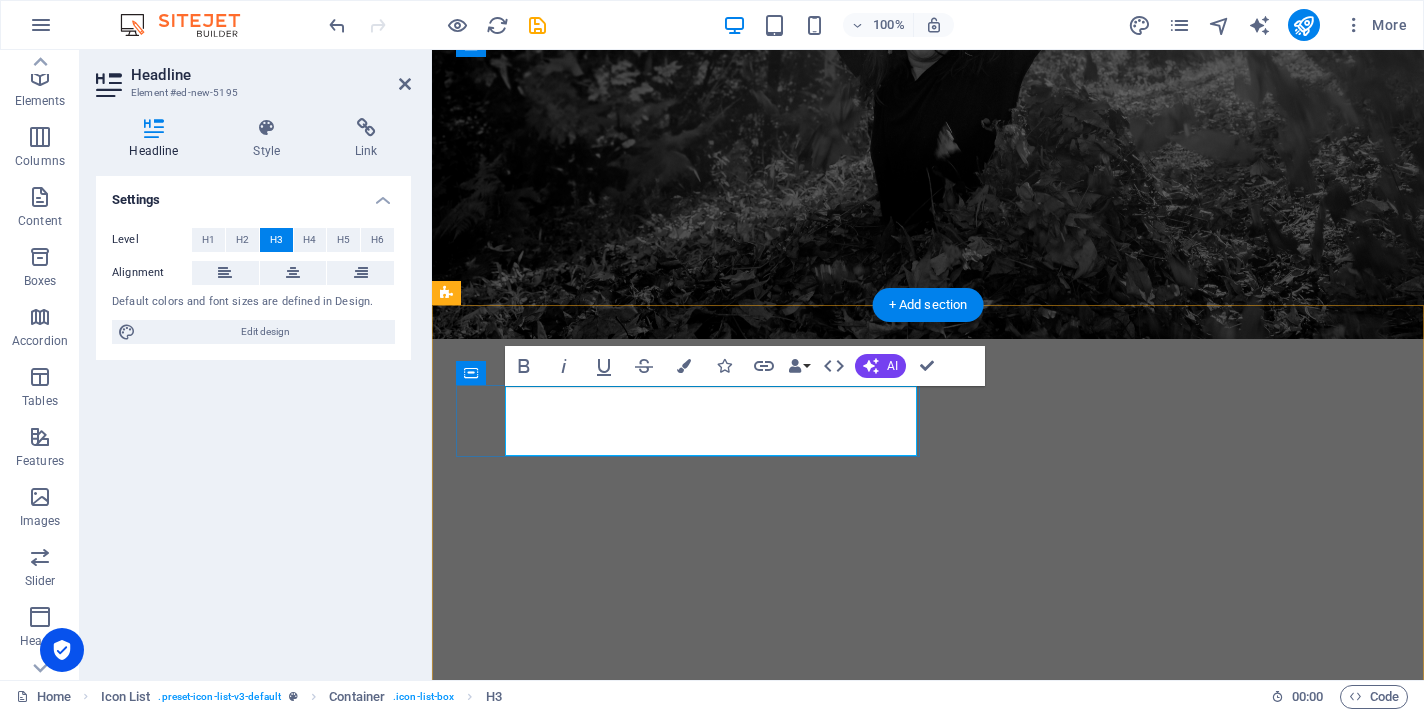 type 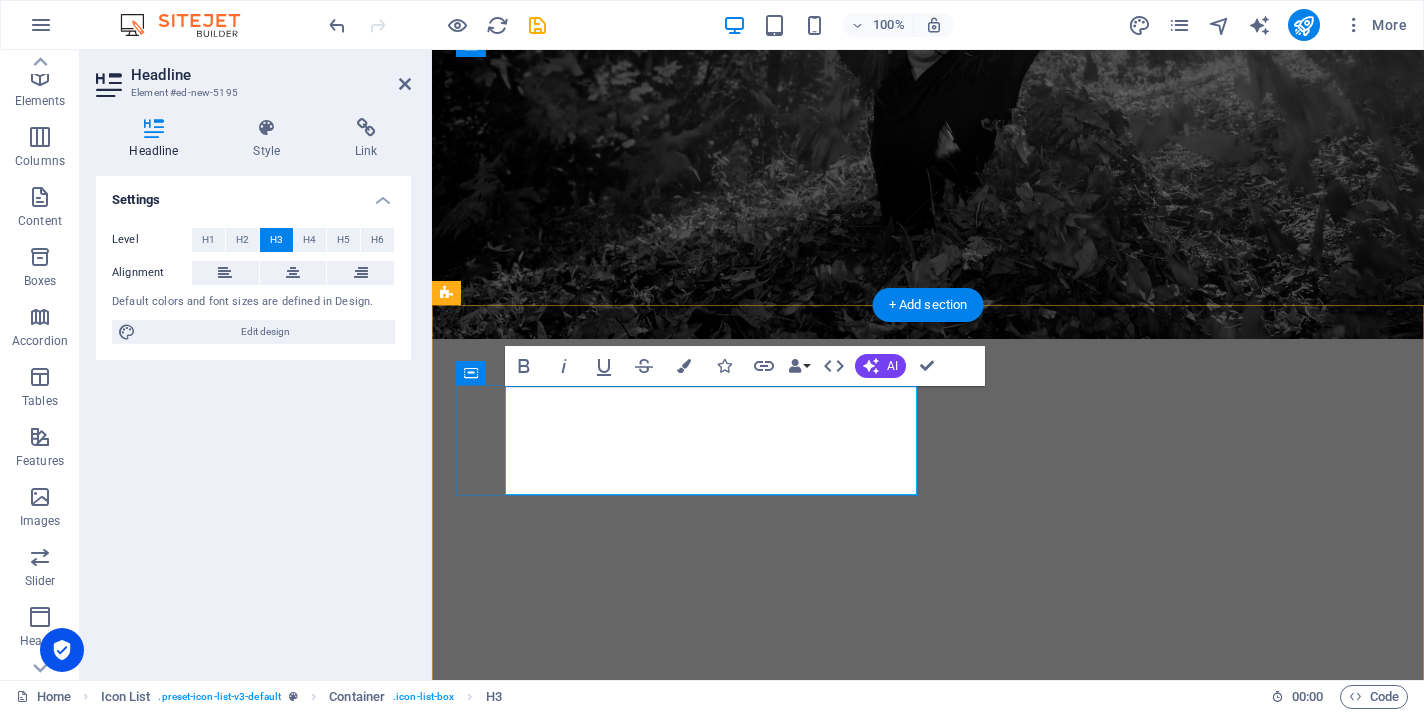 click on "Facilitation & Space Holding ‌1:1 ‌Groups ‌Workshops/ Retreats" at bounding box center [595, 1901] 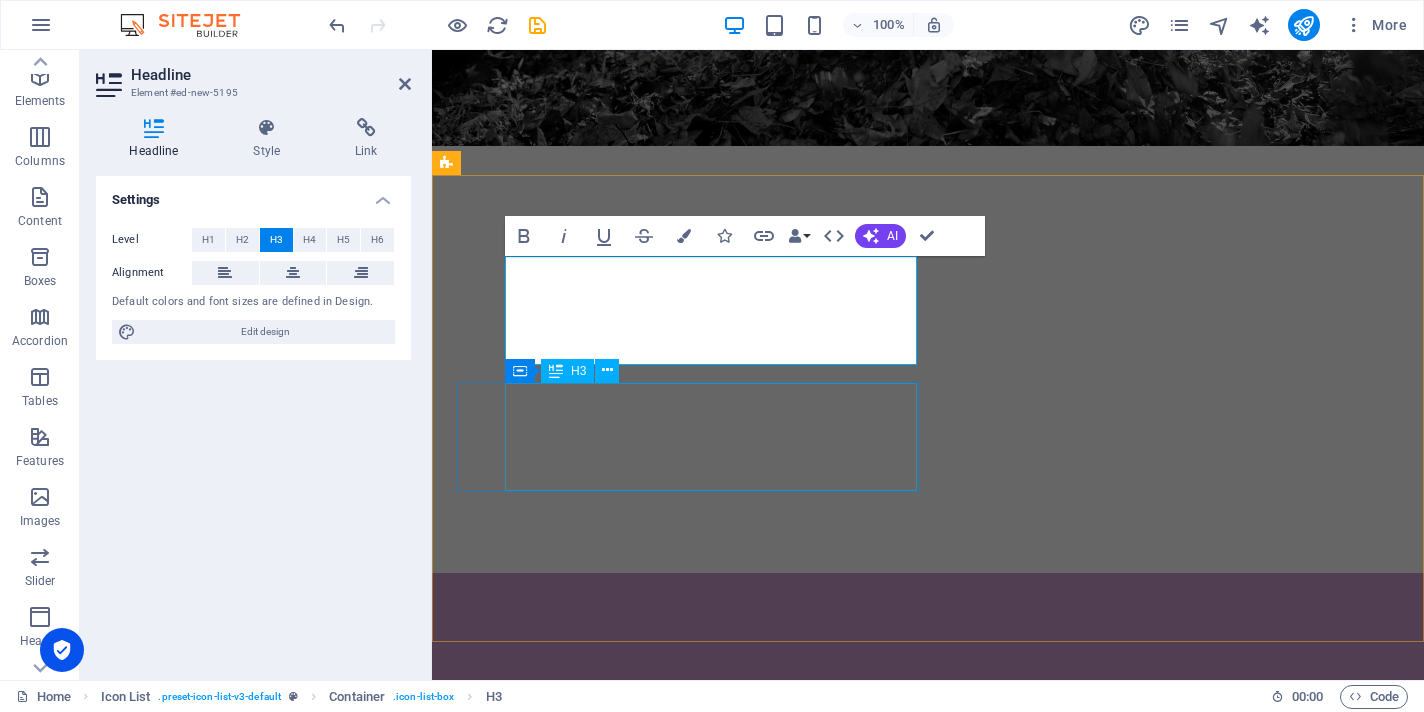 scroll, scrollTop: 2052, scrollLeft: 0, axis: vertical 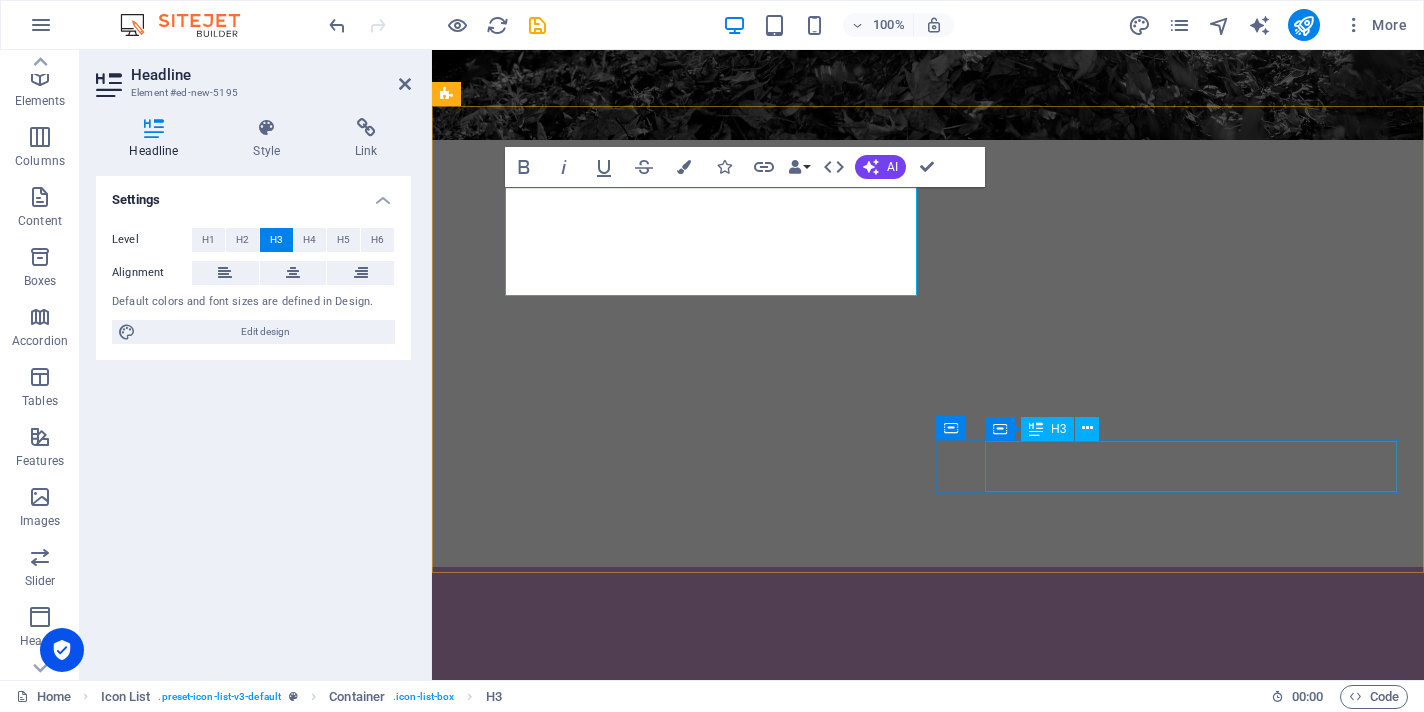 click on "Headline" at bounding box center [655, 2334] 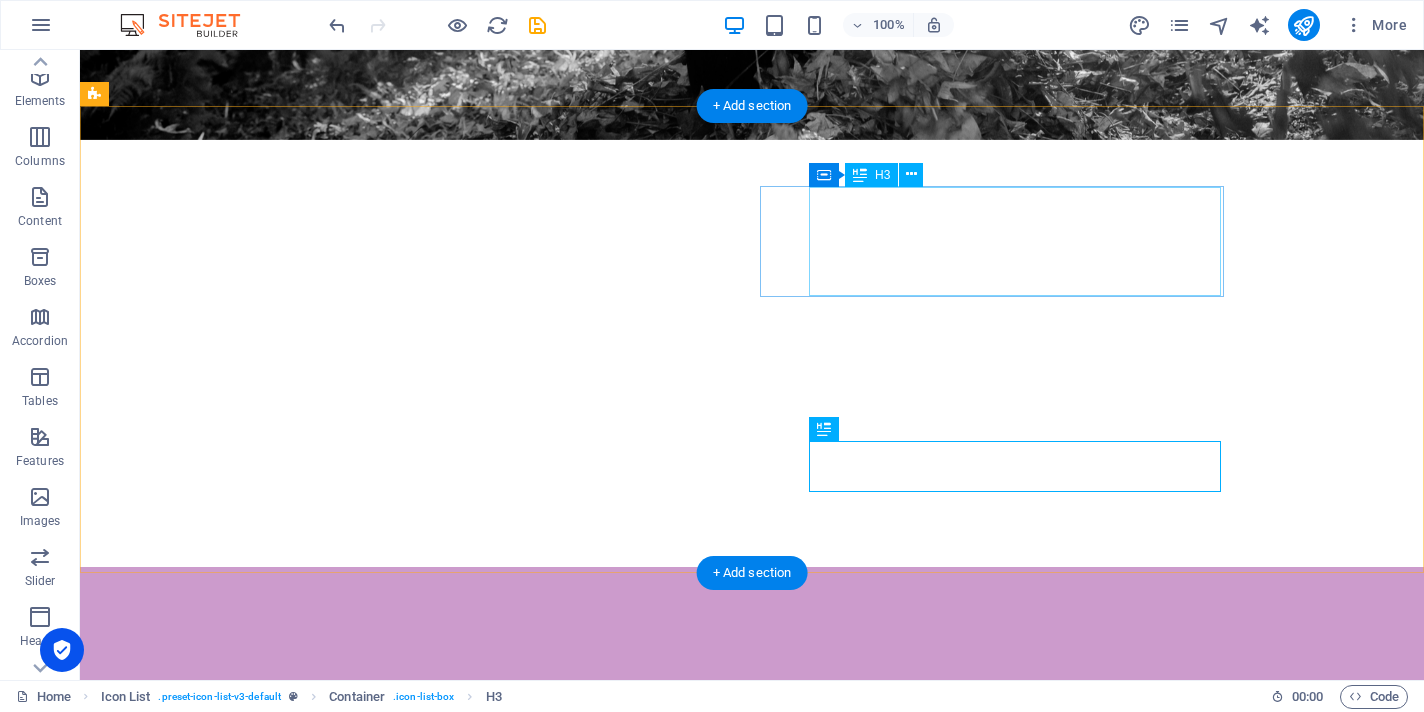 click on "Breath Medicine & Breath Mechanics" at bounding box center (303, 1840) 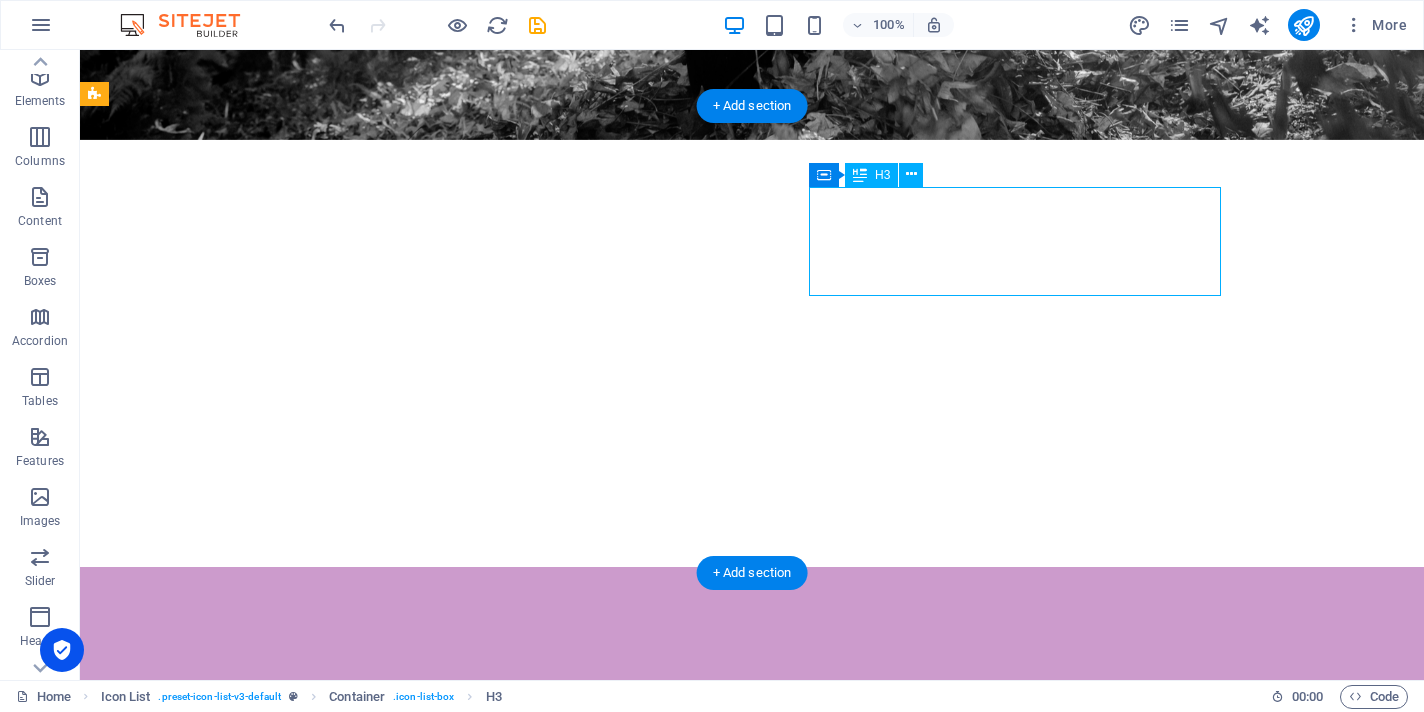 click on "Breath Medicine & Breath Mechanics" at bounding box center (303, 1840) 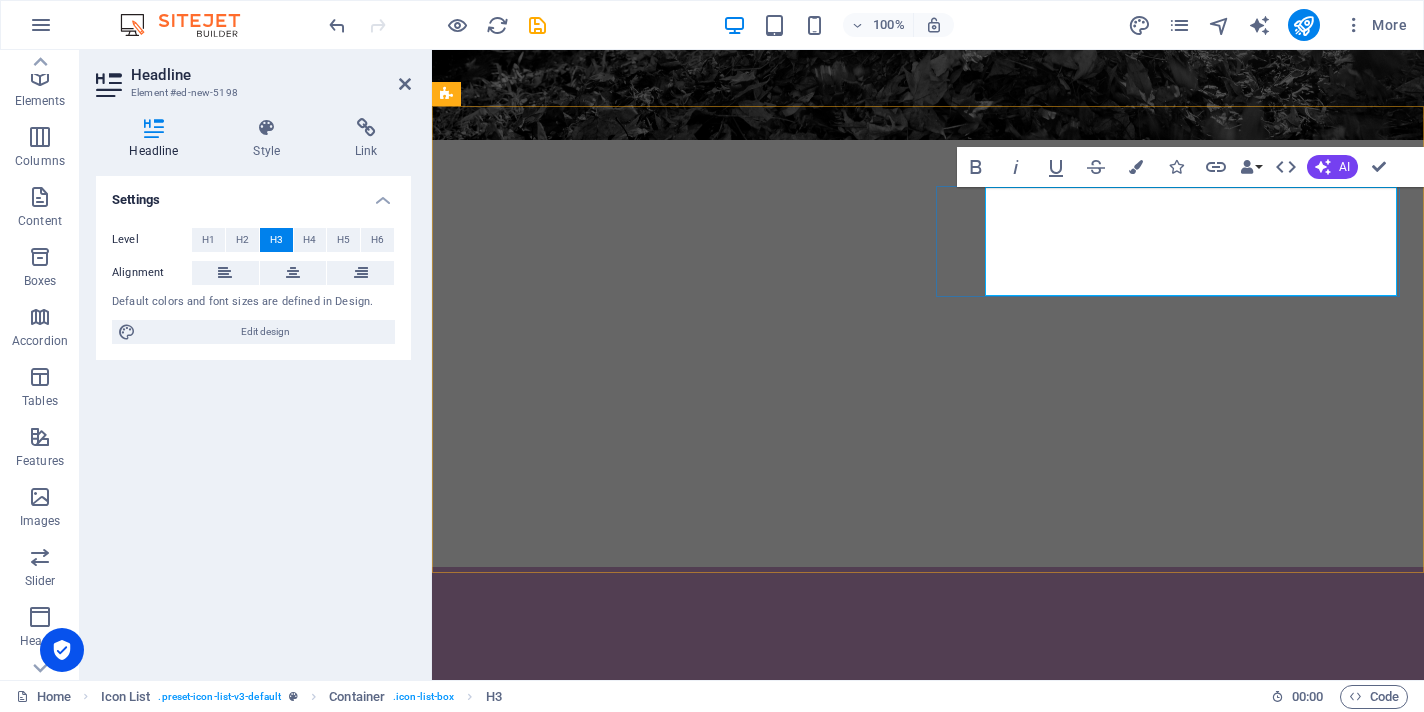 click on "Breath Medicine & Breath Mechanics" at bounding box center (655, 1840) 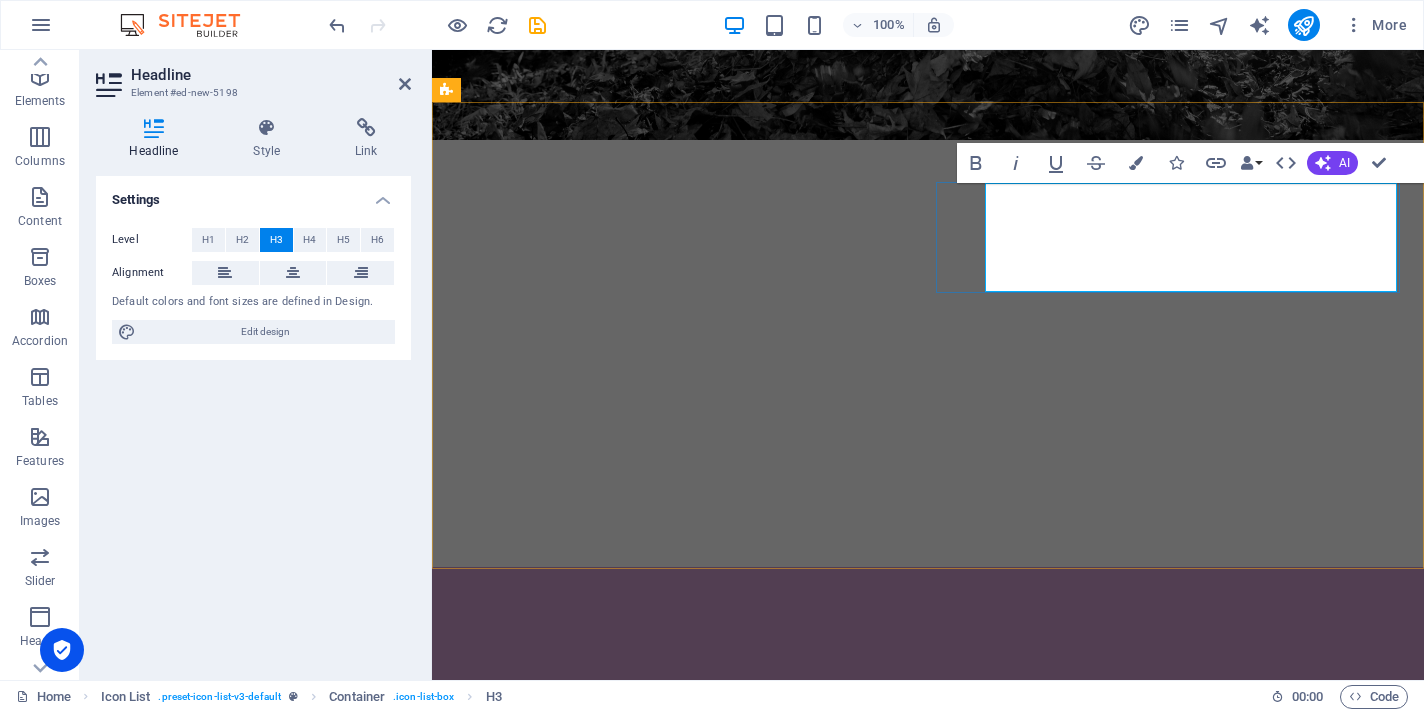scroll, scrollTop: 2056, scrollLeft: 0, axis: vertical 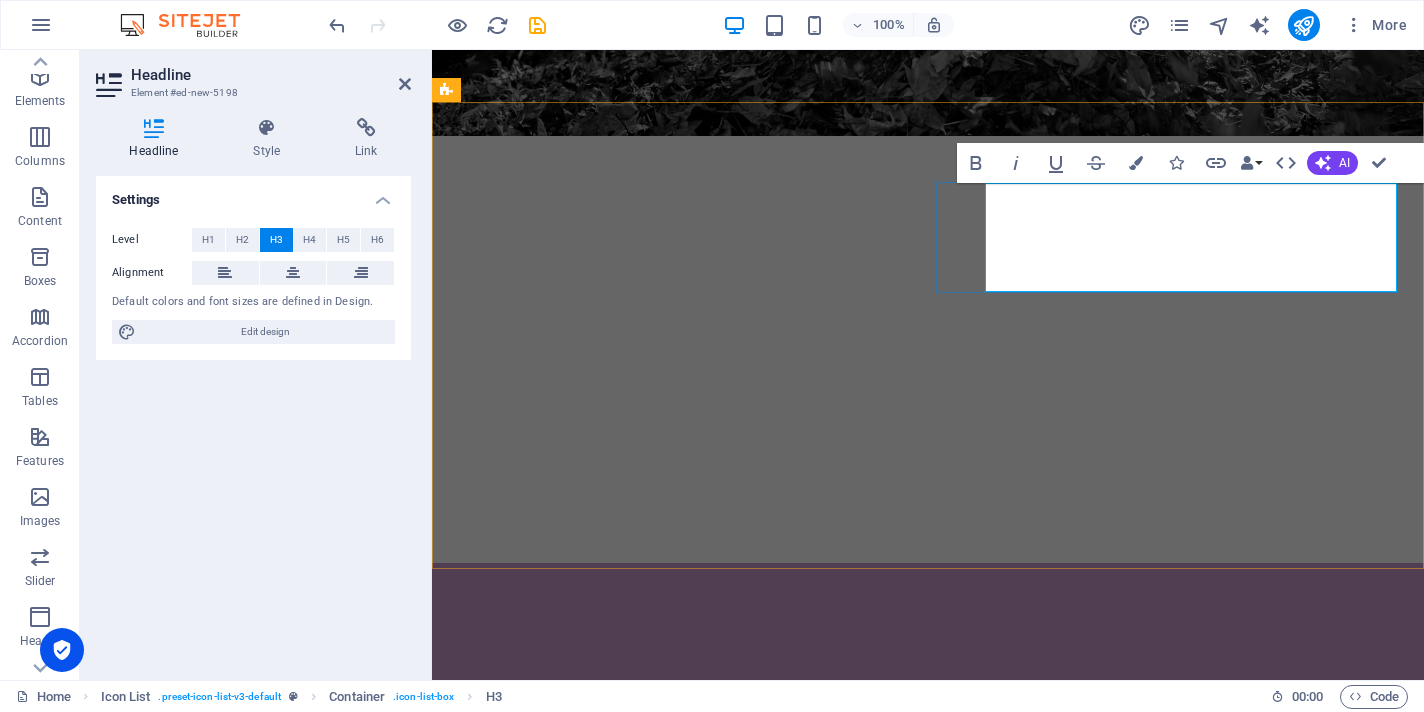 click on "Breath Medicine & Breath Mechanics" at bounding box center [631, 1836] 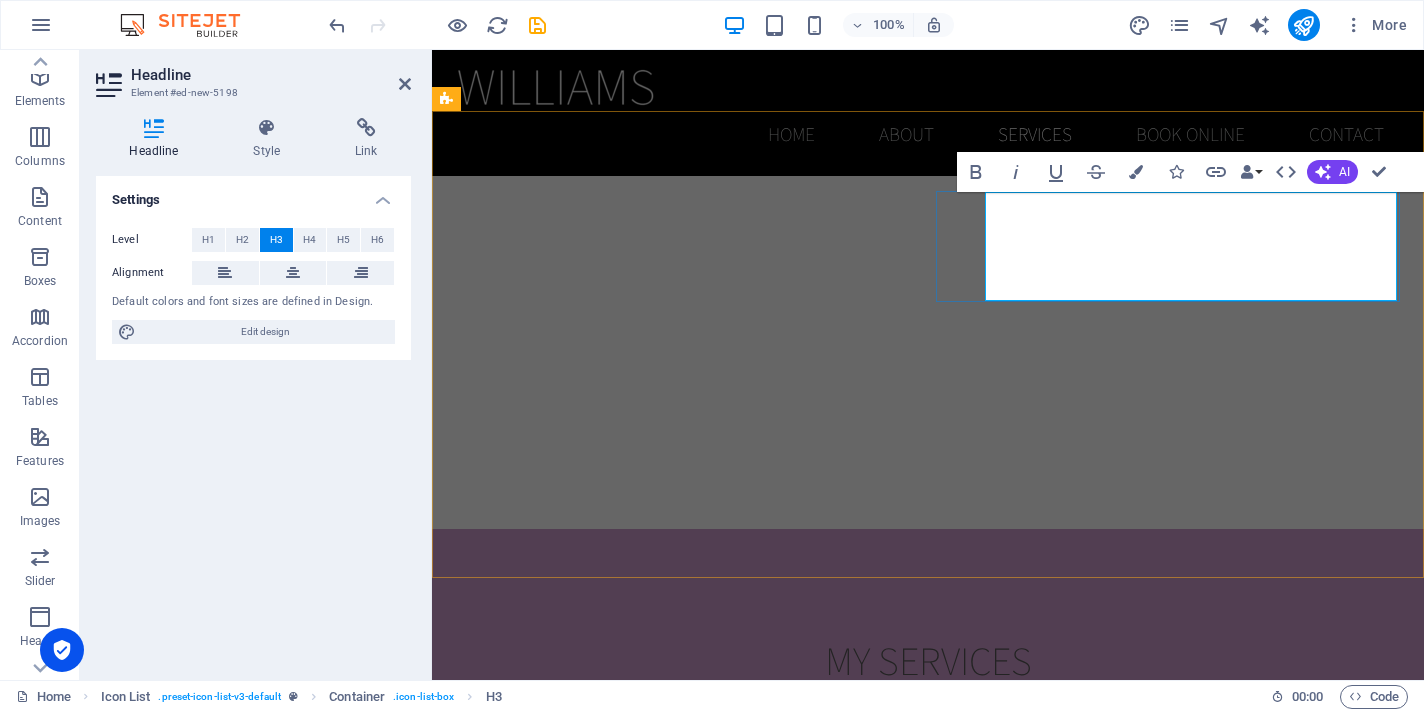 click on "Breath Medicine & Breath Mechanics ‌" at bounding box center [631, 1813] 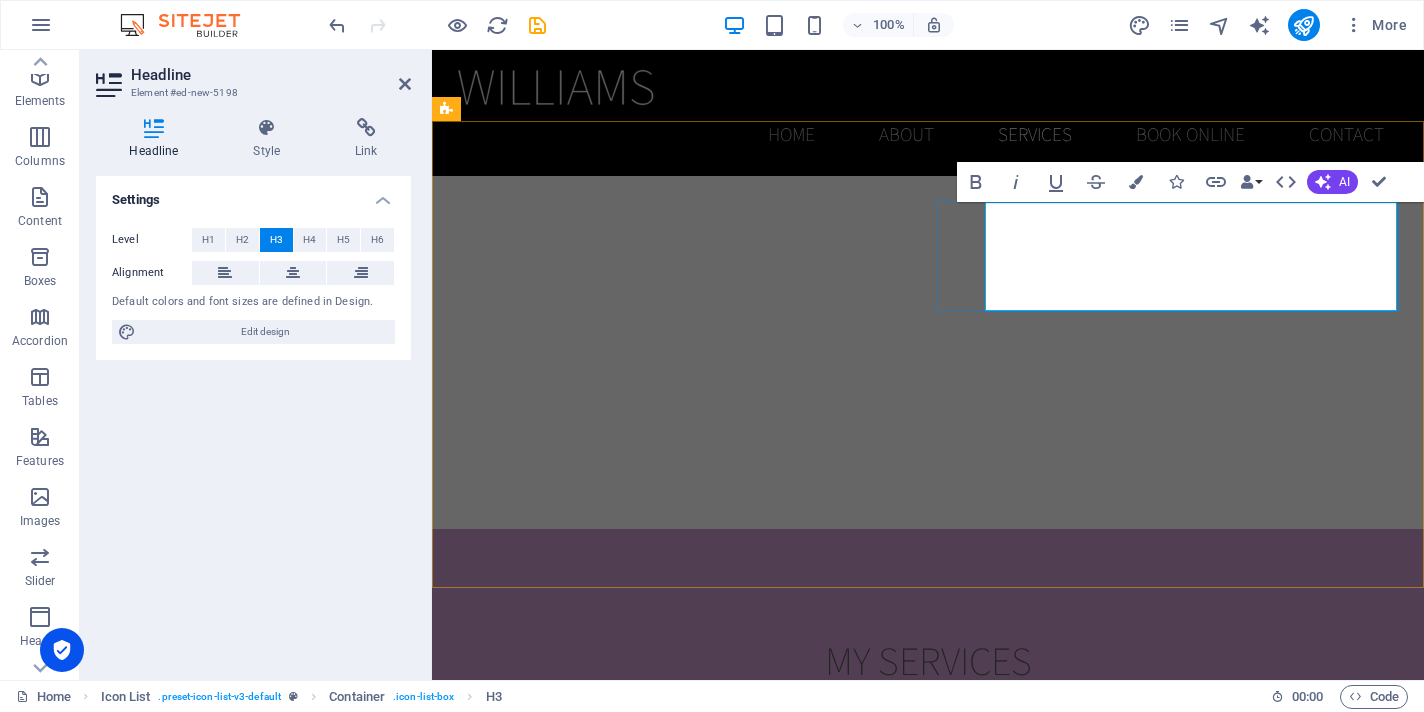 scroll, scrollTop: 2037, scrollLeft: 0, axis: vertical 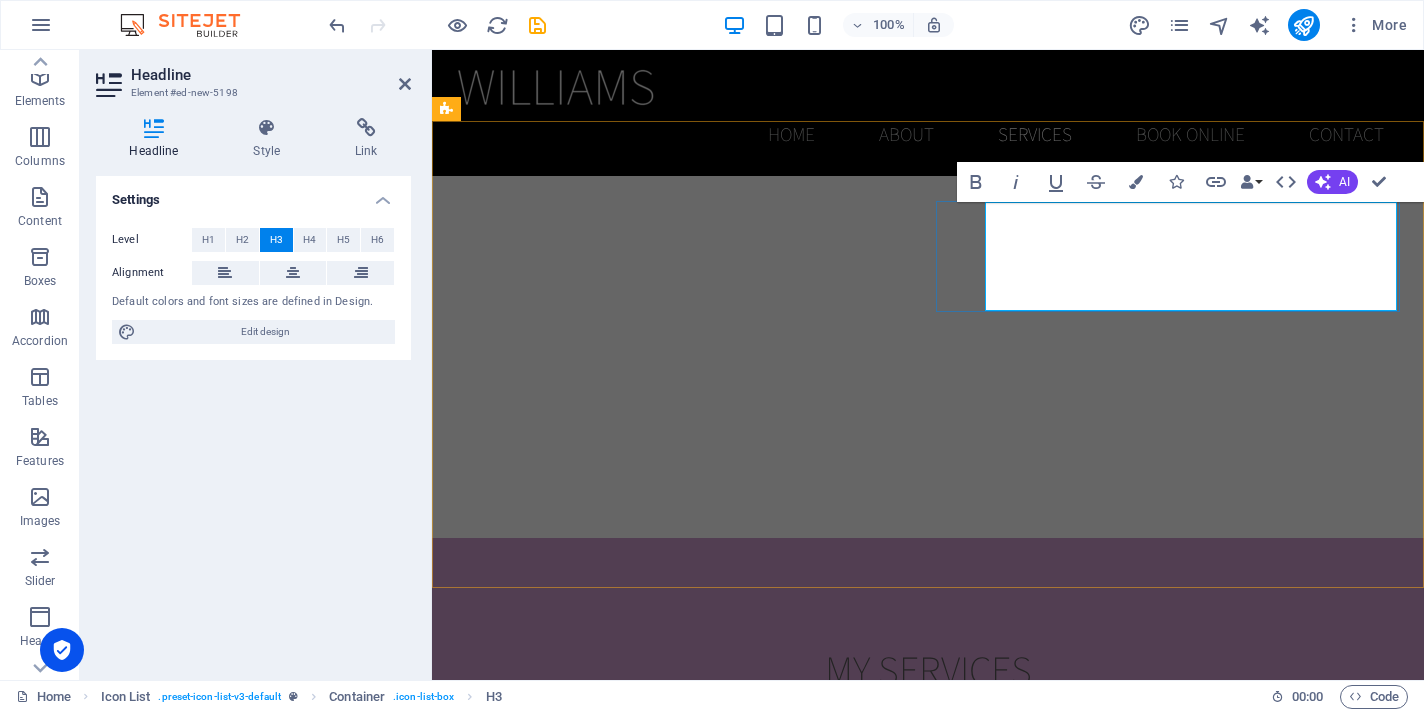 type 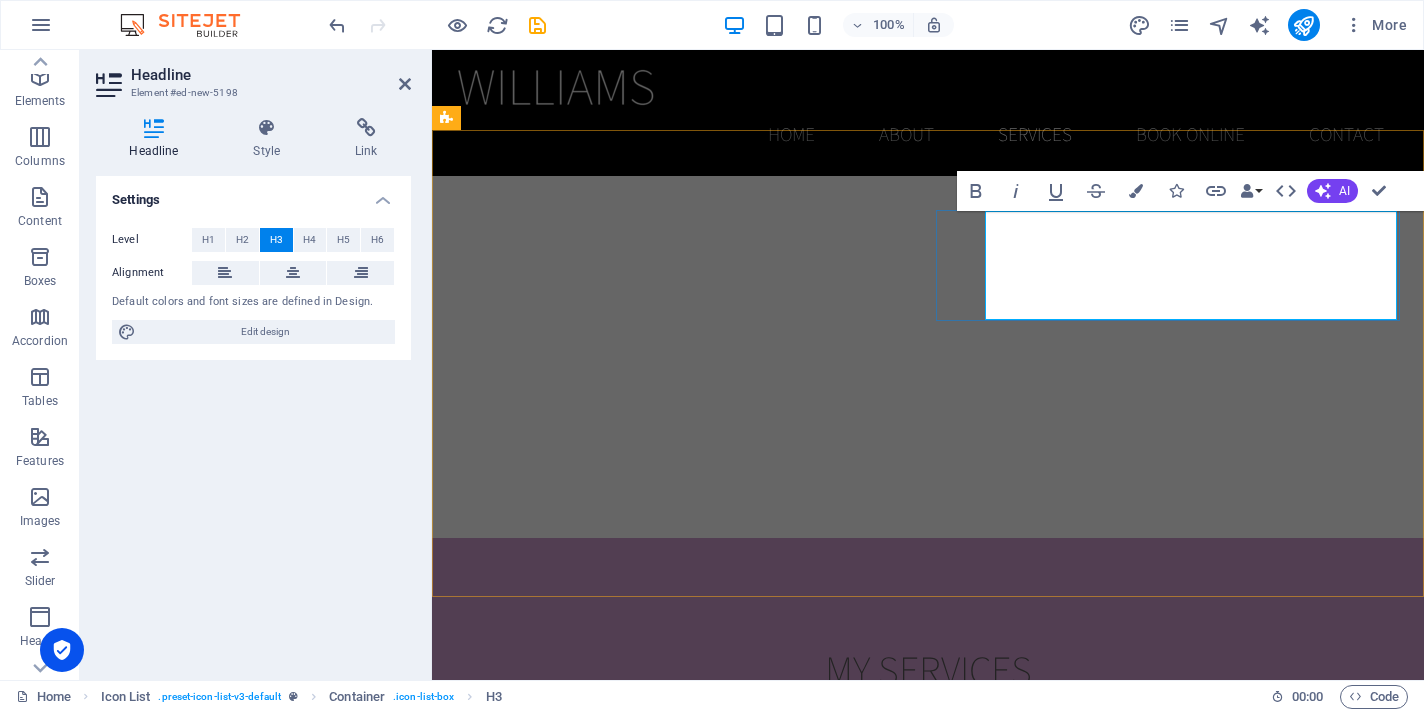 scroll, scrollTop: 2027, scrollLeft: 0, axis: vertical 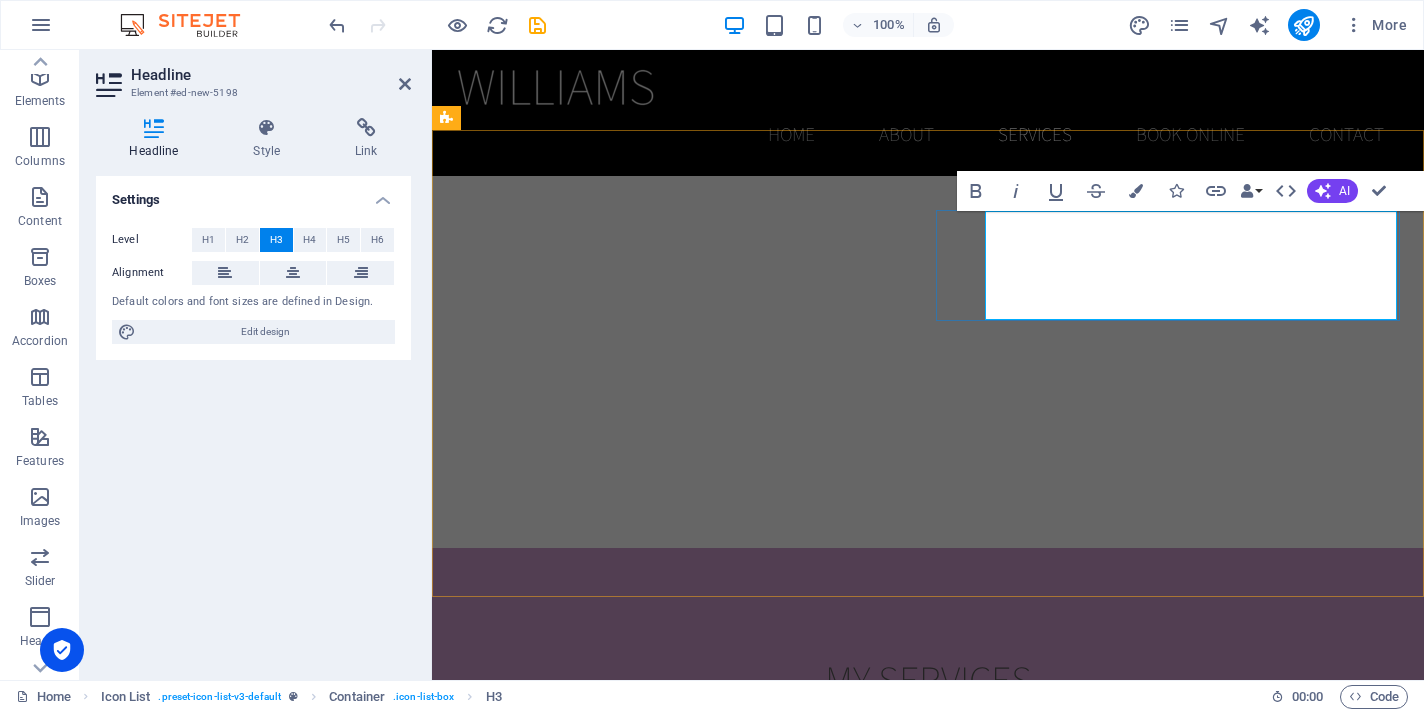 click on "Breath Mechanics ‌*Breath Medicine ‌*Facilitated Breath Repatterning ‌" at bounding box center [617, 1851] 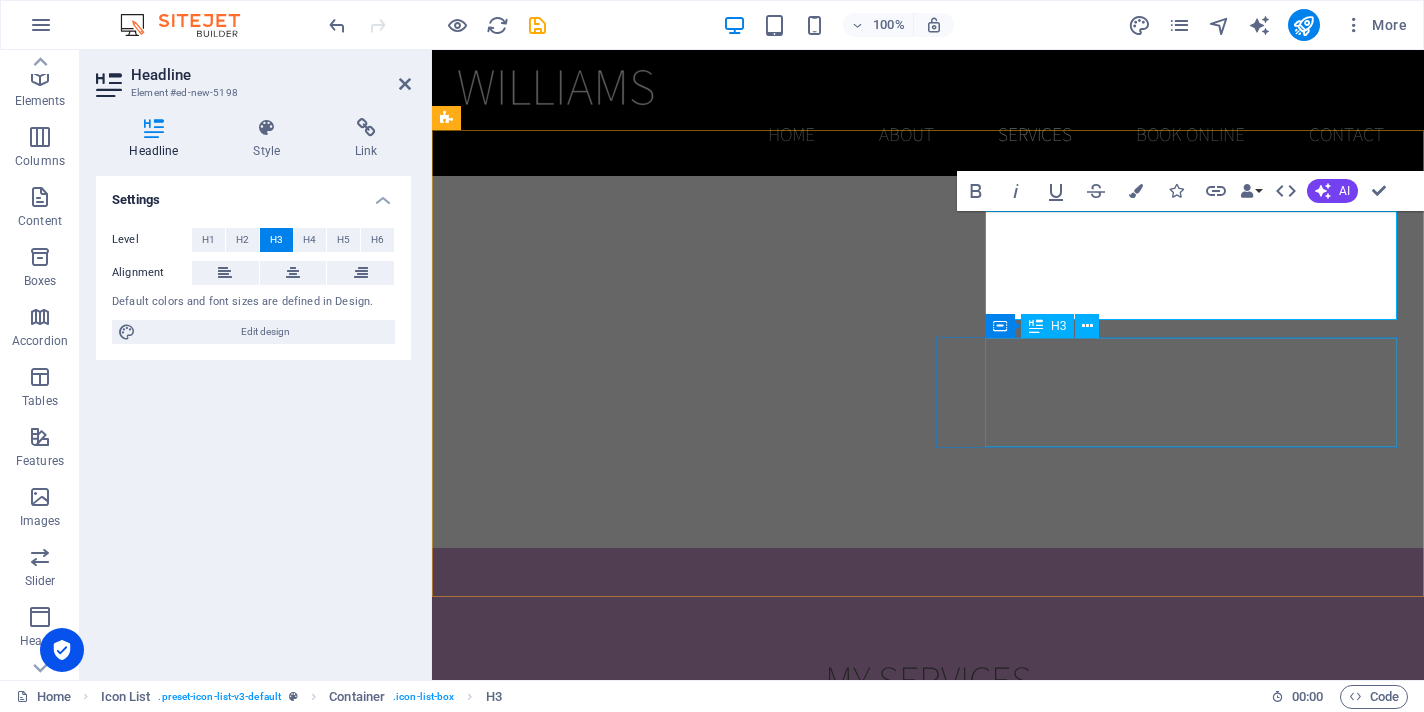 click on "Kinesiology  *TBM - Total Body Modification *NET - Neuro Emotional Technique *Functional Restoration" at bounding box center [655, 2127] 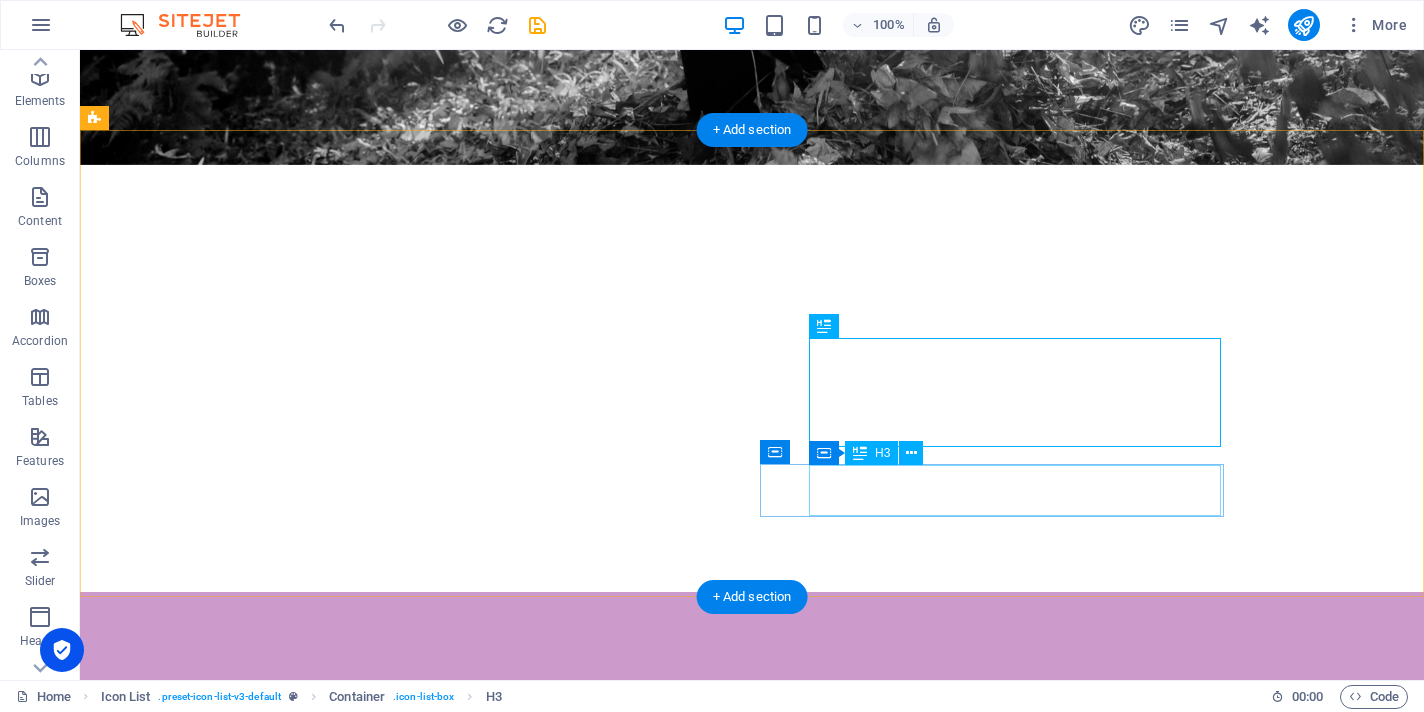 click on "Headline" at bounding box center [303, 2398] 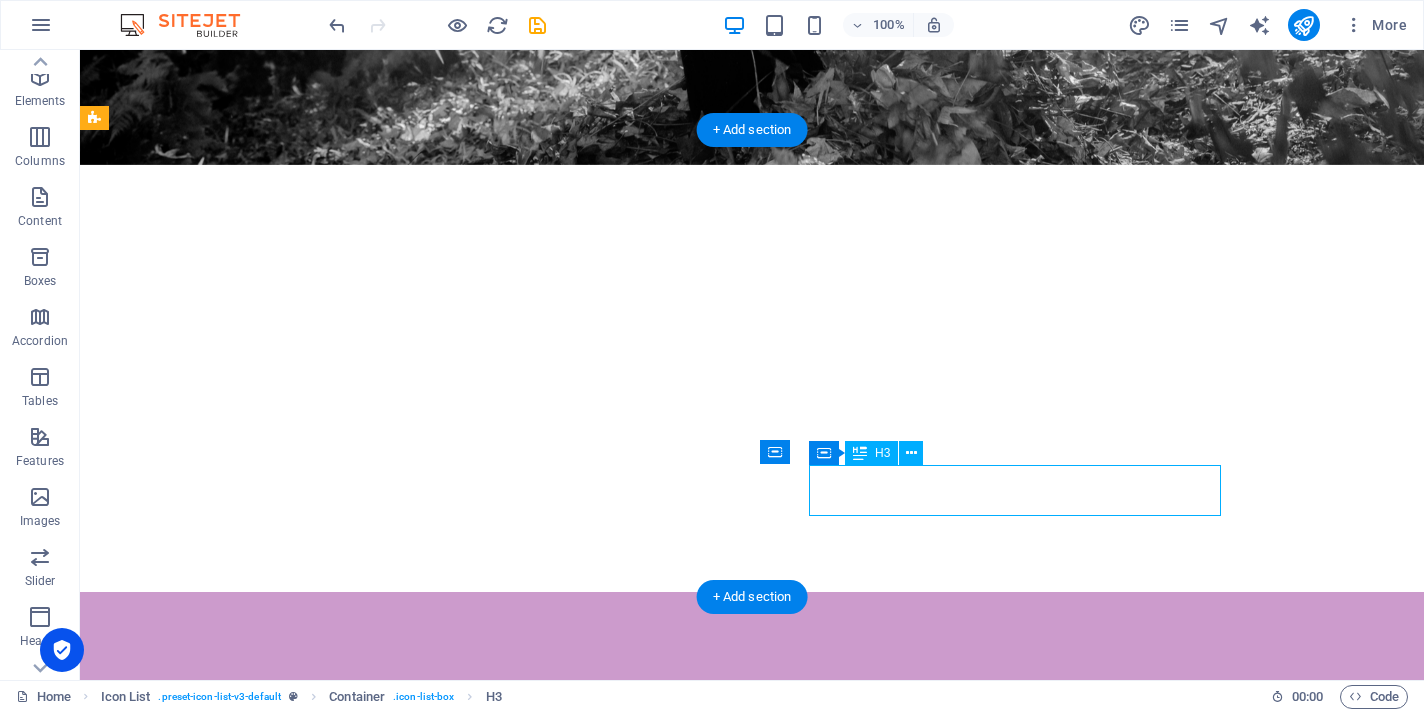 click on "Headline" at bounding box center (303, 2398) 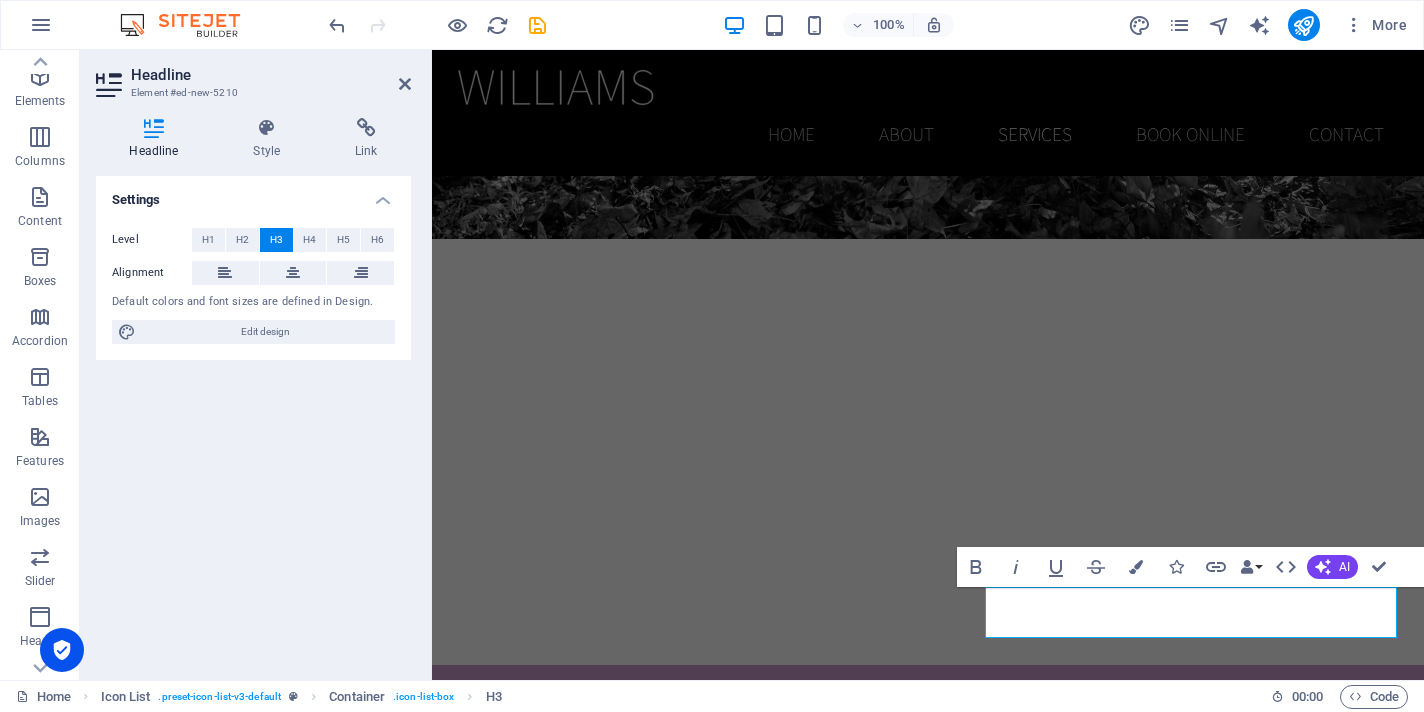 scroll, scrollTop: 1884, scrollLeft: 0, axis: vertical 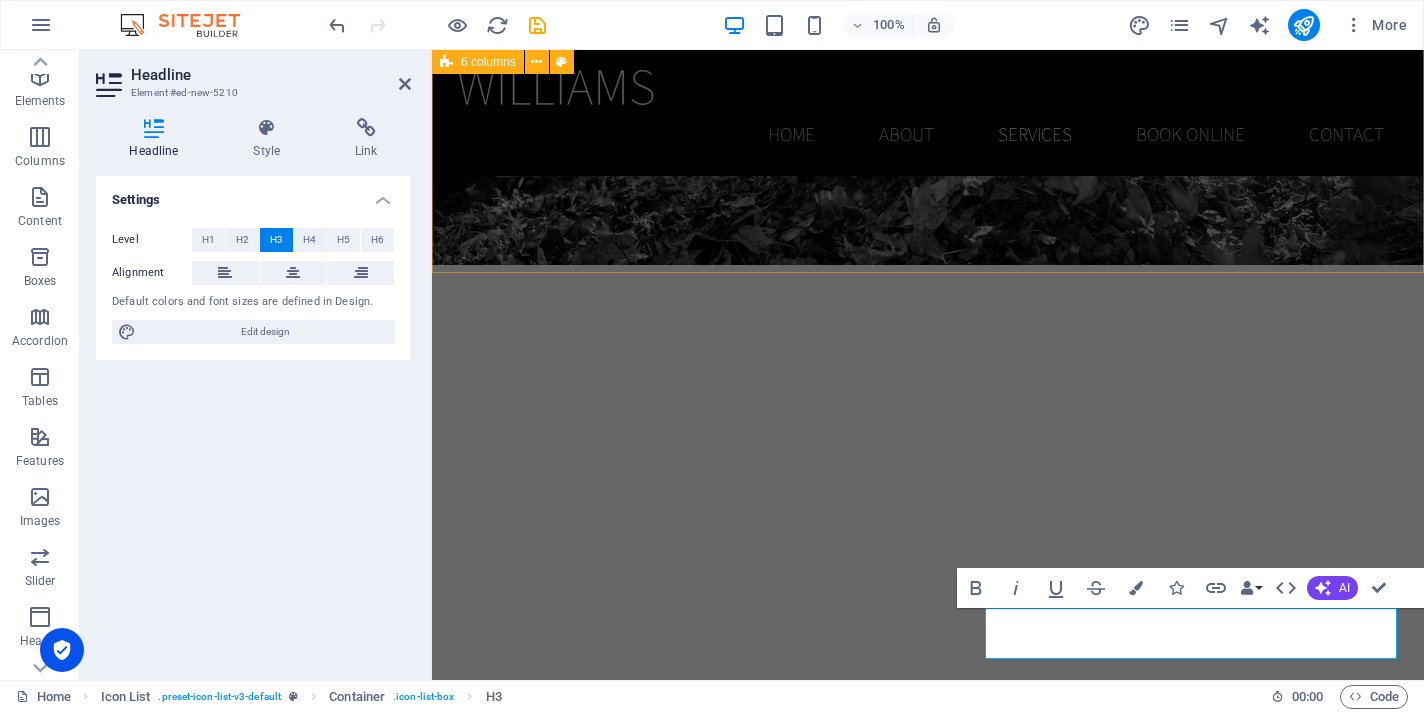 click on "Facilitation & Space Holding Breath Medicine and Breath Mechanics Kinesoliogy New headline New headline" at bounding box center (928, 1285) 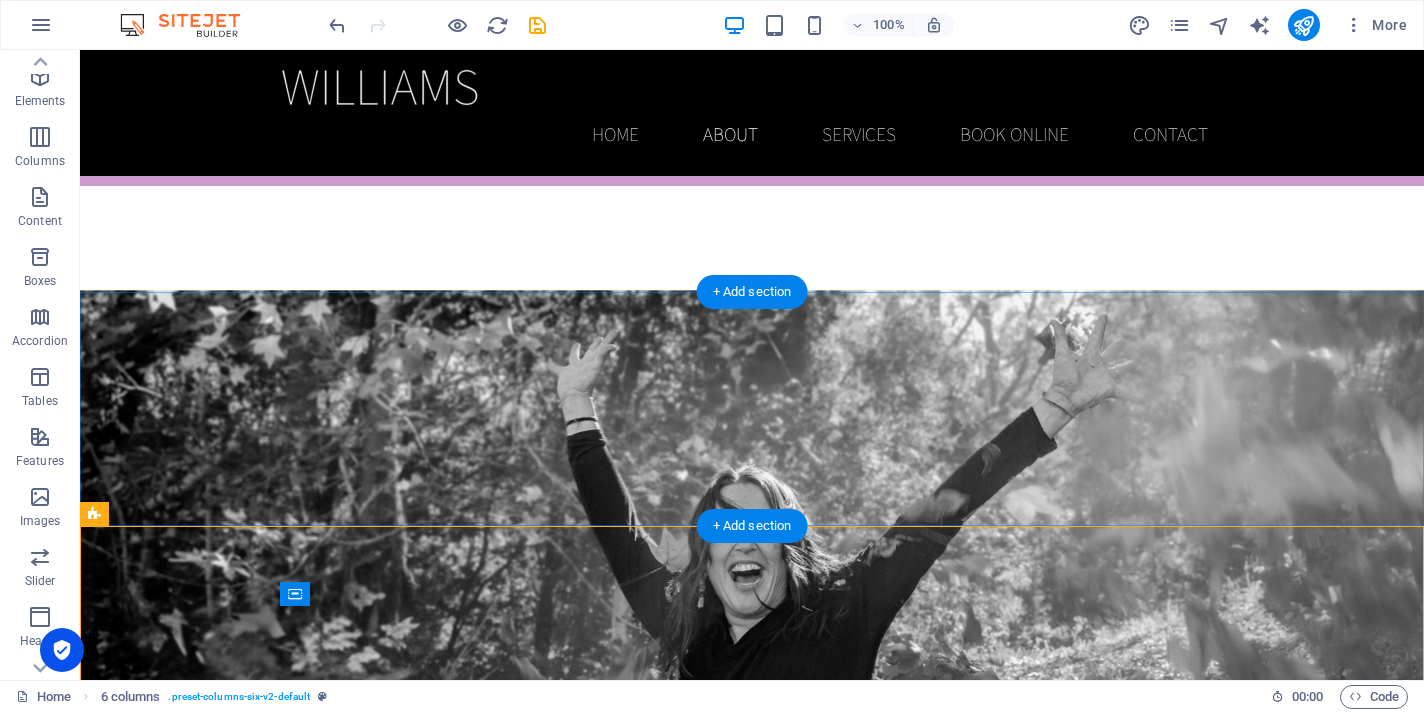 scroll, scrollTop: 1303, scrollLeft: 0, axis: vertical 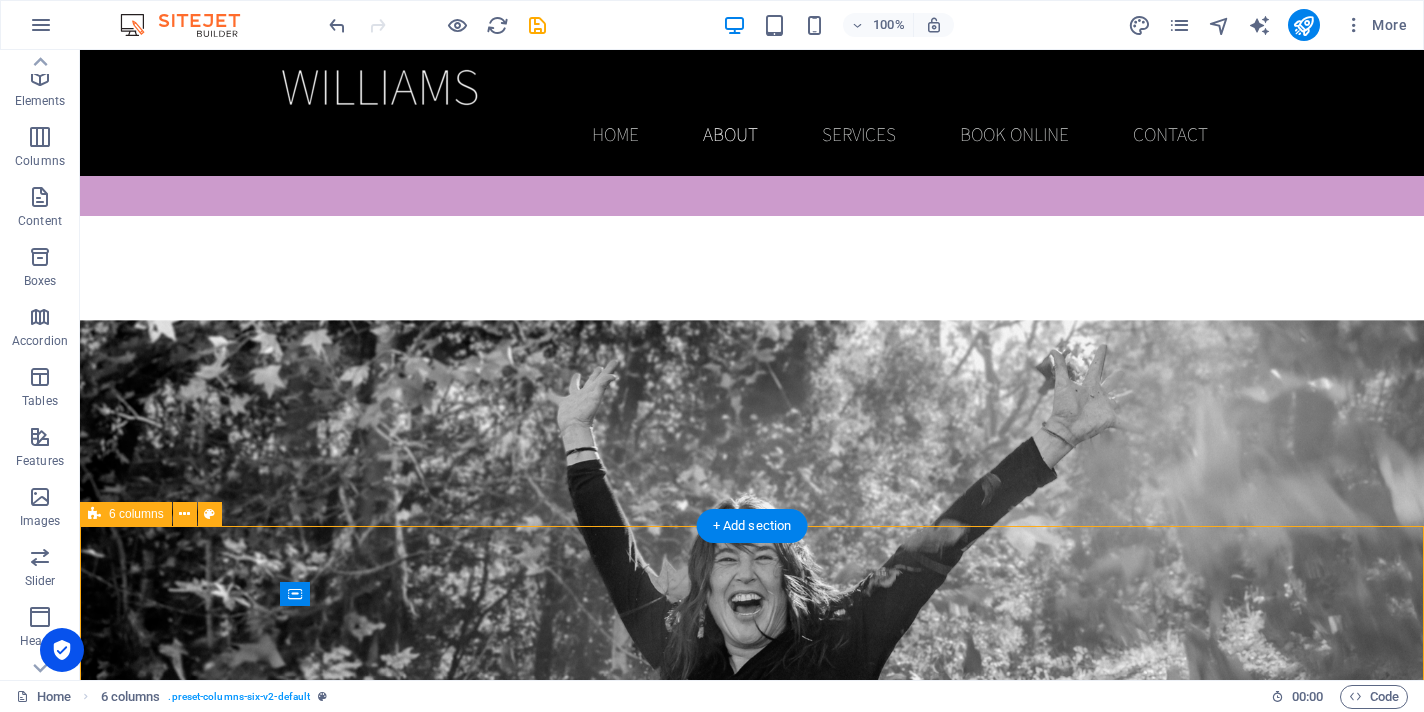 click on "Facilitation & Space Holding Breath Medicine and Breath Mechanics Kinesoliogy New headline New headline" at bounding box center [752, 1866] 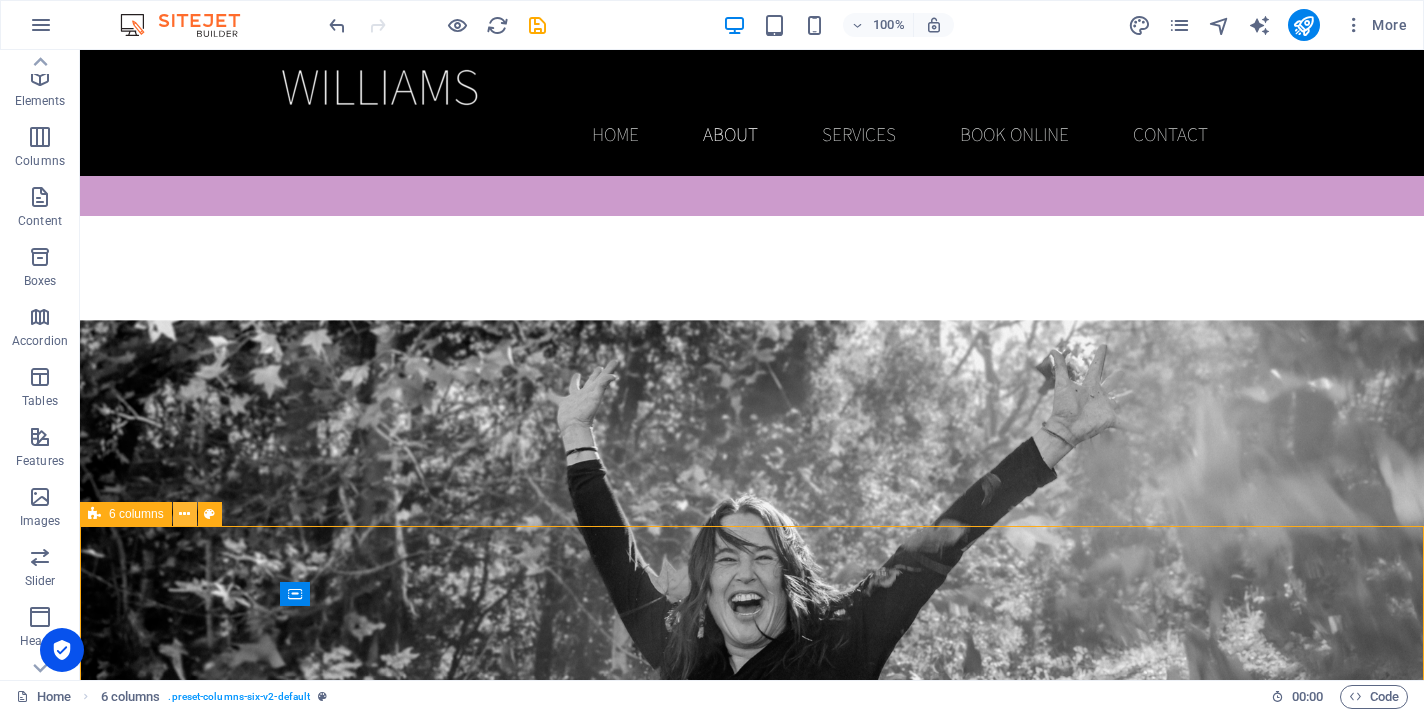 click at bounding box center (184, 514) 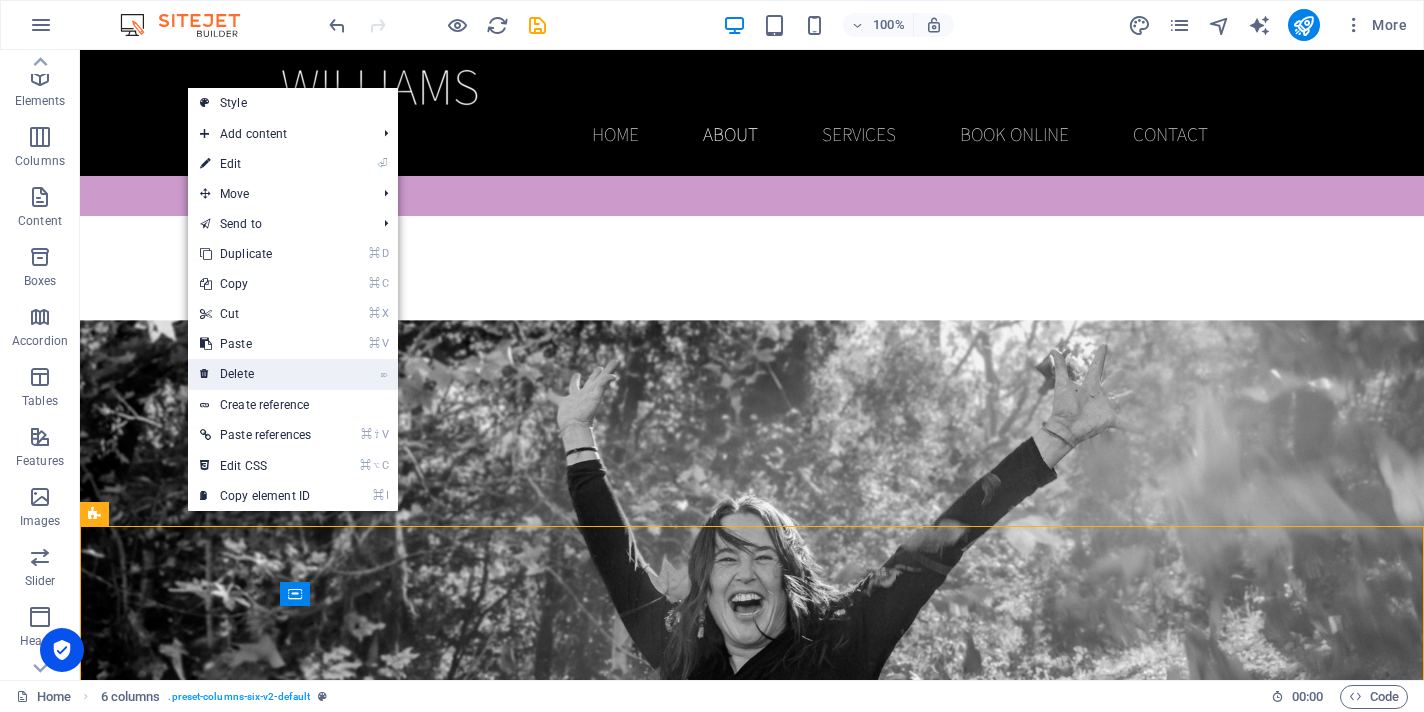 click on "⌦  Delete" at bounding box center [255, 374] 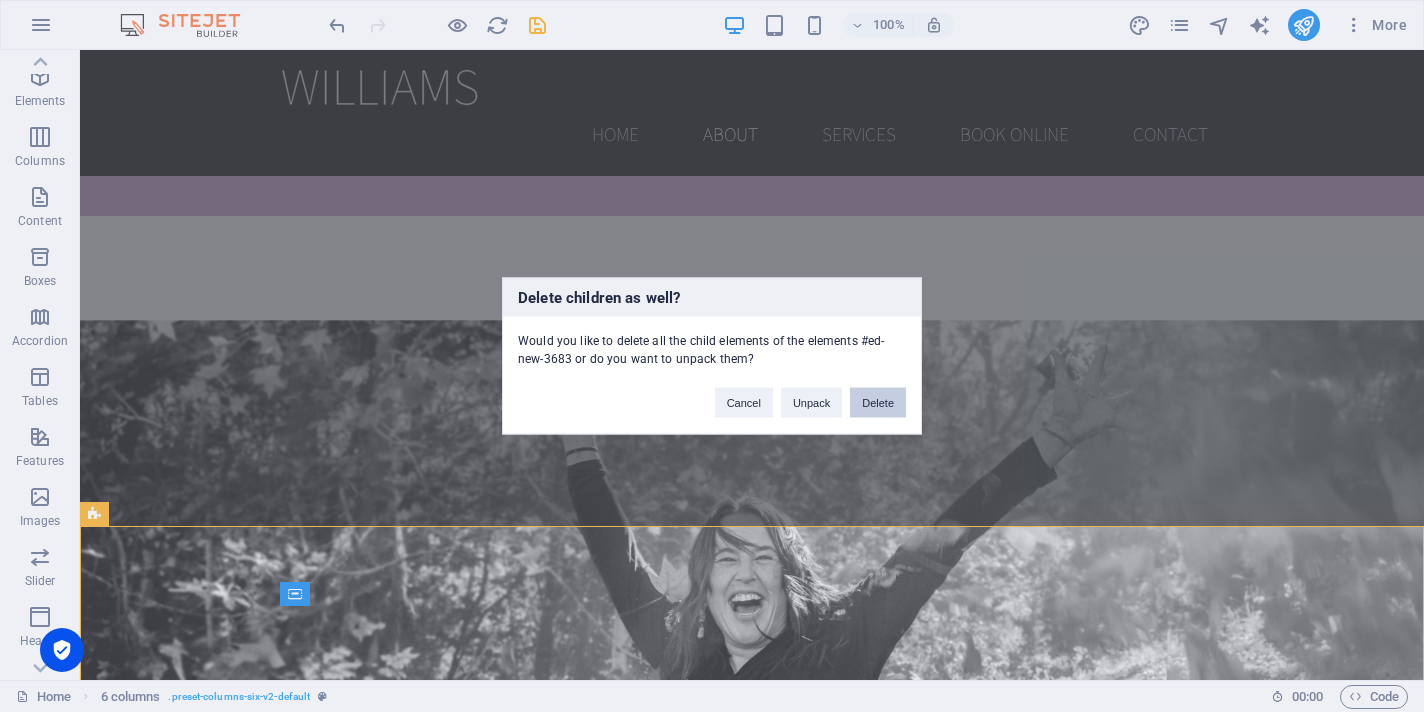 click on "Delete" at bounding box center [878, 403] 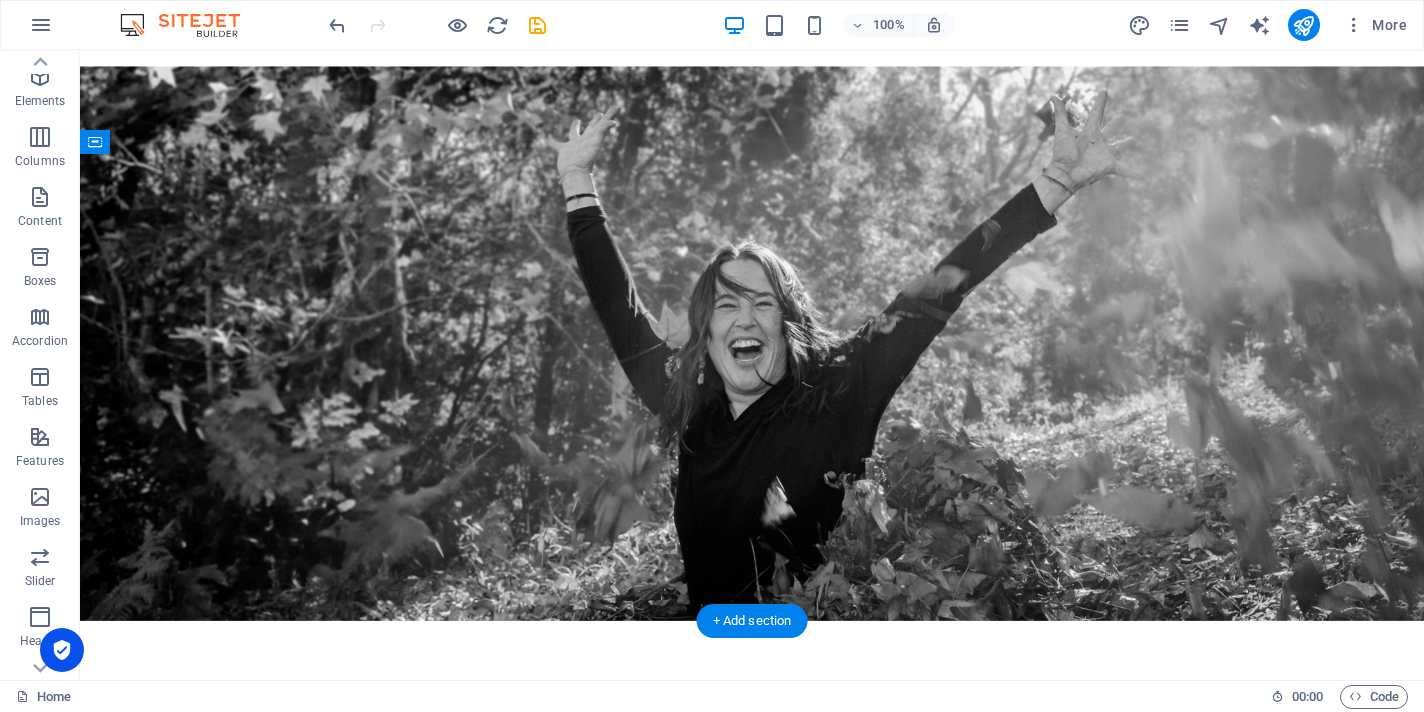 scroll, scrollTop: 1692, scrollLeft: 0, axis: vertical 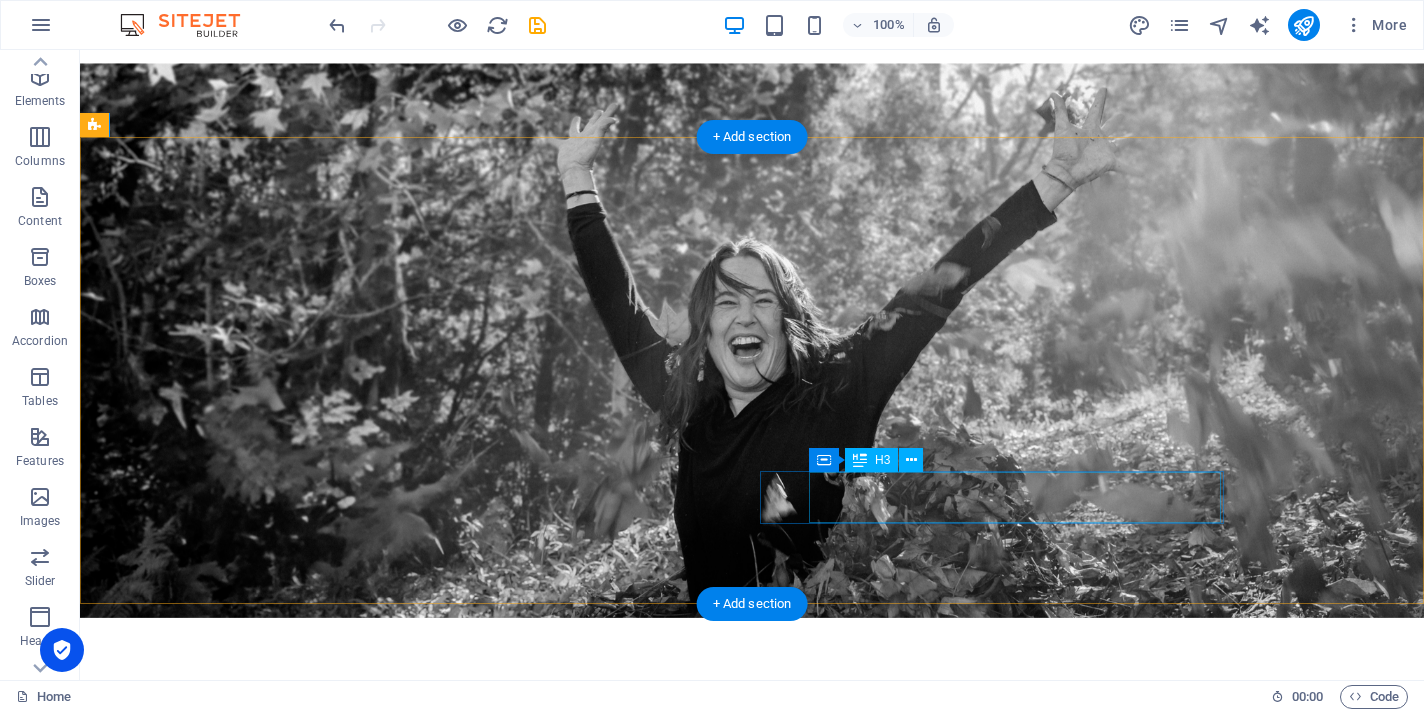 click on "Headline" at bounding box center [303, 2015] 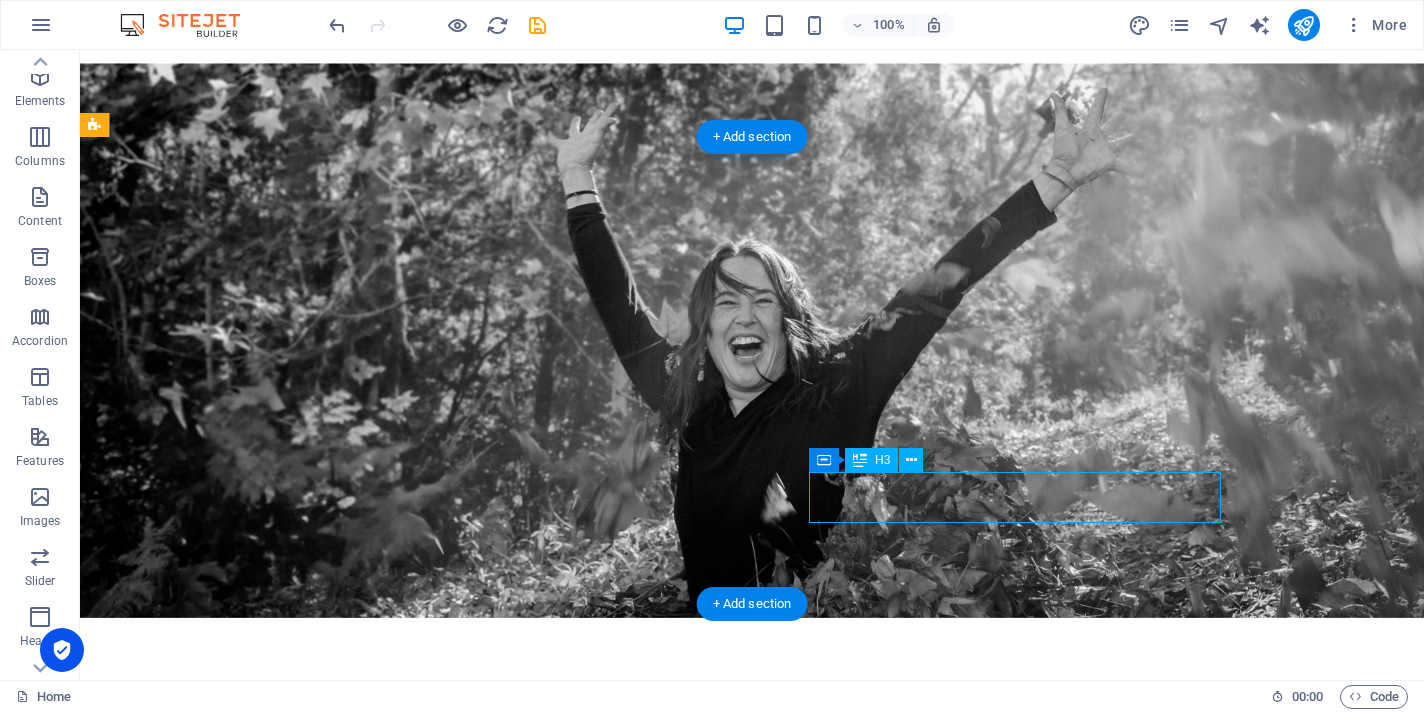 click on "Headline" at bounding box center [303, 2015] 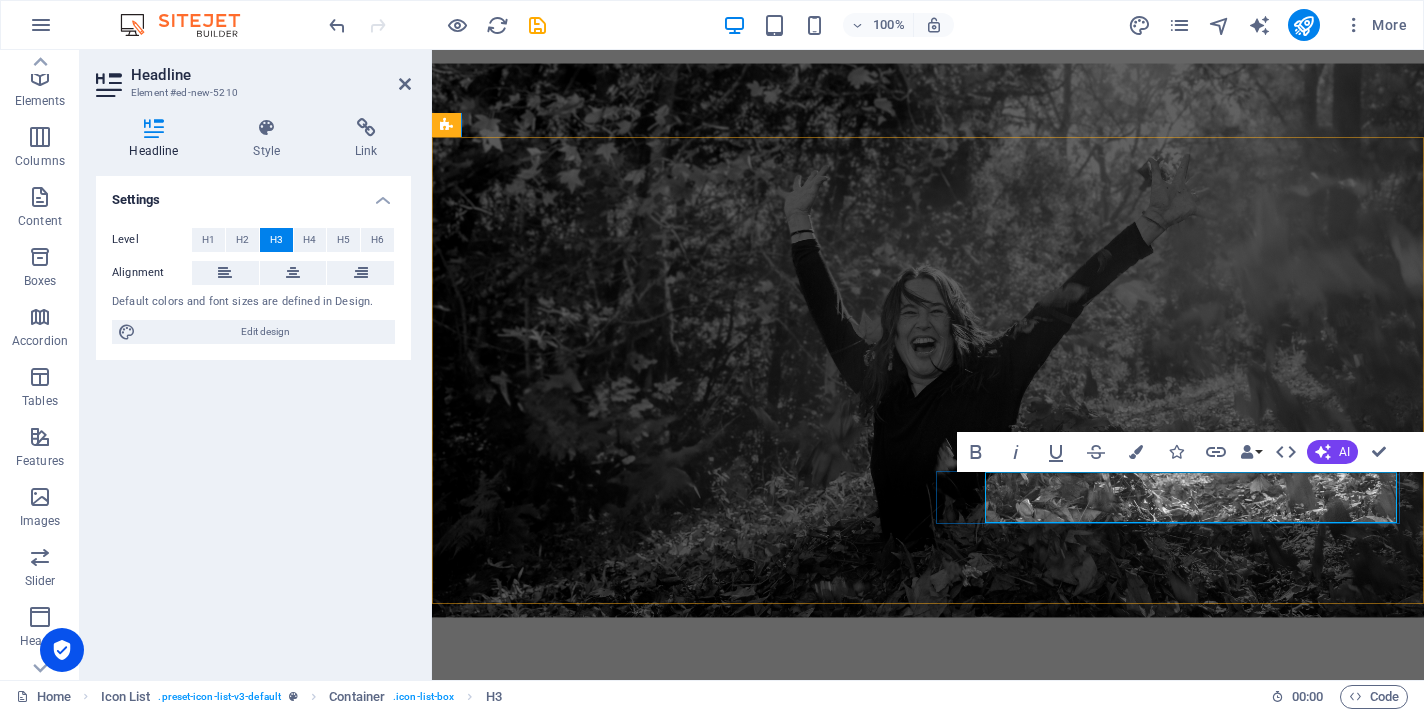 type 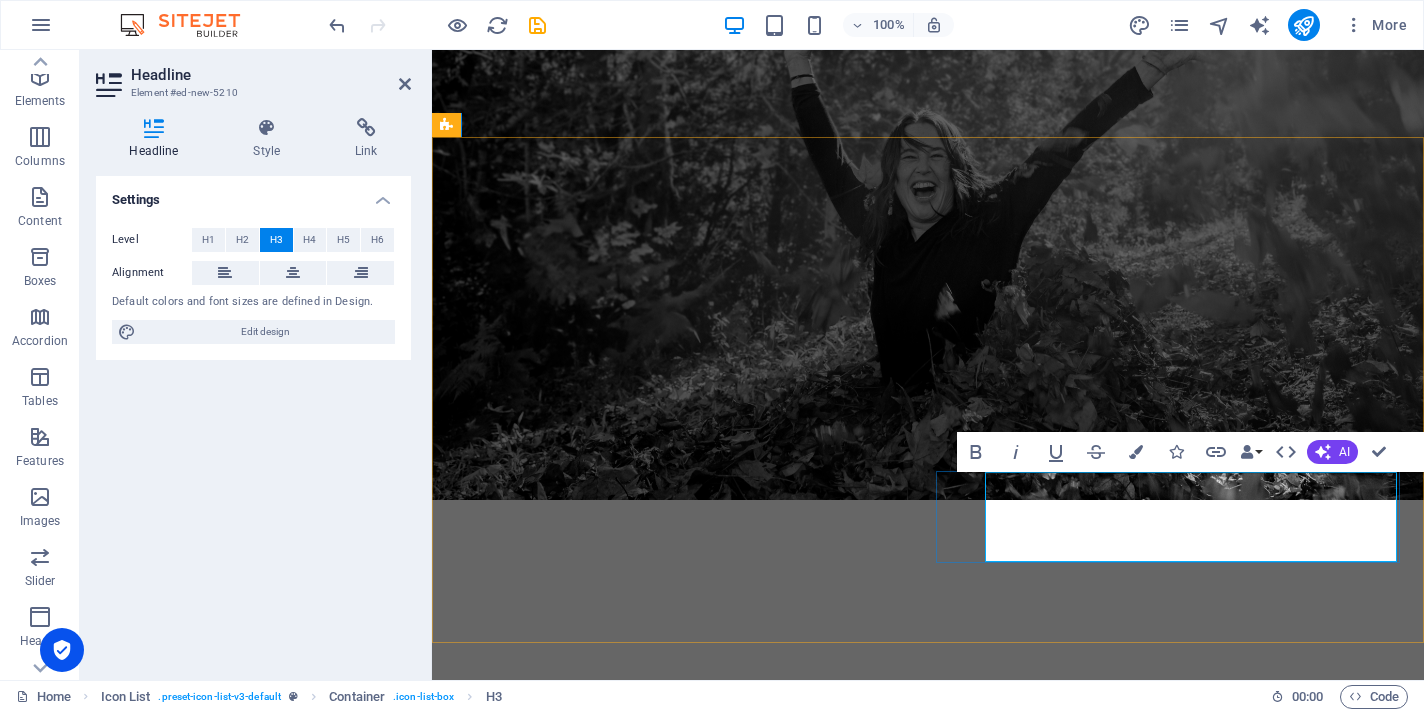 click on "Mental Health Clinician ‌*EMDR ‌" at bounding box center (573, 2035) 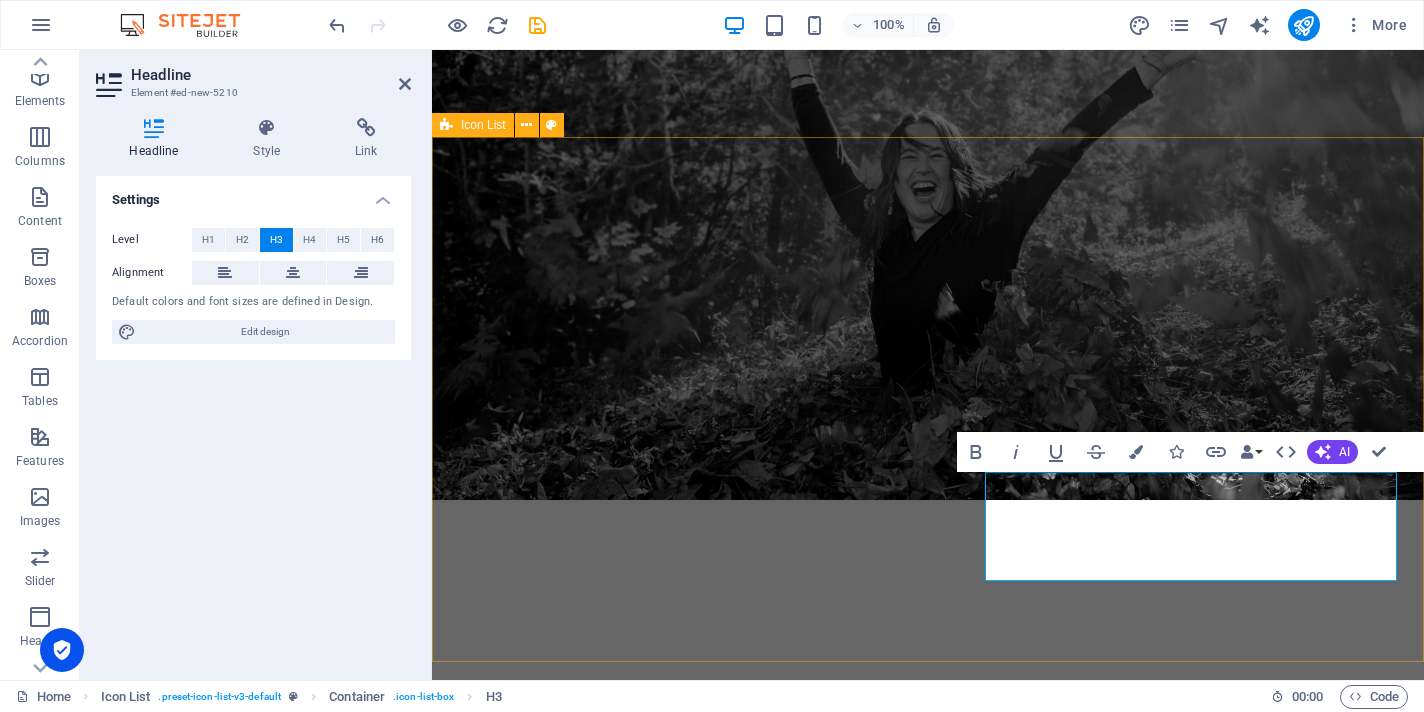 click on ".fa-secondary{opacity:.4} Facilitation & Space Holding *1:1 *Groups *Workshops/ Retreats .fa-secondary{opacity:.4} Breath Mechanics *Breath Medicine *Facilitated Breath Repatterning .fa-secondary{opacity:.4} Somatic Awareness and Experiences .fa-secondary{opacity:.4} Kinesiology  *TBM - Total Body Modification *NET - Neuro Emotional Technique *Functional Restoration .fa-secondary{opacity:.4} Wayapa Wuurrk Practitioner & Trainer .fa-secondary{opacity:.4} Mental Health Clinician ‌*Deep Ecology ‌*Work that Reconnects ‌" at bounding box center (928, 1670) 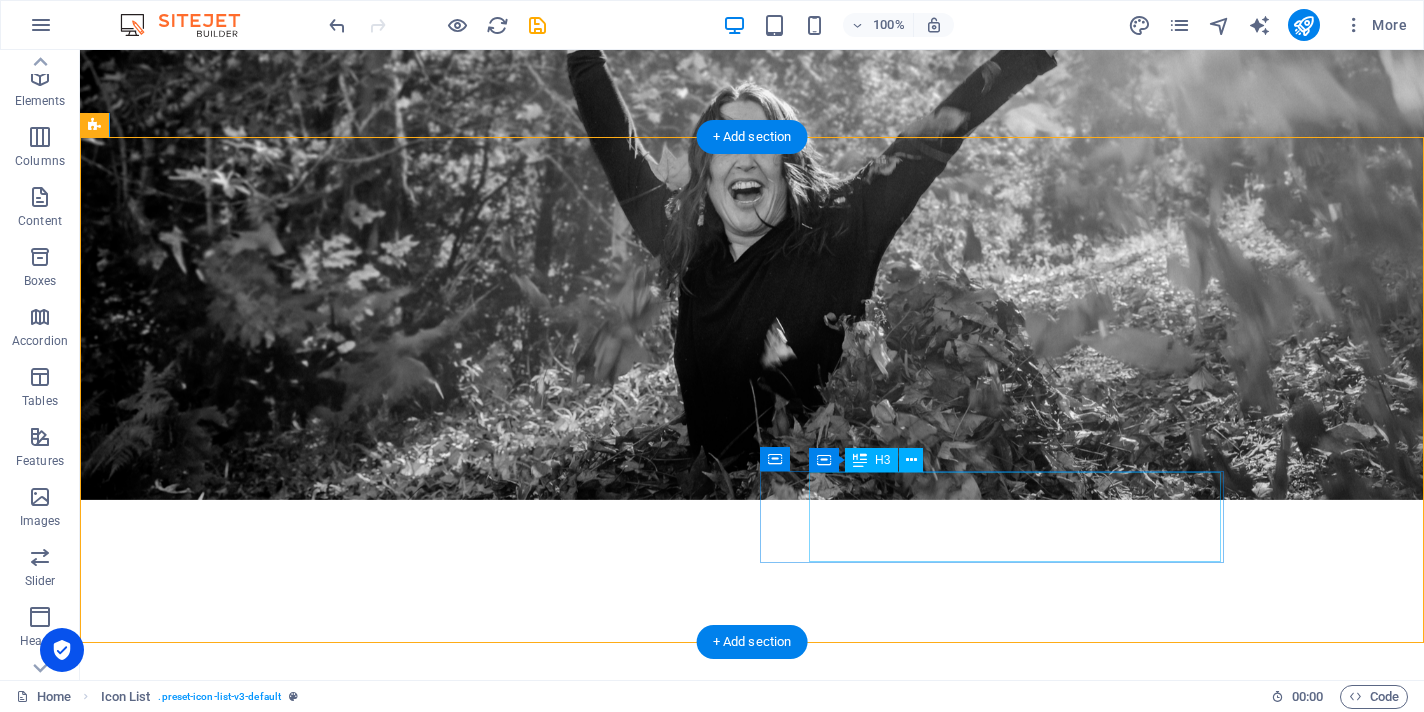 click on "Mental Health Clinician *Deep Ecology *Work that Reconnects" at bounding box center (303, 2035) 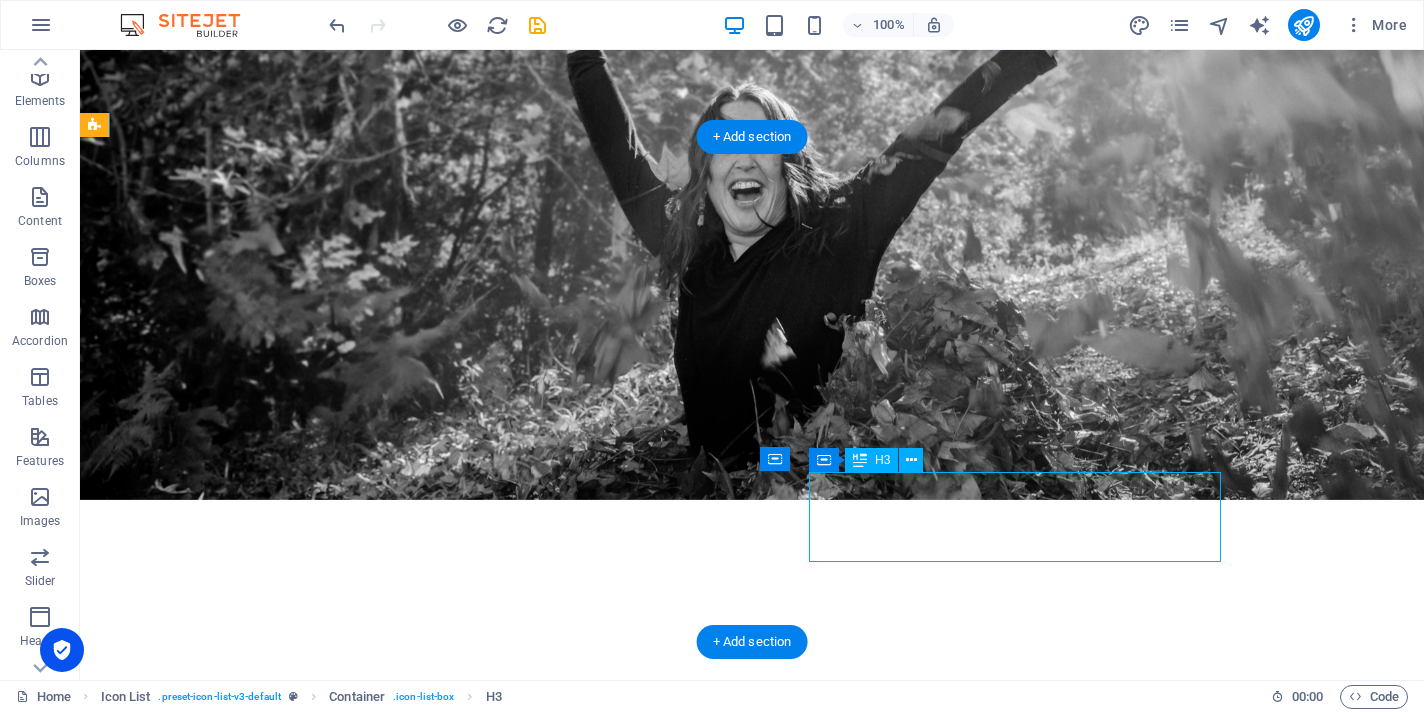 click on "Mental Health Clinician *Deep Ecology *Work that Reconnects" at bounding box center [303, 2035] 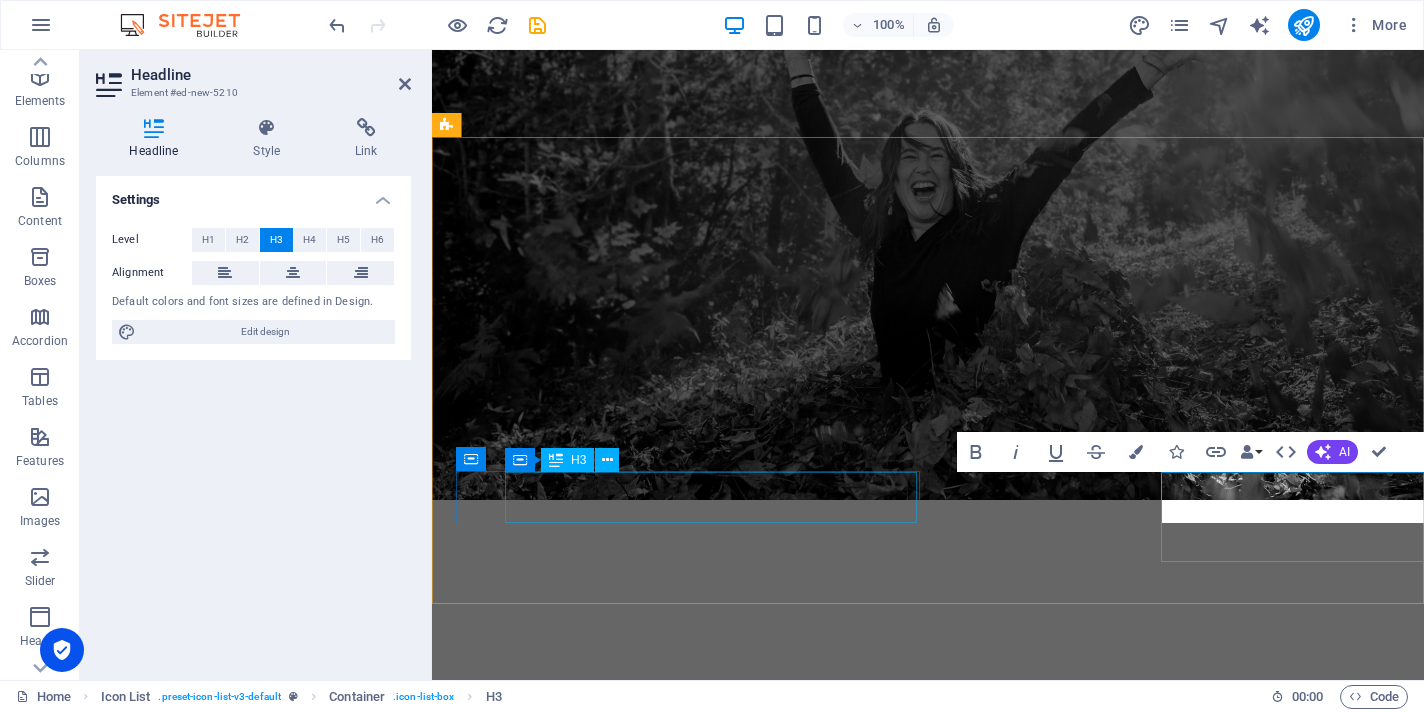 click on "Wayapa Wuurrk Practitioner & Trainer" at bounding box center [655, 1905] 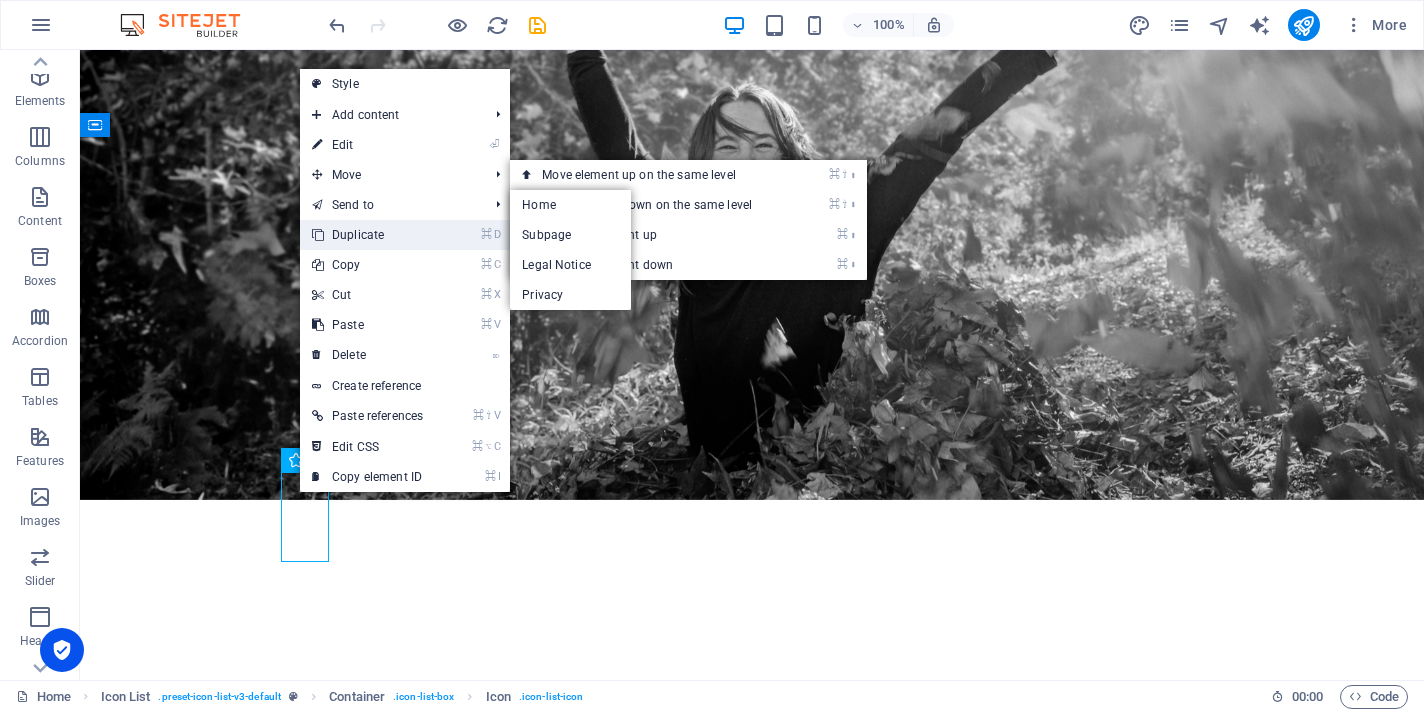 click on "⌘ D  Duplicate" at bounding box center (367, 235) 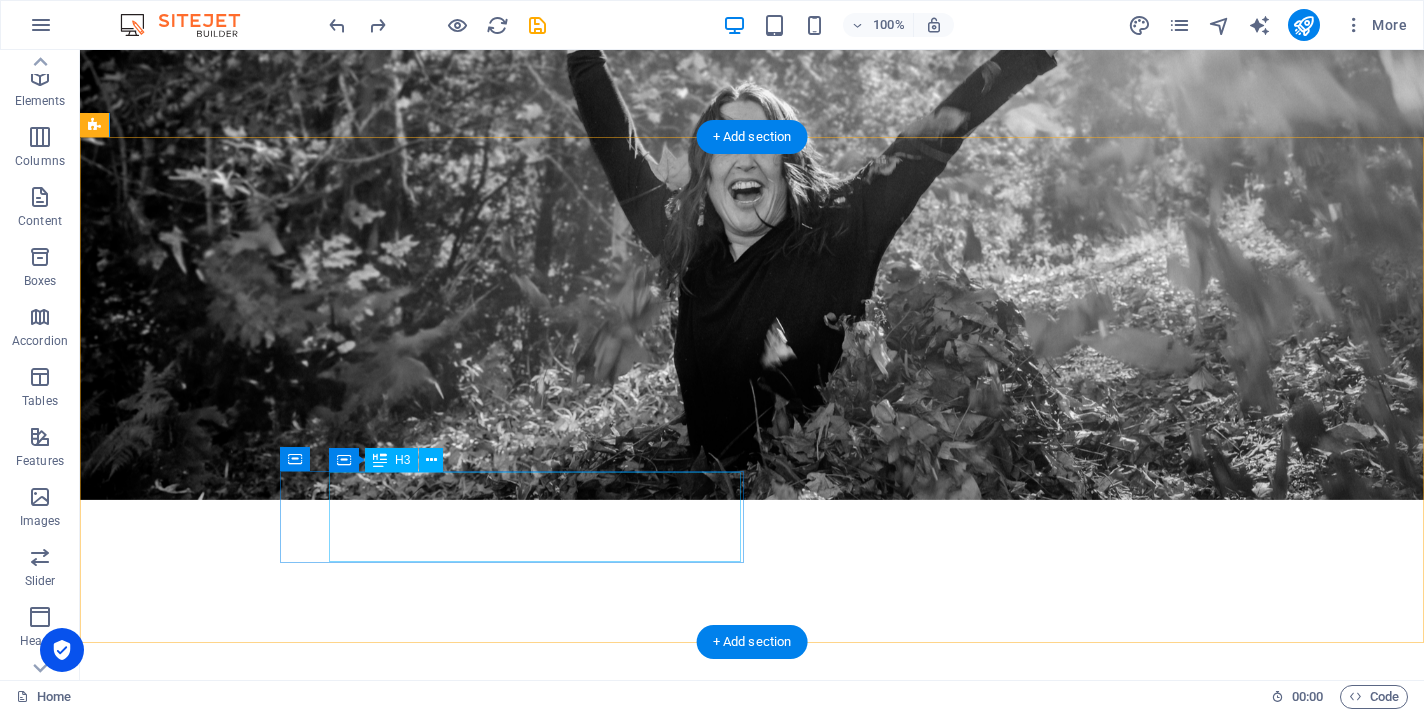 click on "Wayapa Wuurrk Practitioner & Trainer" at bounding box center (303, 1905) 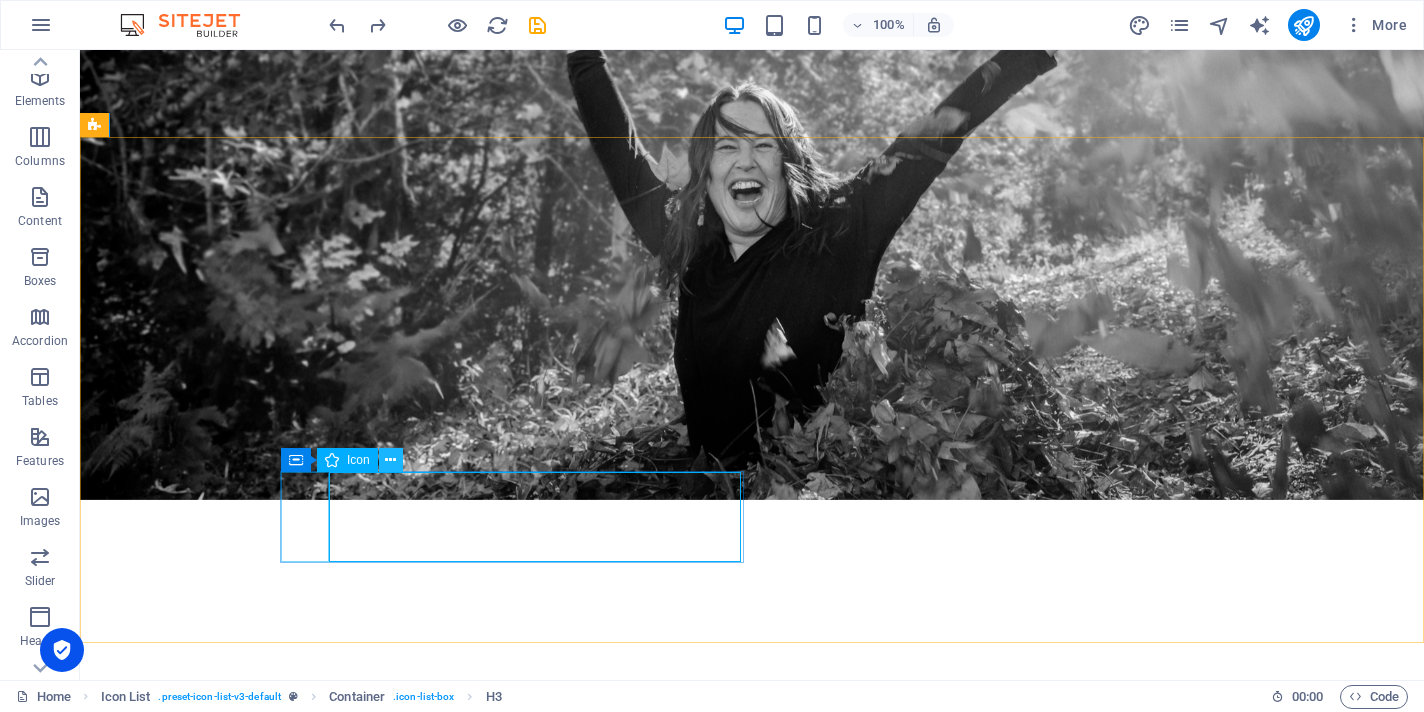 click at bounding box center (390, 460) 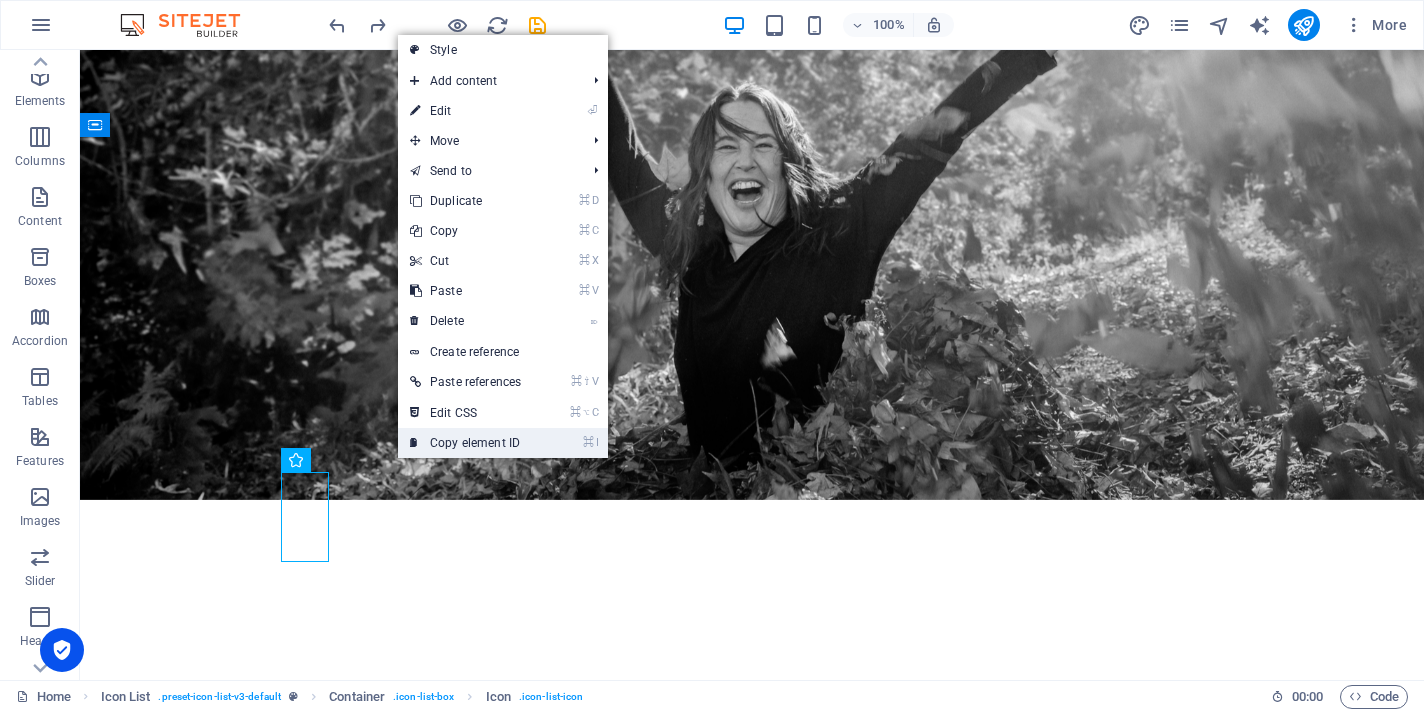 click on "⌘ I  Copy element ID" at bounding box center (465, 443) 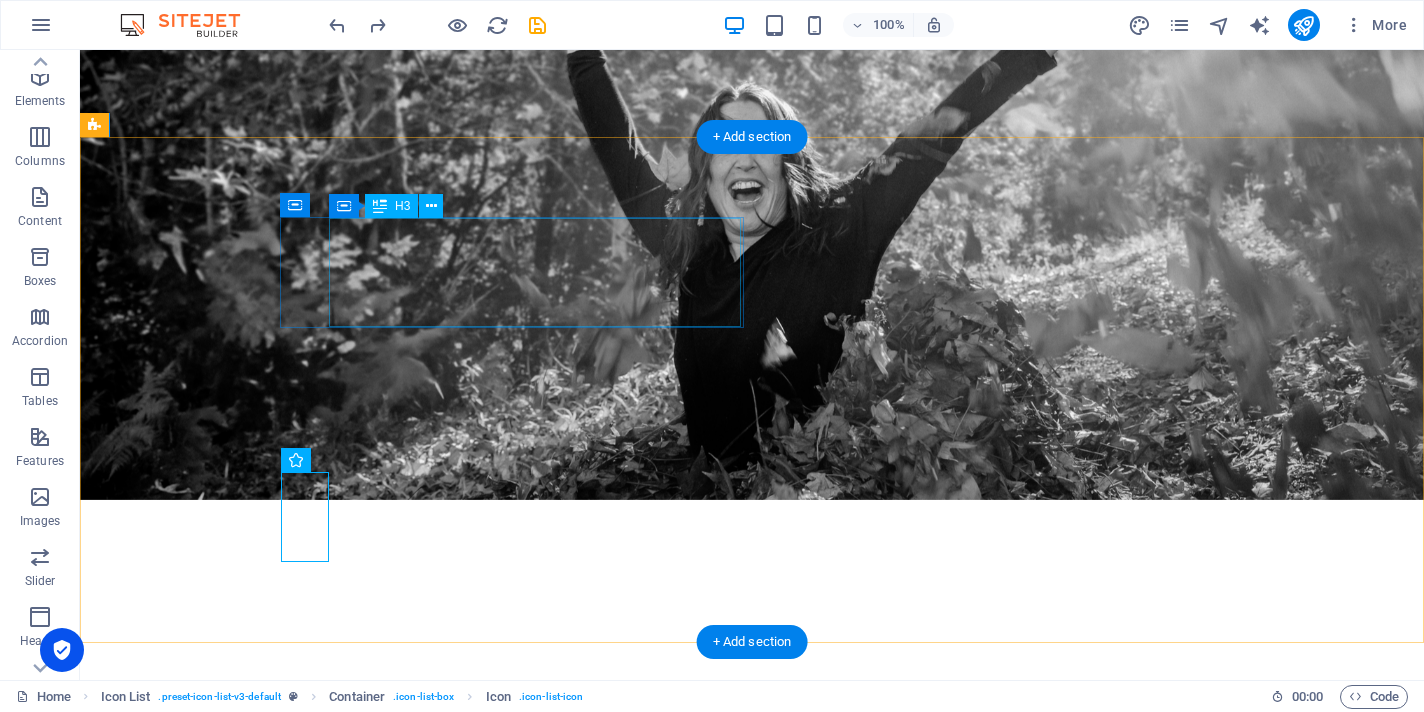 click on "Facilitation & Space Holding *1:1 *Groups *Workshops/ Retreats" at bounding box center (303, 1344) 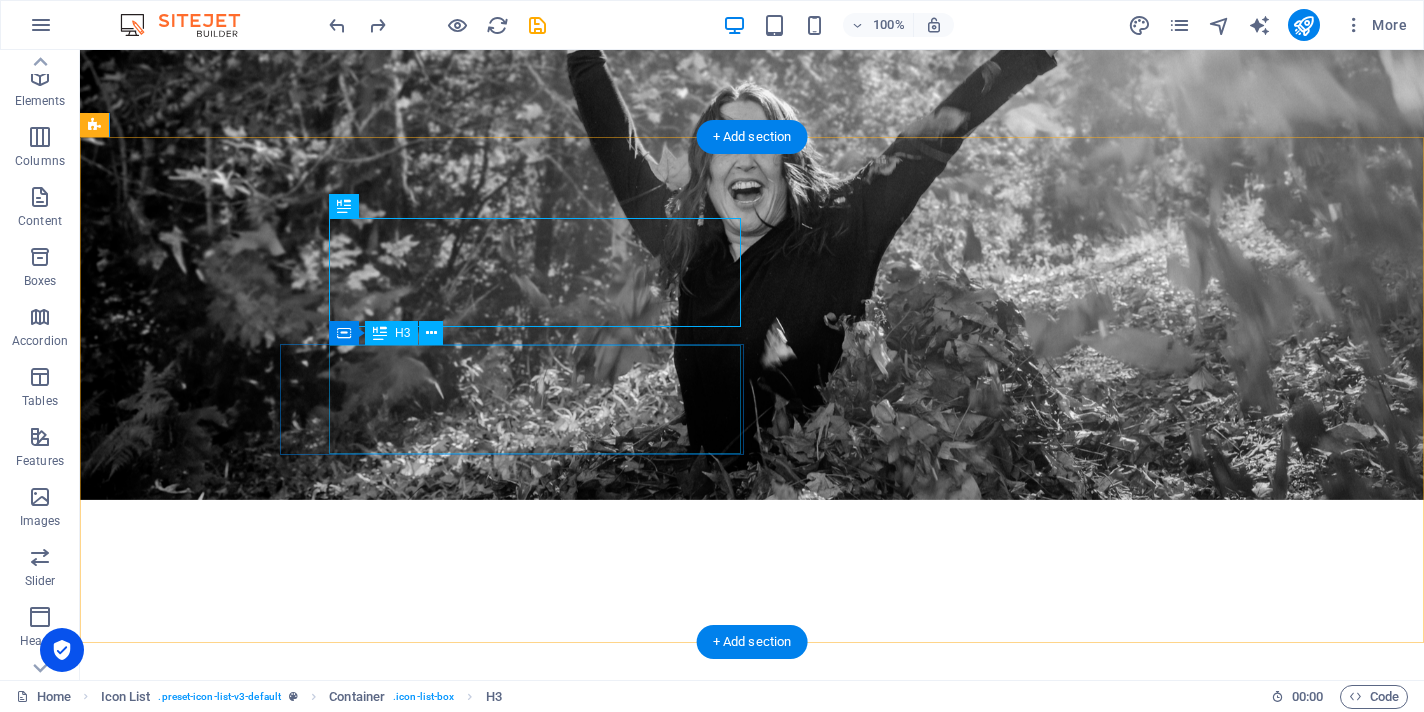 click on "Somatic Awareness and Experiences" at bounding box center [303, 1629] 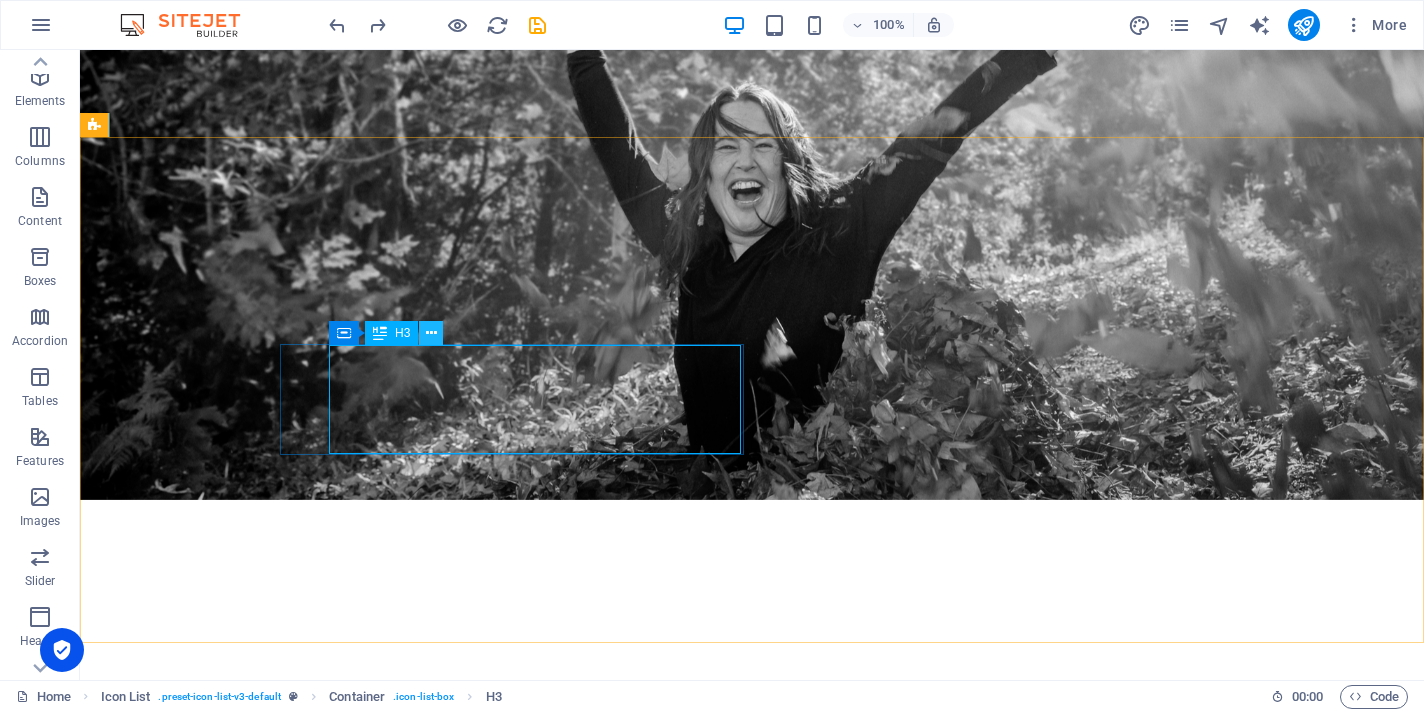 click at bounding box center (431, 333) 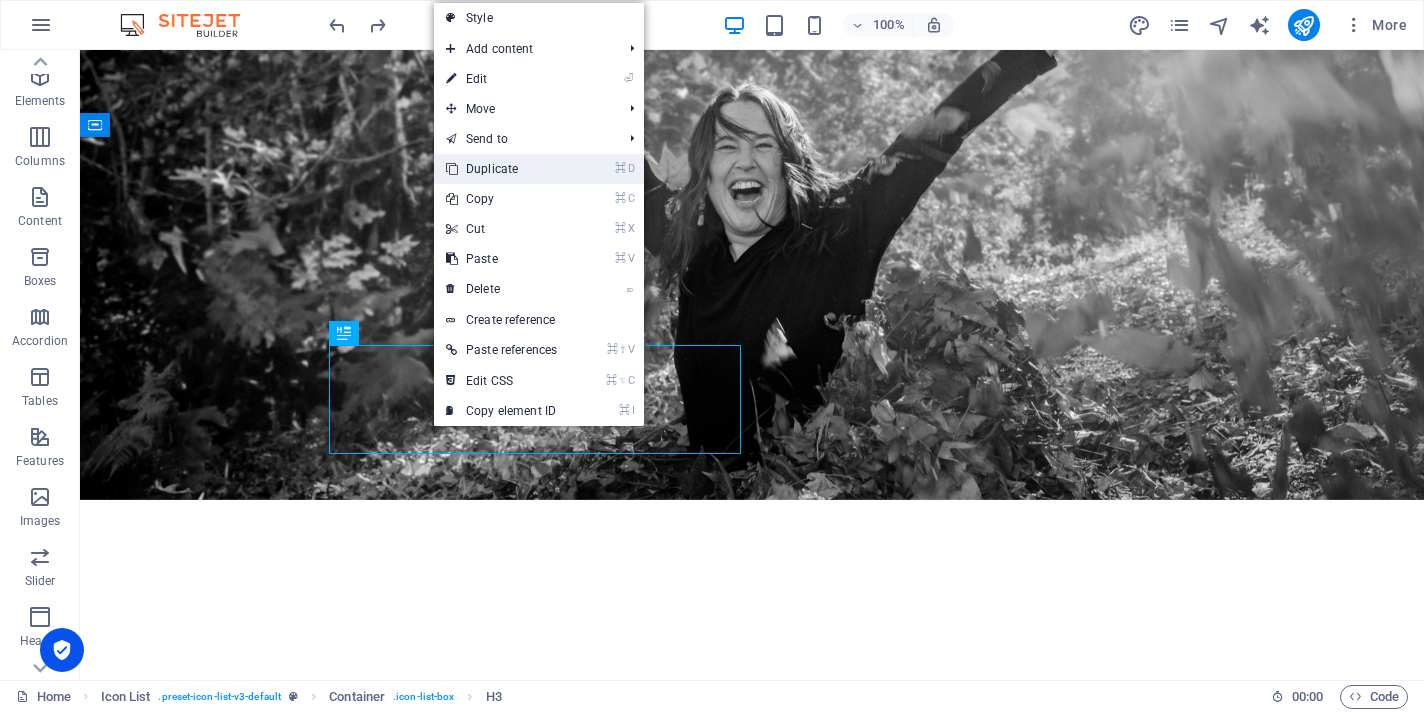 click on "⌘ D  Duplicate" at bounding box center [501, 169] 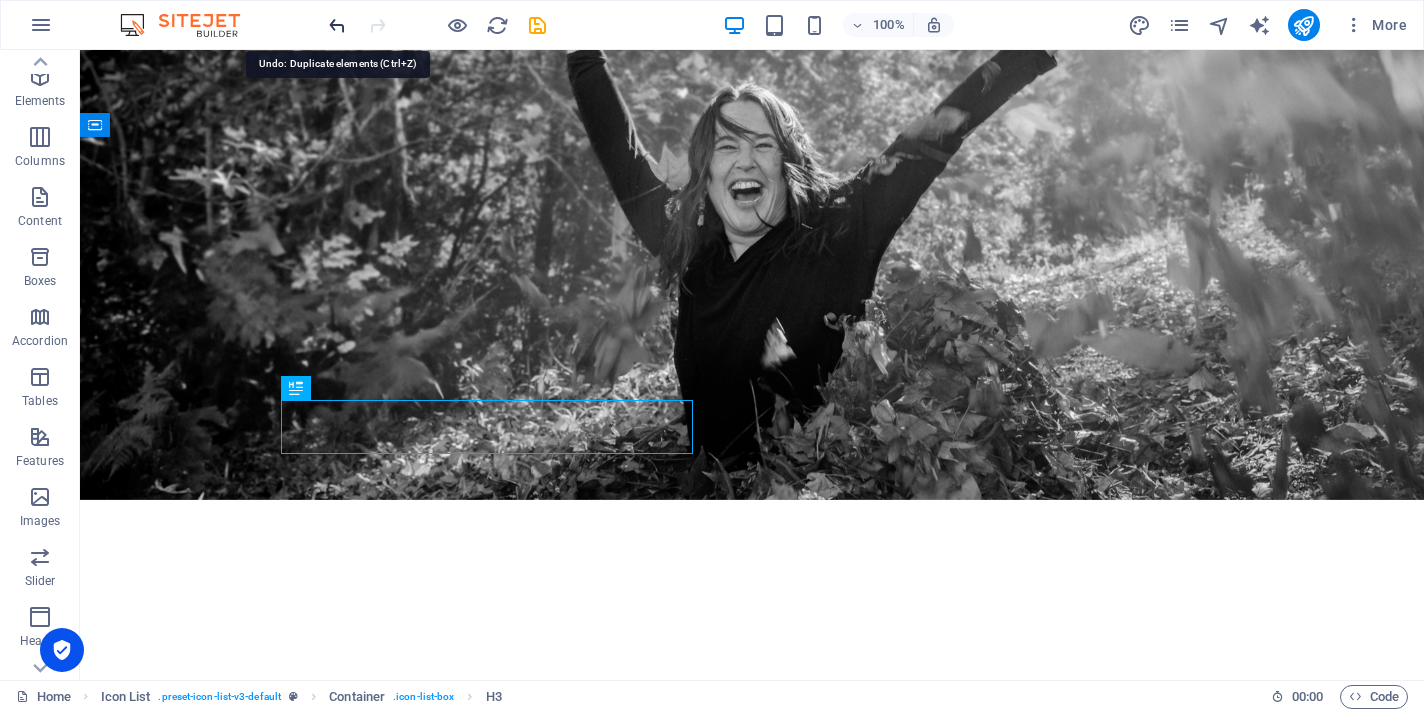 click at bounding box center (337, 25) 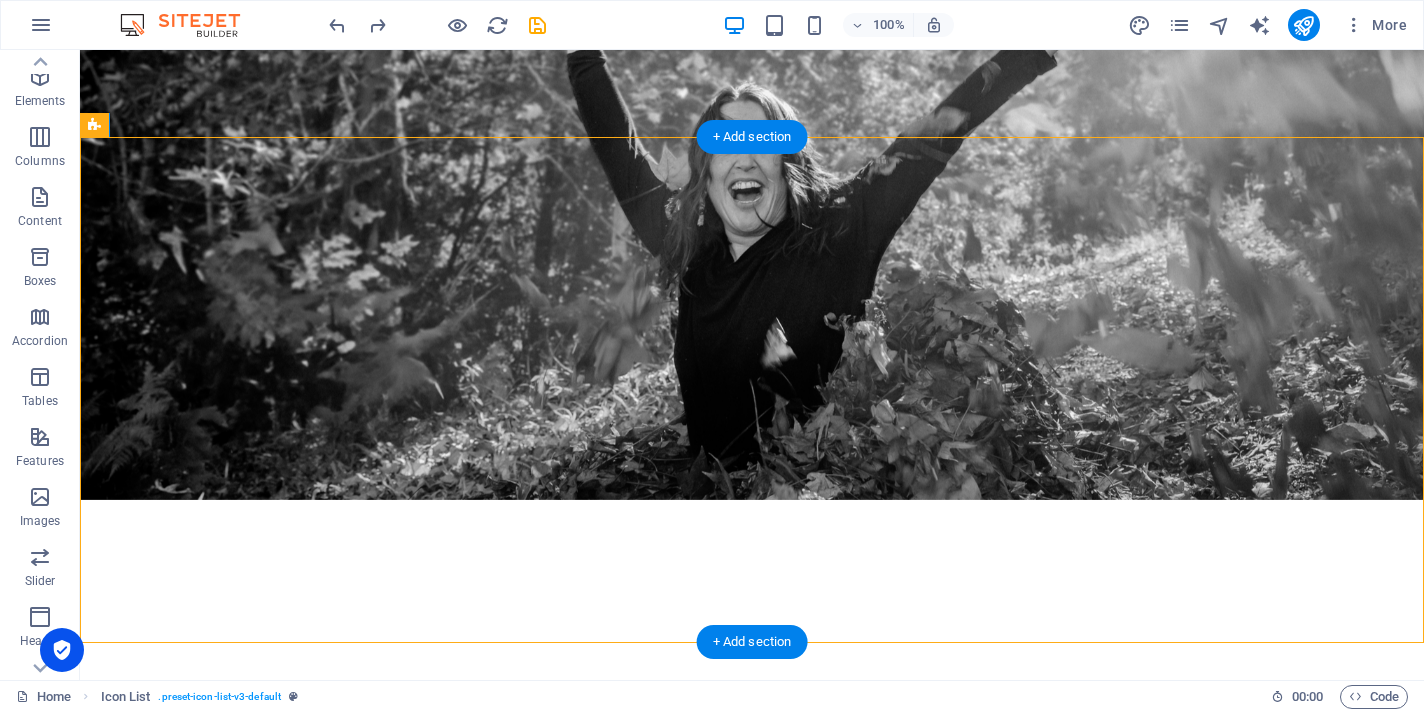 drag, startPoint x: 587, startPoint y: 312, endPoint x: 313, endPoint y: 233, distance: 285.16135 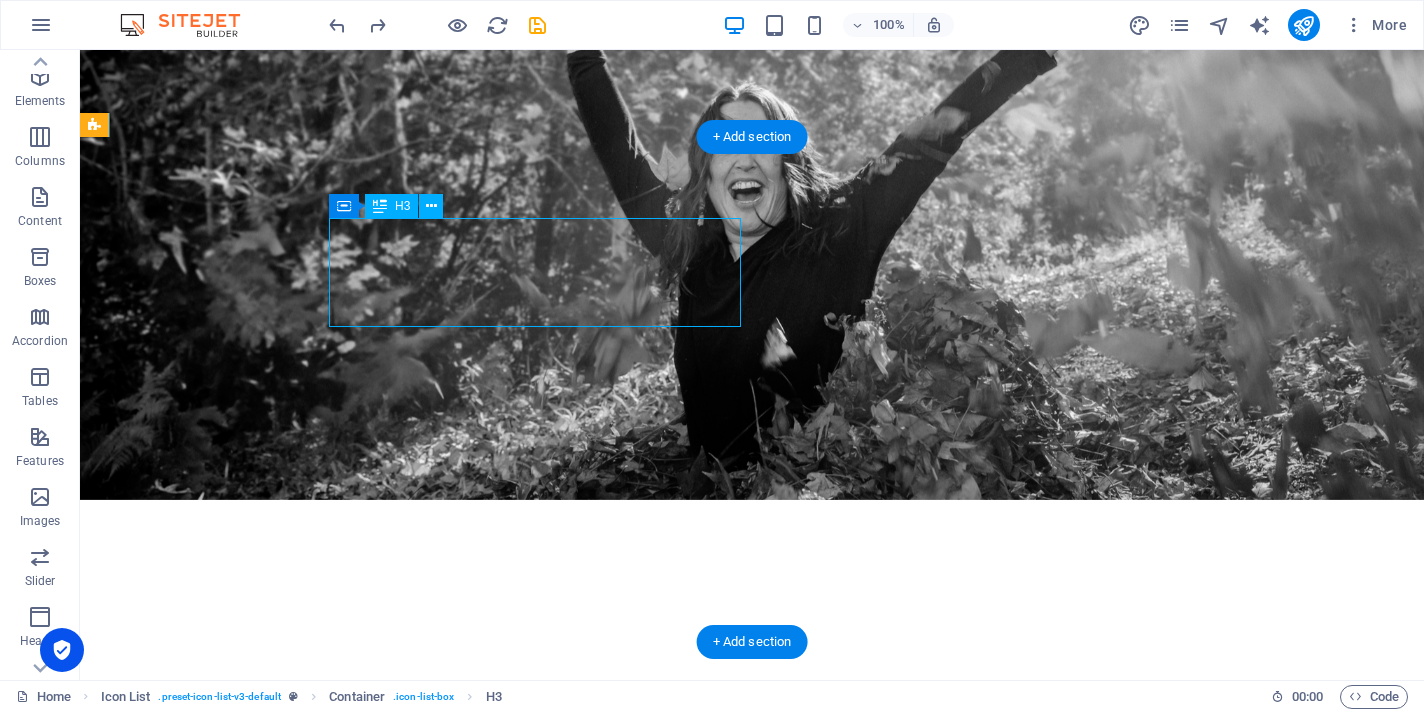 drag, startPoint x: 342, startPoint y: 234, endPoint x: 532, endPoint y: 279, distance: 195.25624 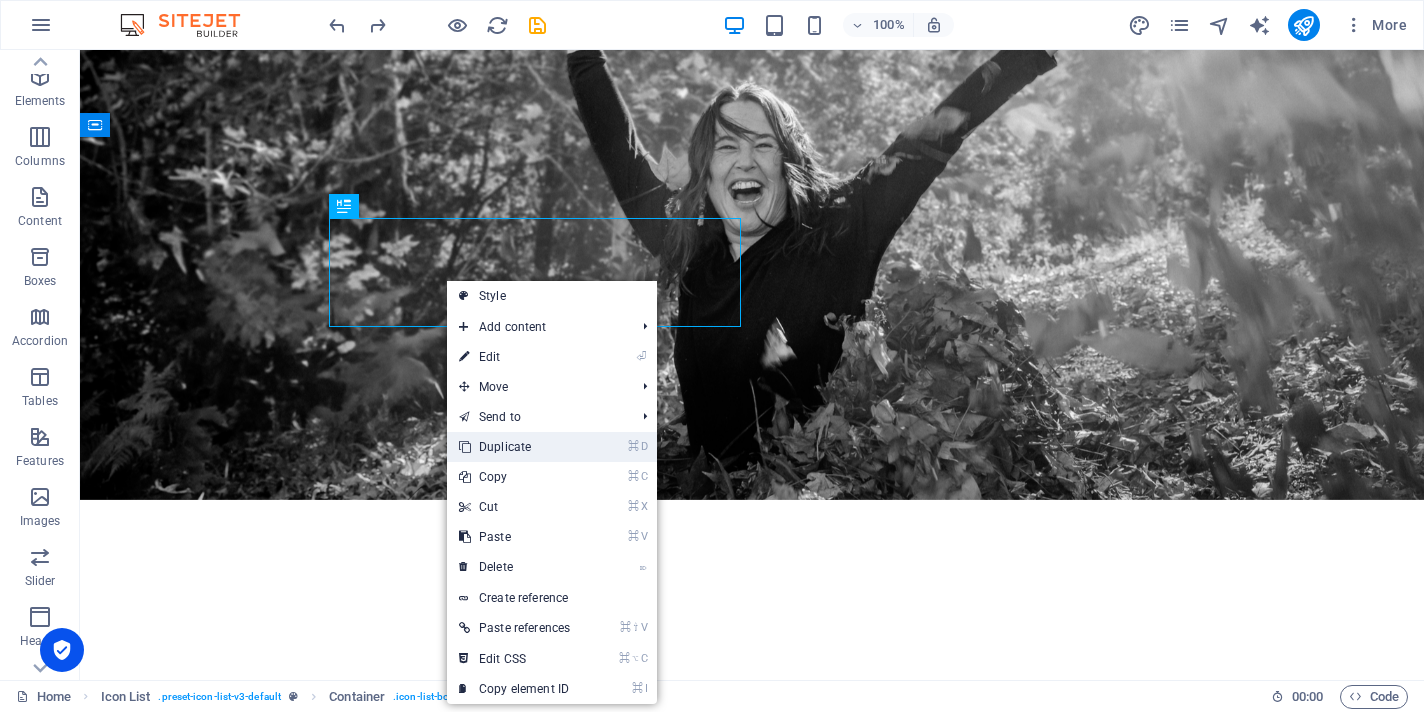 click on "⌘ D  Duplicate" at bounding box center (514, 447) 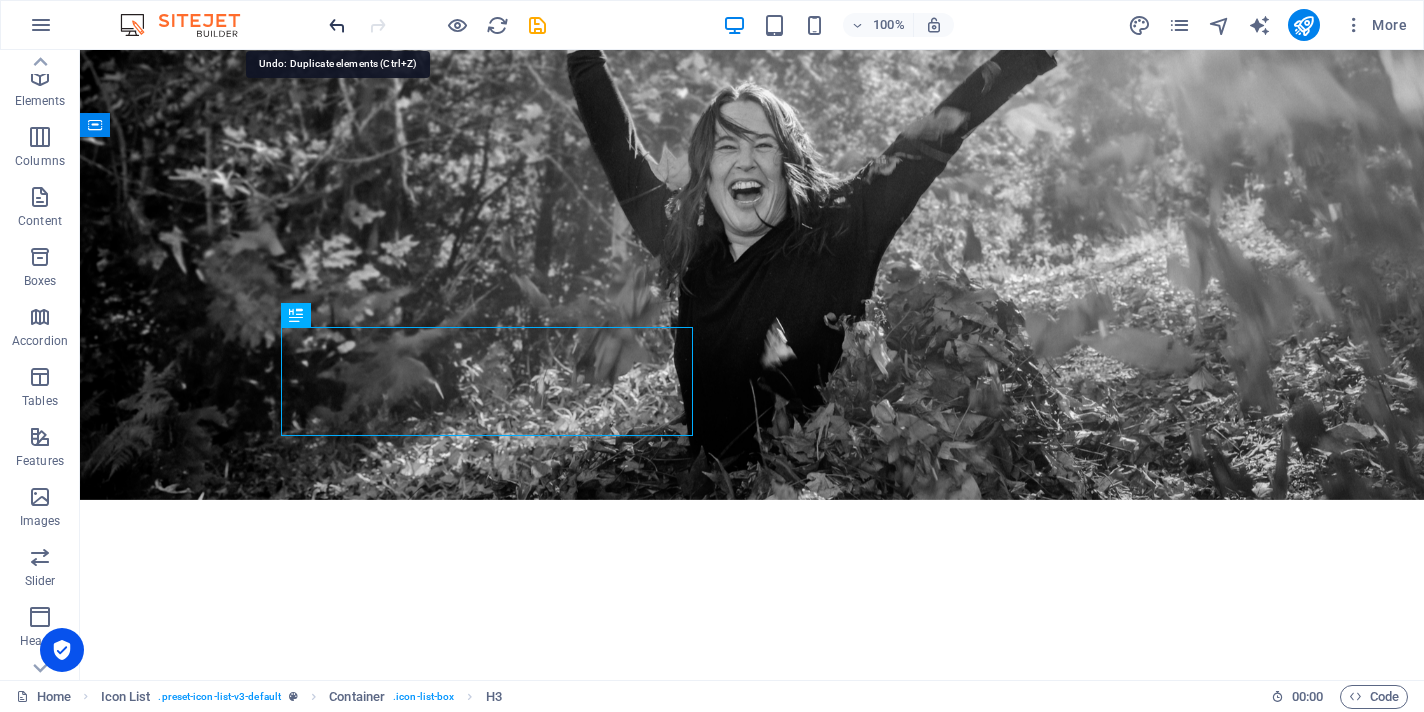 click at bounding box center [337, 25] 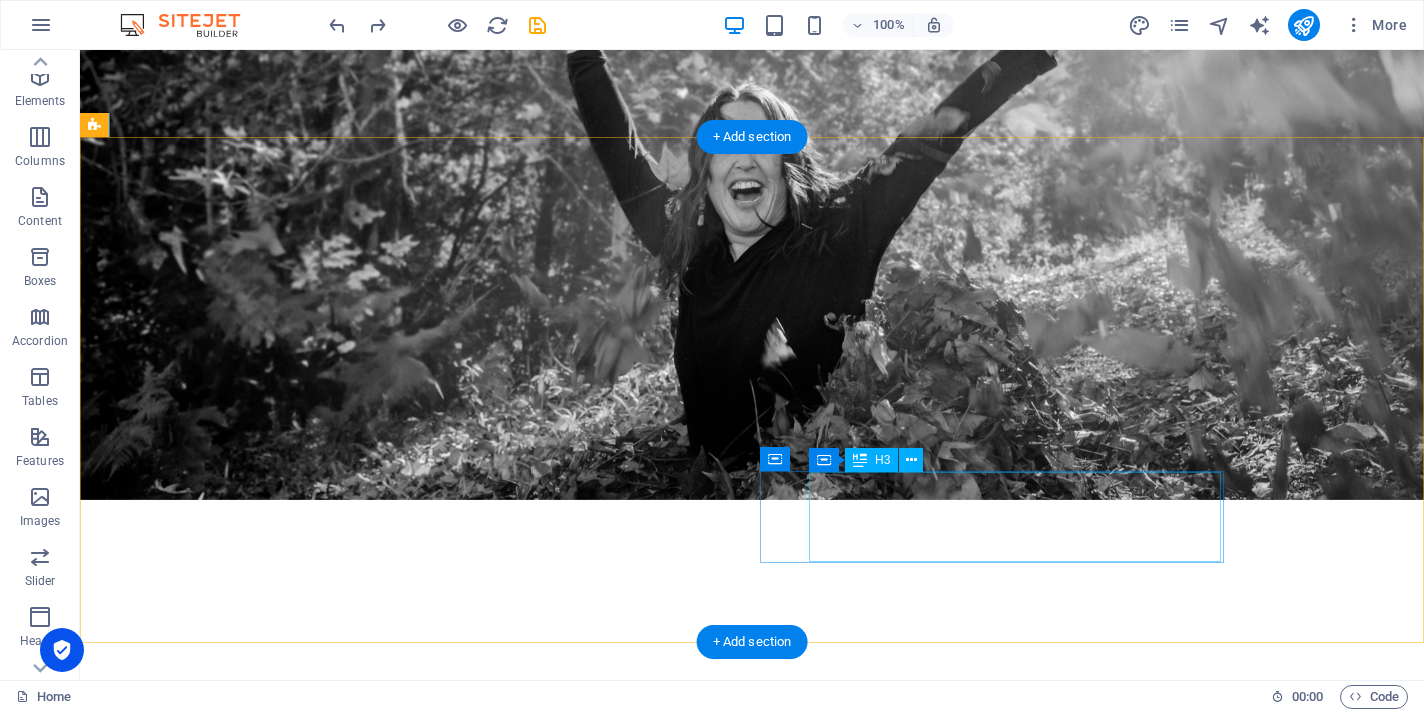 click on "Mental Health Clinician *Deep Ecology *Work that Reconnects" at bounding box center [303, 2035] 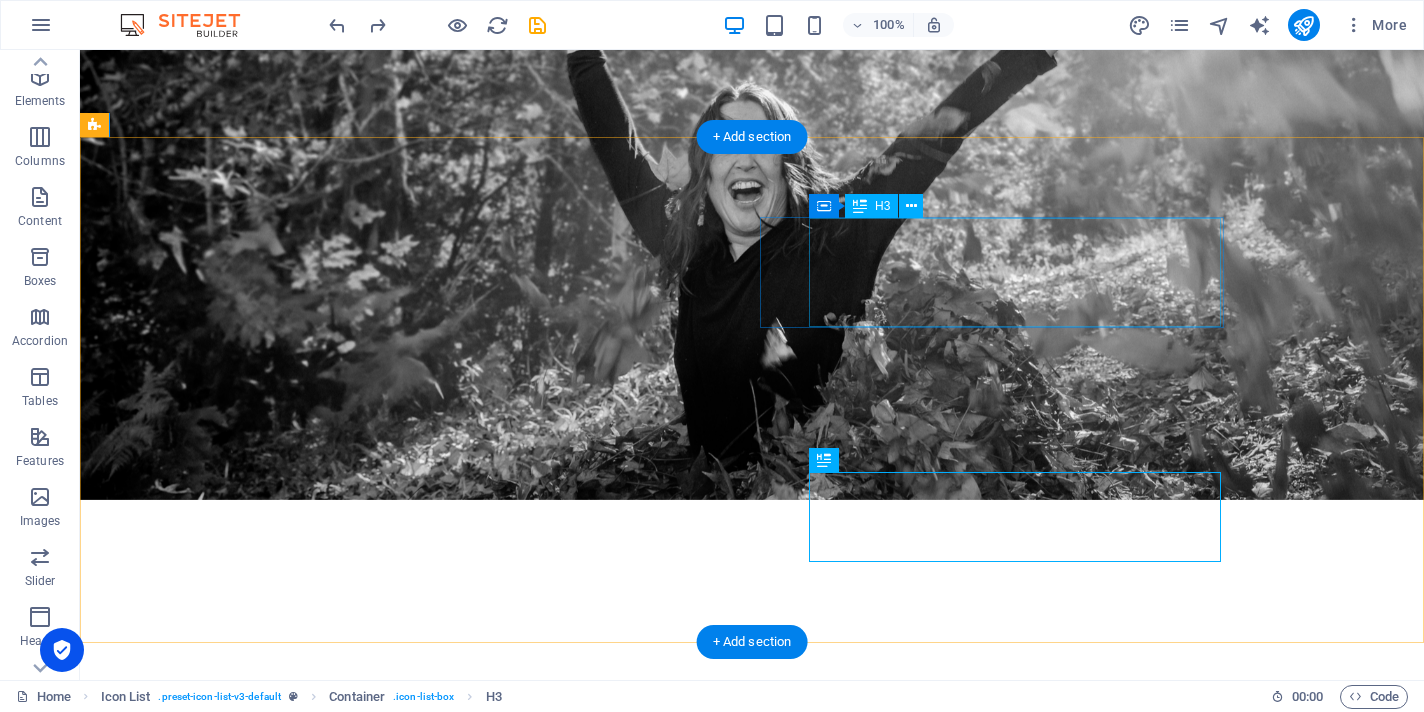 click on "Breath Mechanics *Breath Medicine *Facilitated Breath Repatterning" at bounding box center (303, 1502) 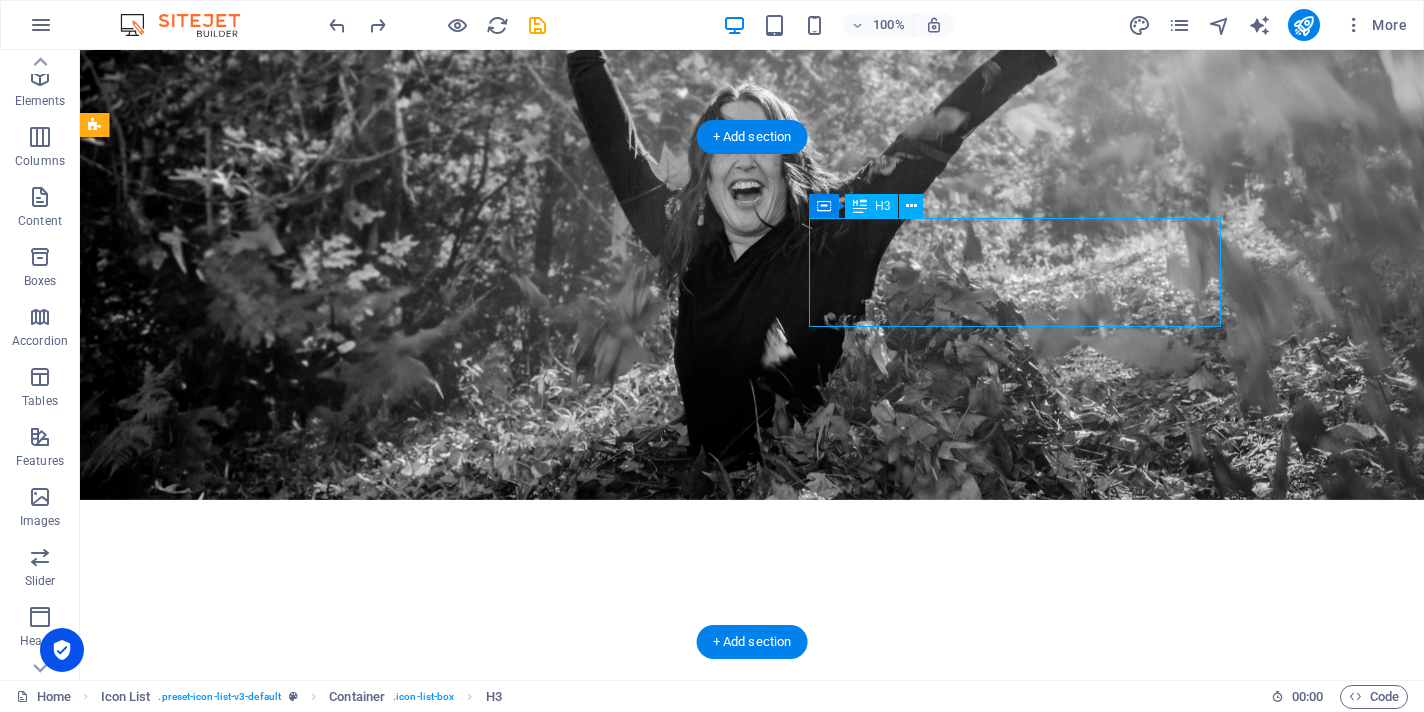 click on "Breath Mechanics *Breath Medicine *Facilitated Breath Repatterning" at bounding box center [303, 1502] 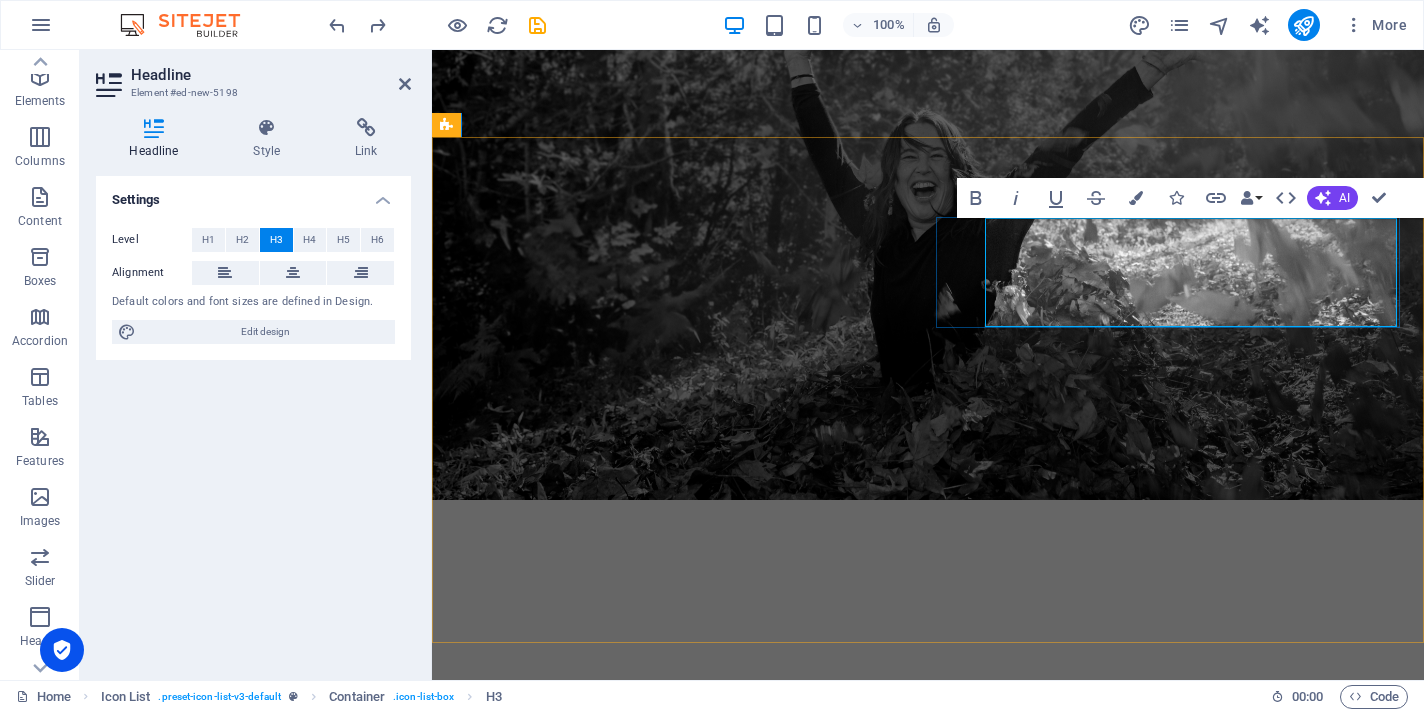 click on "Breath Mechanics *Breath Medicine *Facilitated Breath Repatterning" at bounding box center [617, 1502] 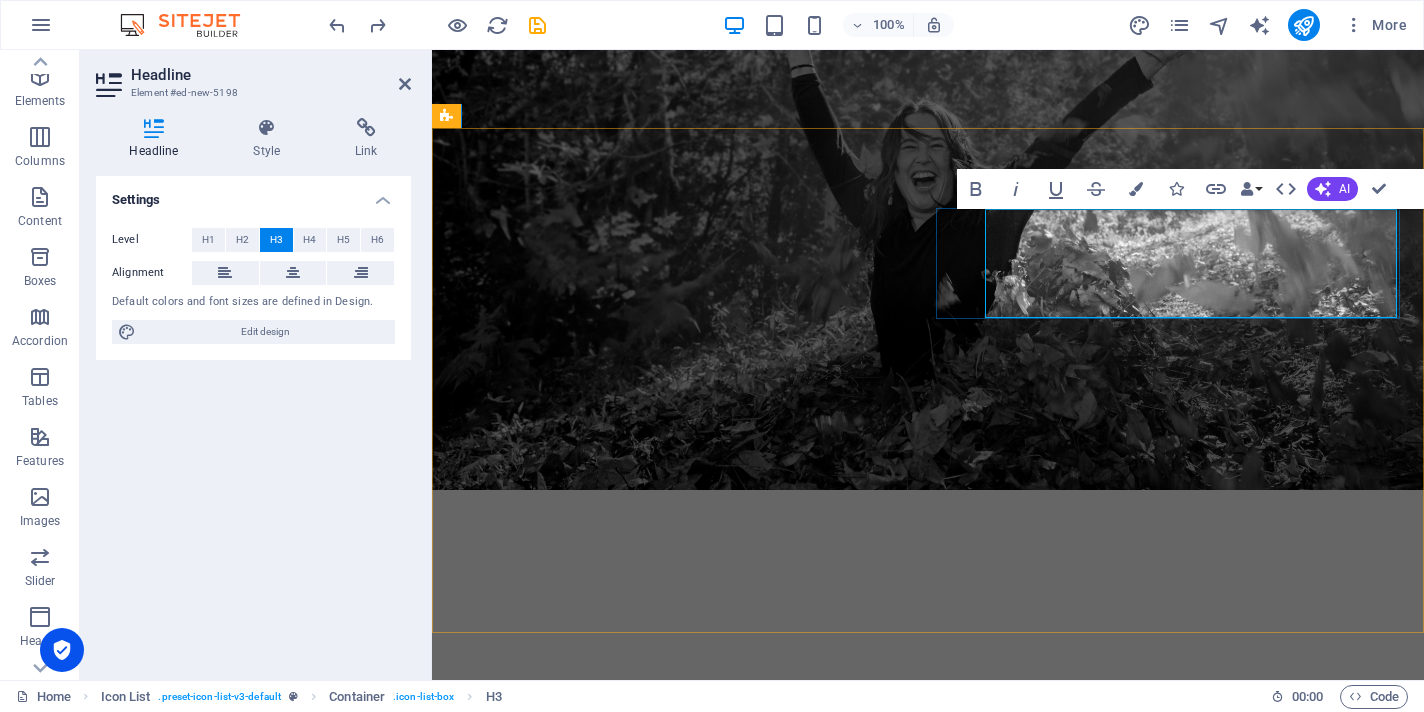 click on "Breath Medicine *Facilitated Breath Repatterning" at bounding box center (617, 1482) 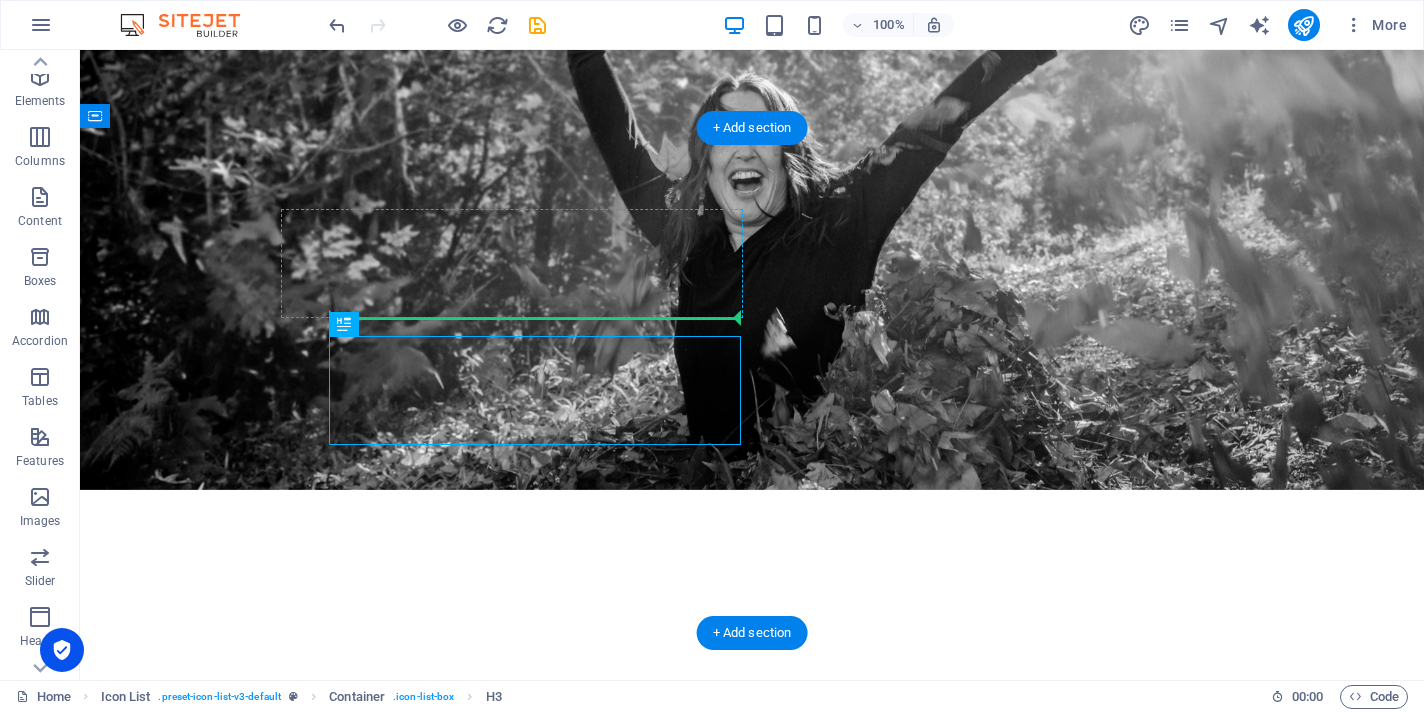 drag, startPoint x: 527, startPoint y: 365, endPoint x: 627, endPoint y: 269, distance: 138.62178 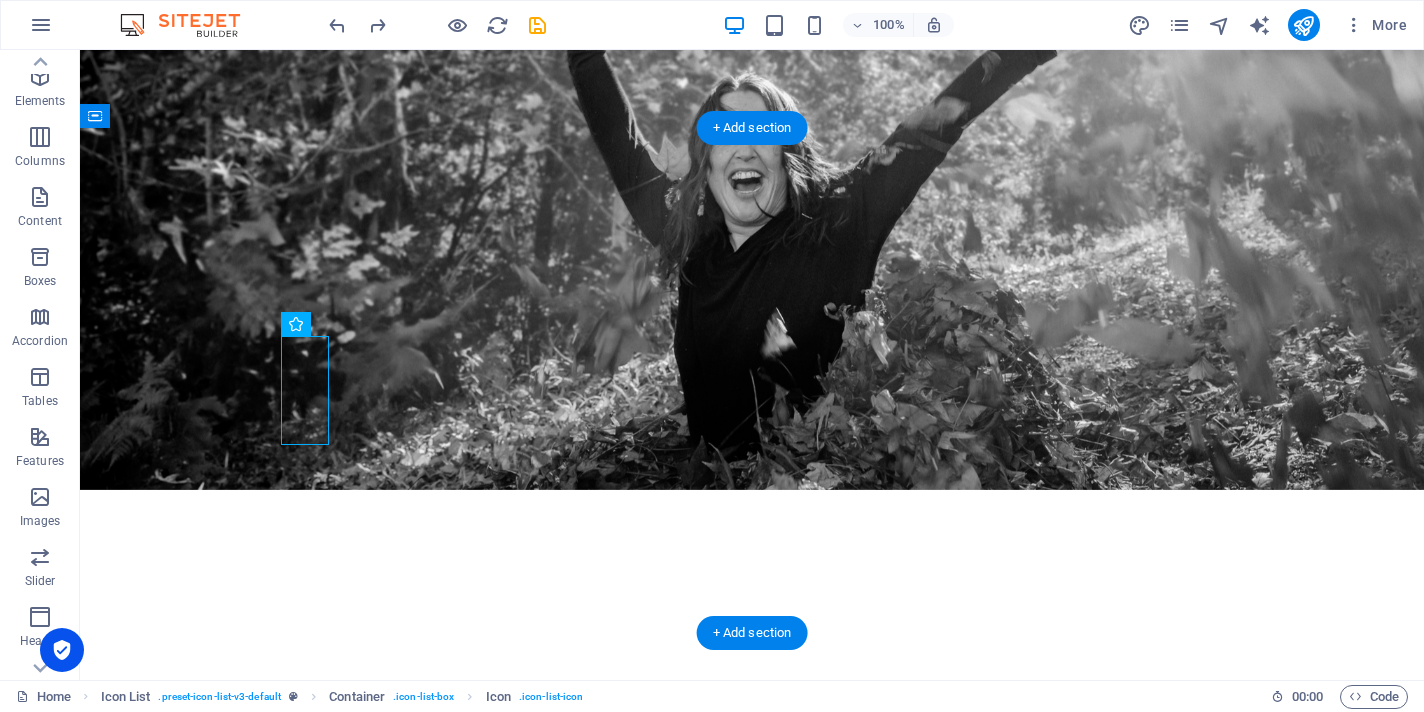 drag, startPoint x: 311, startPoint y: 364, endPoint x: 313, endPoint y: 381, distance: 17.117243 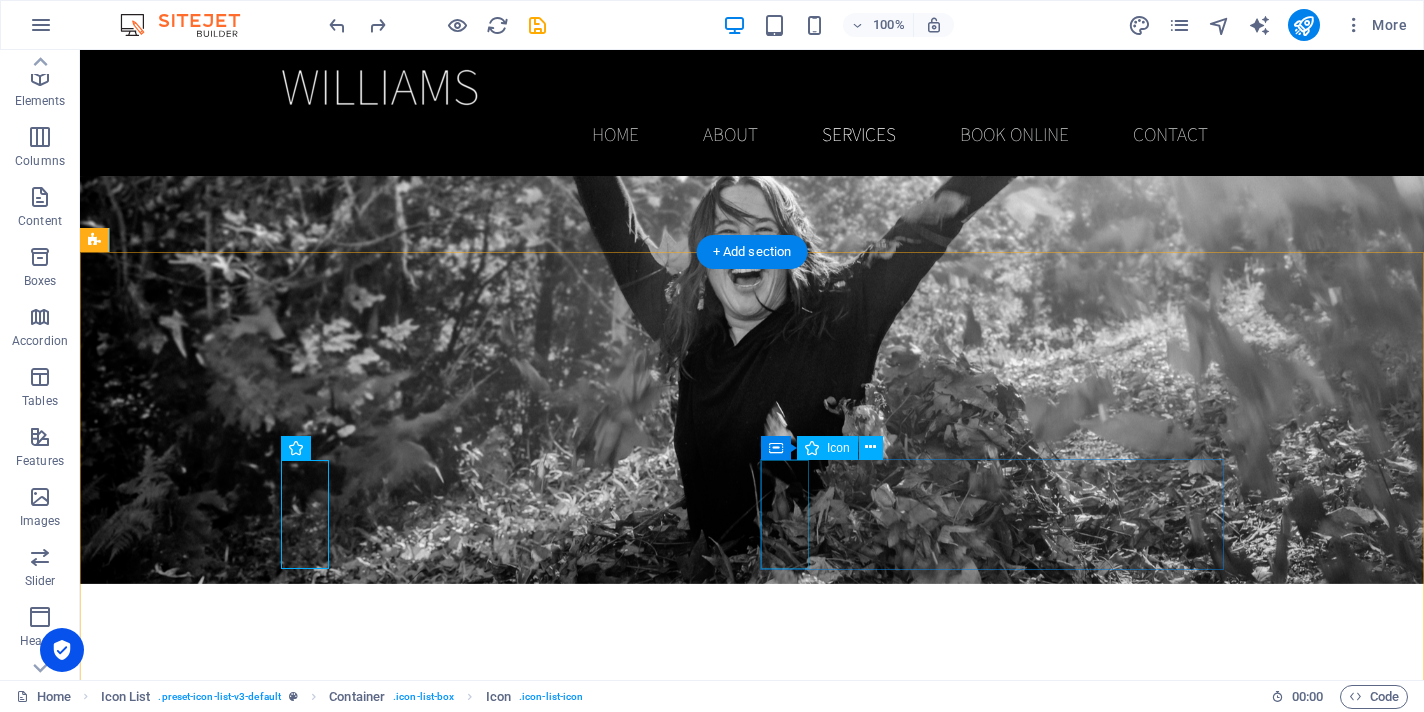 scroll, scrollTop: 1540, scrollLeft: 0, axis: vertical 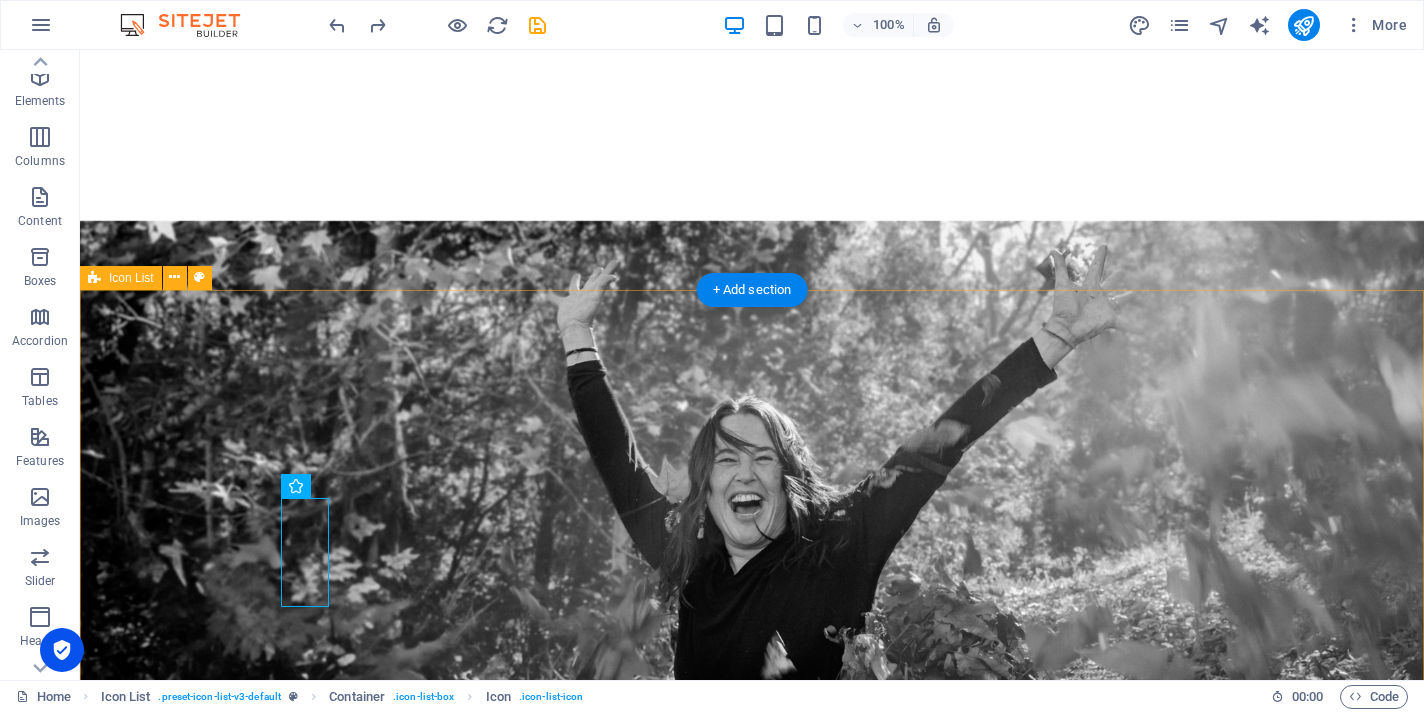 click on ".fa-secondary{opacity:.4} Facilitation & Space Holding *1:1 *Groups *Workshops/ Retreats .fa-secondary{opacity:.4} Breath Medicine & Facilitated Breath Repatterning .fa-secondary{opacity:.4} Somatic Awareness and Experiences .fa-secondary{opacity:.4} Kinesiology  *TBM - Total Body Modification *NET - Neuro Emotional Technique *Functional Restoration .fa-secondary{opacity:.4} Wayapa Wuurrk Practitioner & Trainer .fa-secondary{opacity:.4} Mental Health Clinician *Deep Ecology *Work that Reconnects" at bounding box center [752, 1803] 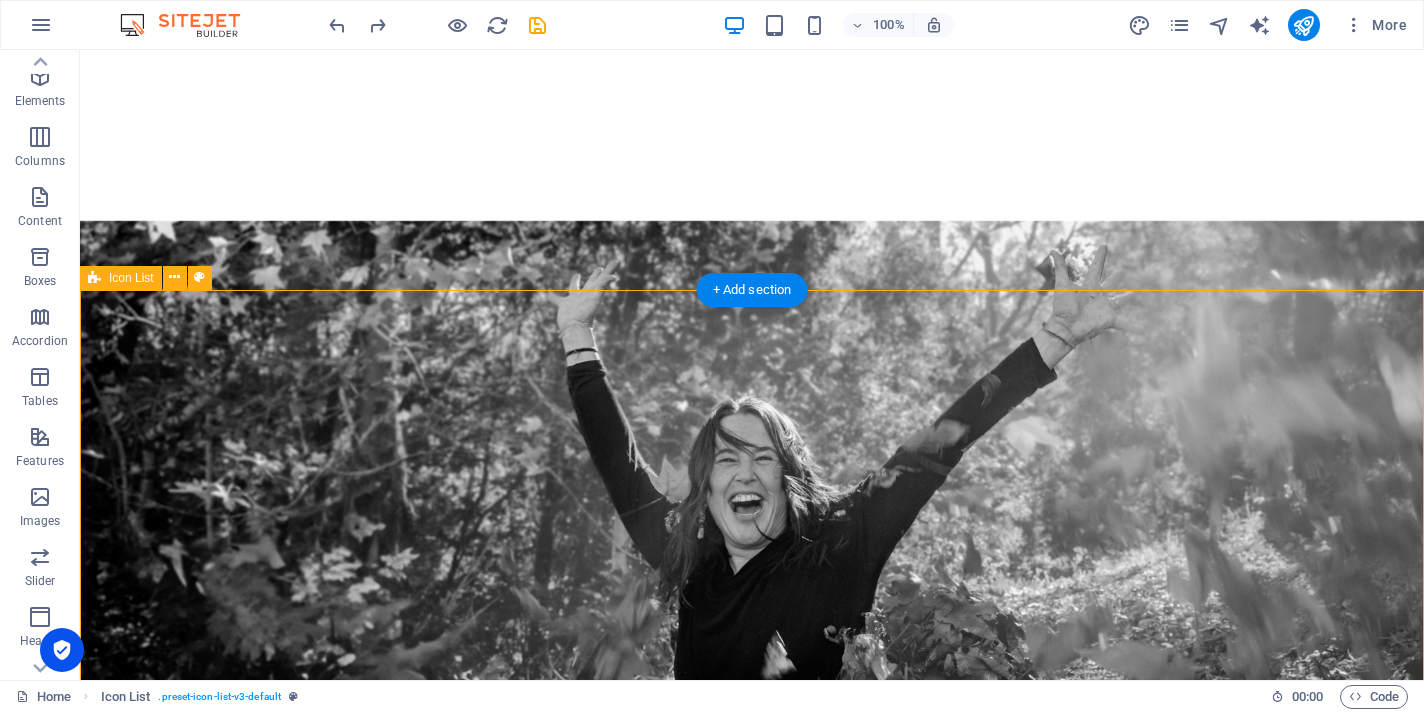 click on ".fa-secondary{opacity:.4} Facilitation & Space Holding *1:1 *Groups *Workshops/ Retreats .fa-secondary{opacity:.4} Breath Medicine & Facilitated Breath Repatterning .fa-secondary{opacity:.4} Somatic Awareness and Experiences .fa-secondary{opacity:.4} Kinesiology  *TBM - Total Body Modification *NET - Neuro Emotional Technique *Functional Restoration .fa-secondary{opacity:.4} Wayapa Wuurrk Practitioner & Trainer .fa-secondary{opacity:.4} Mental Health Clinician *Deep Ecology *Work that Reconnects" at bounding box center (752, 1803) 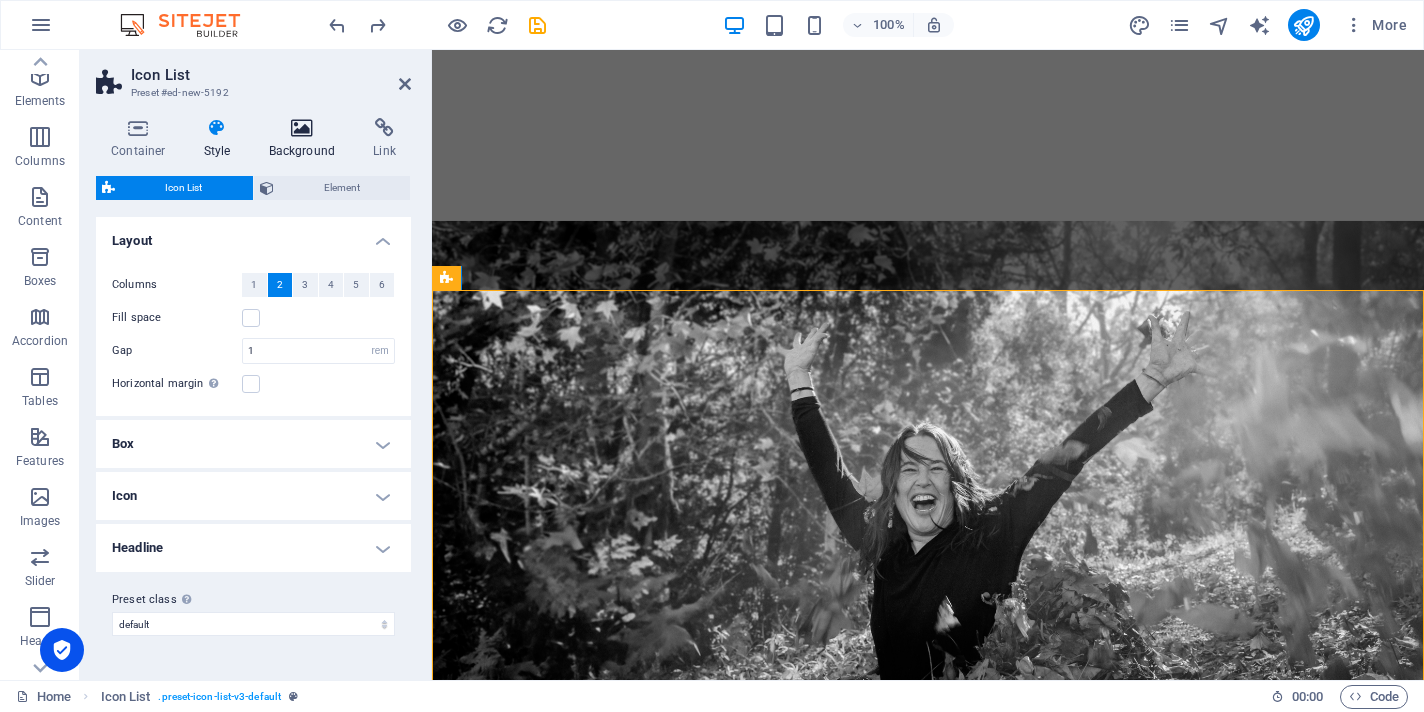 click at bounding box center [302, 128] 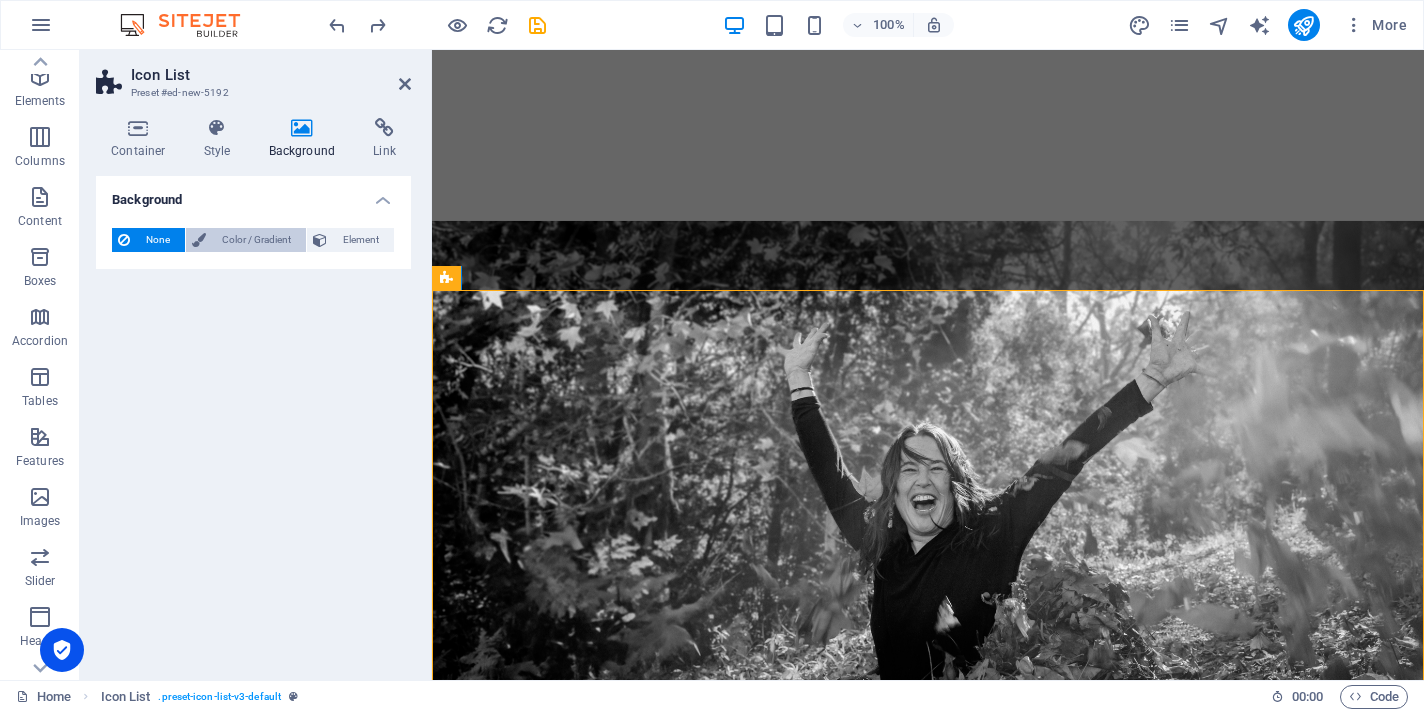 click on "Color / Gradient" at bounding box center (256, 240) 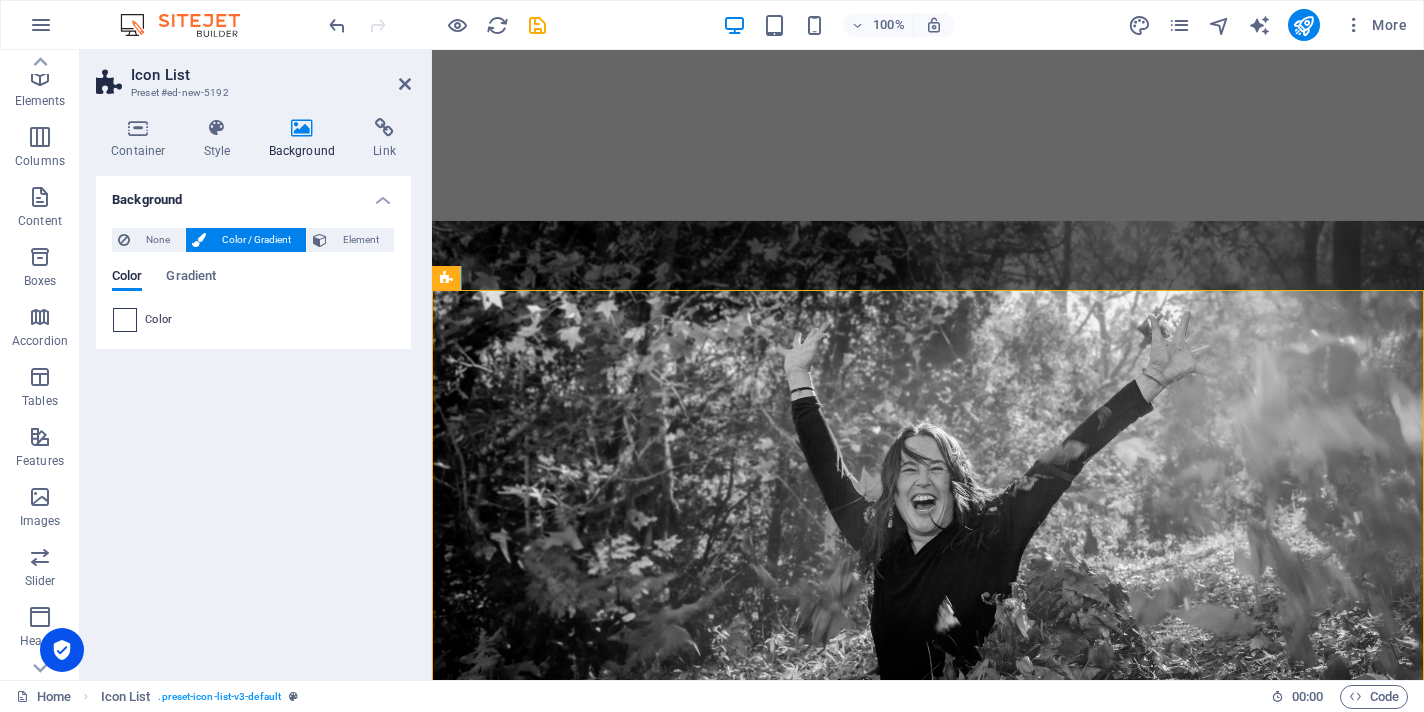 click at bounding box center [125, 320] 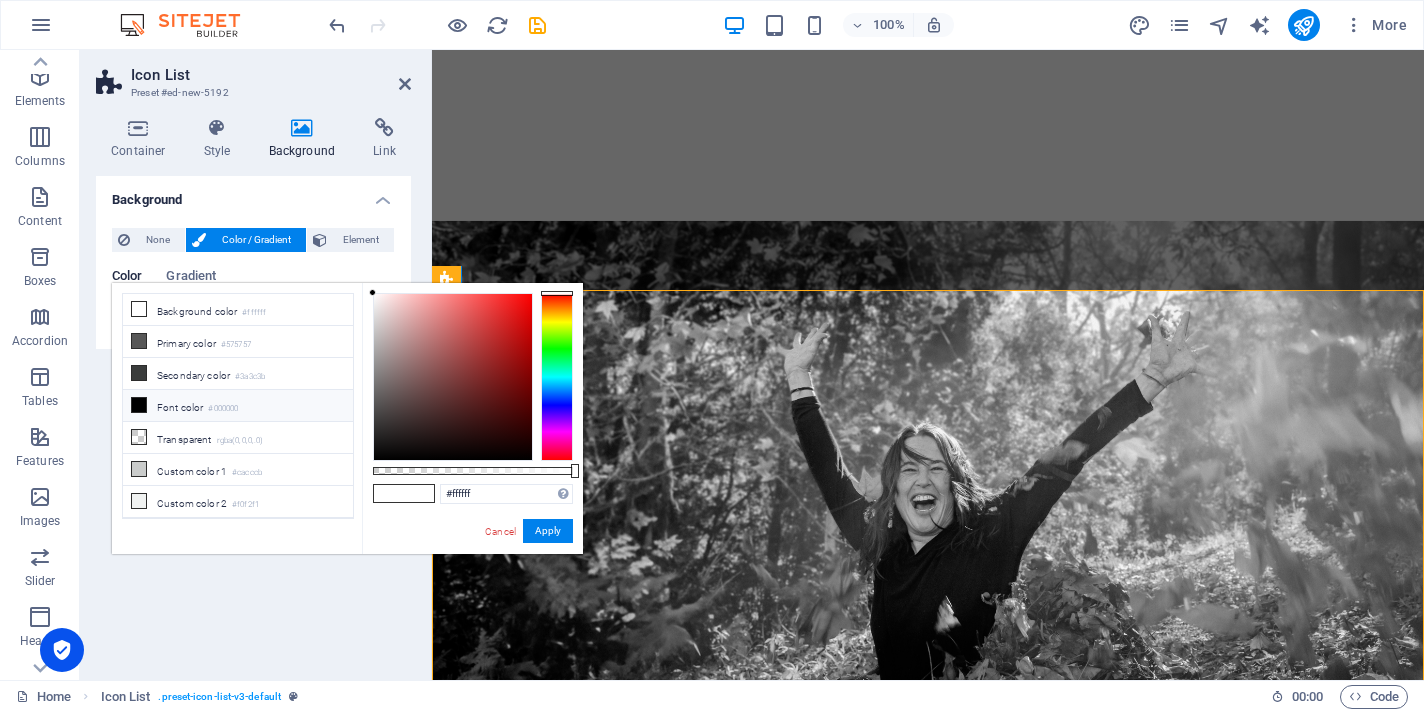 click at bounding box center (389, 493) 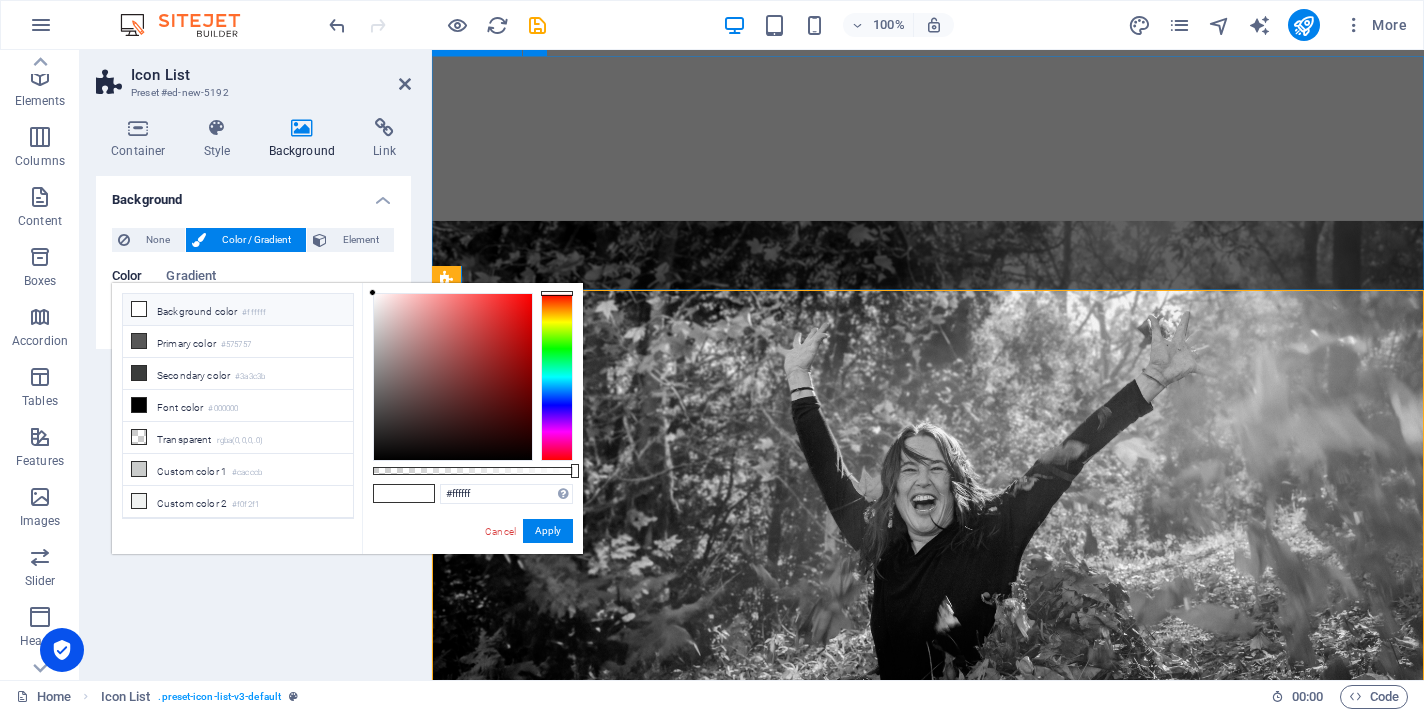 click on "​ My Services" at bounding box center (928, 1196) 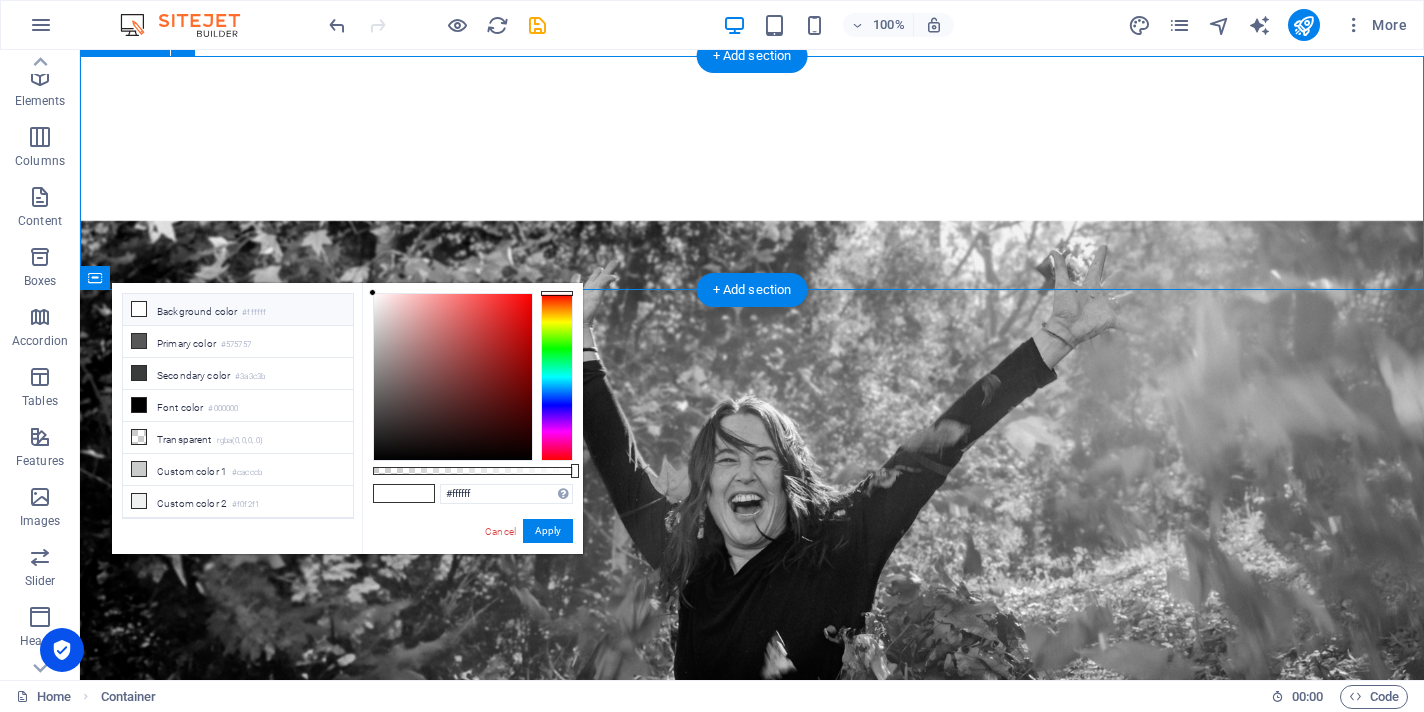 click on "​ My Services" at bounding box center (752, 1196) 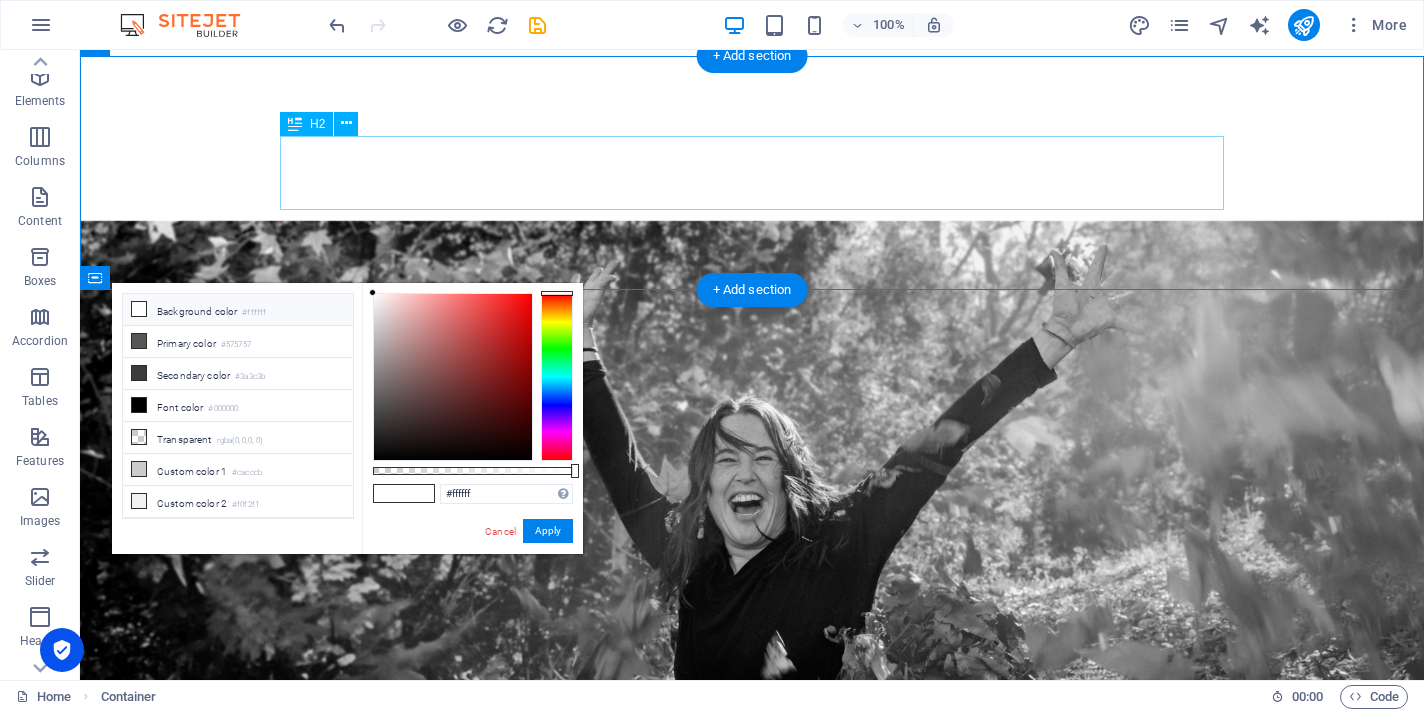 click on "​ My Services" at bounding box center [752, 1196] 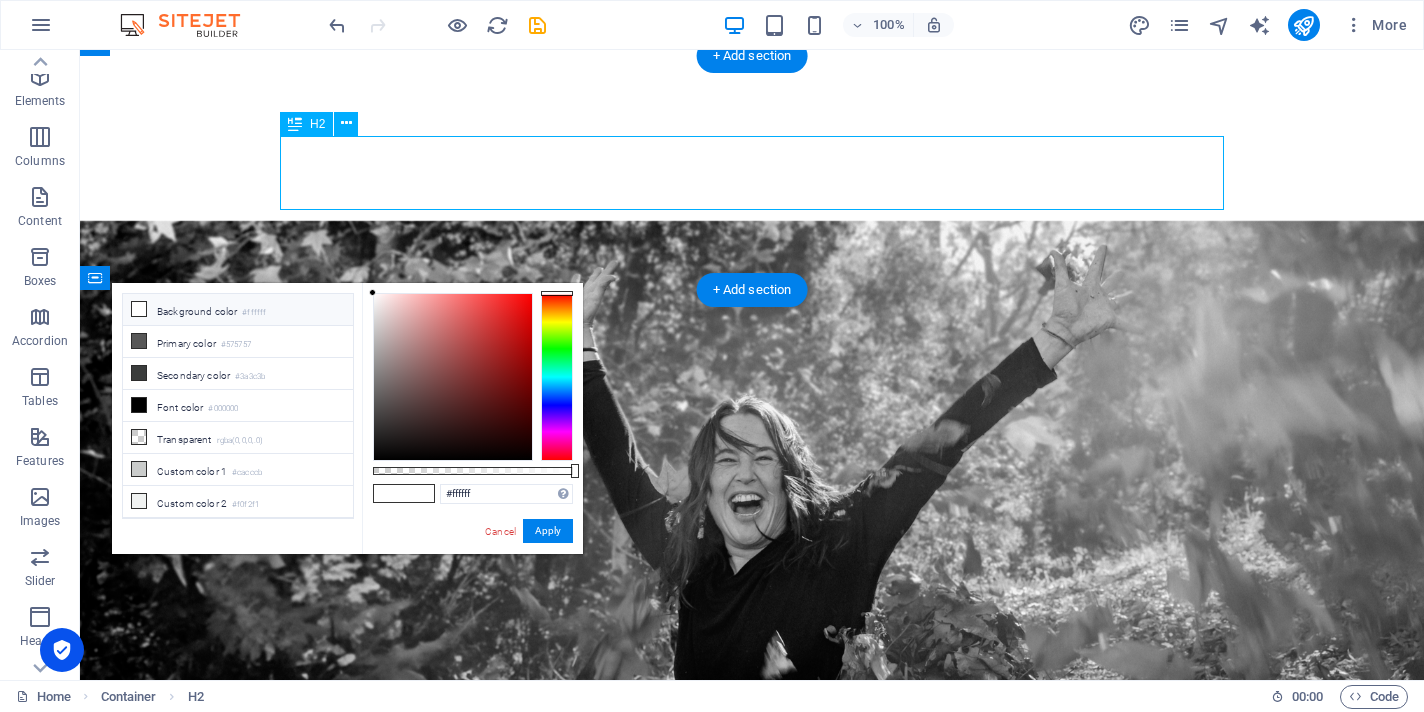 click on "​ My Services" at bounding box center [752, 1196] 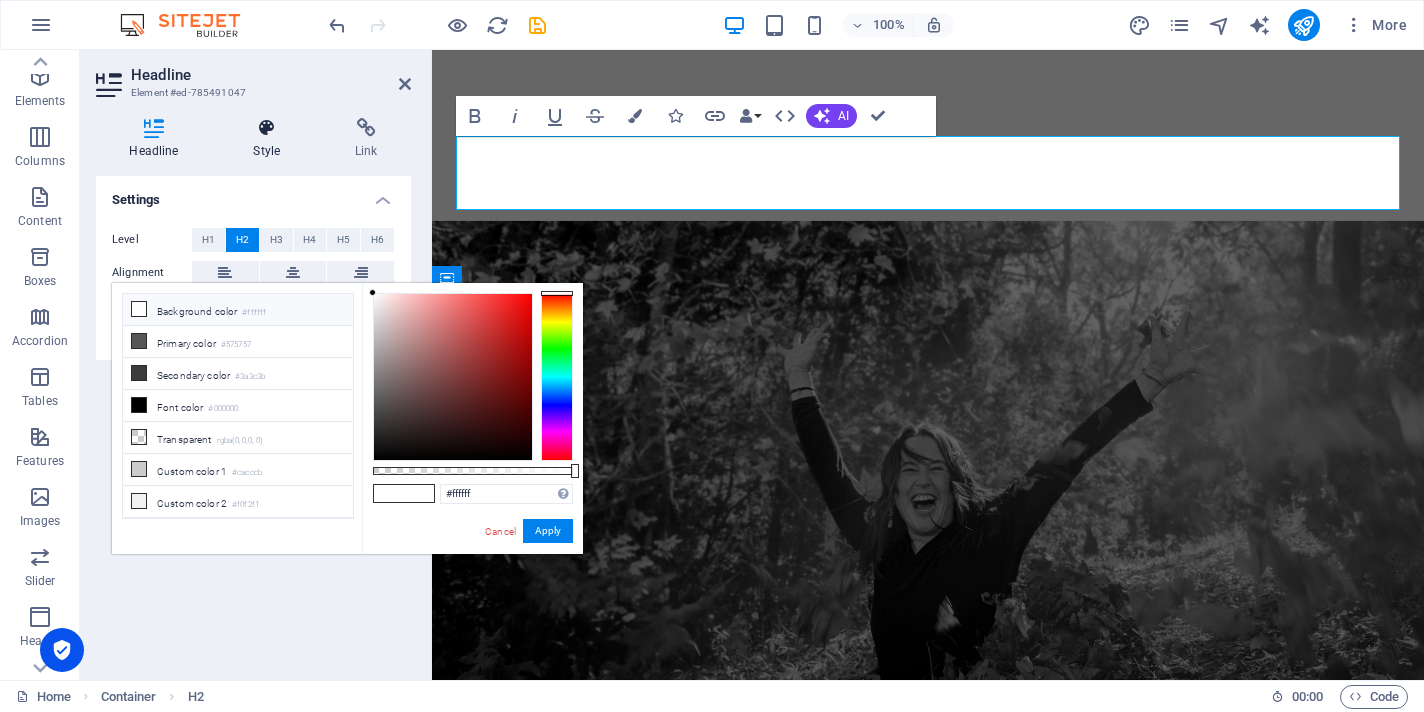 click at bounding box center (267, 128) 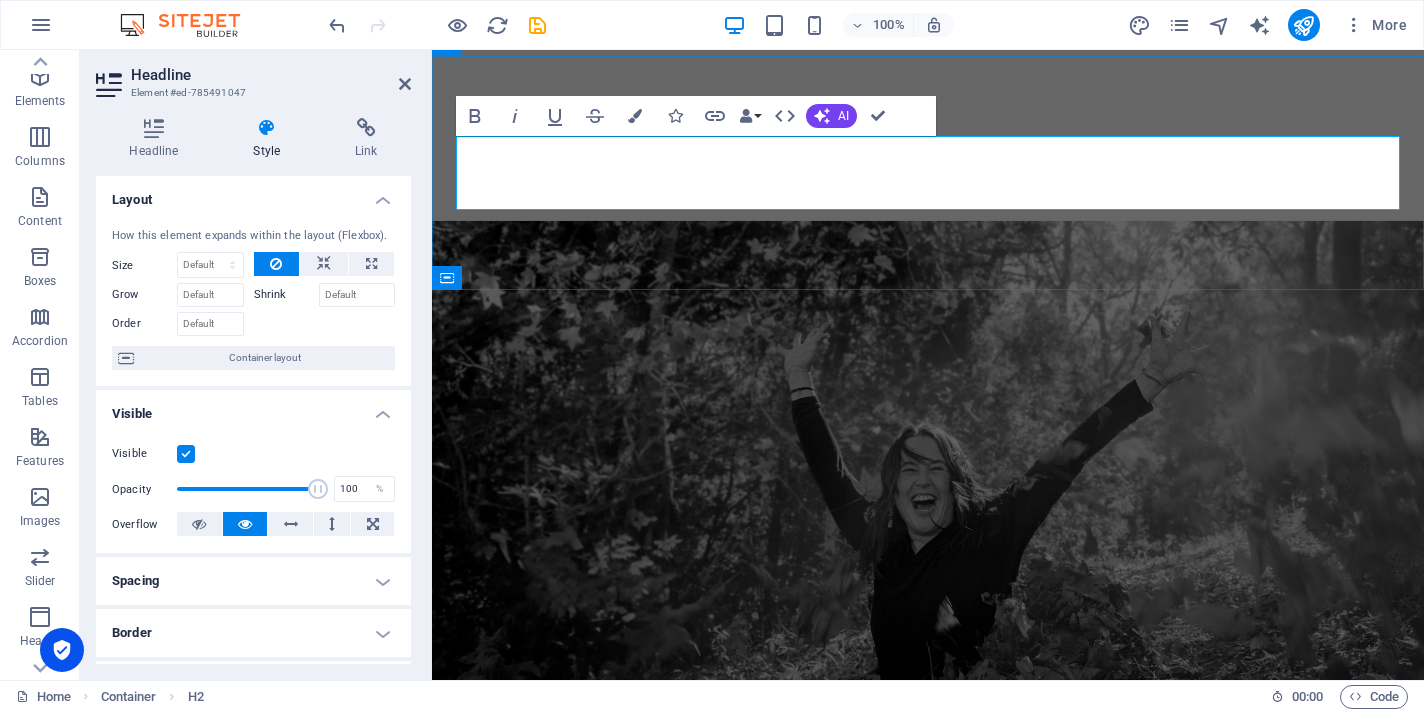click on "My Services" at bounding box center (928, 1209) 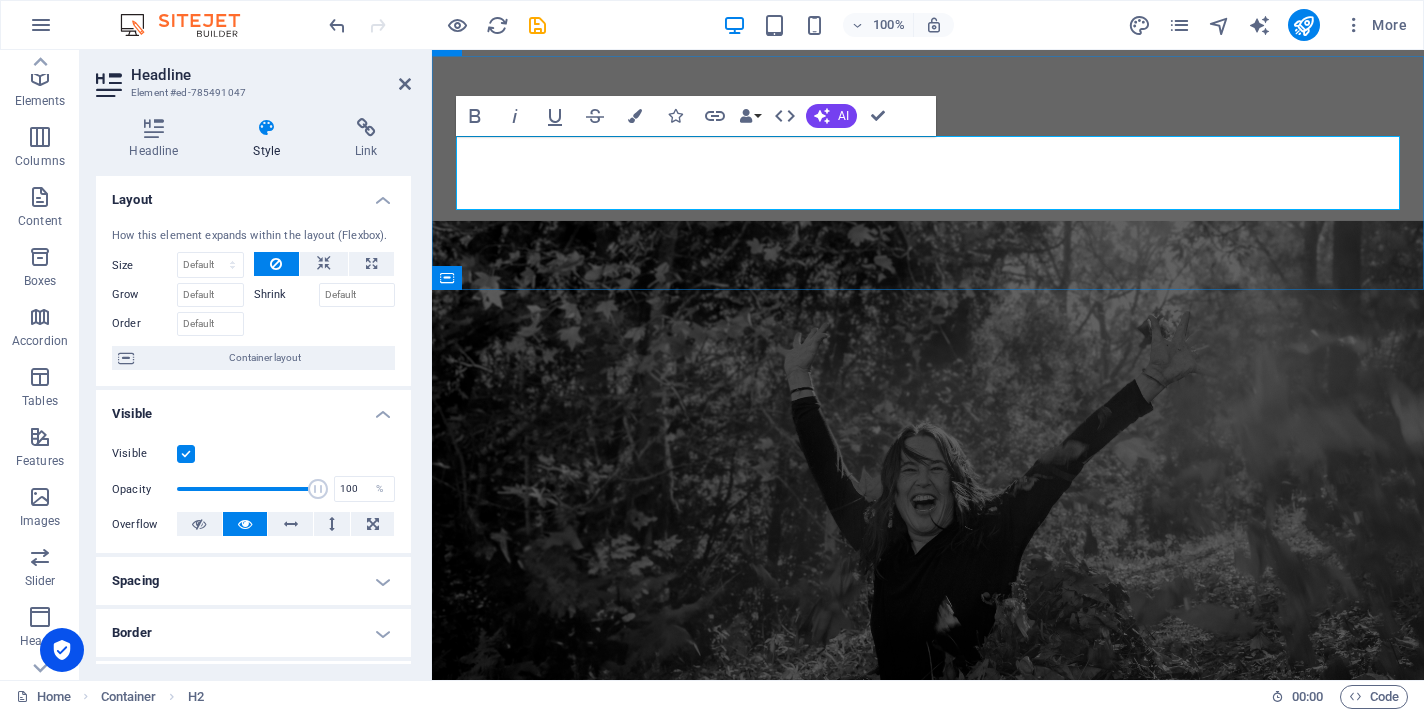 click on "My Services" at bounding box center (928, 1209) 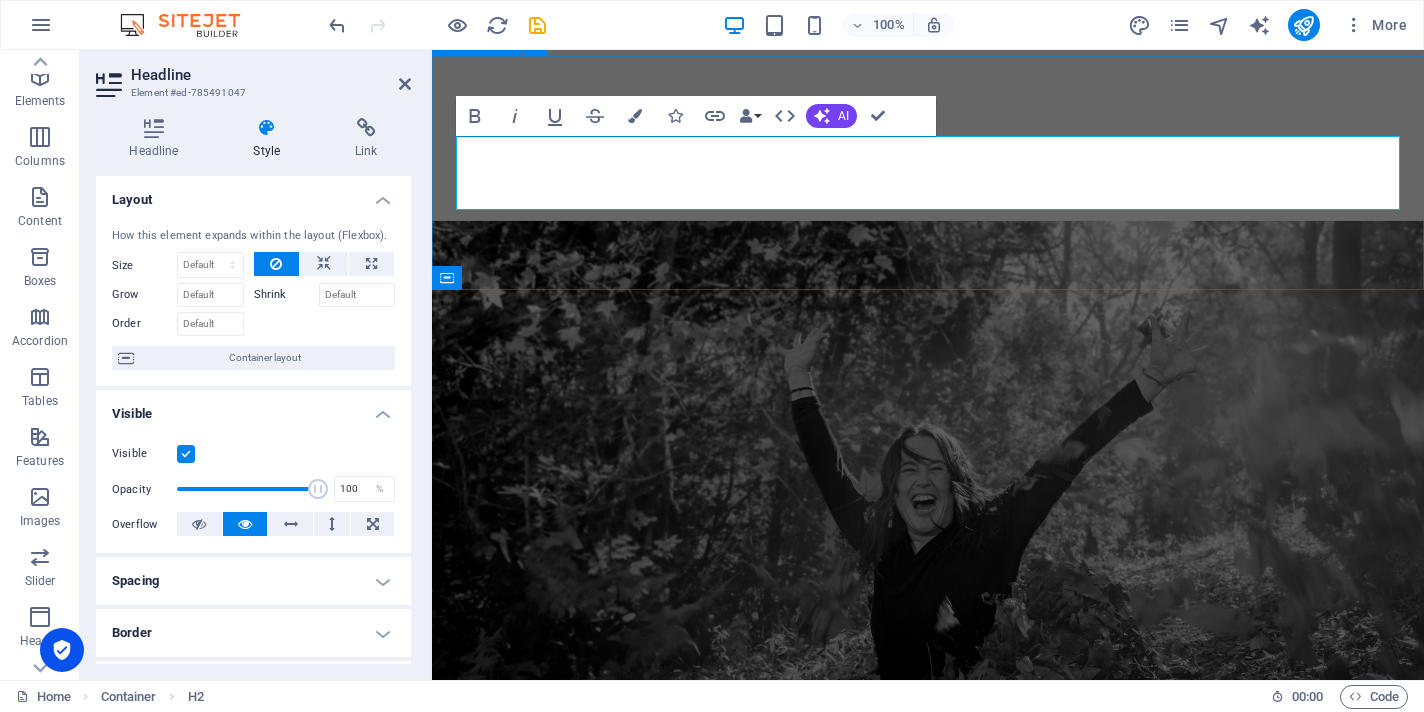 click on "​ My Services" at bounding box center [928, 1196] 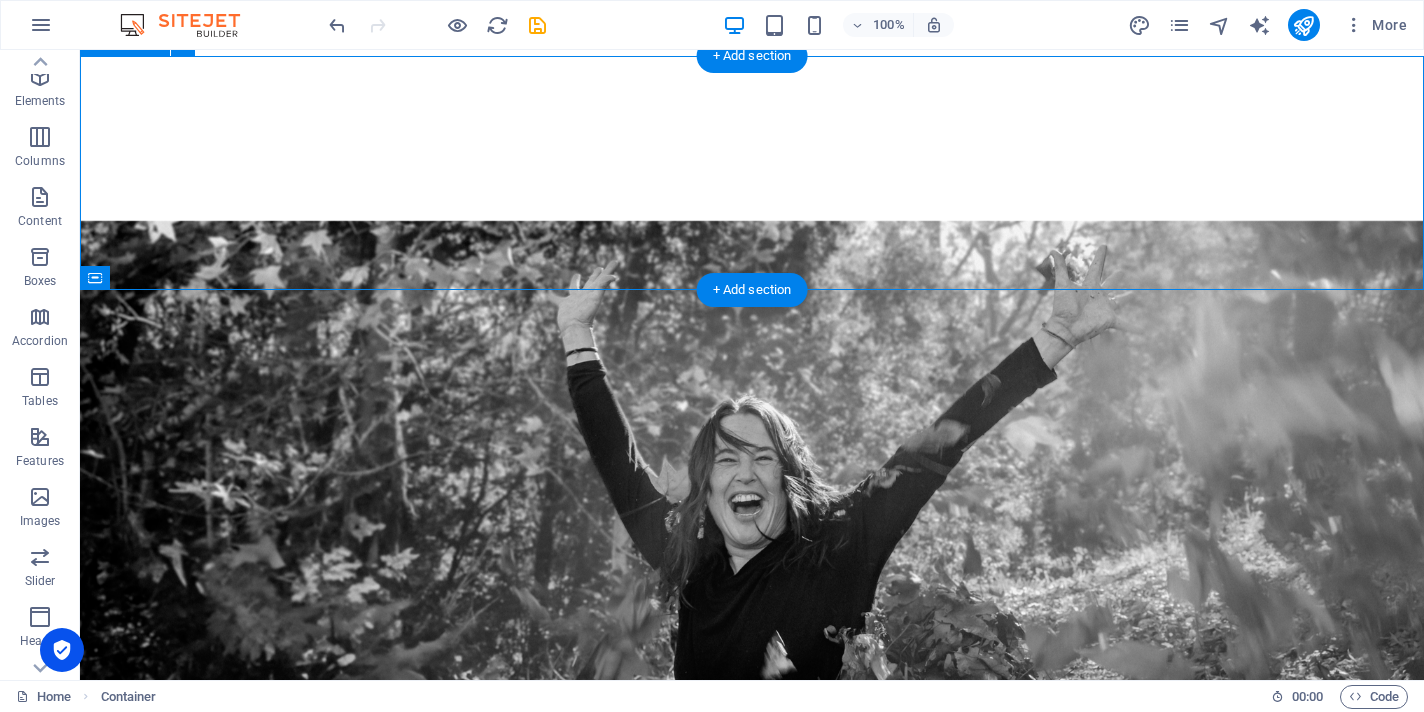 click on "​ My Services" at bounding box center (752, 1196) 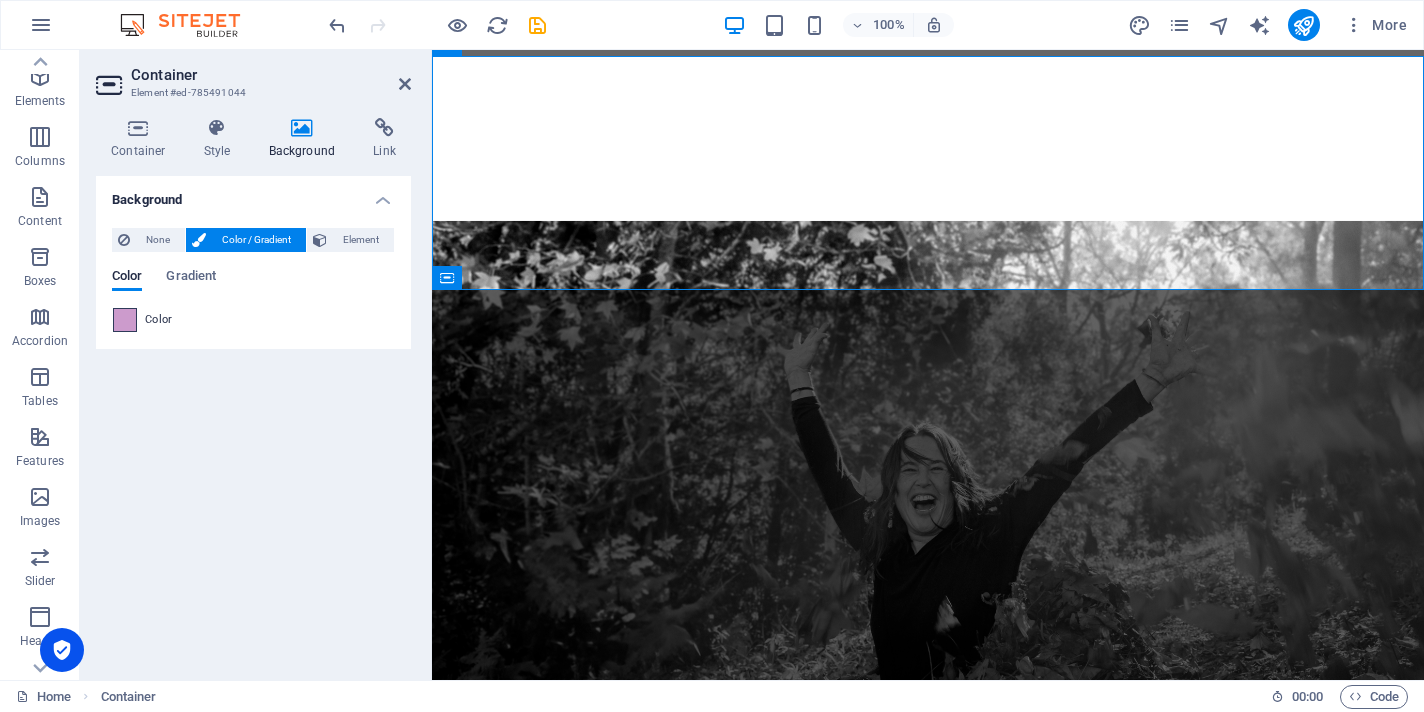 click at bounding box center (125, 320) 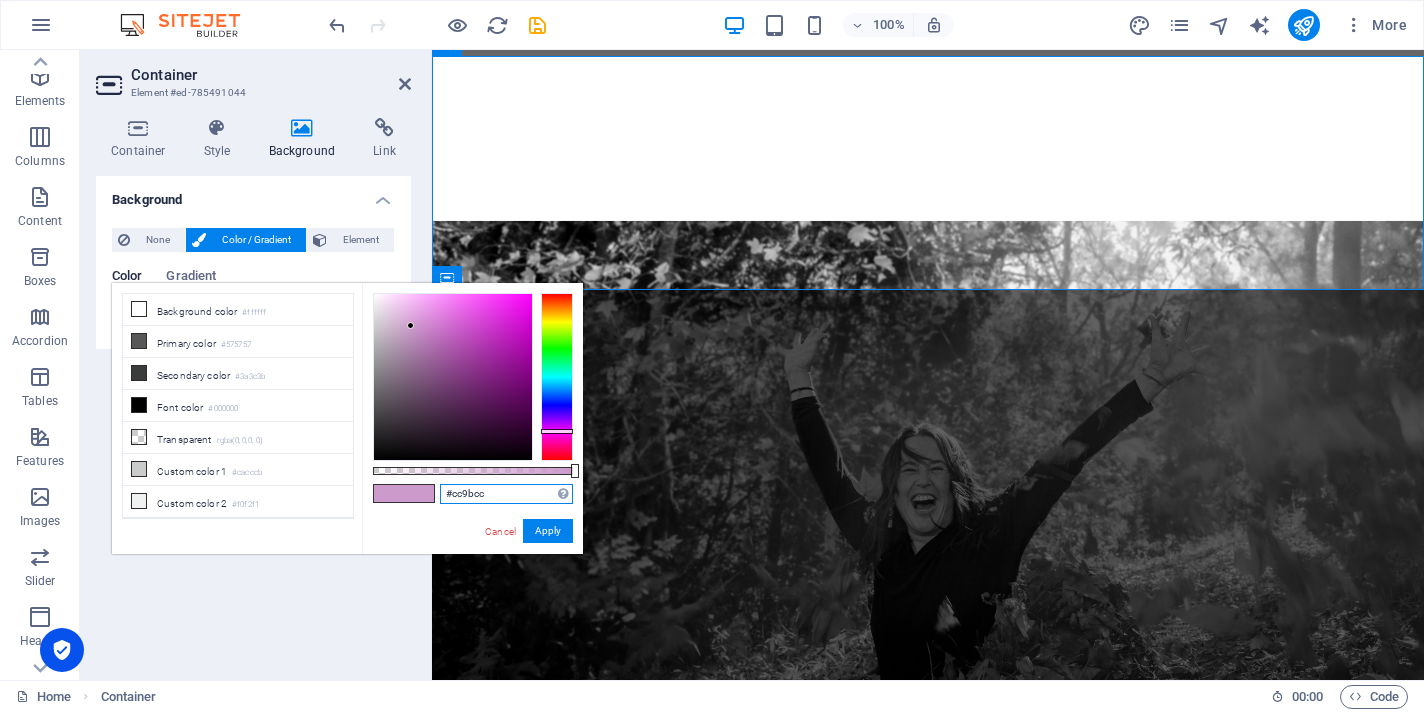 drag, startPoint x: 507, startPoint y: 492, endPoint x: 428, endPoint y: 492, distance: 79 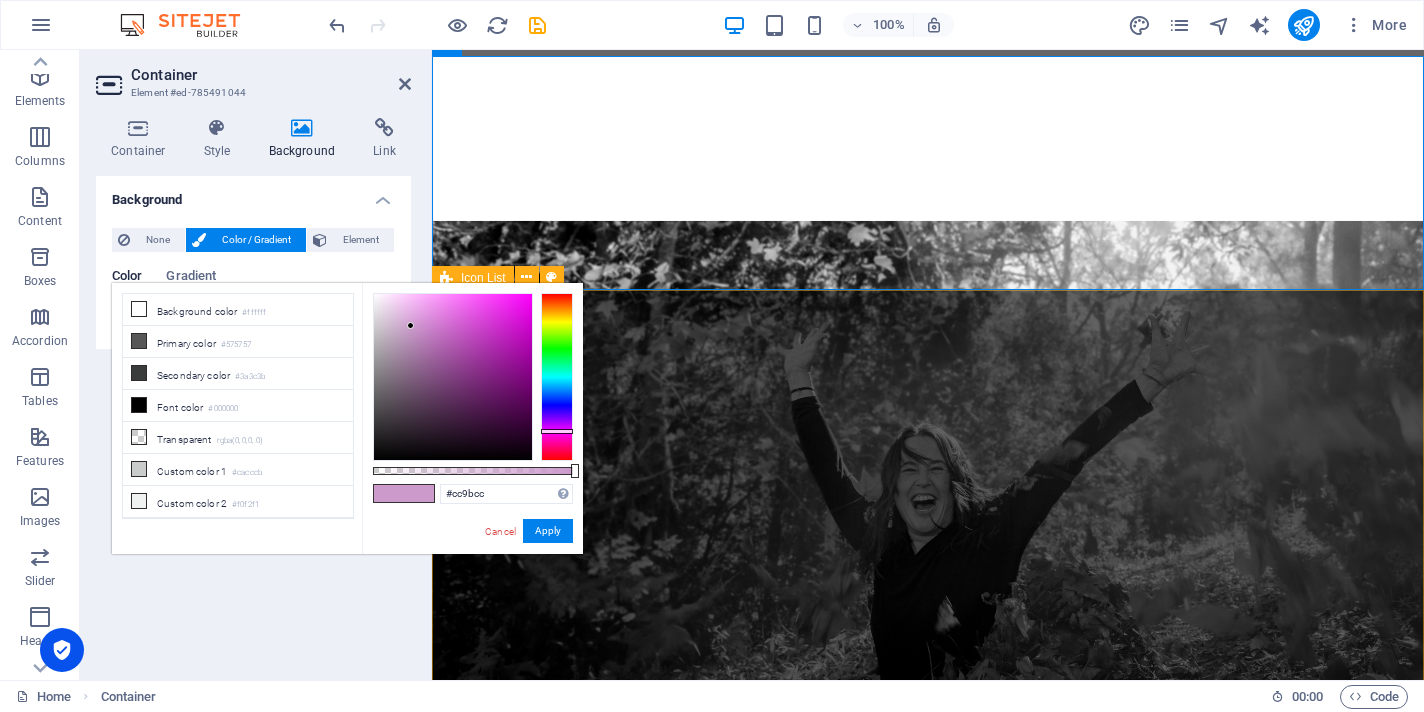 click on ".fa-secondary{opacity:.4} Facilitation & Space Holding *1:1 *Groups *Workshops/ Retreats .fa-secondary{opacity:.4} Breath Medicine & Facilitated Breath Repatterning .fa-secondary{opacity:.4} Somatic Awareness and Experiences .fa-secondary{opacity:.4} Kinesiology  *TBM - Total Body Modification *NET - Neuro Emotional Technique *Functional Restoration .fa-secondary{opacity:.4} Wayapa Wuurrk Practitioner & Trainer .fa-secondary{opacity:.4} Mental Health Clinician *Deep Ecology *Work that Reconnects" at bounding box center [928, 1803] 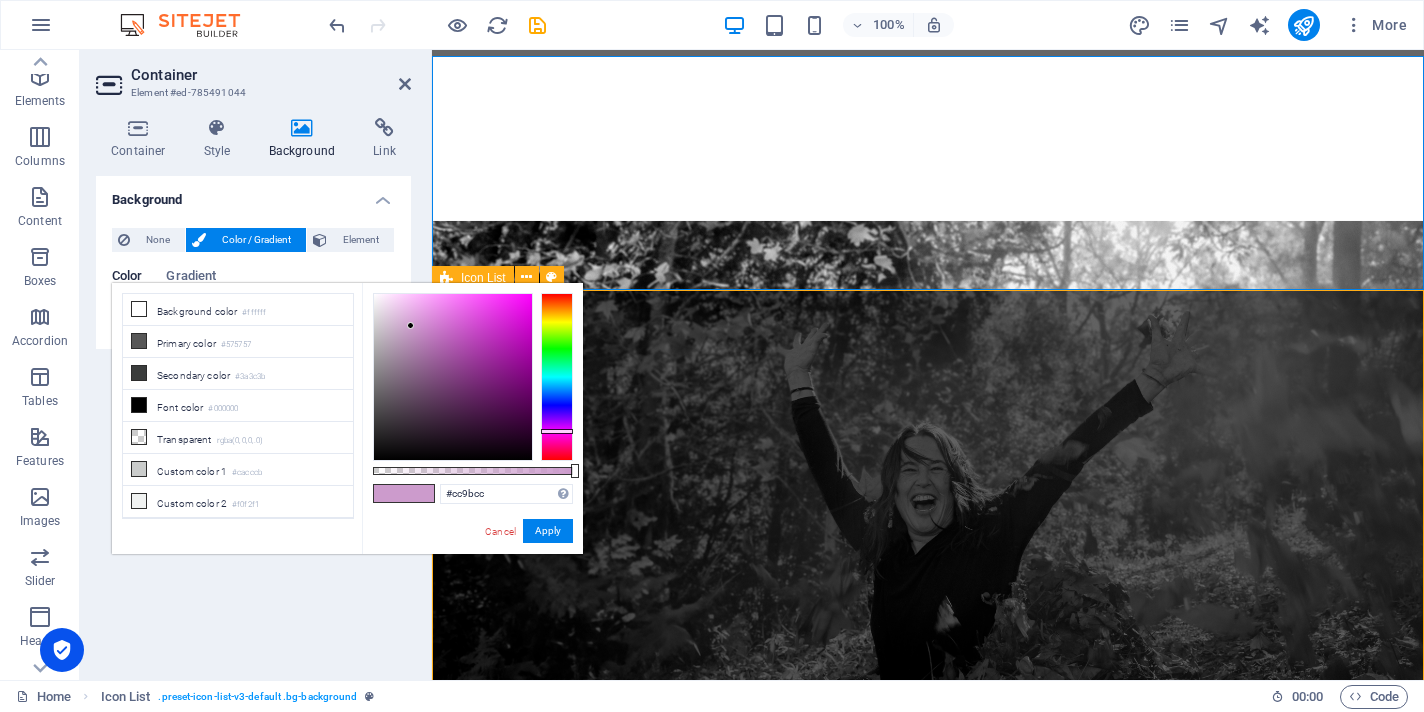 click on ".fa-secondary{opacity:.4} Facilitation & Space Holding *1:1 *Groups *Workshops/ Retreats .fa-secondary{opacity:.4} Breath Medicine & Facilitated Breath Repatterning .fa-secondary{opacity:.4} Somatic Awareness and Experiences .fa-secondary{opacity:.4} Kinesiology  *TBM - Total Body Modification *NET - Neuro Emotional Technique *Functional Restoration .fa-secondary{opacity:.4} Wayapa Wuurrk Practitioner & Trainer .fa-secondary{opacity:.4} Mental Health Clinician *Deep Ecology *Work that Reconnects" at bounding box center [928, 1803] 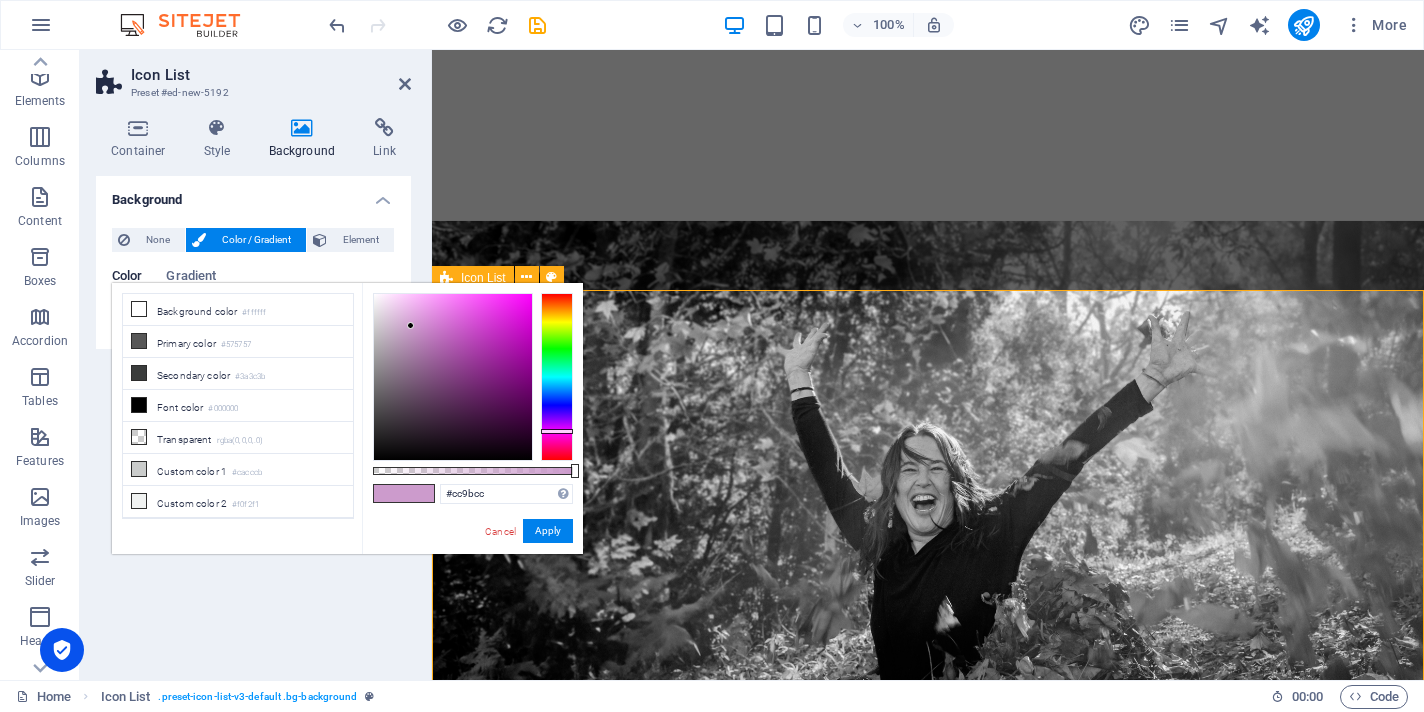 click on ".fa-secondary{opacity:.4} Facilitation & Space Holding *1:1 *Groups *Workshops/ Retreats .fa-secondary{opacity:.4} Breath Medicine & Facilitated Breath Repatterning .fa-secondary{opacity:.4} Somatic Awareness and Experiences .fa-secondary{opacity:.4} Kinesiology  *TBM - Total Body Modification *NET - Neuro Emotional Technique *Functional Restoration .fa-secondary{opacity:.4} Wayapa Wuurrk Practitioner & Trainer .fa-secondary{opacity:.4} Mental Health Clinician *Deep Ecology *Work that Reconnects" at bounding box center (928, 1803) 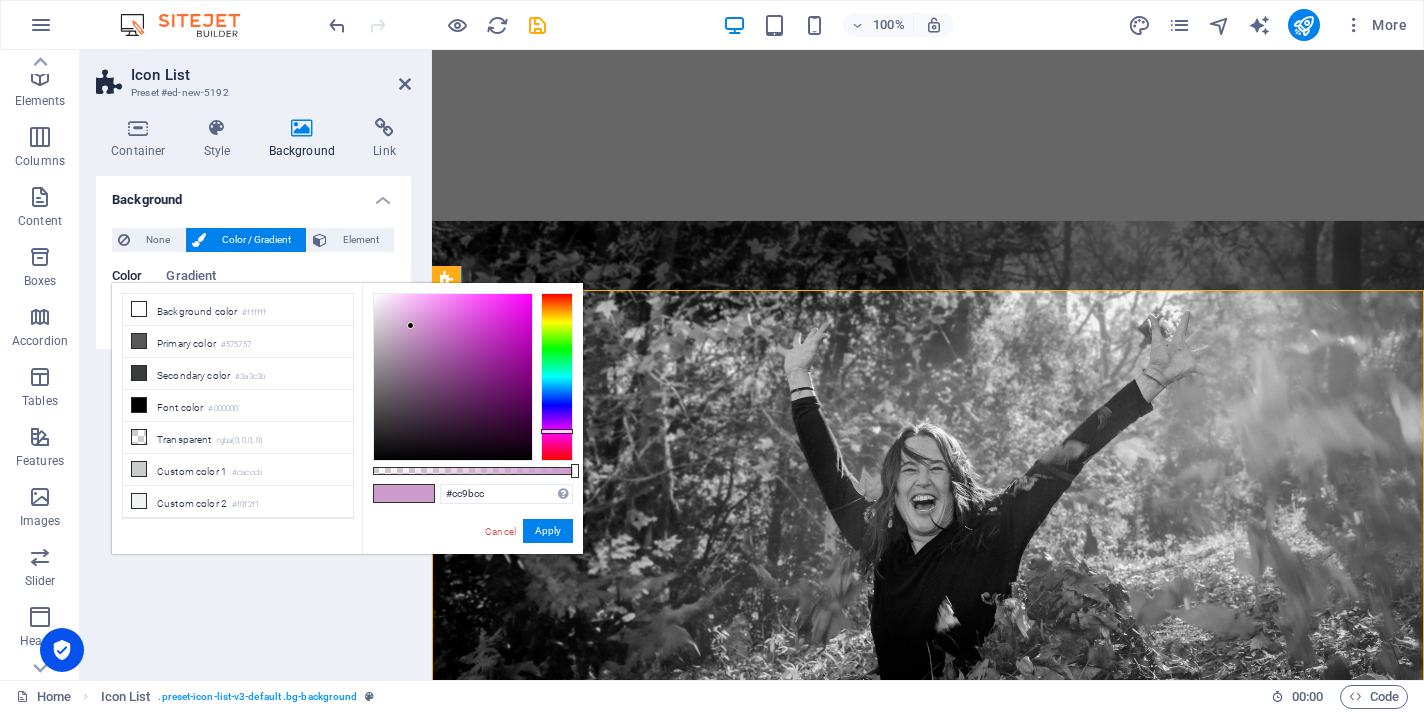 click at bounding box center (302, 128) 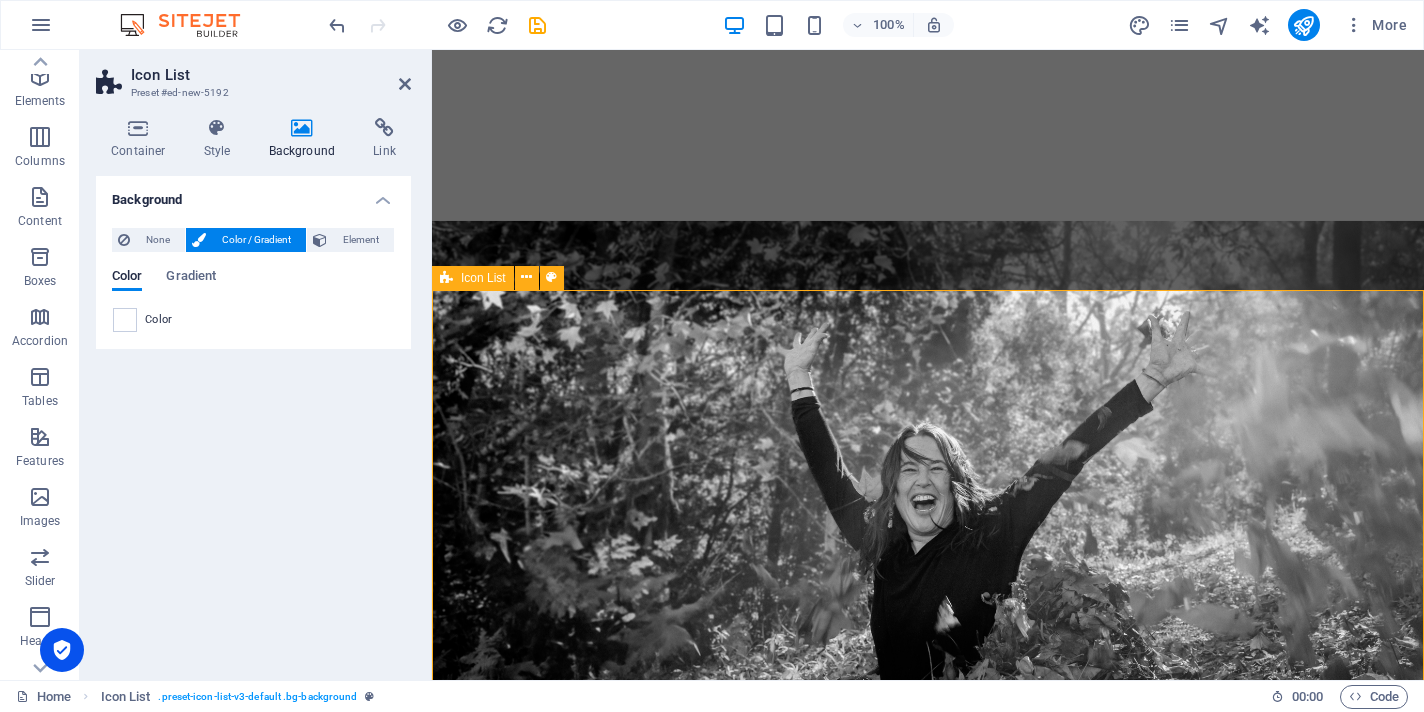 click on ".fa-secondary{opacity:.4} Facilitation & Space Holding *1:1 *Groups *Workshops/ Retreats .fa-secondary{opacity:.4} Breath Medicine & Facilitated Breath Repatterning .fa-secondary{opacity:.4} Somatic Awareness and Experiences .fa-secondary{opacity:.4} Kinesiology  *TBM - Total Body Modification *NET - Neuro Emotional Technique *Functional Restoration .fa-secondary{opacity:.4} Wayapa Wuurrk Practitioner & Trainer .fa-secondary{opacity:.4} Mental Health Clinician *Deep Ecology *Work that Reconnects" at bounding box center (928, 1803) 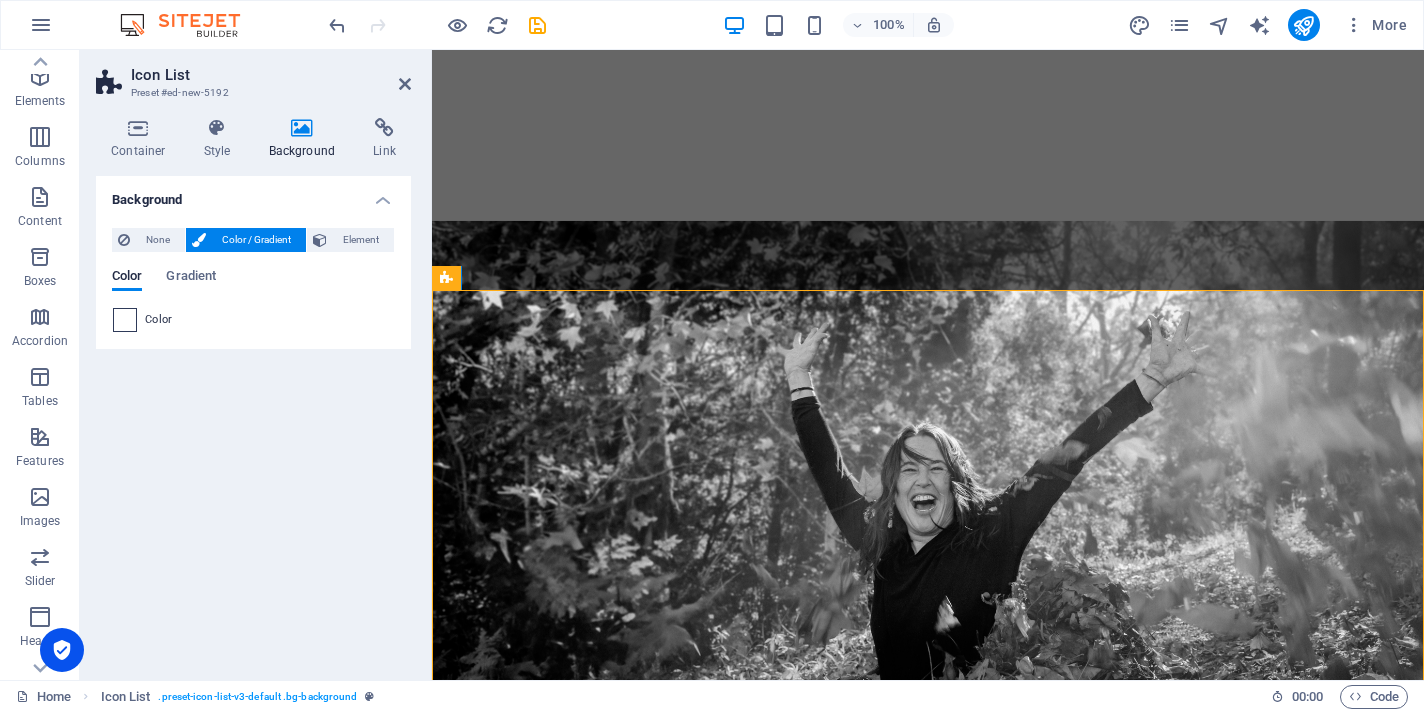 click at bounding box center (125, 320) 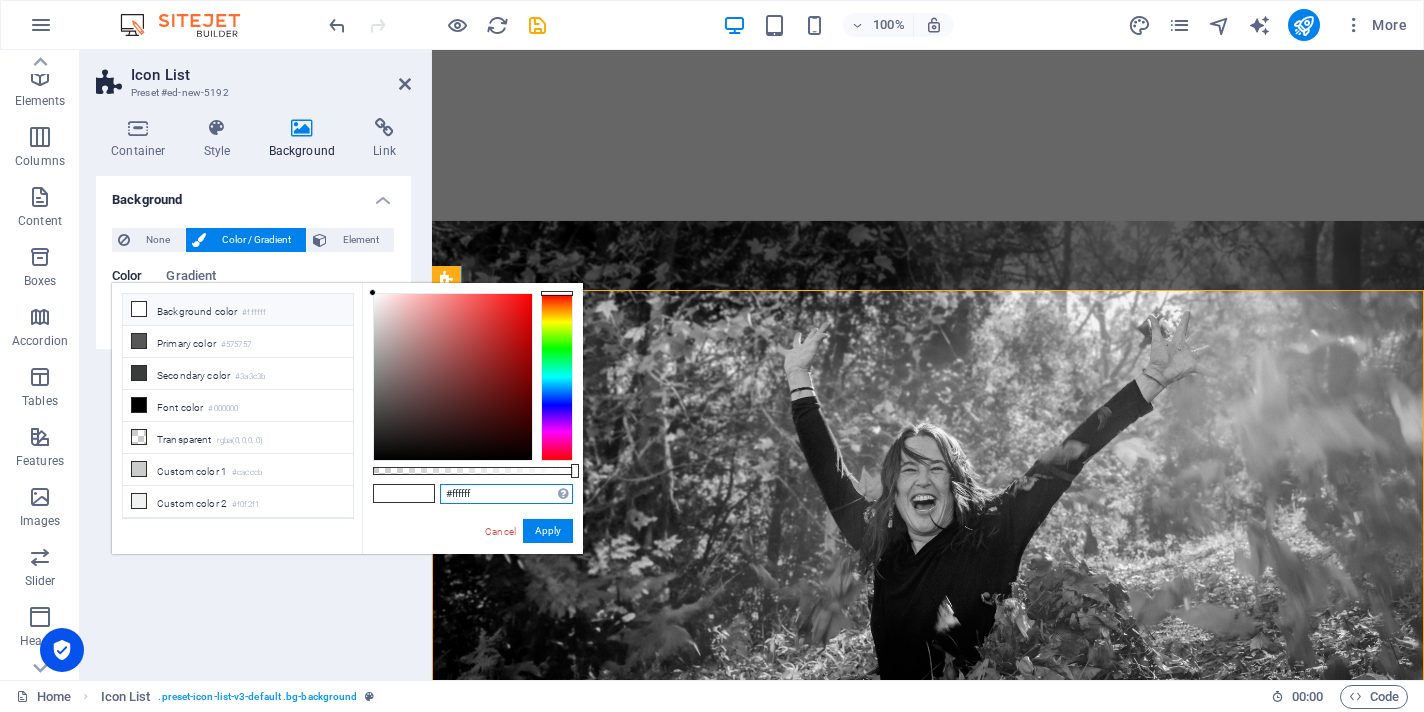drag, startPoint x: 484, startPoint y: 492, endPoint x: 427, endPoint y: 484, distance: 57.558666 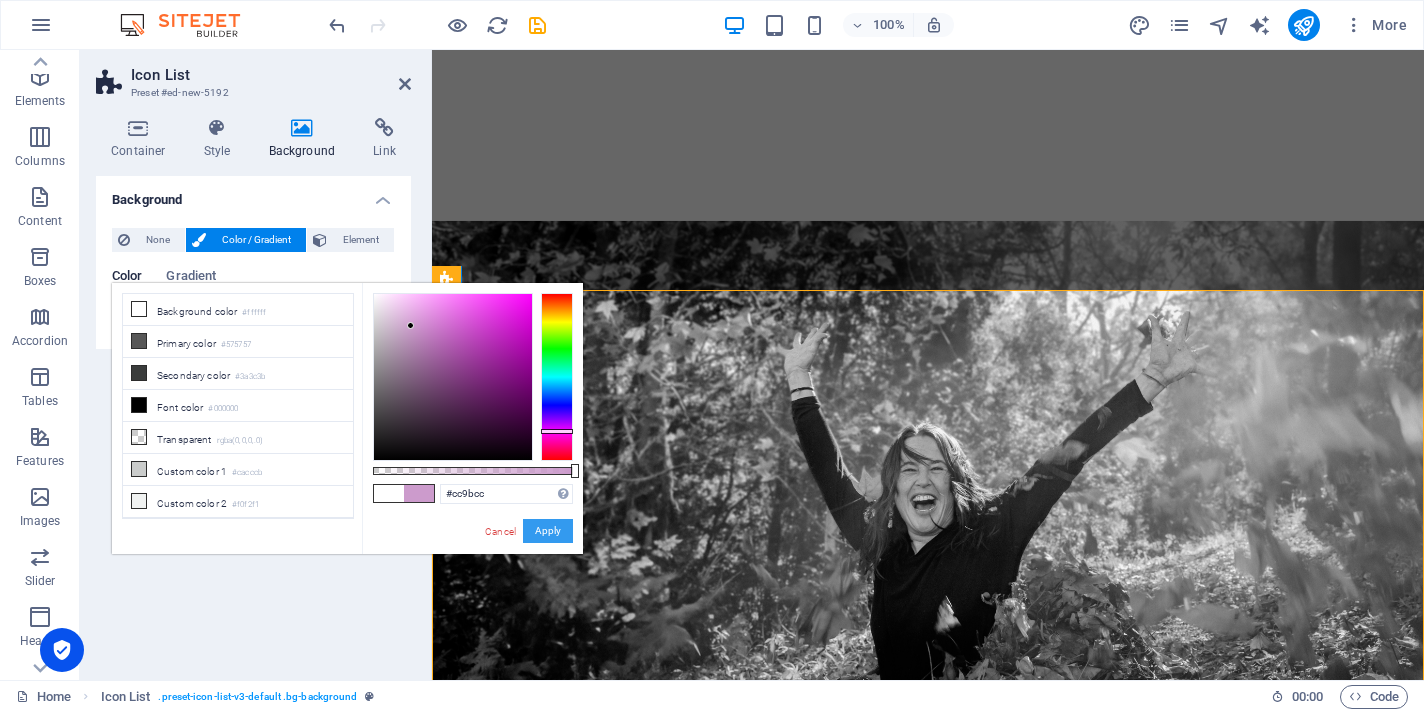 click on "Apply" at bounding box center [548, 531] 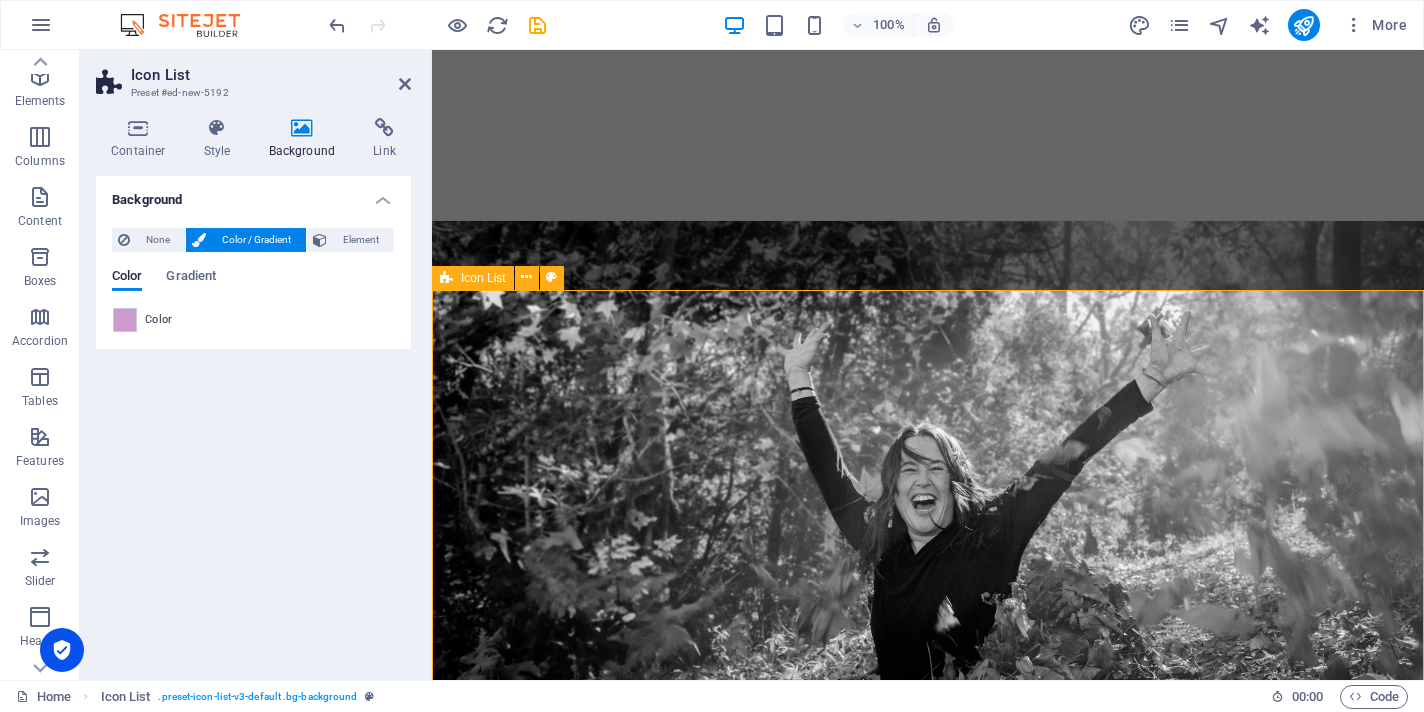 click on ".fa-secondary{opacity:.4} Facilitation & Space Holding *1:1 *Groups *Workshops/ Retreats .fa-secondary{opacity:.4} Breath Medicine & Facilitated Breath Repatterning .fa-secondary{opacity:.4} Somatic Awareness and Experiences .fa-secondary{opacity:.4} Kinesiology  *TBM - Total Body Modification *NET - Neuro Emotional Technique *Functional Restoration .fa-secondary{opacity:.4} Wayapa Wuurrk Practitioner & Trainer .fa-secondary{opacity:.4} Mental Health Clinician *Deep Ecology *Work that Reconnects" at bounding box center [928, 1803] 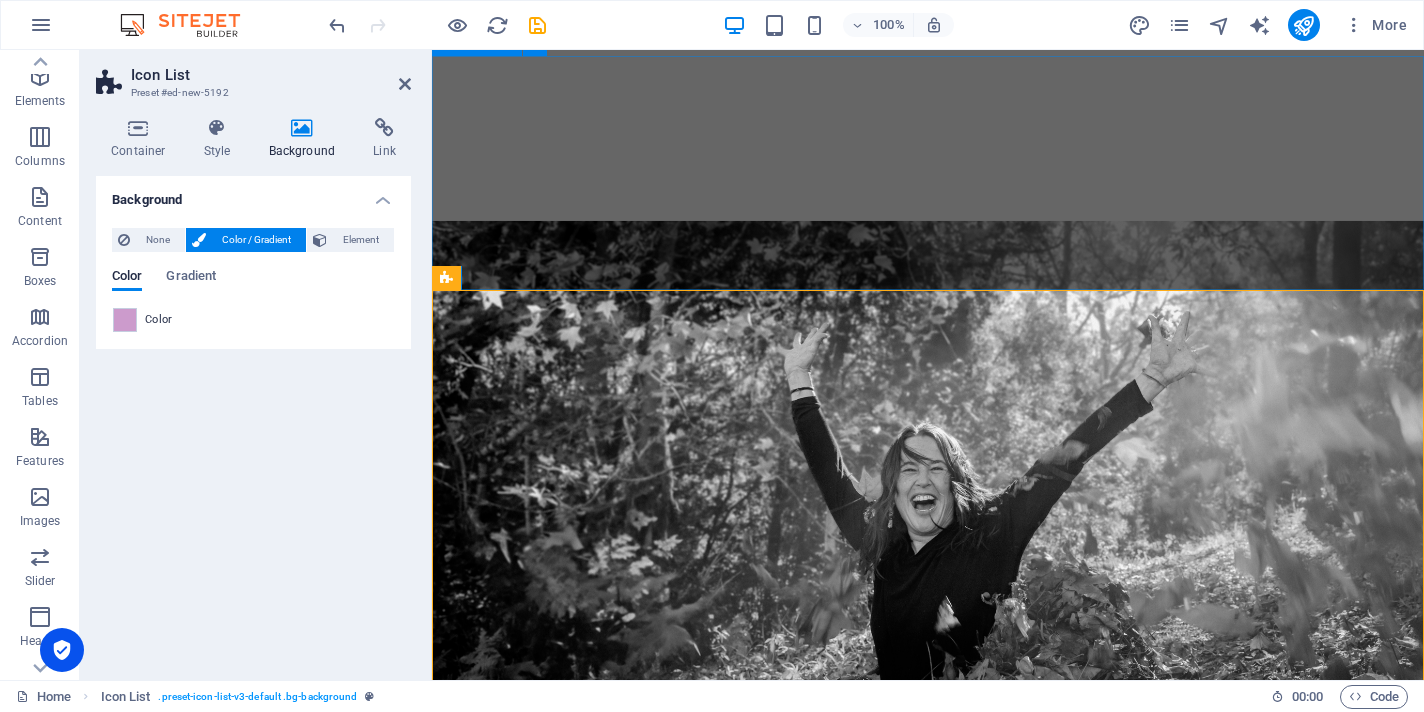 click on "​ My Services" at bounding box center [928, 1196] 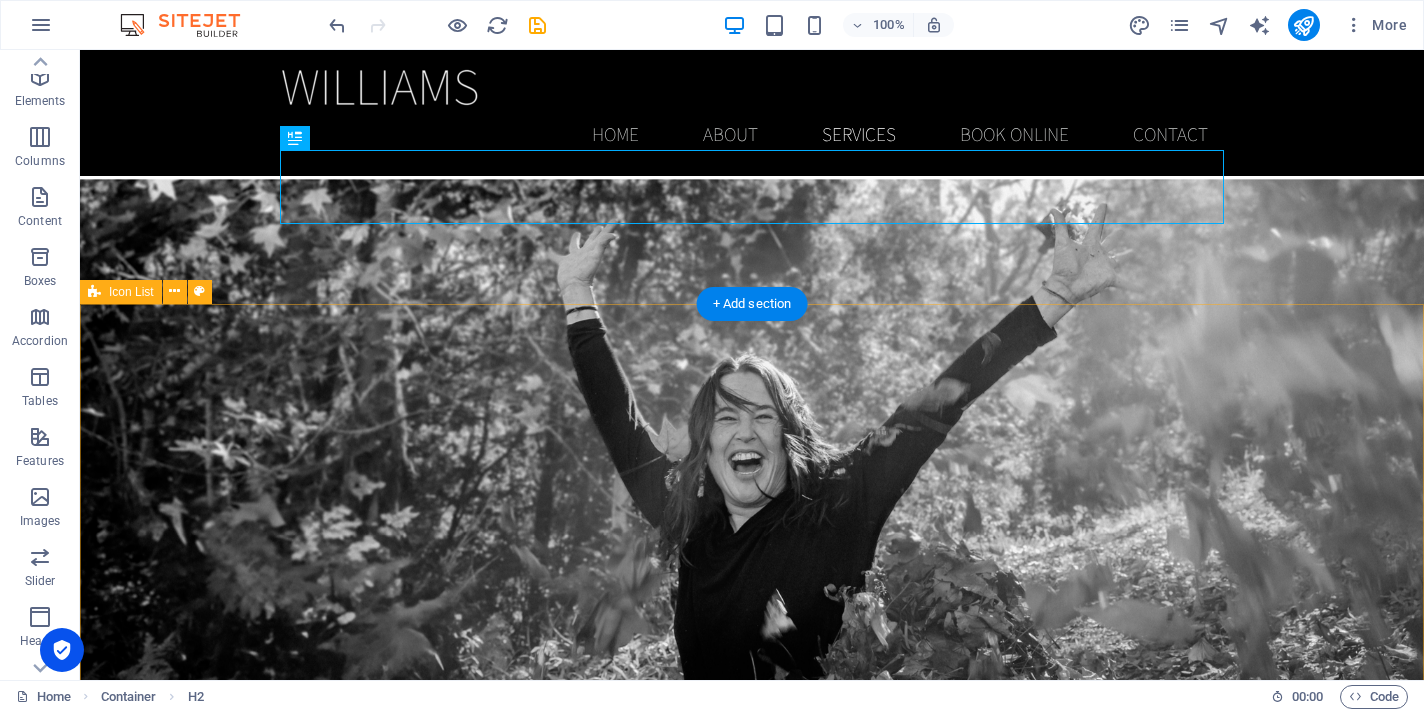 scroll, scrollTop: 1491, scrollLeft: 0, axis: vertical 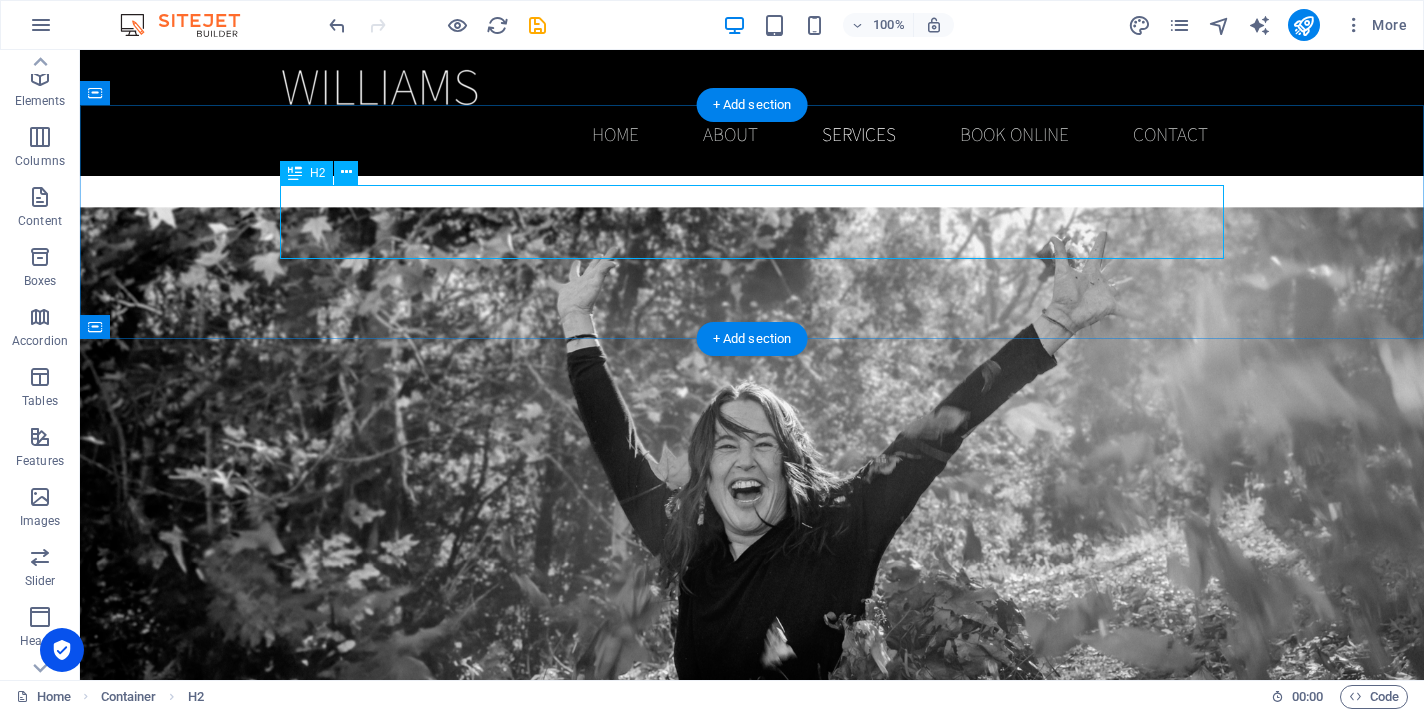 click on "​ My Services" at bounding box center [752, 1201] 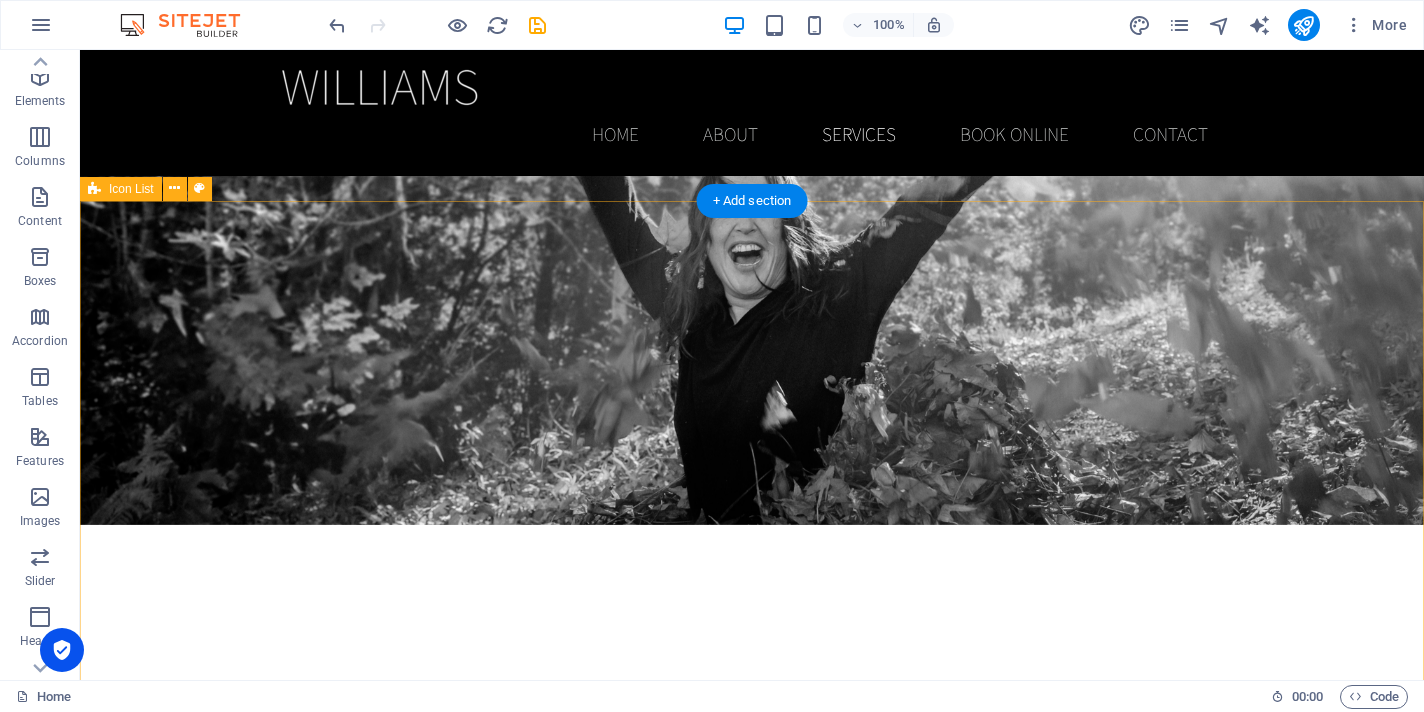 scroll, scrollTop: 1580, scrollLeft: 0, axis: vertical 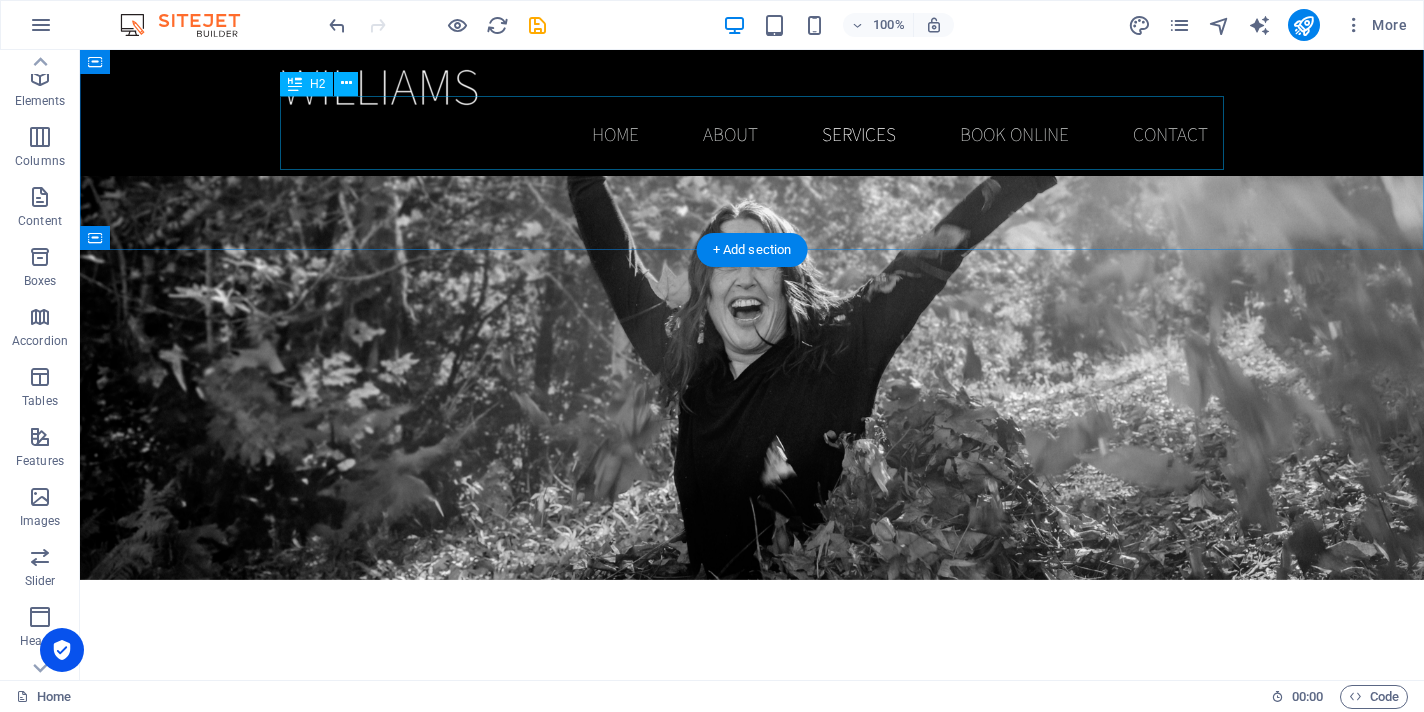 click on "​ My Services" at bounding box center [752, 1112] 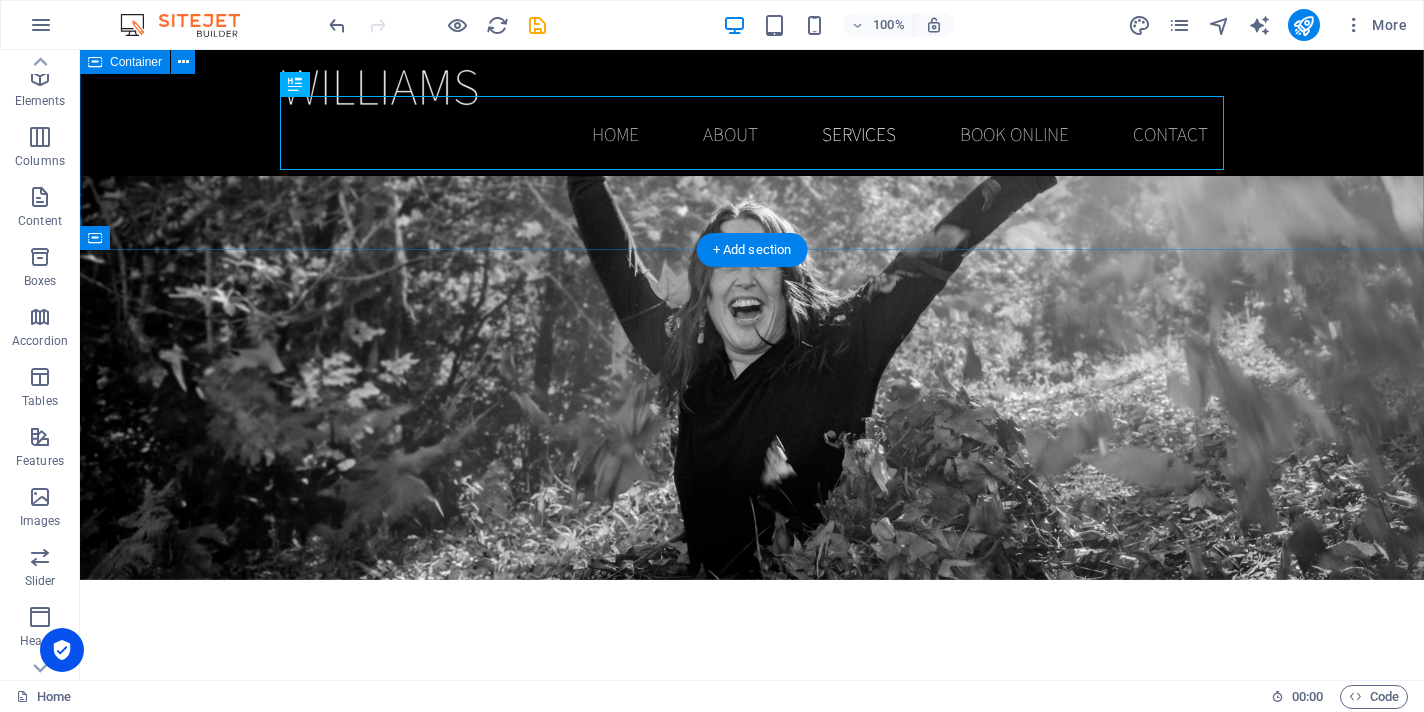 click on "​ My Services" at bounding box center [752, 1112] 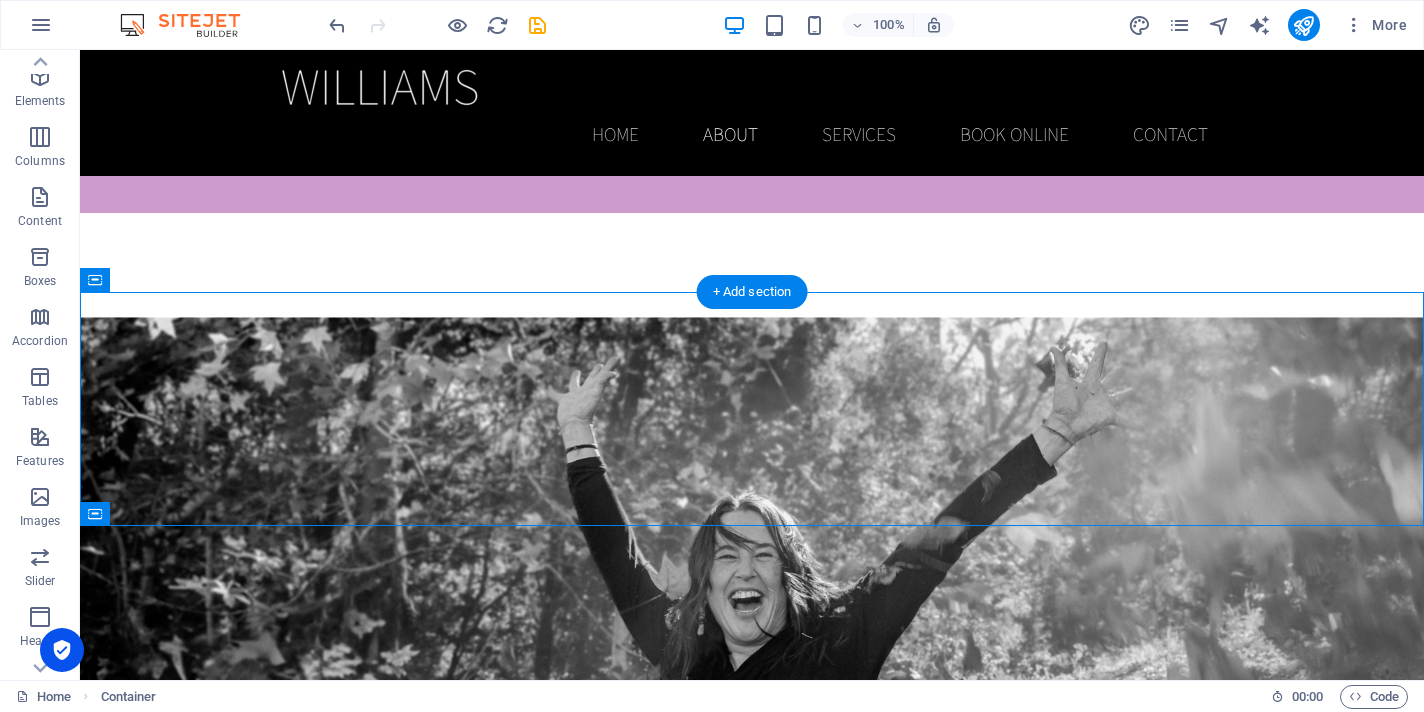 scroll, scrollTop: 1303, scrollLeft: 0, axis: vertical 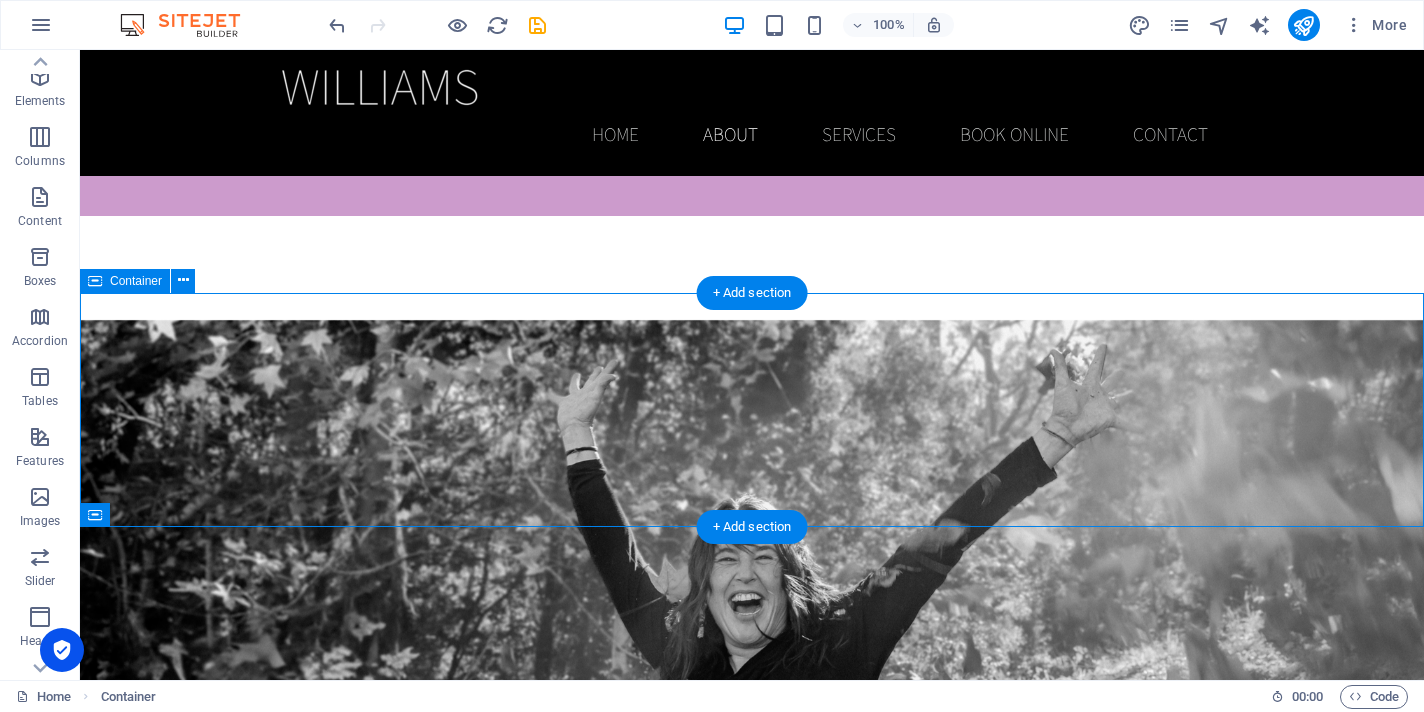 click on "​ My Services" at bounding box center [752, 1389] 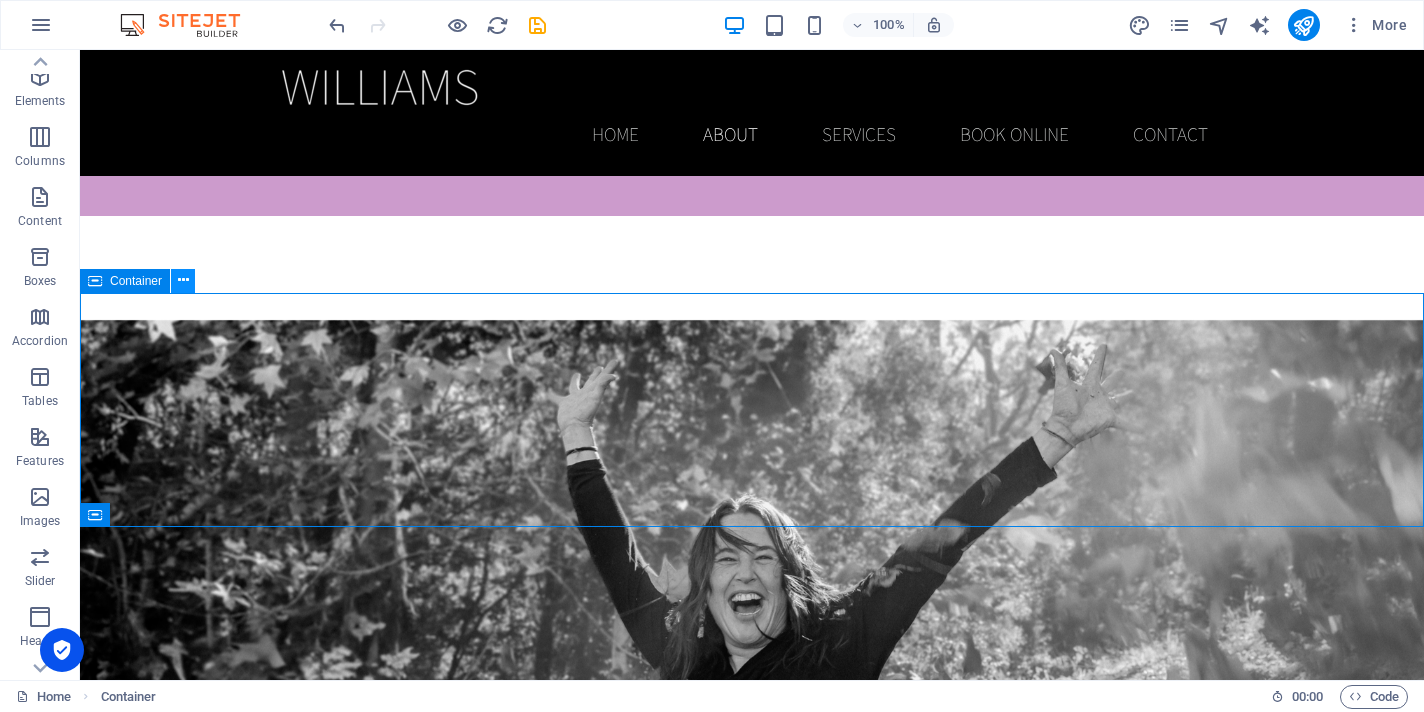 click at bounding box center (183, 280) 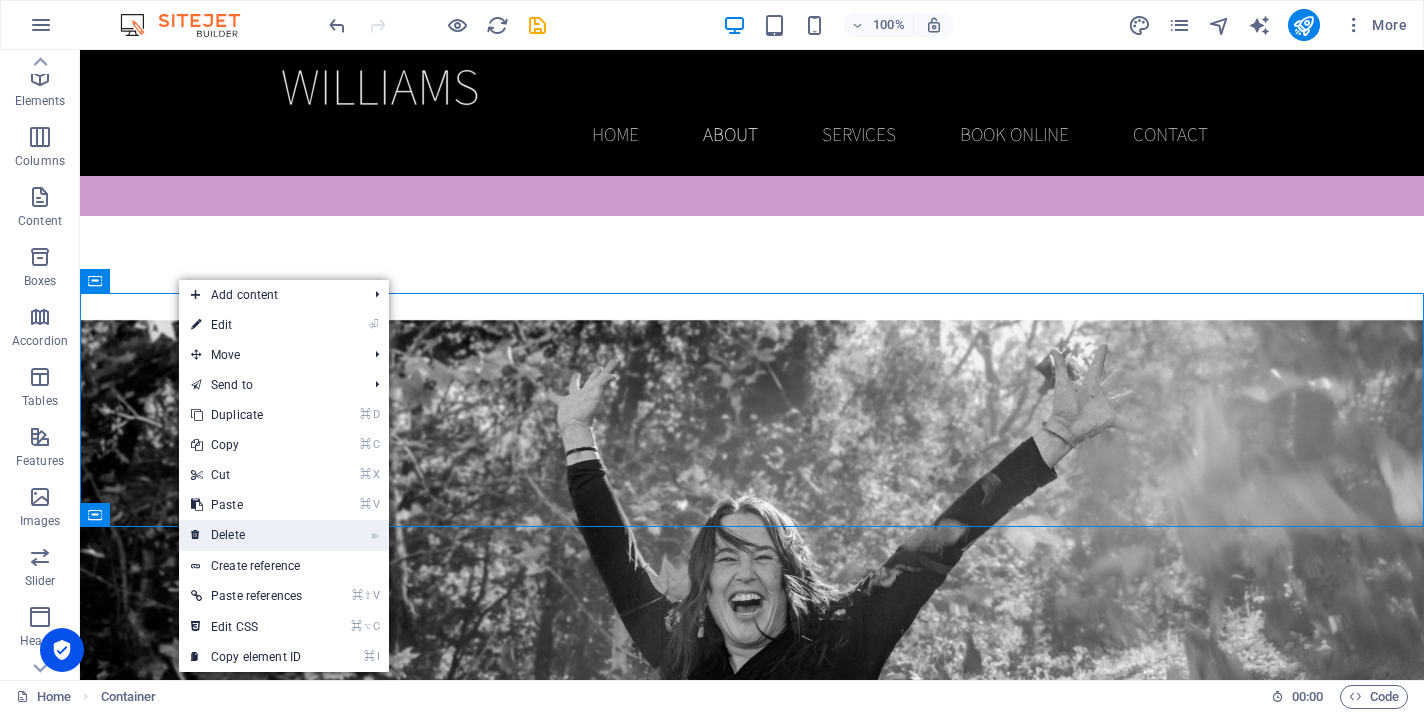 click on "⌦  Delete" at bounding box center (246, 535) 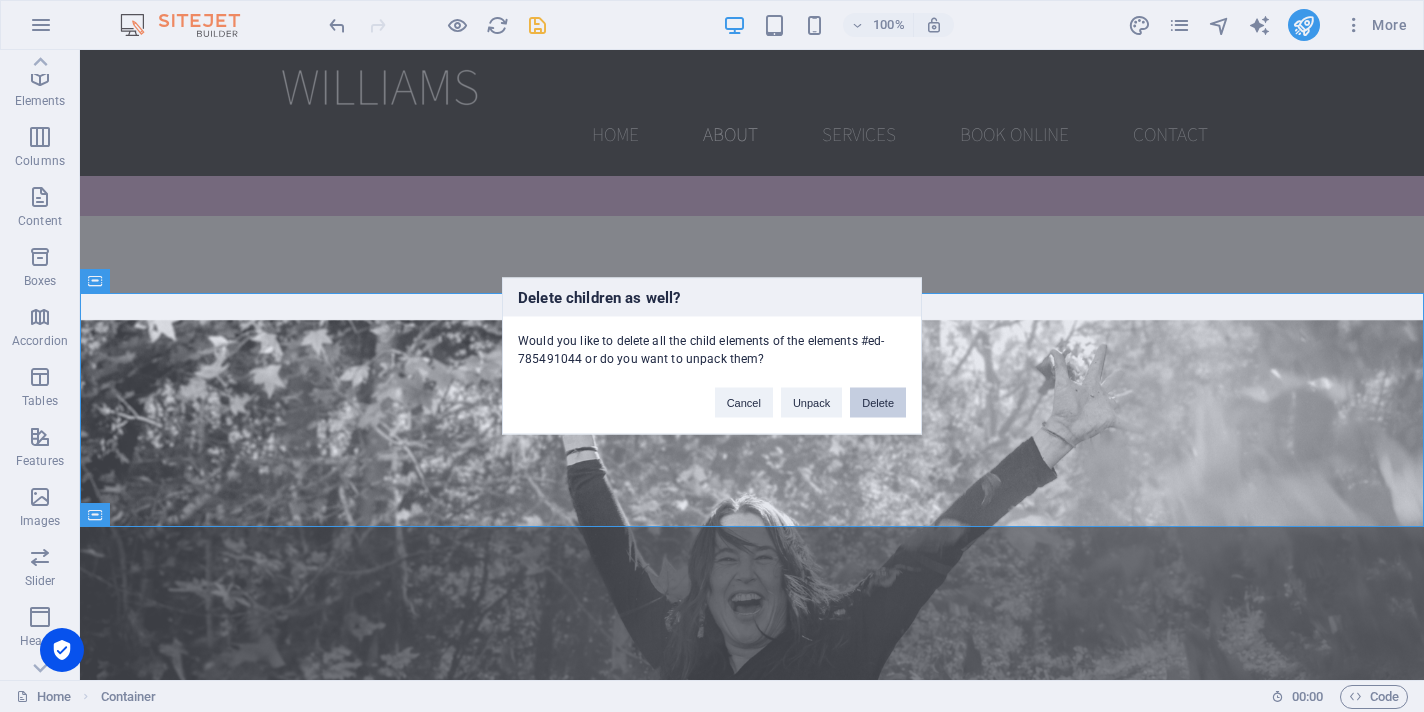 click on "Delete" at bounding box center (878, 403) 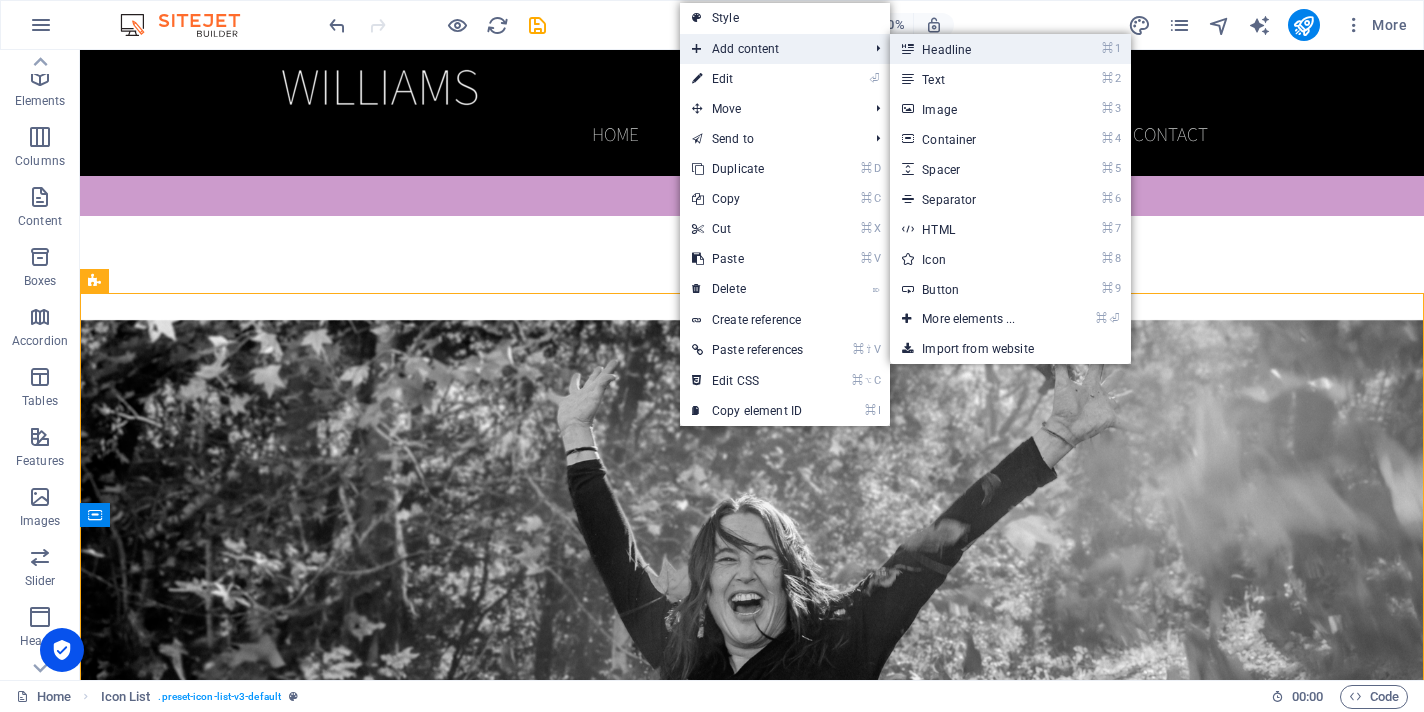 click on "⌘ 1  Headline" at bounding box center (972, 49) 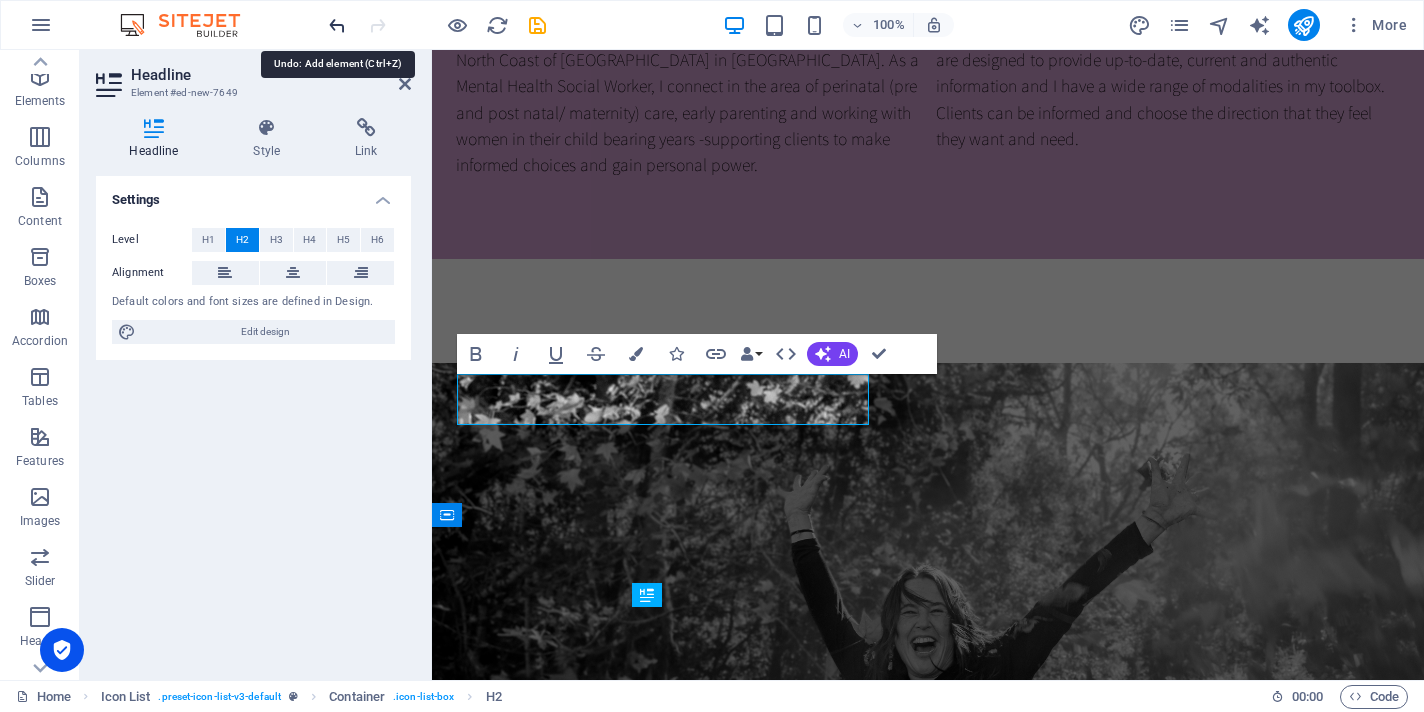 click at bounding box center [337, 25] 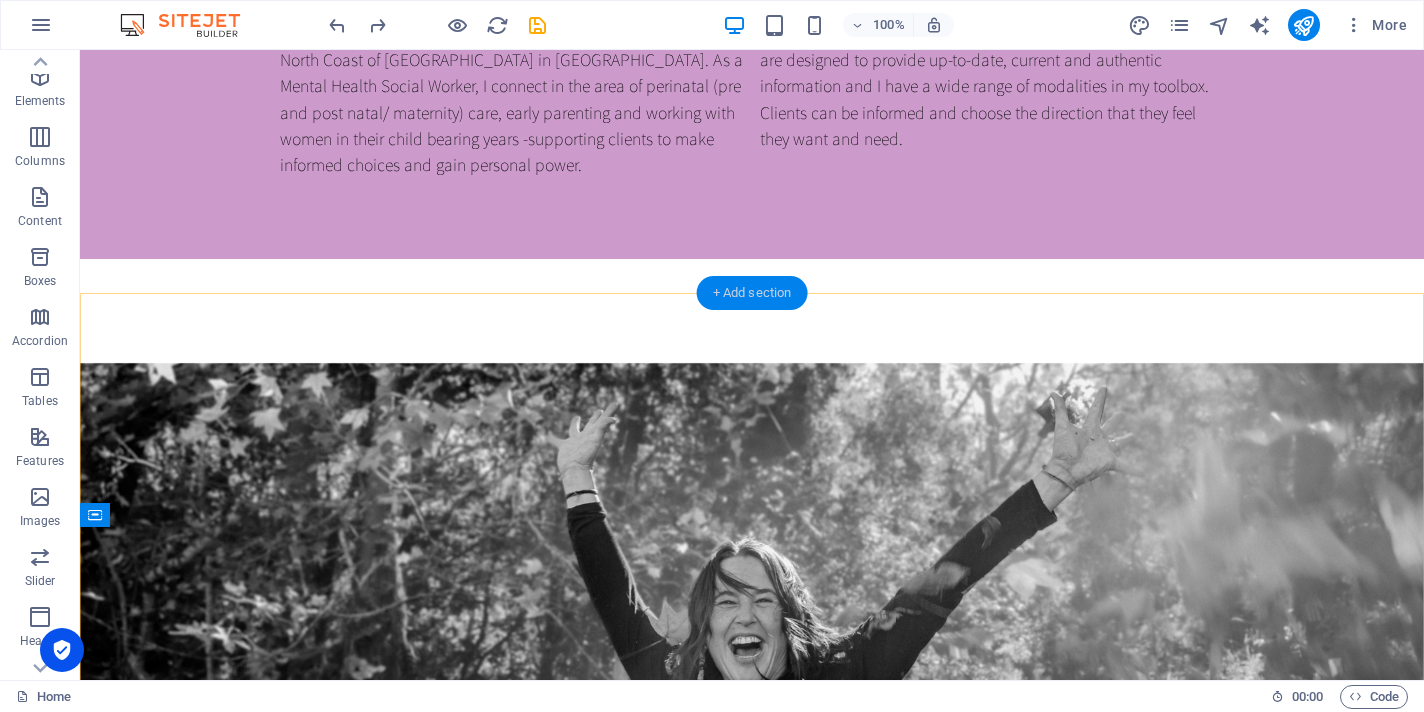 click on "+ Add section" at bounding box center [752, 293] 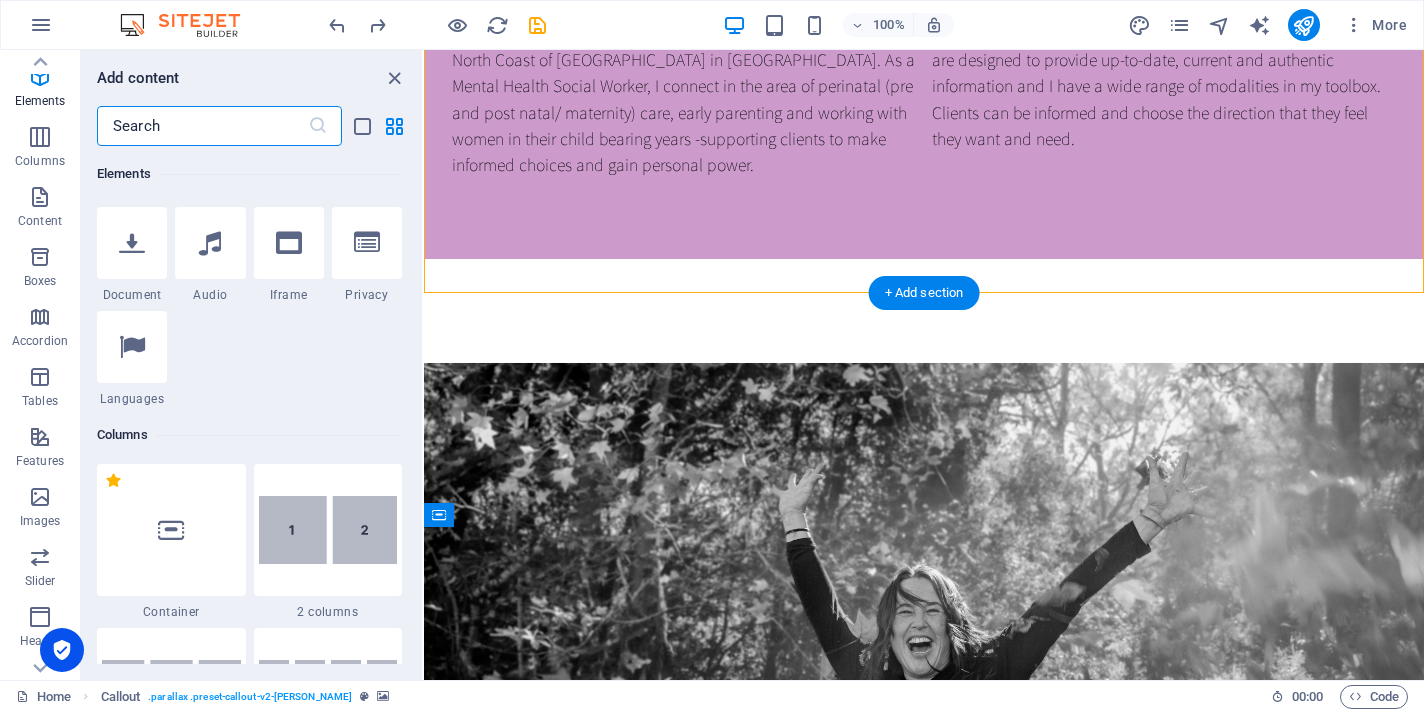 scroll, scrollTop: 3499, scrollLeft: 0, axis: vertical 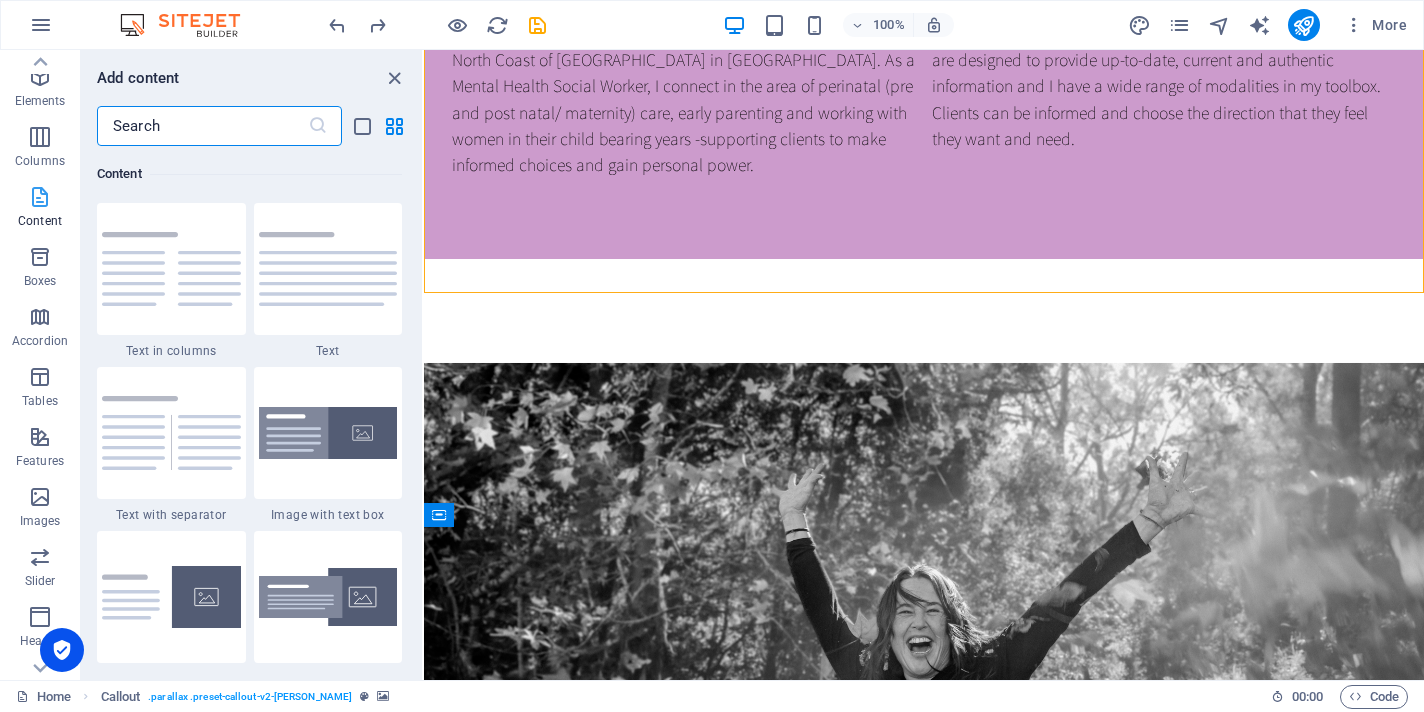 click at bounding box center (40, 197) 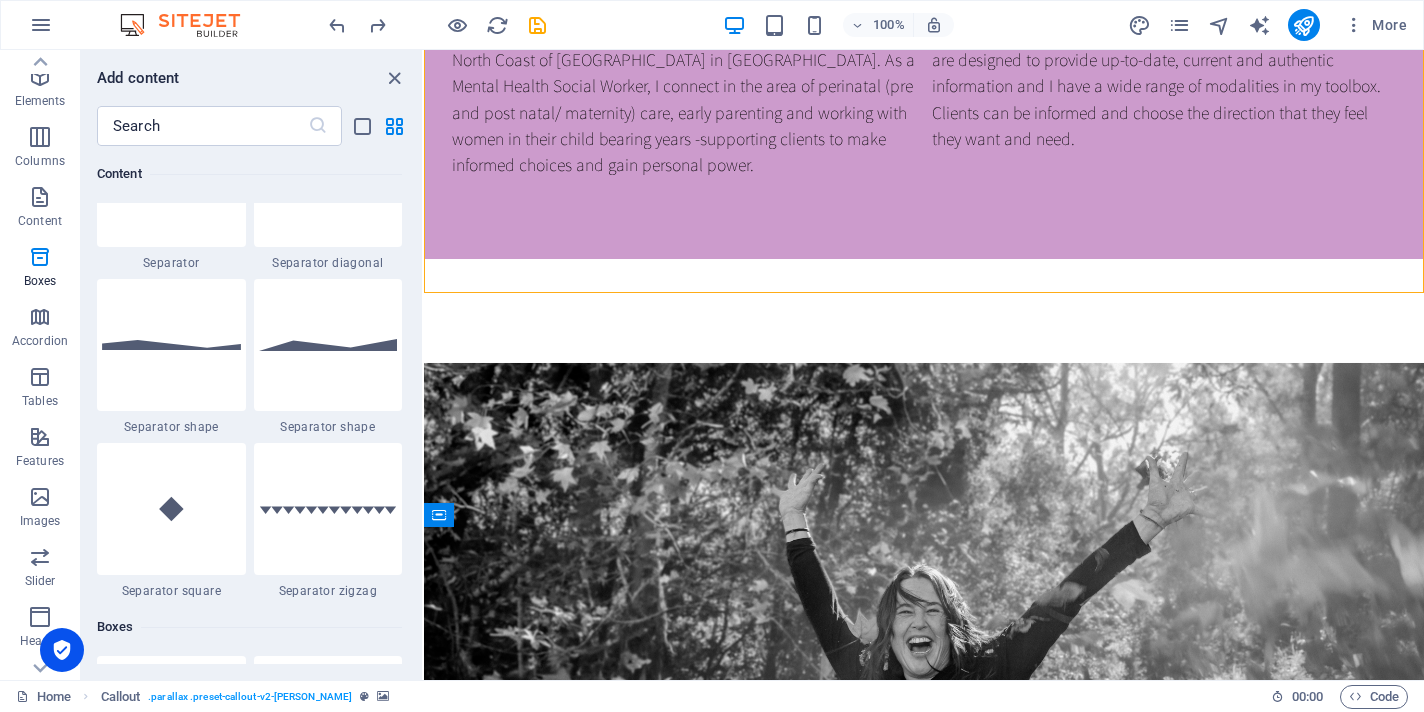 scroll, scrollTop: 4669, scrollLeft: 0, axis: vertical 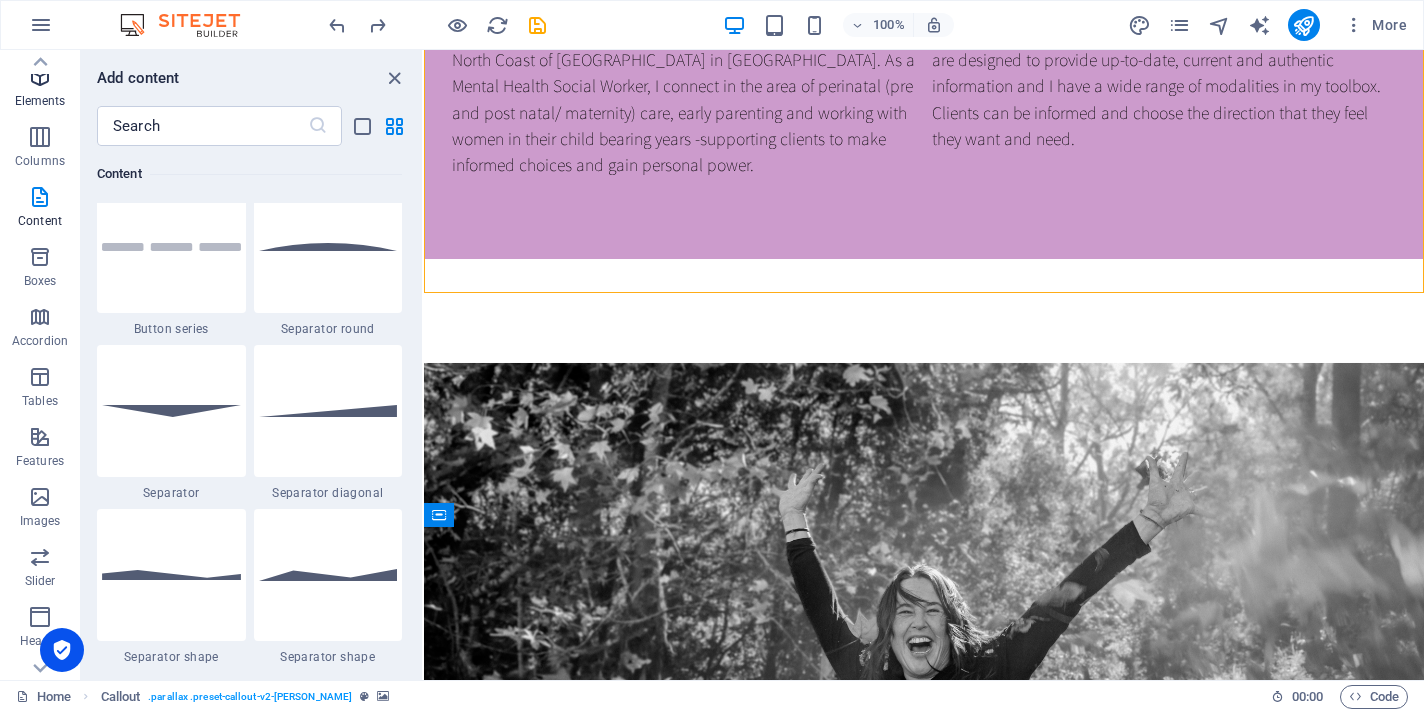 click at bounding box center (40, 77) 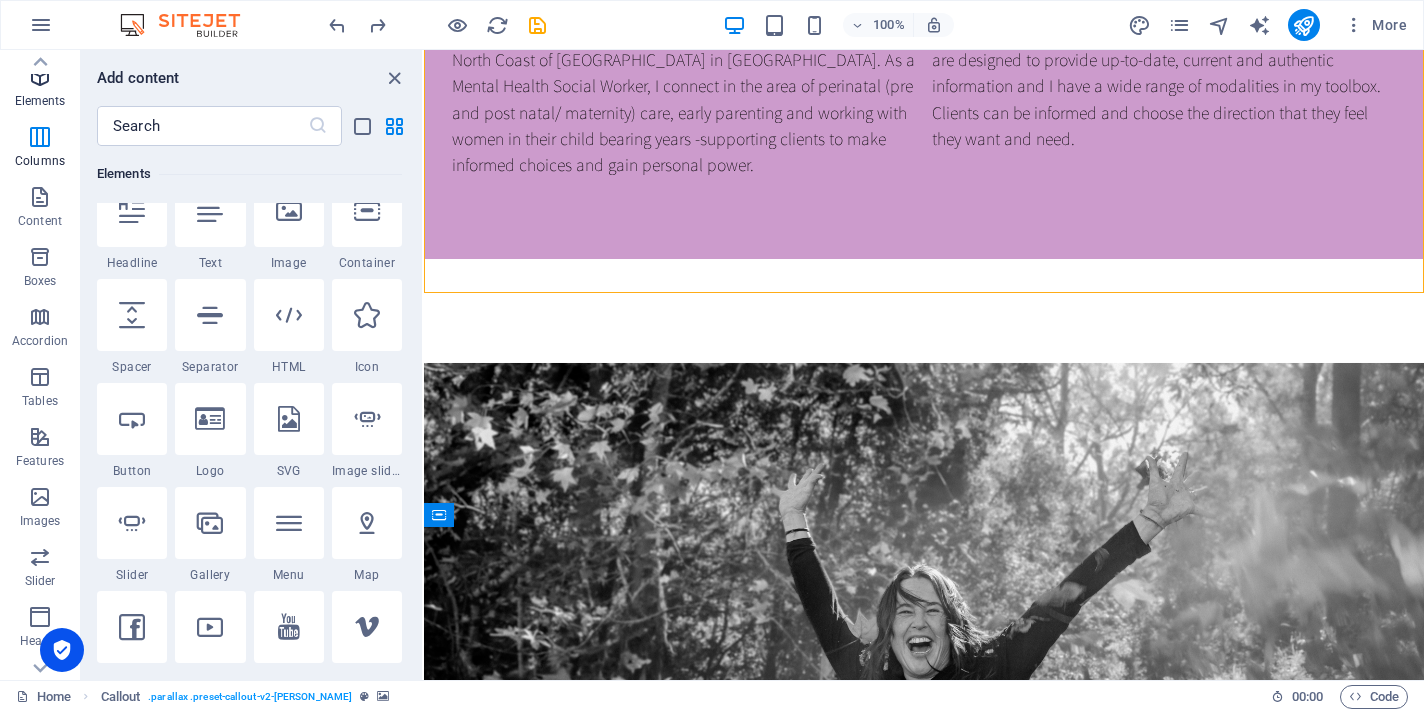 scroll, scrollTop: 213, scrollLeft: 0, axis: vertical 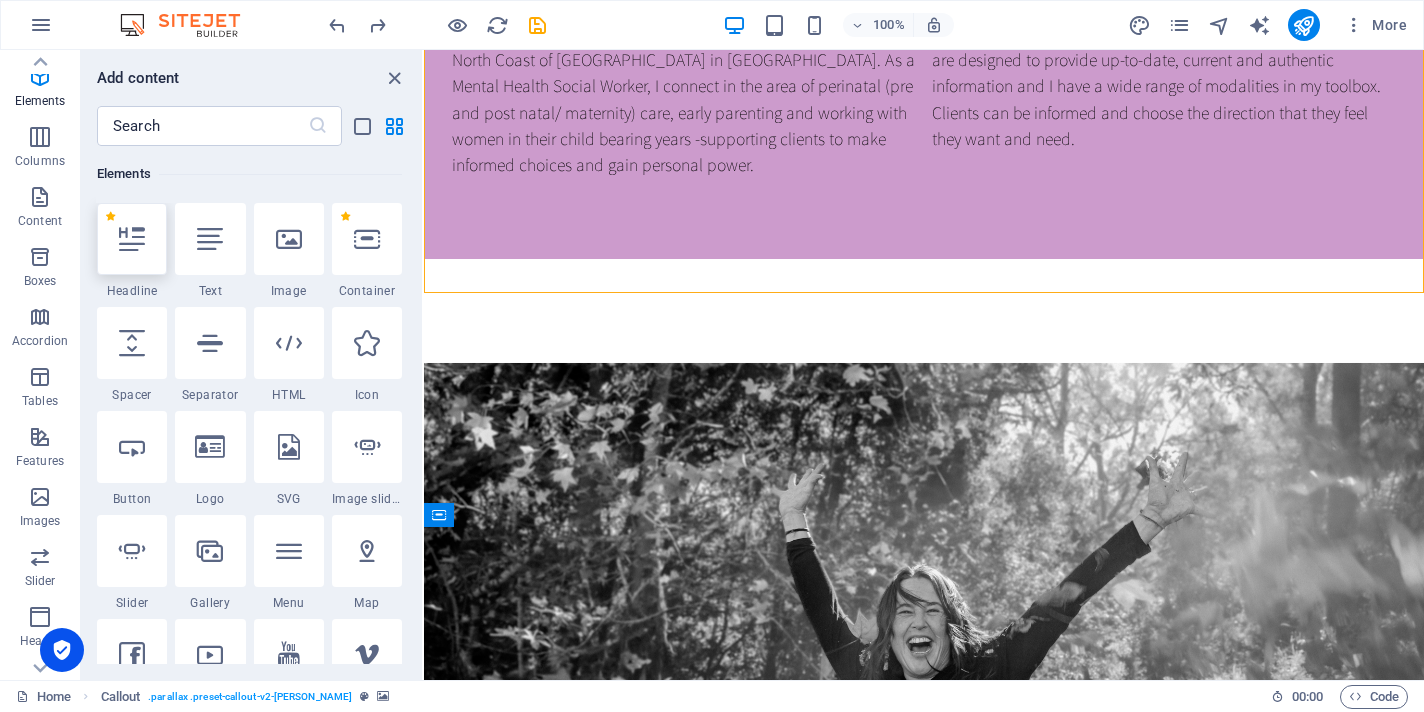 click at bounding box center (132, 239) 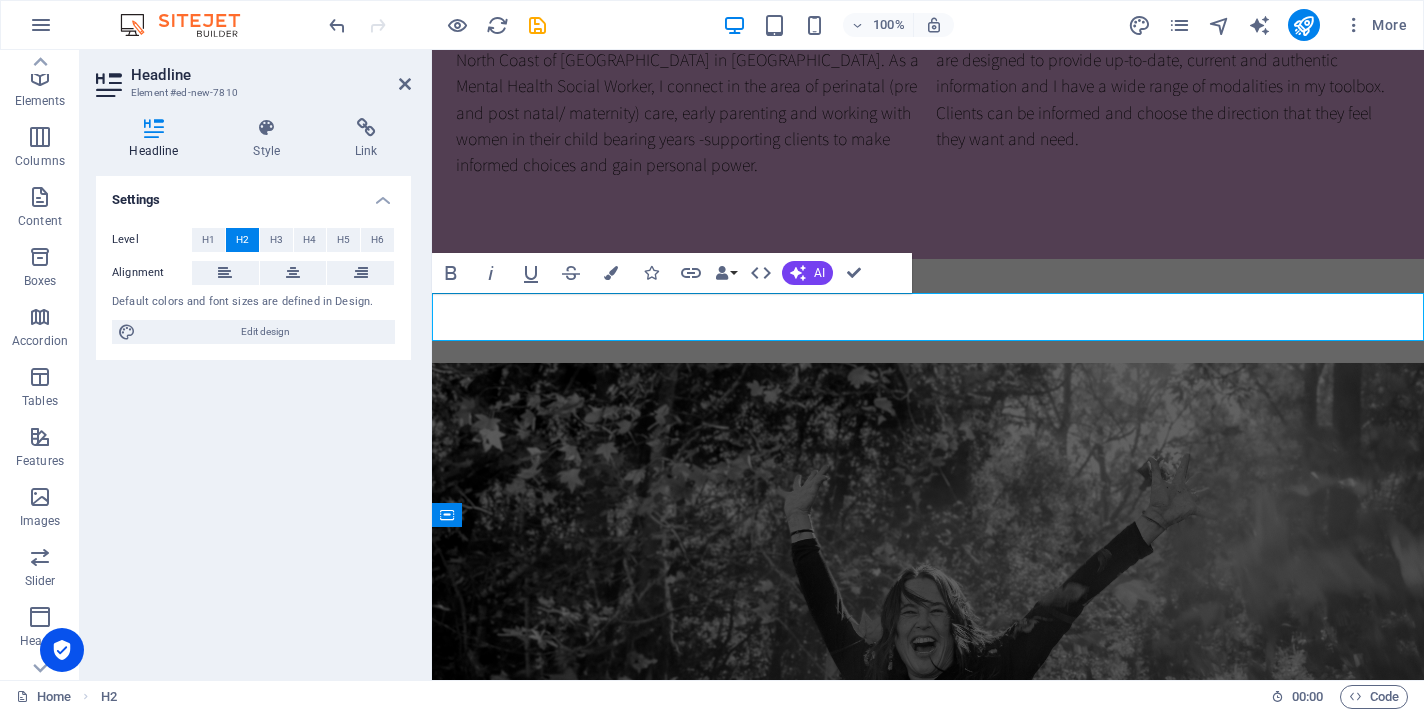 type 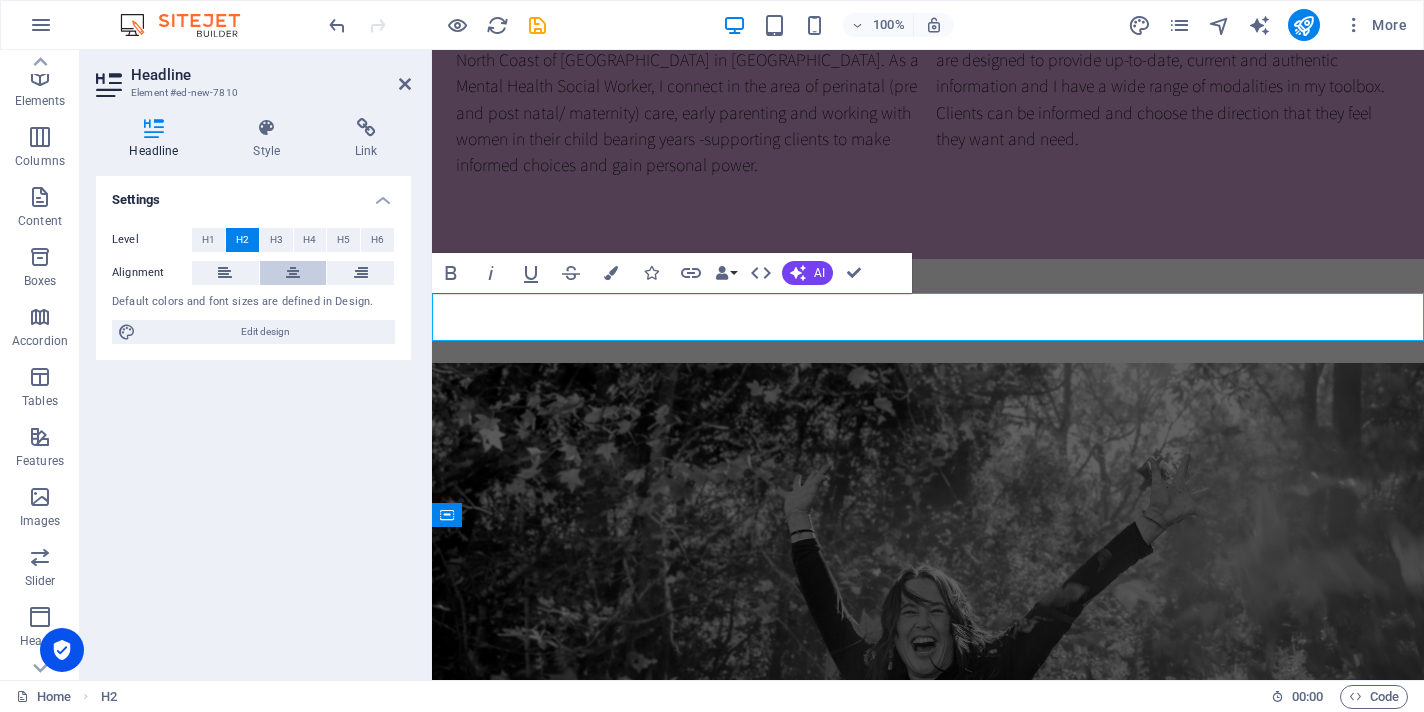 click at bounding box center (293, 273) 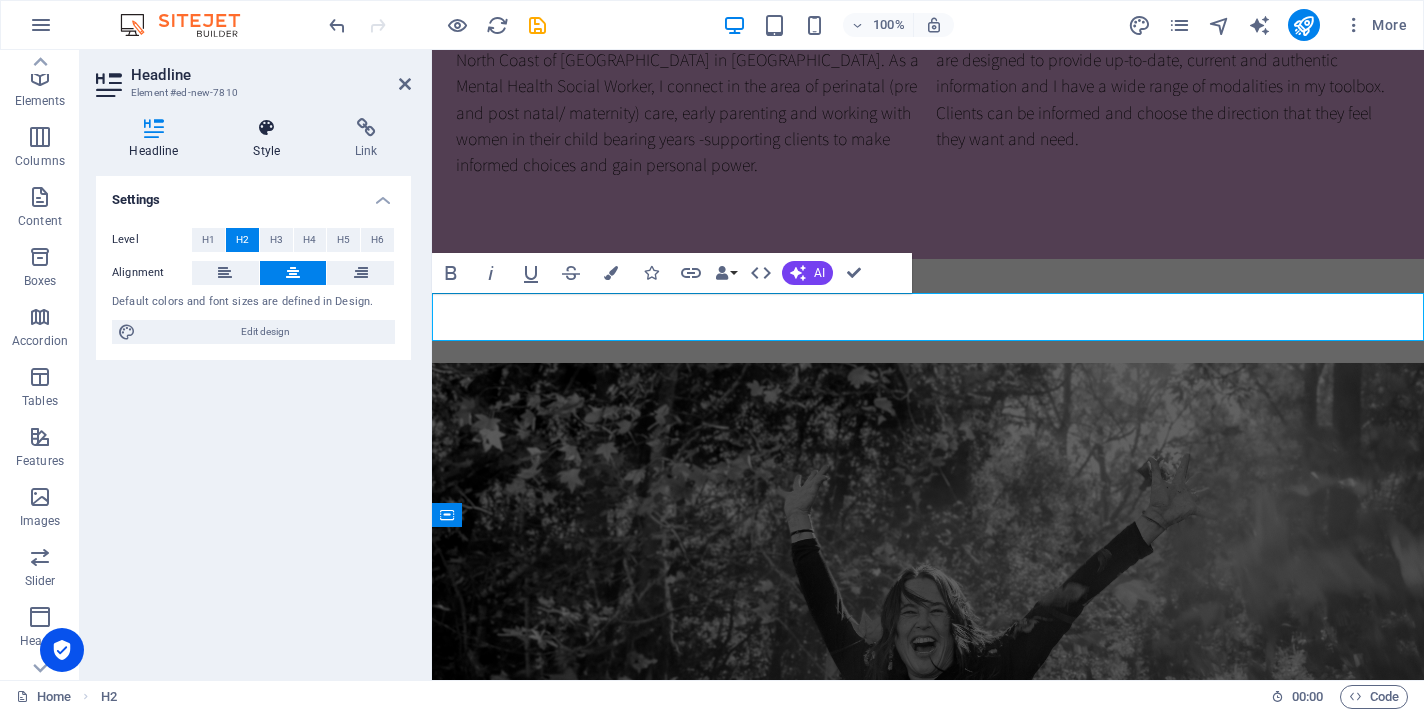 click at bounding box center (267, 128) 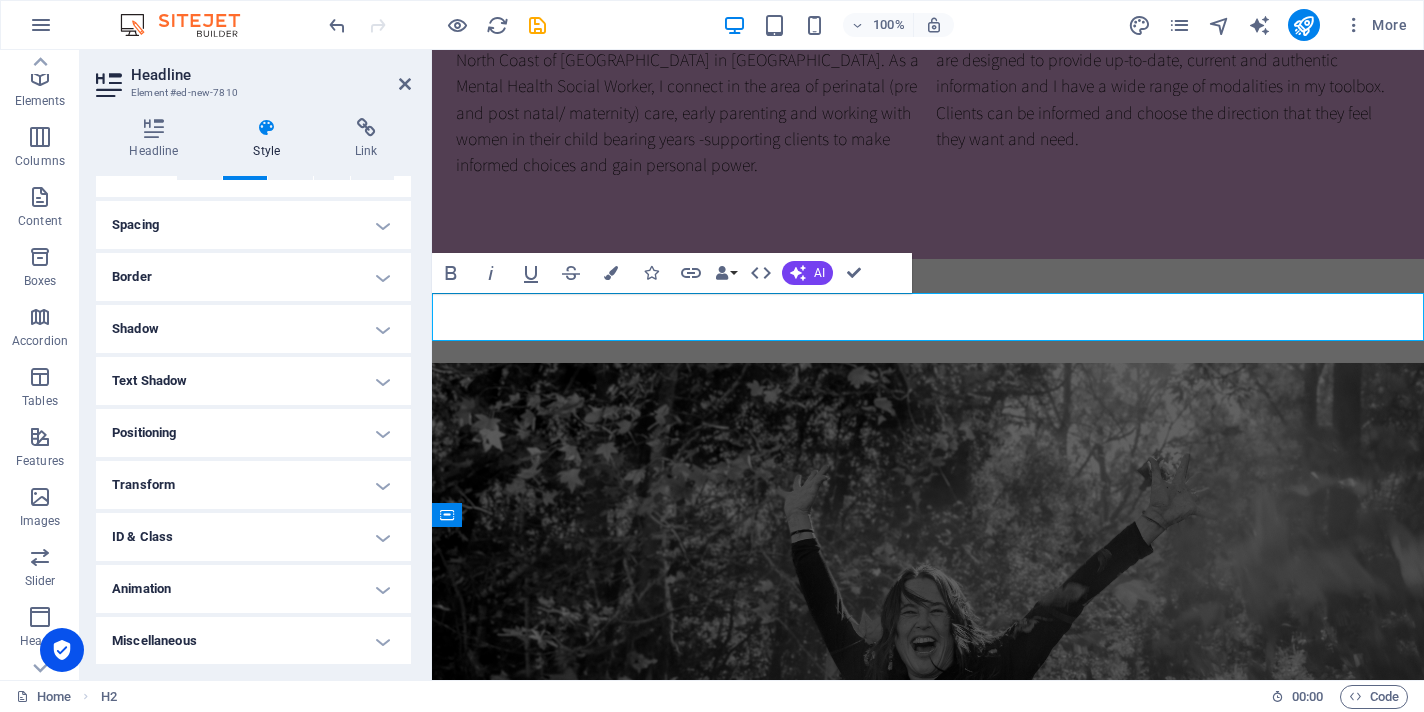 scroll, scrollTop: 0, scrollLeft: 0, axis: both 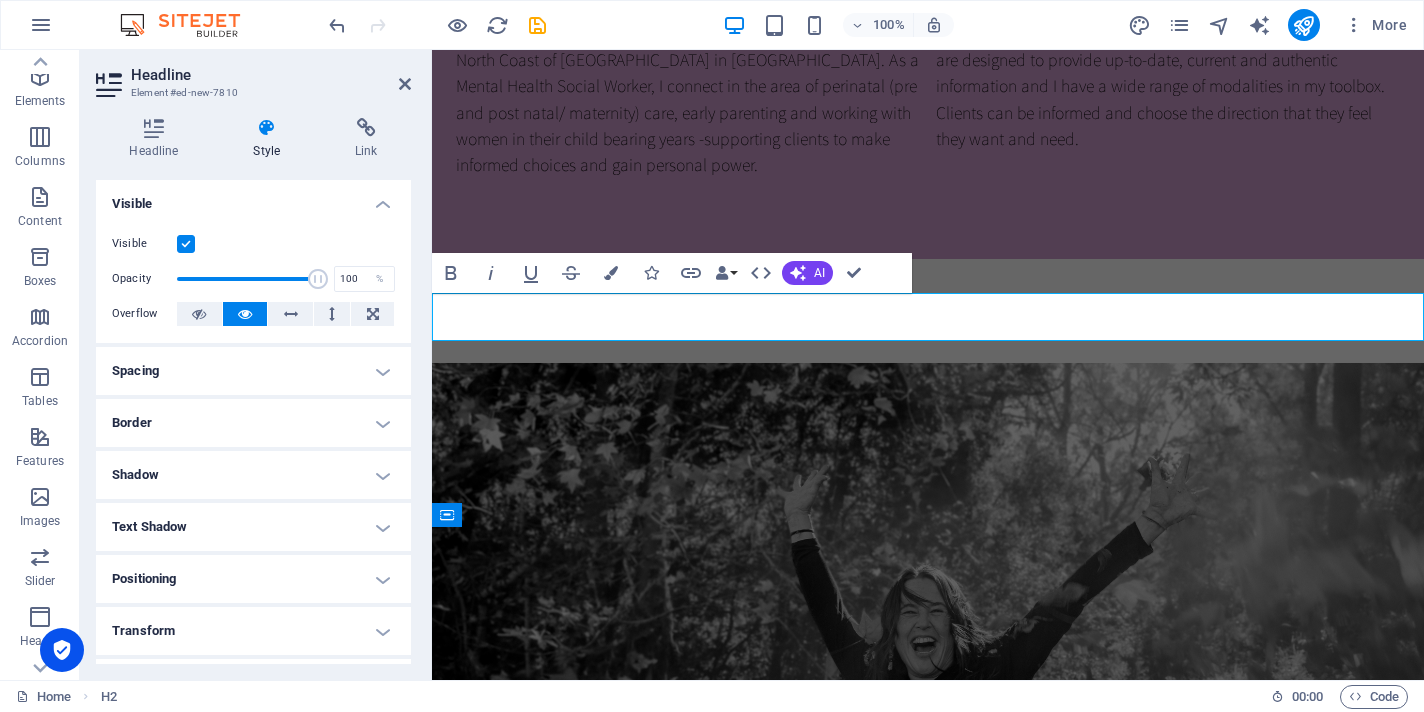 click on "My Services" at bounding box center (928, 1340) 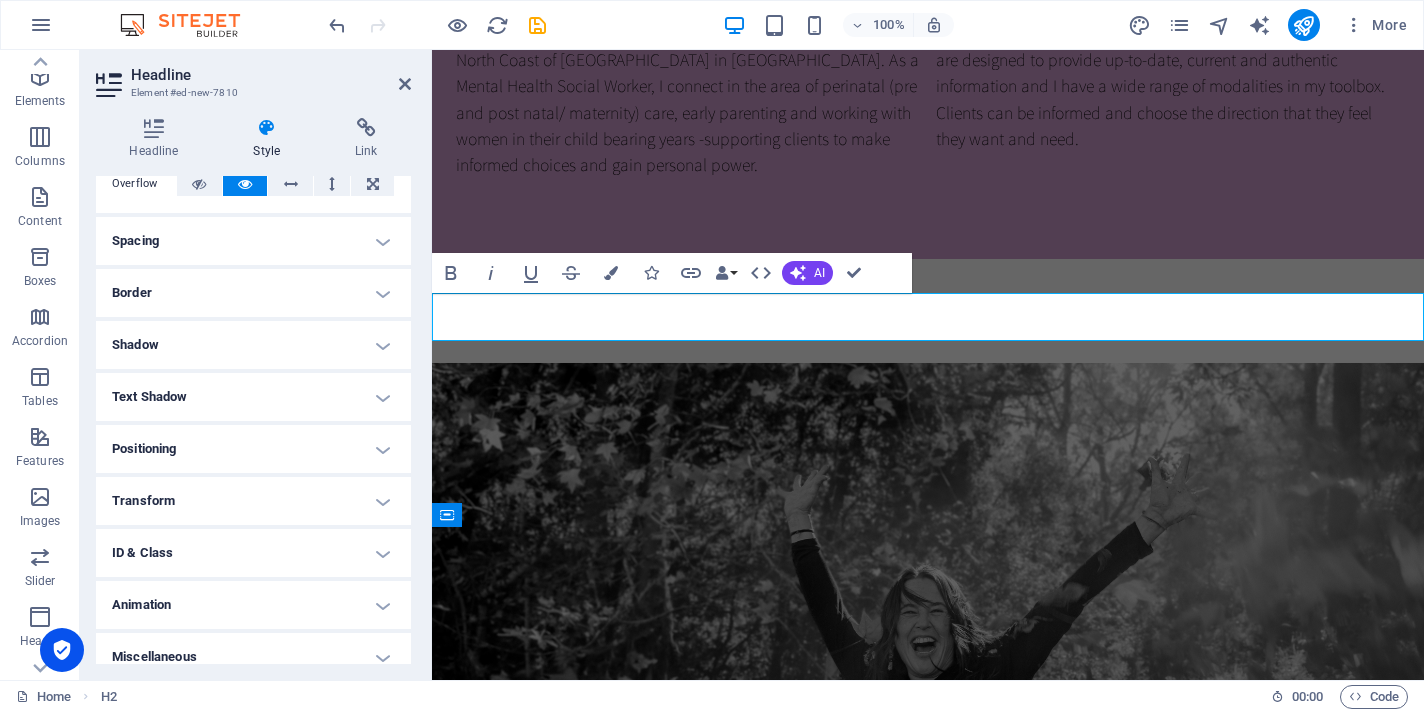 scroll, scrollTop: 146, scrollLeft: 0, axis: vertical 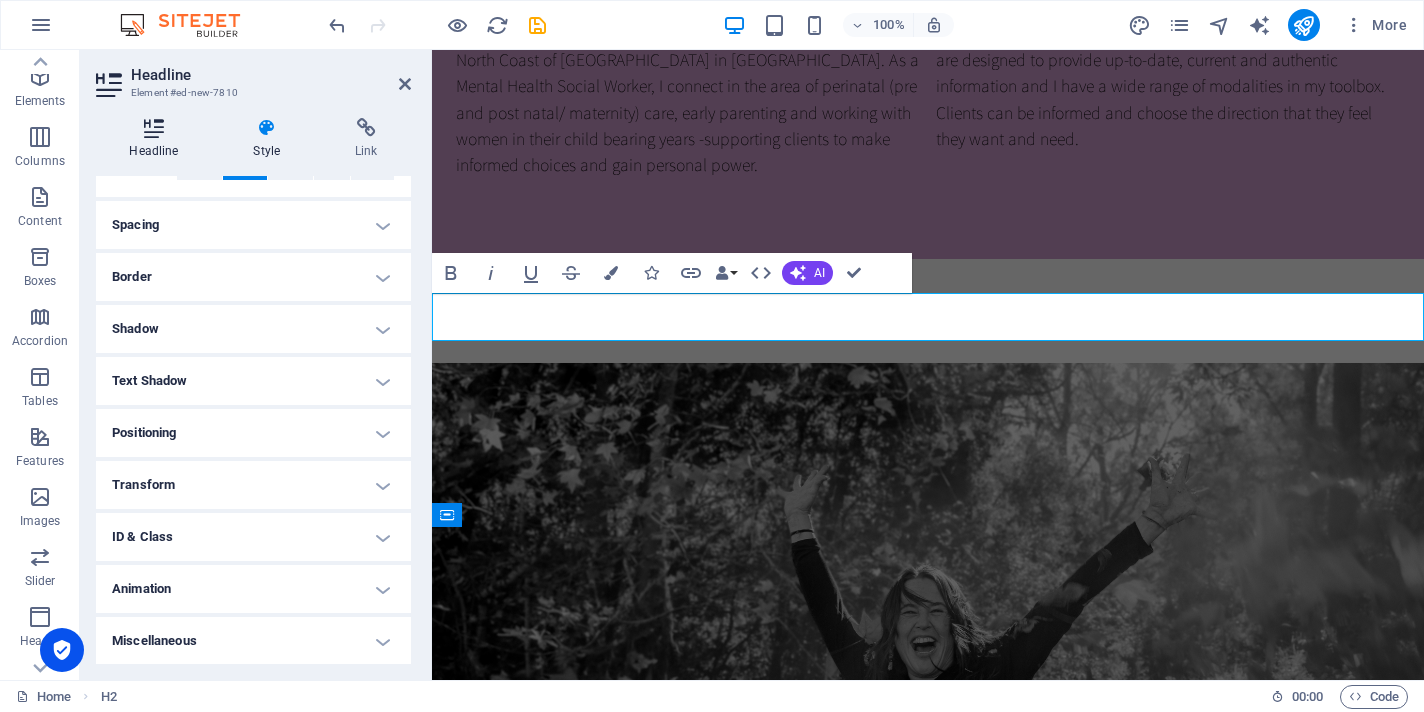 click at bounding box center (154, 128) 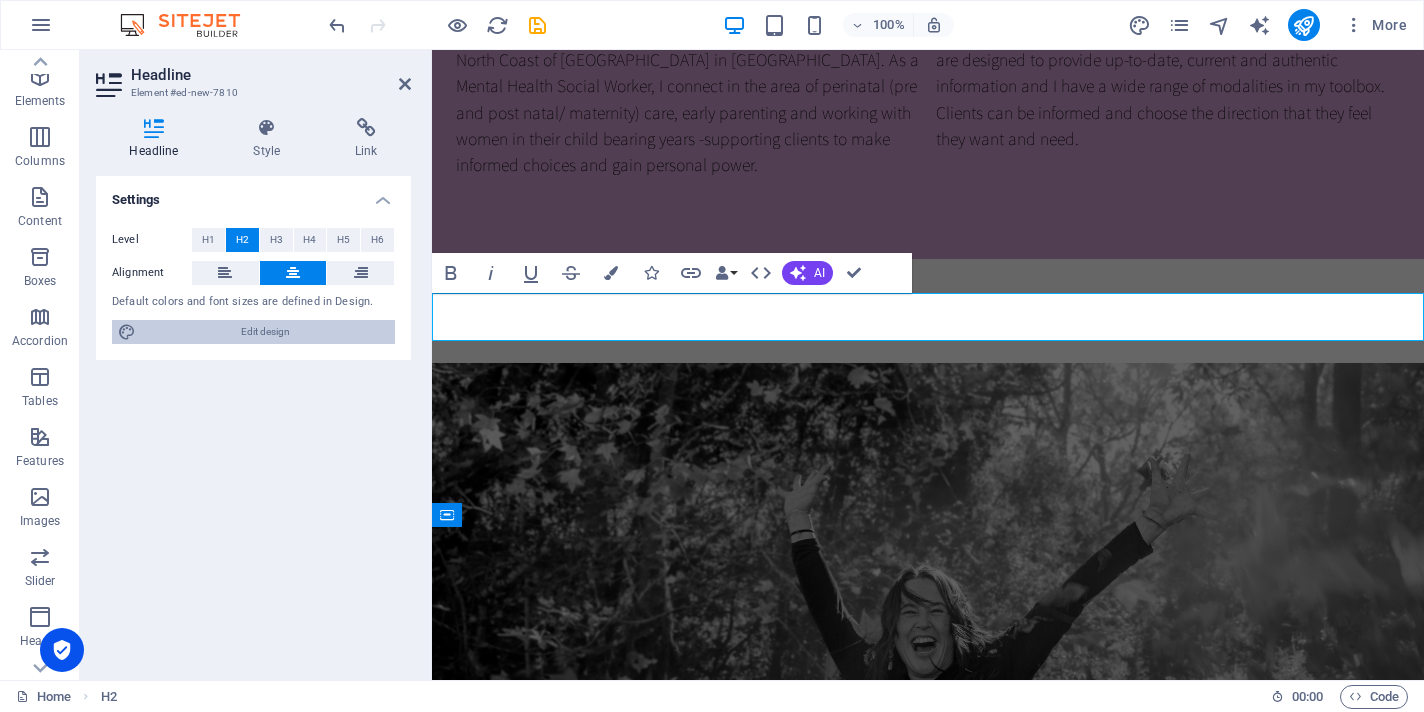 drag, startPoint x: 268, startPoint y: 331, endPoint x: 786, endPoint y: 562, distance: 567.1728 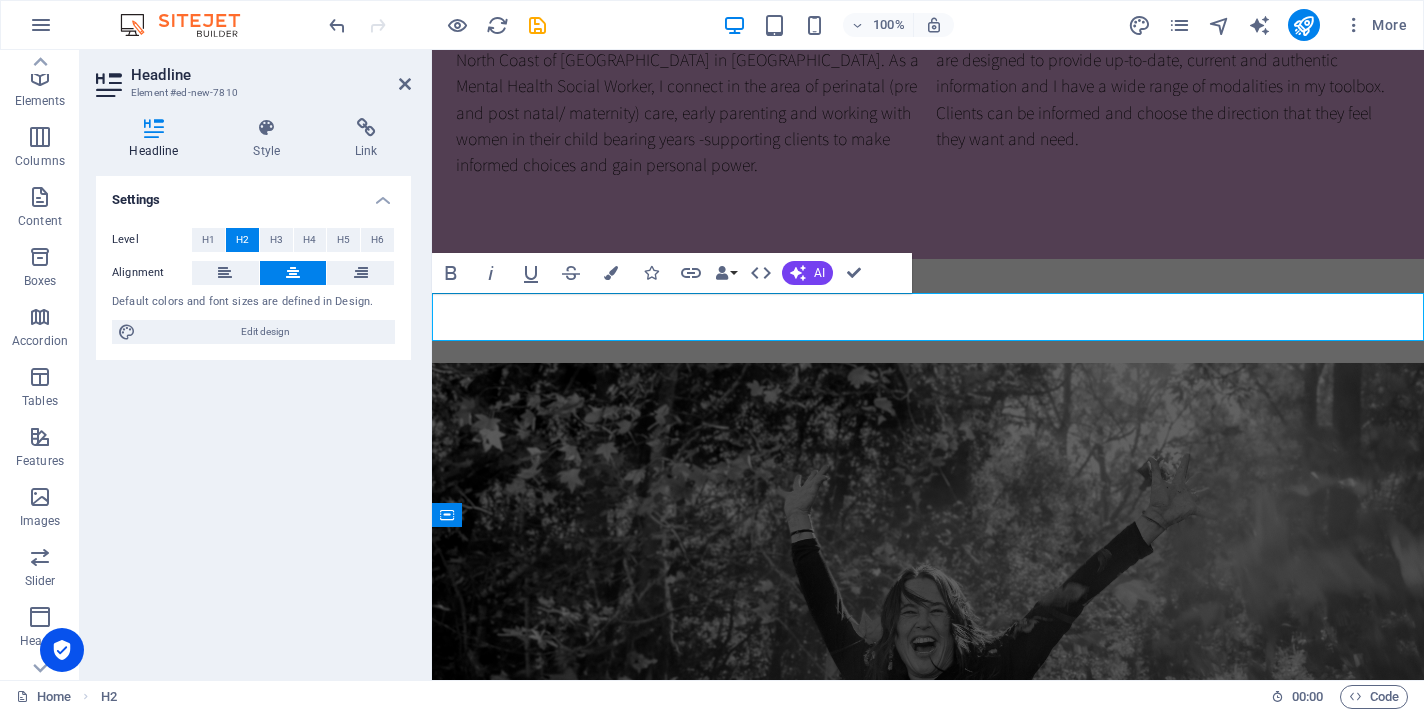 select on "rem" 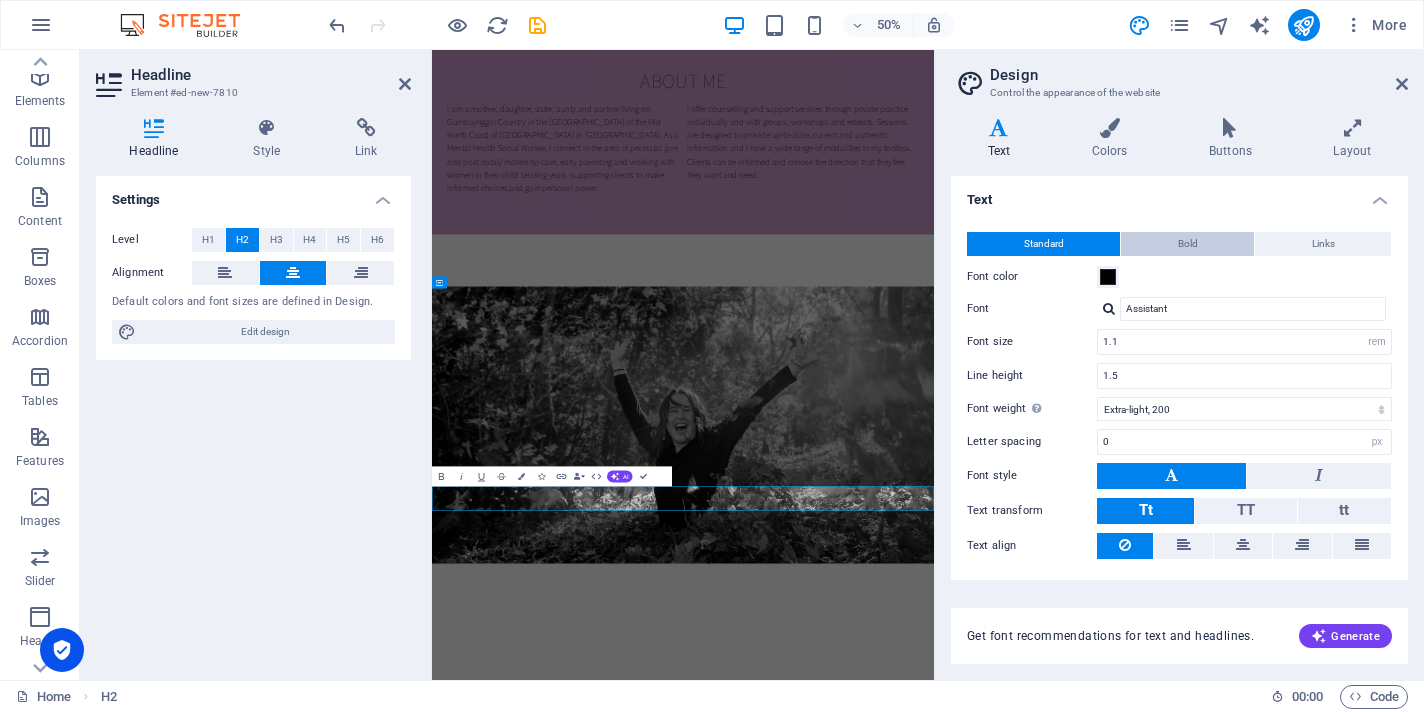 click on "Bold" at bounding box center (1187, 244) 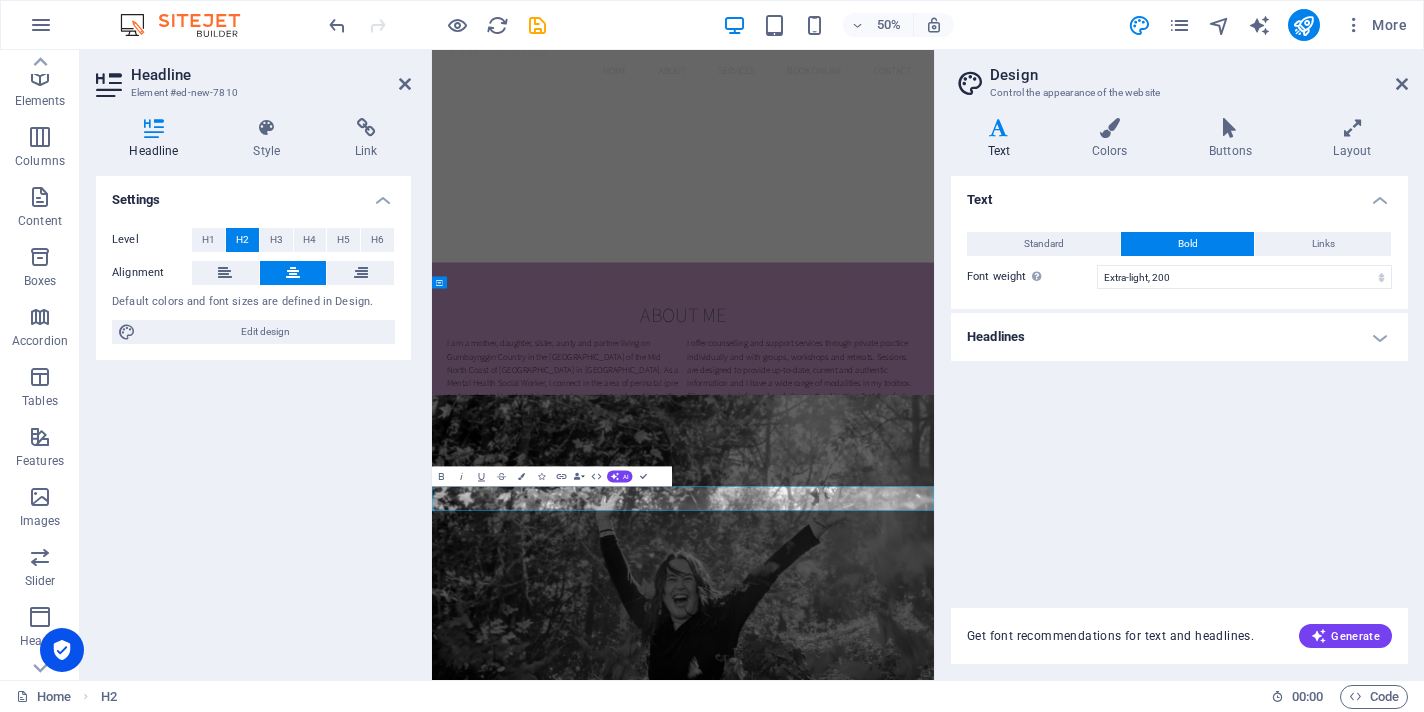 click on "Headlines" at bounding box center [1179, 337] 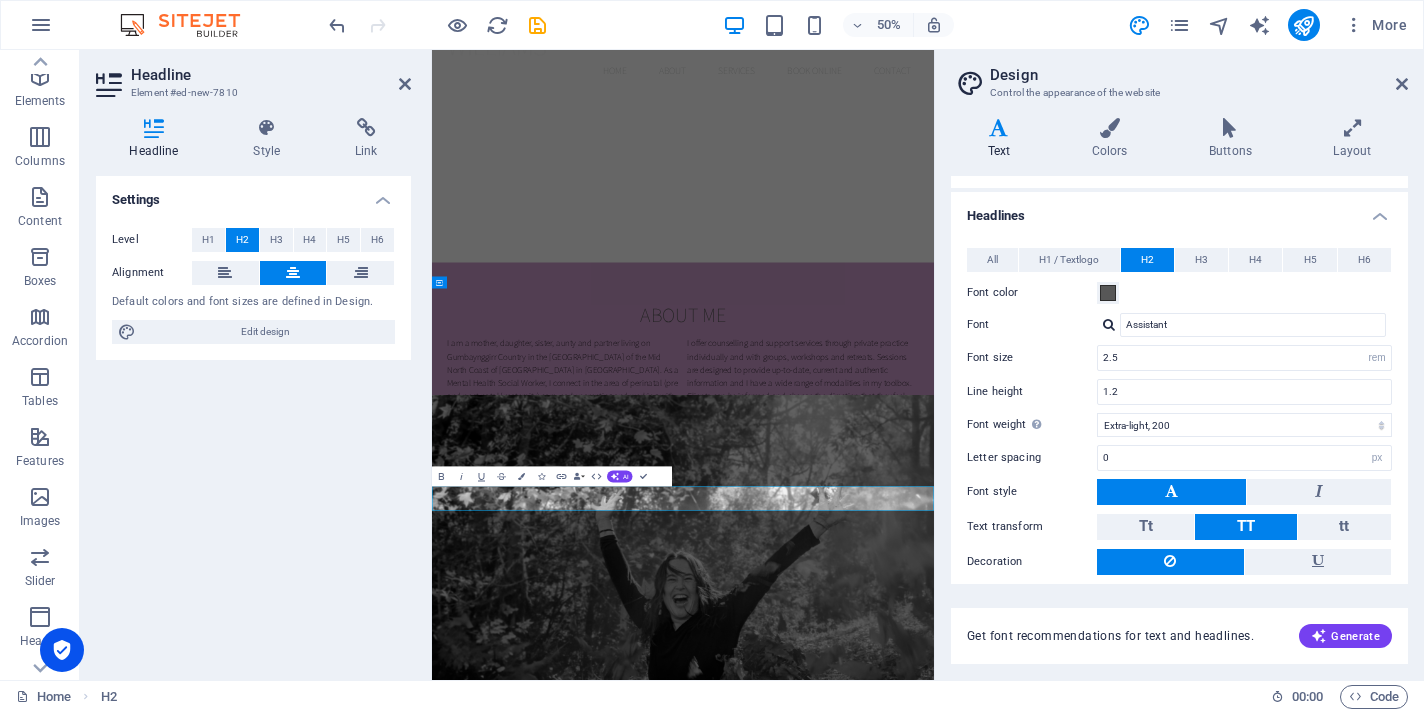 scroll, scrollTop: 199, scrollLeft: 0, axis: vertical 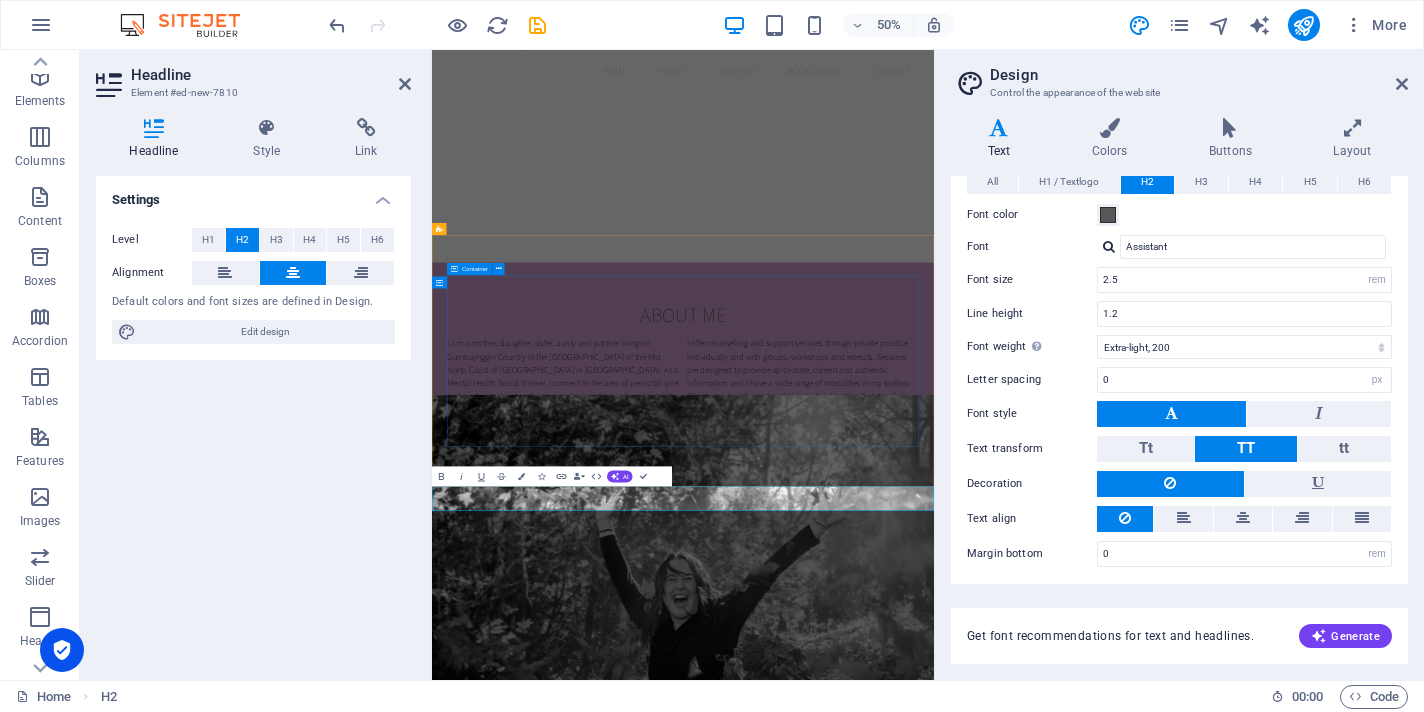 click on ""Now is the time we human beings can decide to consciously and actively participate in this dance of life." Joanna Macy" at bounding box center (934, 1946) 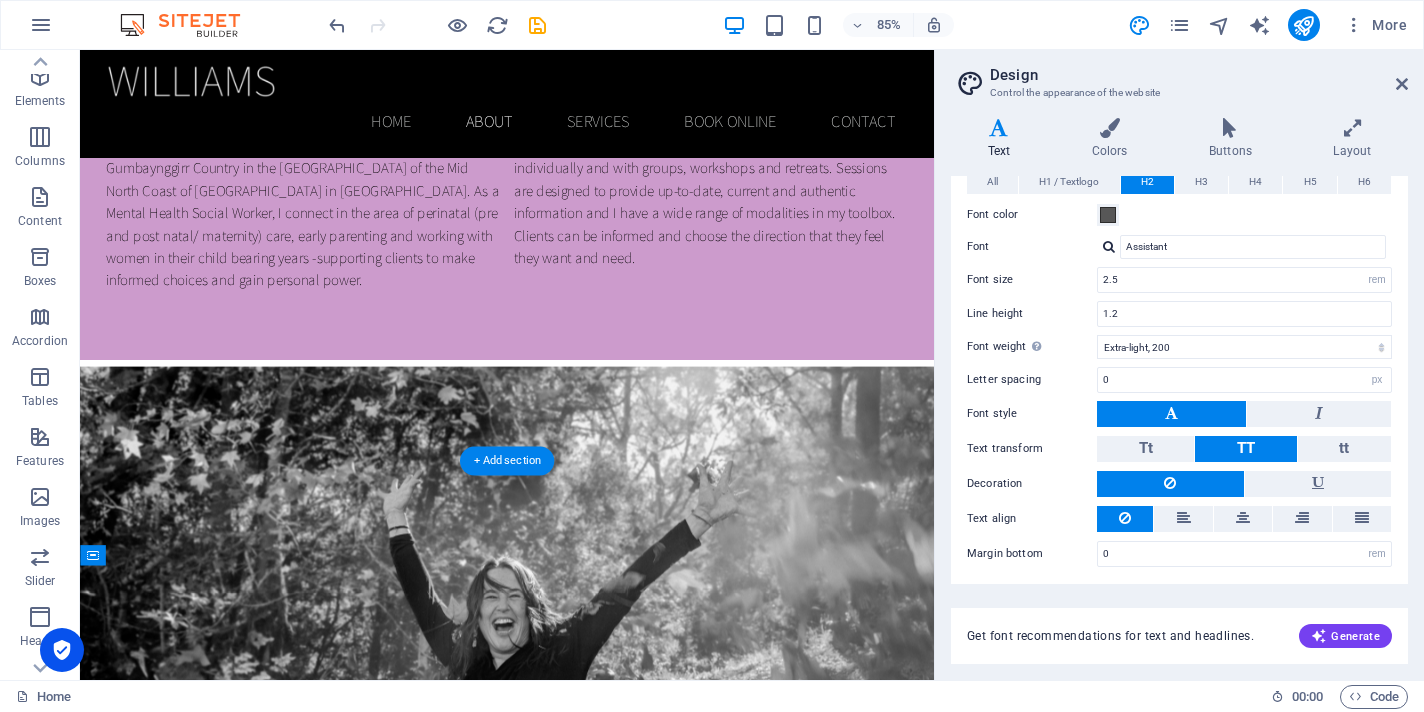 scroll, scrollTop: 1173, scrollLeft: 0, axis: vertical 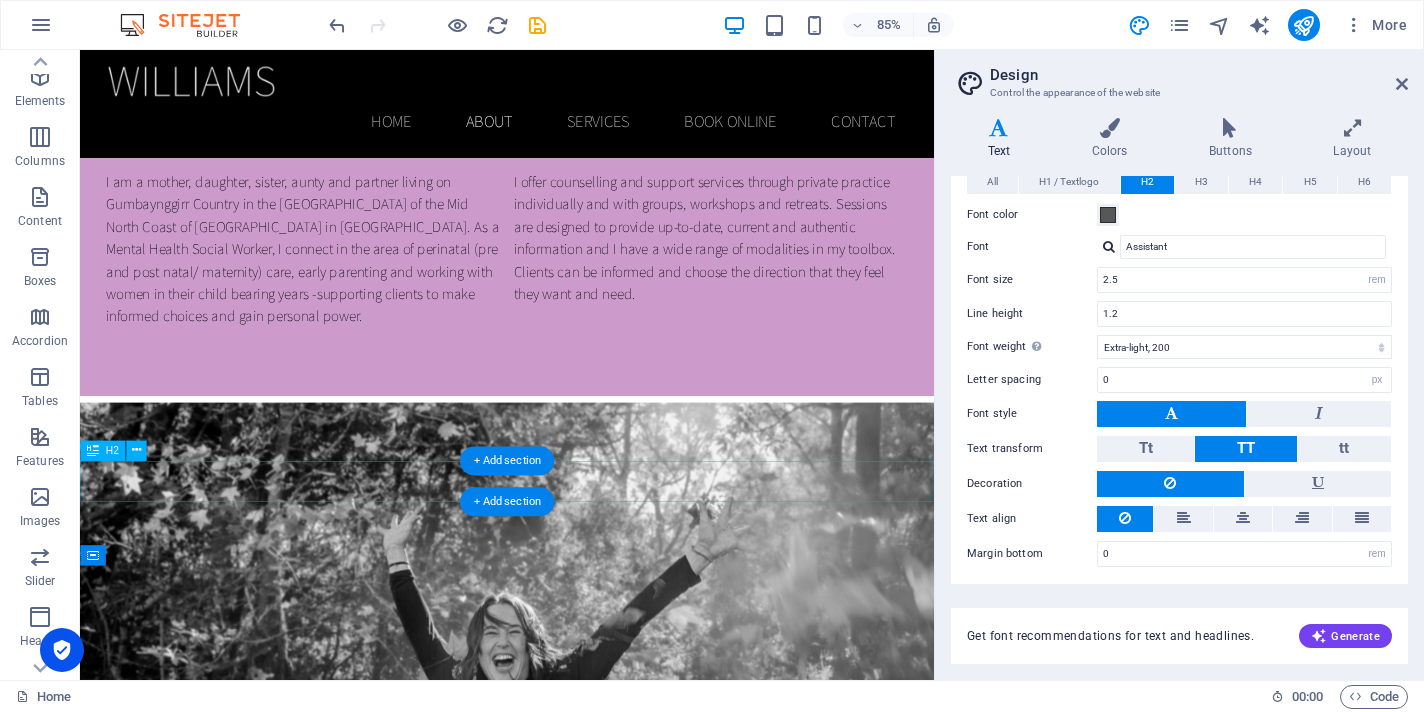 click on "My Services" at bounding box center [582, 1582] 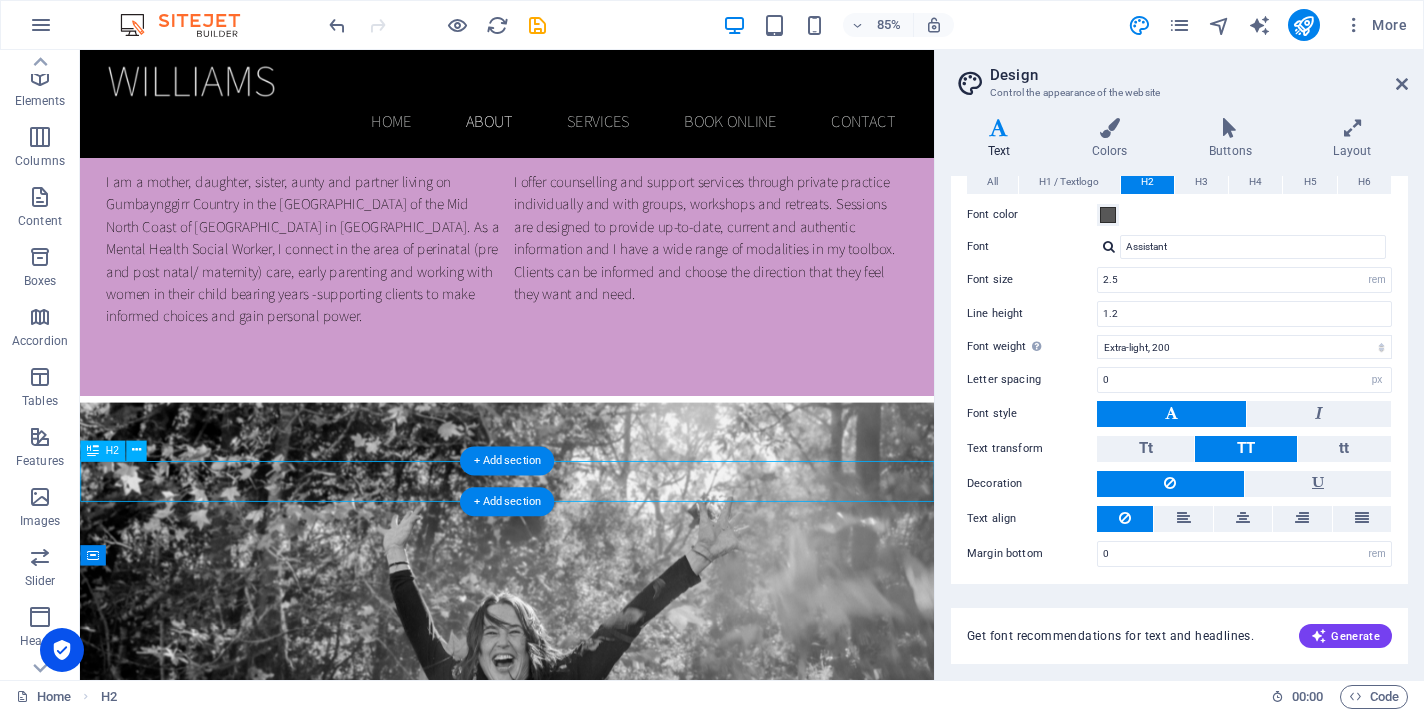 click on "My Services" at bounding box center (582, 1582) 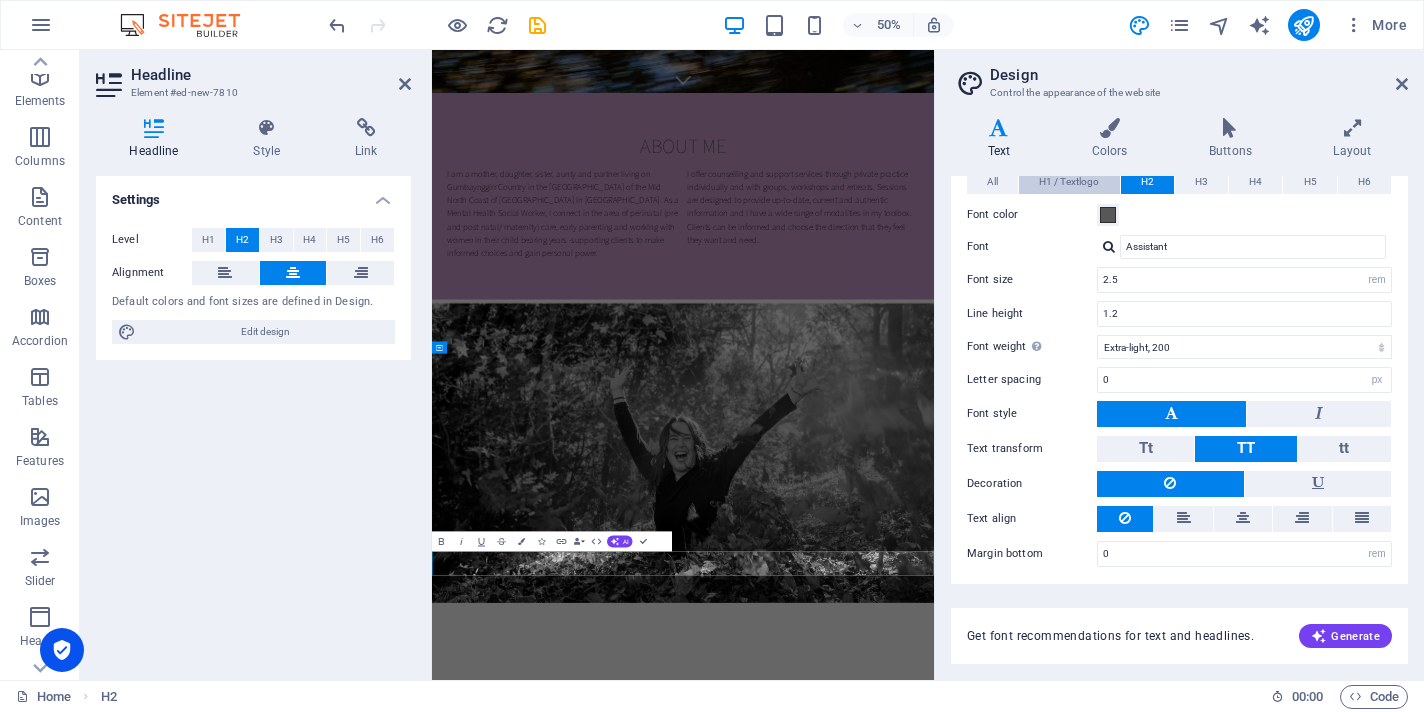 click on "H1 / Textlogo" at bounding box center [1069, 182] 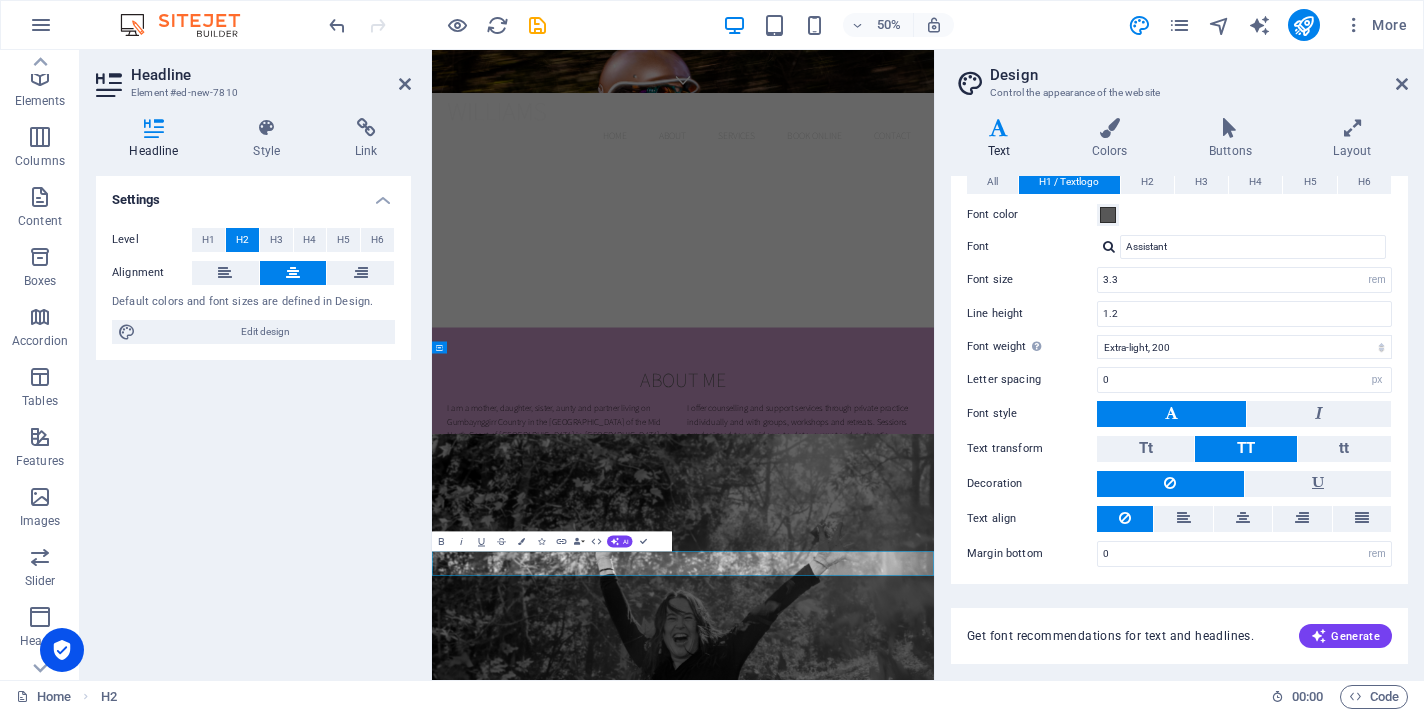 click on "H1 / Textlogo" at bounding box center (1069, 182) 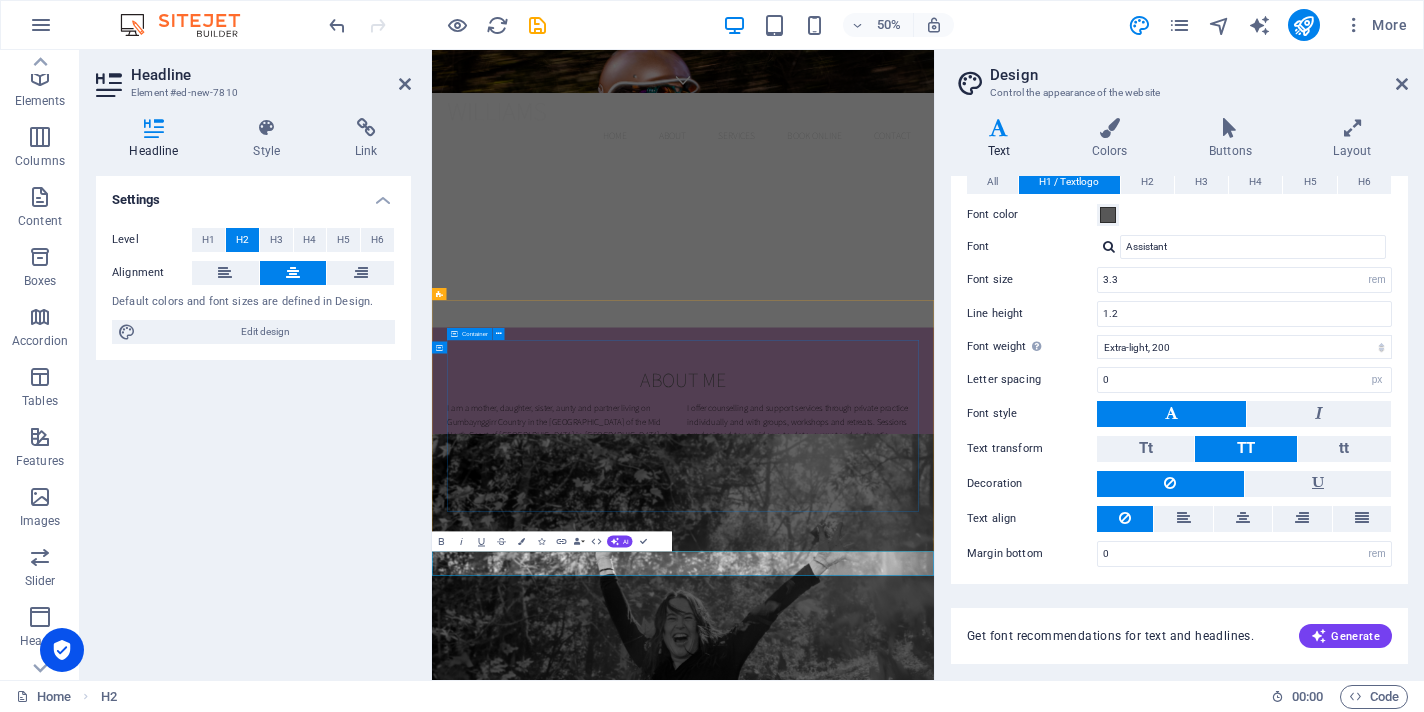 click on ""Now is the time we human beings can decide to consciously and actively participate in this dance of life." Joanna Macy" at bounding box center [934, 2076] 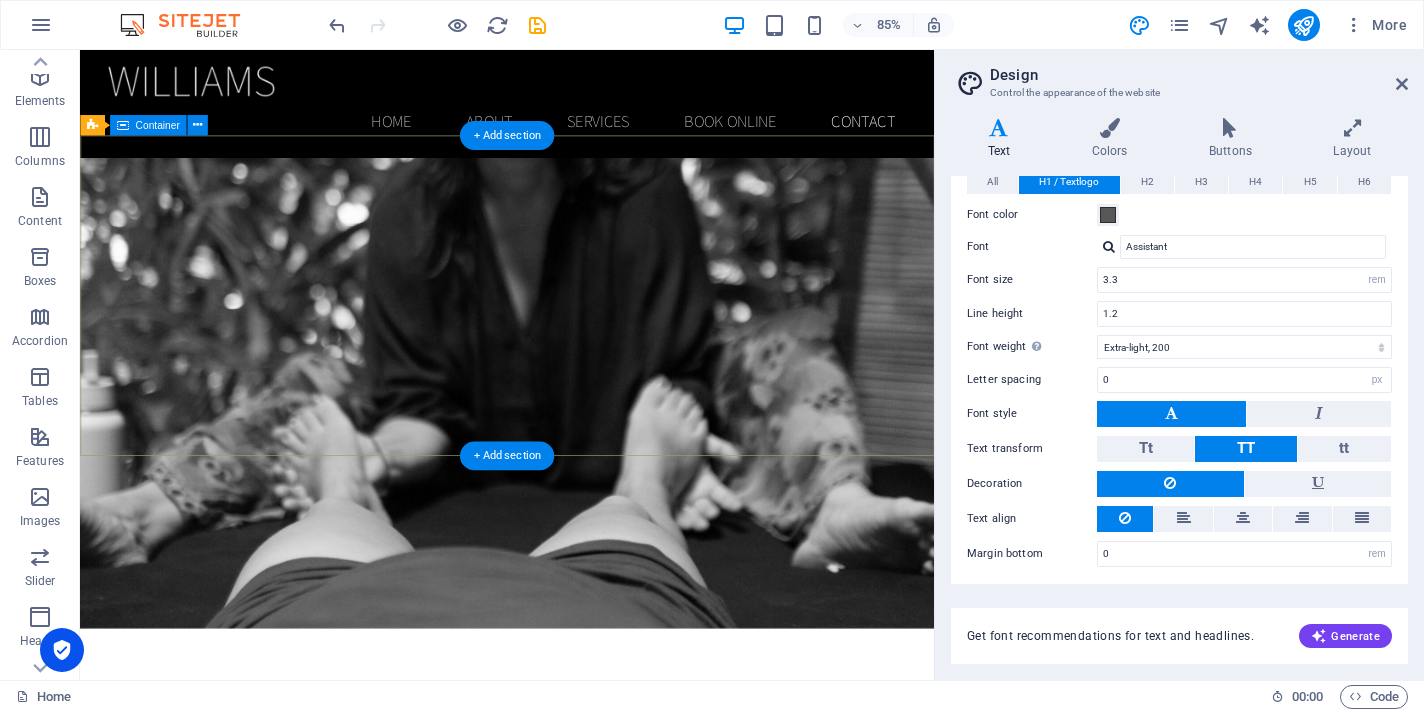scroll, scrollTop: 3729, scrollLeft: 0, axis: vertical 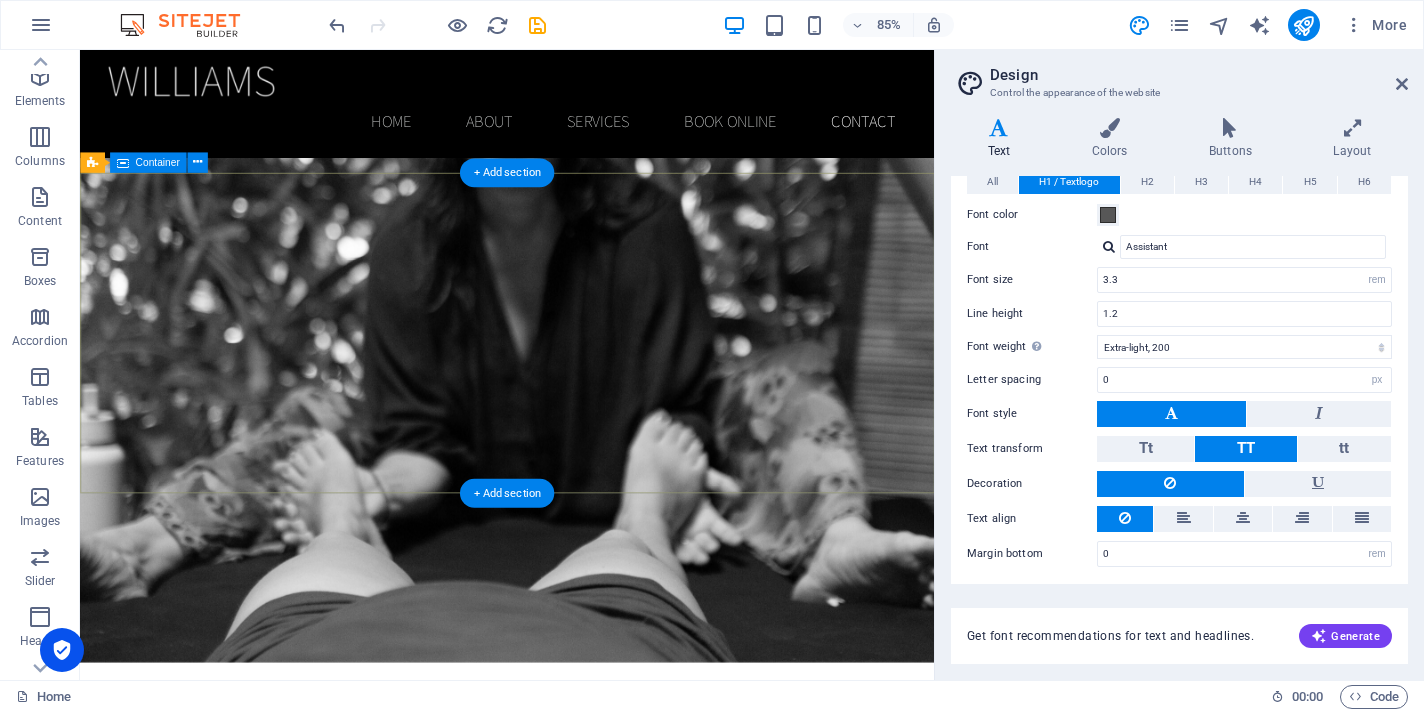 click on "Address Missabotti NSW, Australia   2449 Contact P:  +61 473 061 743 E: trudi@trudihayes.com.au COnnect FB:  facebook.com/trudi.mccaul LinkedIn:  Legal Notice  |  Privacy" at bounding box center (582, 3280) 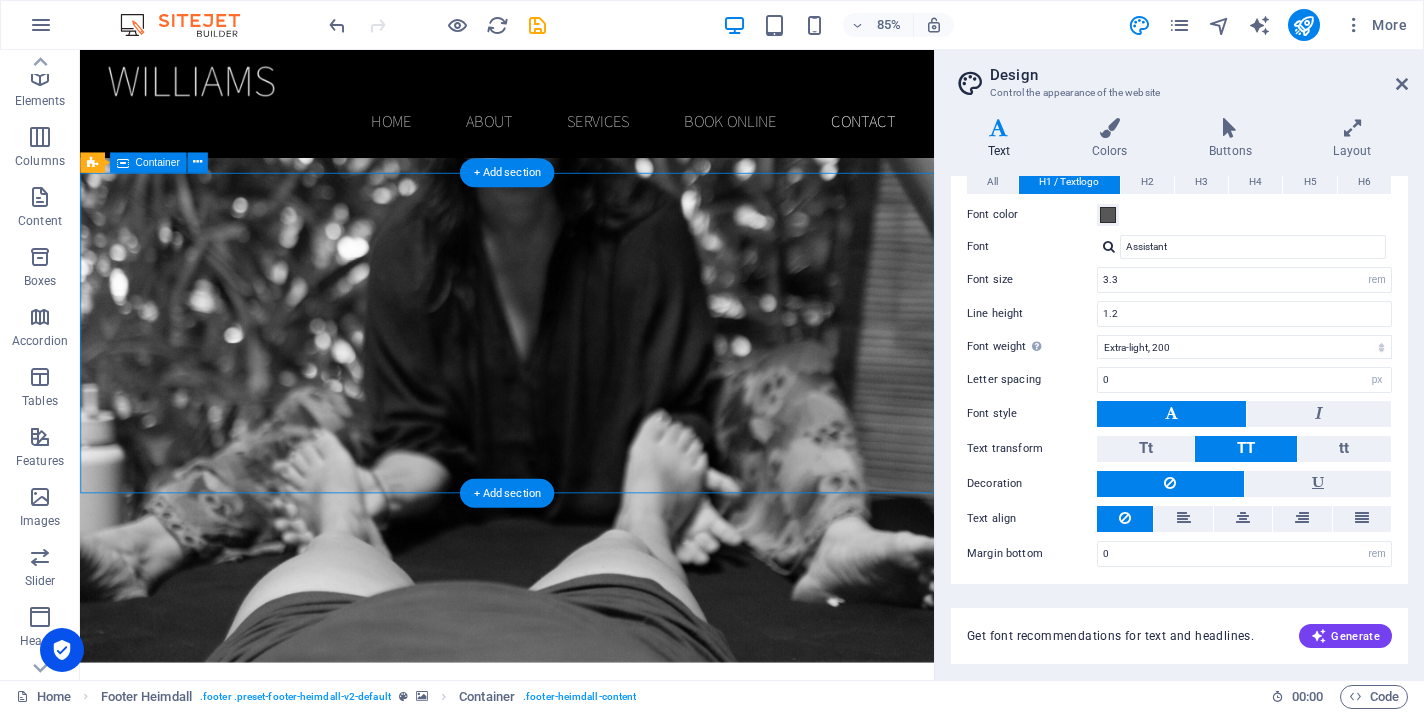 click on "Address Missabotti NSW, Australia   2449 Contact P:  +61 473 061 743 E: trudi@trudihayes.com.au COnnect FB:  facebook.com/trudi.mccaul LinkedIn:  Legal Notice  |  Privacy" at bounding box center (582, 3280) 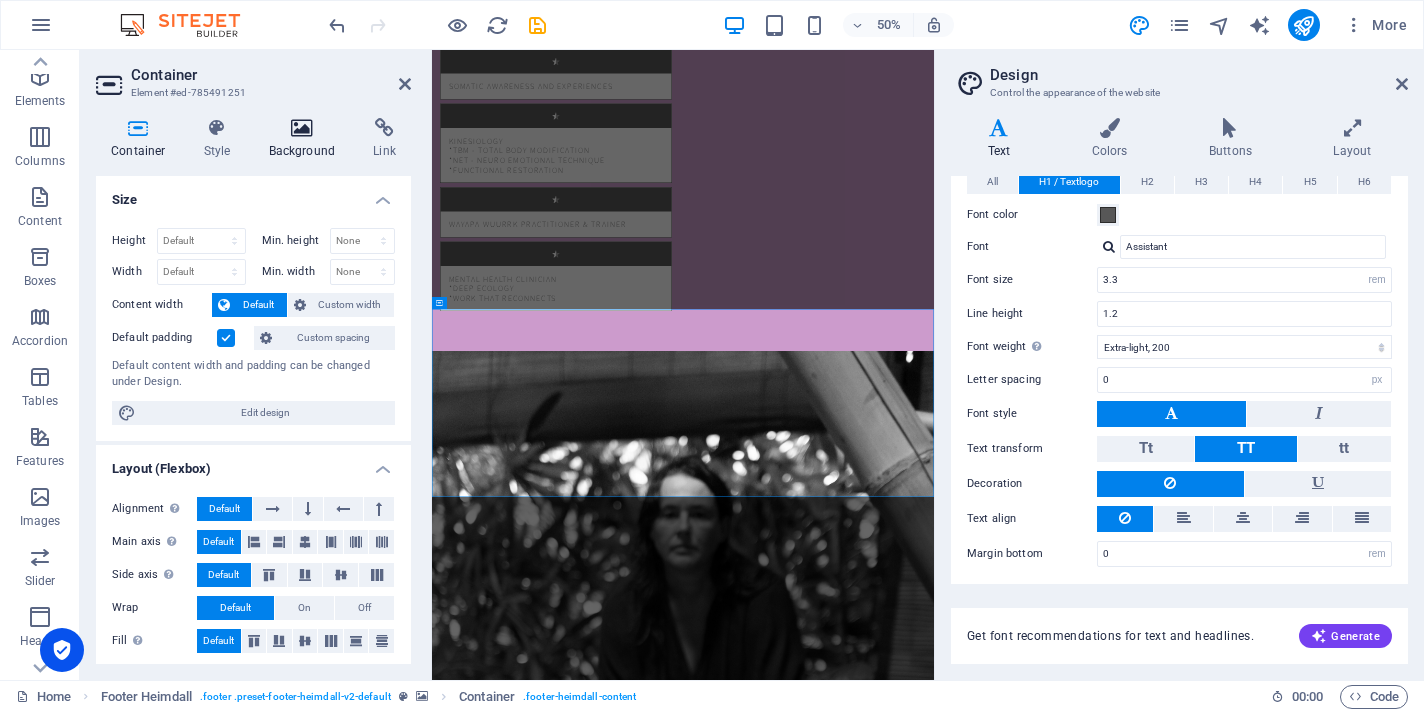 click at bounding box center (302, 128) 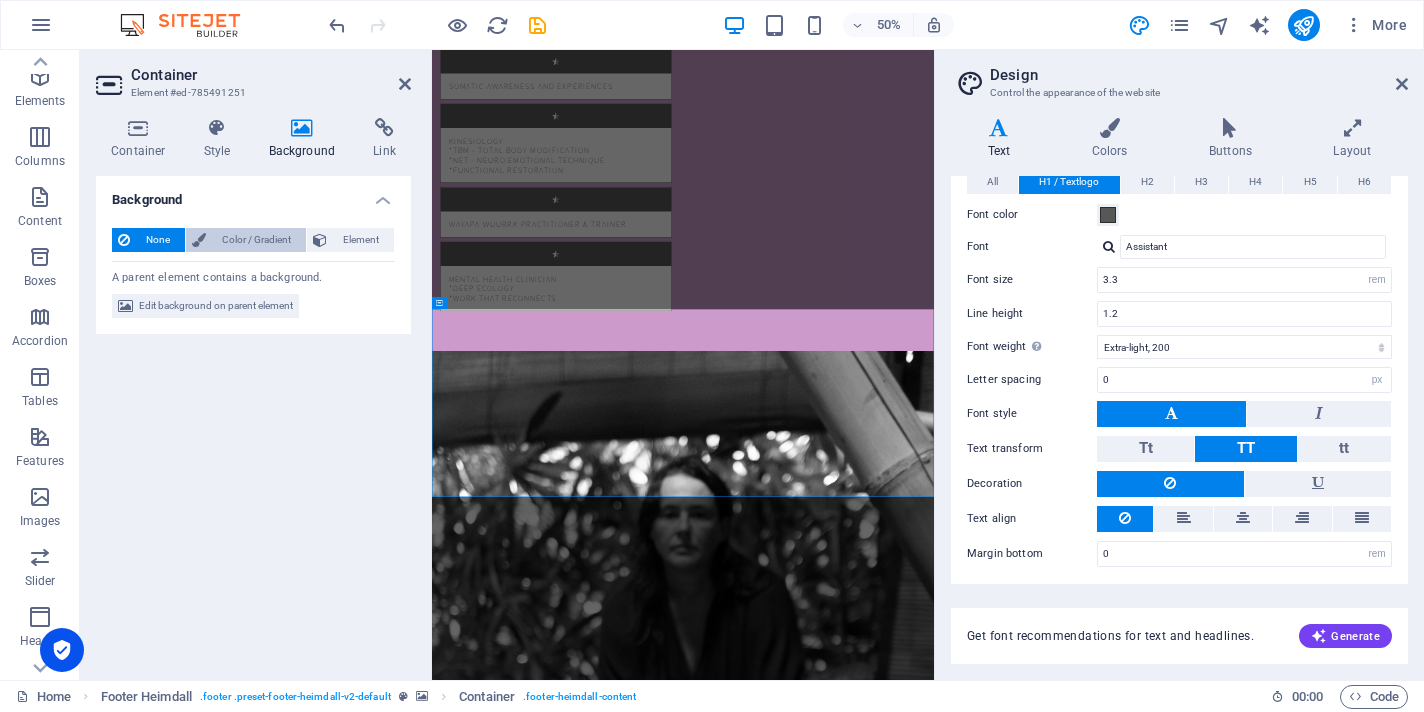 click on "Color / Gradient" at bounding box center [256, 240] 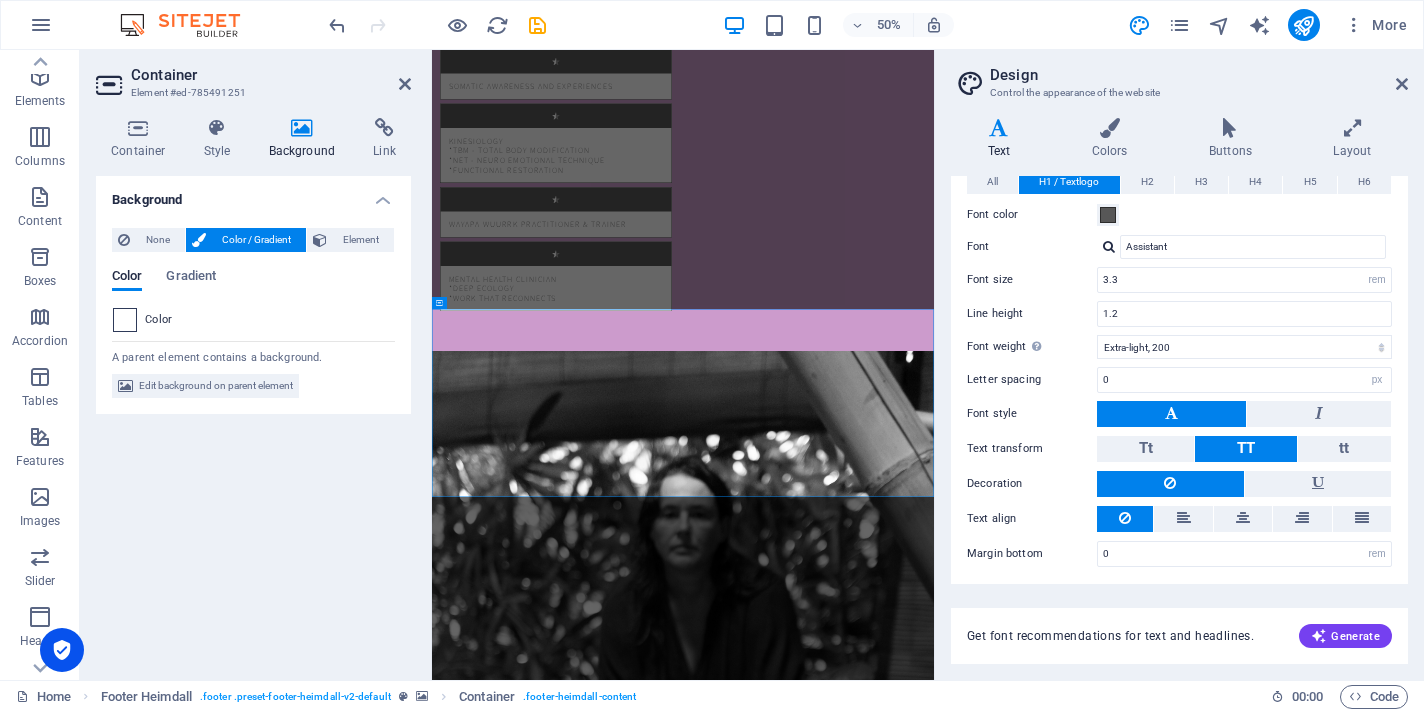 click at bounding box center (125, 320) 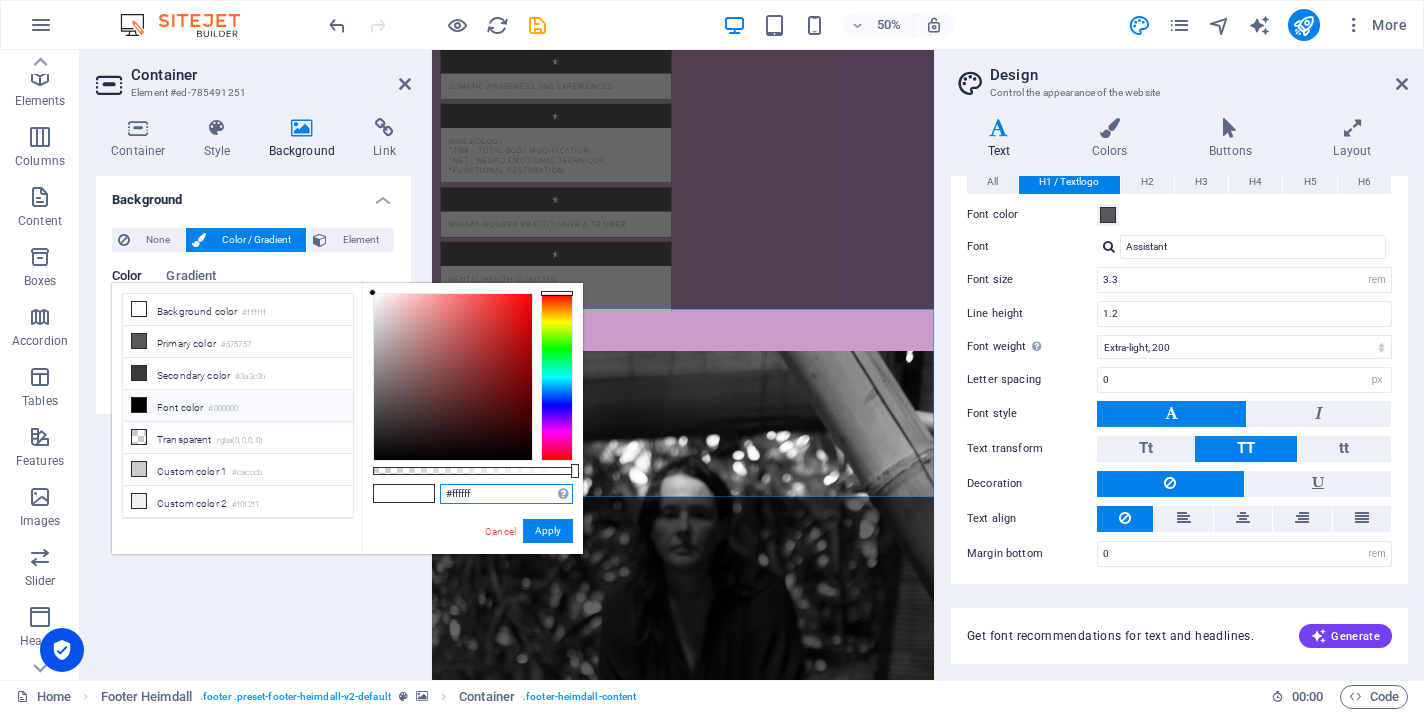 drag, startPoint x: 487, startPoint y: 497, endPoint x: 425, endPoint y: 497, distance: 62 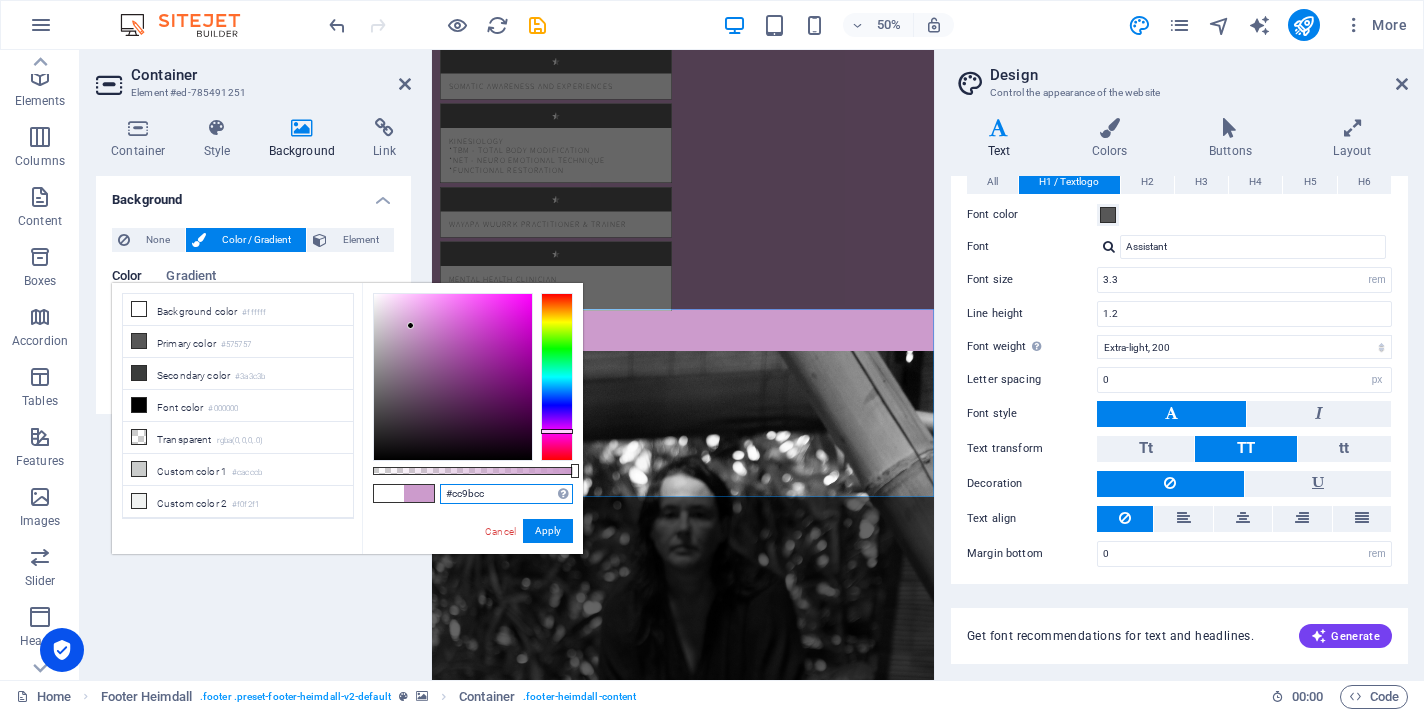type on "#cc9bcc" 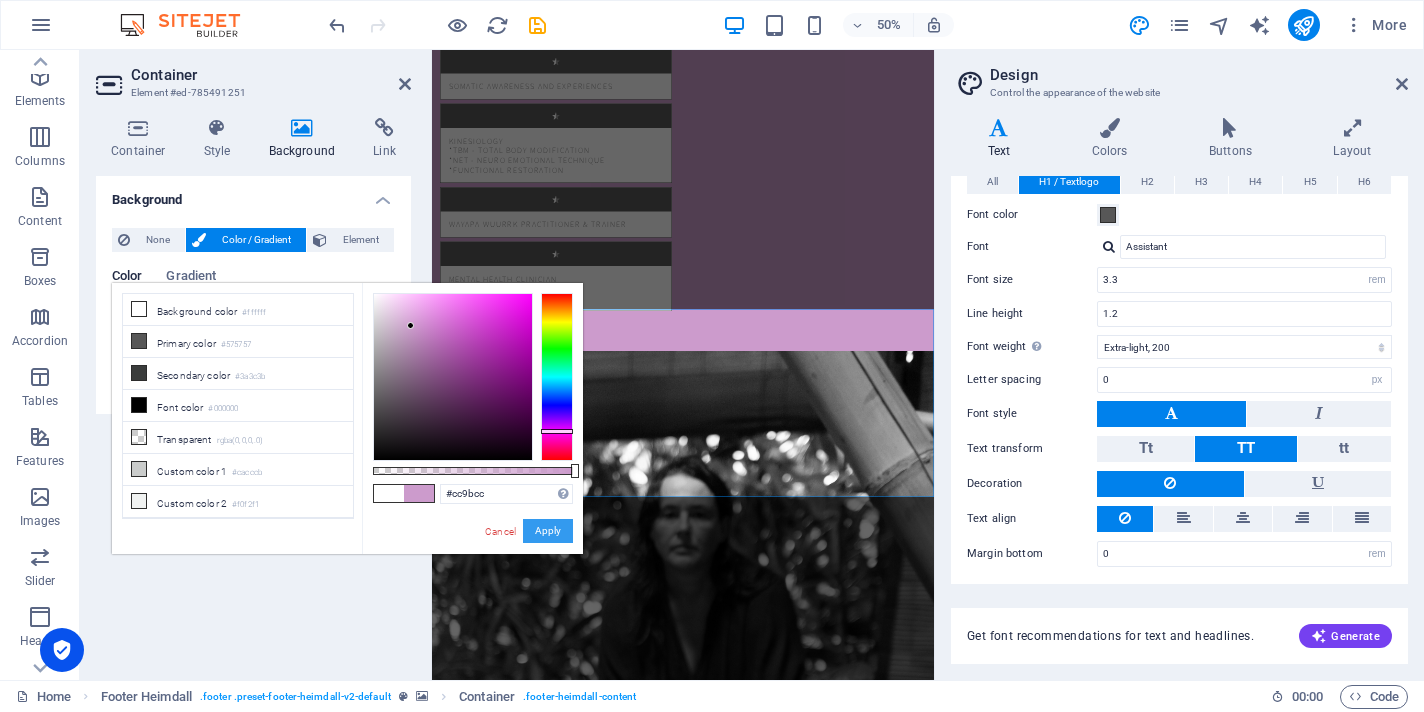 click on "Apply" at bounding box center [548, 531] 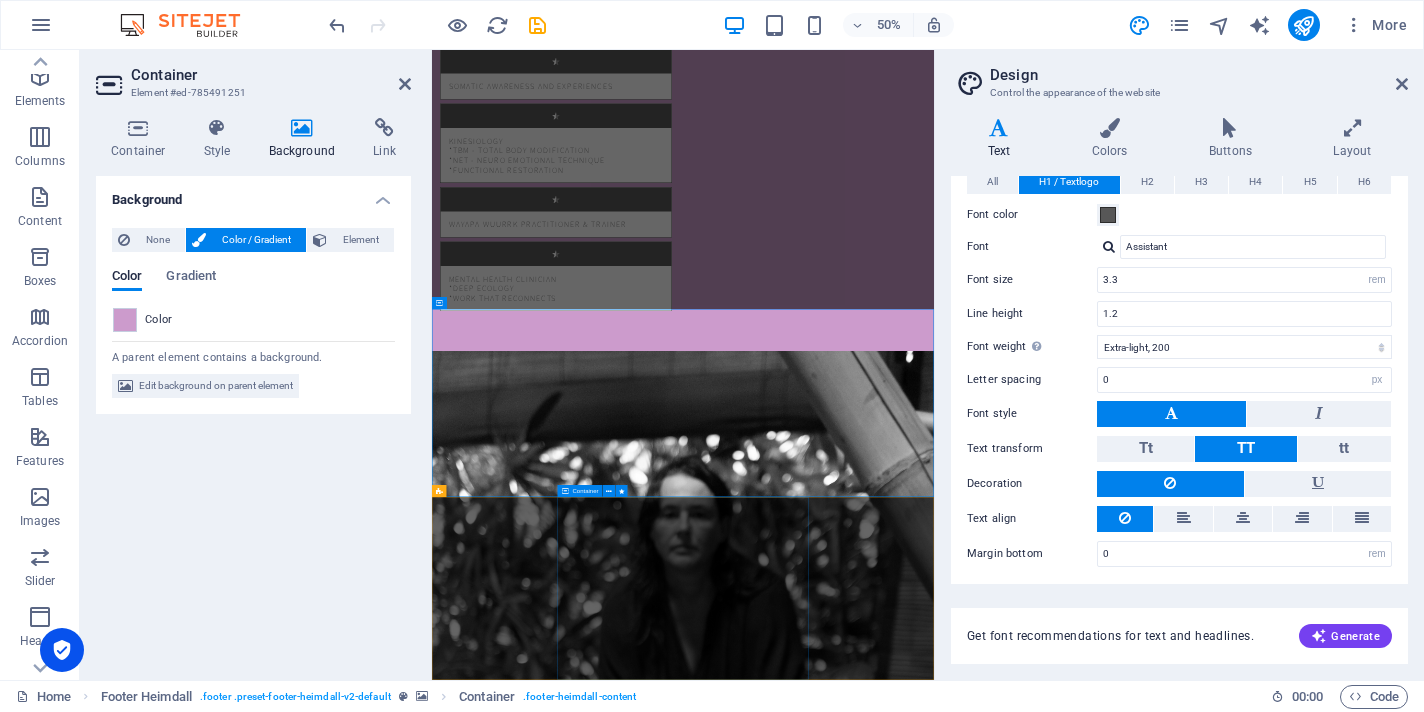 click on "I acknowledge the waters and land of [GEOGRAPHIC_DATA] Country on which I live and work. I acknowledge how Country holds me and all ecosystems in place in connection to all that has been and all of what is yet to become, now and since time began…" at bounding box center [934, 5534] 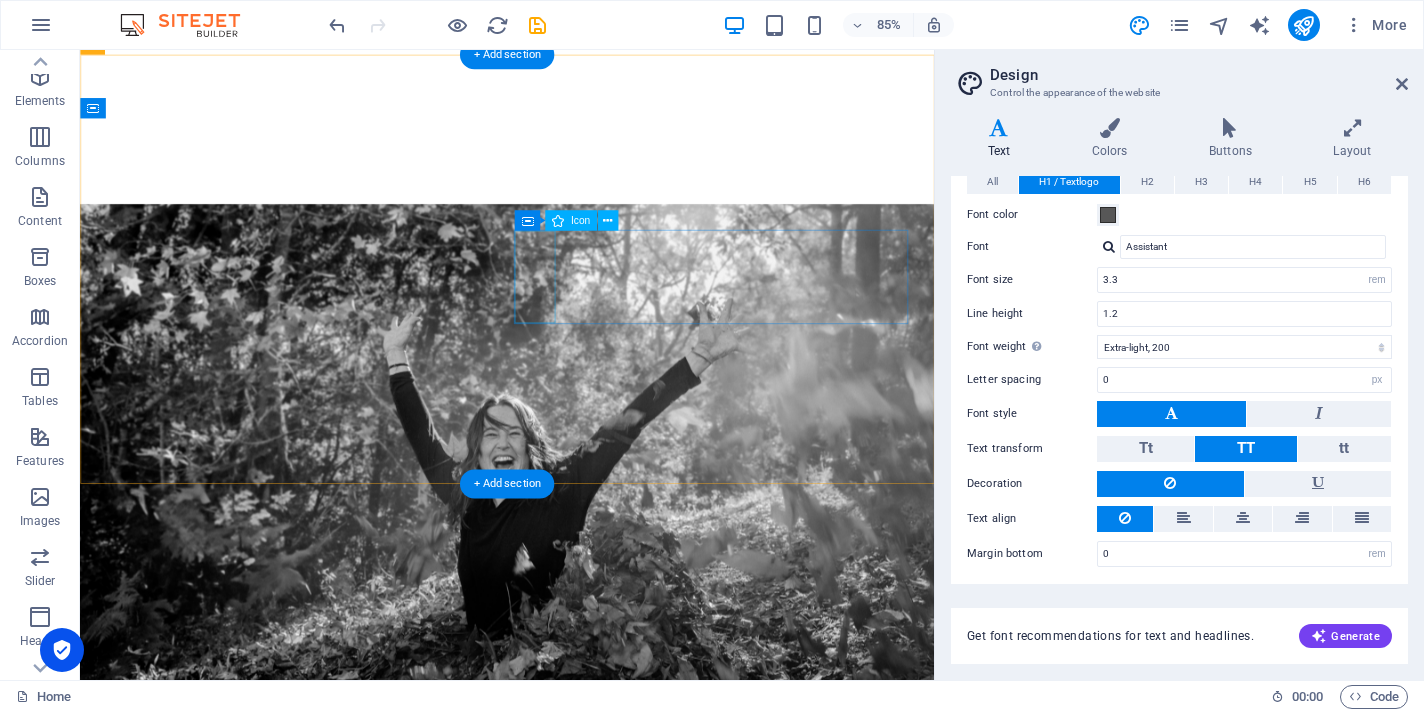 scroll, scrollTop: 1699, scrollLeft: 0, axis: vertical 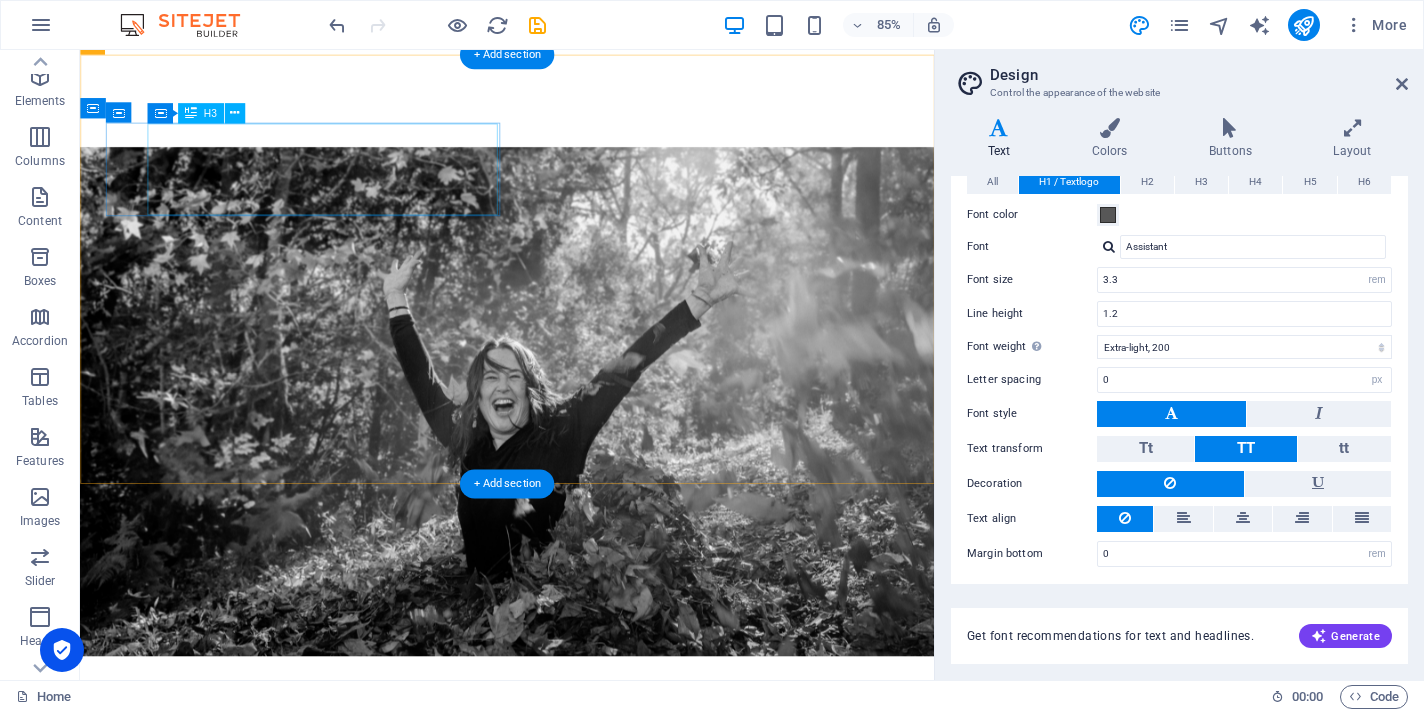 click on "Facilitation & Space Holding *1:1 *Groups *Workshops/ Retreats" at bounding box center [303, 1307] 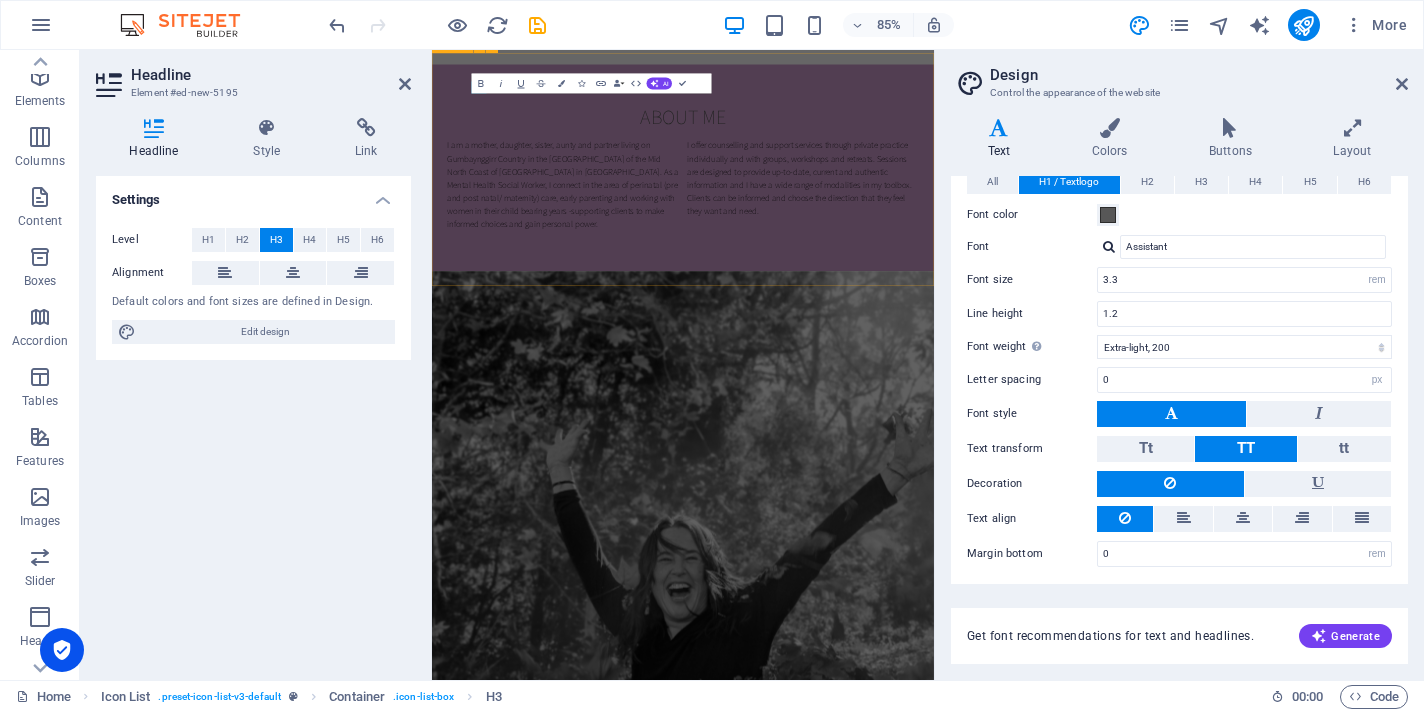 scroll, scrollTop: 2218, scrollLeft: 0, axis: vertical 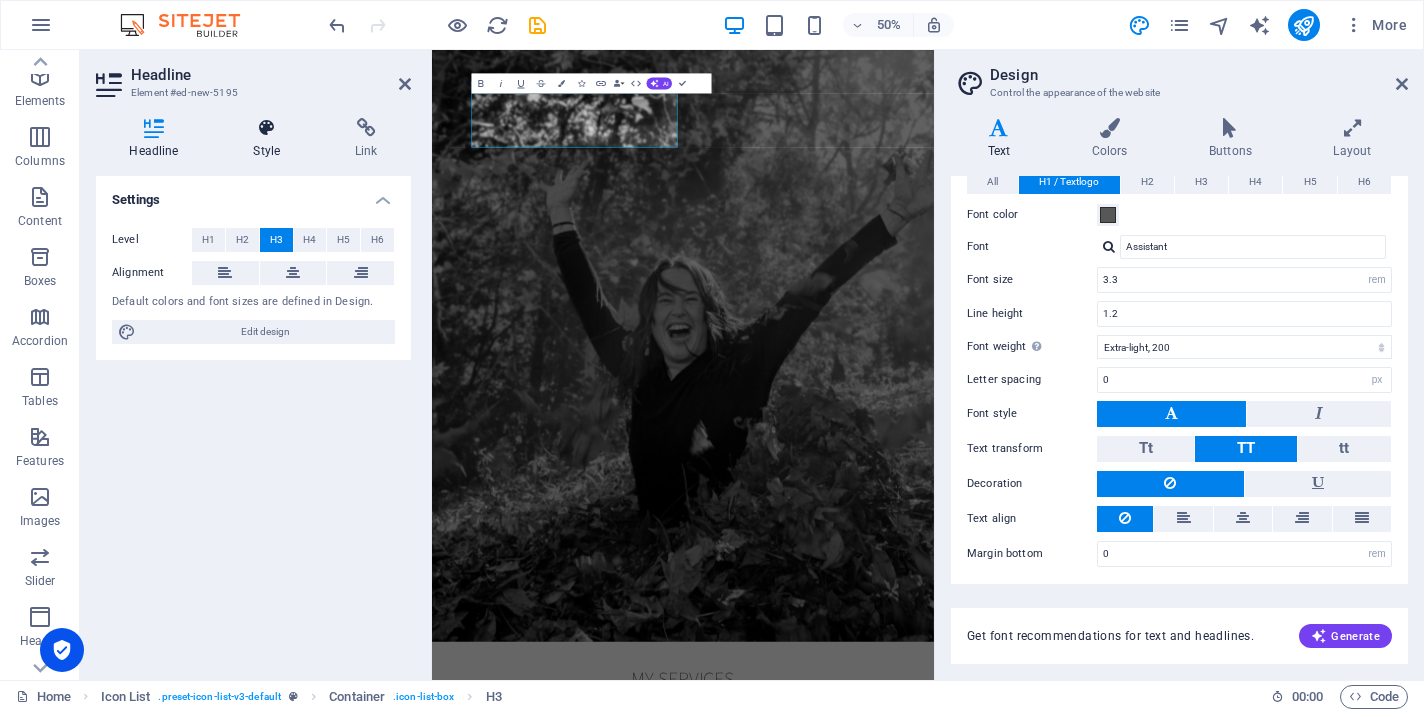 click at bounding box center [267, 128] 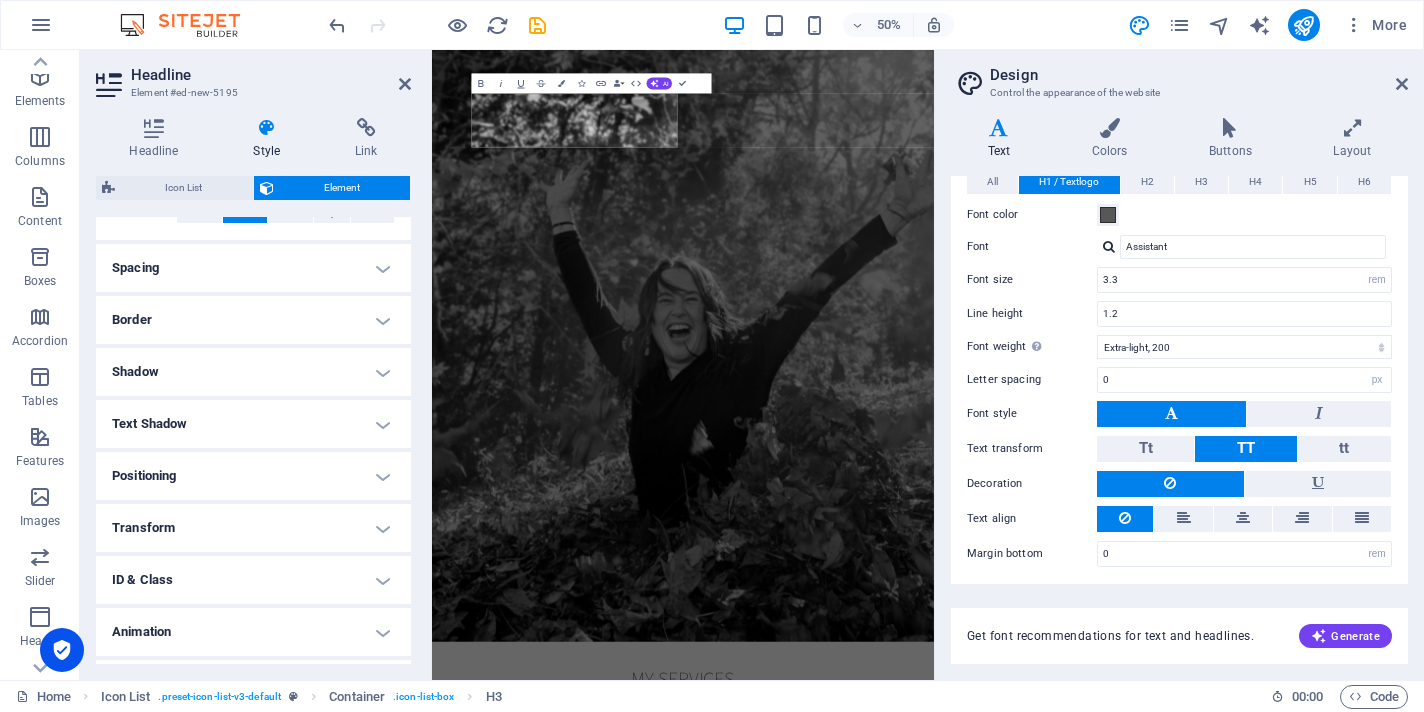 scroll, scrollTop: 398, scrollLeft: 0, axis: vertical 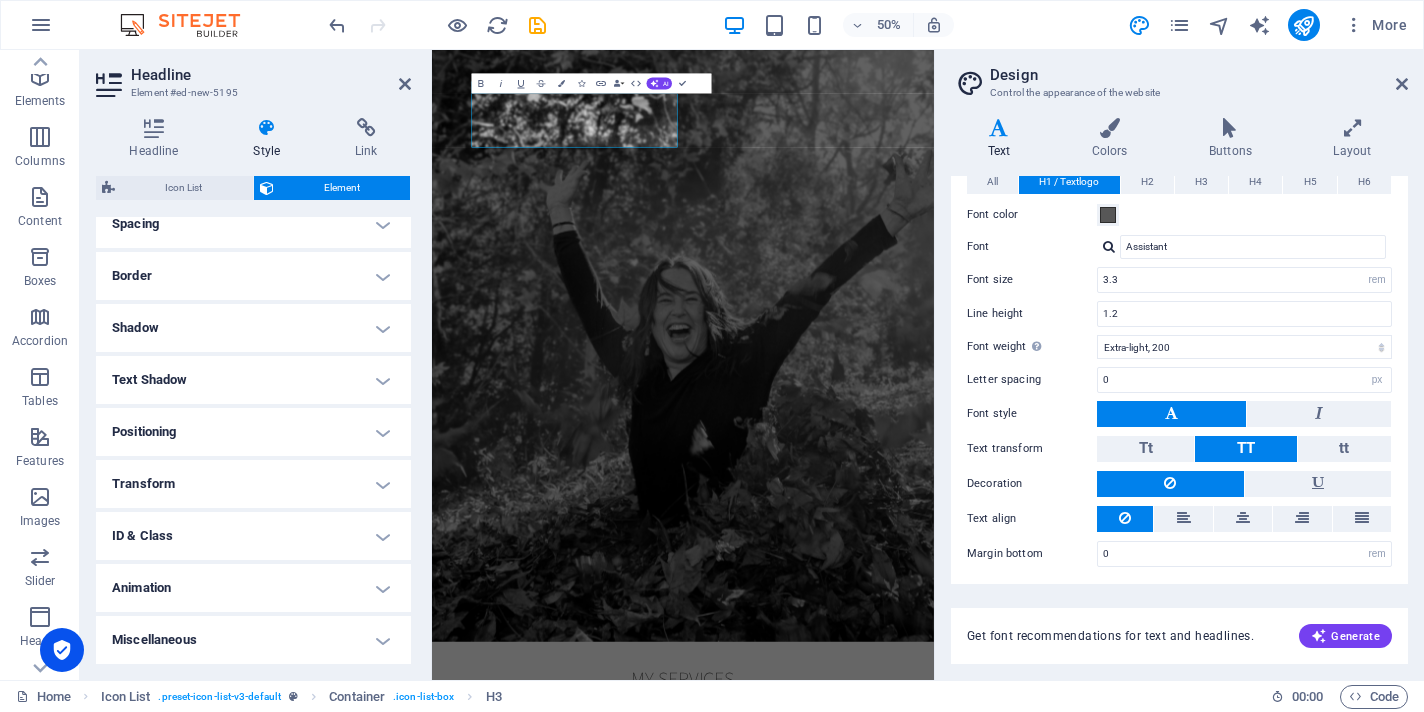click at bounding box center (267, 128) 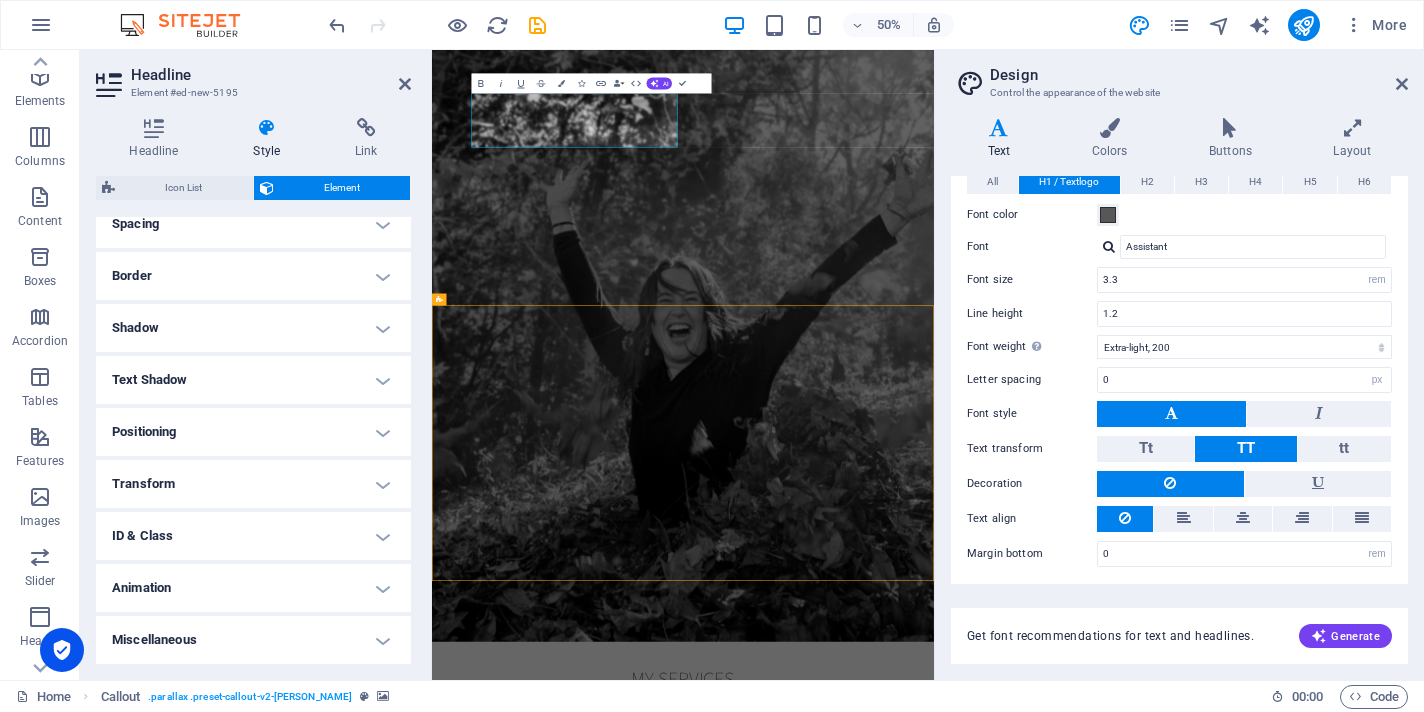 click at bounding box center (934, 2539) 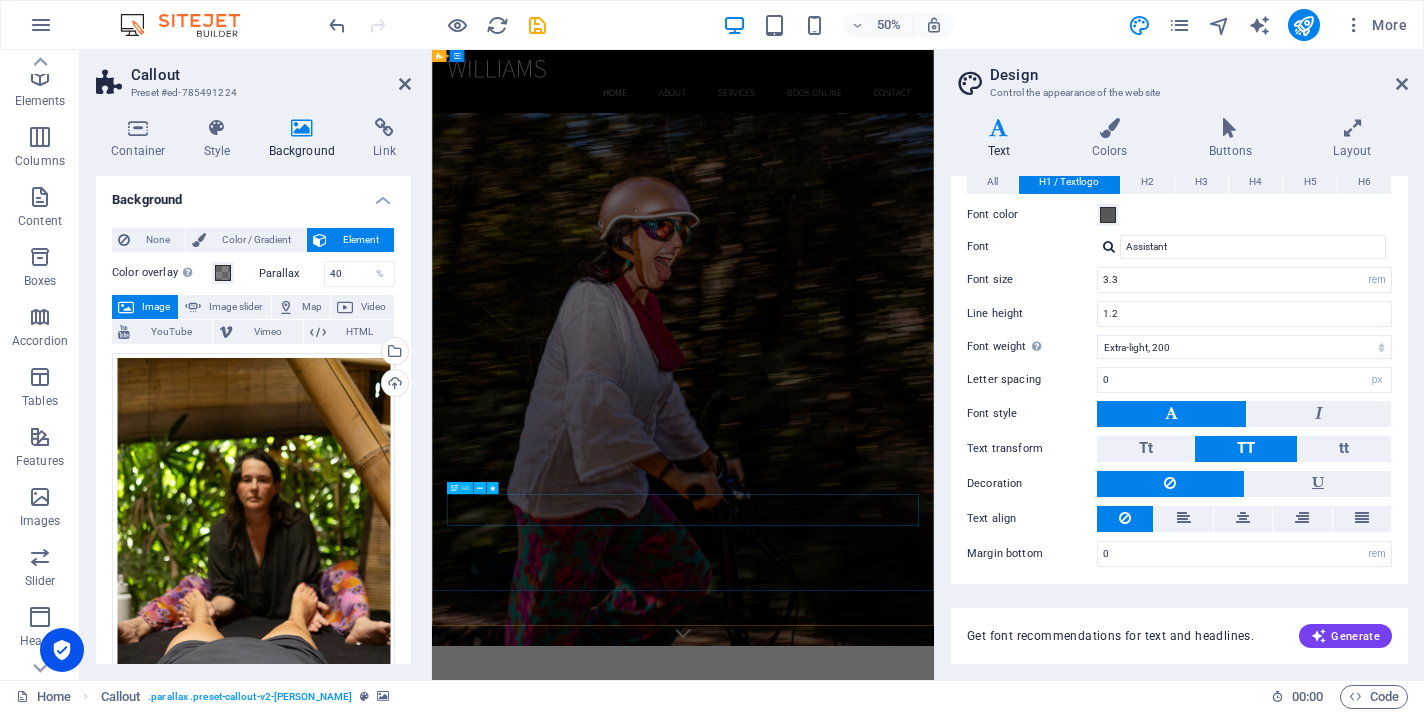 scroll, scrollTop: 0, scrollLeft: 0, axis: both 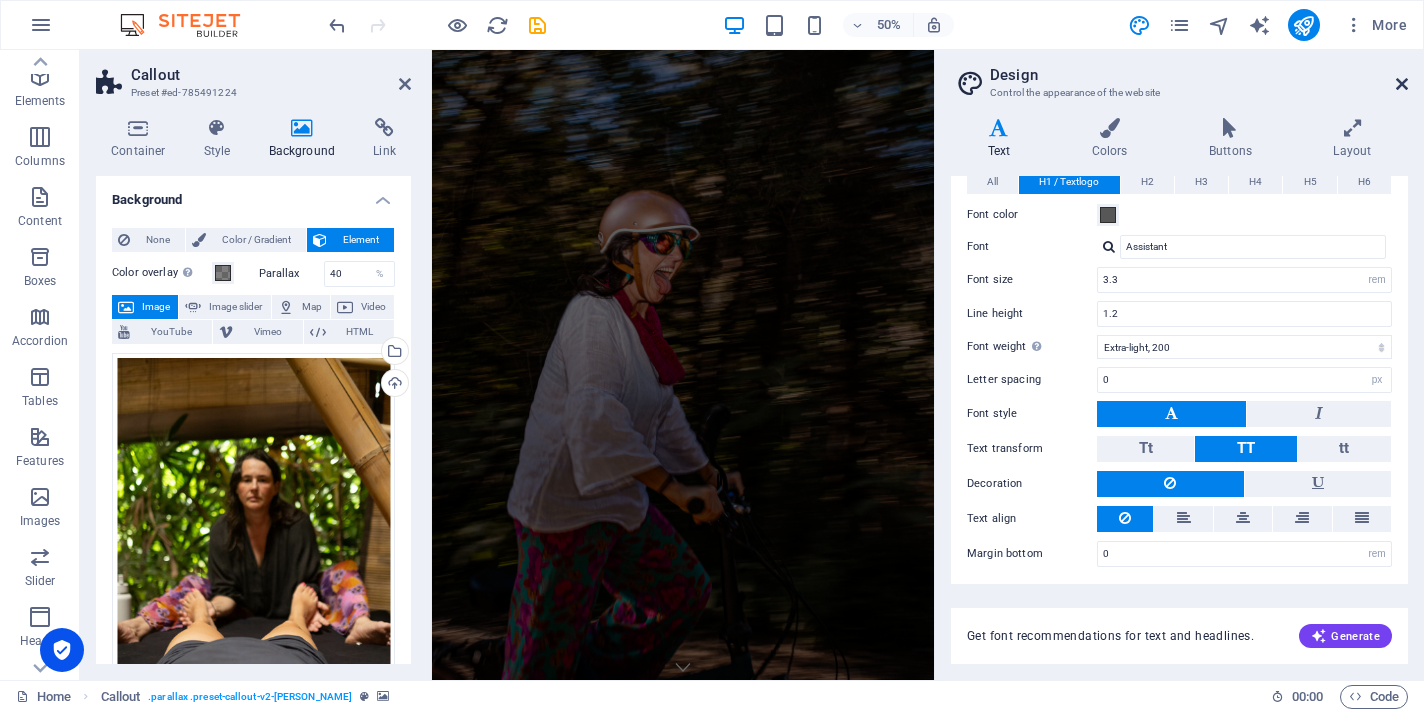 click at bounding box center (1402, 84) 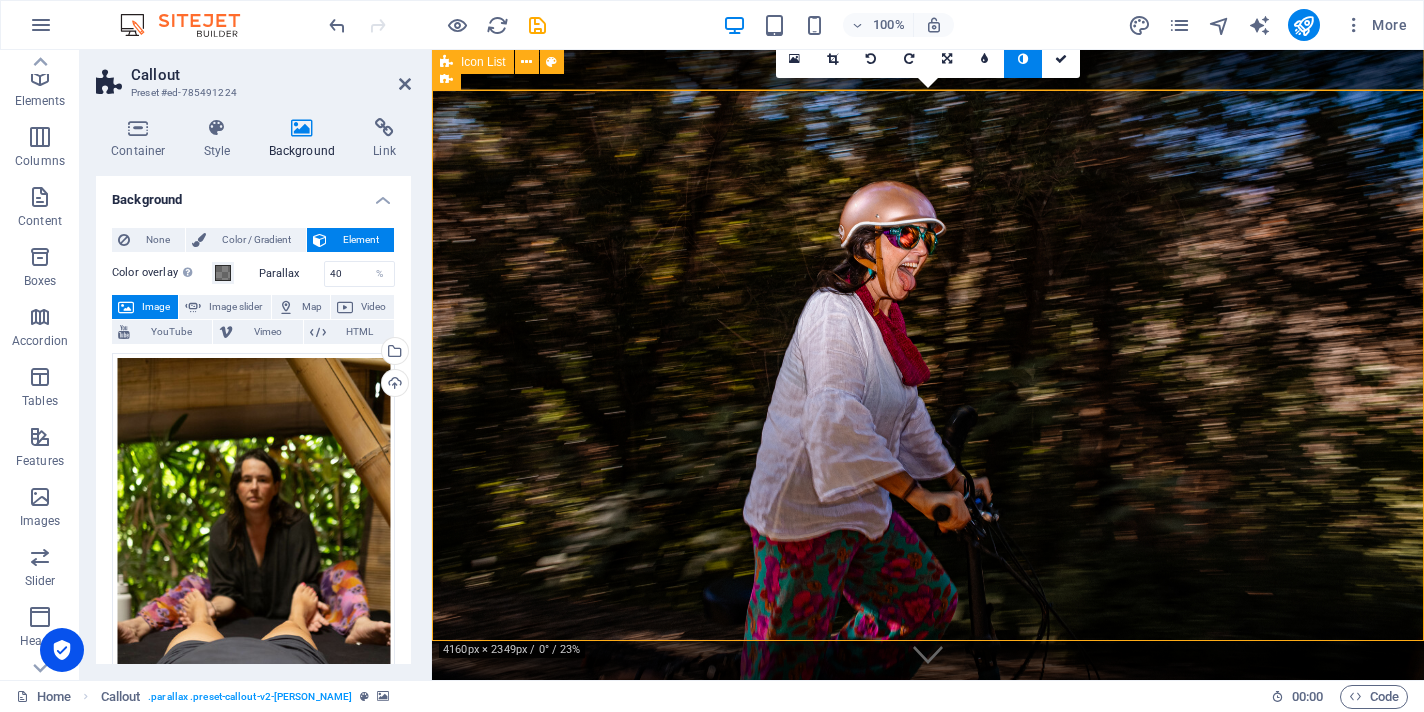 scroll, scrollTop: 2059, scrollLeft: 0, axis: vertical 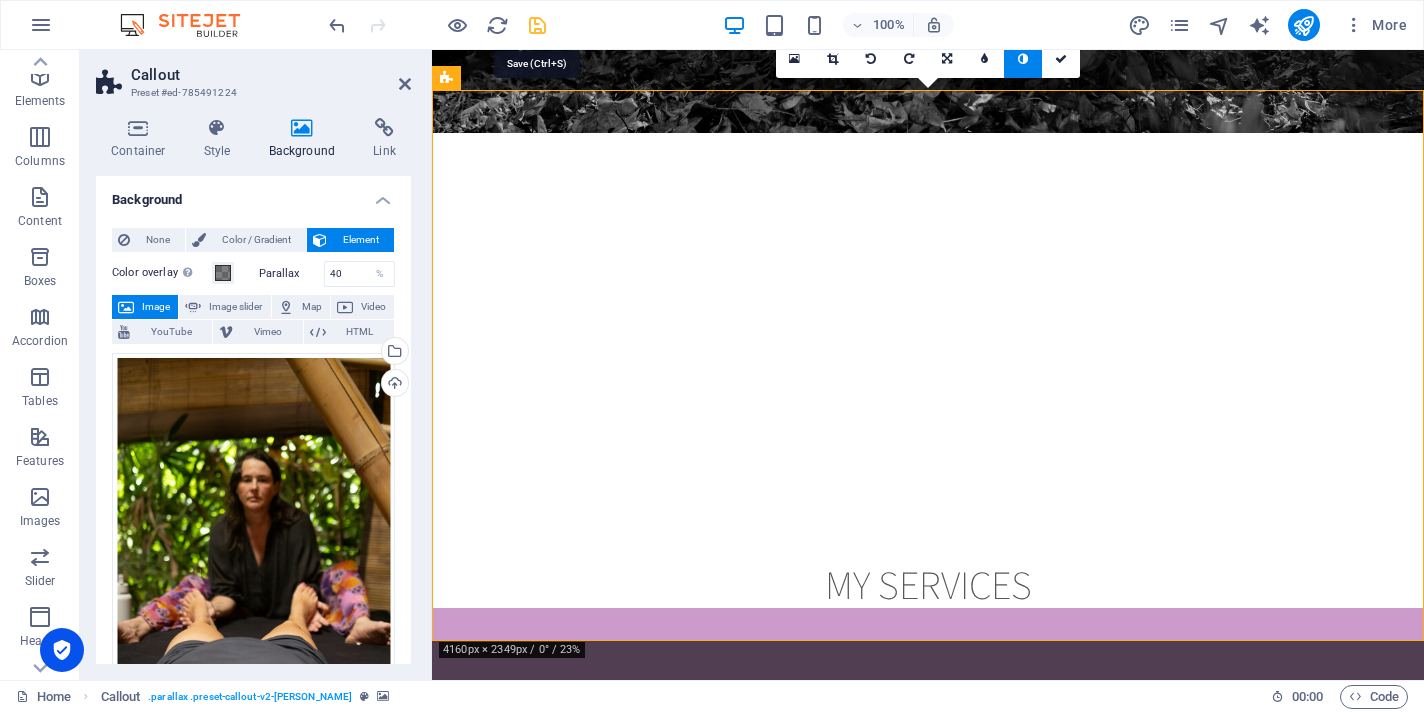 click at bounding box center (537, 25) 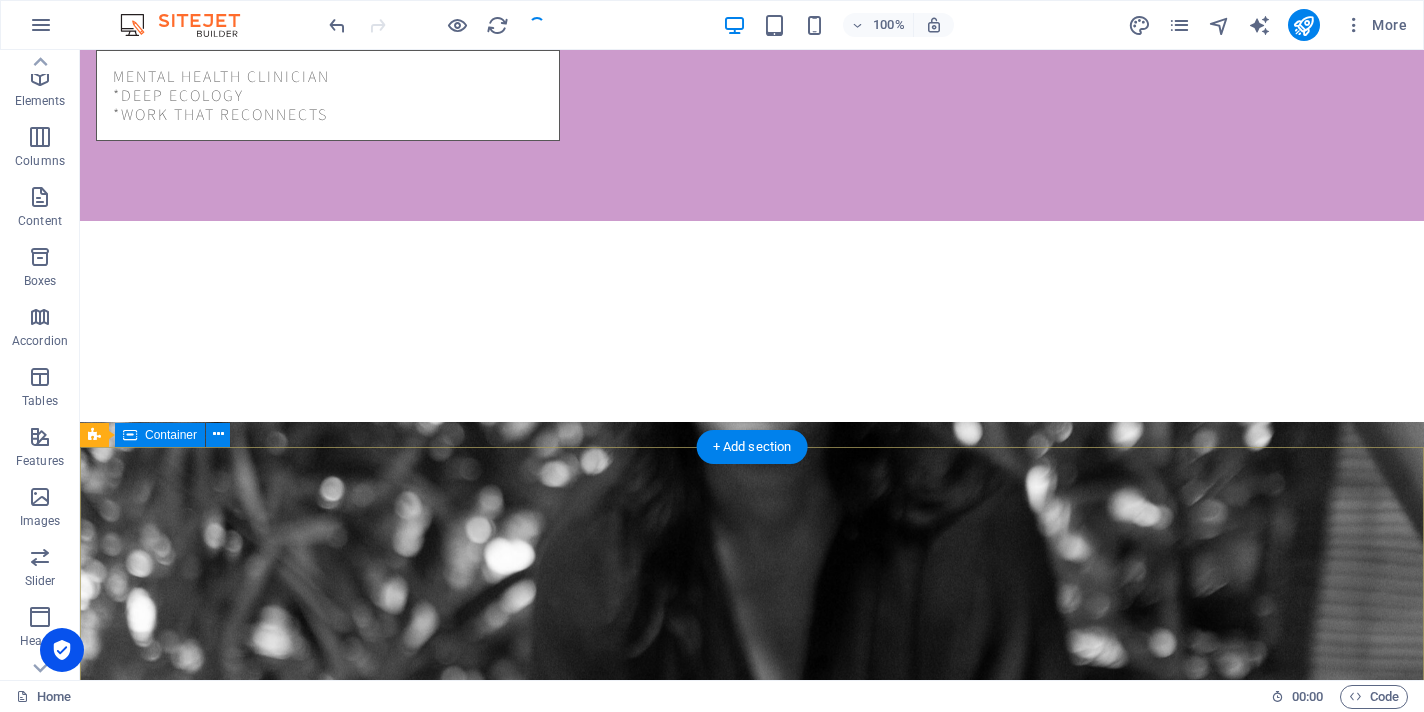 scroll, scrollTop: 3437, scrollLeft: 0, axis: vertical 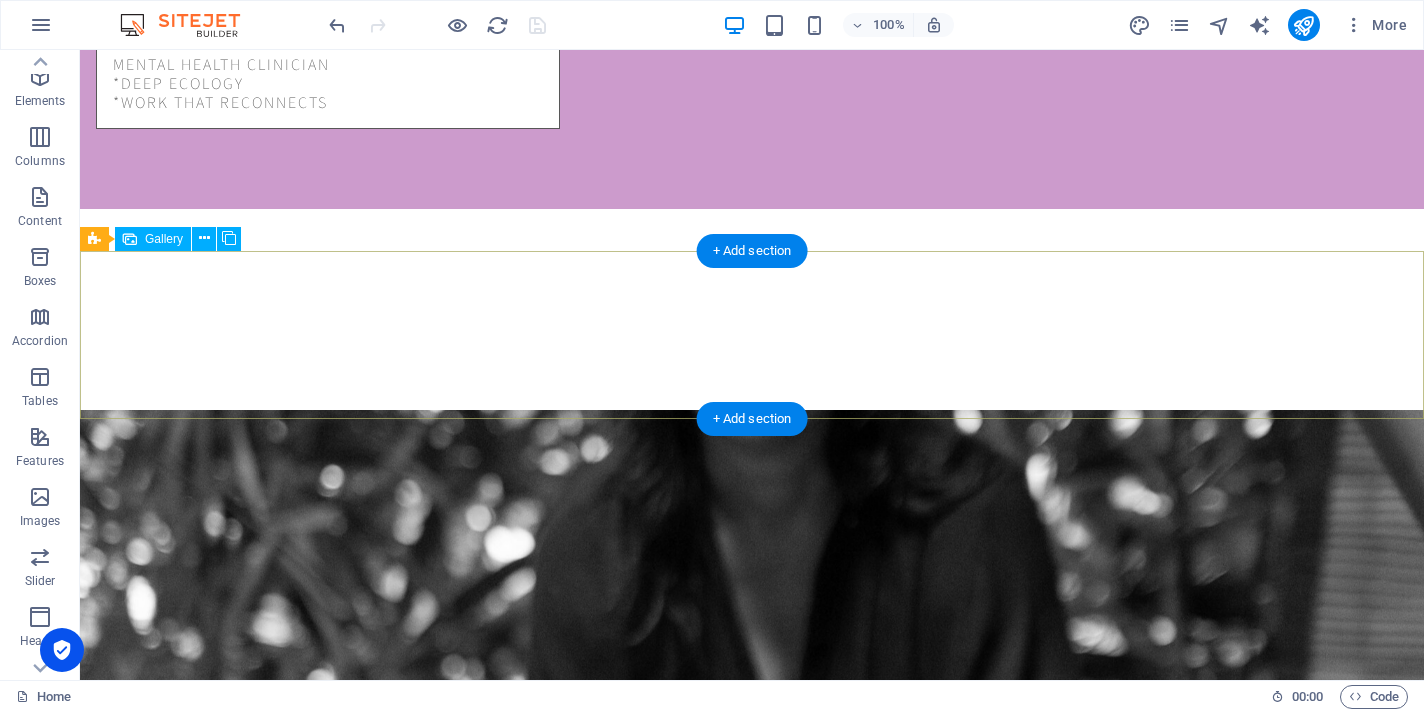 click at bounding box center [214, 2545] 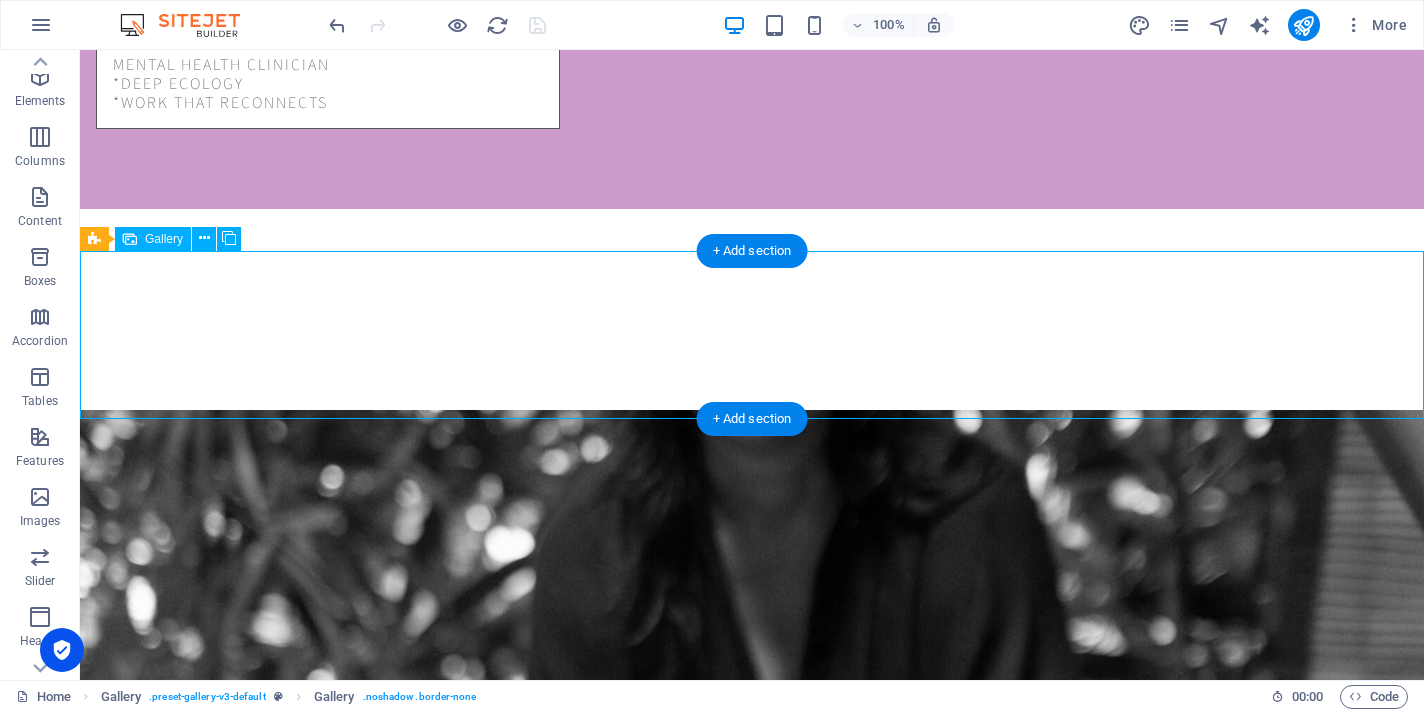 click at bounding box center (214, 2545) 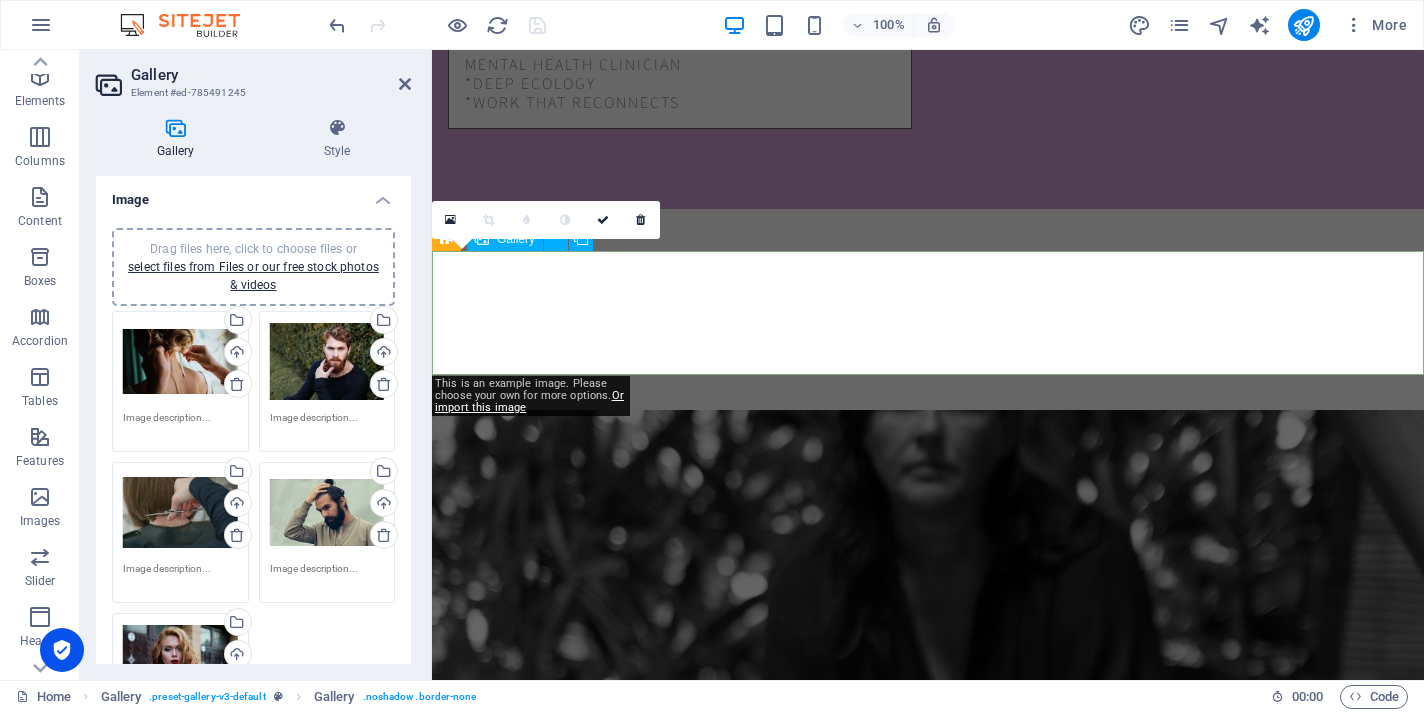 click at bounding box center [531, 2523] 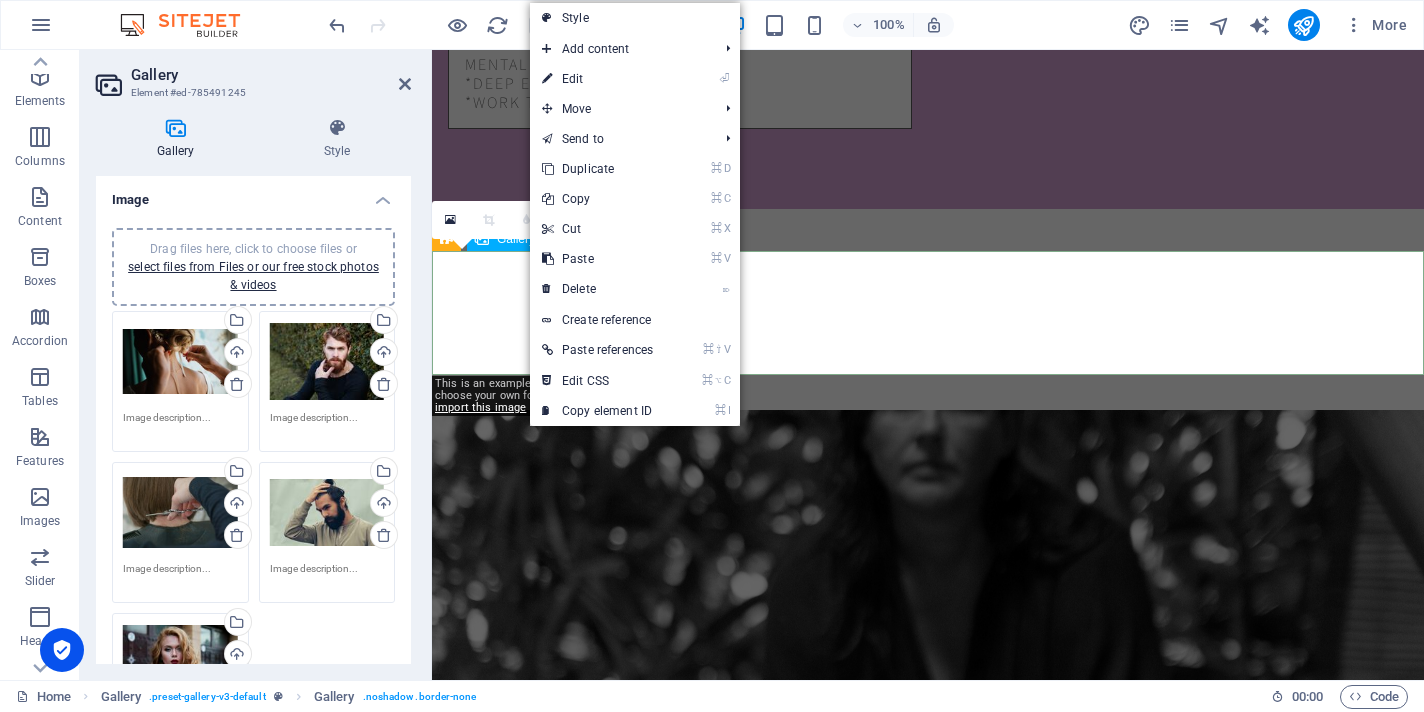 click at bounding box center [531, 2523] 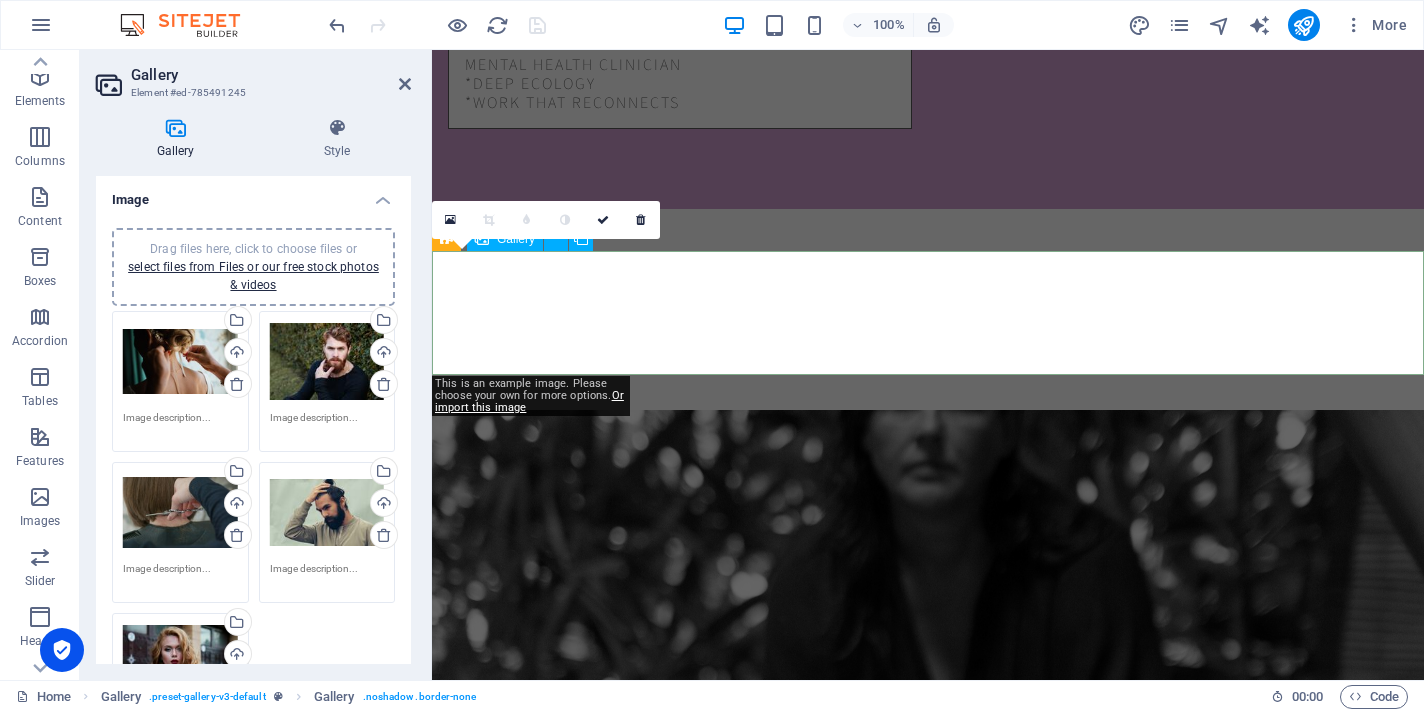 click at bounding box center (531, 2523) 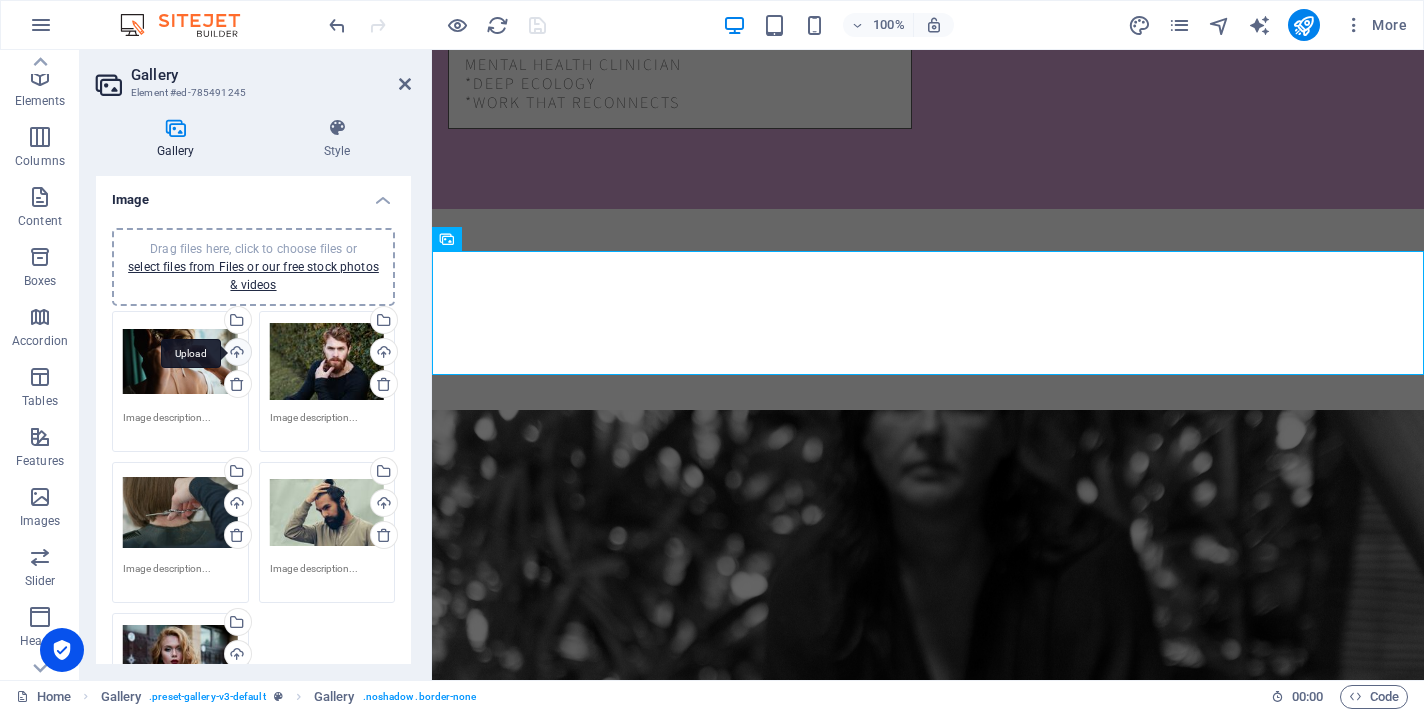 click on "Upload" at bounding box center [236, 354] 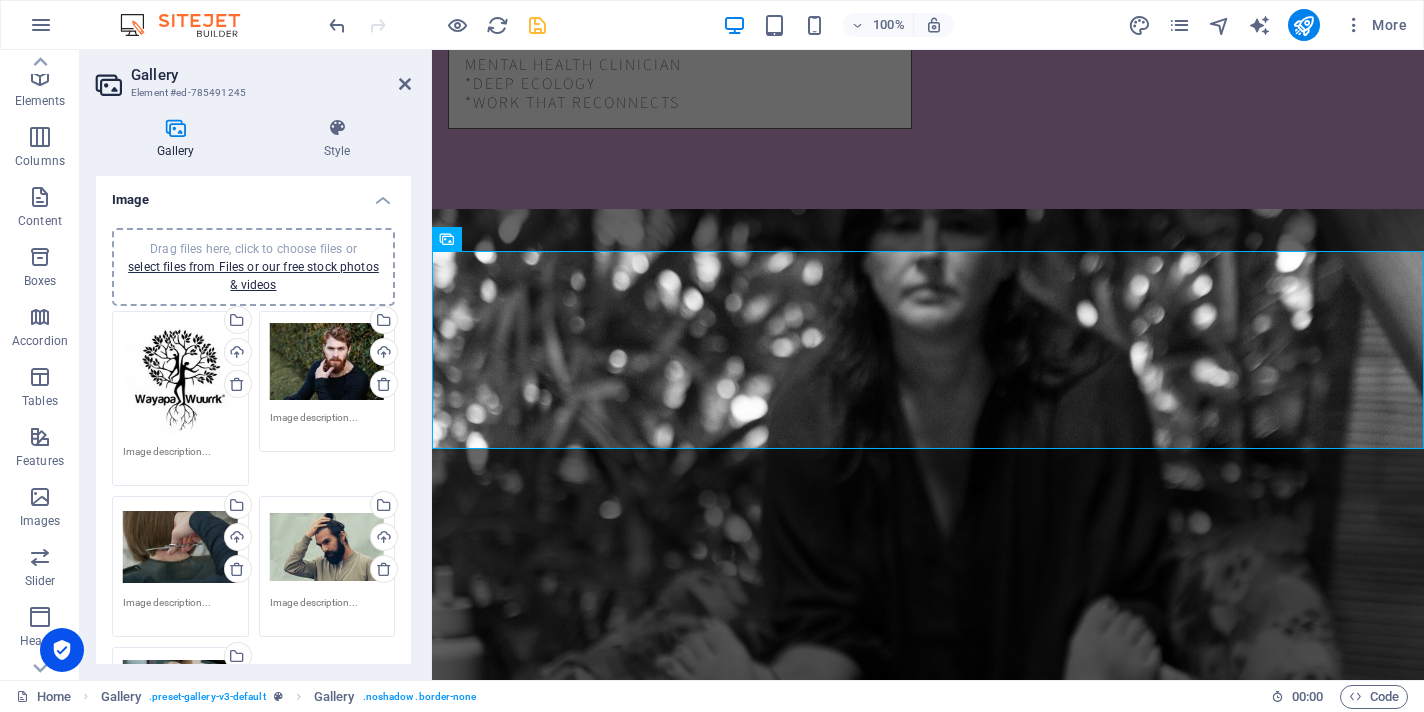 click on "Drag files here, click to choose files or select files from Files or our free stock photos & videos" at bounding box center [327, 362] 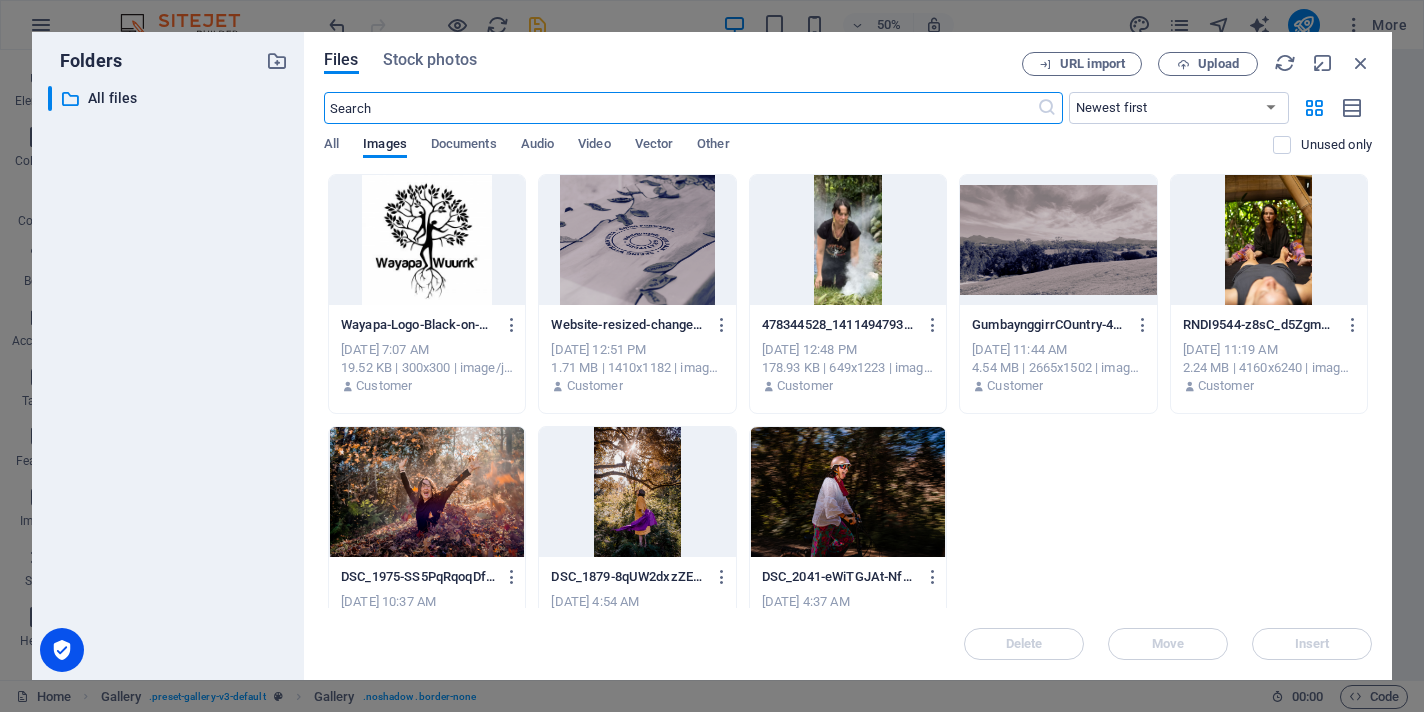 scroll, scrollTop: 3951, scrollLeft: 0, axis: vertical 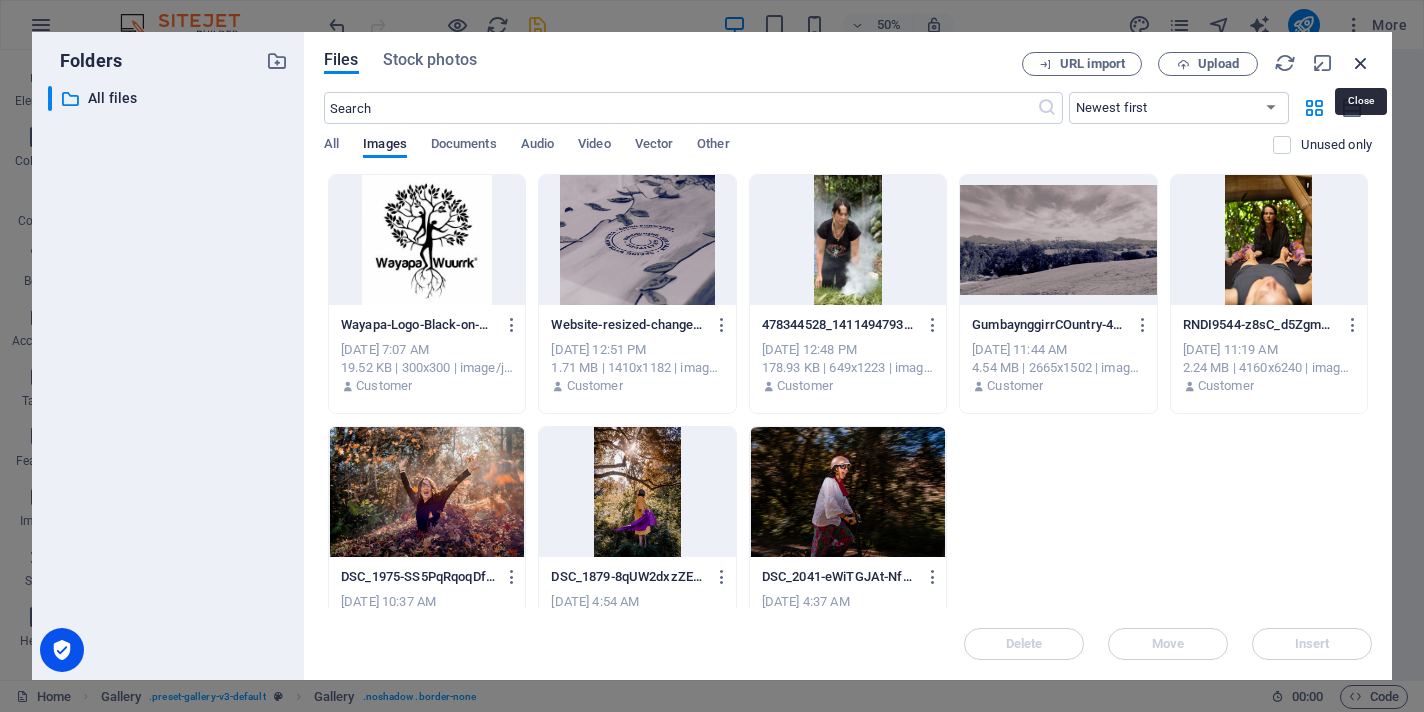 click at bounding box center (1361, 63) 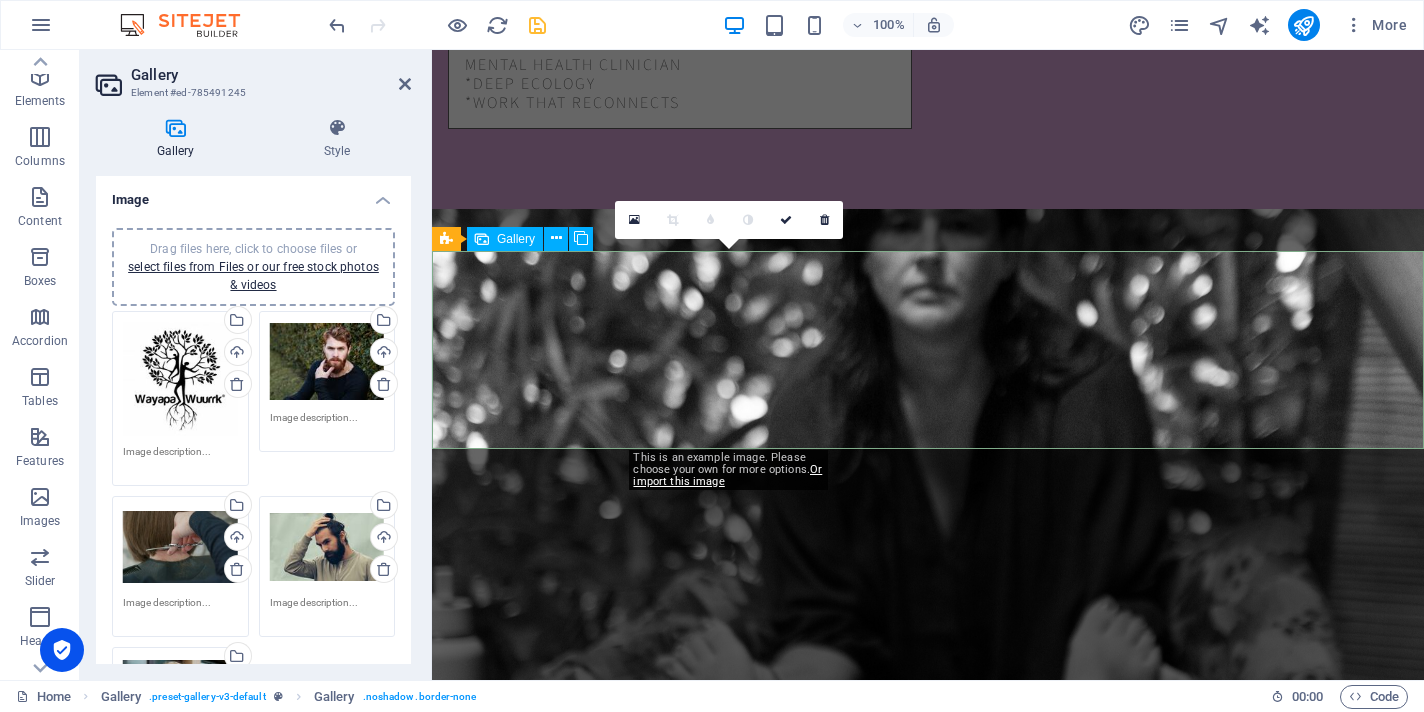 click at bounding box center [729, 2560] 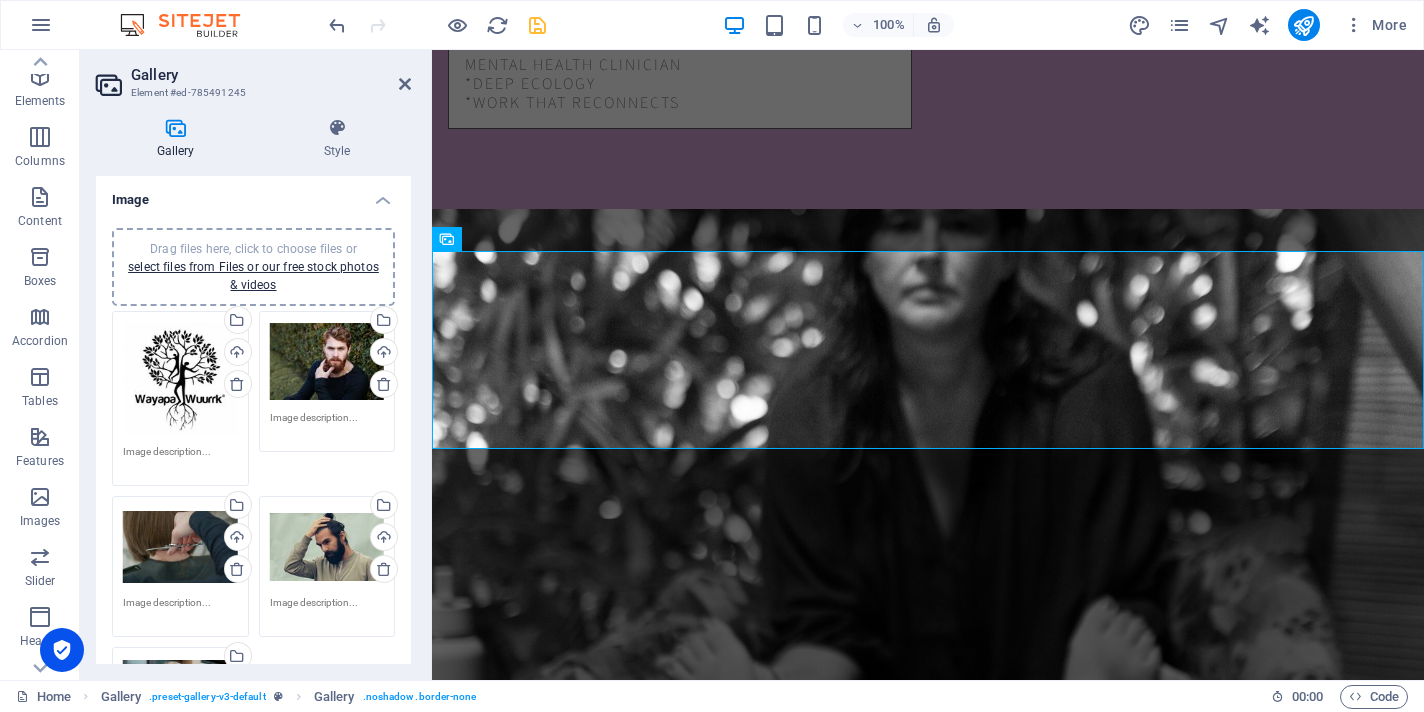 click on "Drag files here, click to choose files or select files from Files or our free stock photos & videos" at bounding box center (327, 362) 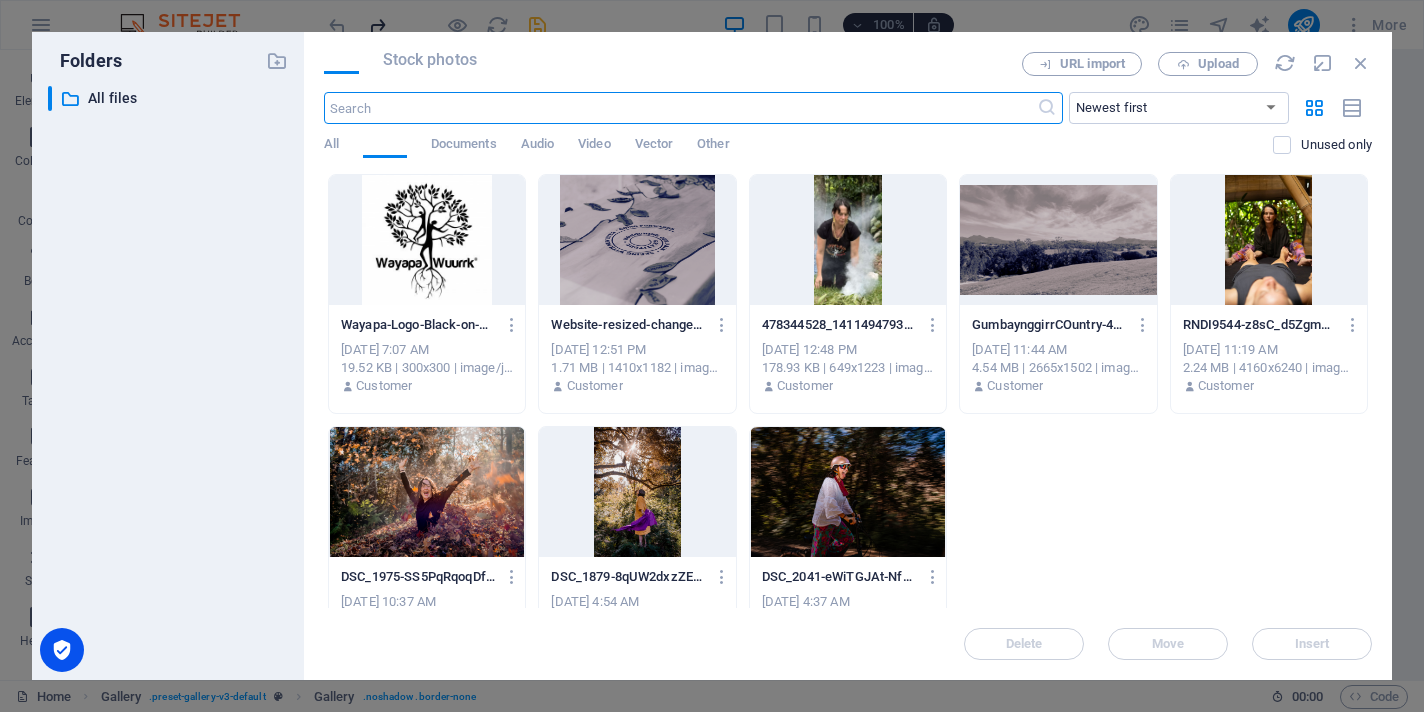 scroll, scrollTop: 3951, scrollLeft: 0, axis: vertical 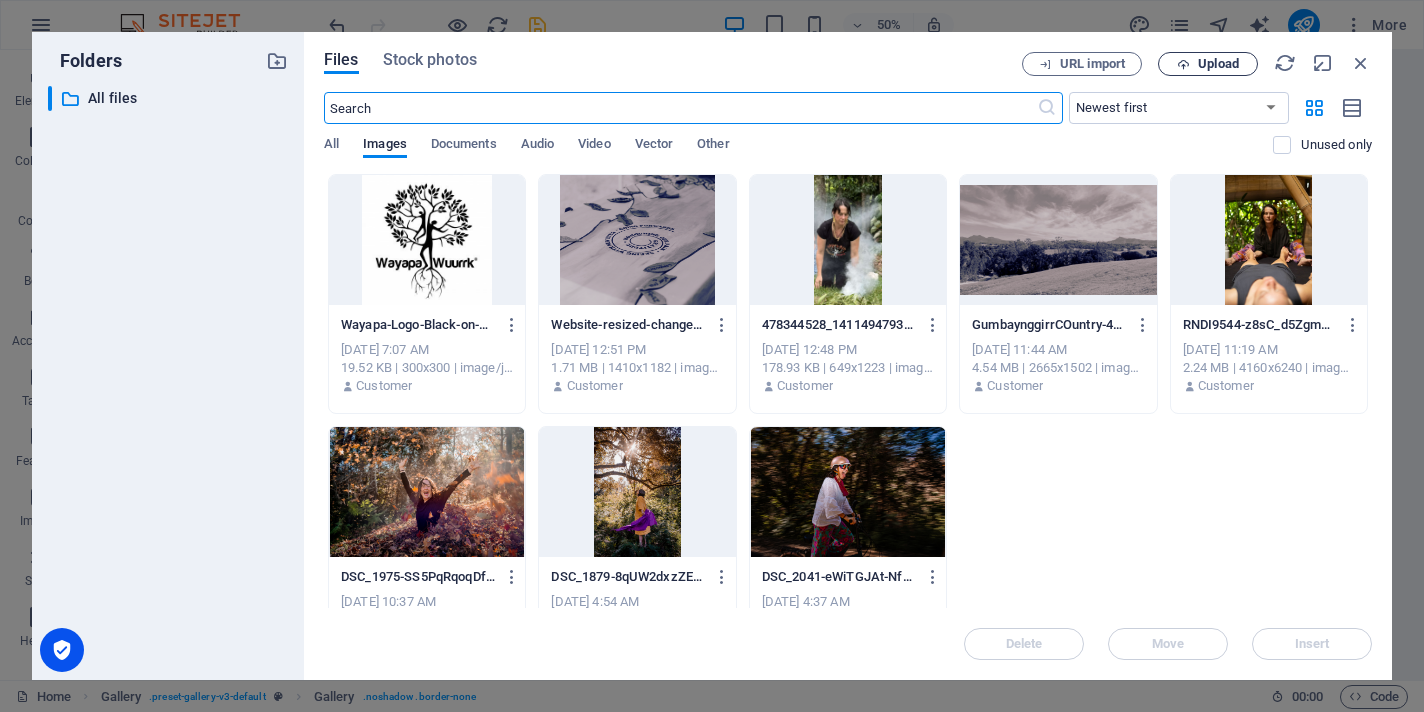 click on "Upload" at bounding box center (1218, 64) 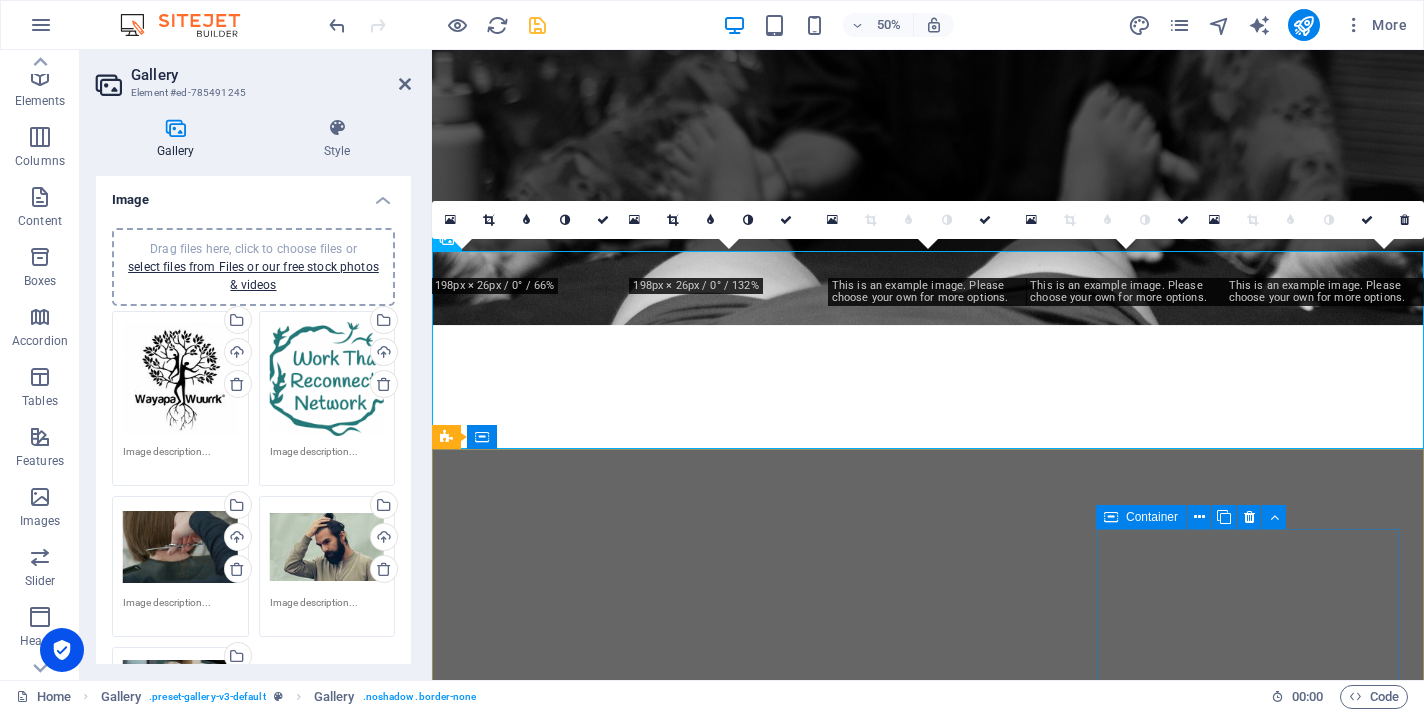 scroll, scrollTop: 3437, scrollLeft: 0, axis: vertical 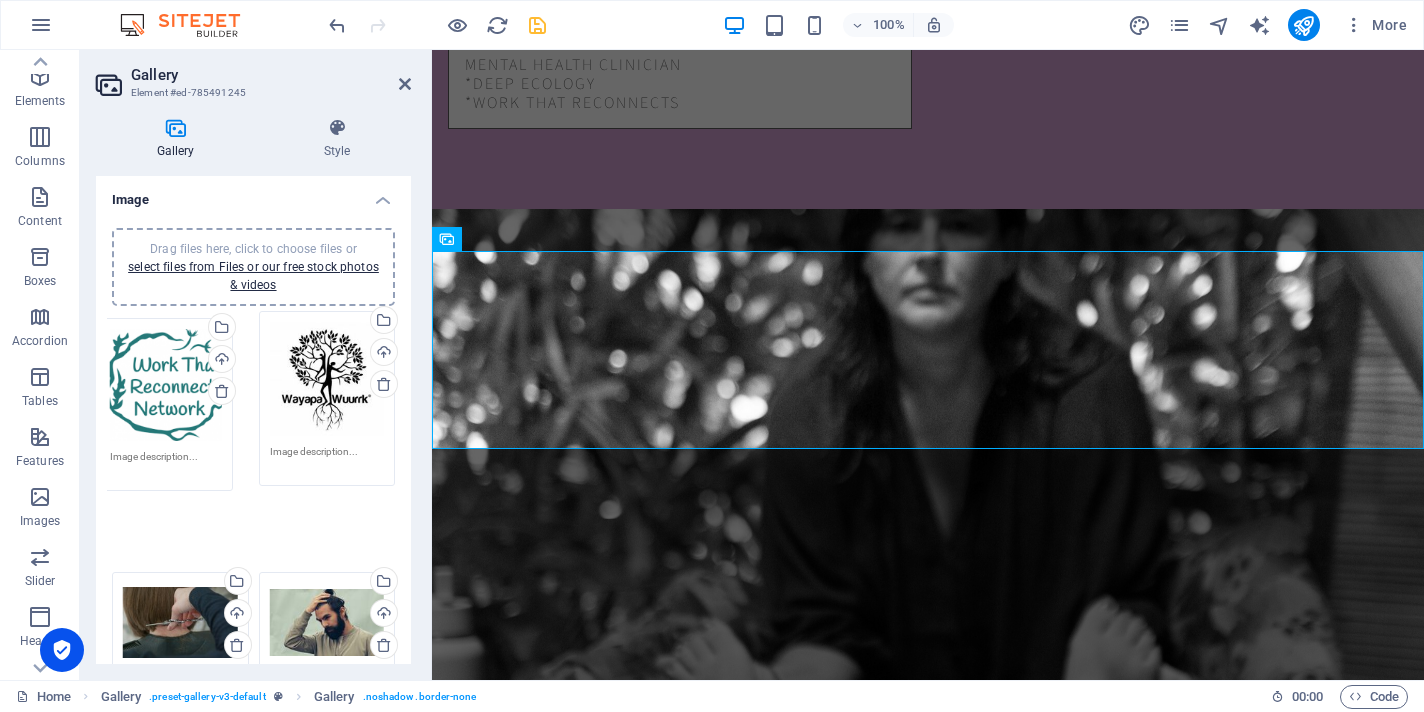 drag, startPoint x: 305, startPoint y: 366, endPoint x: 153, endPoint y: 374, distance: 152.21039 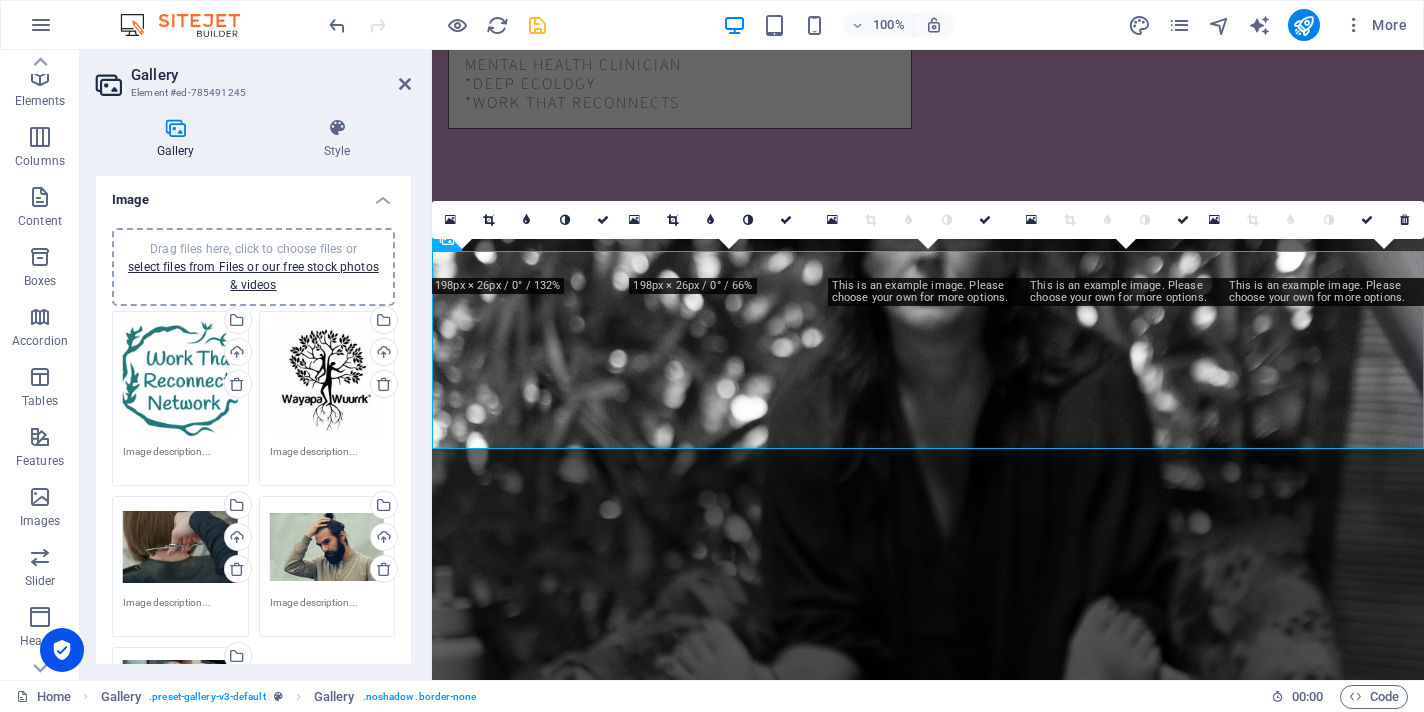 click on "Drag files here, click to choose files or select files from Files or our free stock photos & videos" at bounding box center (180, 547) 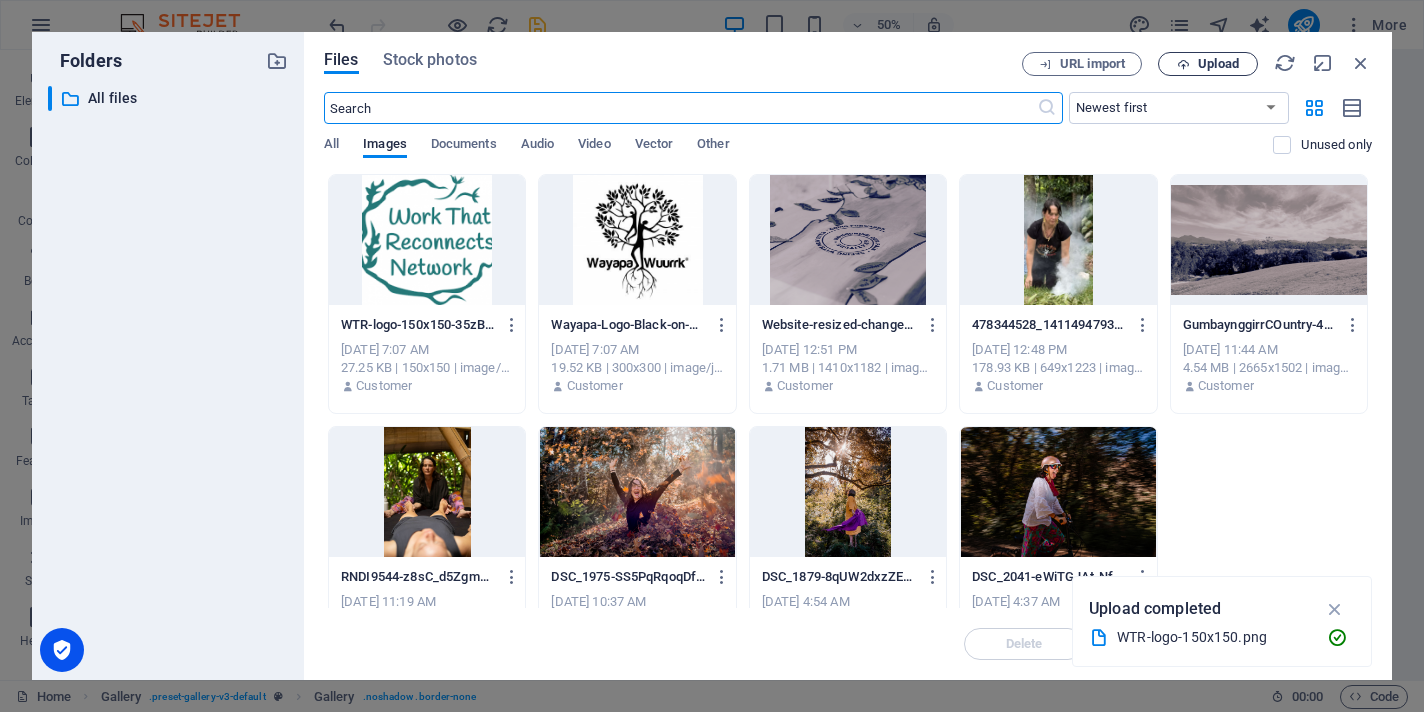 click on "Upload" at bounding box center (1218, 64) 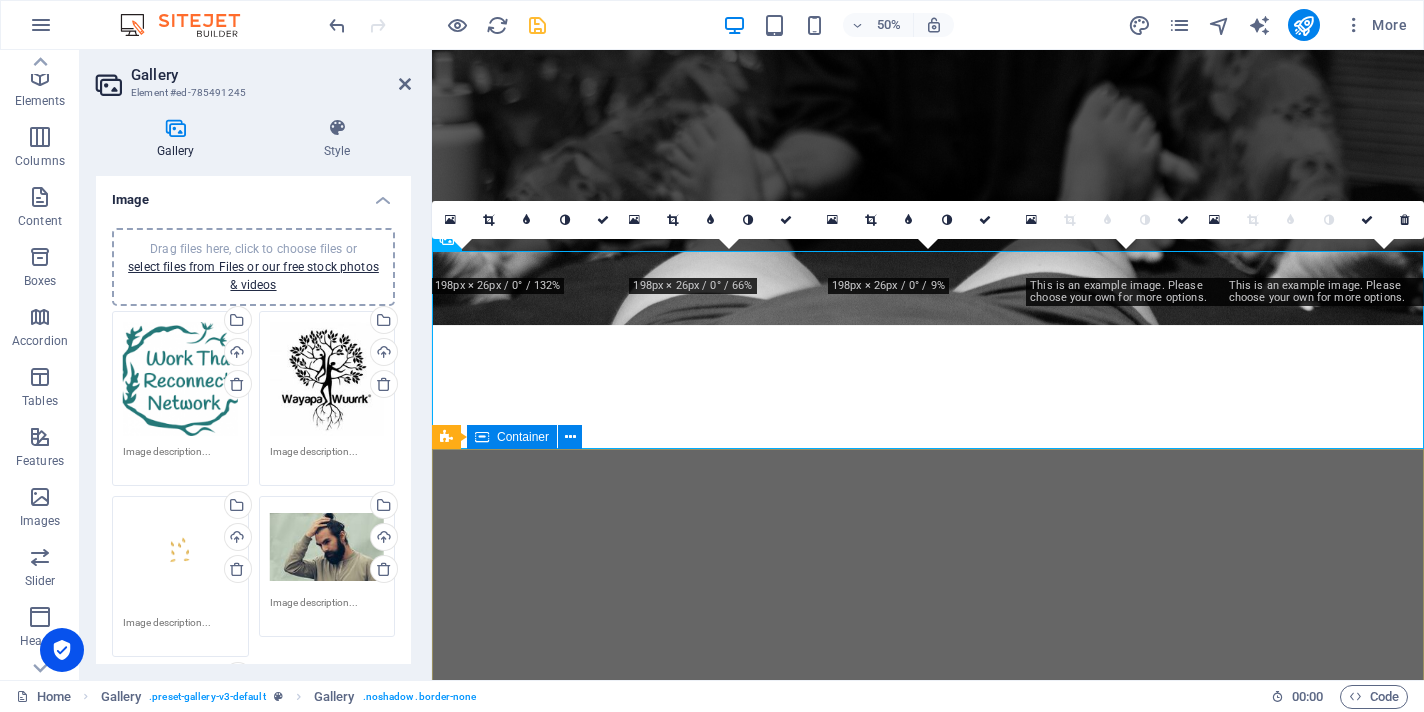 scroll, scrollTop: 3437, scrollLeft: 0, axis: vertical 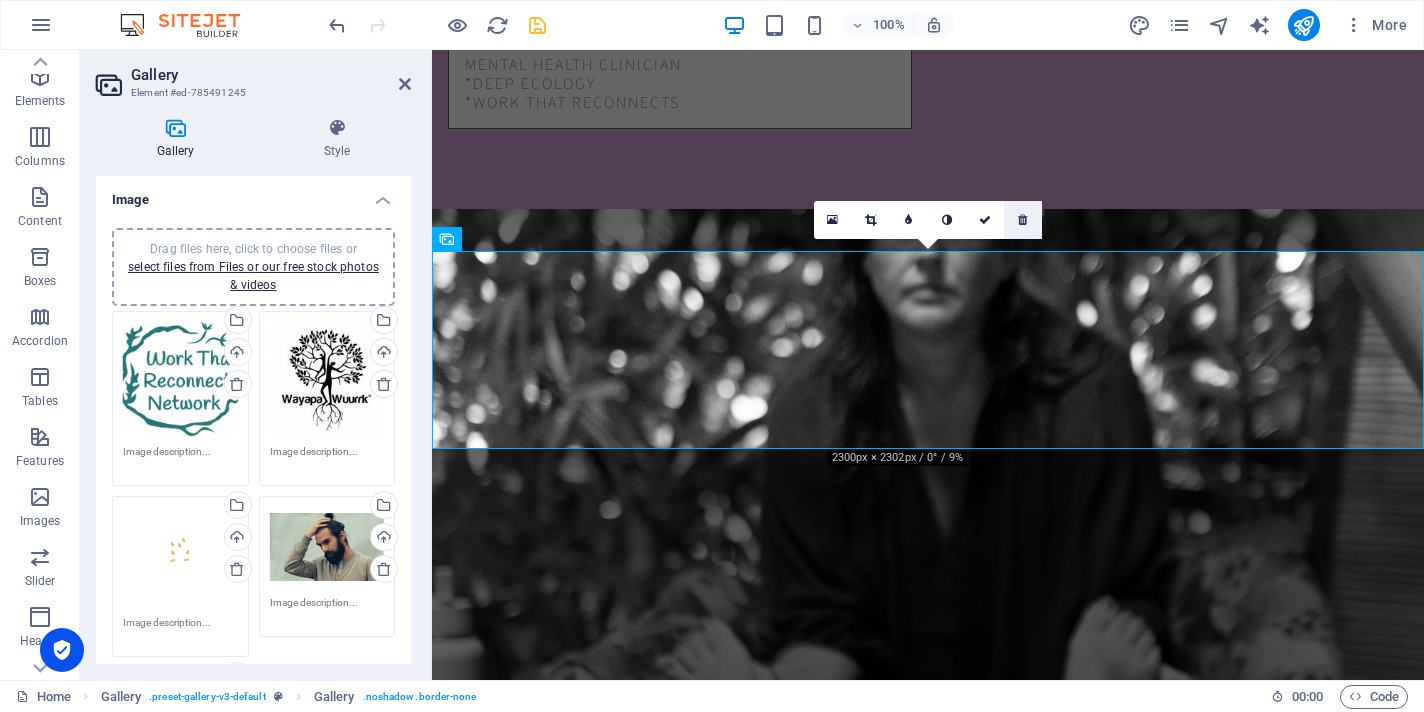 click at bounding box center (1022, 220) 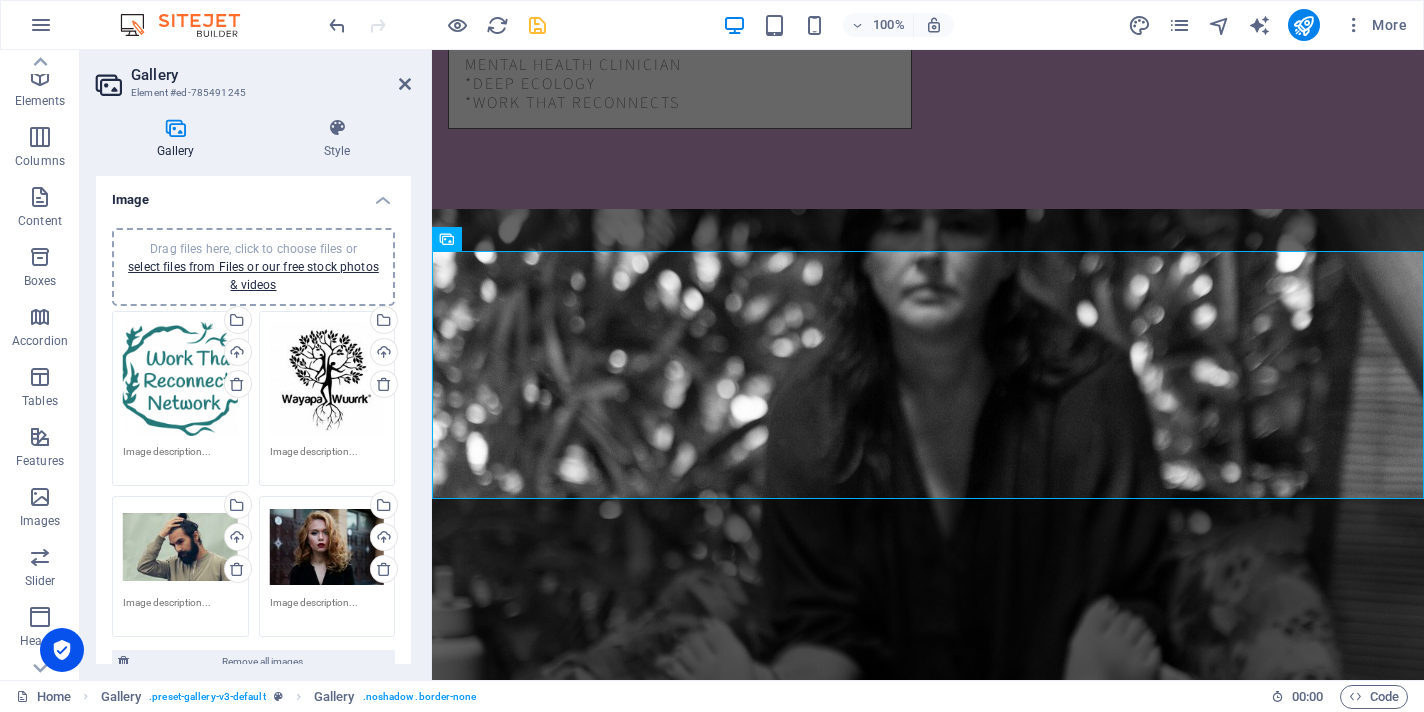 click on "Drag files here, click to choose files or select files from Files or our free stock photos & videos" at bounding box center (180, 547) 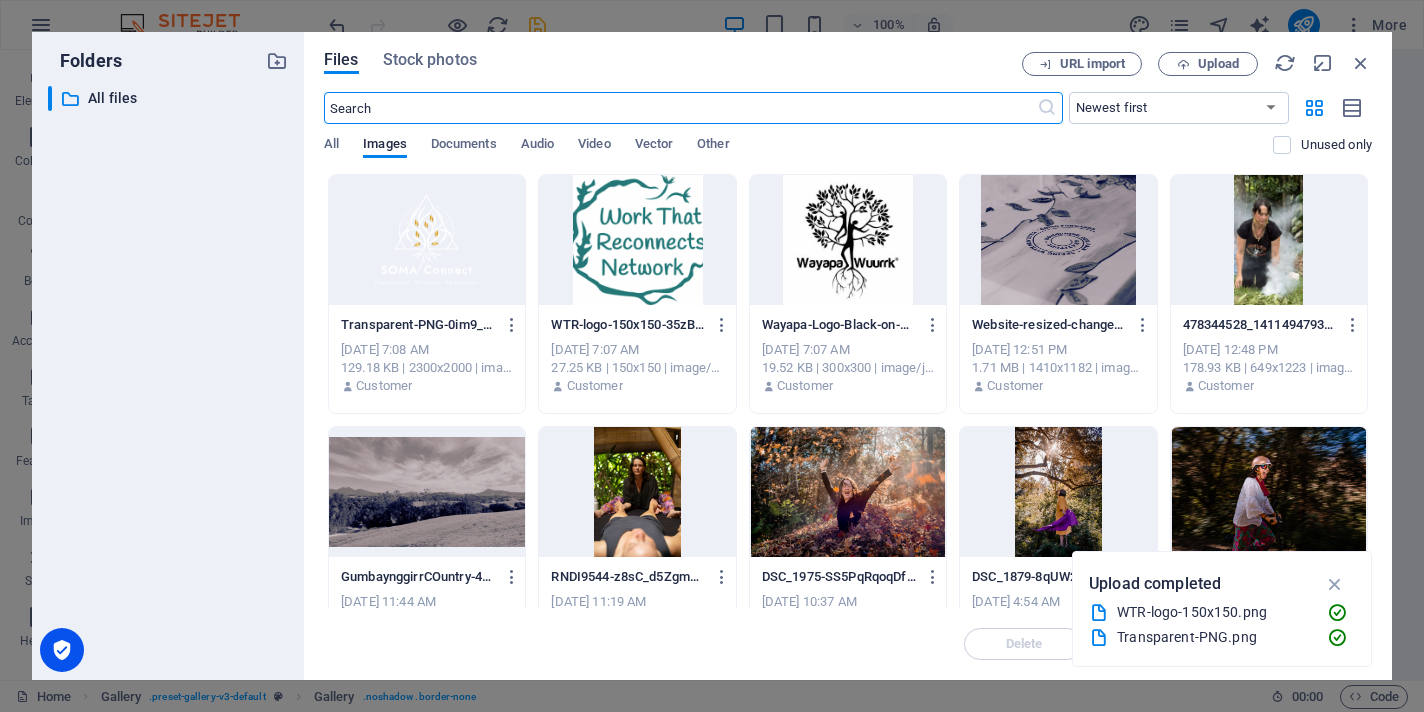 scroll, scrollTop: 4001, scrollLeft: 0, axis: vertical 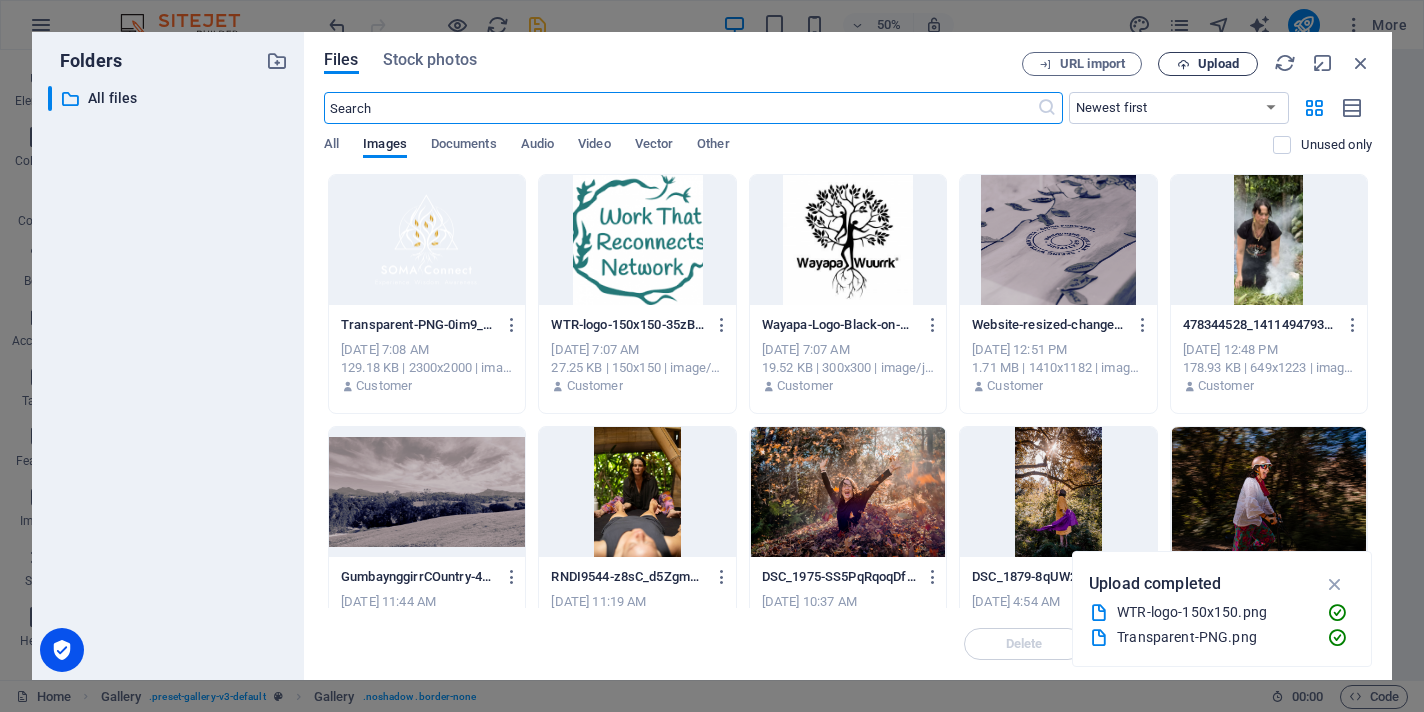 click on "Upload" at bounding box center (1218, 64) 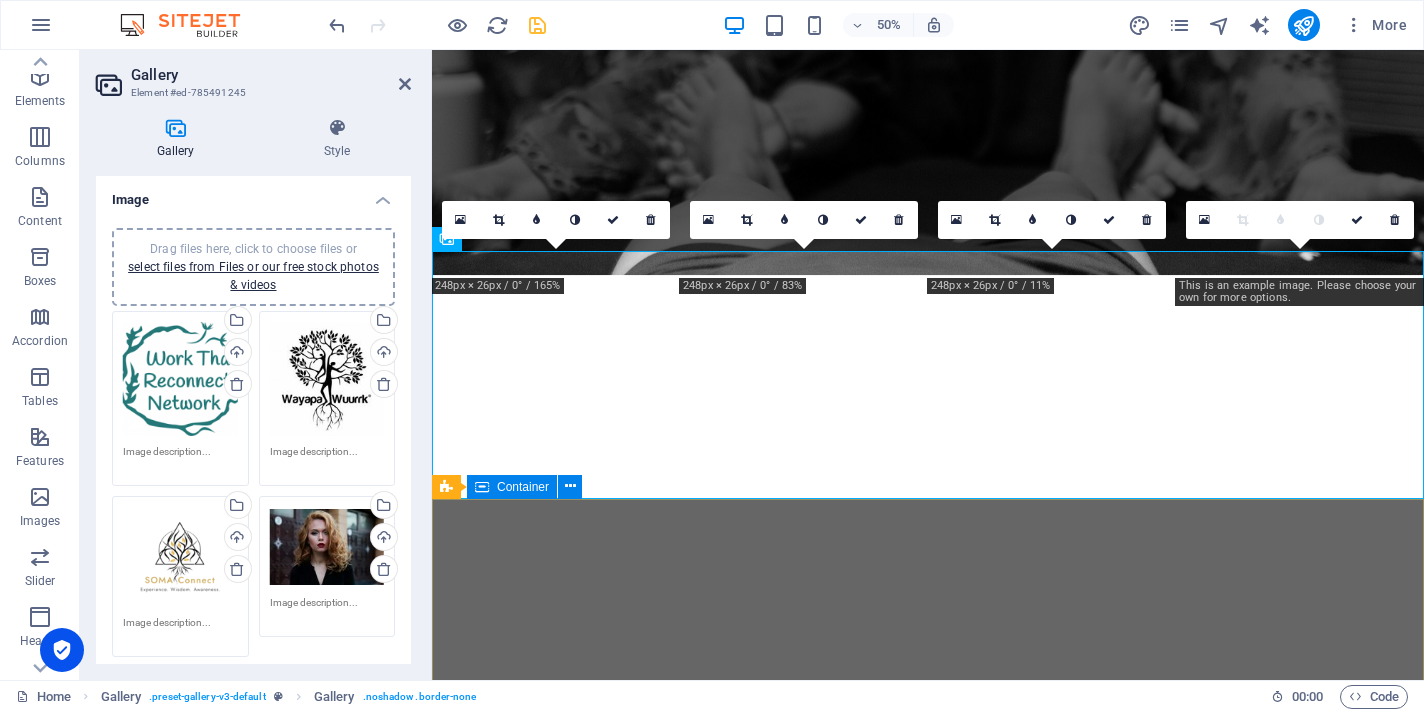 scroll, scrollTop: 3437, scrollLeft: 0, axis: vertical 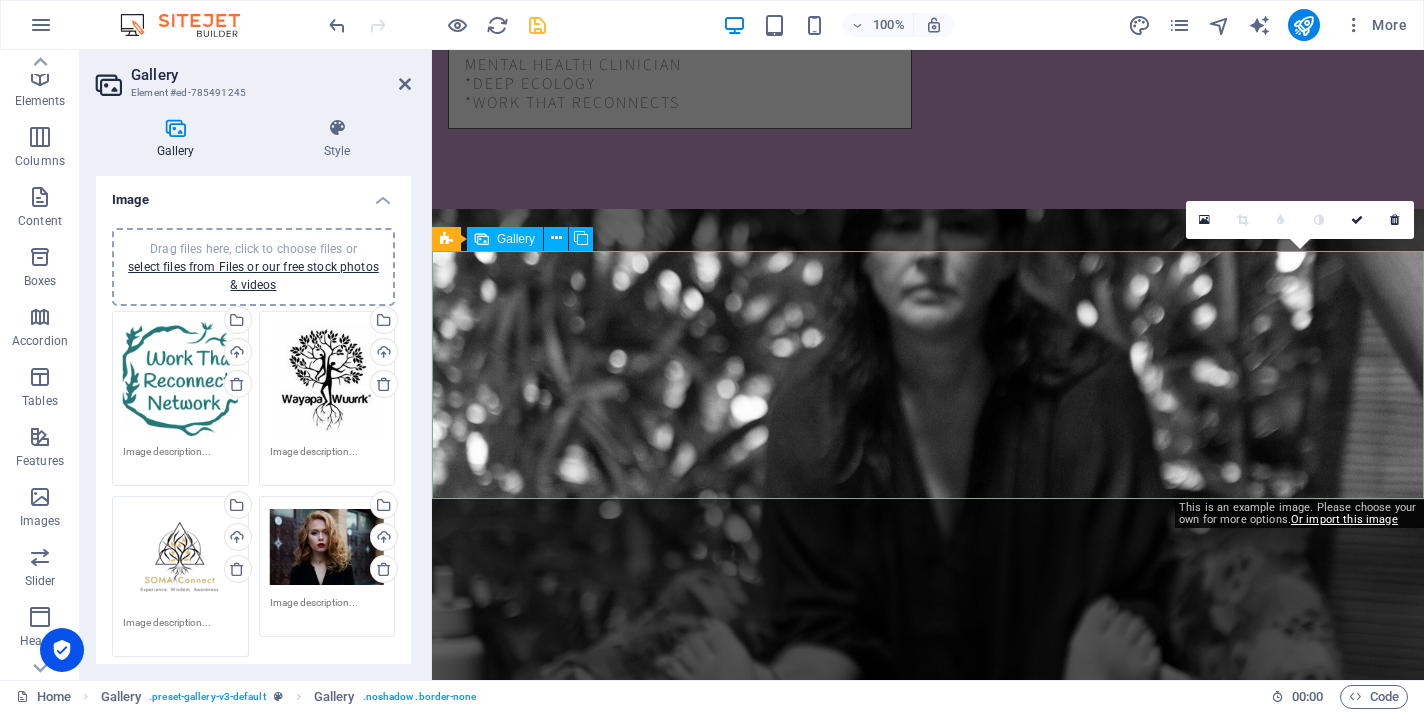 click at bounding box center [1300, 2585] 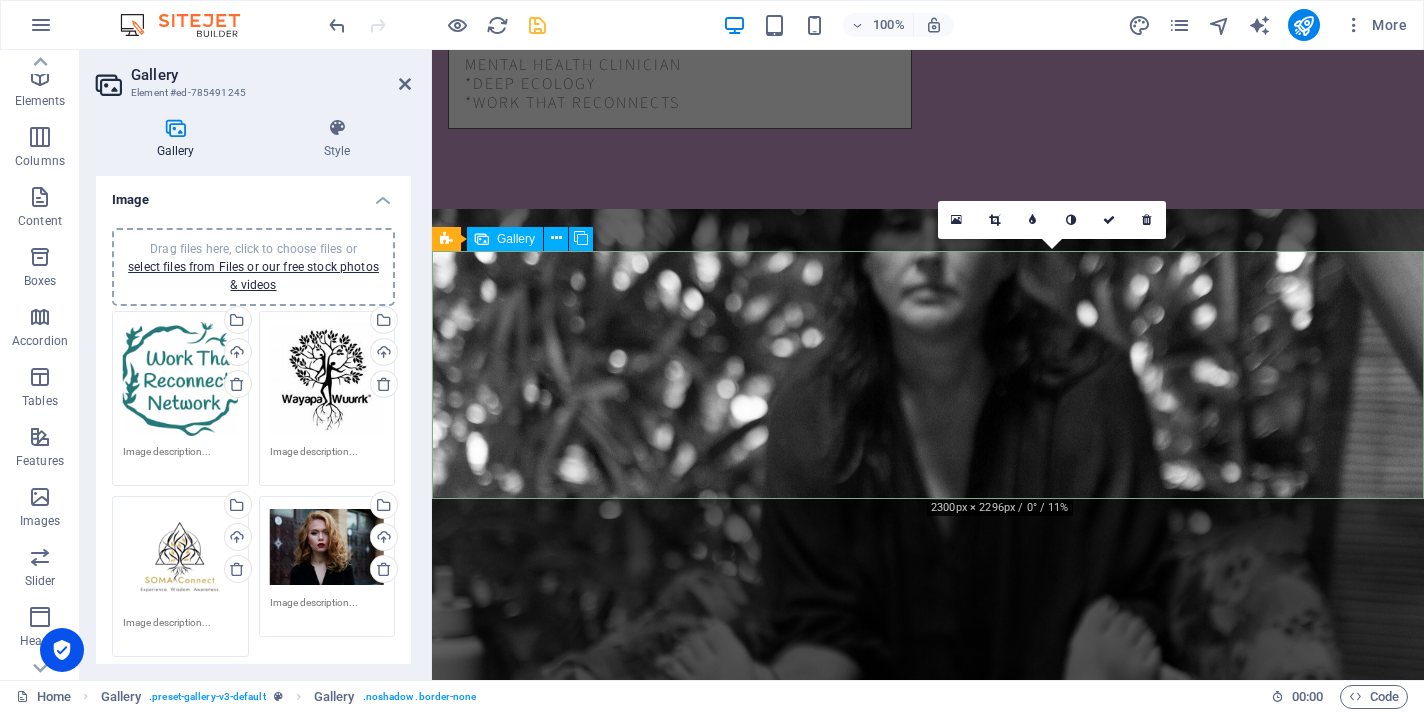 click at bounding box center (1052, 2585) 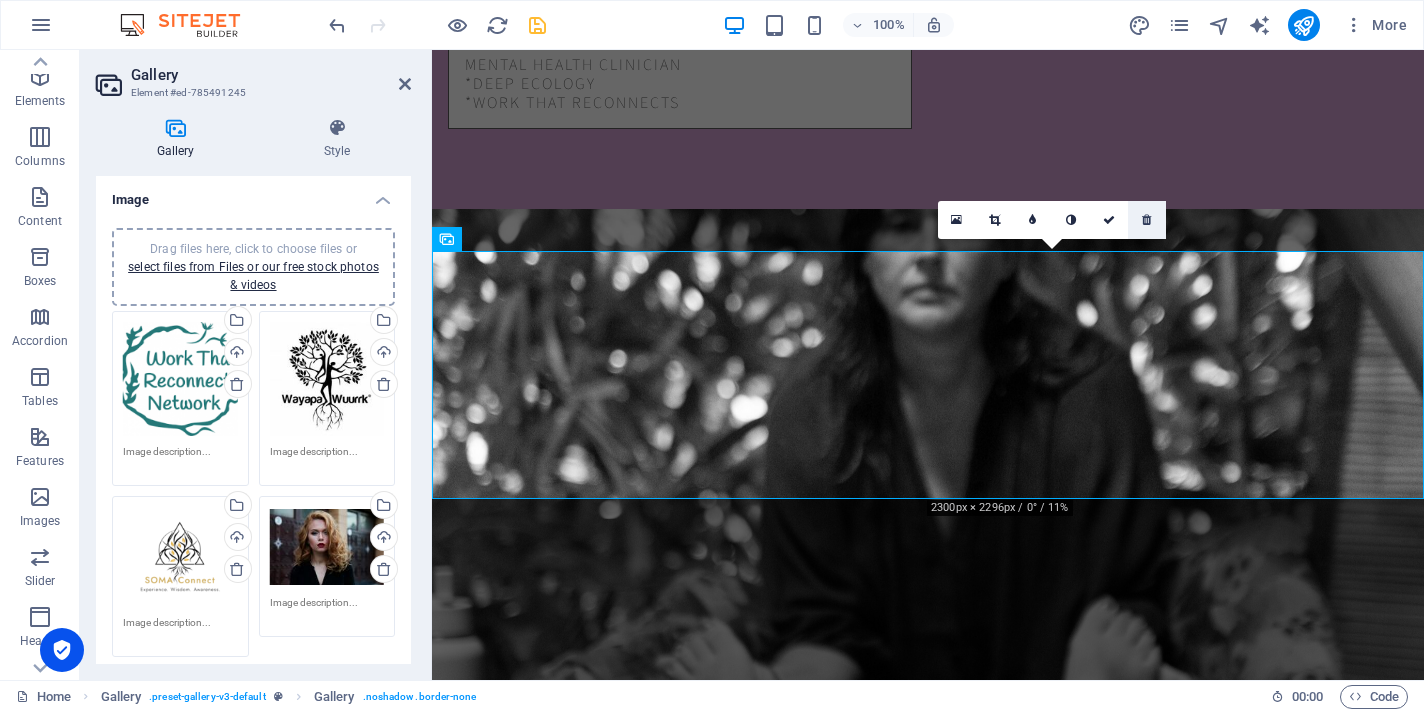 click at bounding box center (1146, 220) 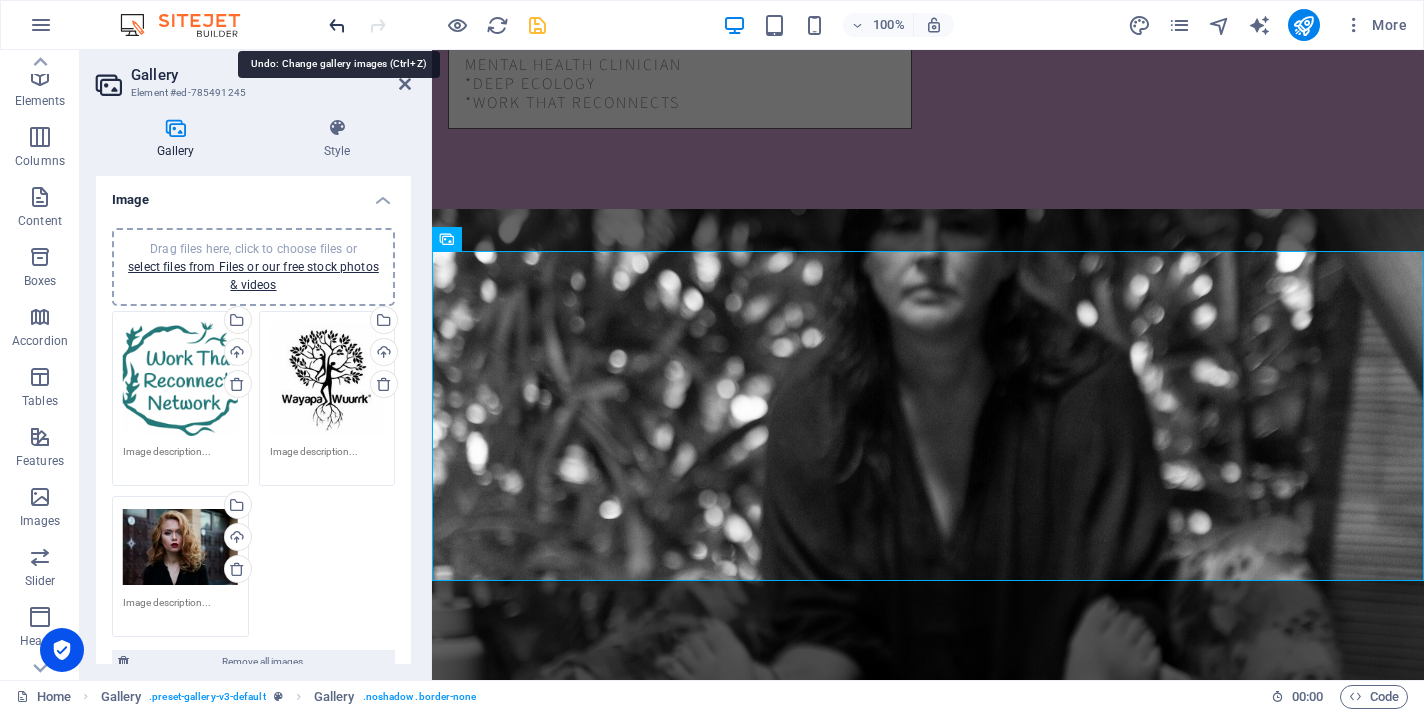 click at bounding box center (337, 25) 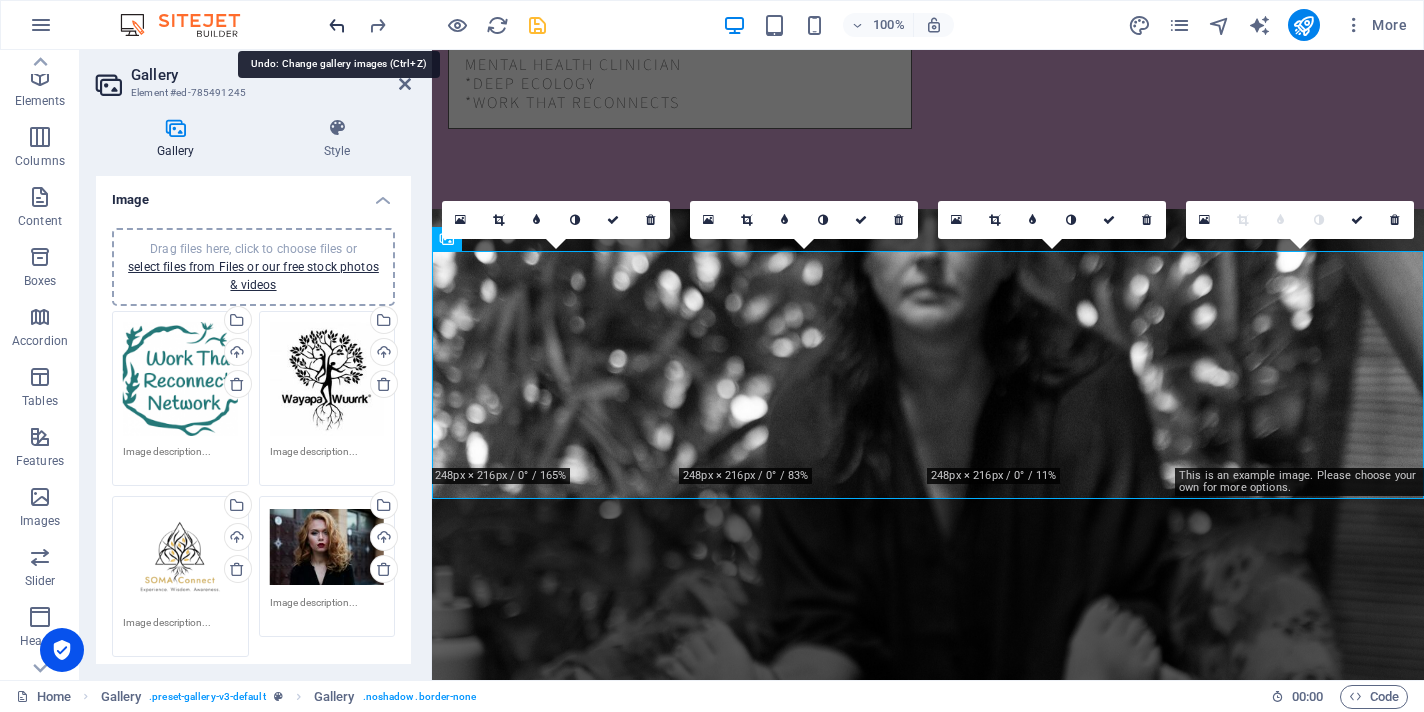 click at bounding box center (337, 25) 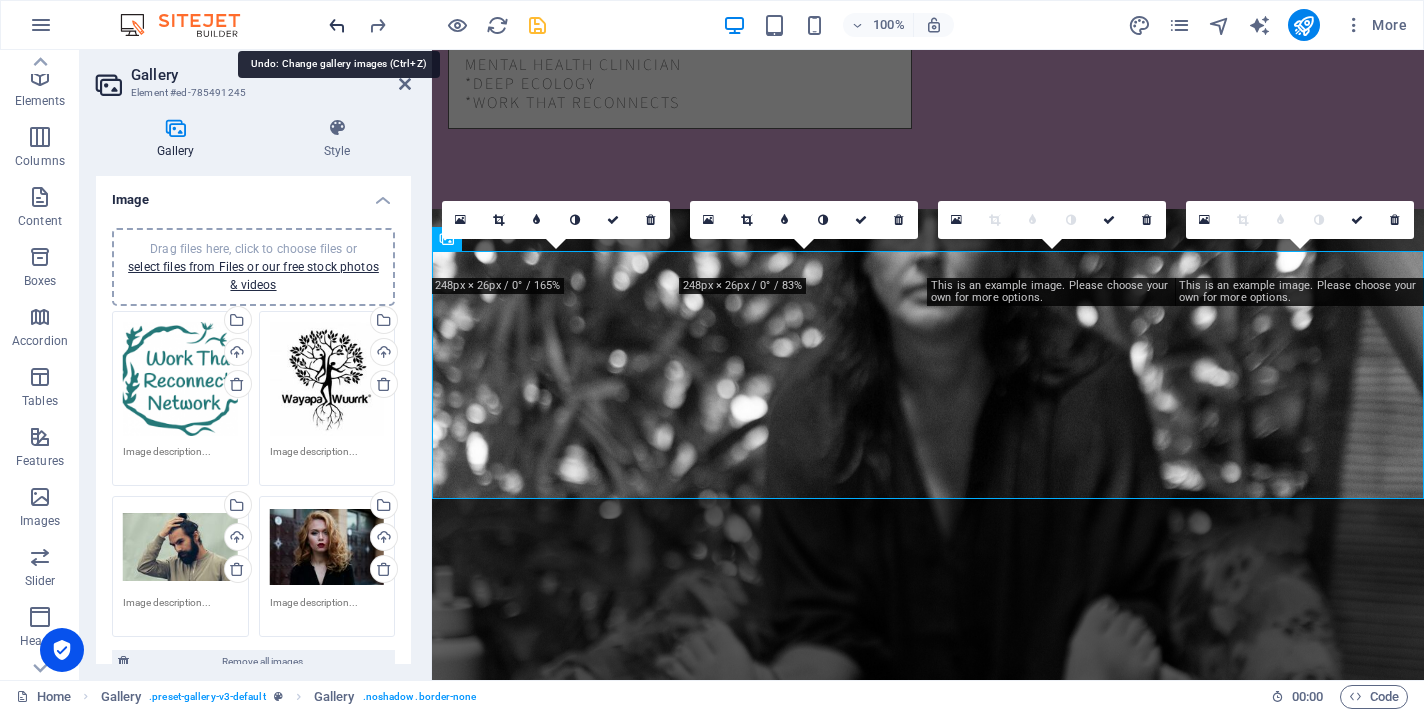 click at bounding box center [337, 25] 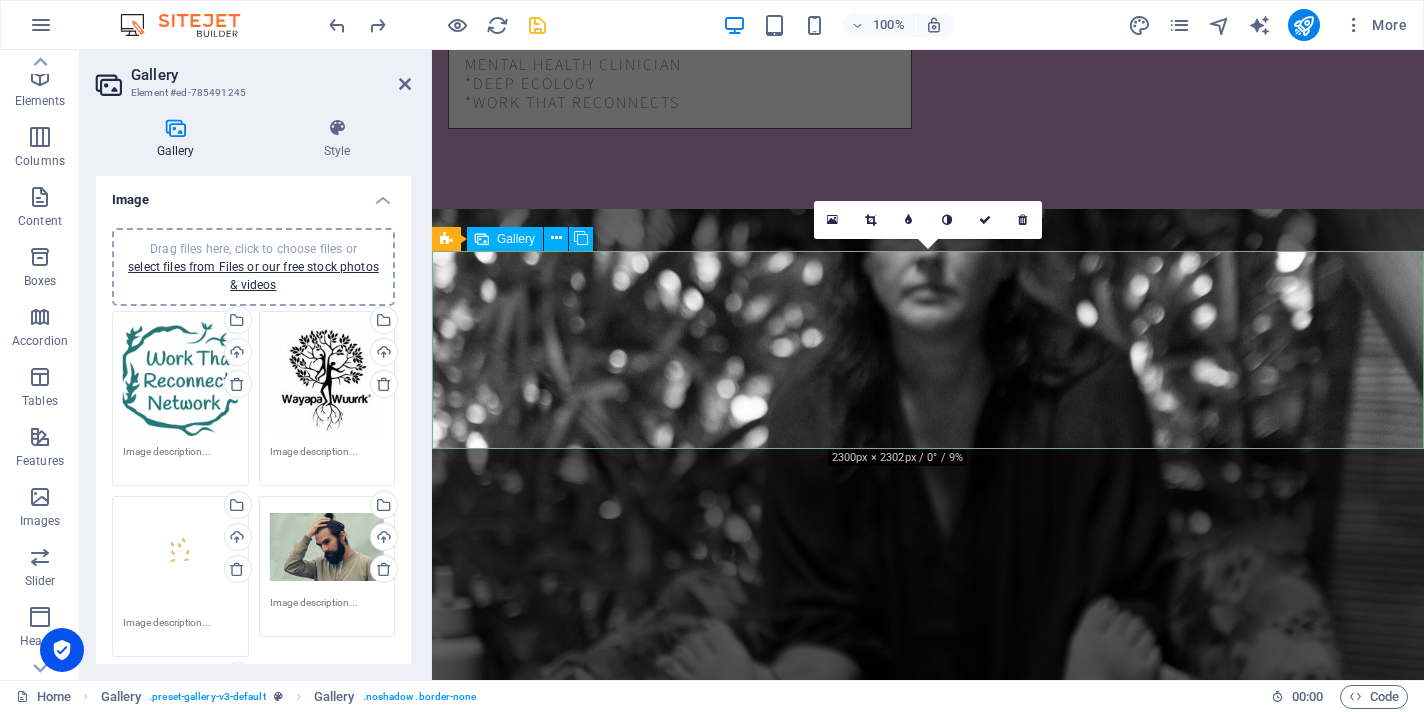 click at bounding box center [928, 2560] 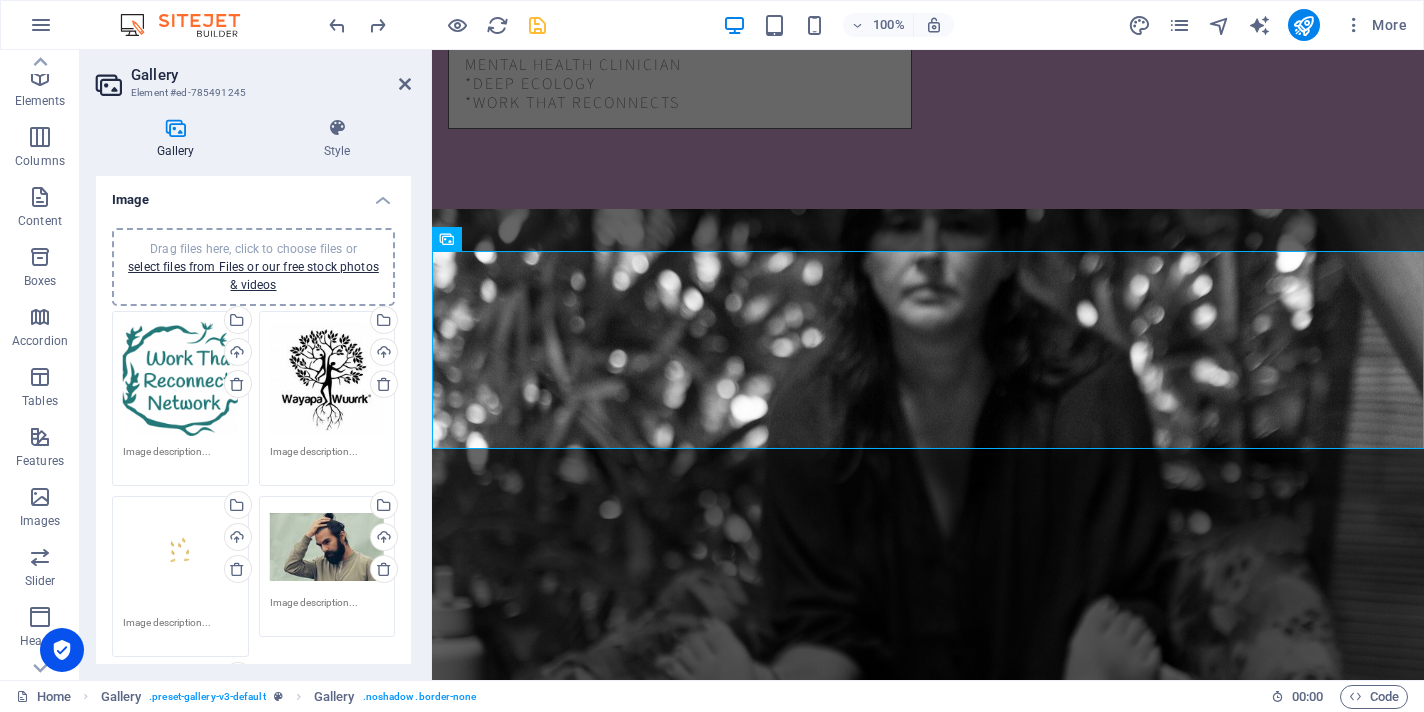 click on "Drag files here, click to choose files or select files from Files or our free stock photos & videos" at bounding box center [180, 556] 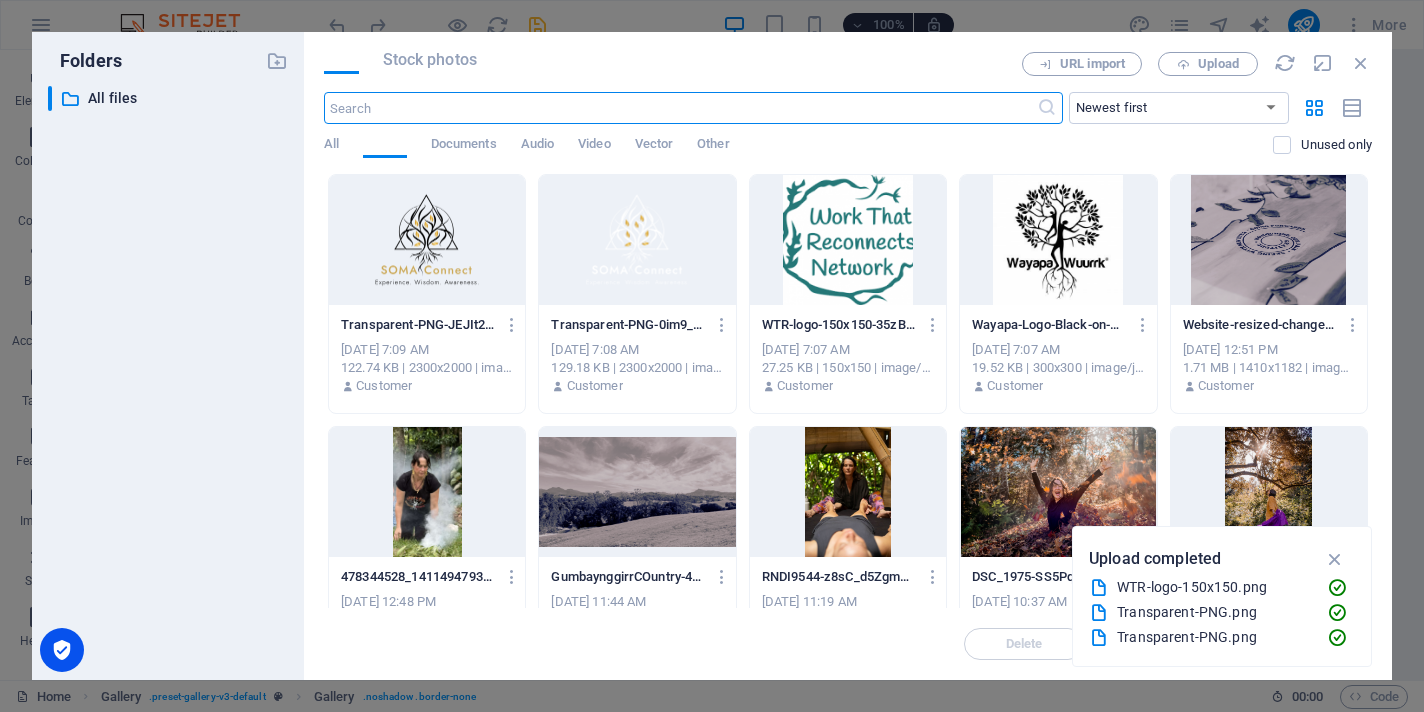 scroll, scrollTop: 3951, scrollLeft: 0, axis: vertical 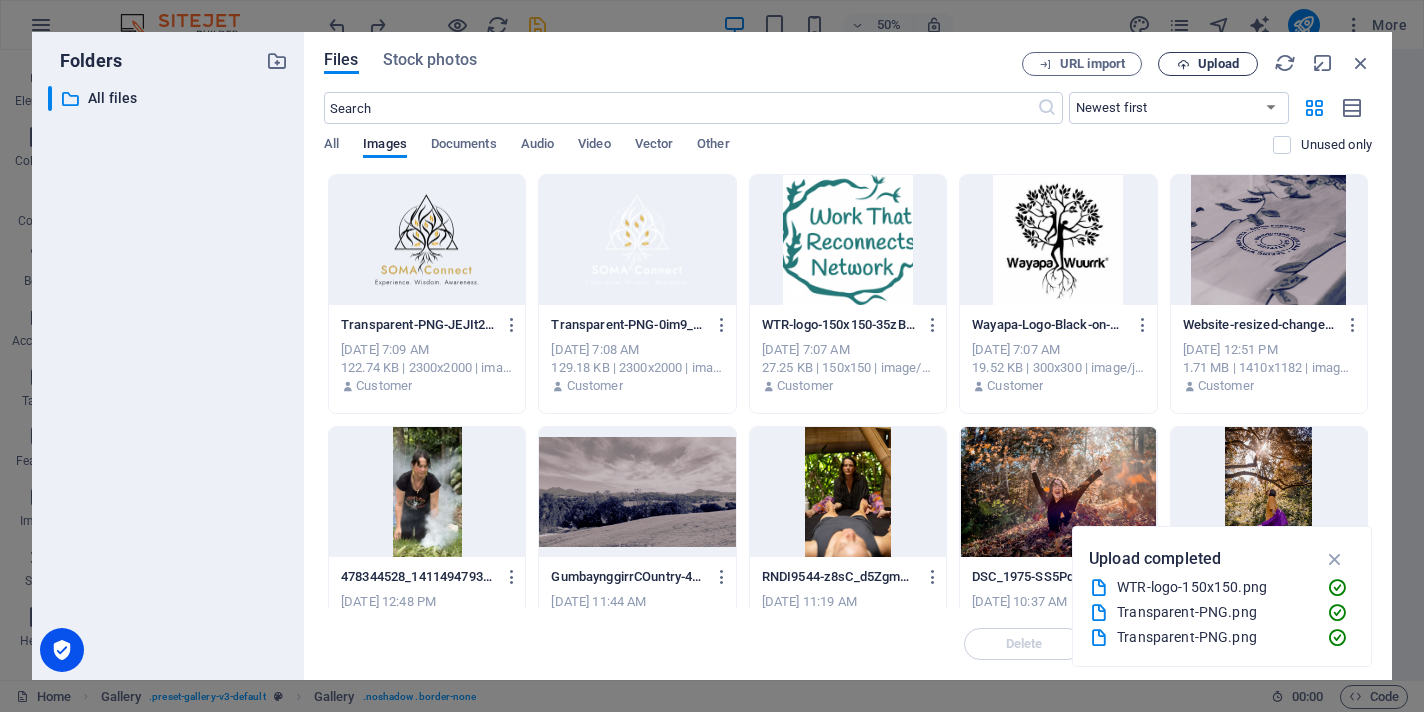 click on "Upload" at bounding box center [1208, 64] 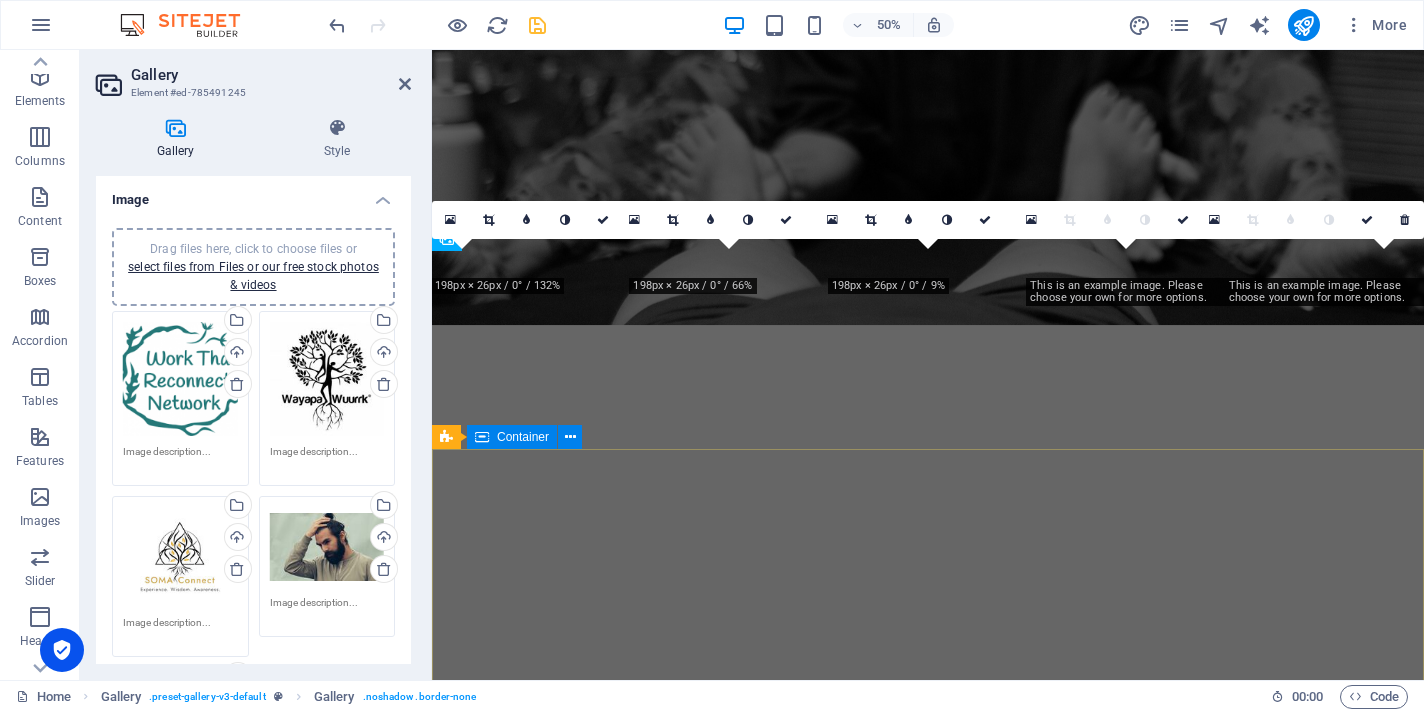 scroll, scrollTop: 3437, scrollLeft: 0, axis: vertical 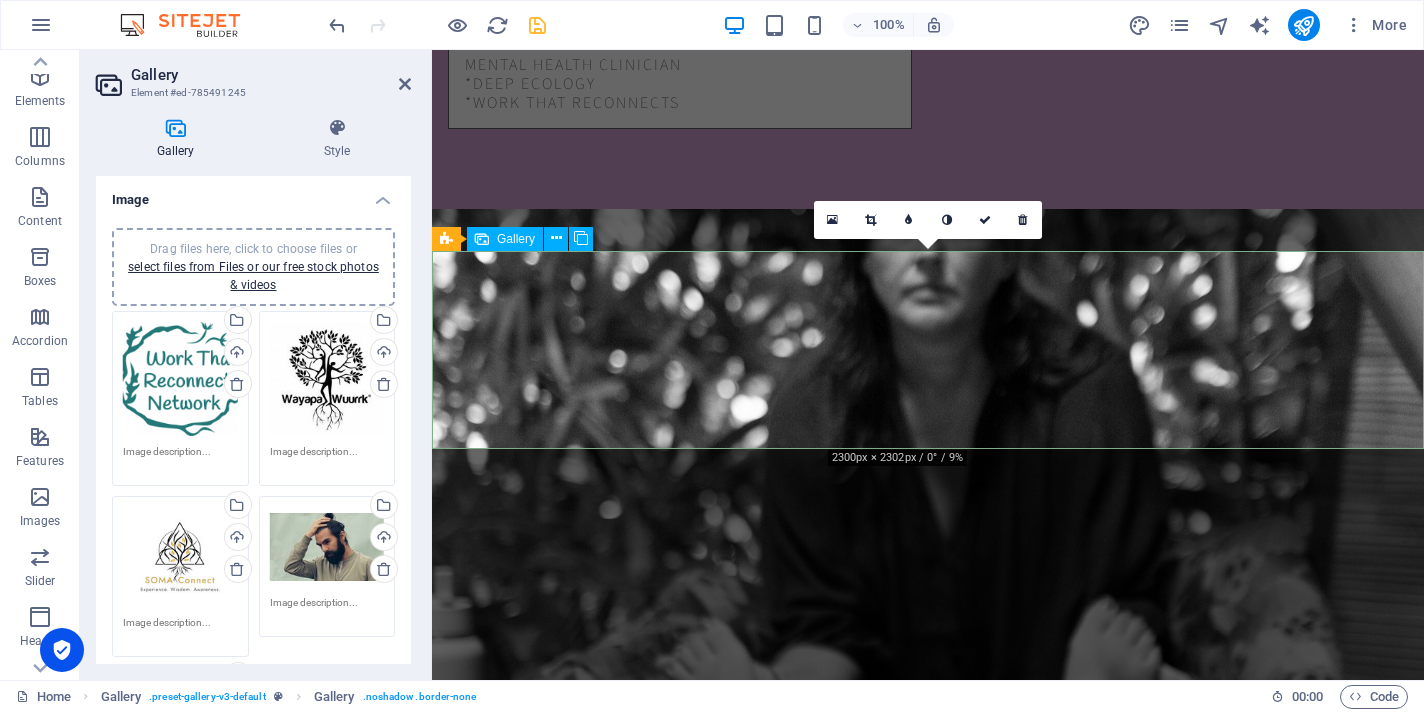 click at bounding box center [928, 2560] 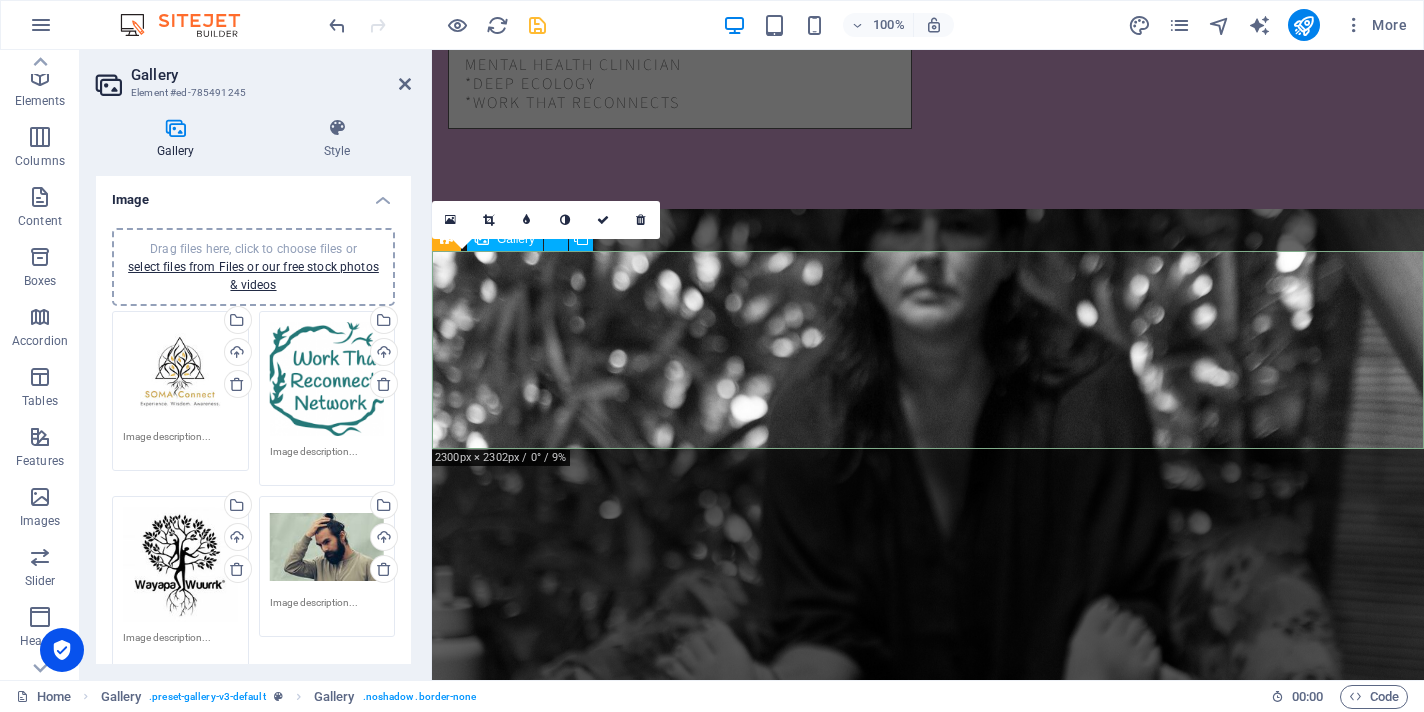 click at bounding box center (531, 2560) 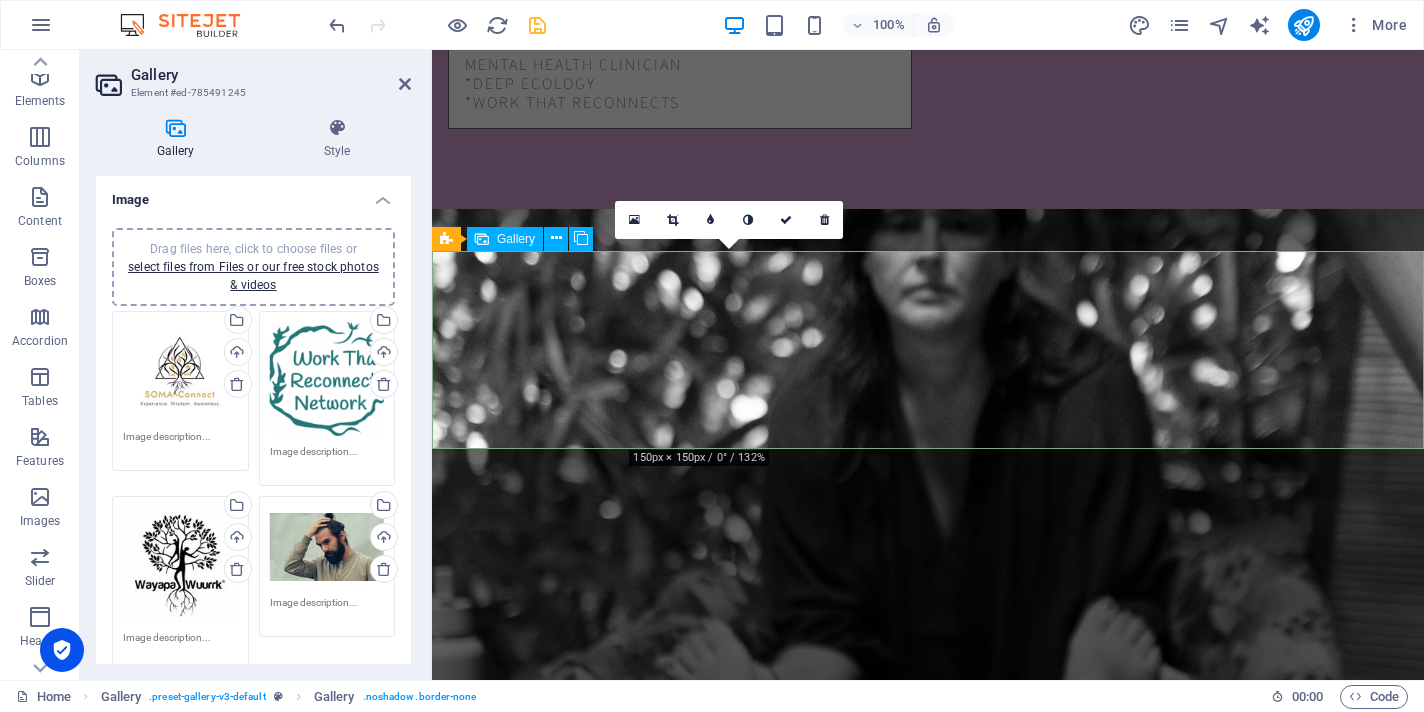 click at bounding box center (729, 2560) 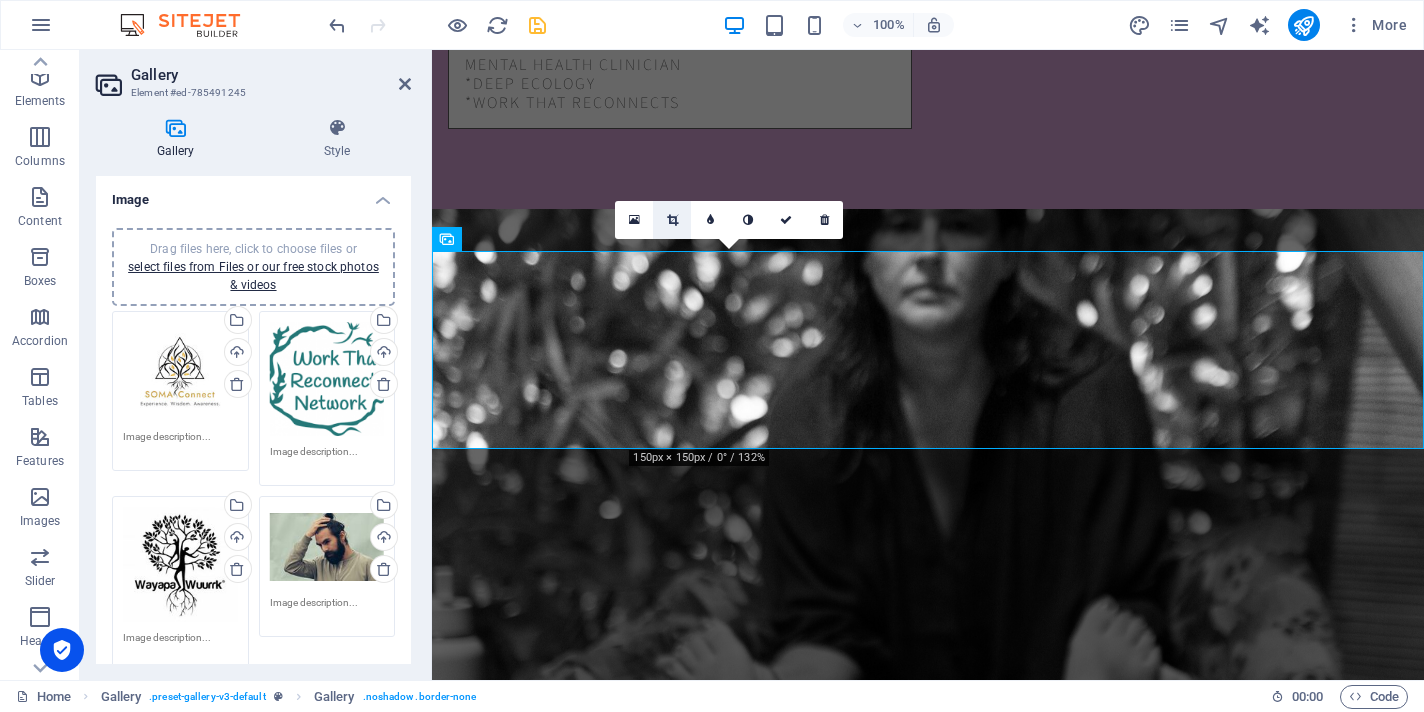 click at bounding box center (672, 220) 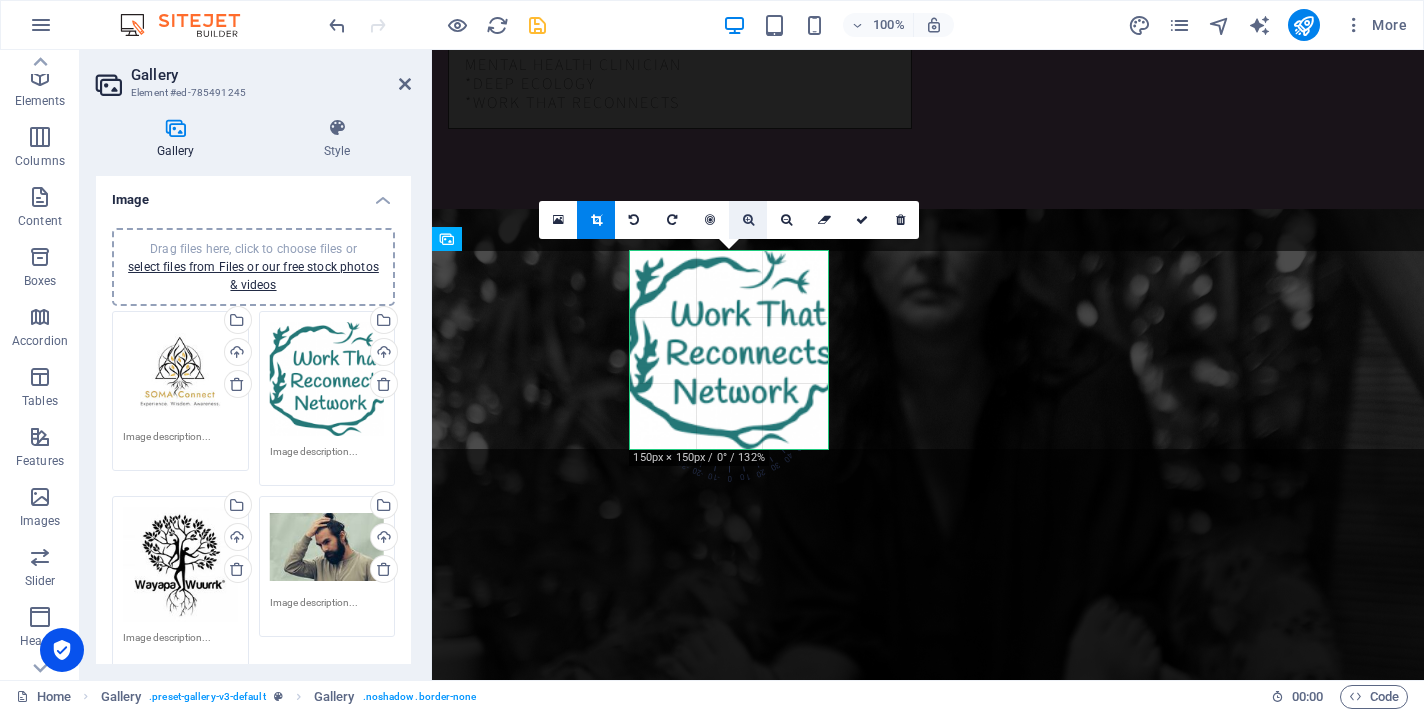 click at bounding box center (748, 220) 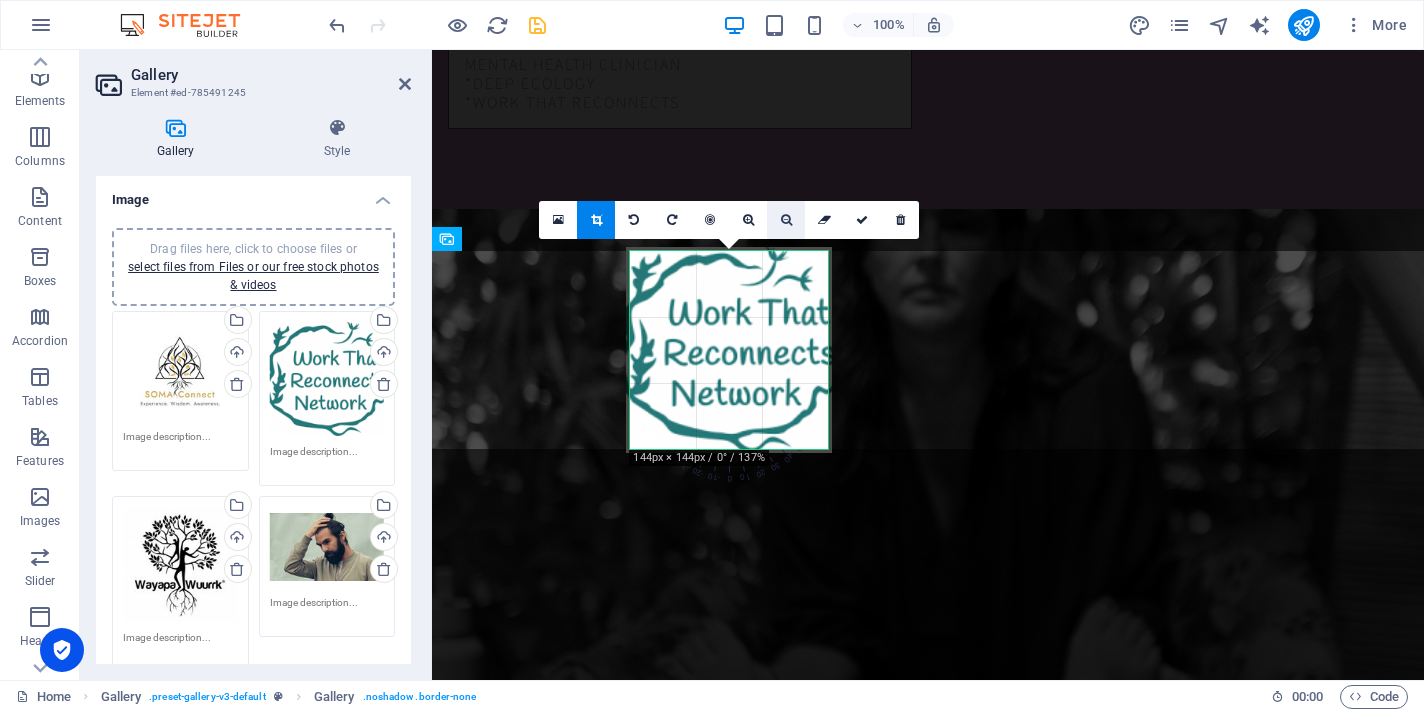 click at bounding box center (786, 220) 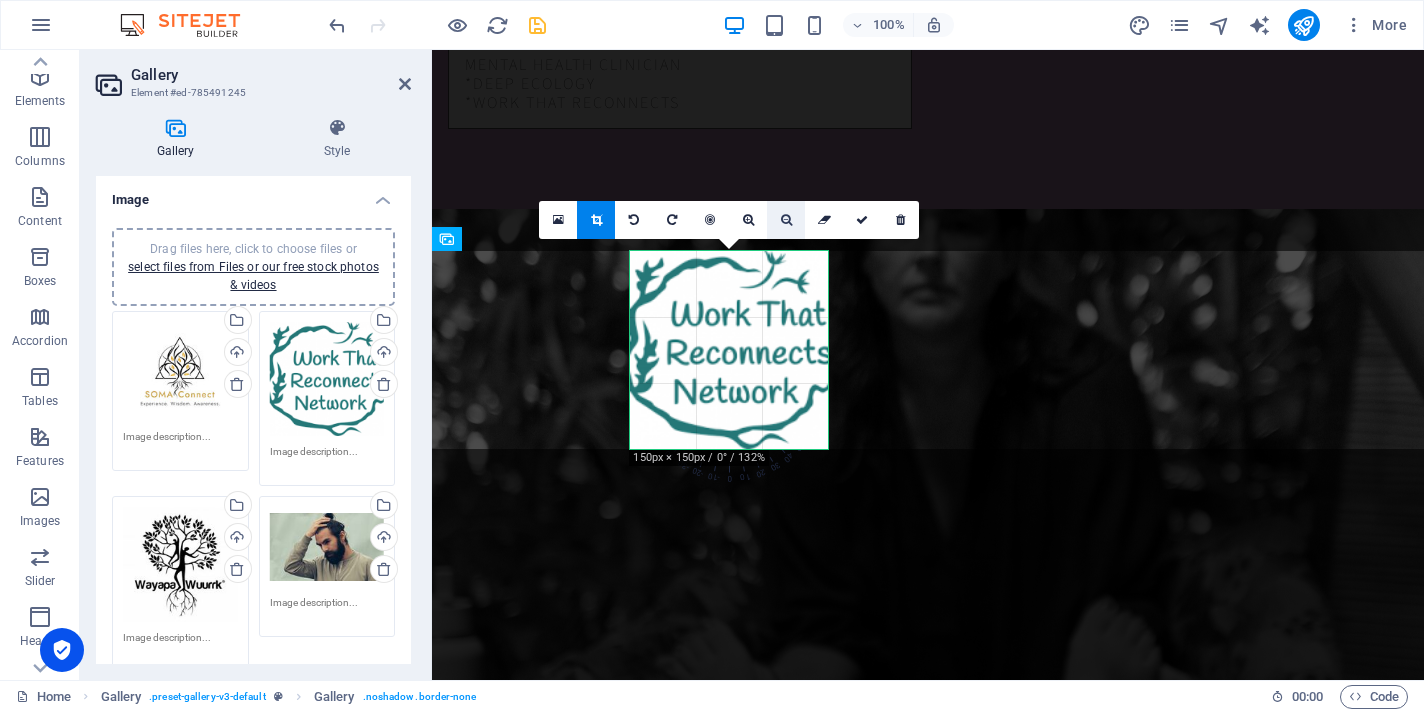 click at bounding box center [786, 220] 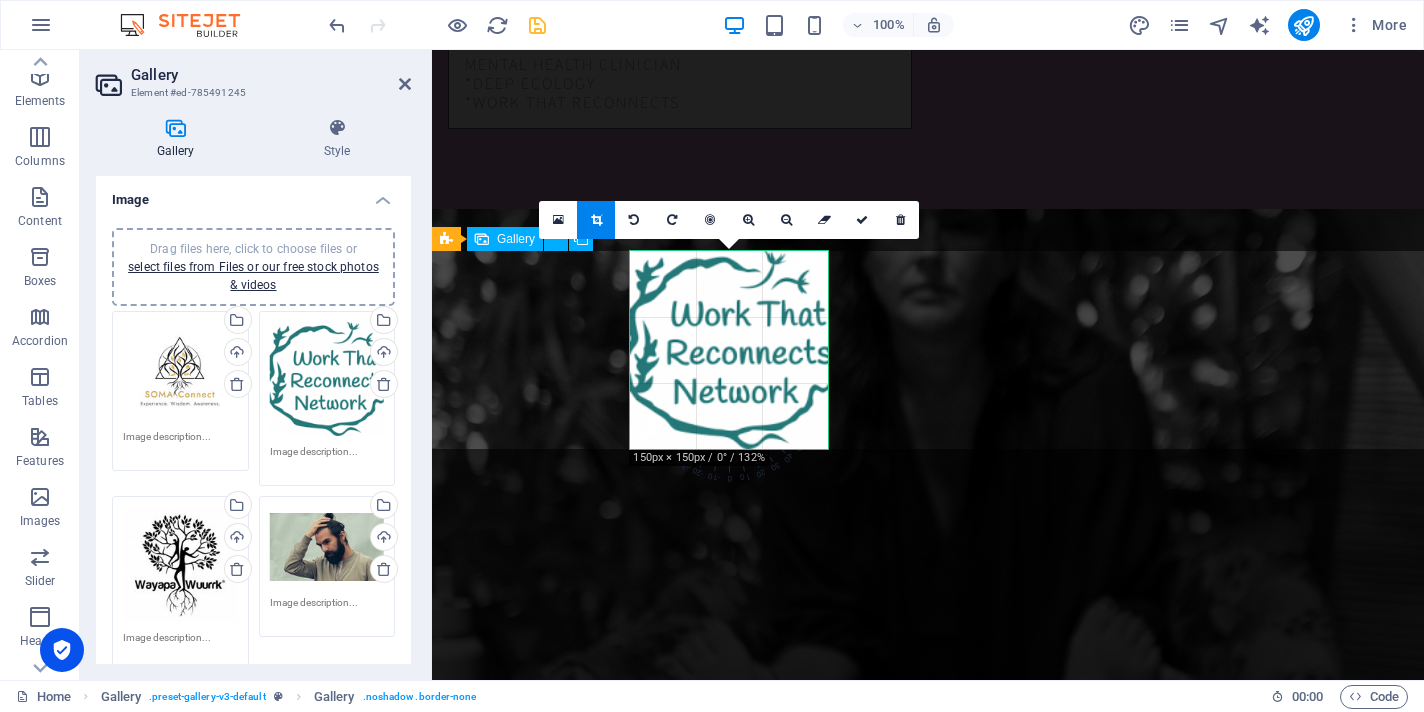 click at bounding box center (531, 2560) 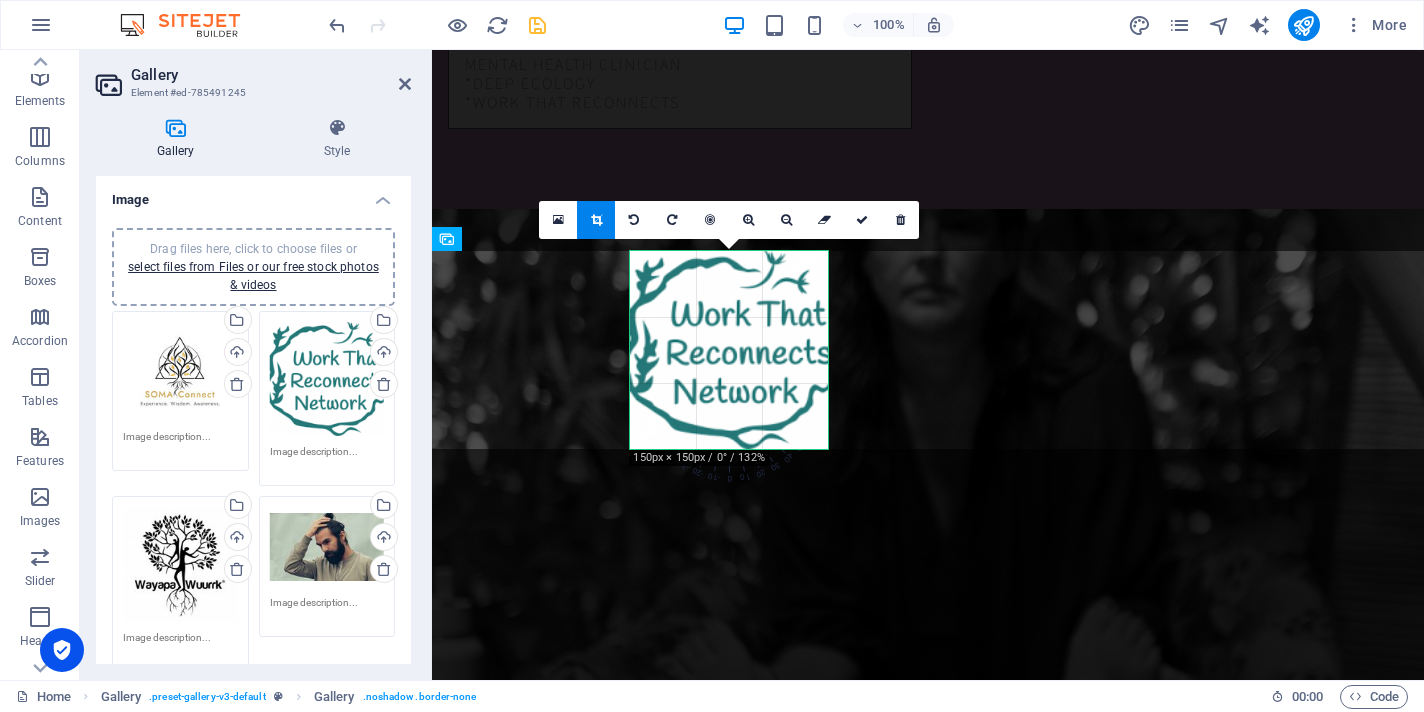 click on "Drag files here, click to choose files or select files from Files or our free stock photos & videos" at bounding box center [180, 371] 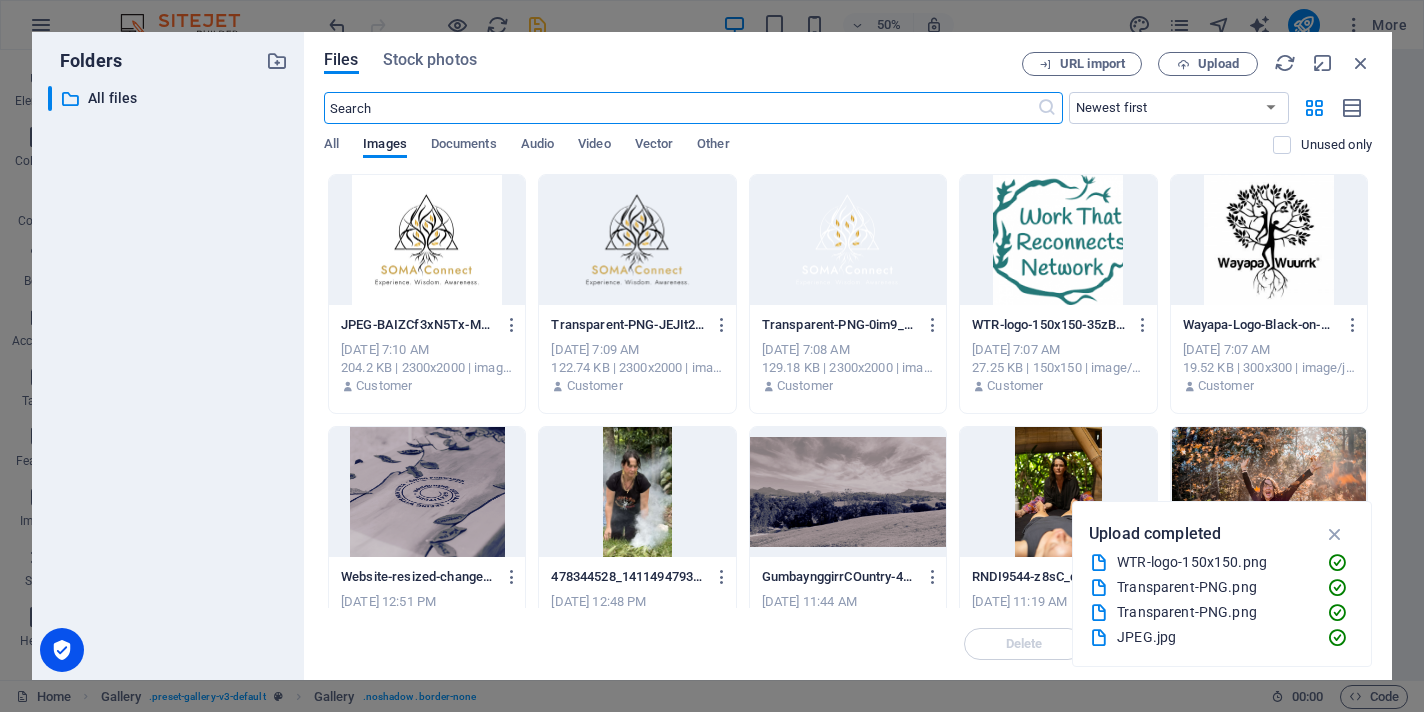 scroll, scrollTop: 3951, scrollLeft: 0, axis: vertical 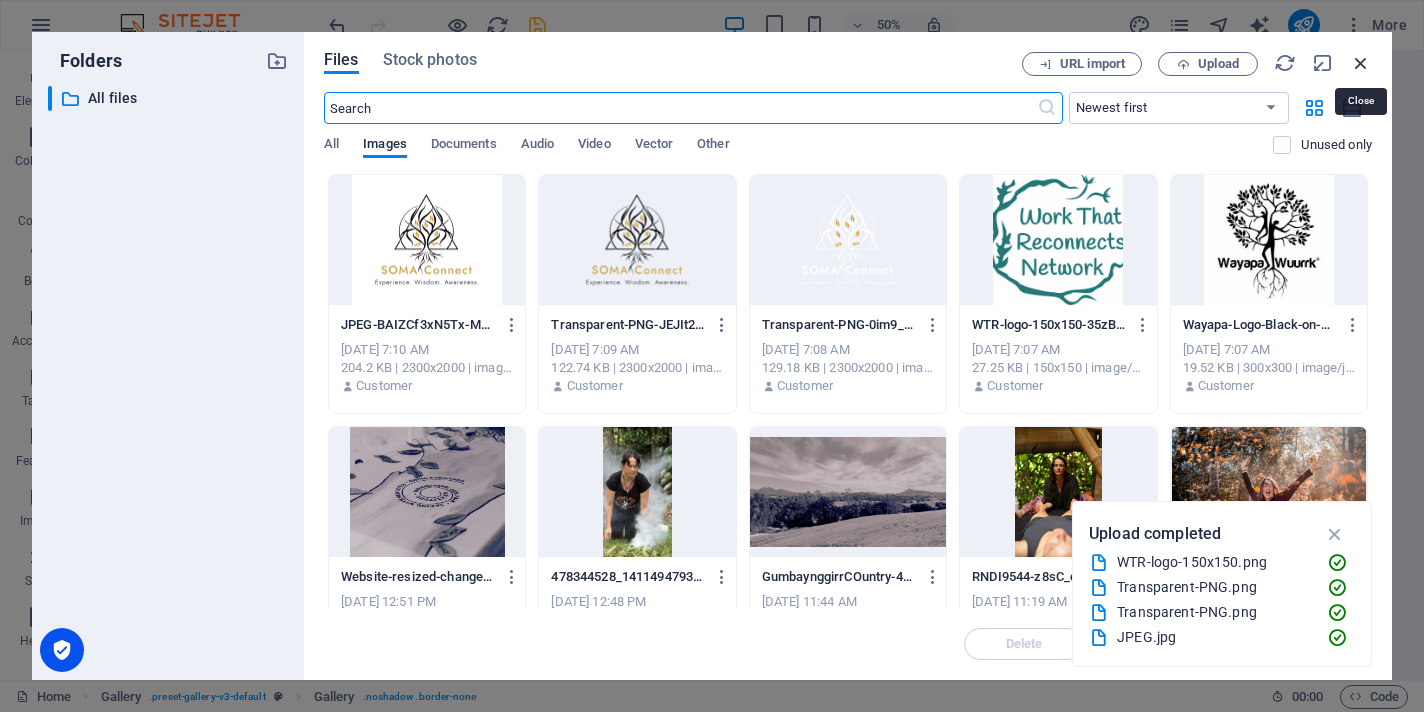 click at bounding box center (1361, 63) 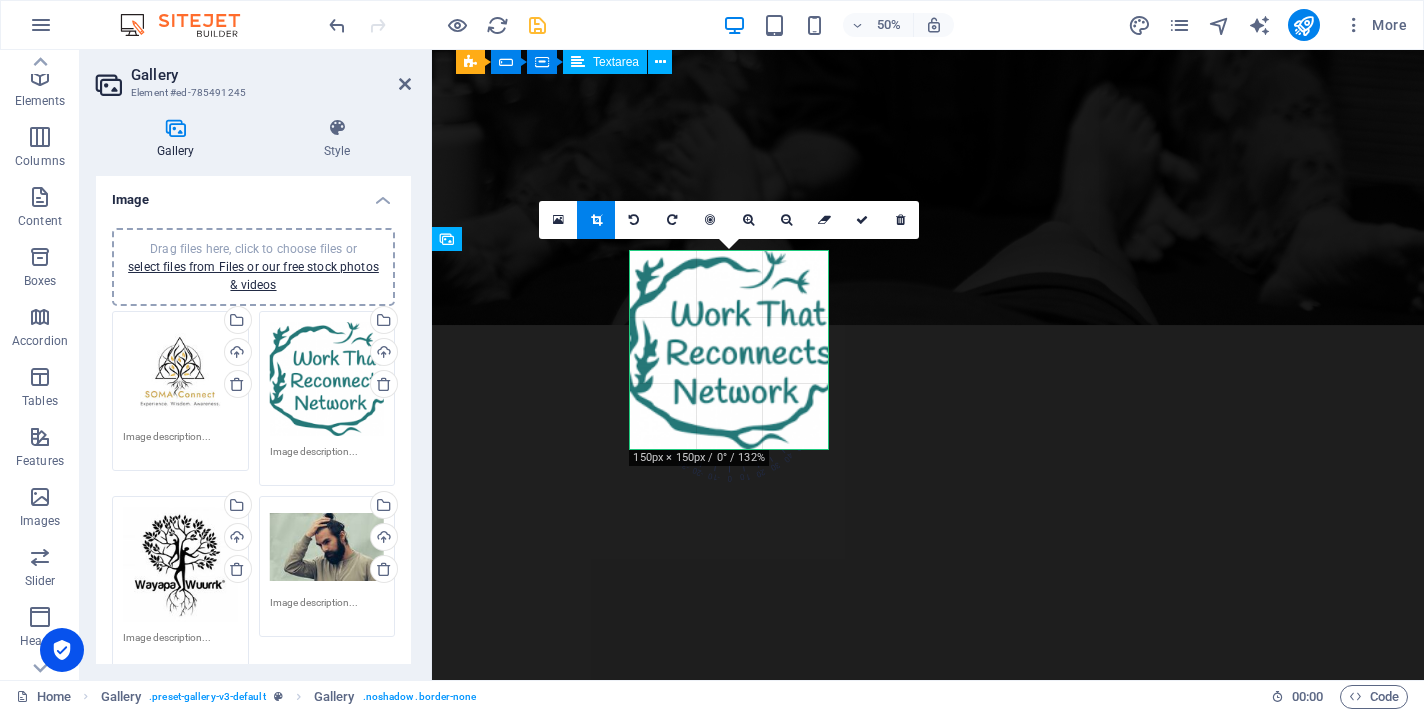 scroll, scrollTop: 3437, scrollLeft: 0, axis: vertical 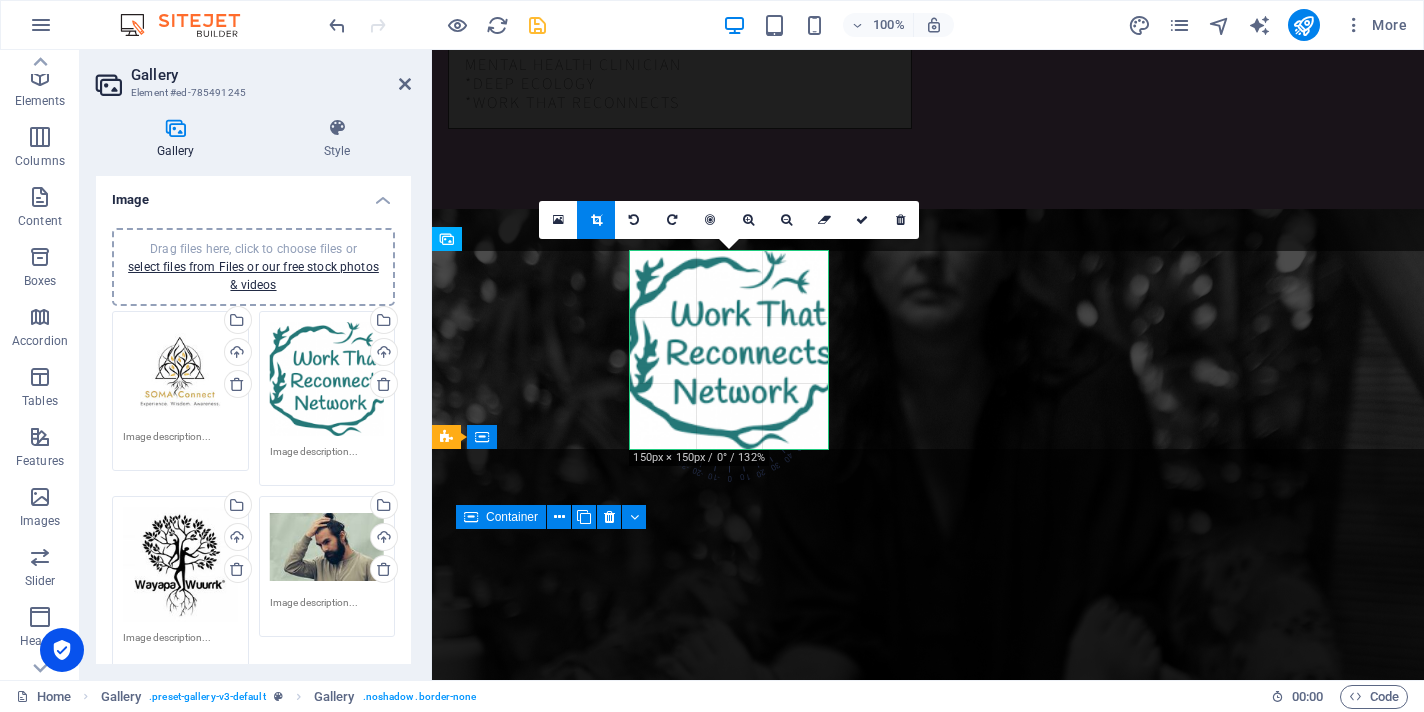 click on "Address Missabotti NSW, Australia   2449" at bounding box center (600, 3224) 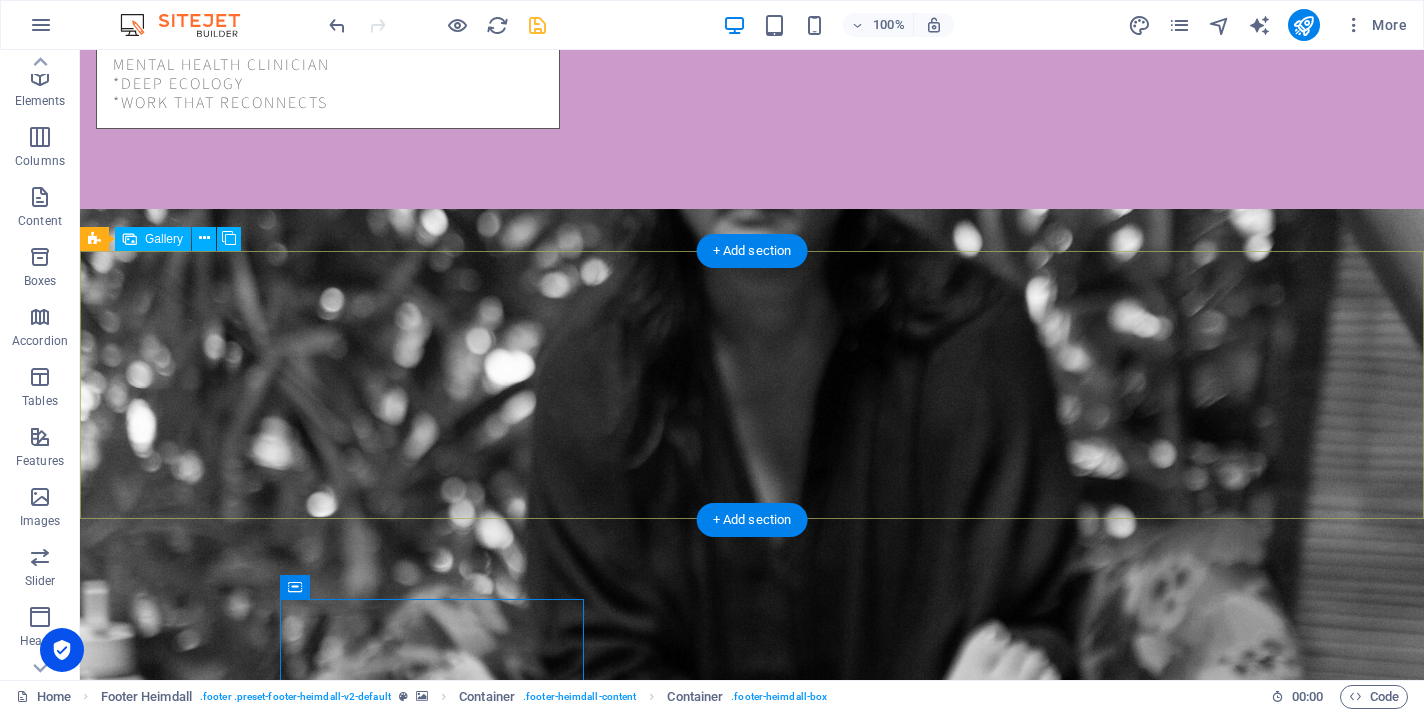 click at bounding box center (214, 2595) 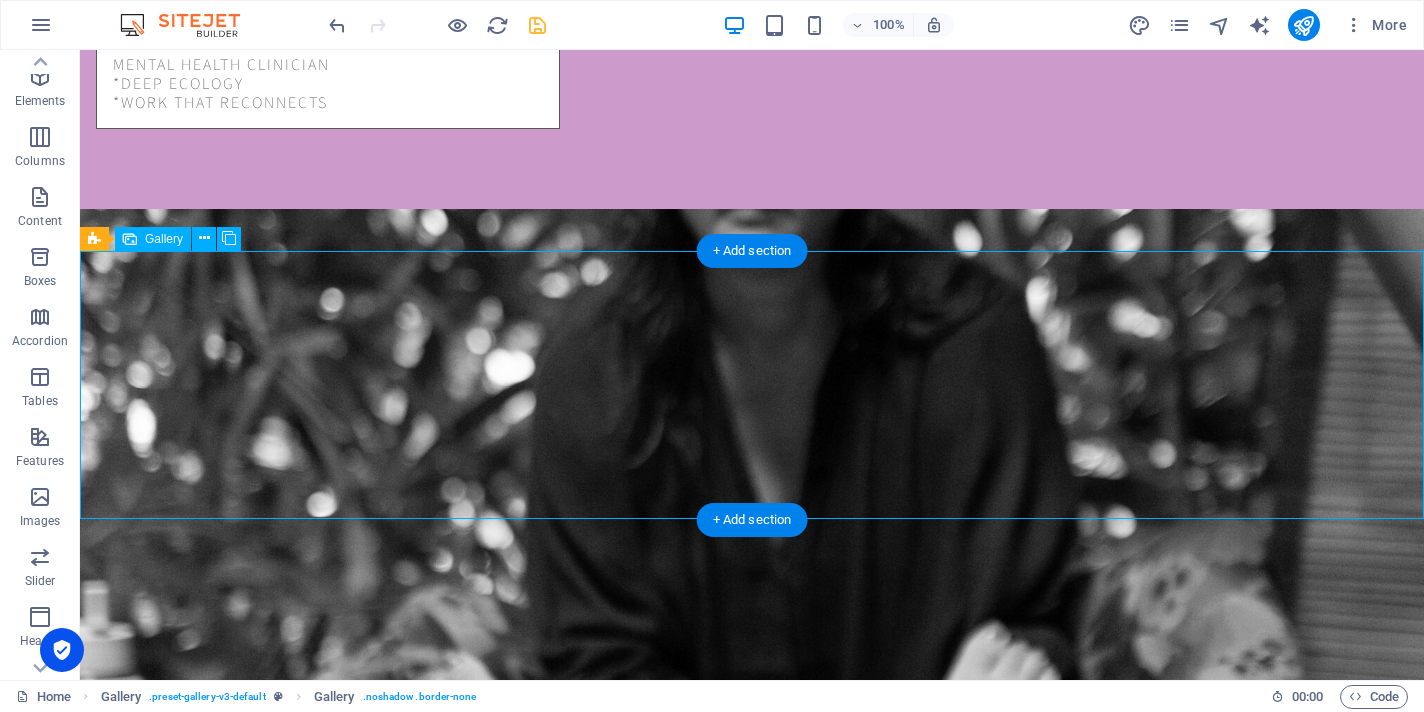click at bounding box center (214, 2595) 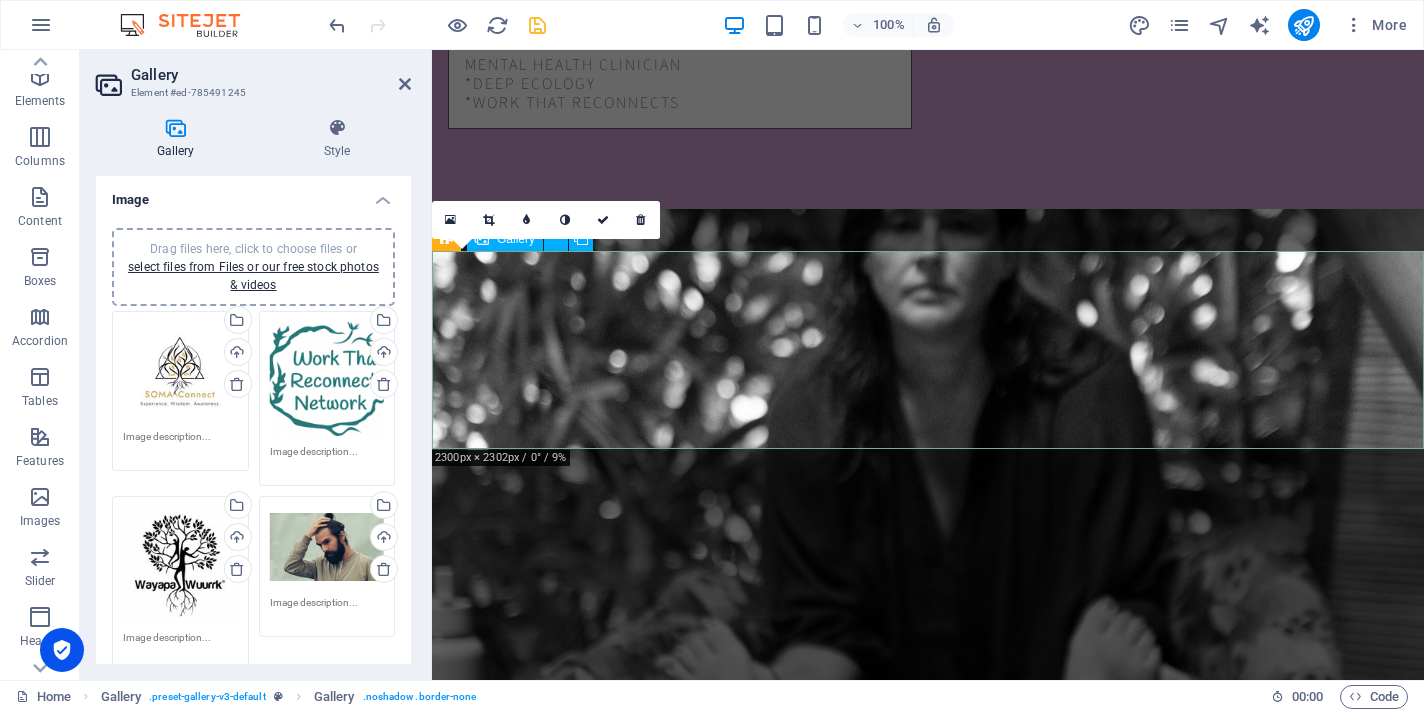 click at bounding box center (531, 2560) 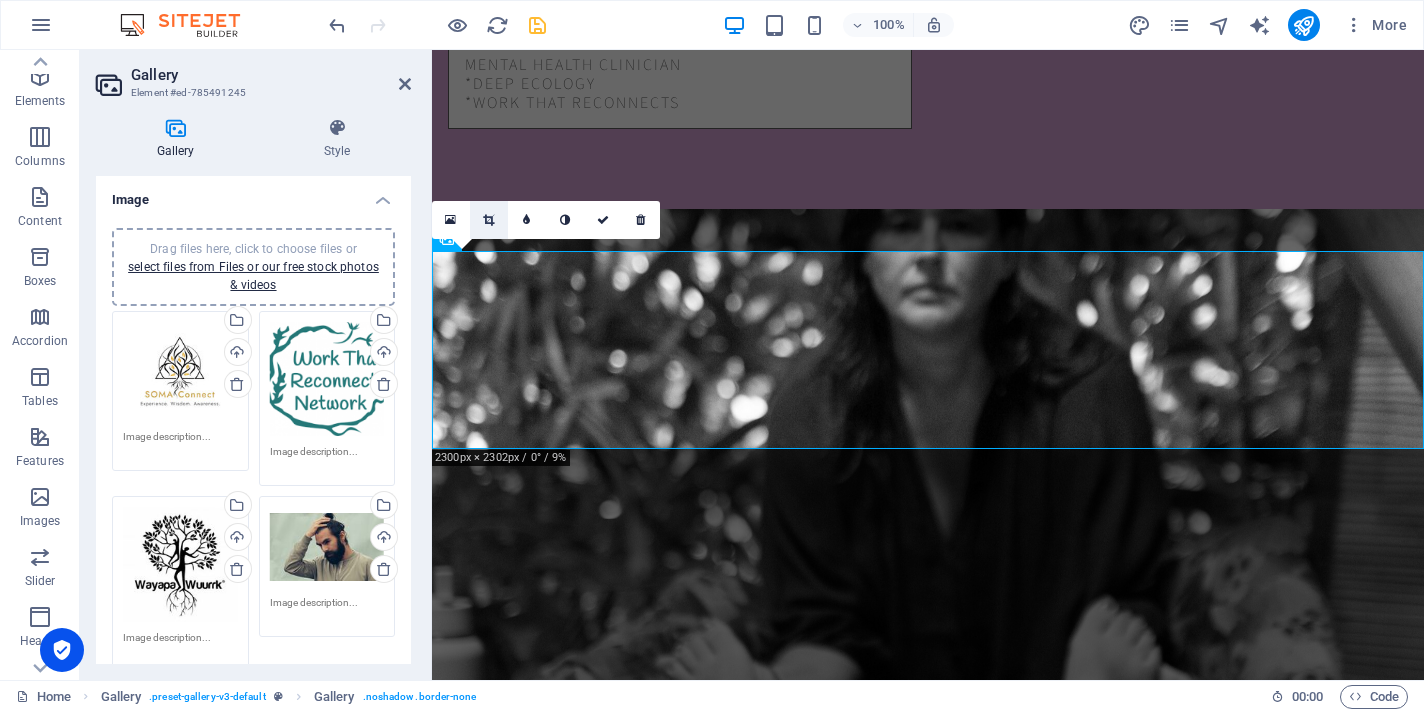 click at bounding box center (488, 220) 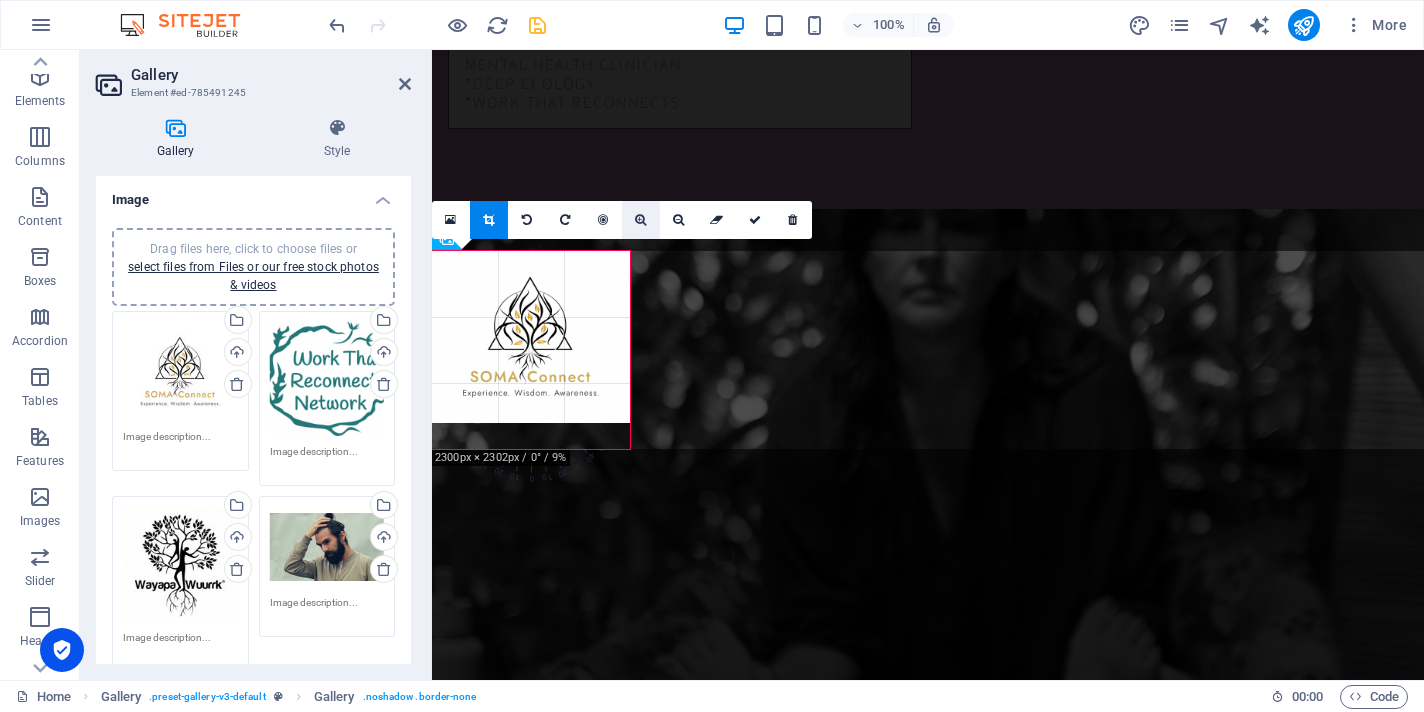 click at bounding box center [640, 220] 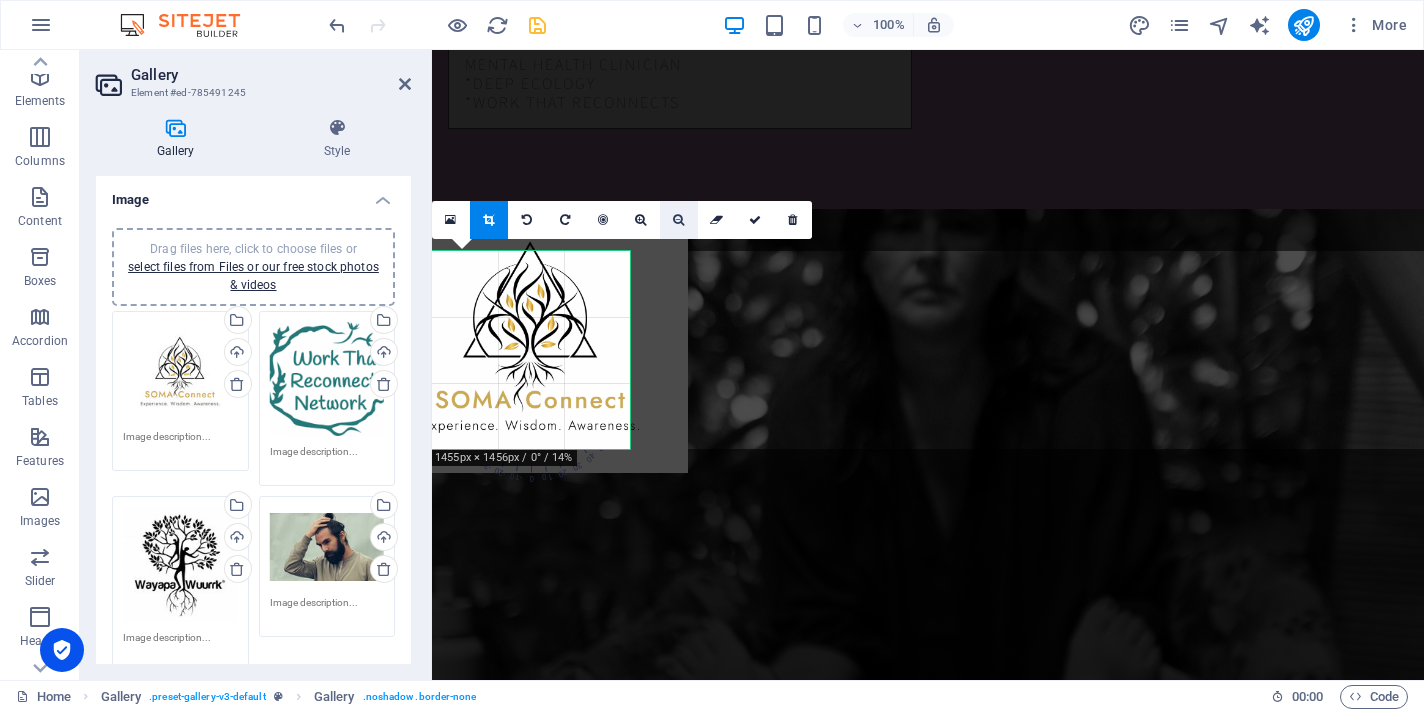 click at bounding box center [678, 220] 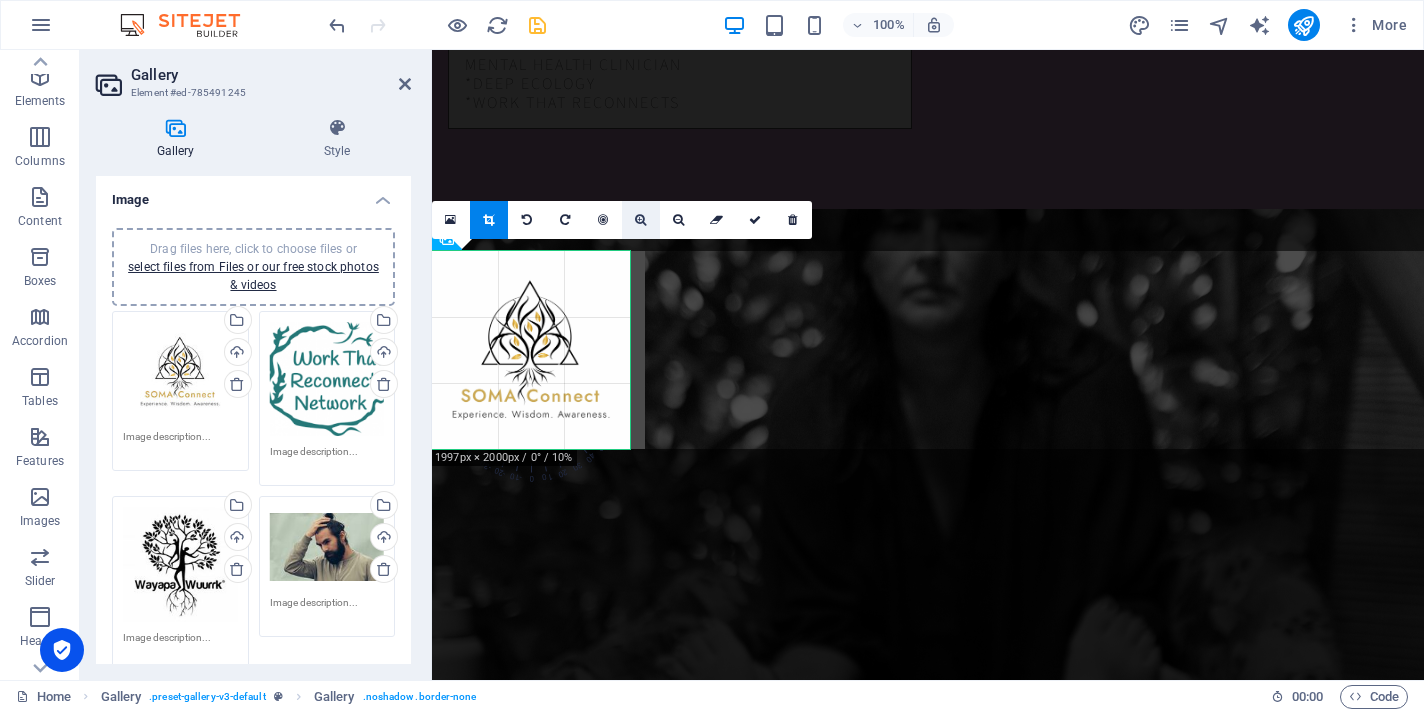 click at bounding box center [640, 220] 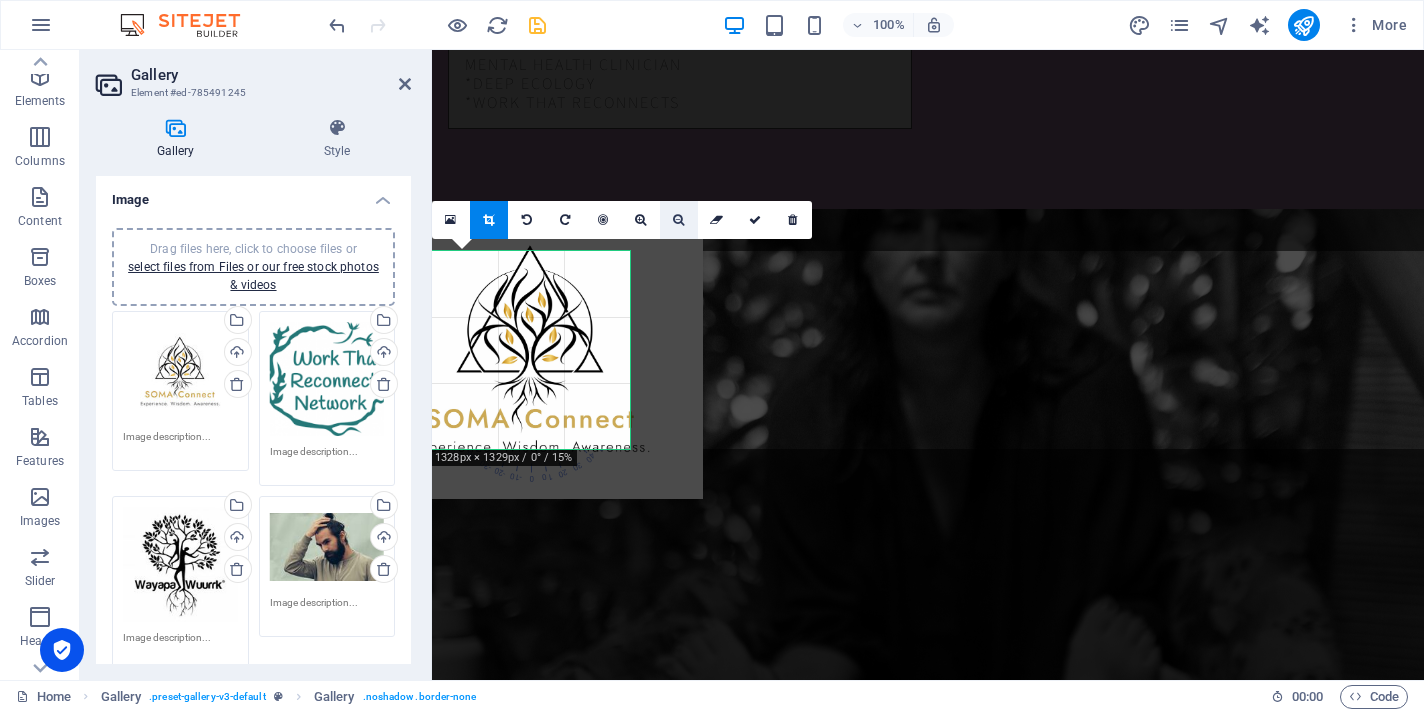 click at bounding box center (678, 220) 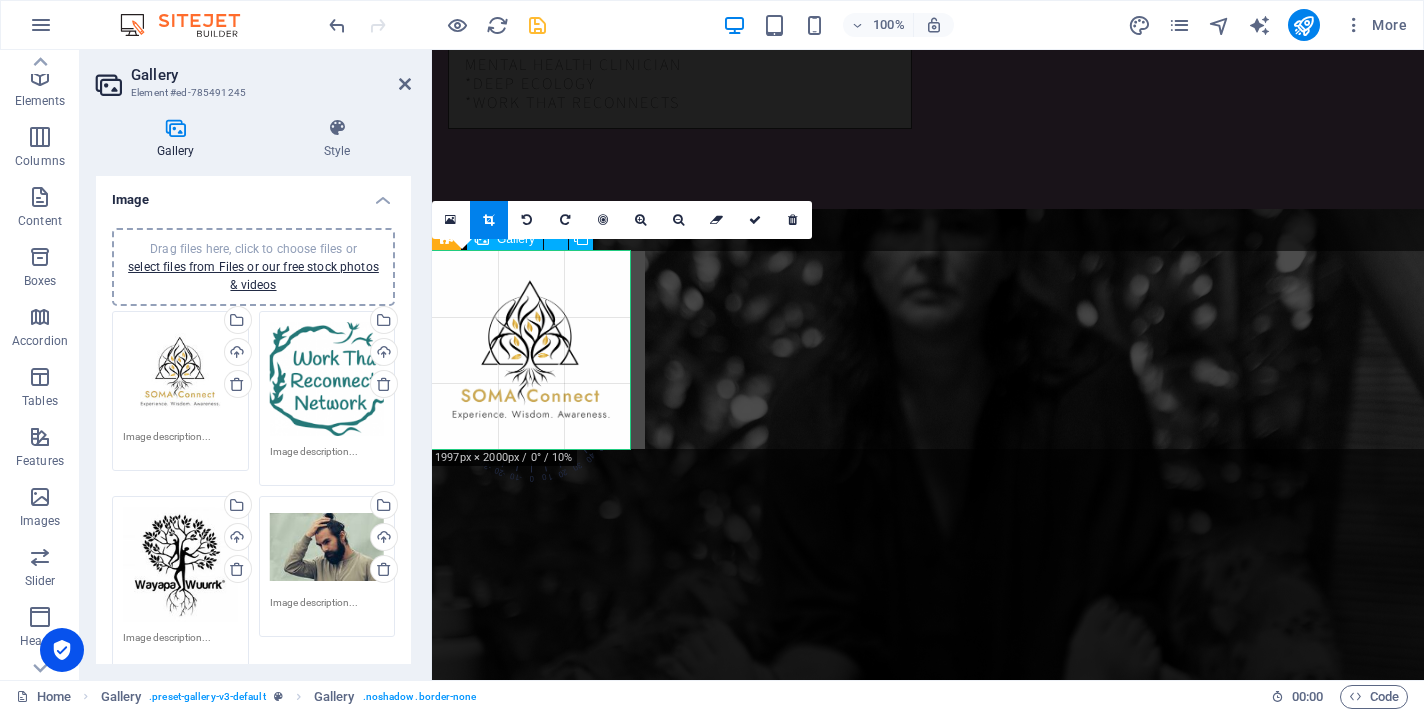 click at bounding box center (729, 2560) 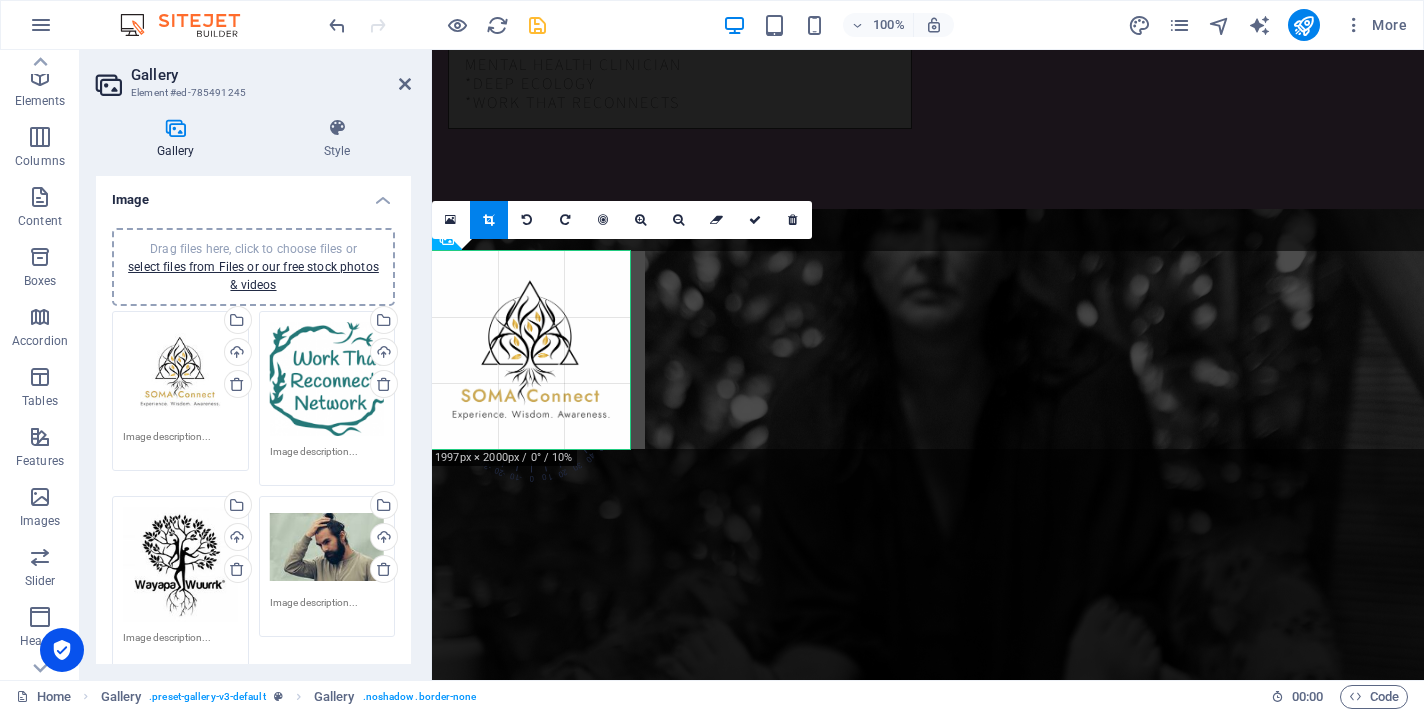 click on "Drag files here, click to choose files or select files from Files or our free stock photos & videos" at bounding box center [327, 379] 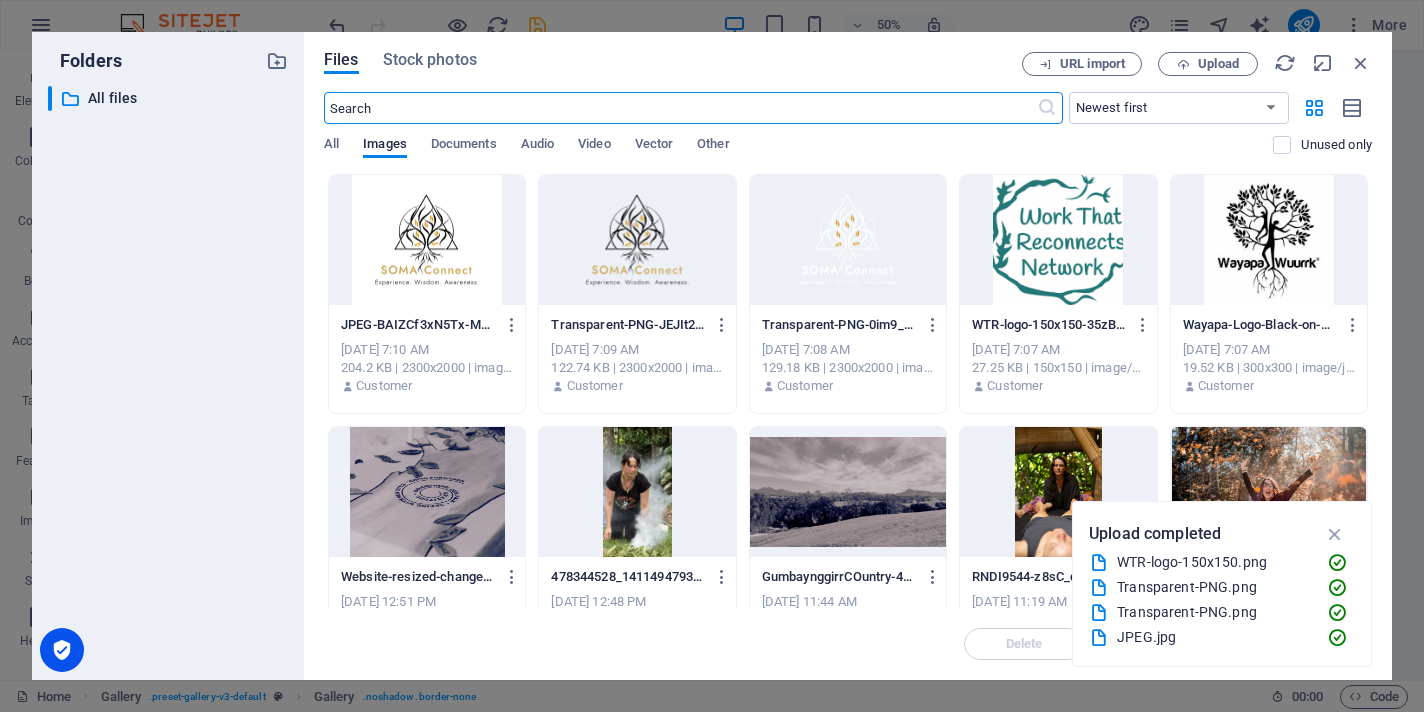 scroll, scrollTop: 3951, scrollLeft: 0, axis: vertical 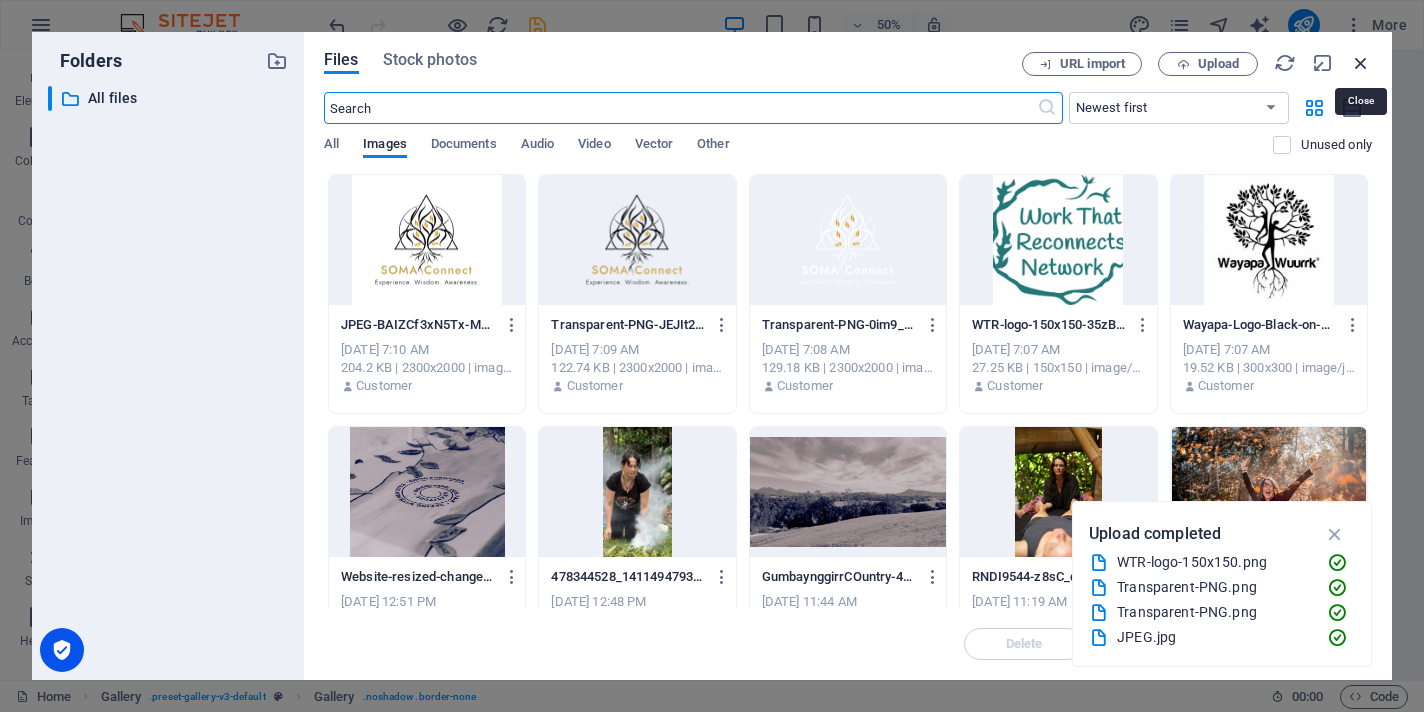 click at bounding box center [1361, 63] 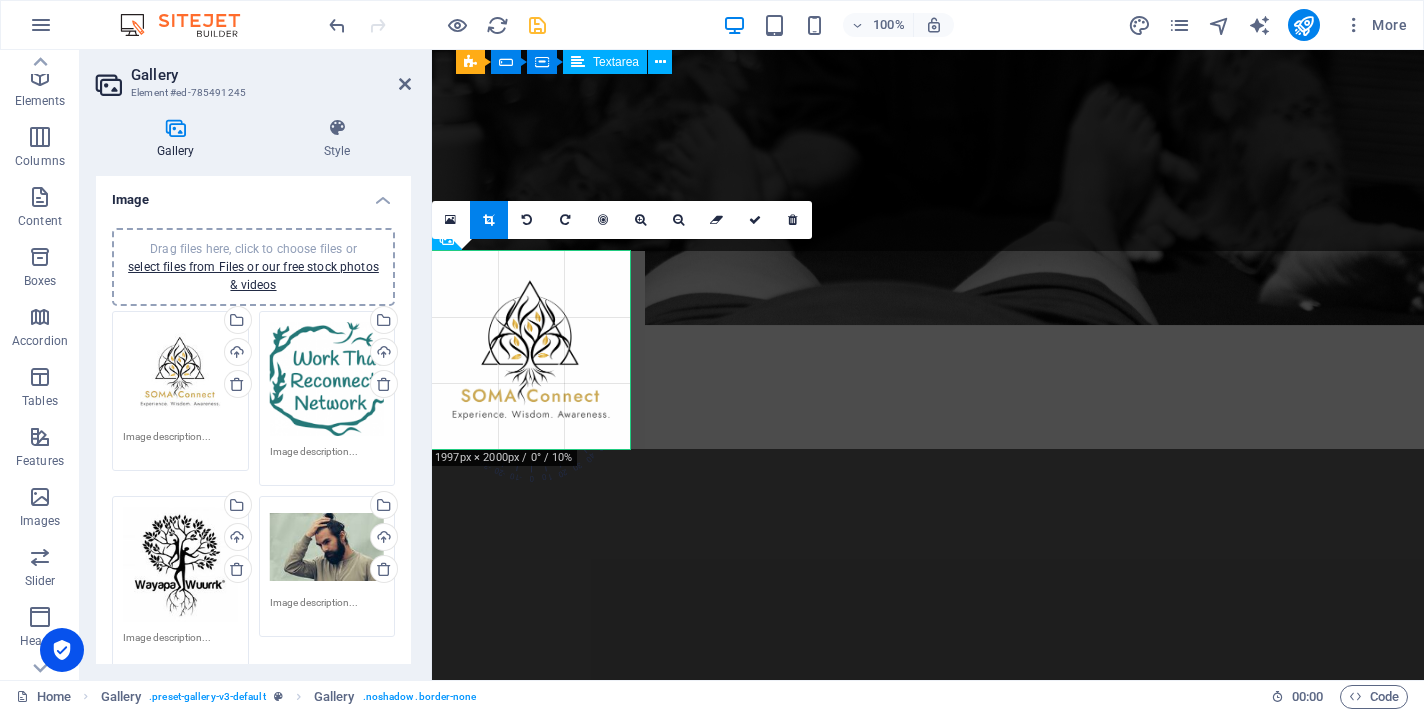 scroll, scrollTop: 3437, scrollLeft: 0, axis: vertical 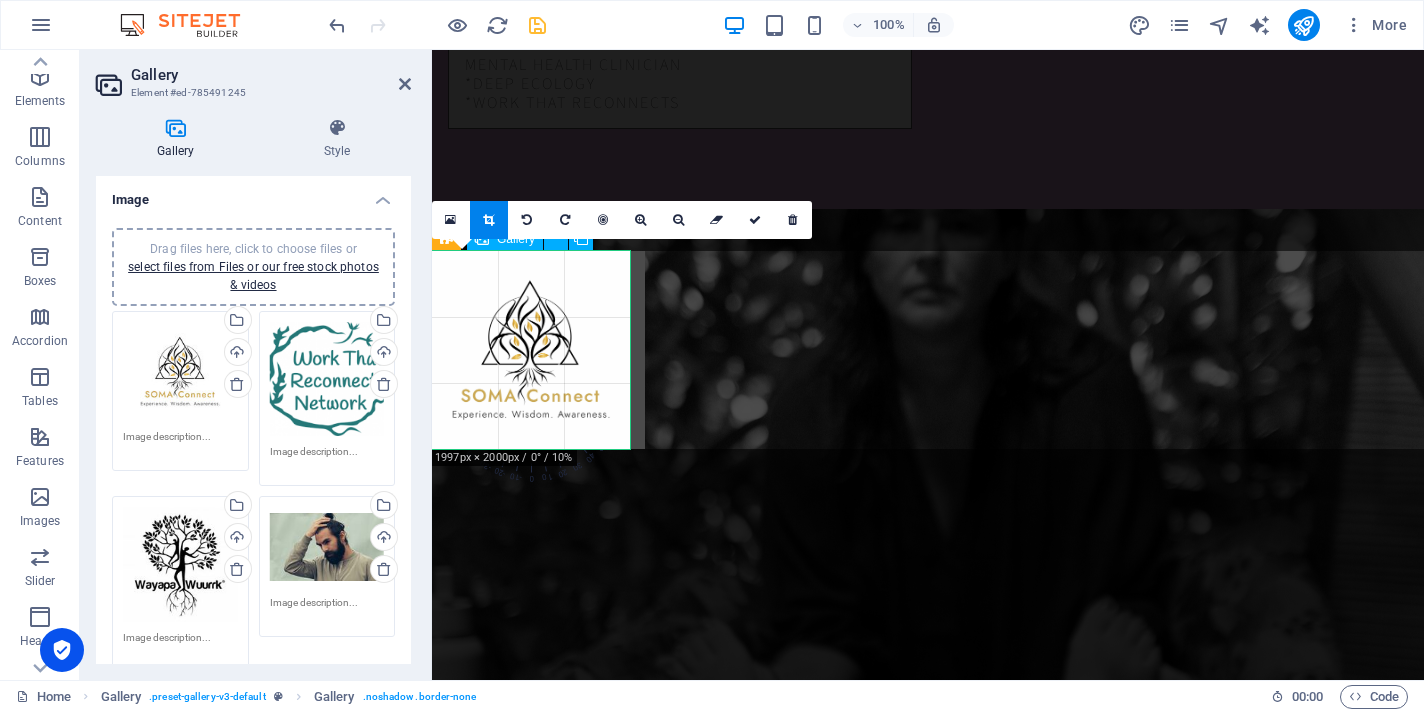 click at bounding box center (729, 2560) 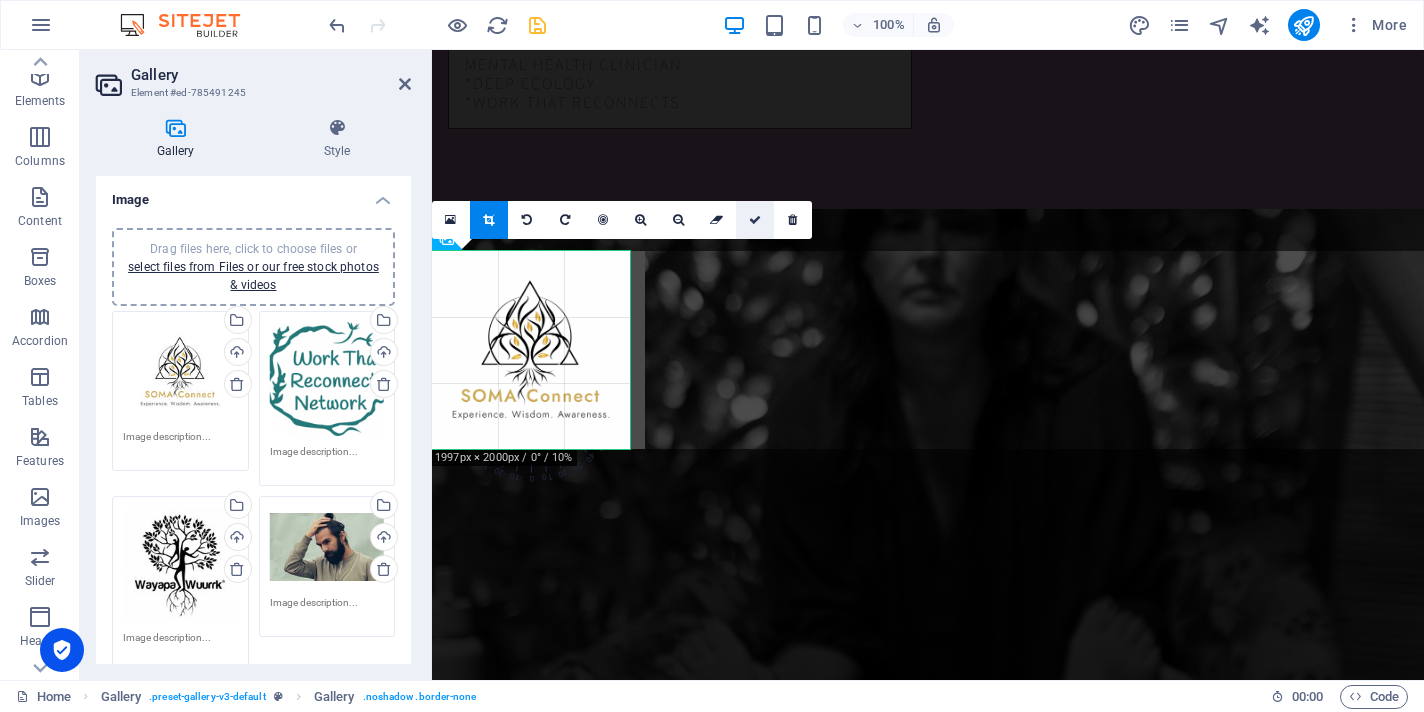 click at bounding box center [755, 220] 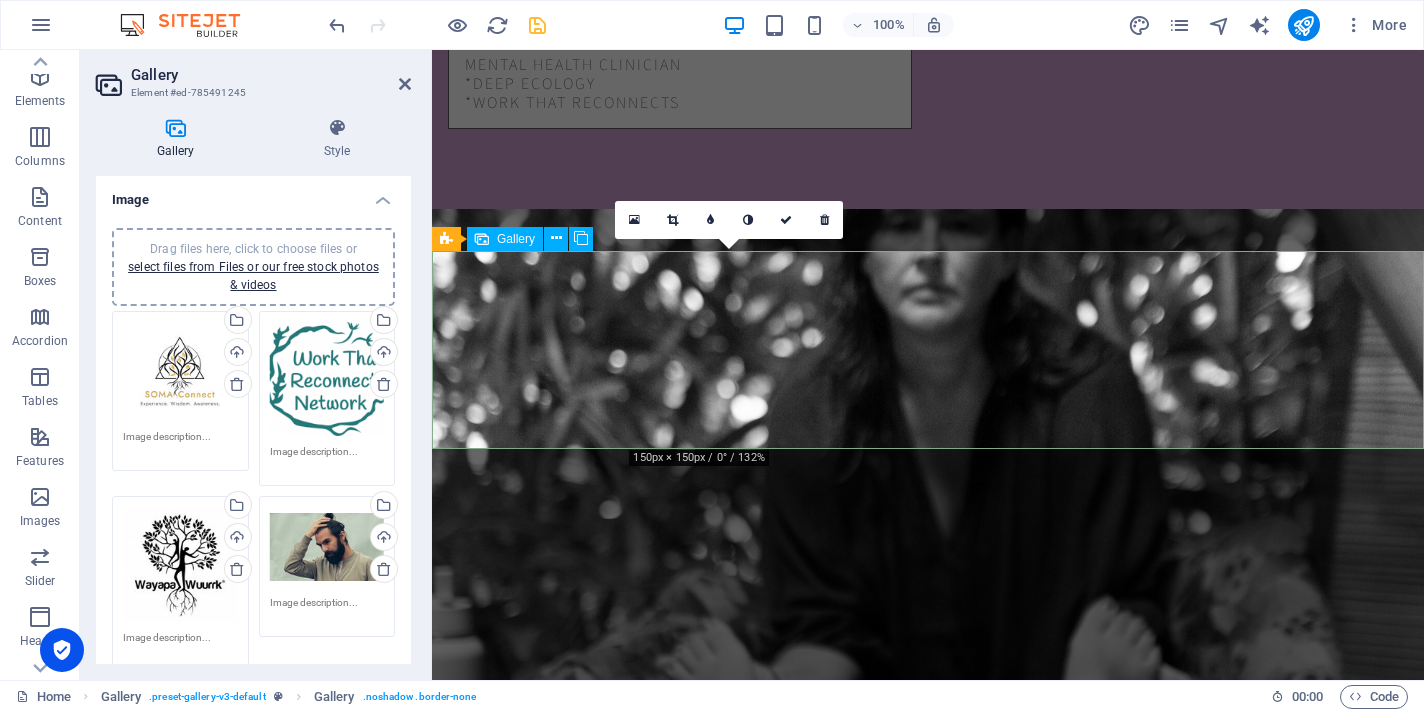 click at bounding box center (729, 2560) 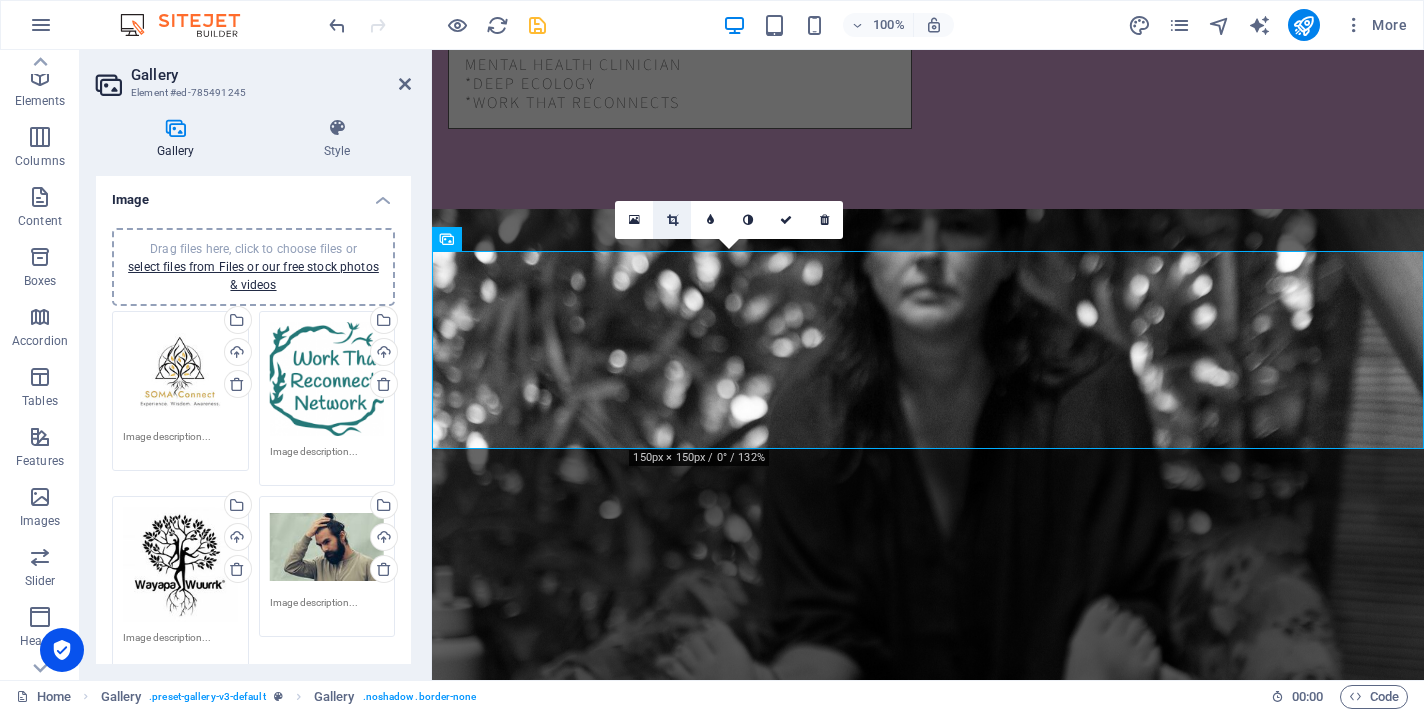 click at bounding box center (672, 220) 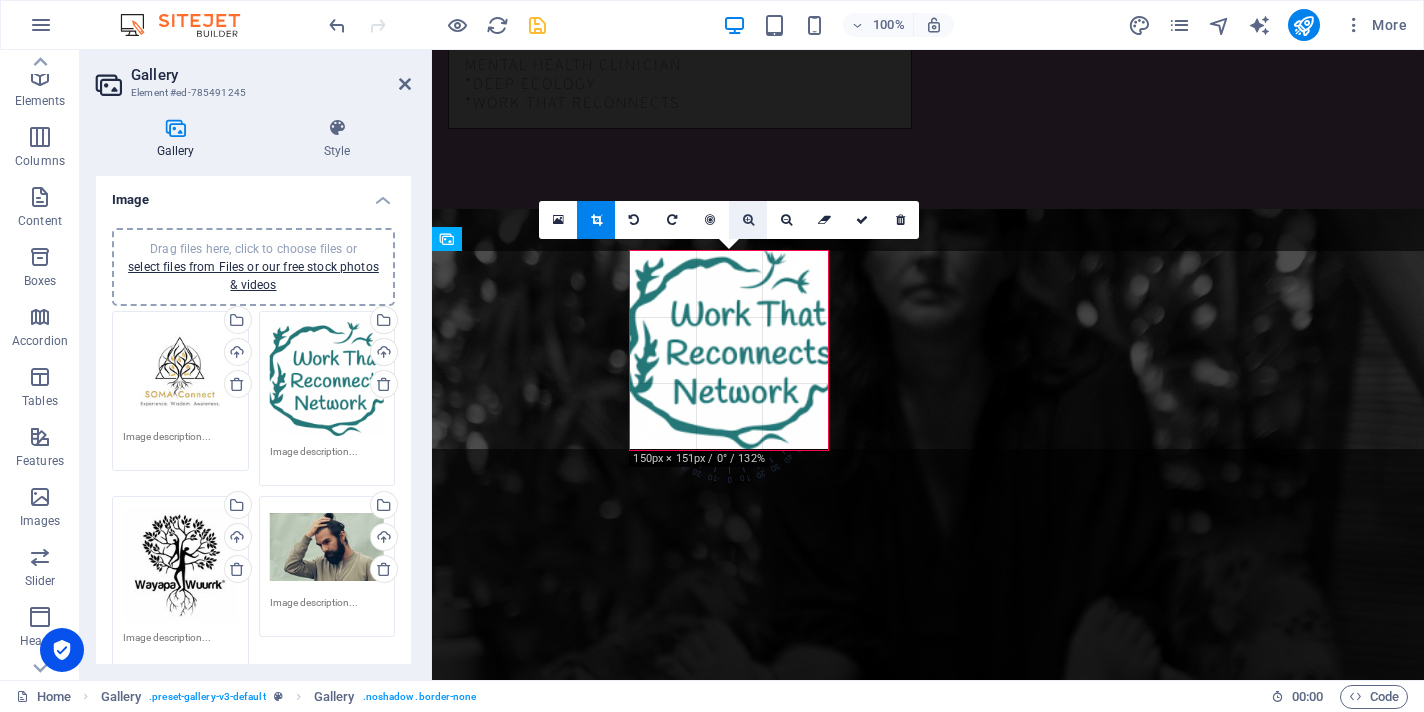 click at bounding box center (748, 220) 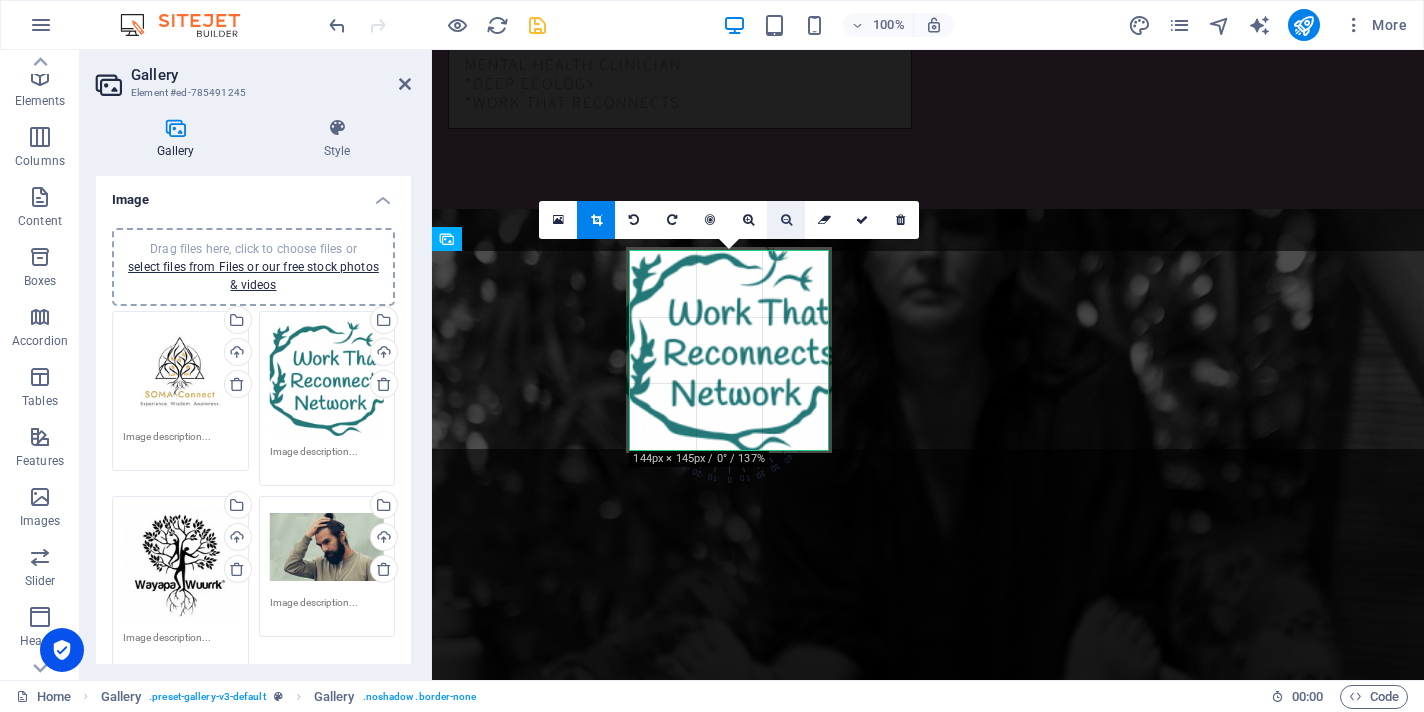 click at bounding box center (786, 220) 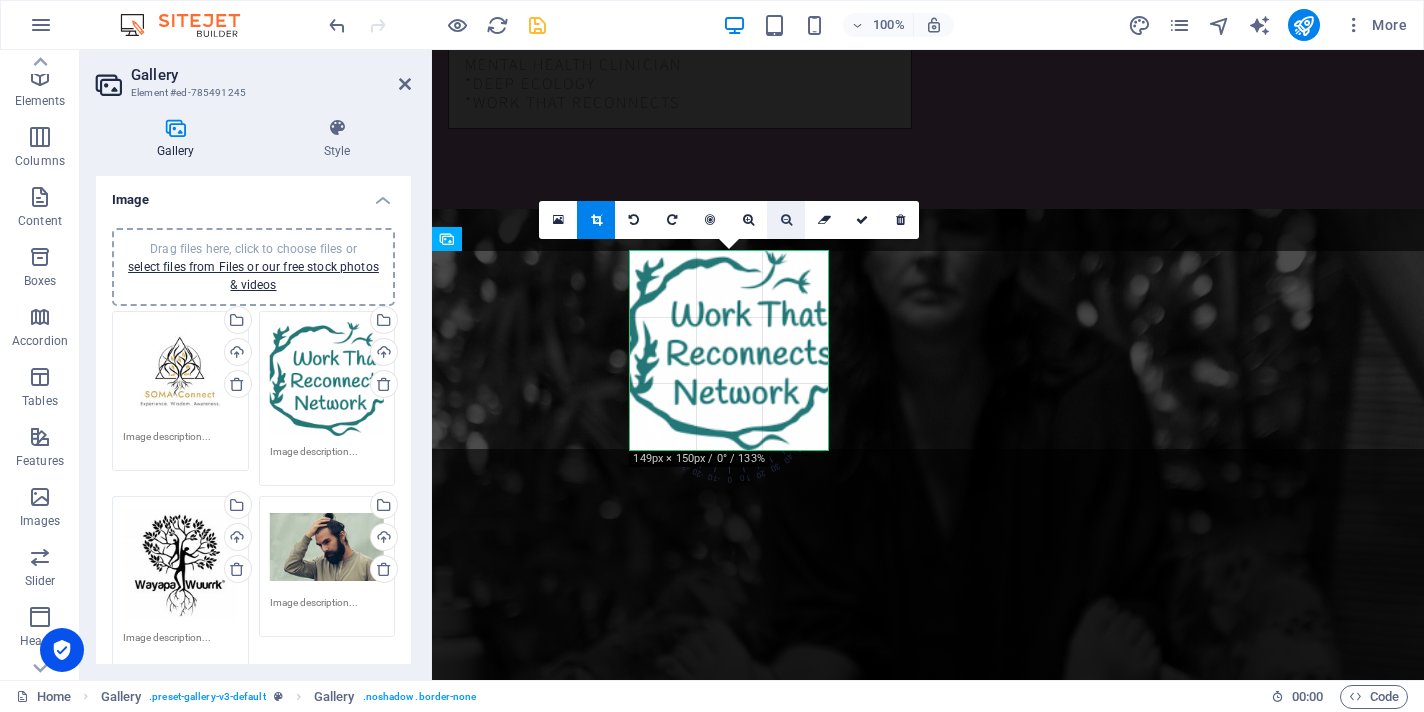 click at bounding box center [786, 220] 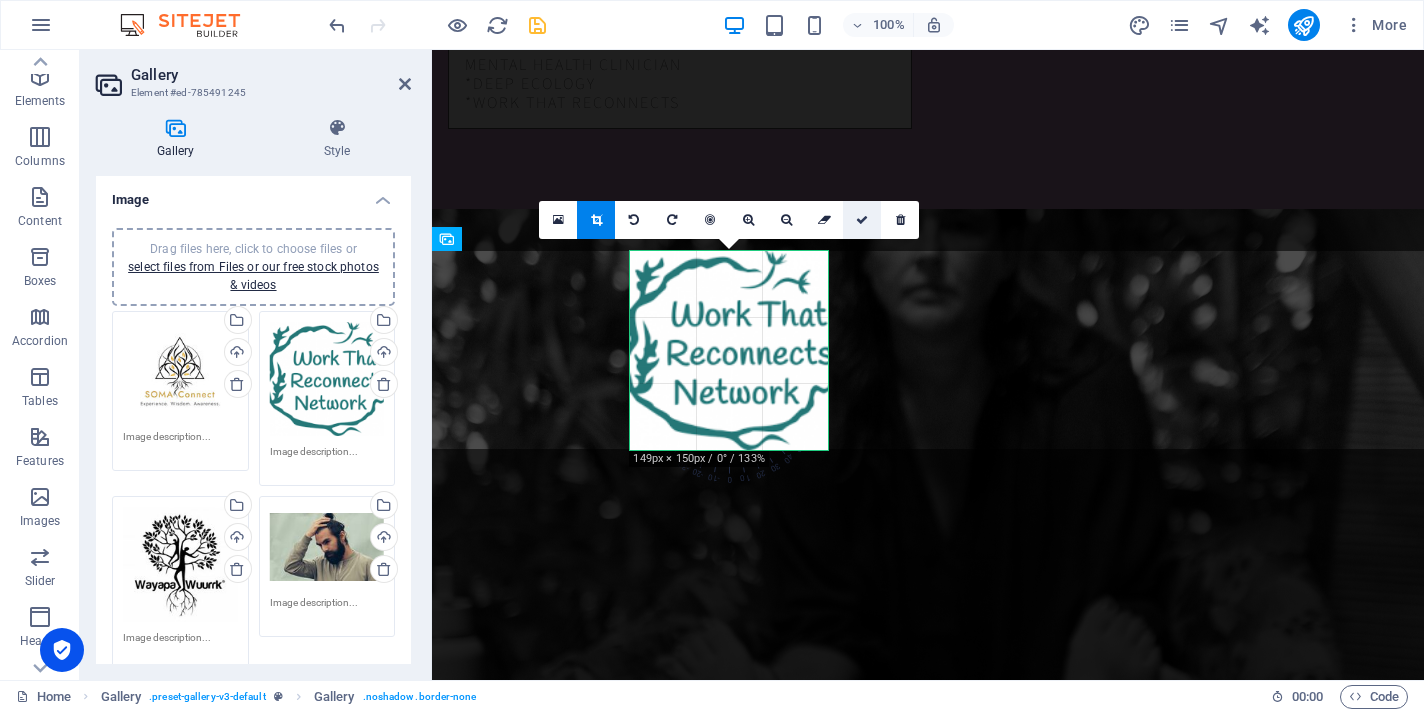 click at bounding box center (862, 220) 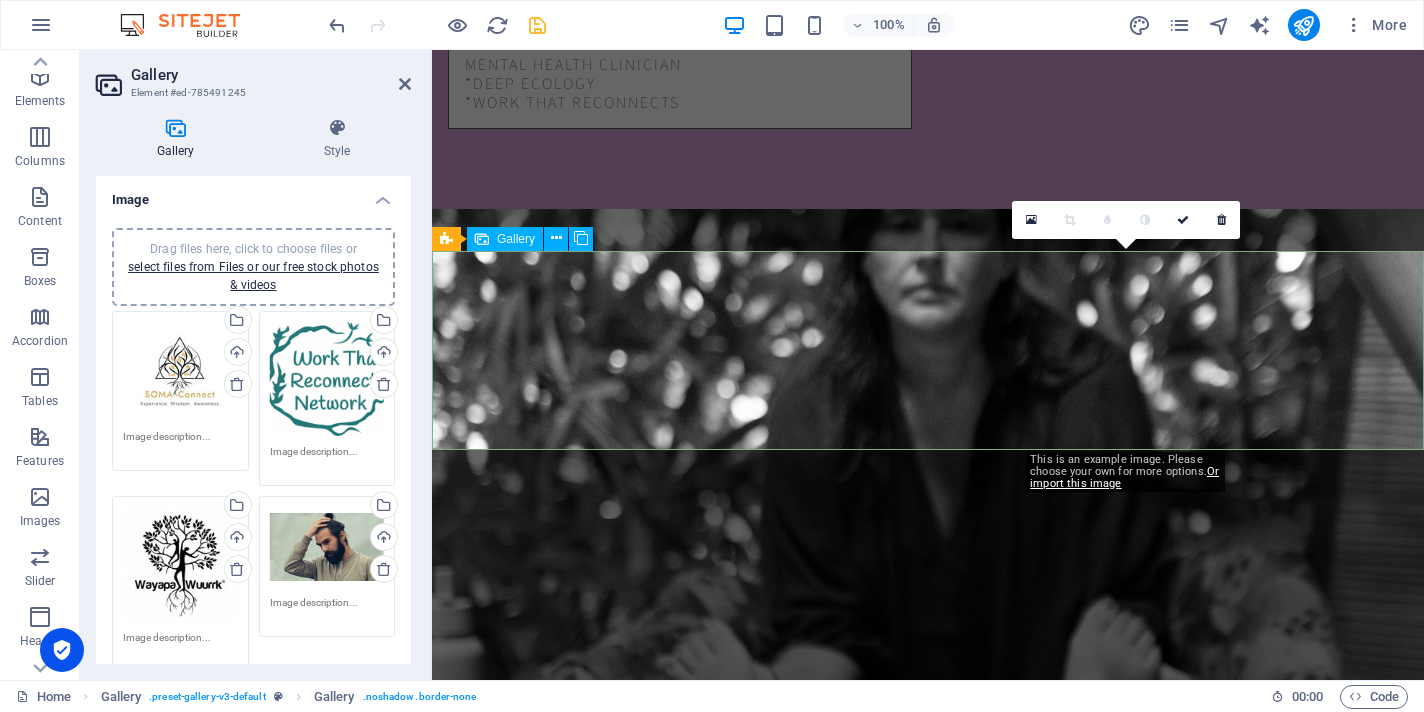 click at bounding box center (1126, 2561) 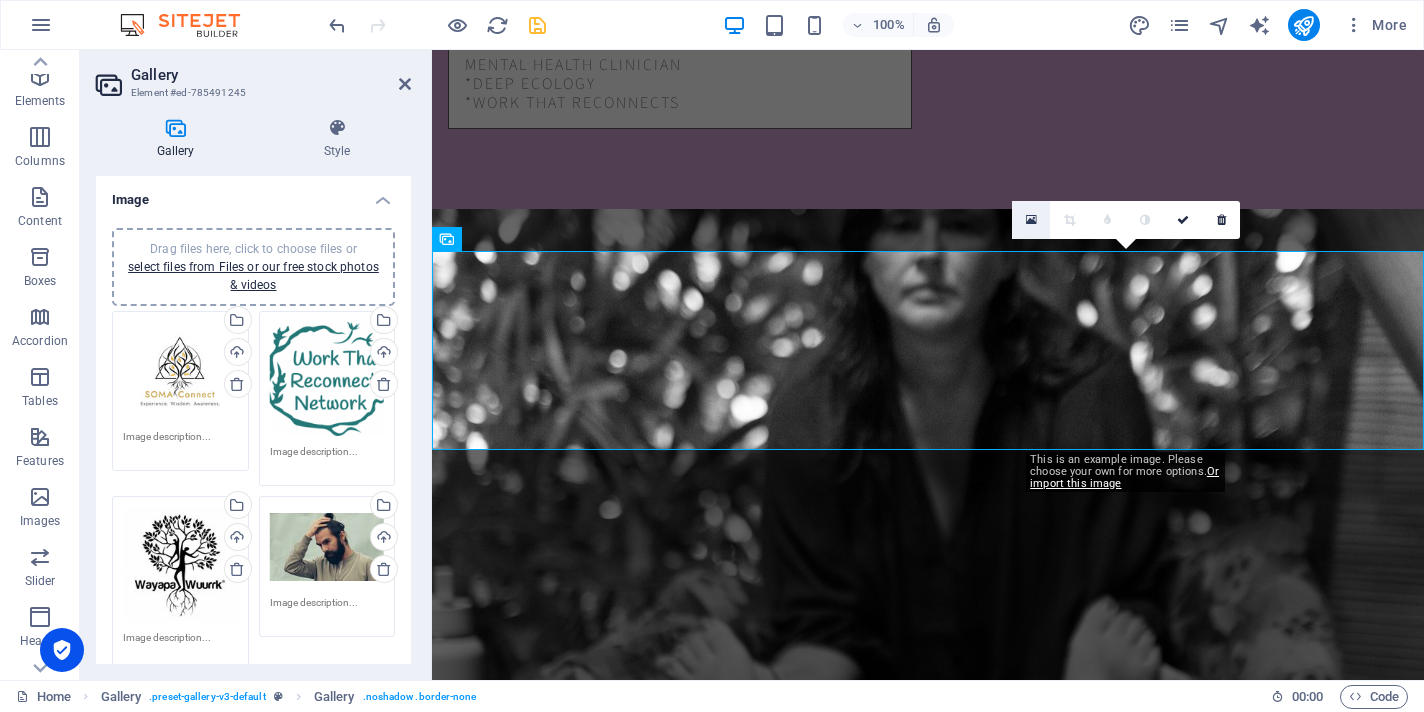 click at bounding box center (1031, 220) 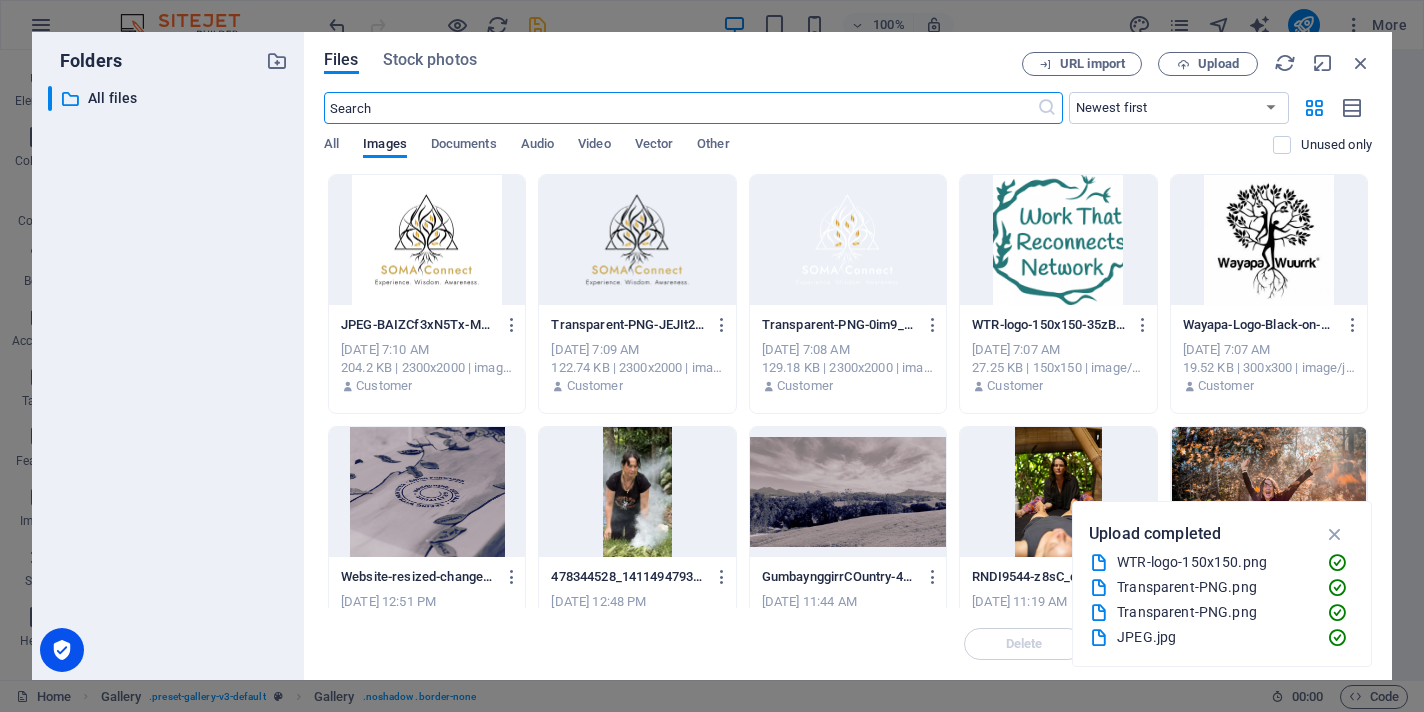scroll, scrollTop: 3952, scrollLeft: 0, axis: vertical 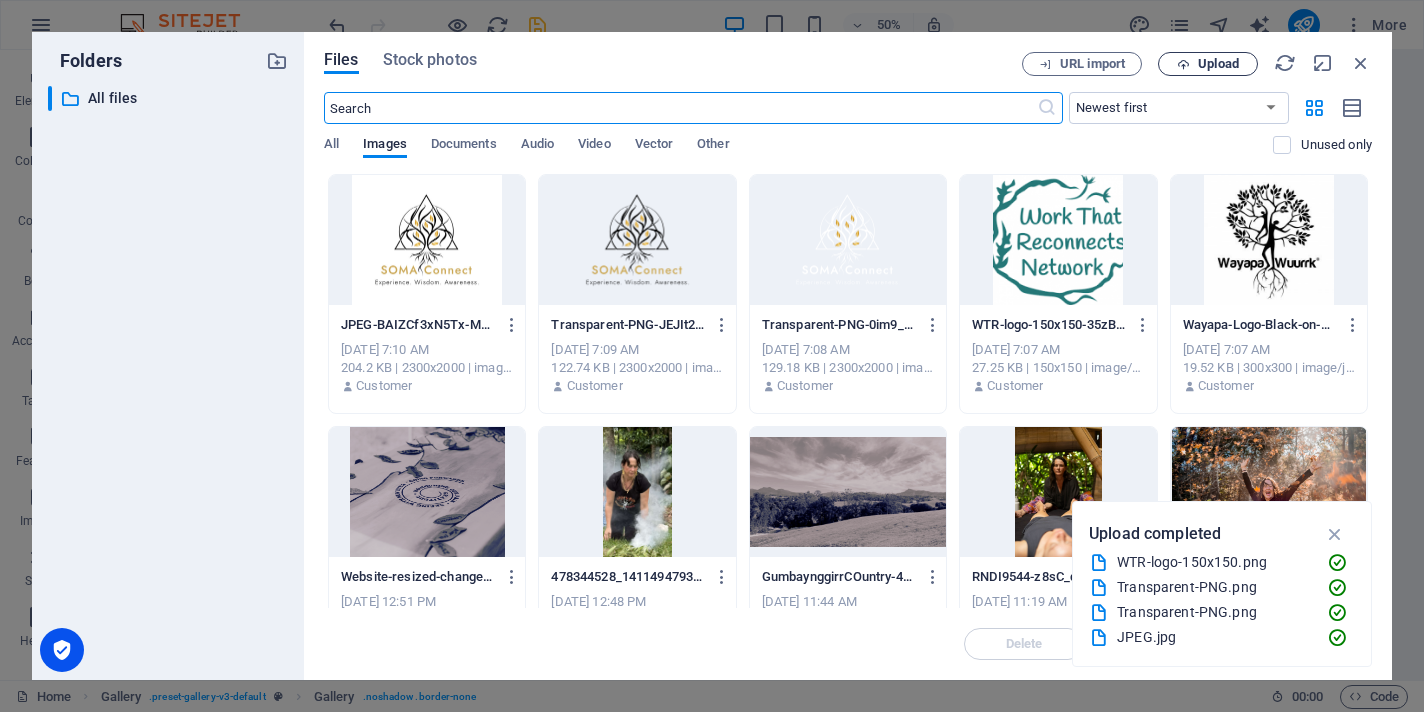click on "Upload" at bounding box center [1218, 64] 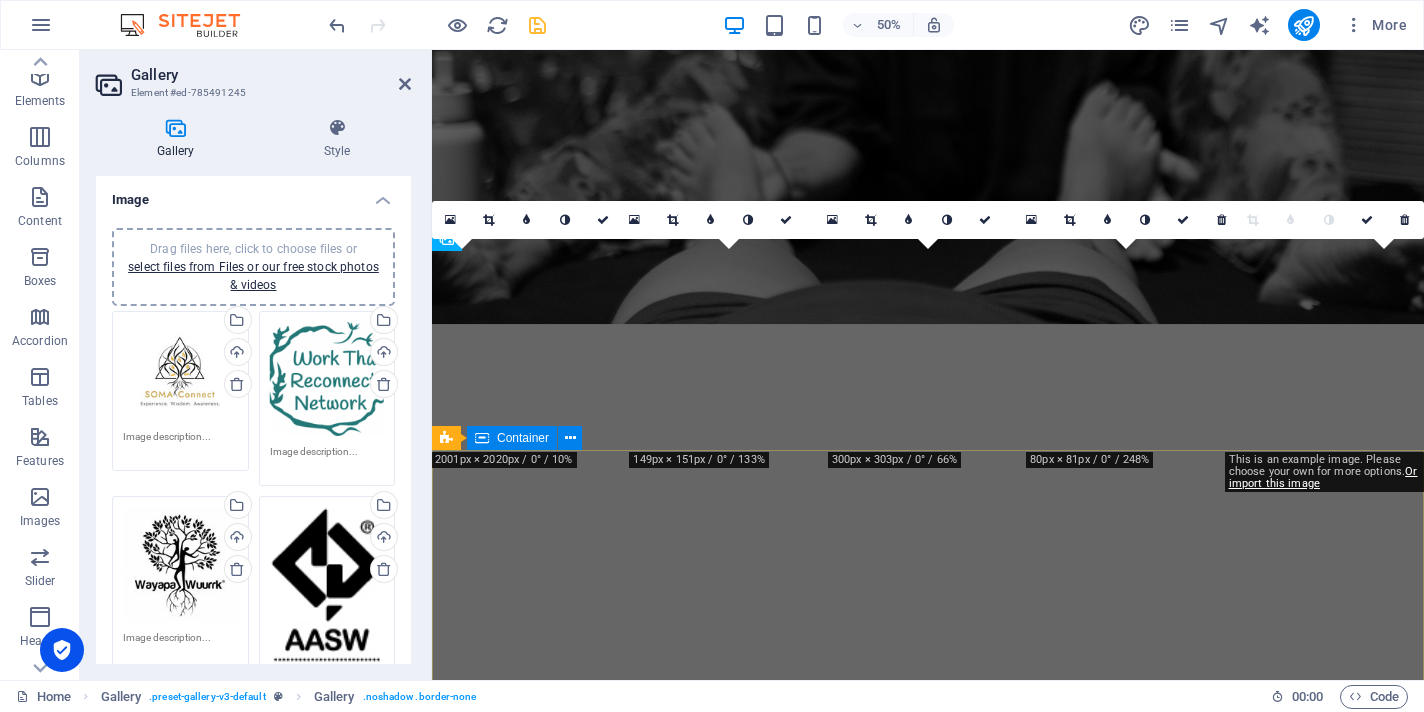 scroll, scrollTop: 3437, scrollLeft: 0, axis: vertical 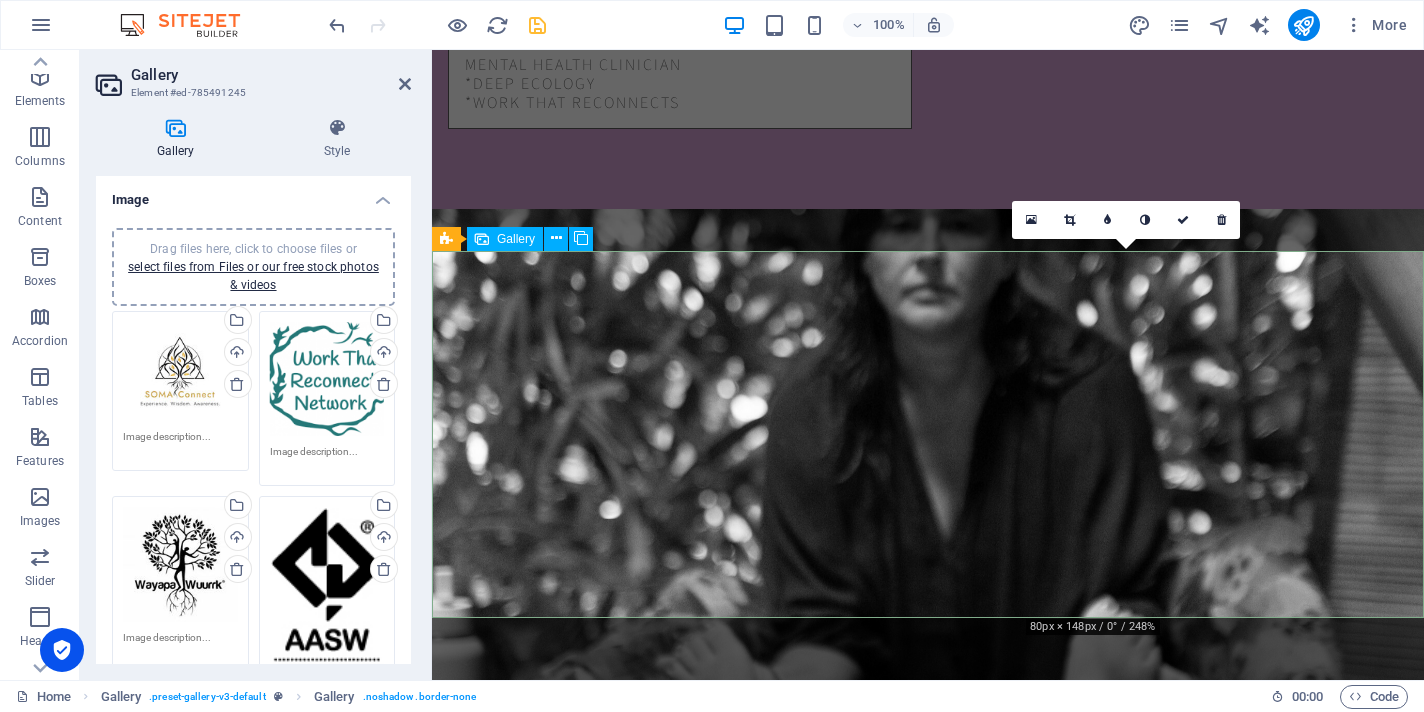 click at bounding box center (1126, 2644) 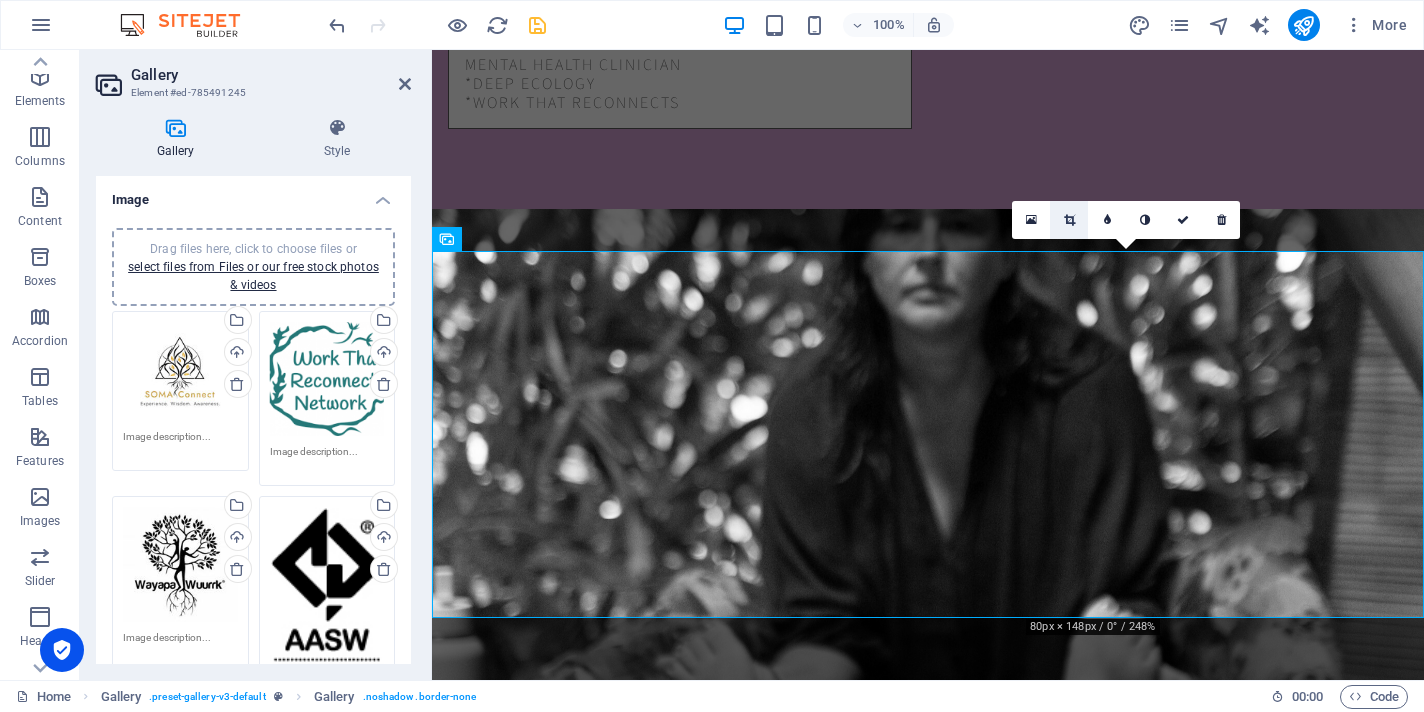click at bounding box center (1069, 220) 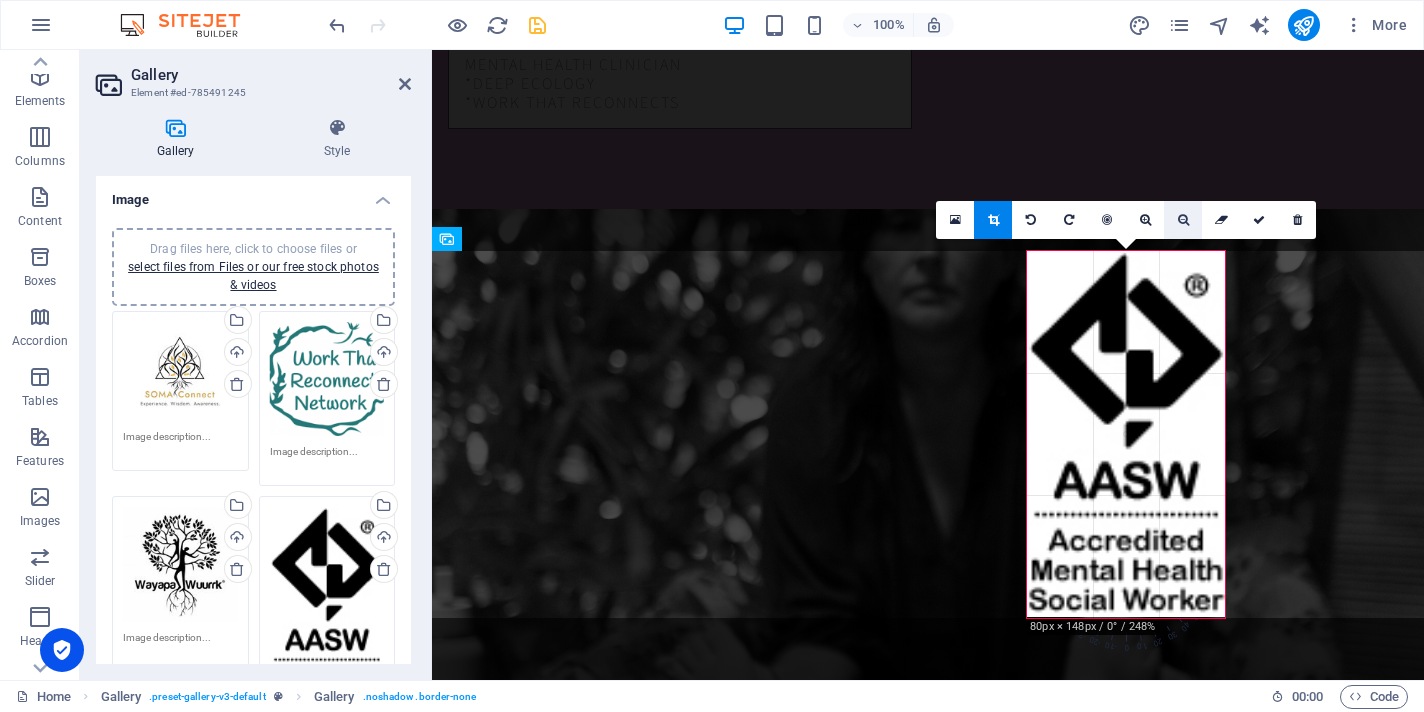 click at bounding box center (1183, 220) 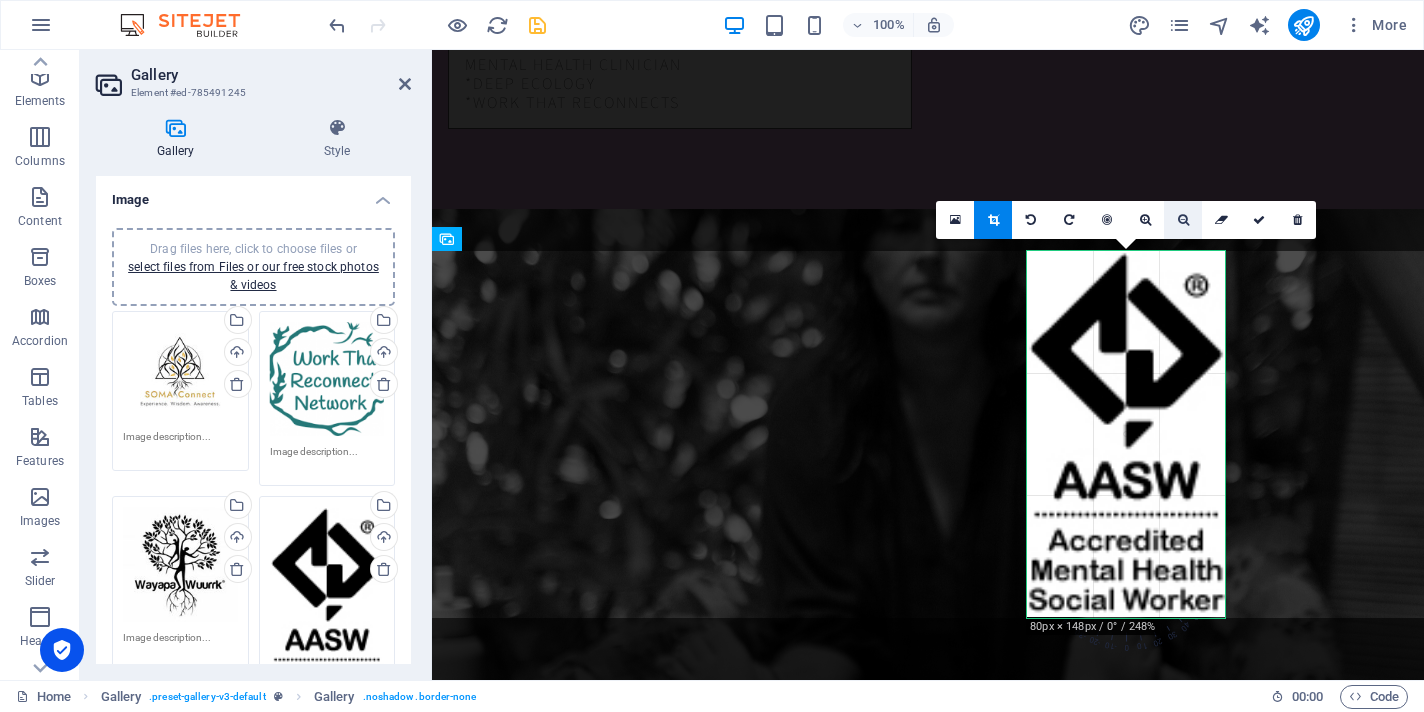 click at bounding box center [1183, 220] 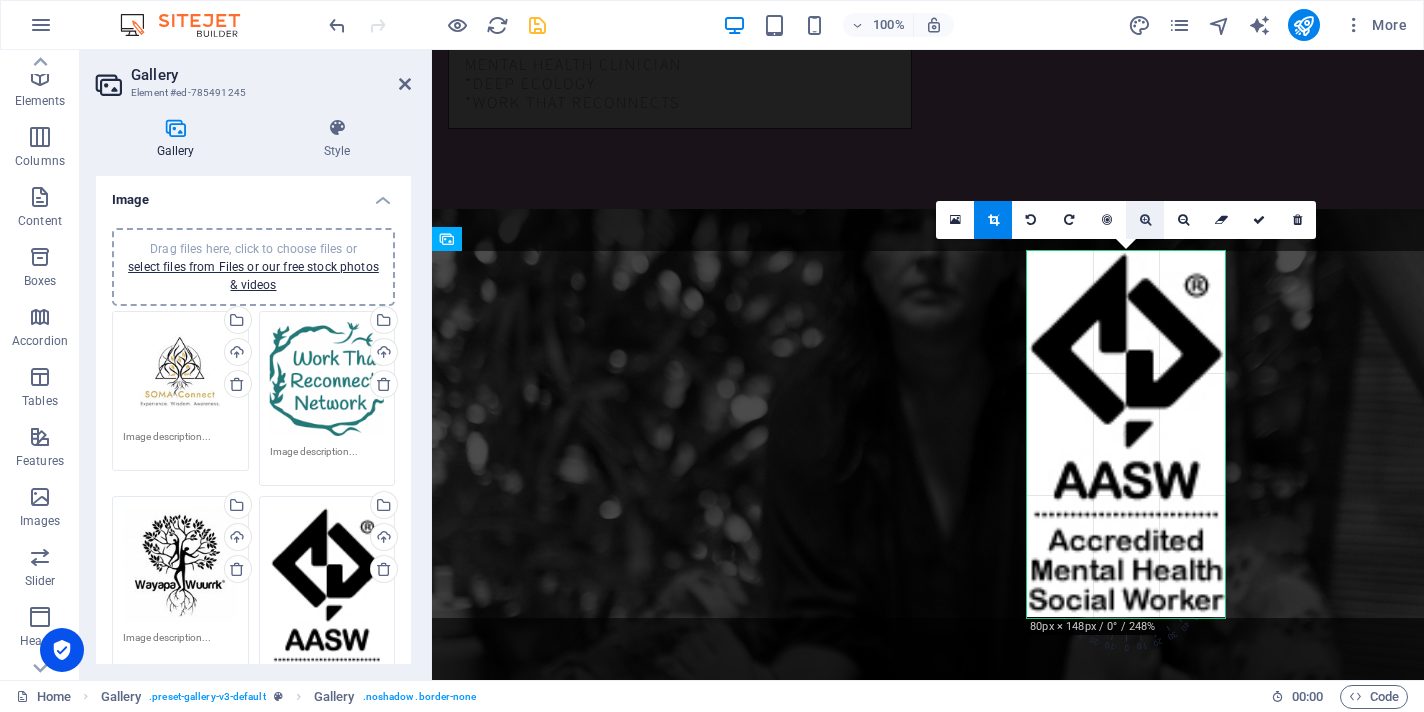 click at bounding box center (1145, 220) 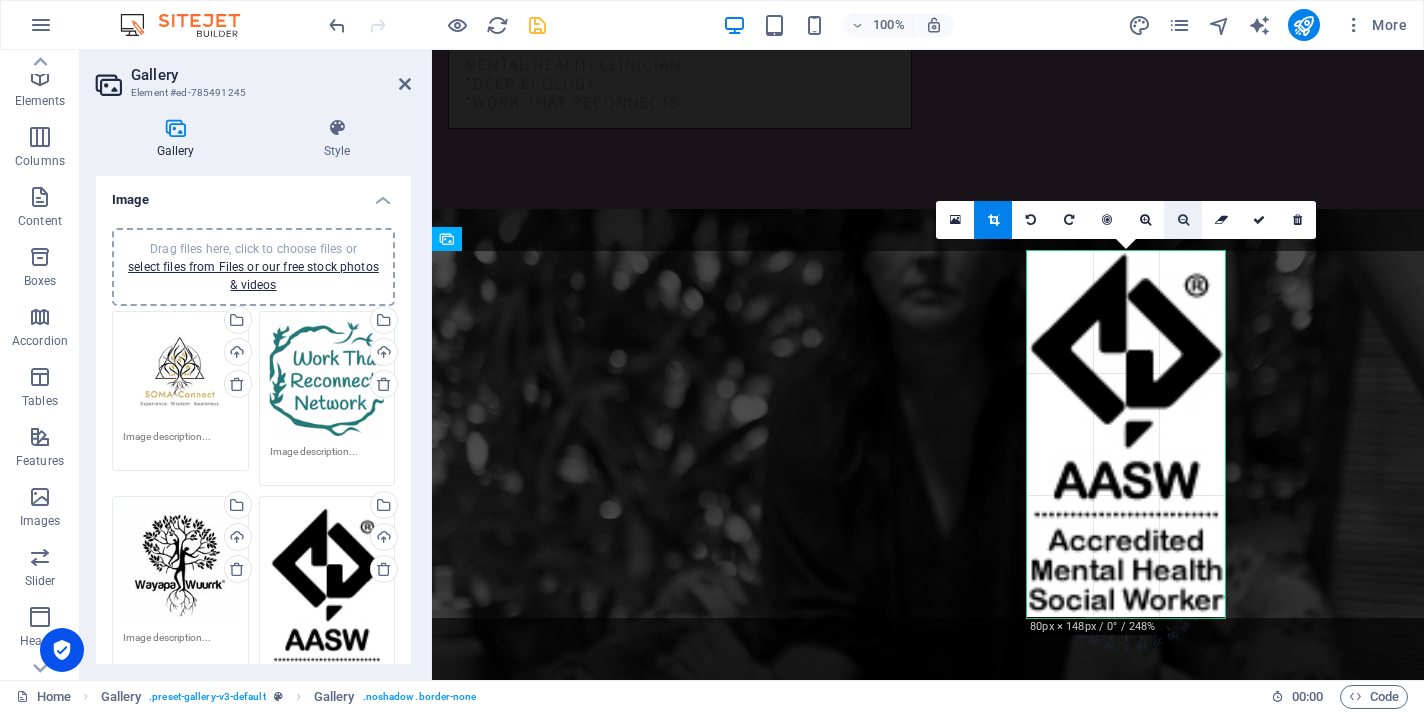click at bounding box center (1183, 220) 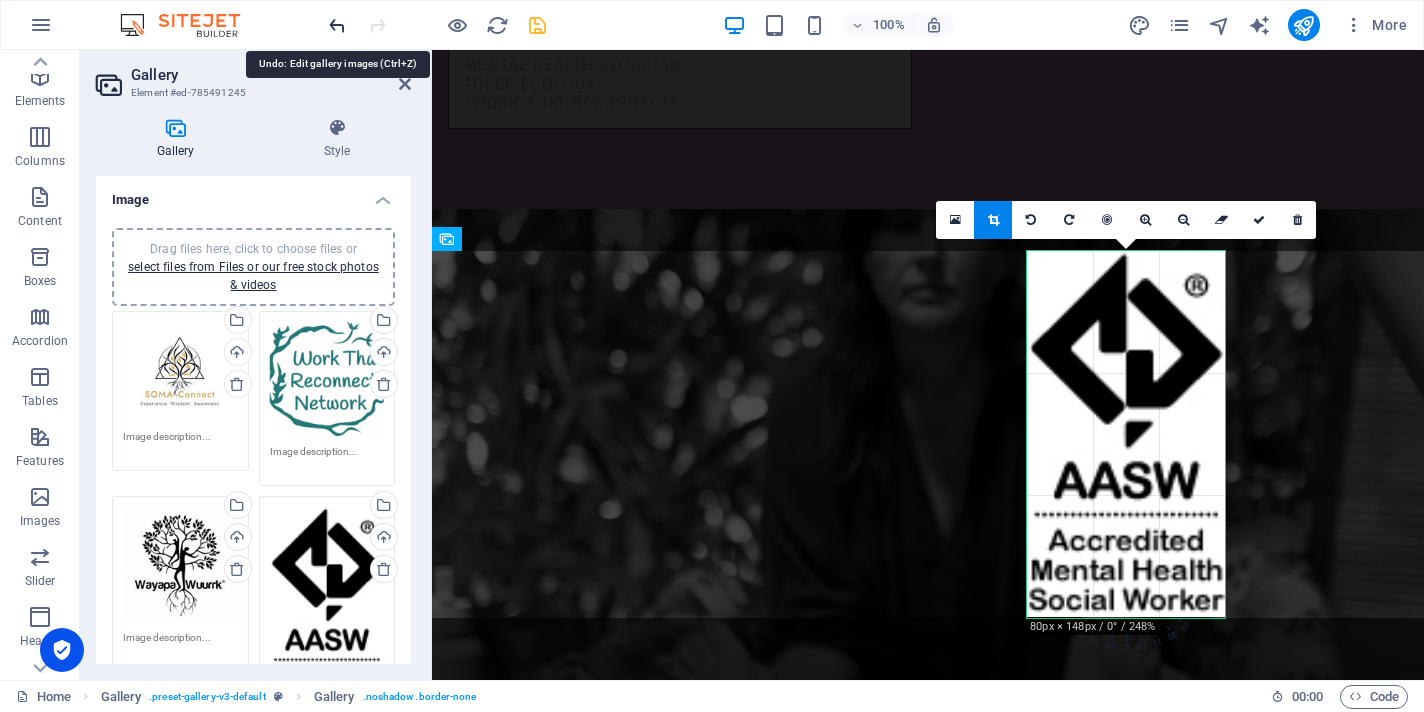 click at bounding box center [337, 25] 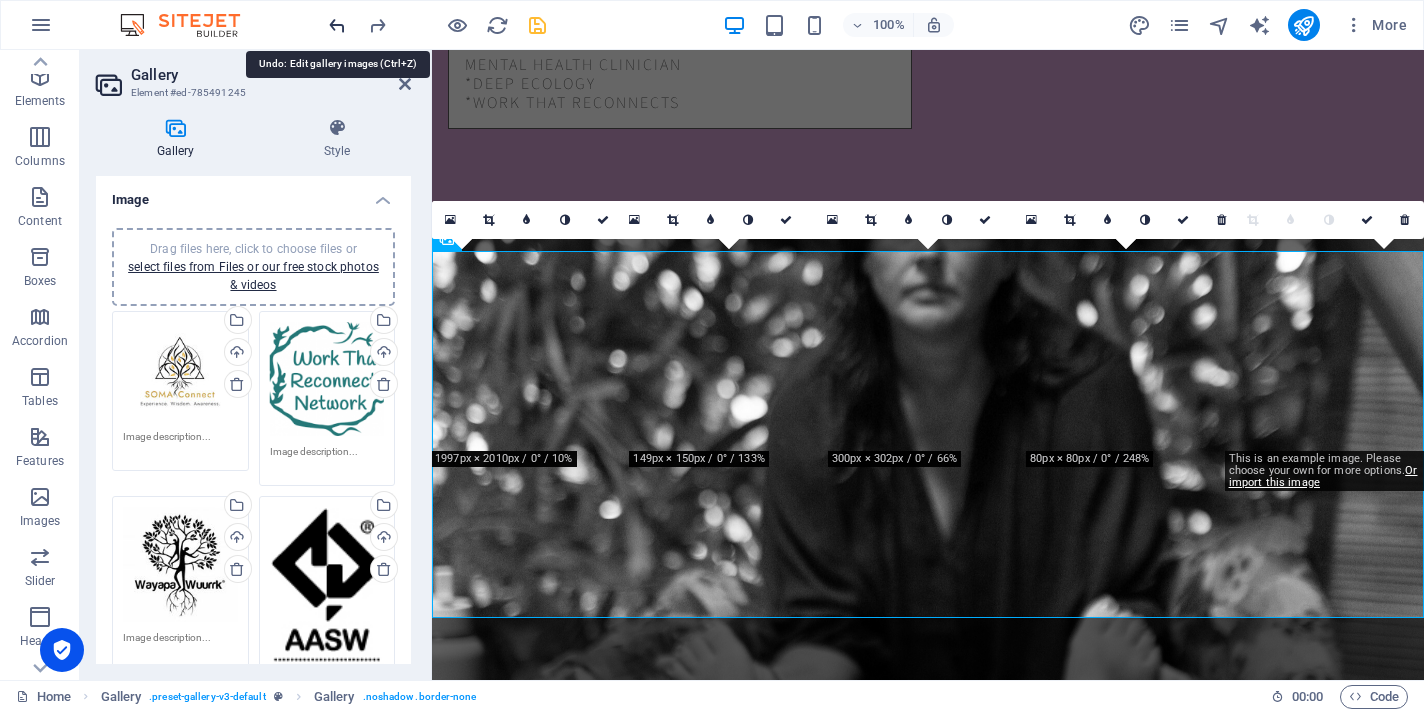 click at bounding box center (337, 25) 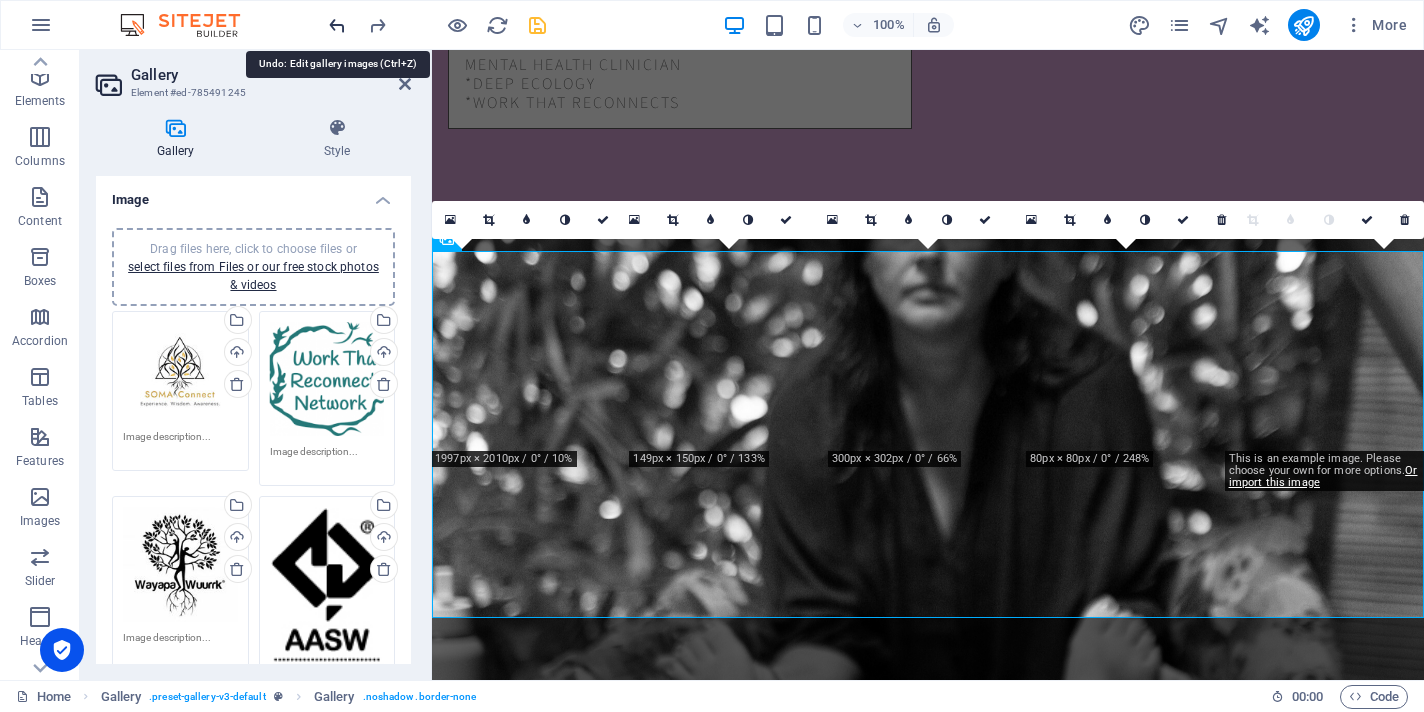 click at bounding box center [337, 25] 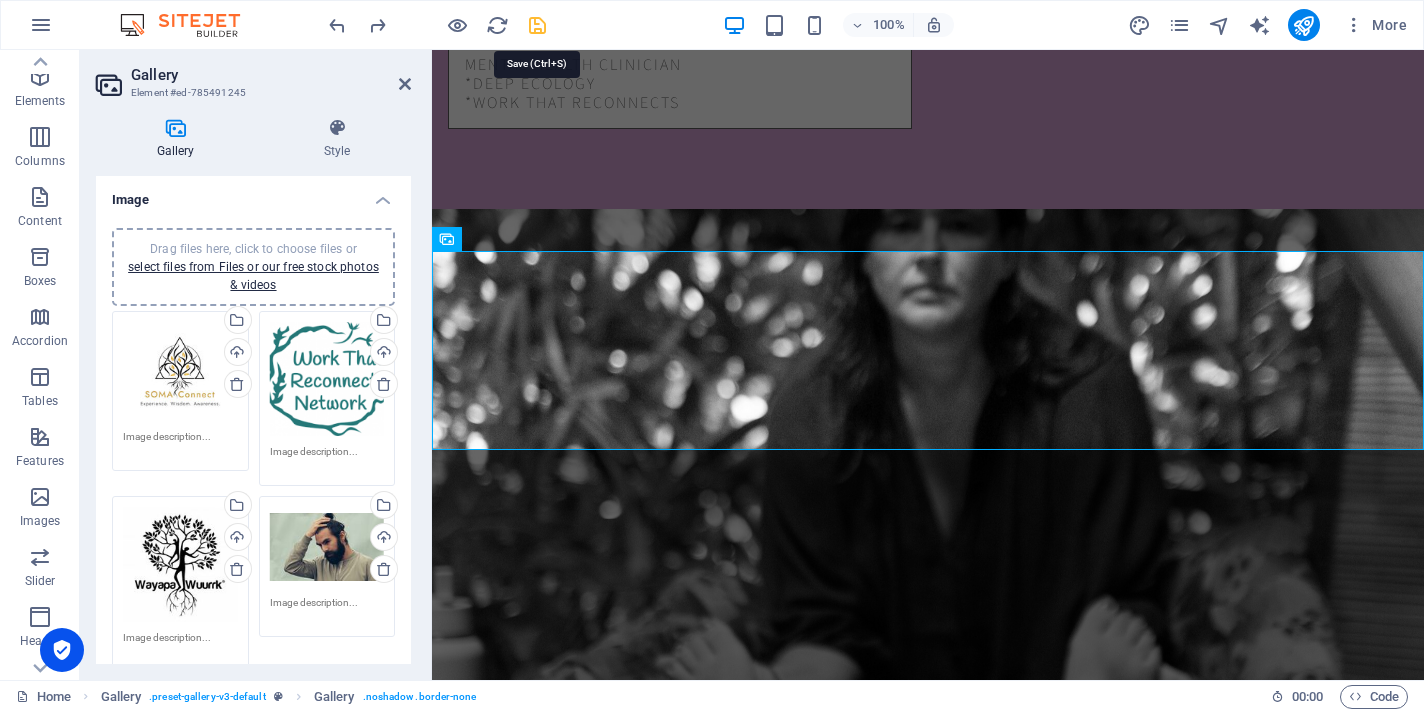 click at bounding box center [537, 25] 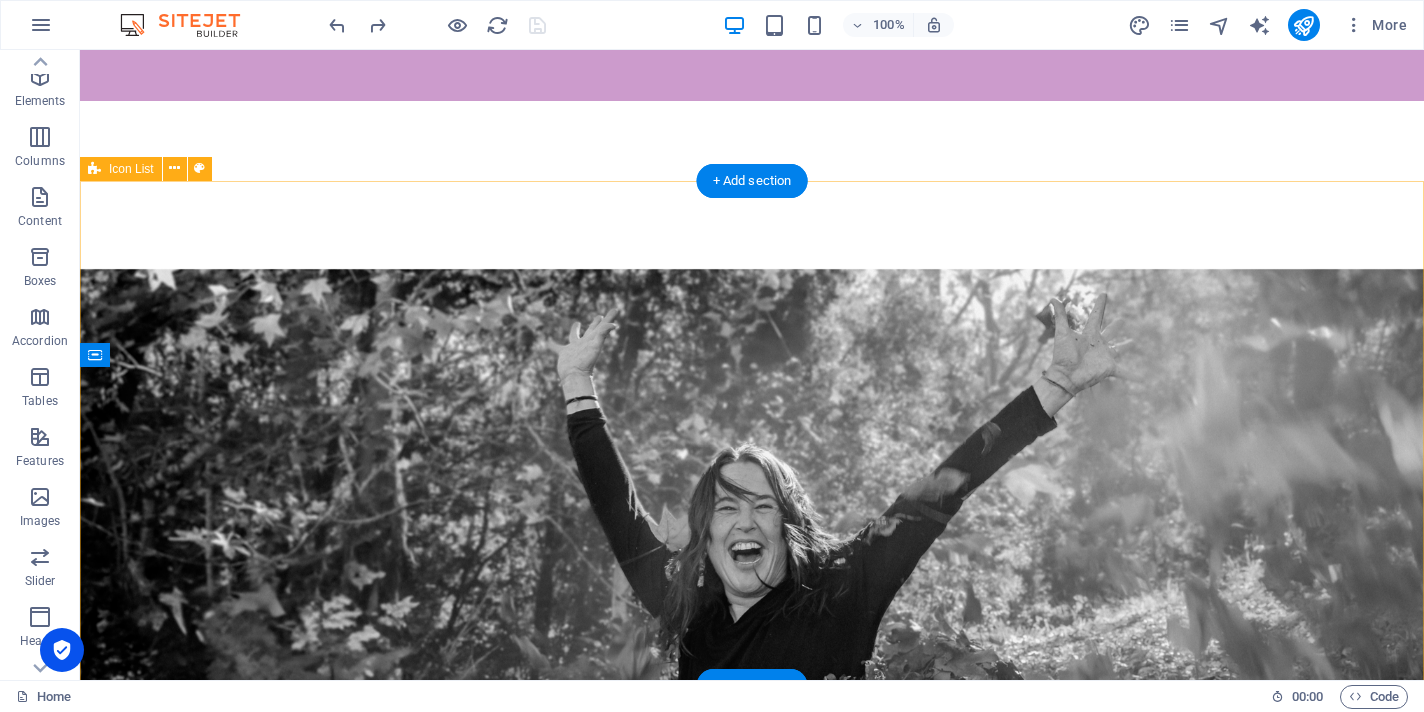 scroll, scrollTop: 1463, scrollLeft: 0, axis: vertical 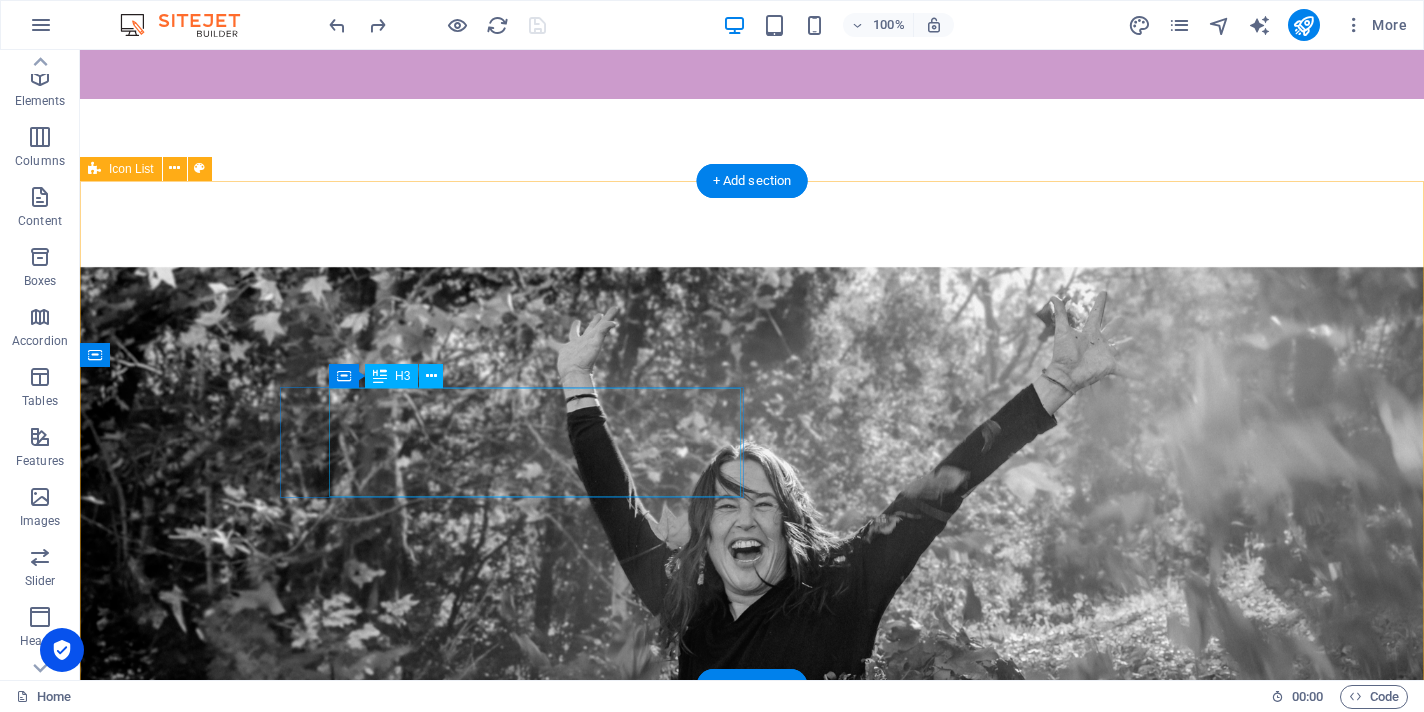 click on "Somatic Awareness and Experiences" at bounding box center [303, 1653] 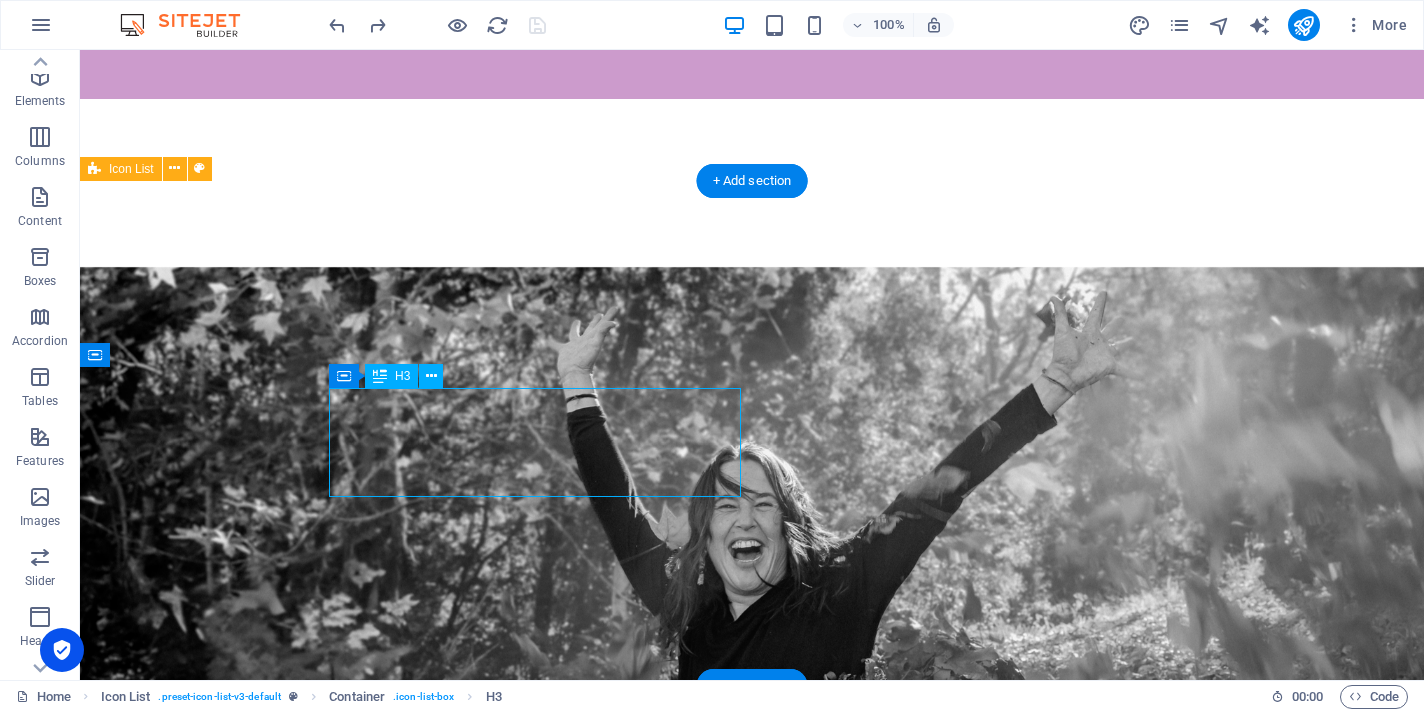 click on "Somatic Awareness and Experiences" at bounding box center [303, 1653] 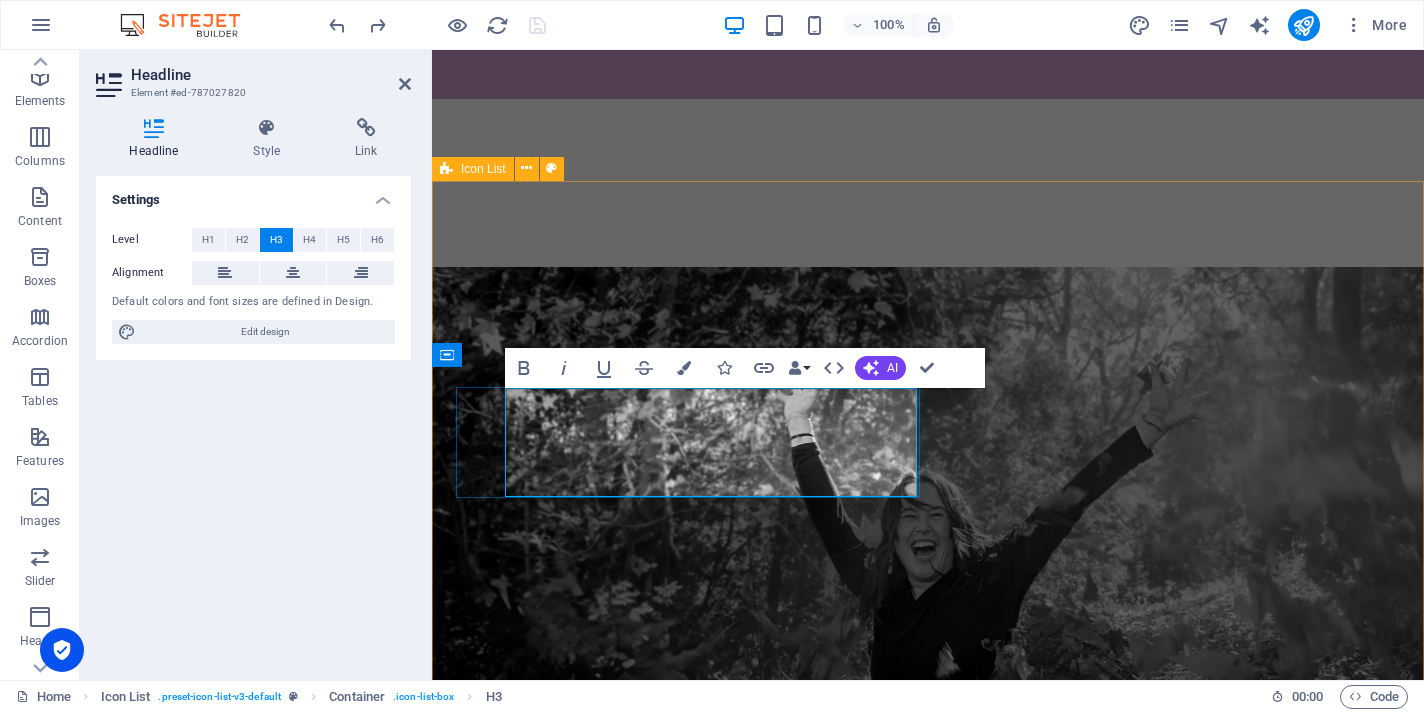click on "Somatic Awareness and Experiences" at bounding box center (629, 1653) 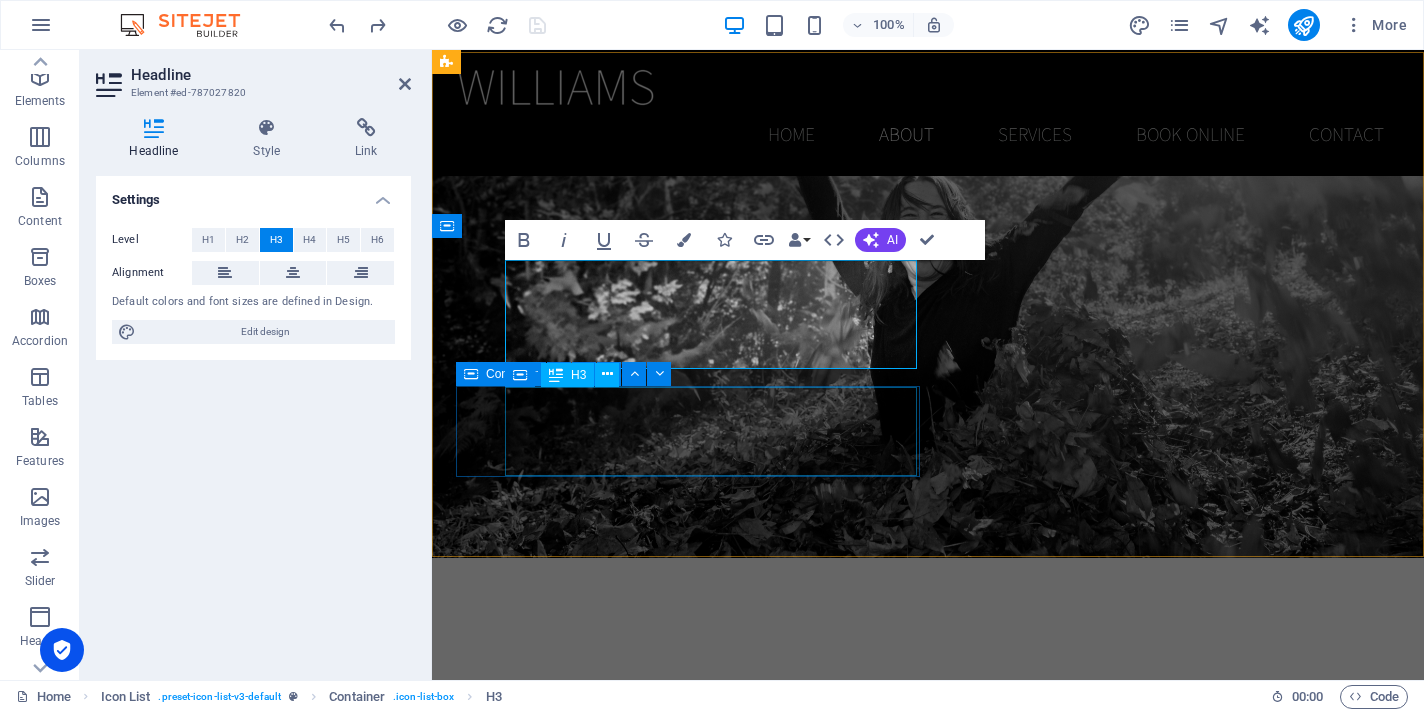 scroll, scrollTop: 1590, scrollLeft: 0, axis: vertical 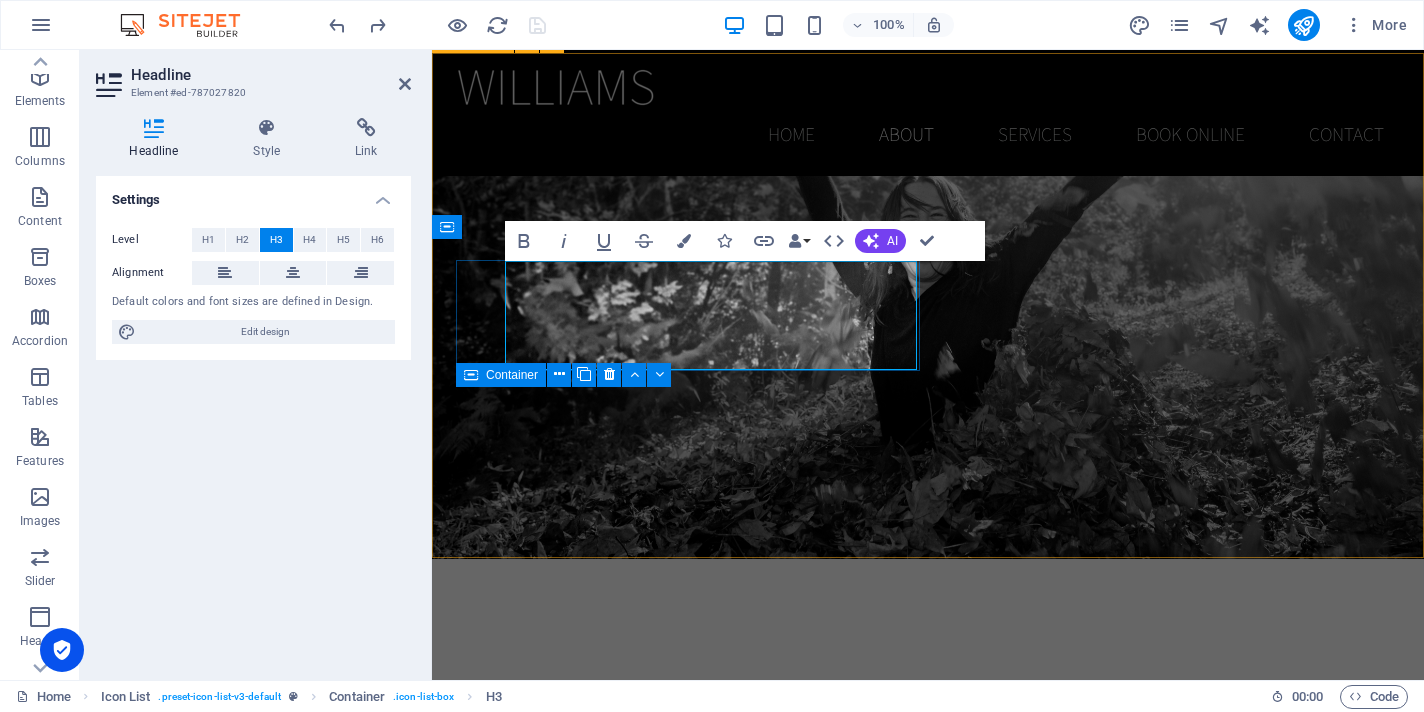 click on "Soma Connect ‌Somatic Awareness and Experiences" at bounding box center [655, 1493] 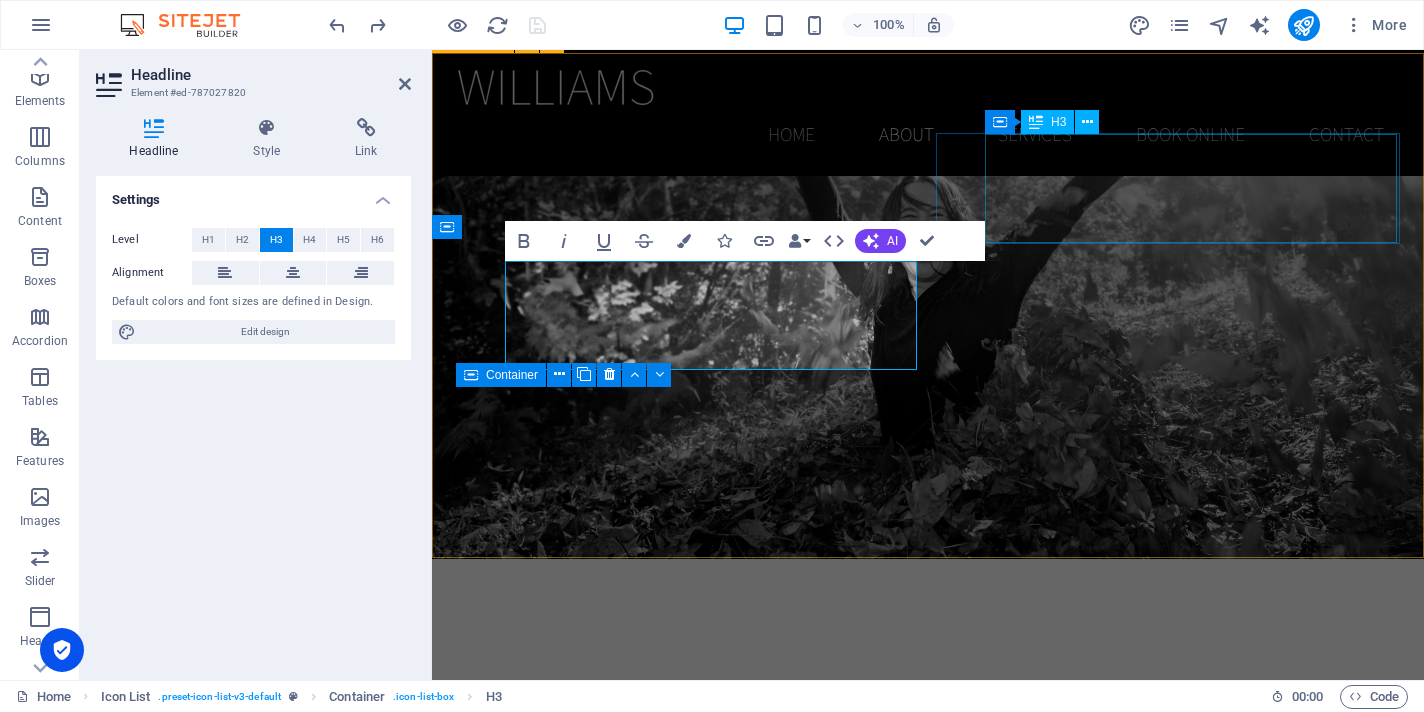 click on "Breath Medicine & Facilitated Breath Repatterning" at bounding box center [655, 1364] 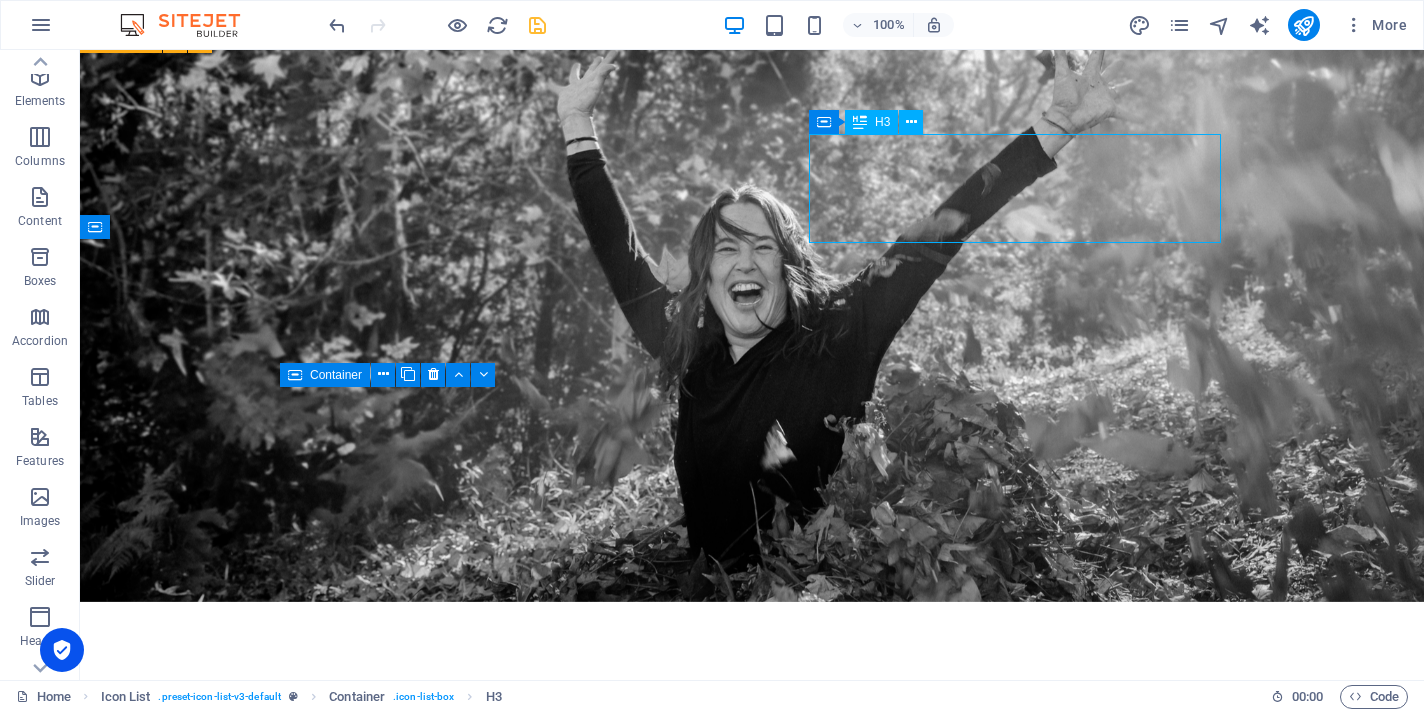 click on "Breath Medicine & Facilitated Breath Repatterning" at bounding box center (303, 1407) 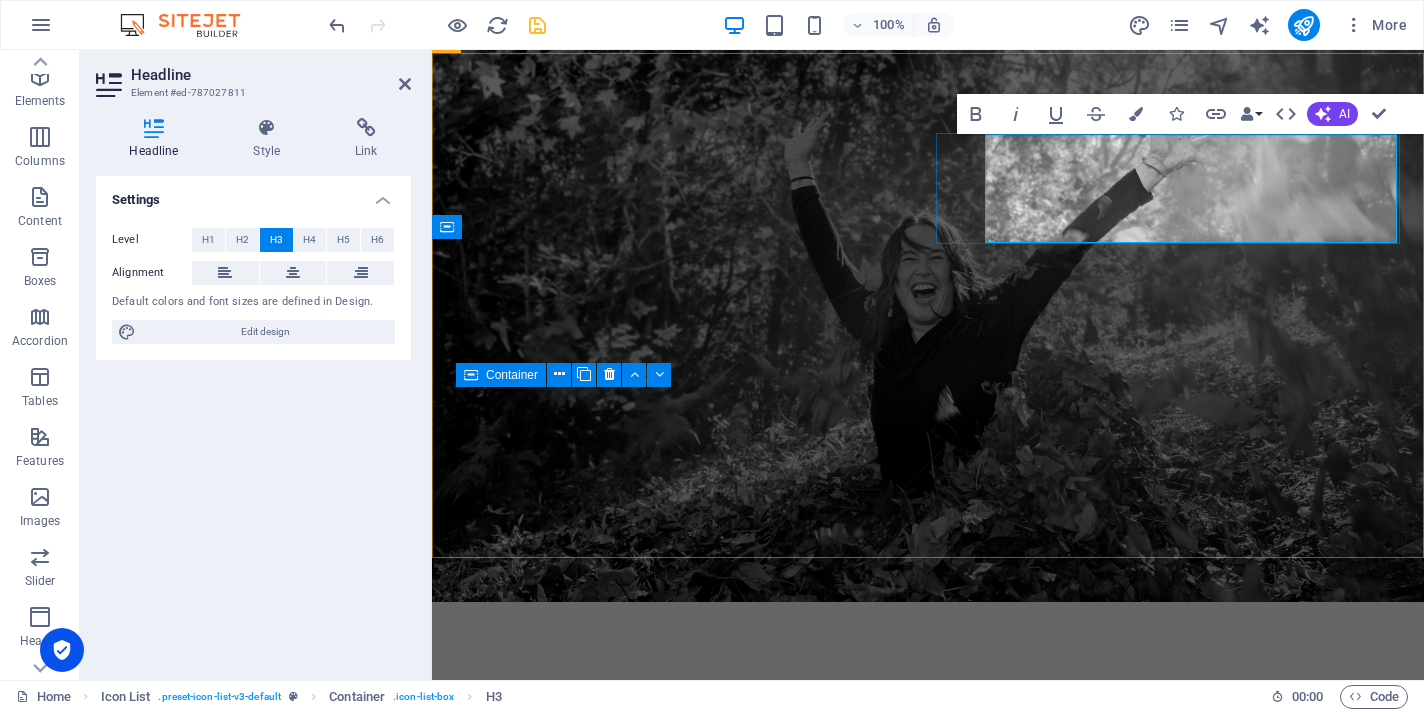 scroll, scrollTop: 1600, scrollLeft: 0, axis: vertical 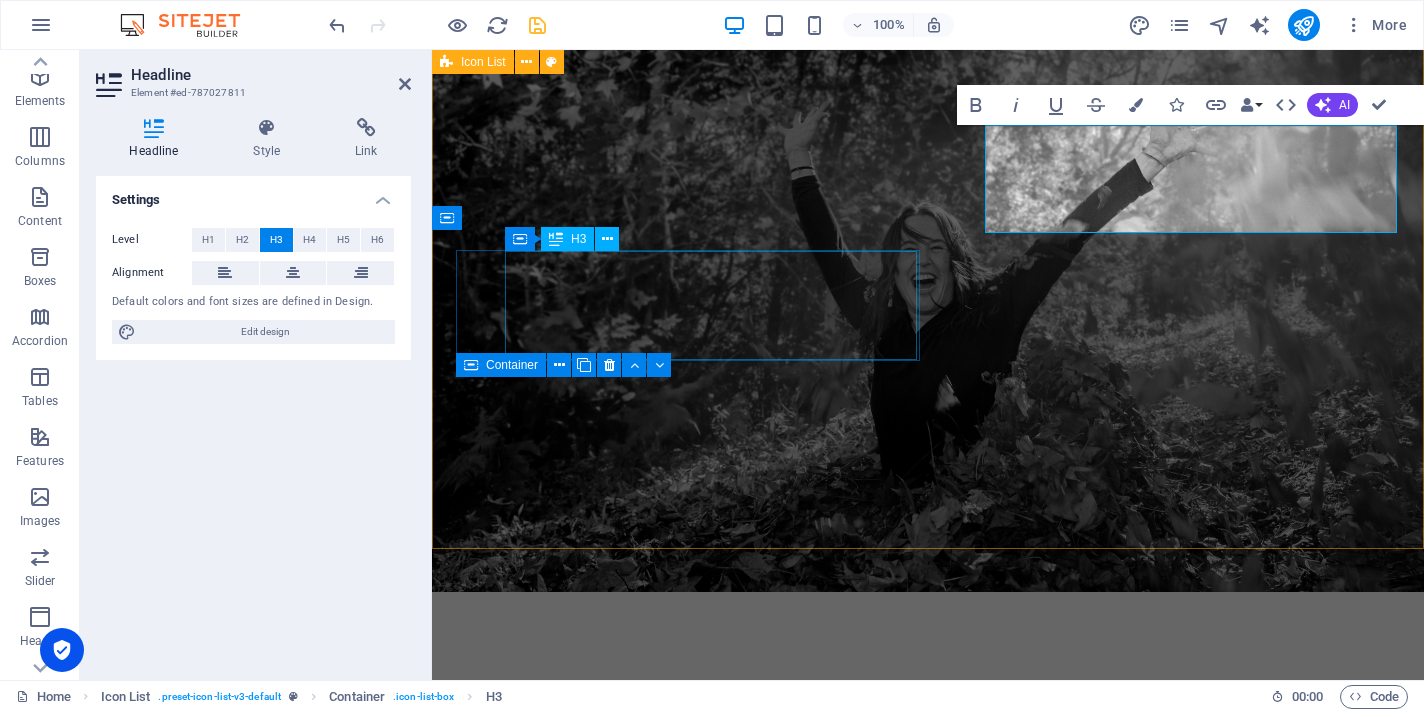 click on "Soma Connect Somatic Awareness and Experiences" at bounding box center (655, 1511) 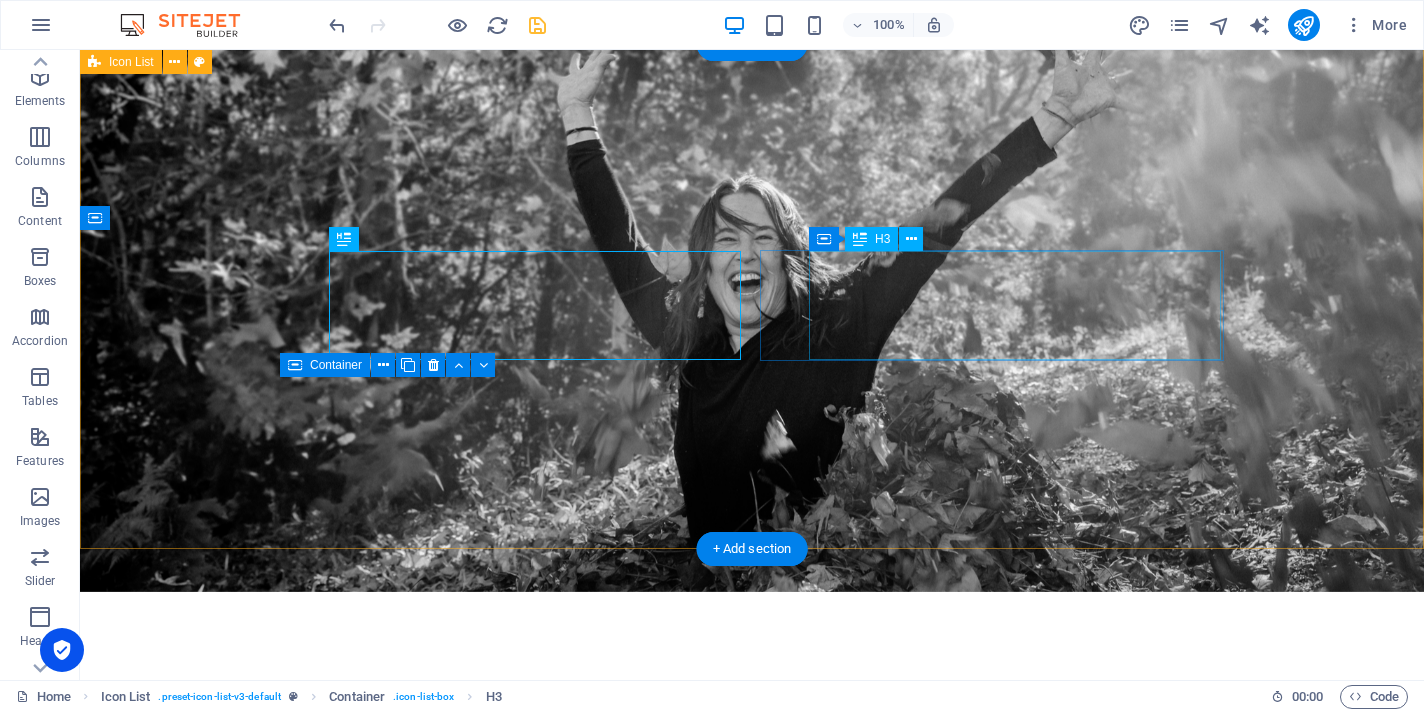 click on "Kinesiology  *TBM - Total Body Modification *NET - Neuro Emotional Technique *Functional Restoration" at bounding box center (303, 1603) 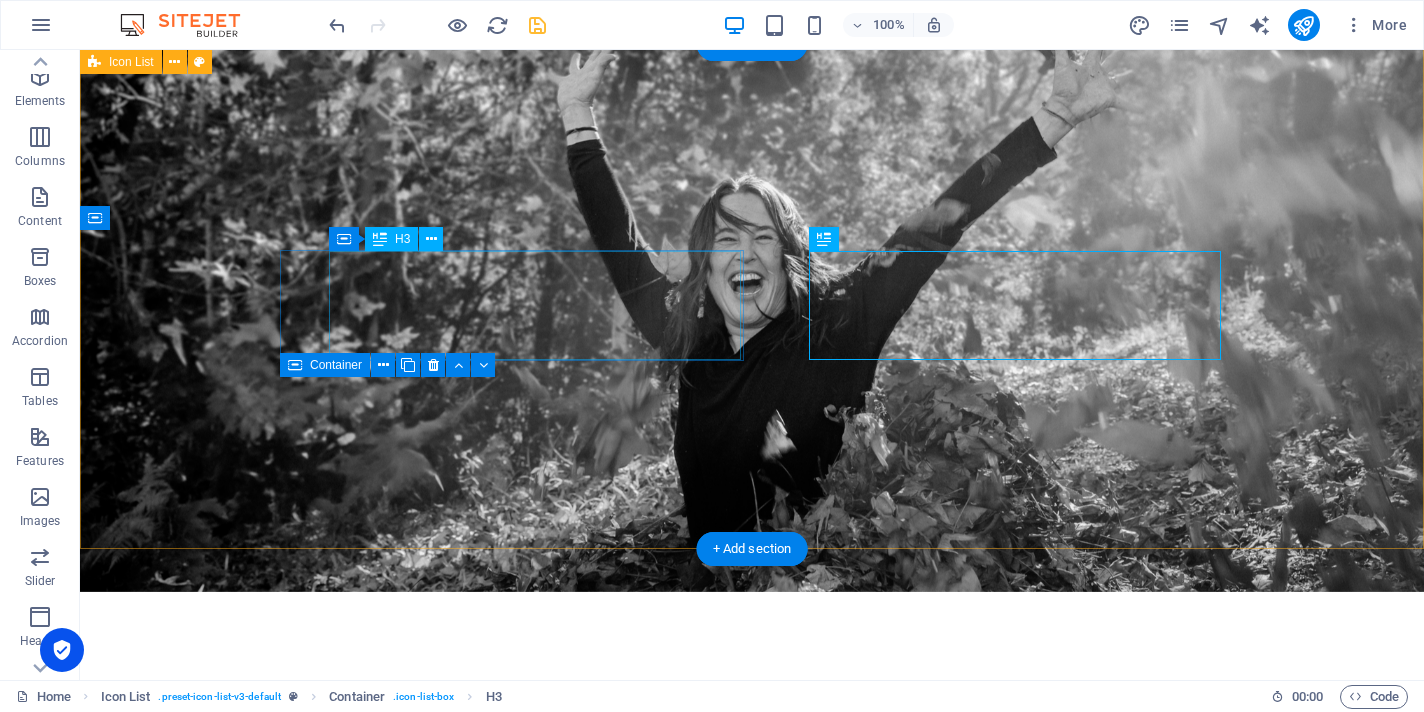 click on "Soma Connect Somatic Awareness and Experiences" at bounding box center [303, 1455] 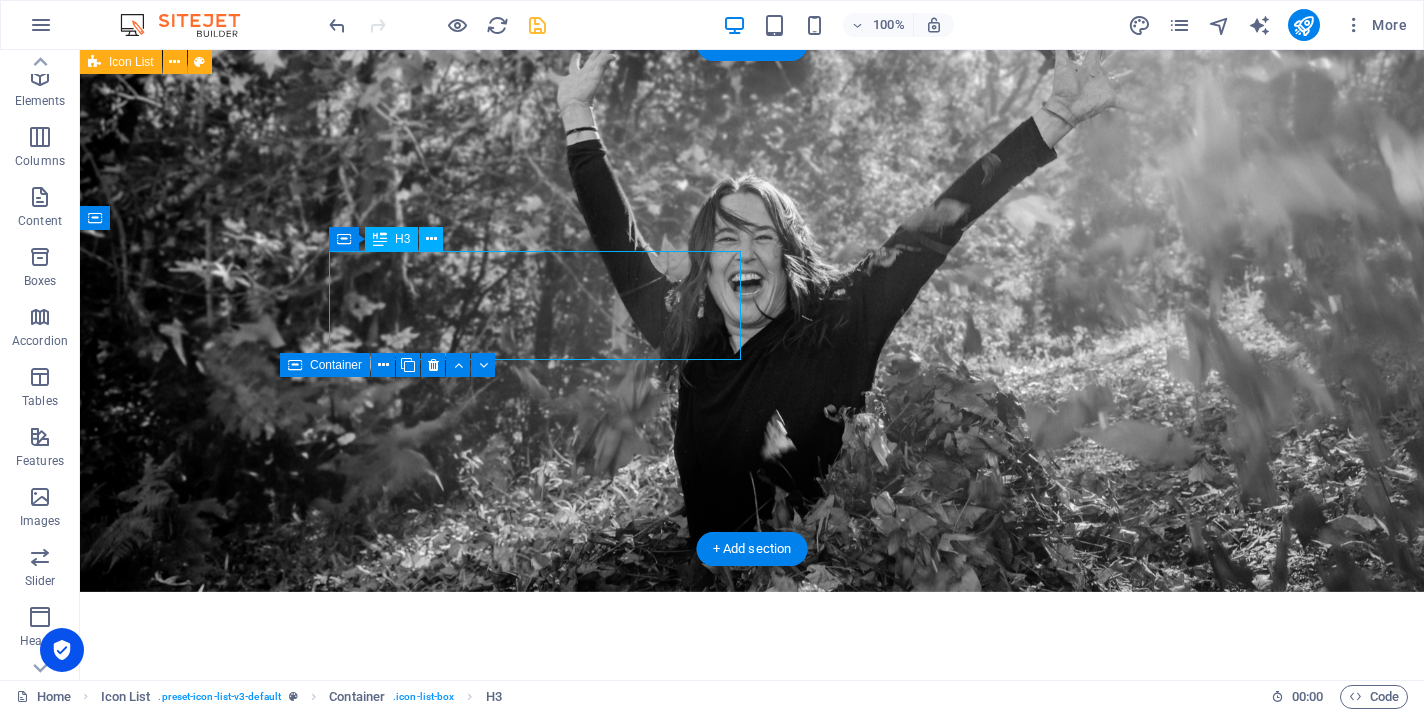click on "Soma Connect Somatic Awareness and Experiences" at bounding box center (303, 1455) 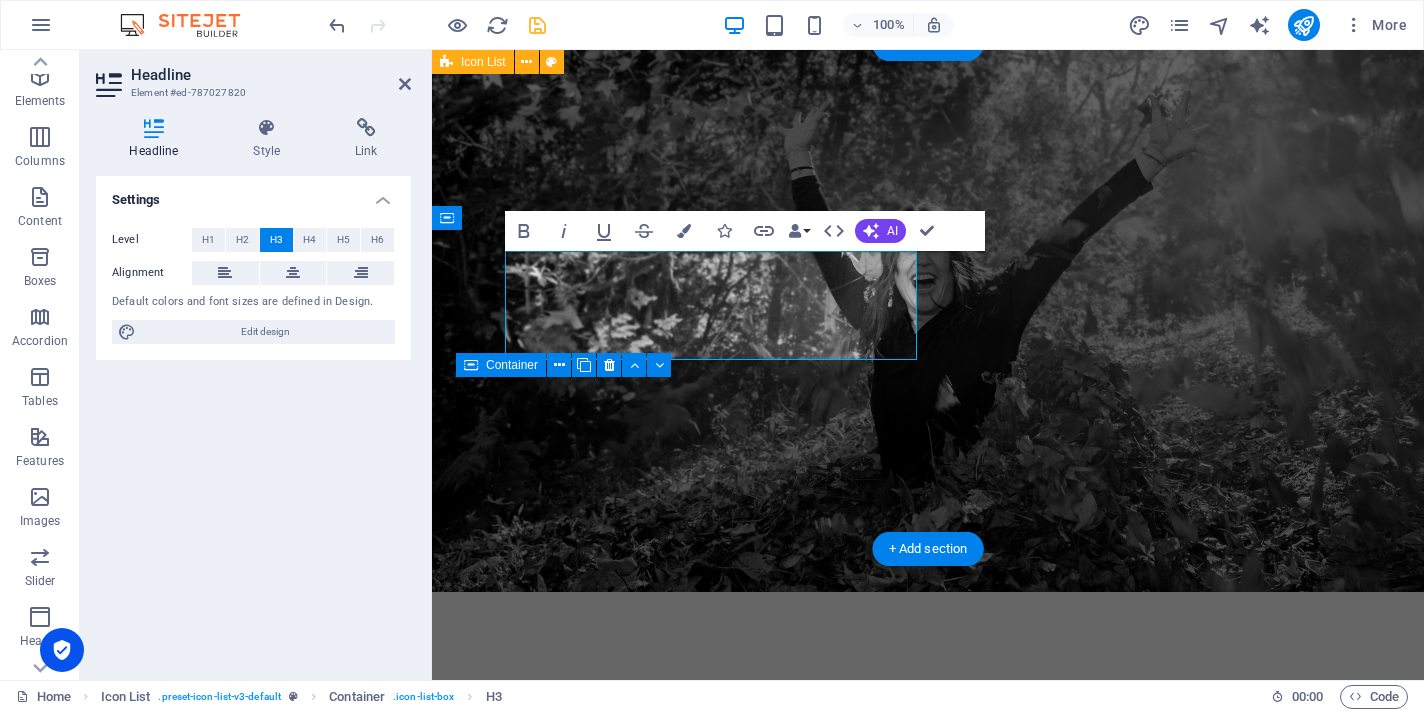 click on "Soma Connect Somatic Awareness and Experiences" at bounding box center (629, 1455) 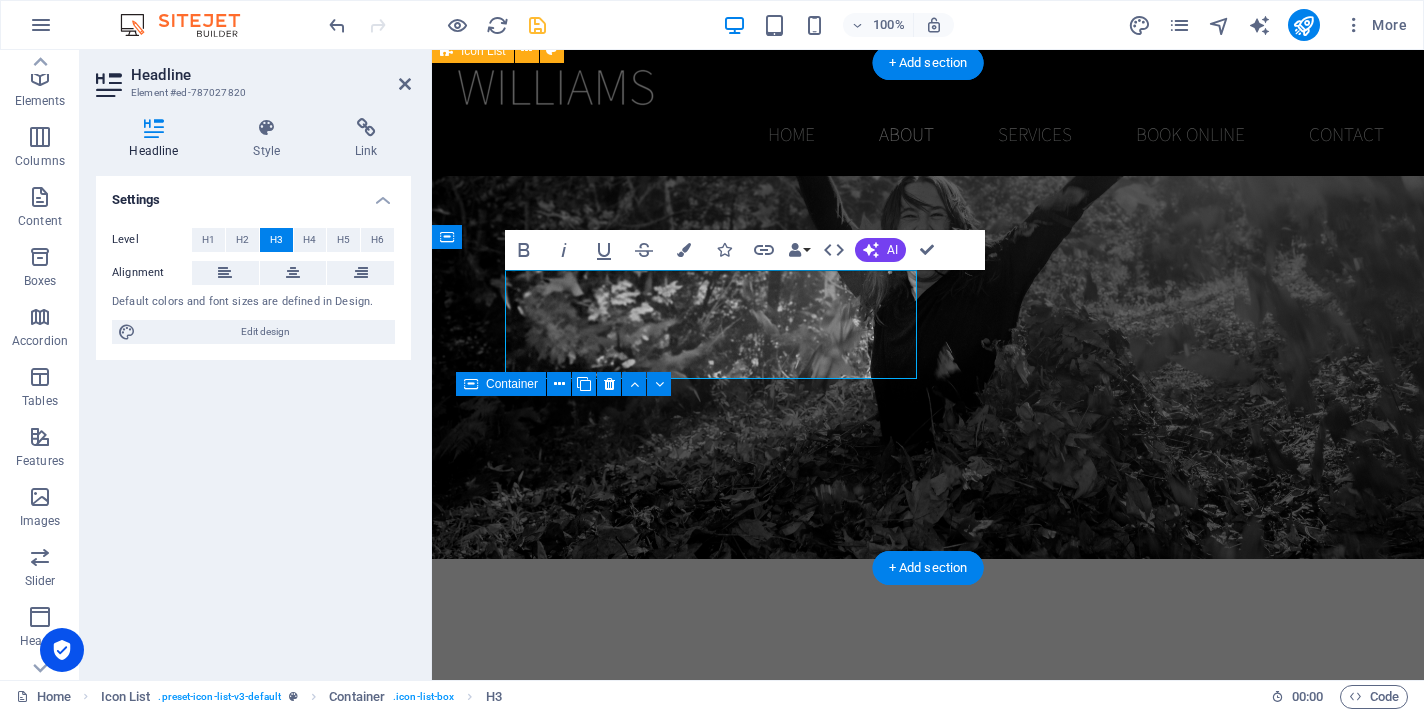 scroll, scrollTop: 1581, scrollLeft: 0, axis: vertical 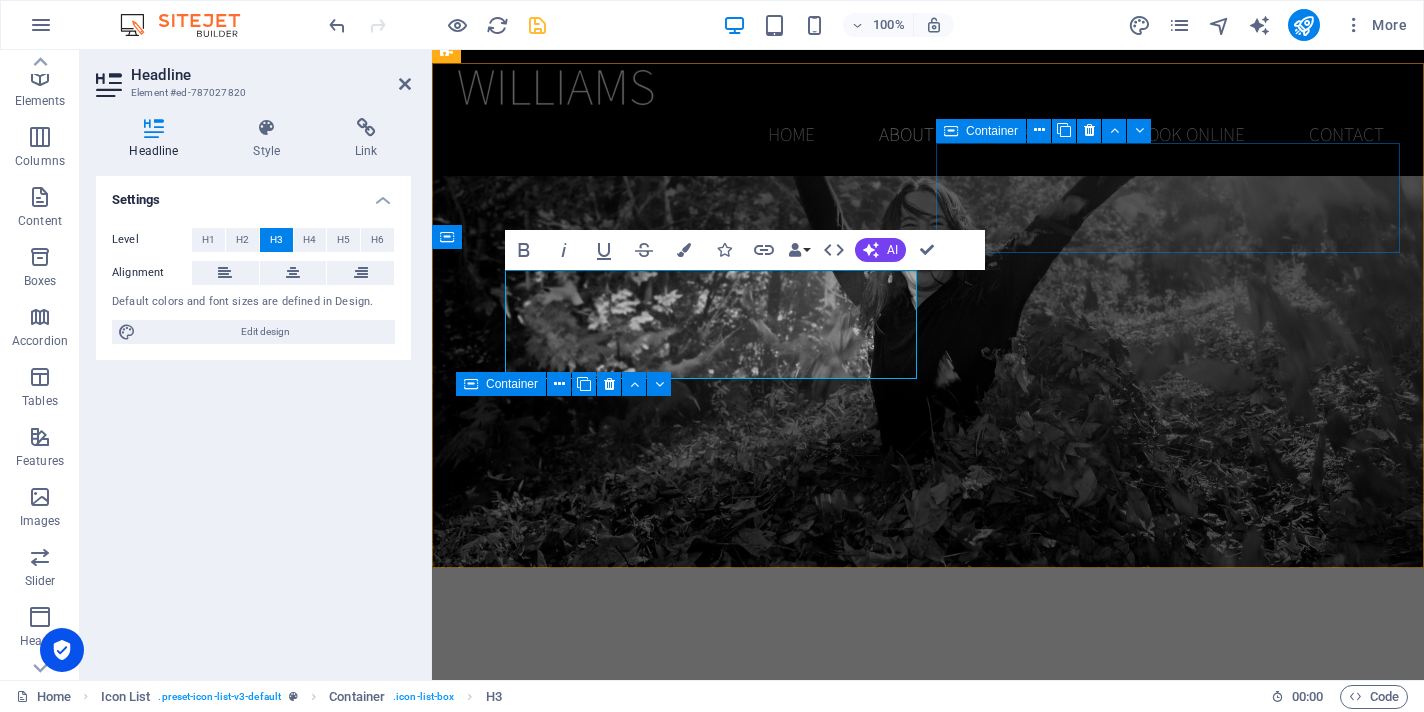 click on ".fa-secondary{opacity:.4}" at bounding box center [680, 1314] 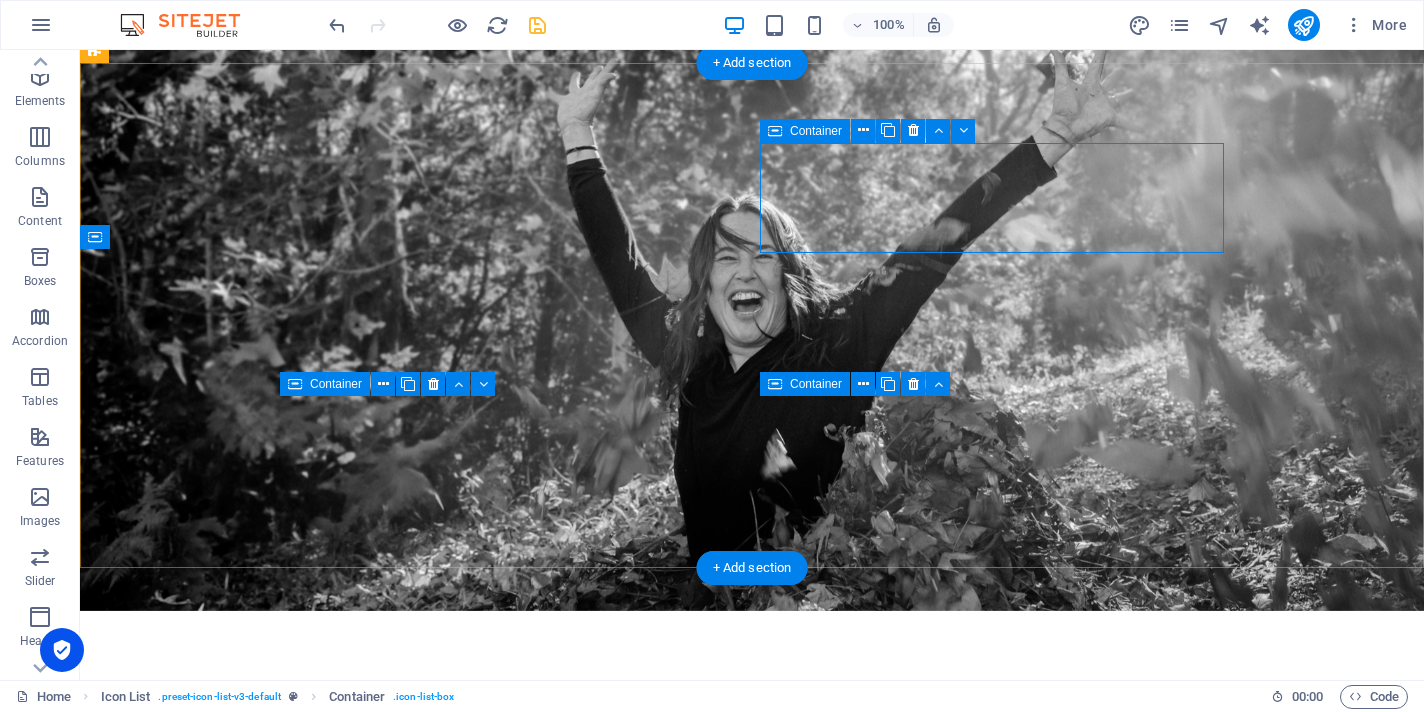 click on ".fa-secondary{opacity:.4}" at bounding box center [328, 1357] 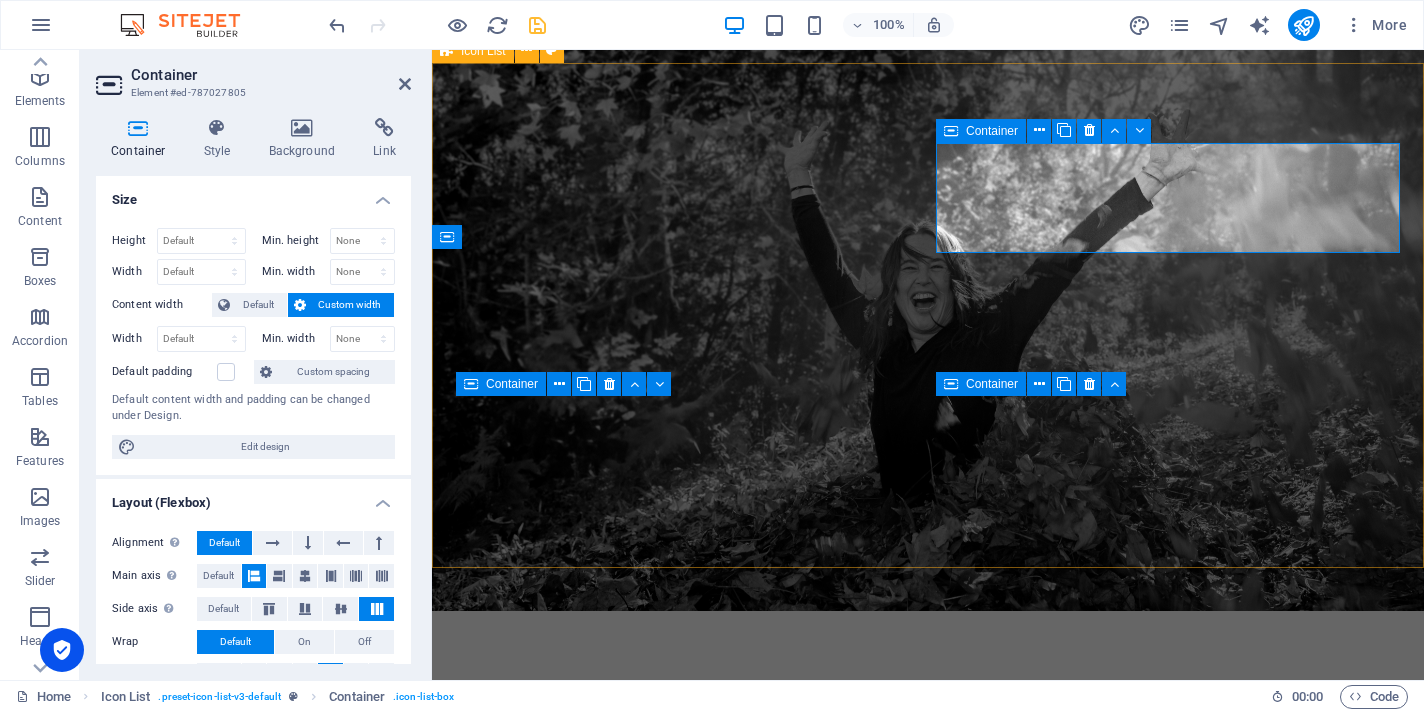 click on ".fa-secondary{opacity:.4}" at bounding box center [680, 1357] 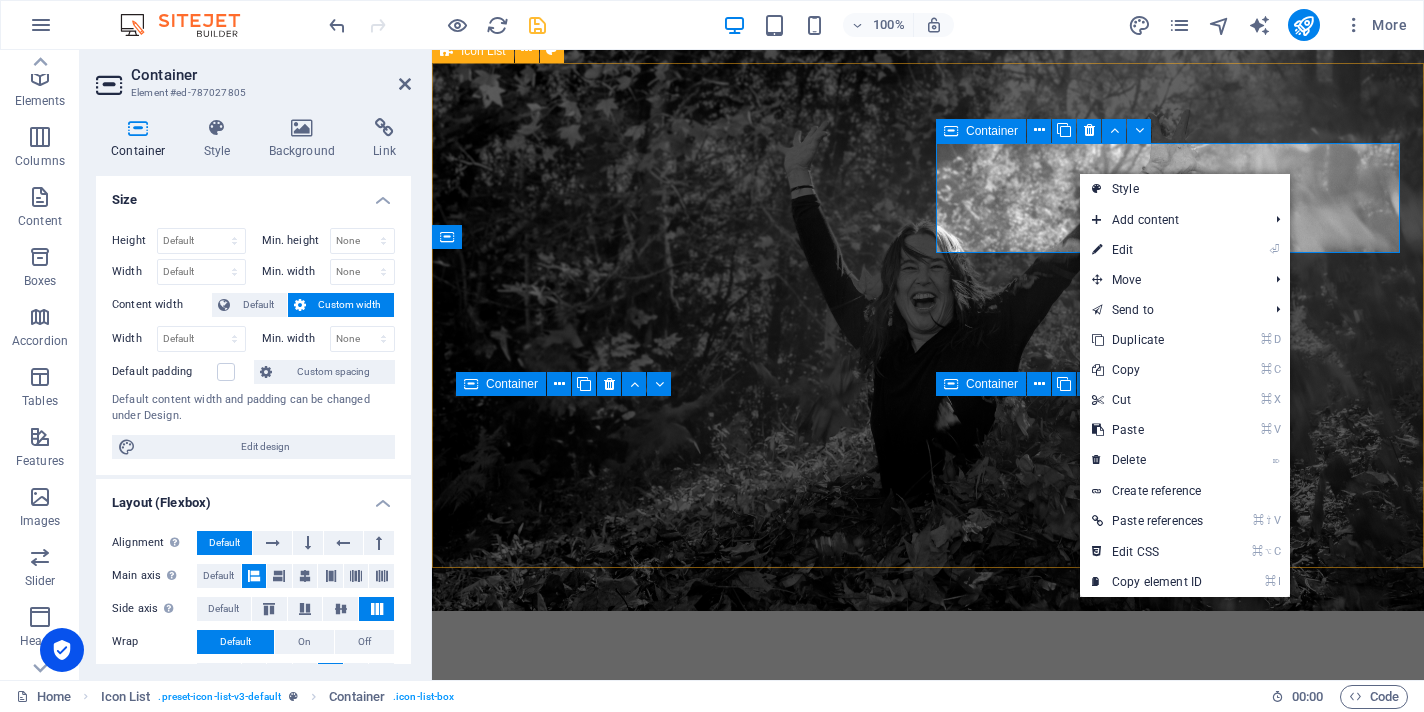 click on ".fa-secondary{opacity:.4}" at bounding box center [680, 1357] 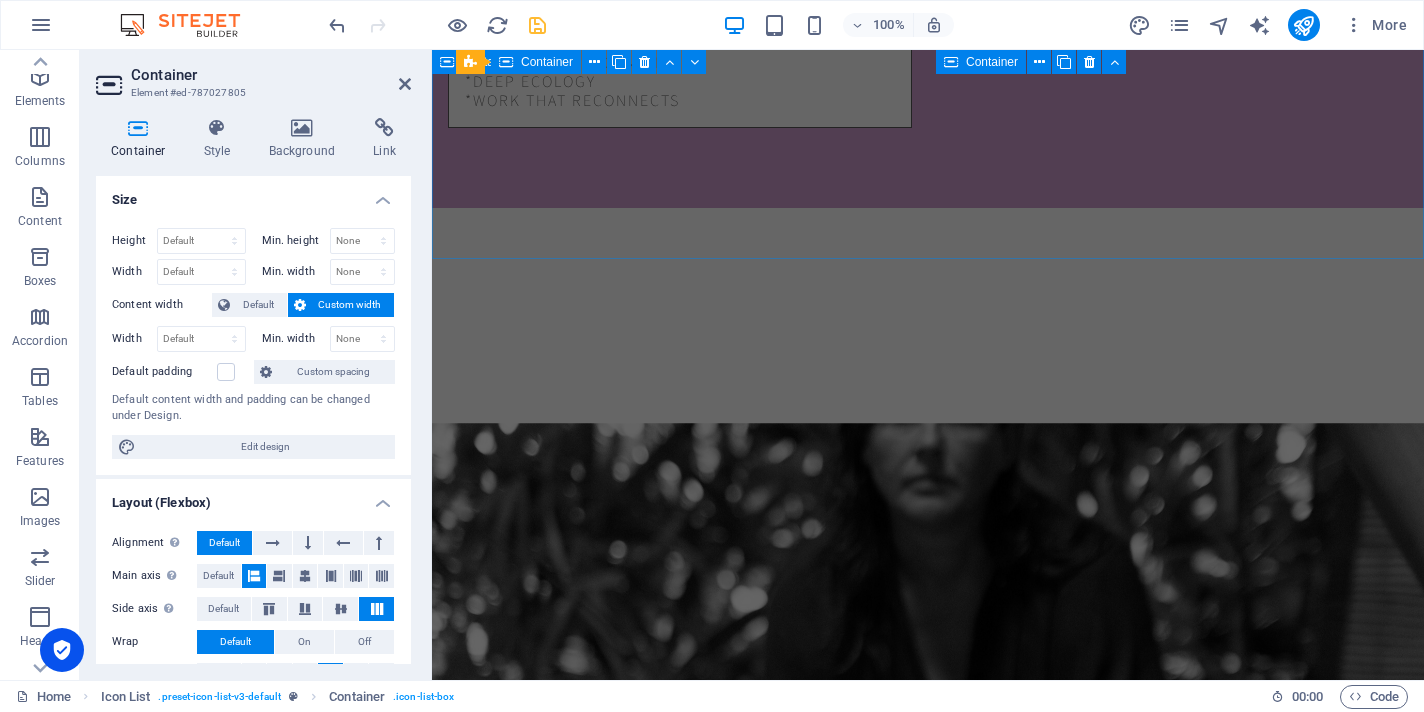 scroll, scrollTop: 3435, scrollLeft: 0, axis: vertical 